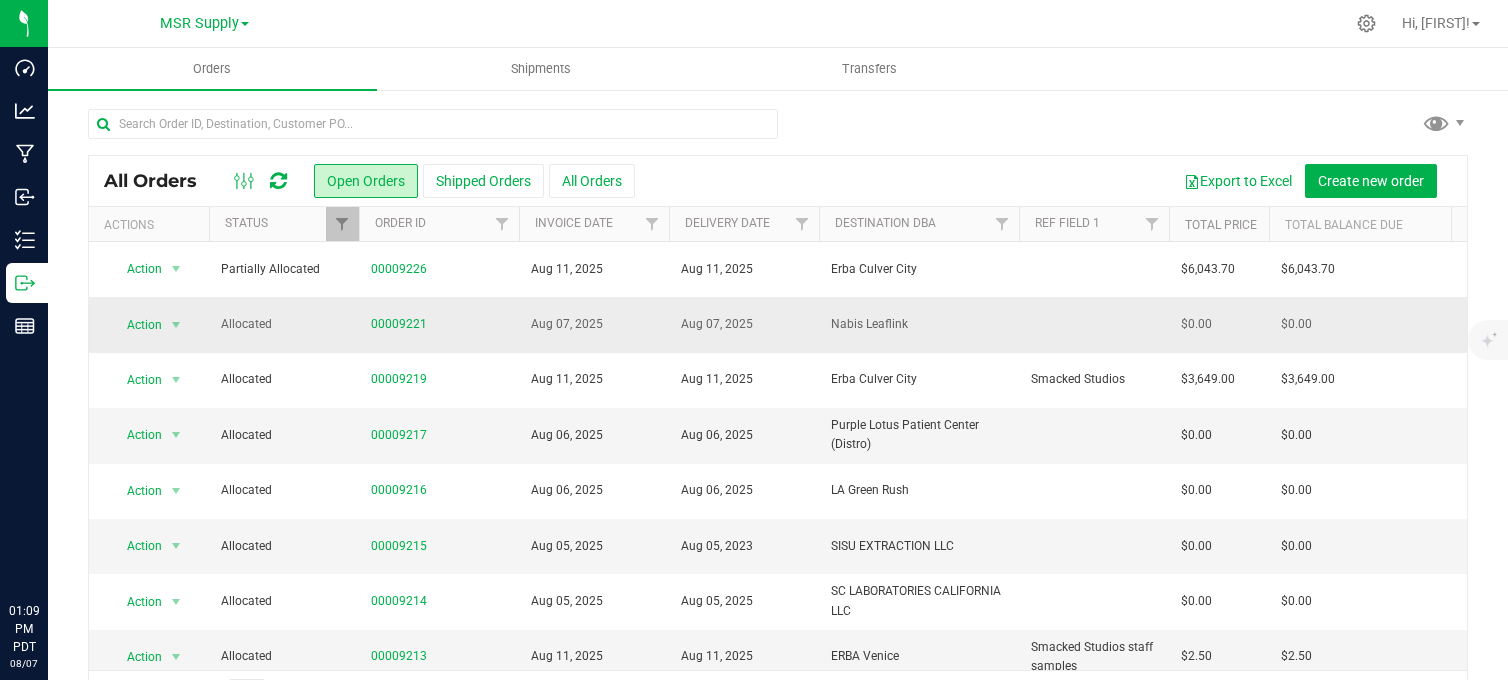 scroll, scrollTop: 0, scrollLeft: 0, axis: both 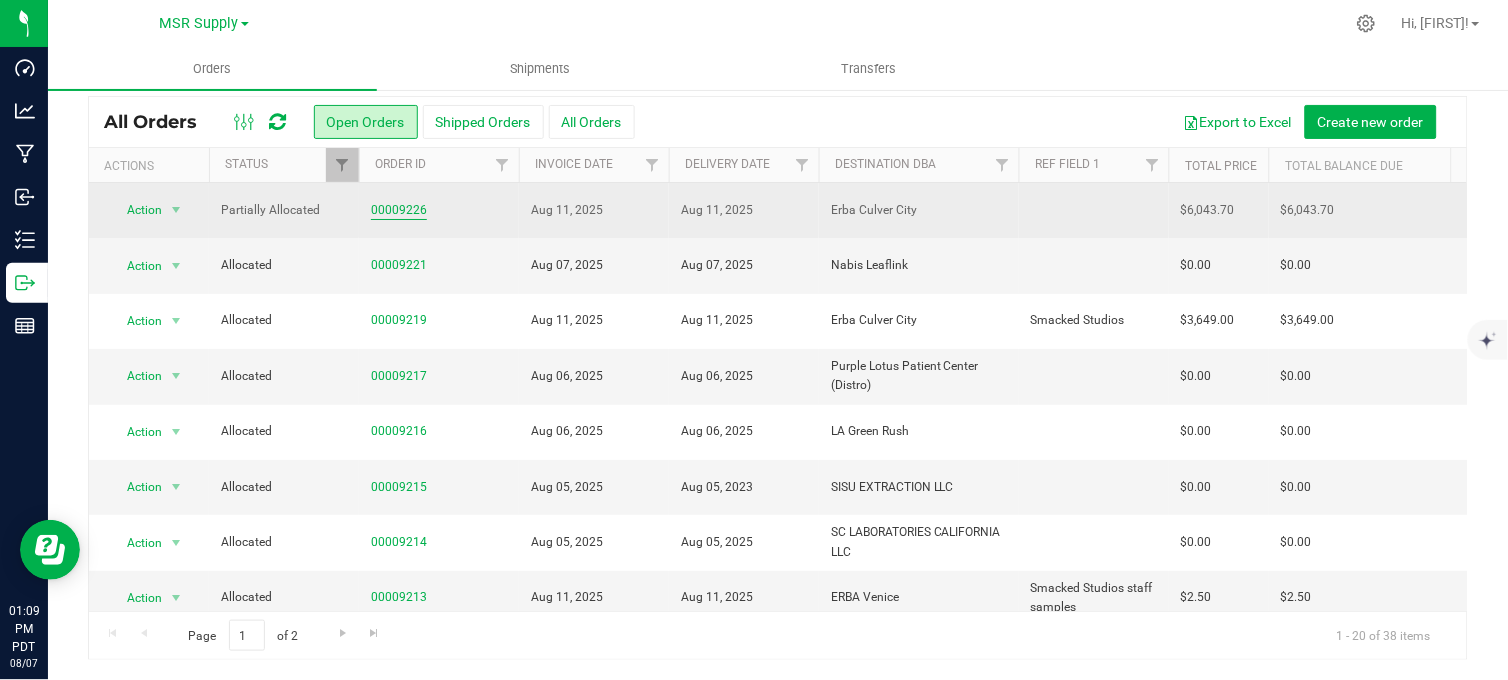 click on "00009226" at bounding box center [399, 210] 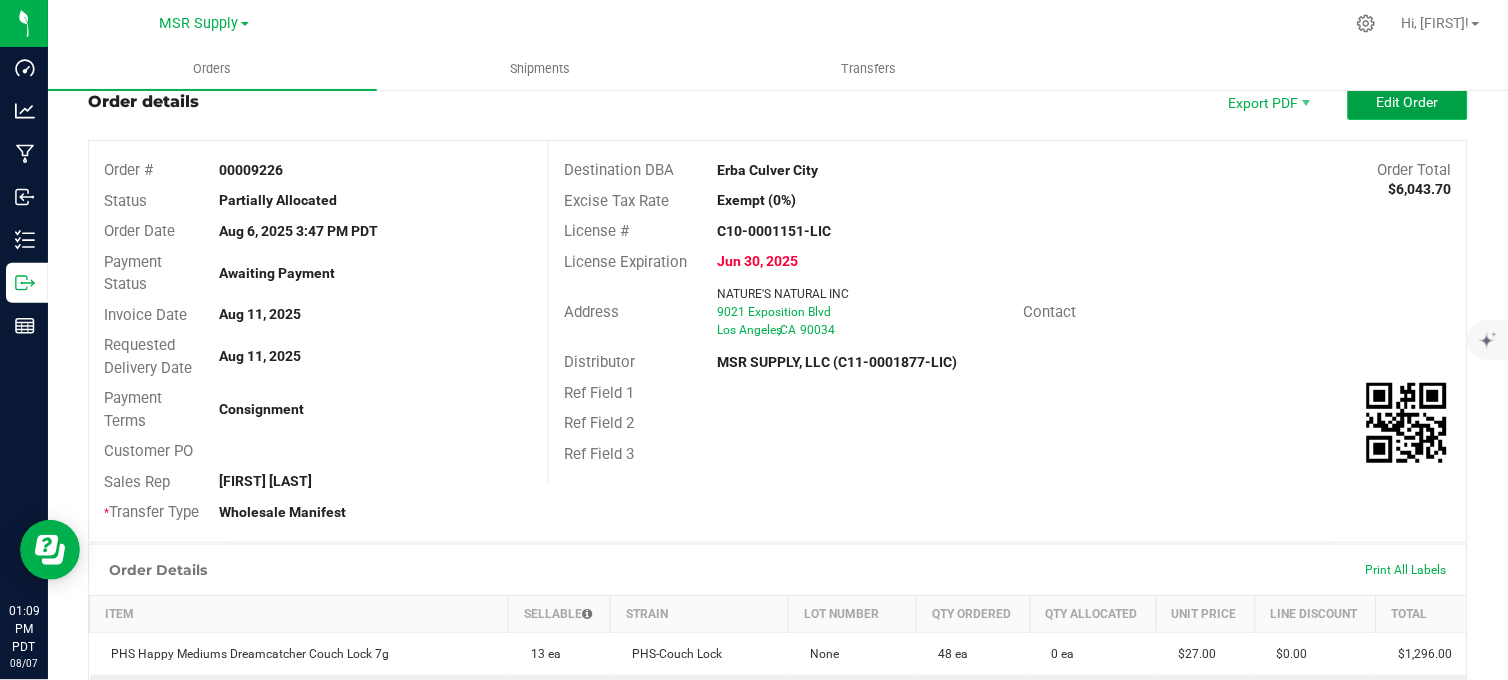 click on "Edit Order" at bounding box center [1408, 102] 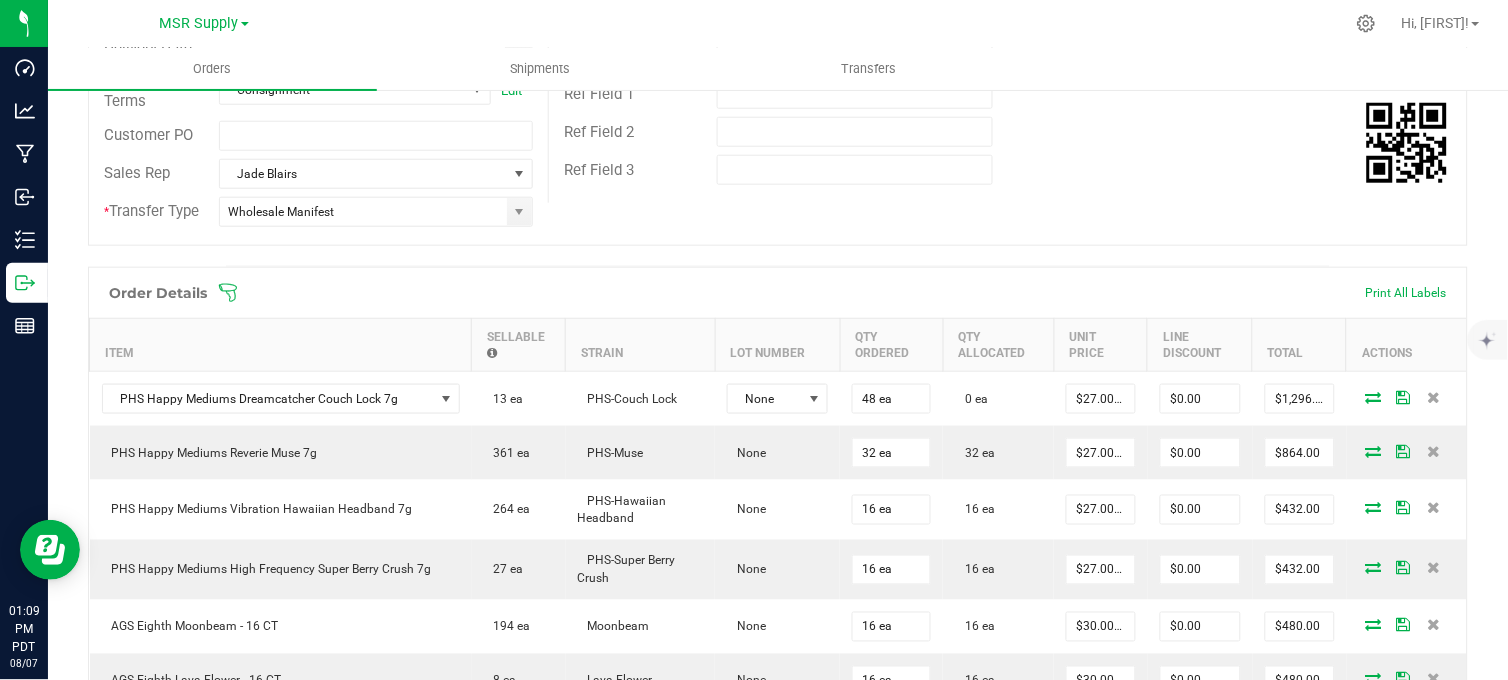 scroll, scrollTop: 393, scrollLeft: 0, axis: vertical 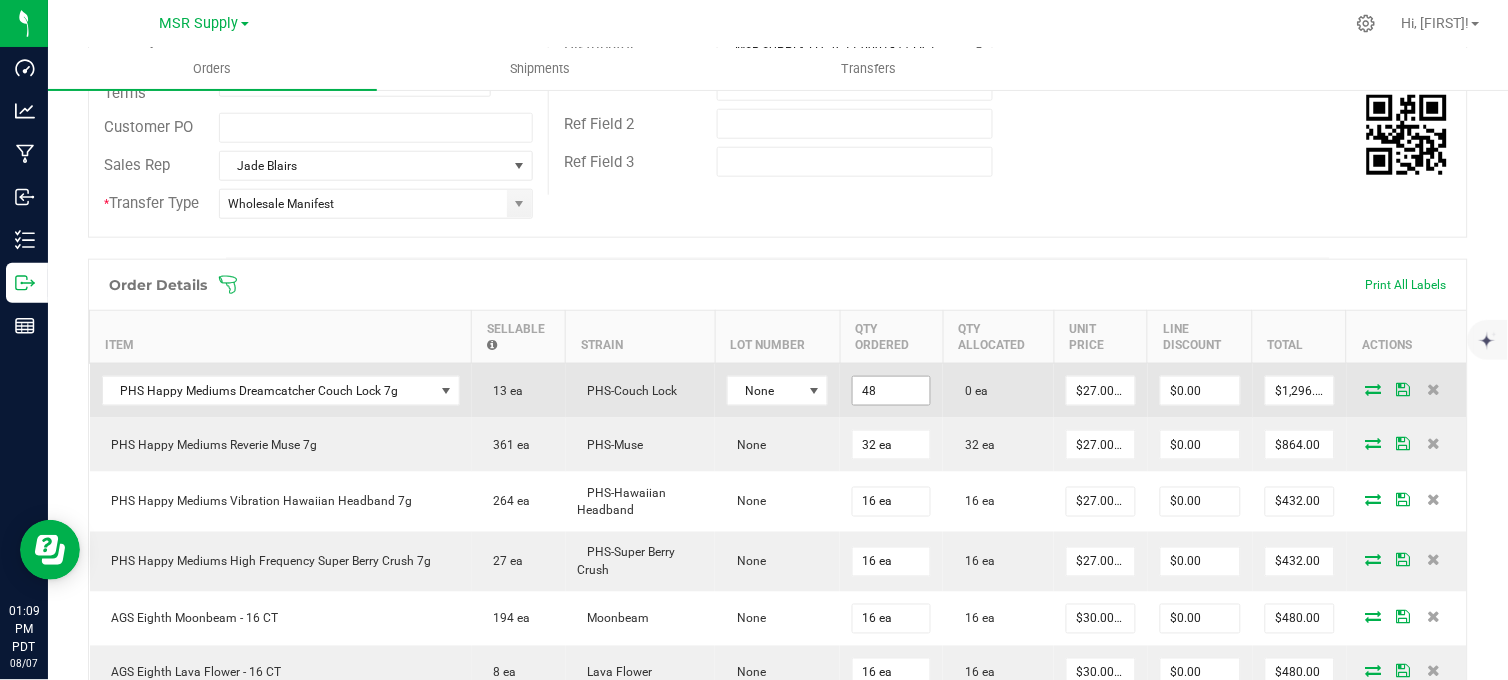 click on "48" at bounding box center [891, 391] 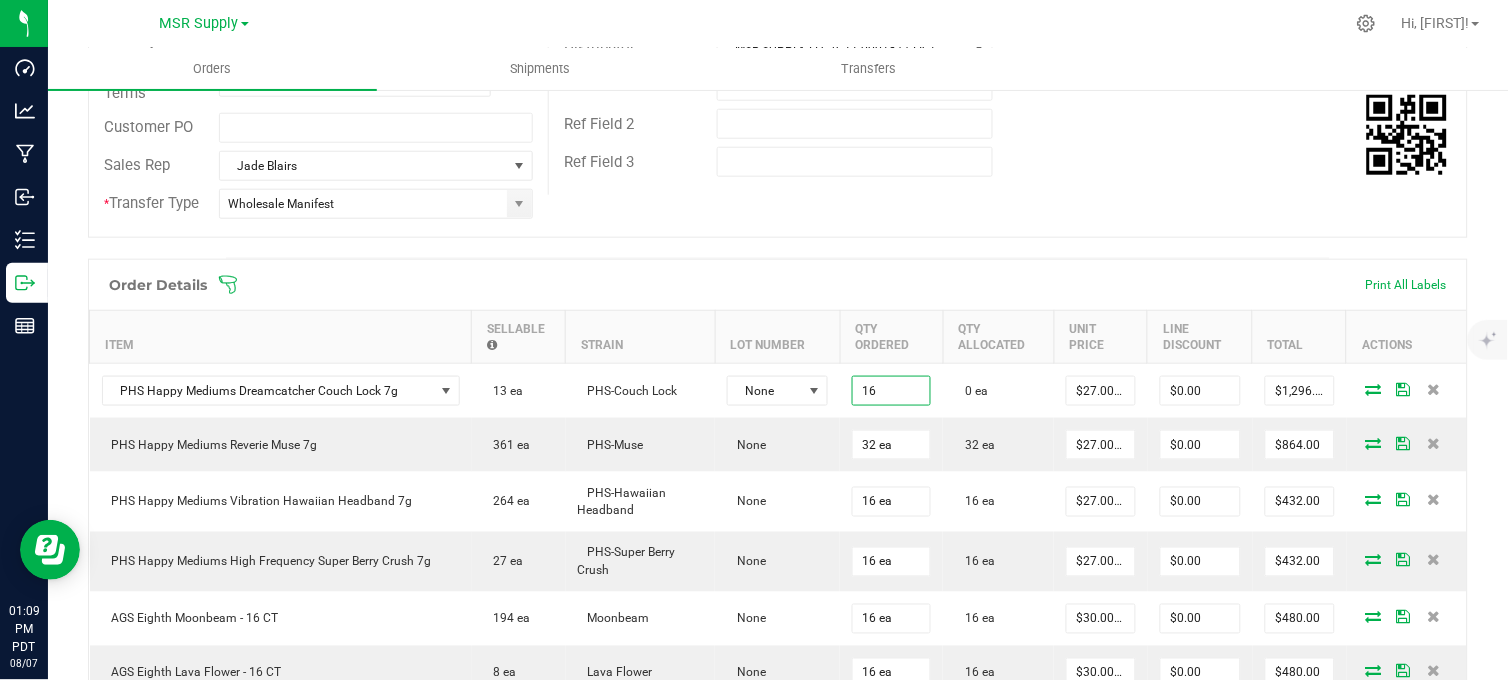 type on "16 ea" 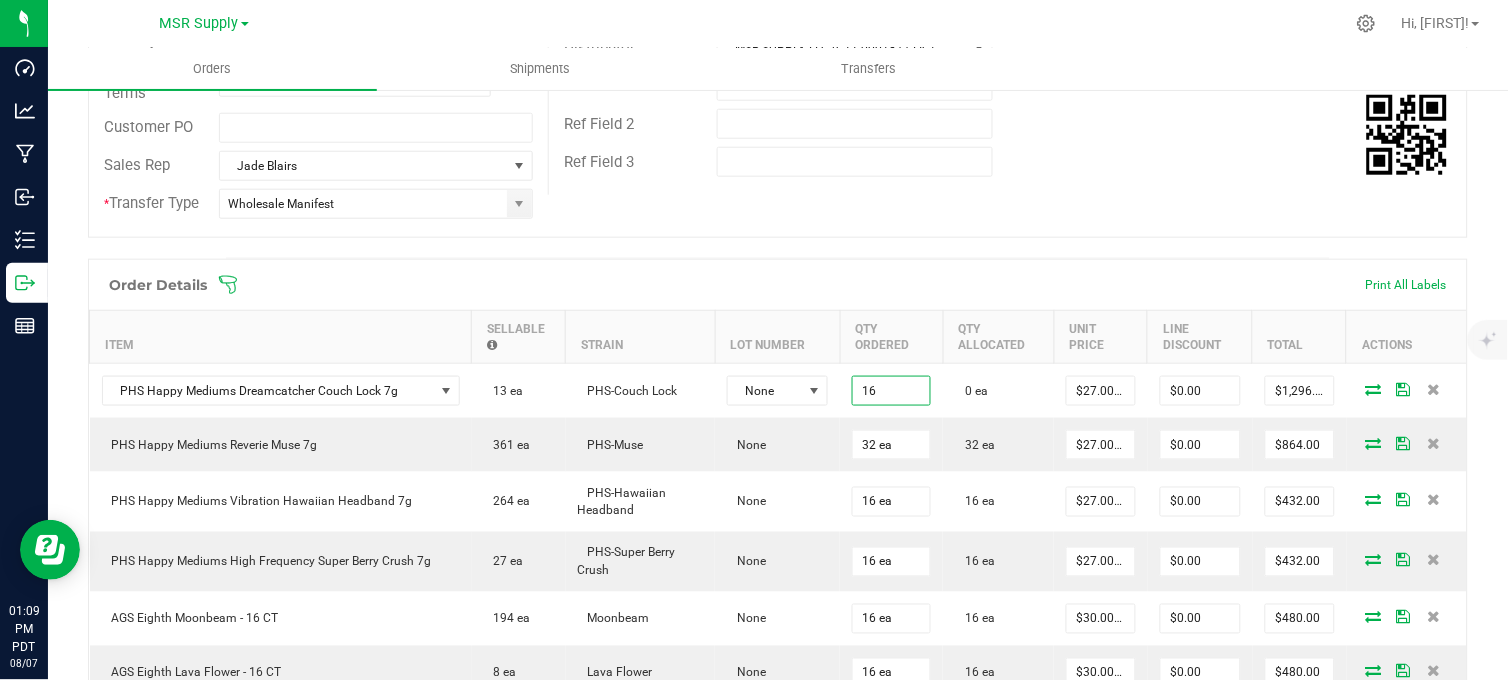 type on "$432.00" 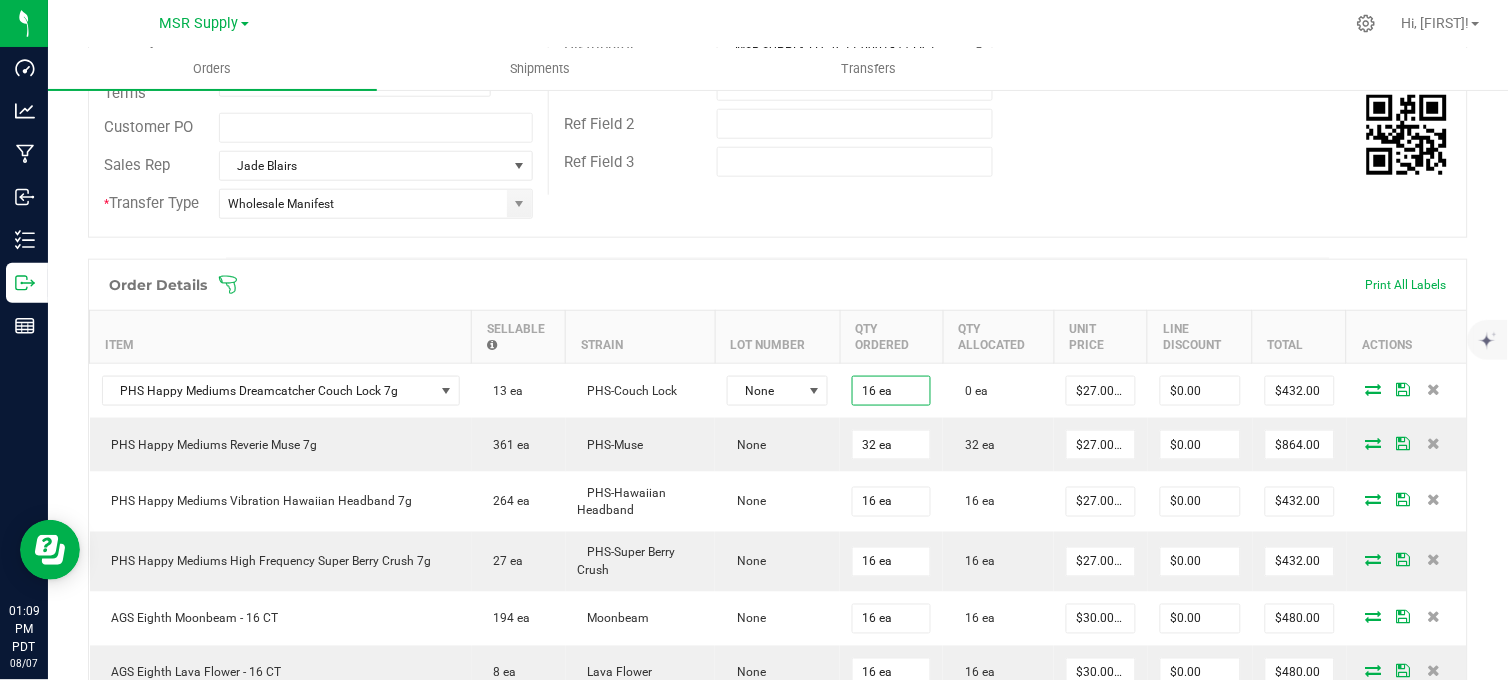 click on "Order #   00009226   Status   Partially Allocated   Order Date   Aug 6, 2025 3:47 PM PDT   Payment Status   Awaiting Payment   Invoice Date  08/11/2025  Requested Delivery Date  08/11/2025  Payment Terms  Consignment  Edit   Customer PO   Sales Rep  [FIRST] [LAST] *  Transfer Type  Wholesale Manifest  Destination DBA  Erba Culver City  Edit   Order Total   $6,043.70   Excise Tax Rate  Exempt (0%)  License #   C10-0001151-LIC   License Expiration   Jun 30, 2025   Address  NATURE'S NATURAL INC 9021 Exposition Blvd [CITY]  ,  [STATE] 90034  Contact   Distributor  MSR SUPPLY, LLC (C11-0001877-LIC)  Ref Field 1   Ref Field 2   Ref Field 3" at bounding box center (778, 22) 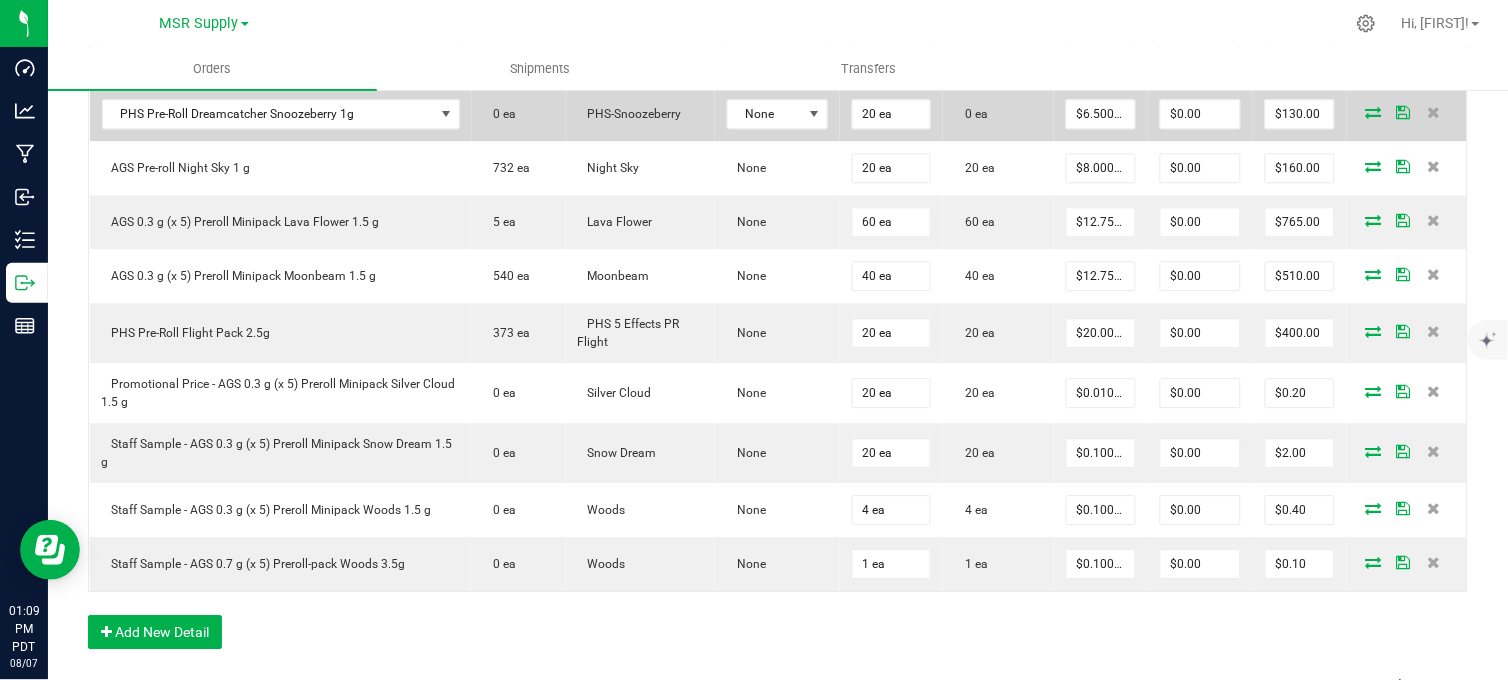 scroll, scrollTop: 1282, scrollLeft: 0, axis: vertical 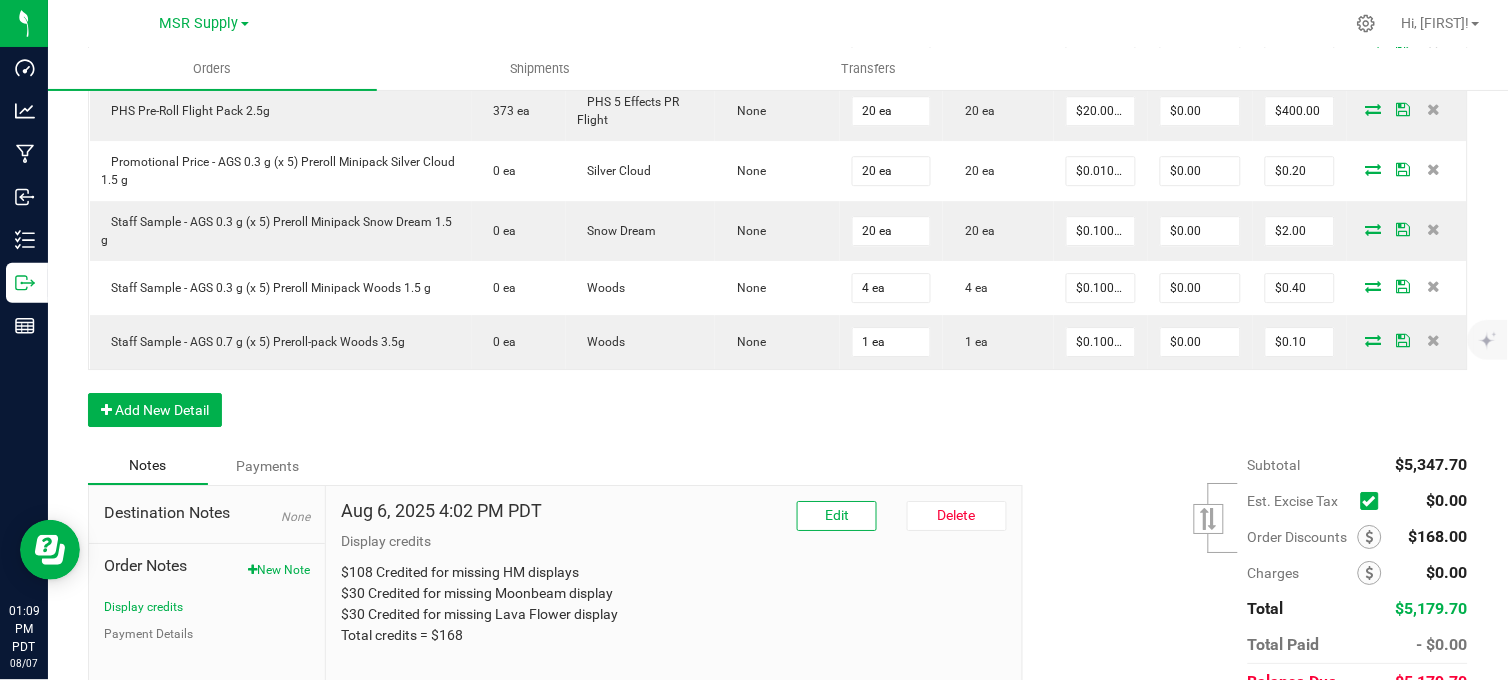 click on "Order Details Print All Labels Item  Sellable  Strain  Lot Number  Qty Ordered Qty Allocated Unit Price Line Discount Total Actions PHS Happy Mediums Dreamcatcher Couch Lock 7g  45 ea   PHS-Couch Lock  None 16 ea  0 ea  $27.00000 $0.00 $432.00  PHS Happy Mediums Reverie Muse 7g   361 ea   PHS-Muse   None  32 ea  32 ea  $27.00000 $0.00 $864.00  PHS Happy Mediums Vibration Hawaiian Headband 7g   264 ea   PHS-Hawaiian Headband   None  16 ea  16 ea  $27.00000 $0.00 $432.00  PHS Happy Mediums High Frequency Super Berry Crush 7g   27 ea   PHS-Super Berry Crush   None  16 ea  16 ea  $27.00000 $0.00 $432.00  AGS Eighth Moonbeam - 16 CT   194 ea   Moonbeam   None  16 ea  16 ea  $30.00000 $0.00 $480.00  AGS Eighth Lava Flower - 16 CT   8 ea   Lava Flower   None  16 ea  16 ea  $30.00000 $0.00 $480.00 PHS Pre-Roll Dreamcatcher Couch Lock 1g  0 ea   PHS-Couch Lock  None 40 ea  0 ea  $6.50000 $0.00 $260.00 PHS Pre-Roll Dreamcatcher Snoozeberry 1g  0 ea   PHS-Snoozeberry  None 20 ea  0 ea" at bounding box center [778, -92] 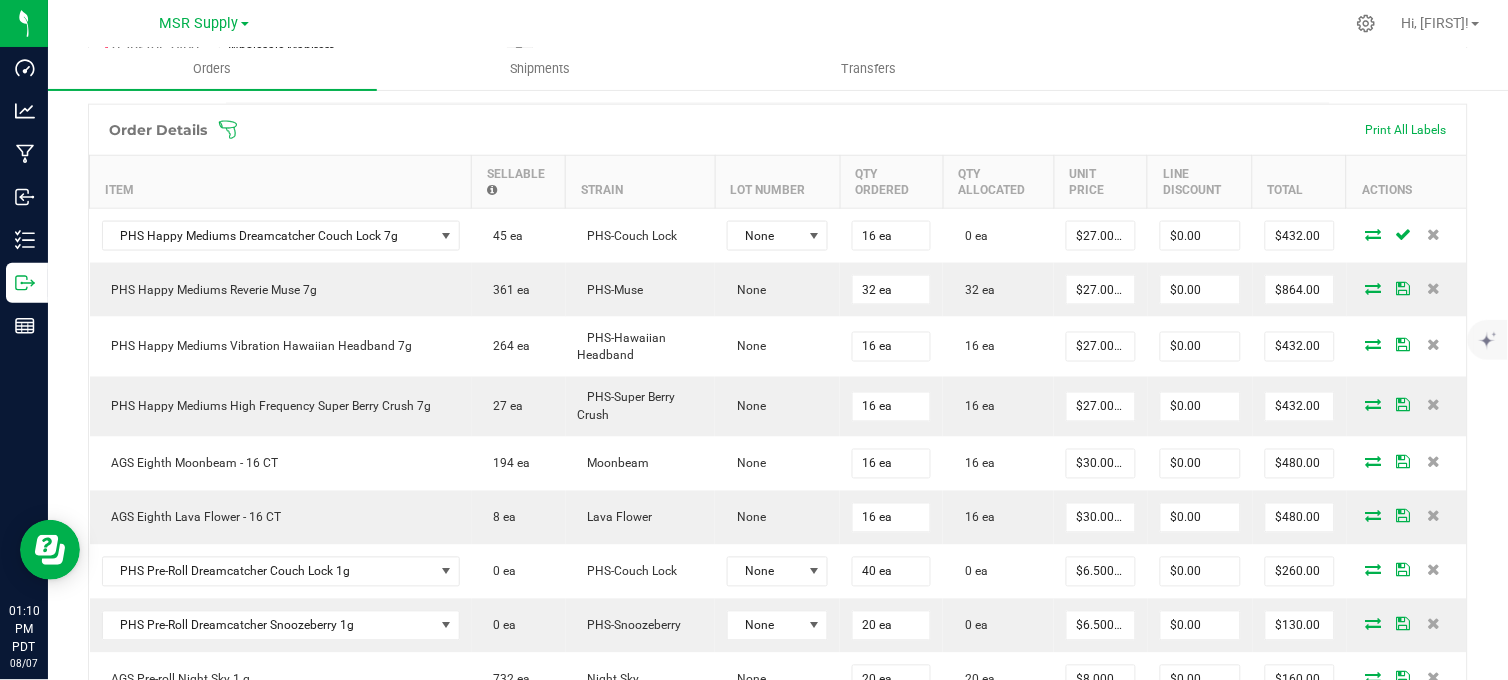 scroll, scrollTop: 0, scrollLeft: 0, axis: both 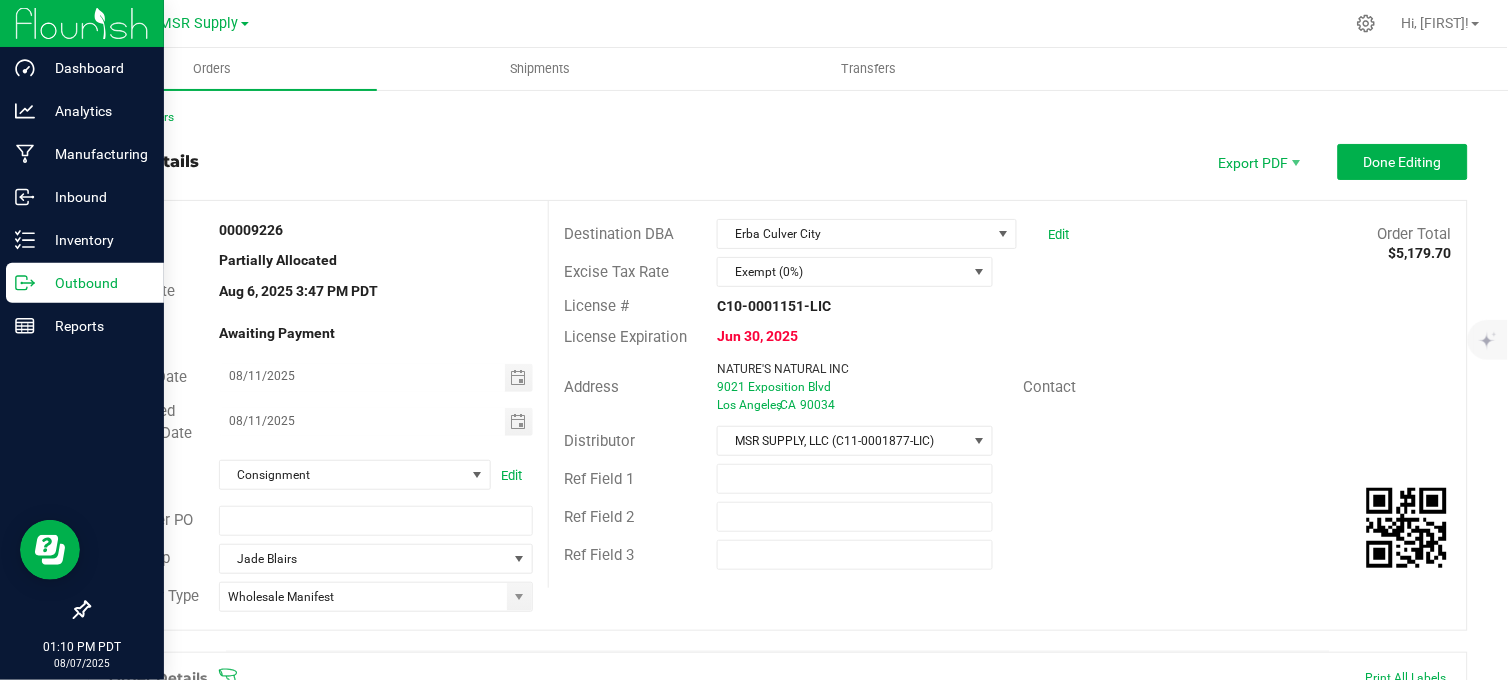 drag, startPoint x: 22, startPoint y: 286, endPoint x: 45, endPoint y: 284, distance: 23.086792 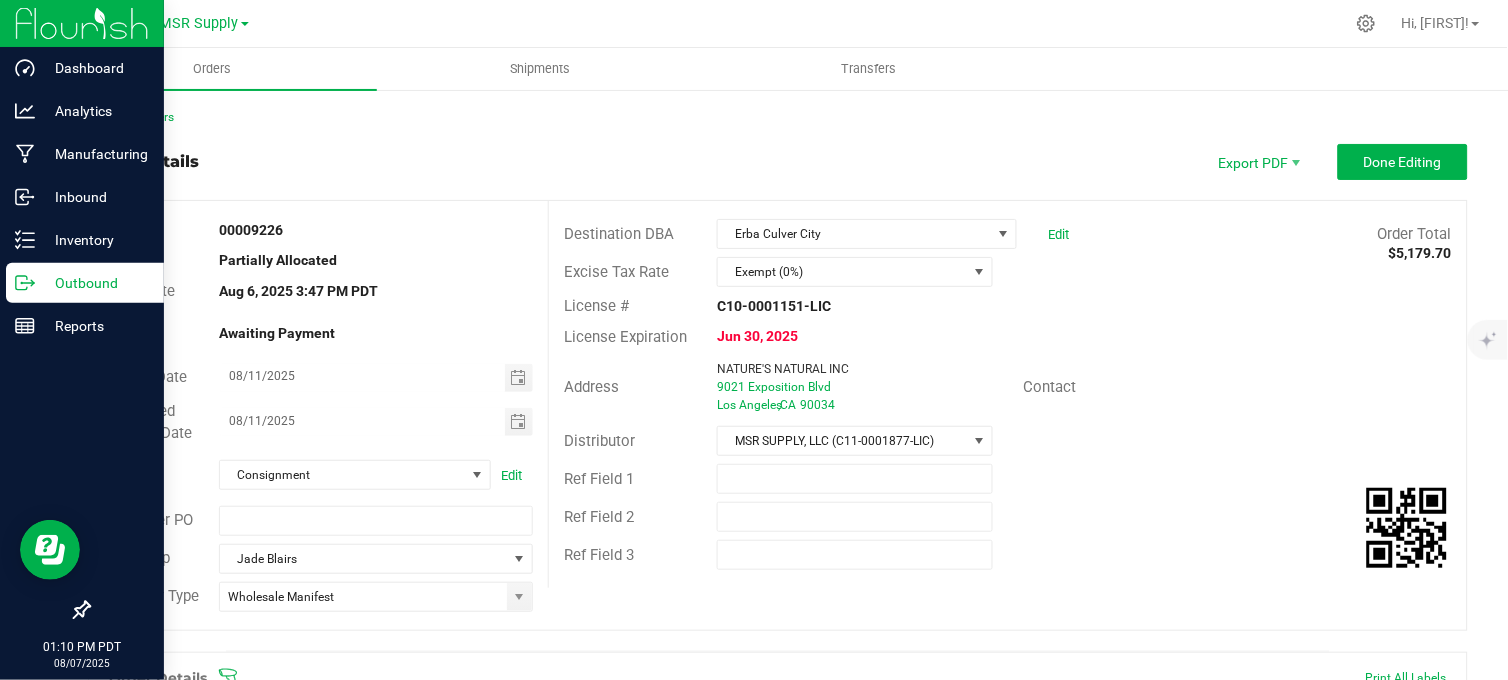 click 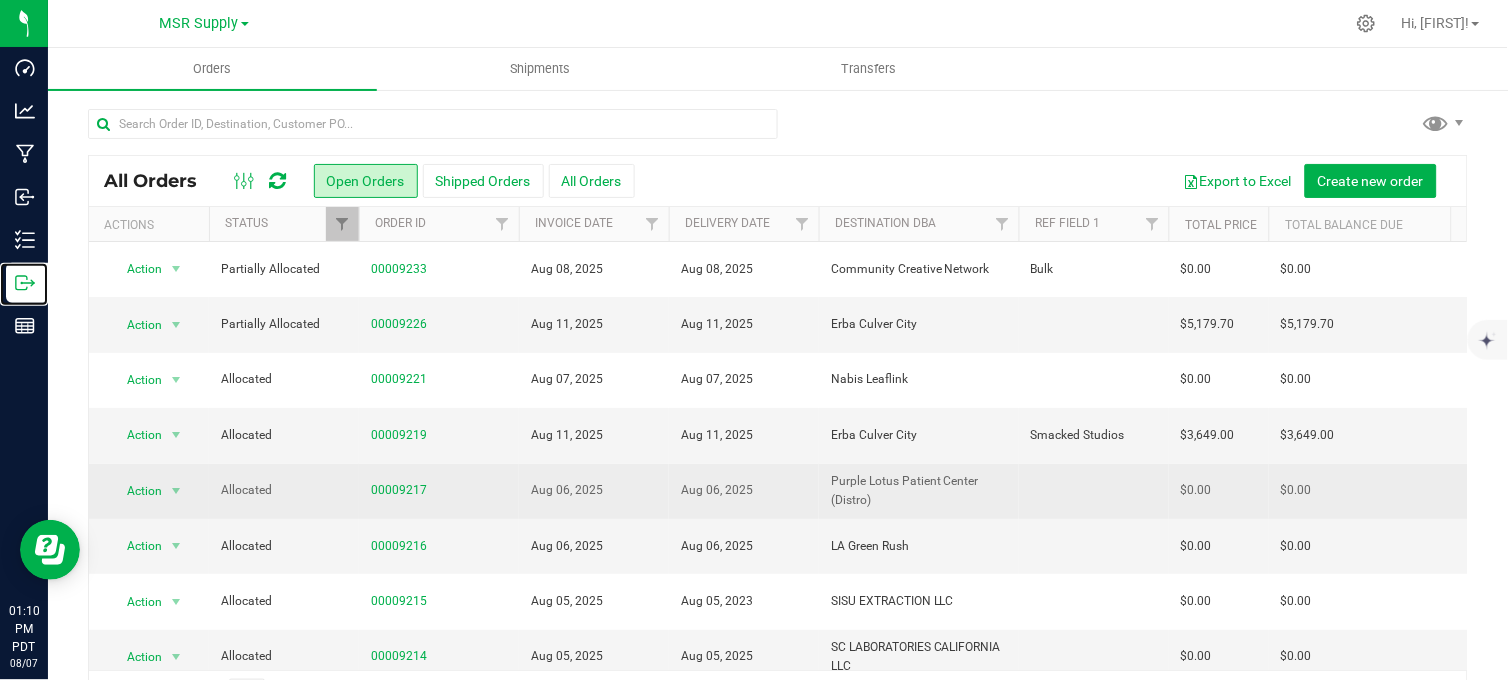 scroll, scrollTop: 60, scrollLeft: 0, axis: vertical 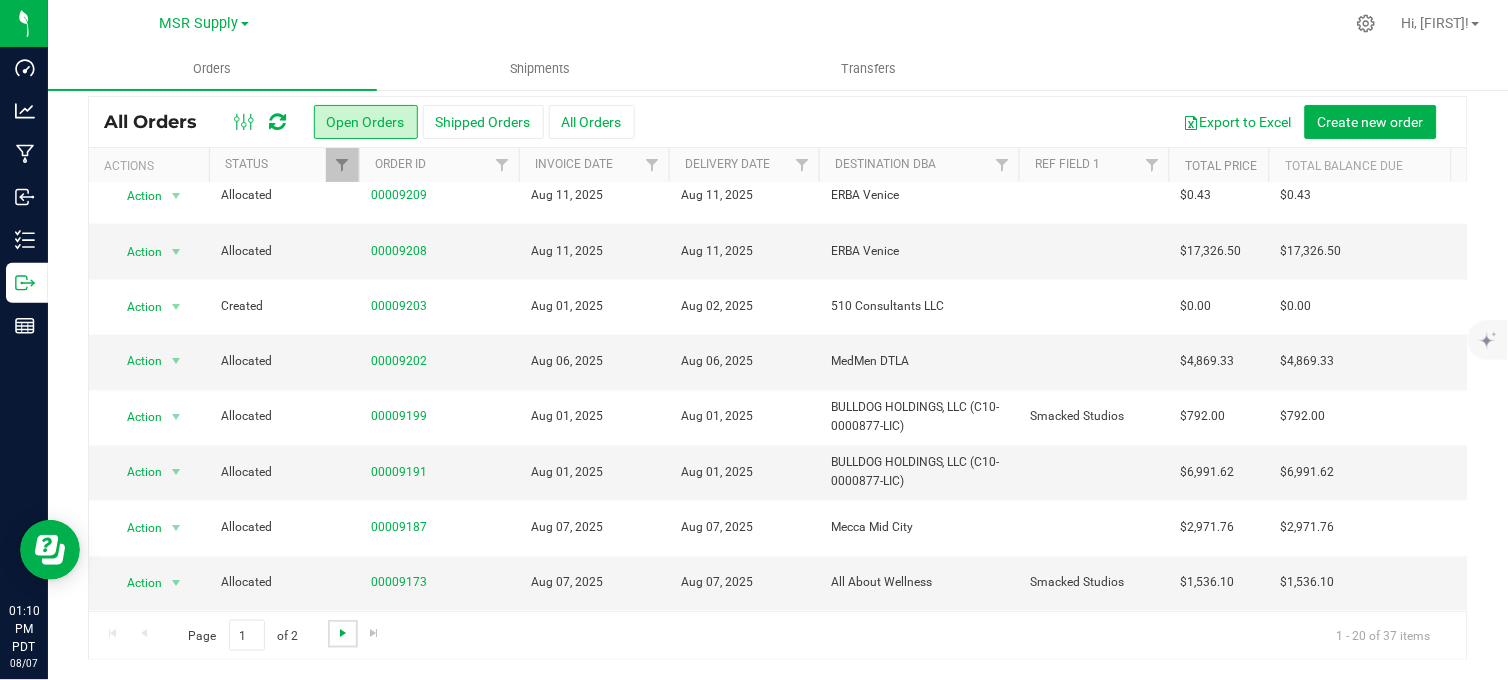 click at bounding box center [343, 633] 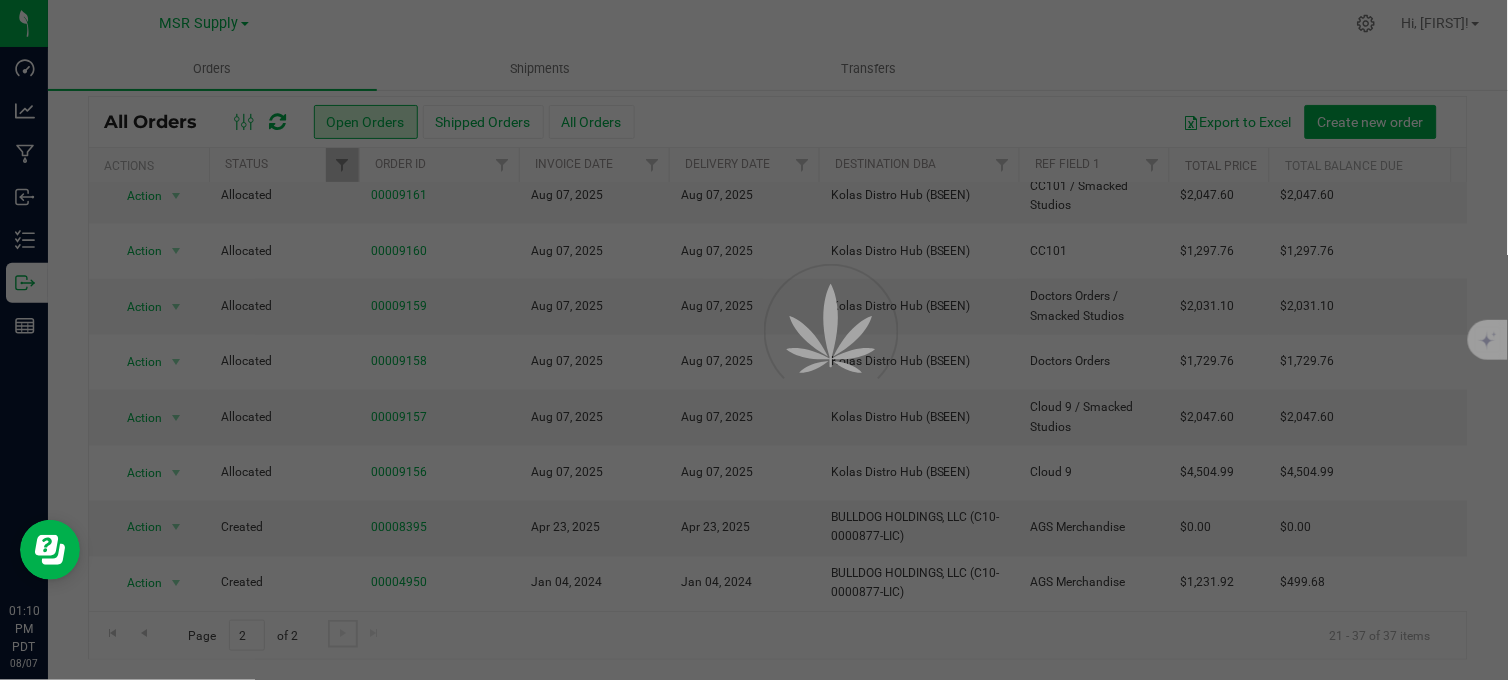 scroll, scrollTop: 0, scrollLeft: 0, axis: both 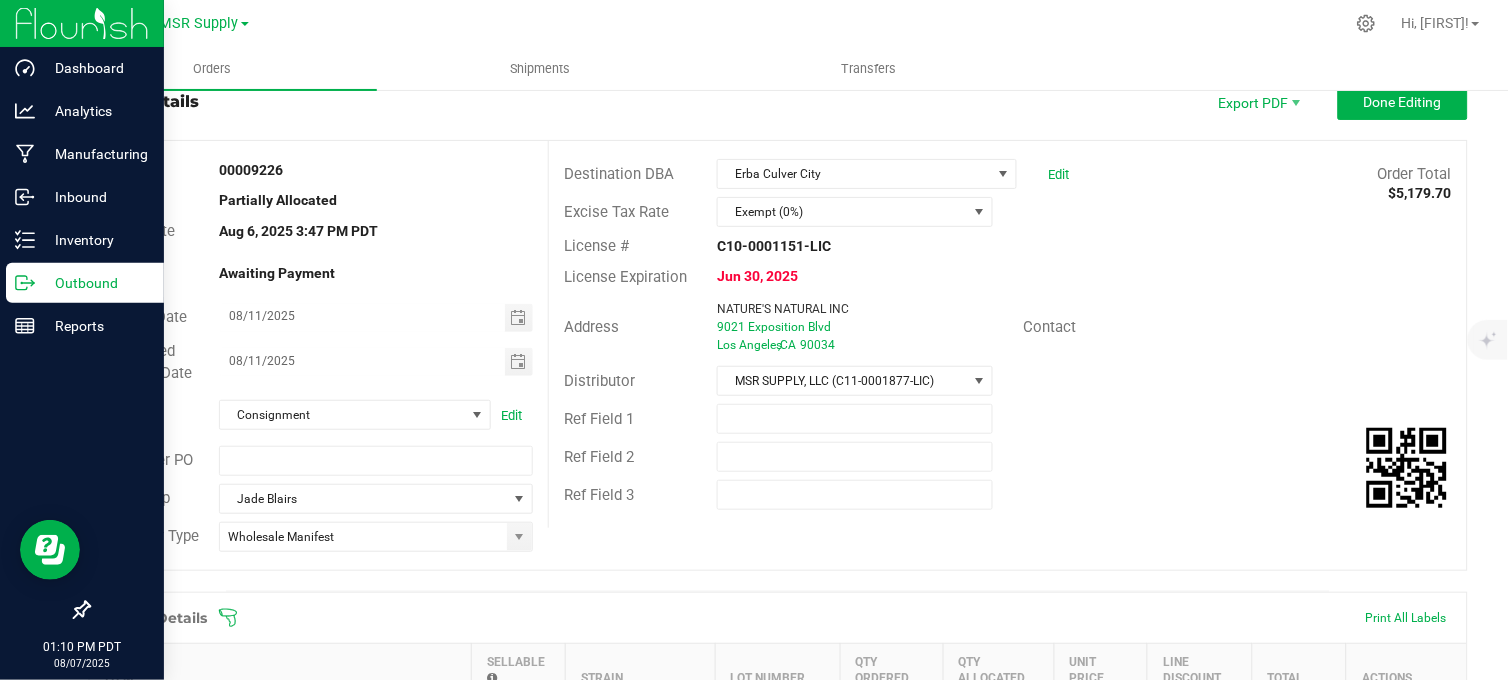 click on "Outbound" at bounding box center [95, 283] 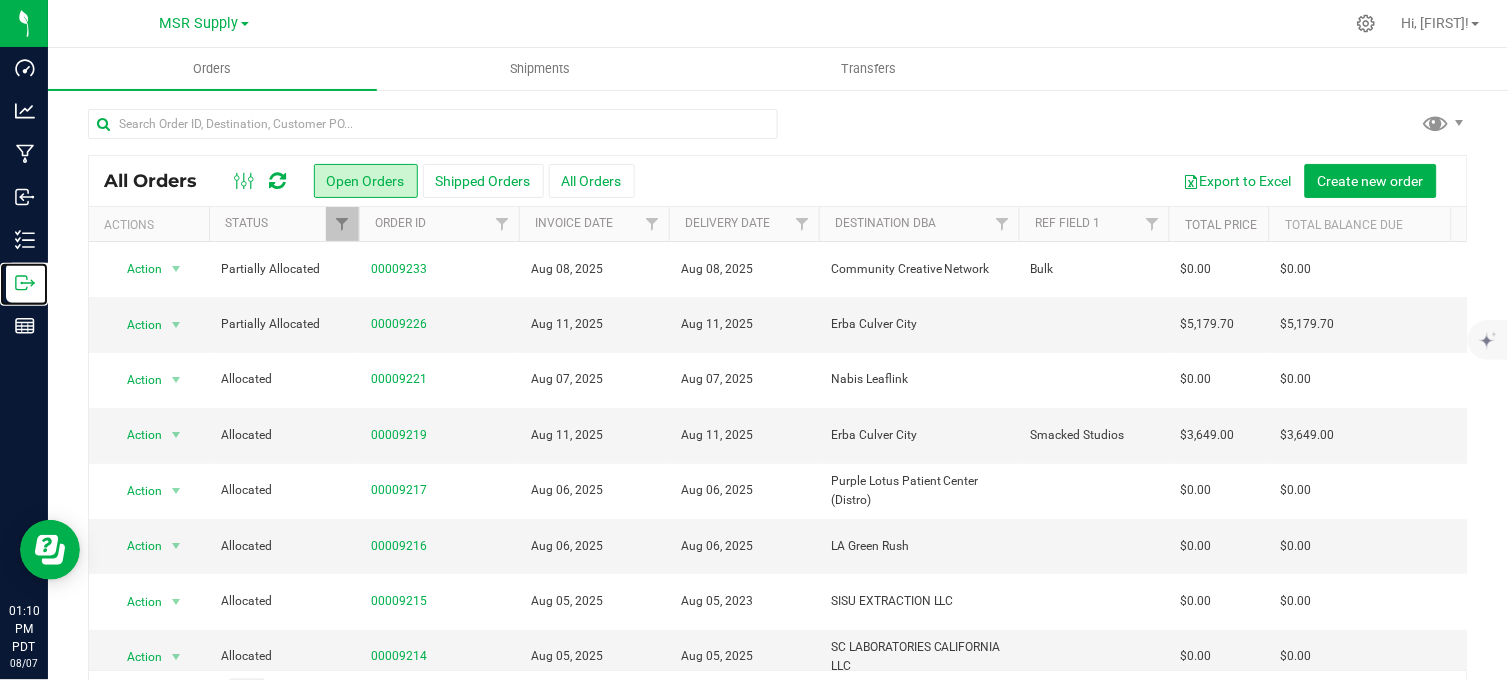 scroll, scrollTop: 60, scrollLeft: 0, axis: vertical 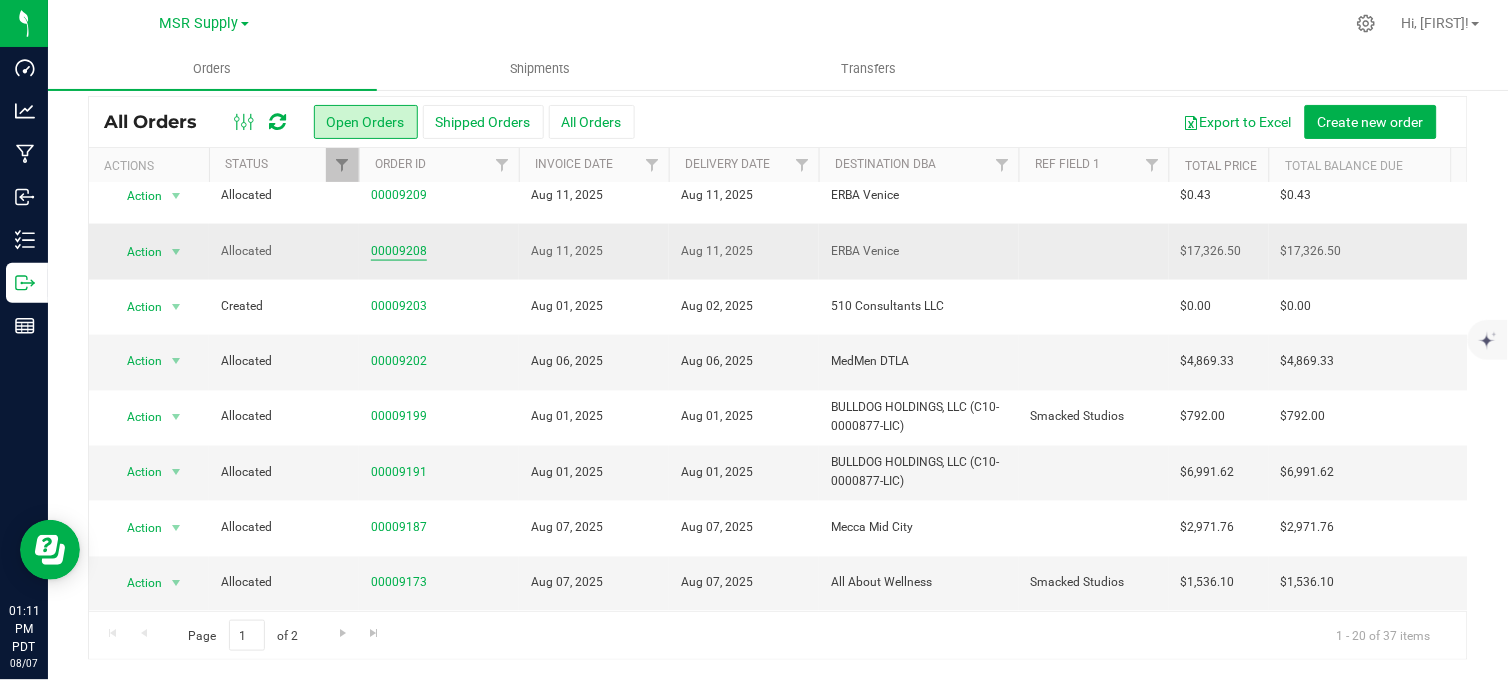 click on "00009208" at bounding box center (399, 251) 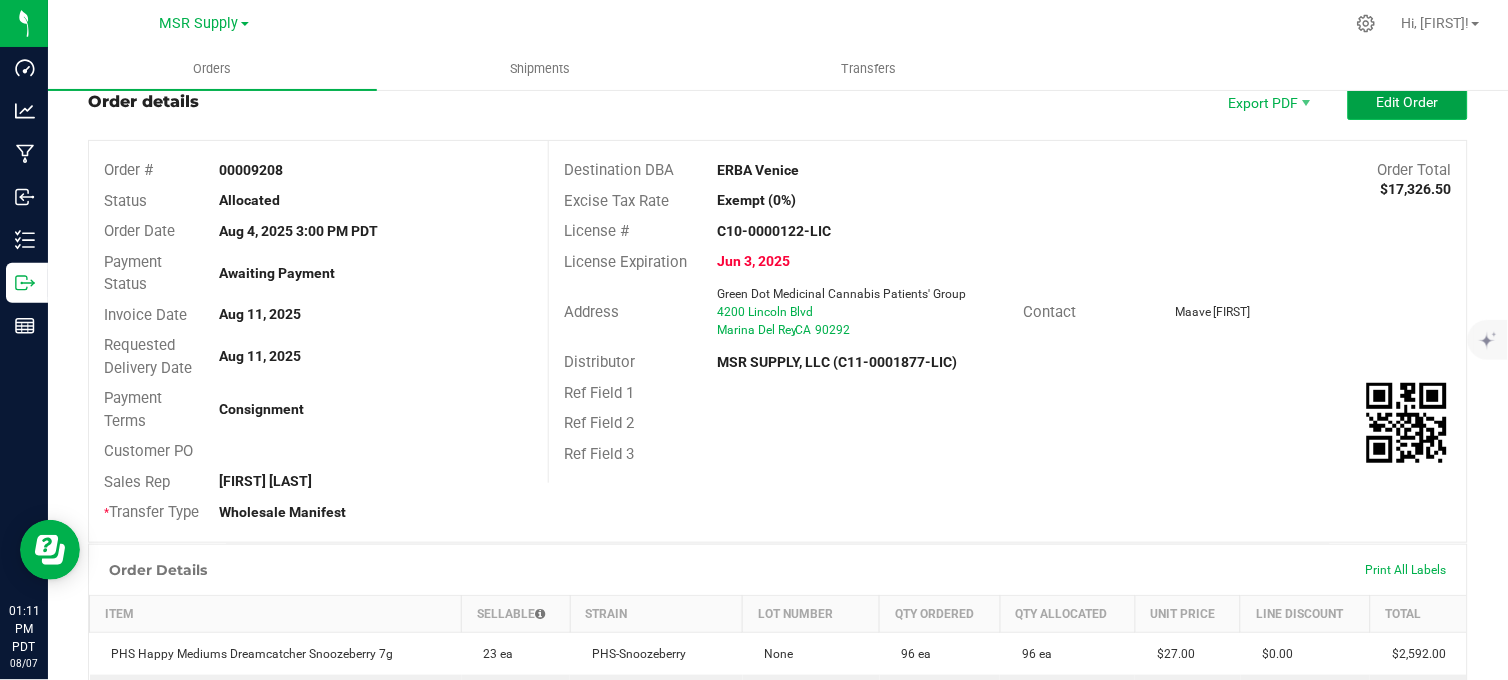click on "Edit Order" at bounding box center (1408, 102) 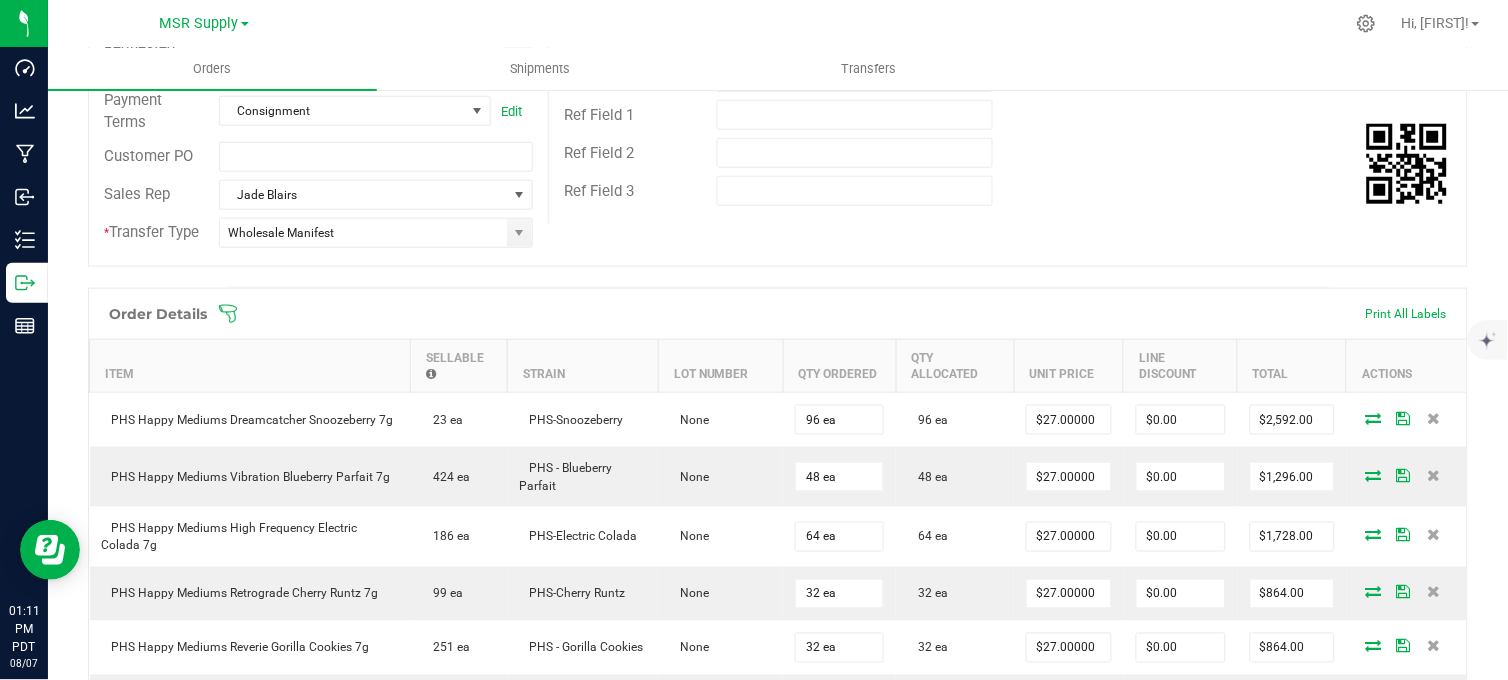 scroll, scrollTop: 1165, scrollLeft: 0, axis: vertical 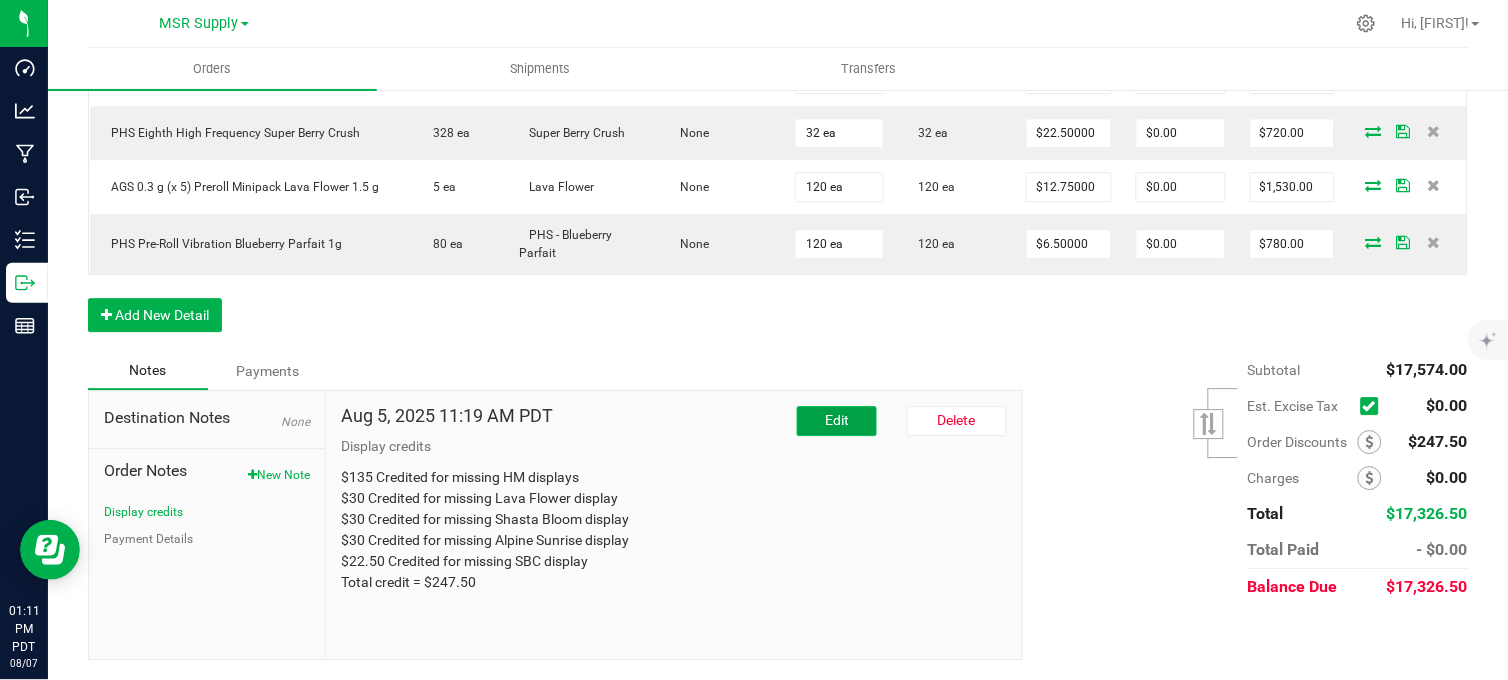 click on "Edit" at bounding box center (837, 420) 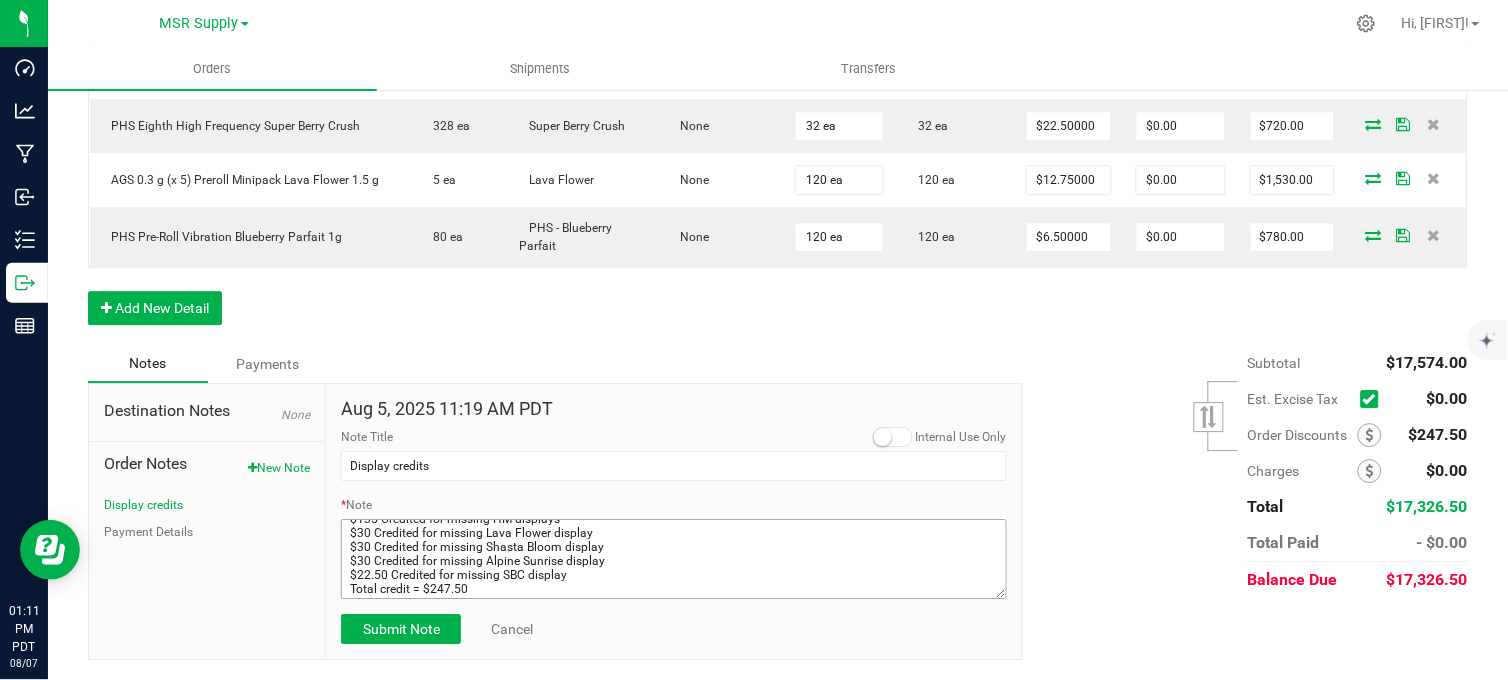 scroll, scrollTop: 14, scrollLeft: 0, axis: vertical 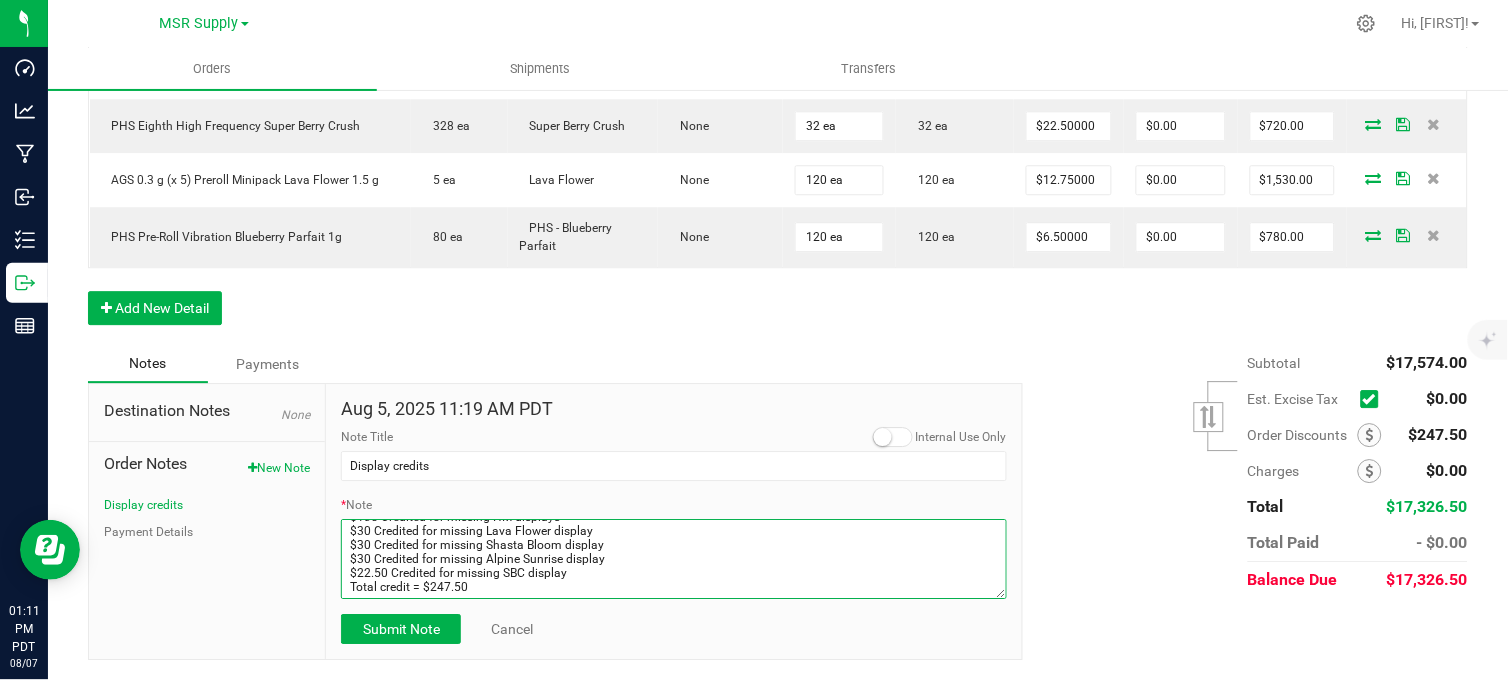 click on "*
Note" at bounding box center [674, 559] 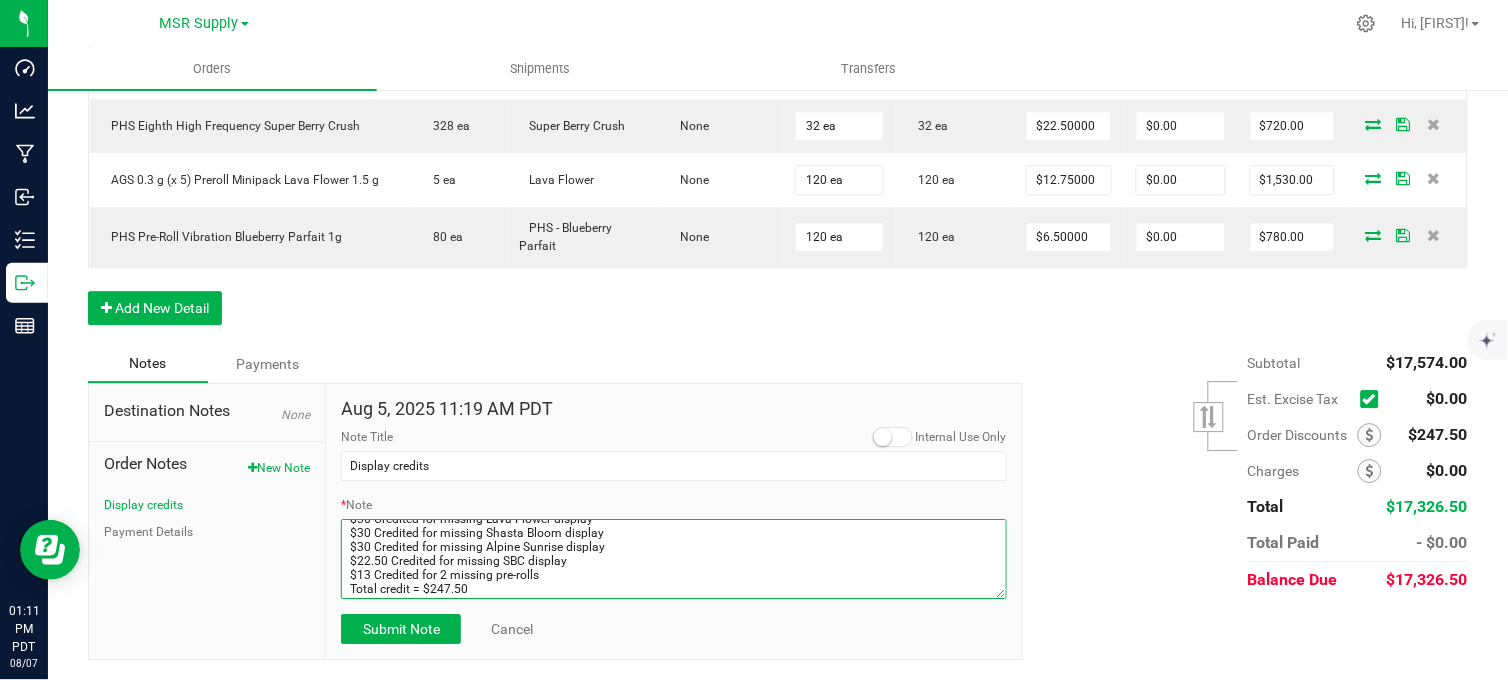 scroll, scrollTop: 28, scrollLeft: 0, axis: vertical 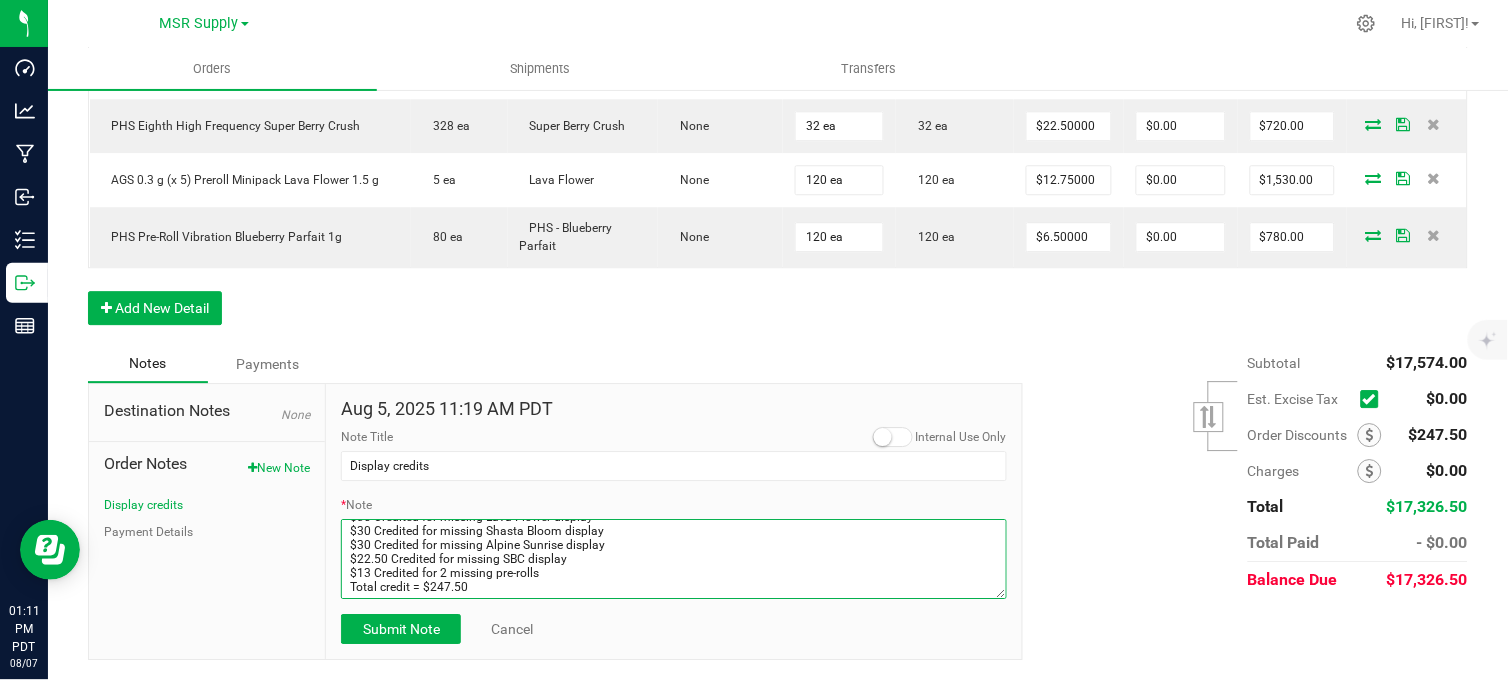 click on "*
Note" at bounding box center [674, 559] 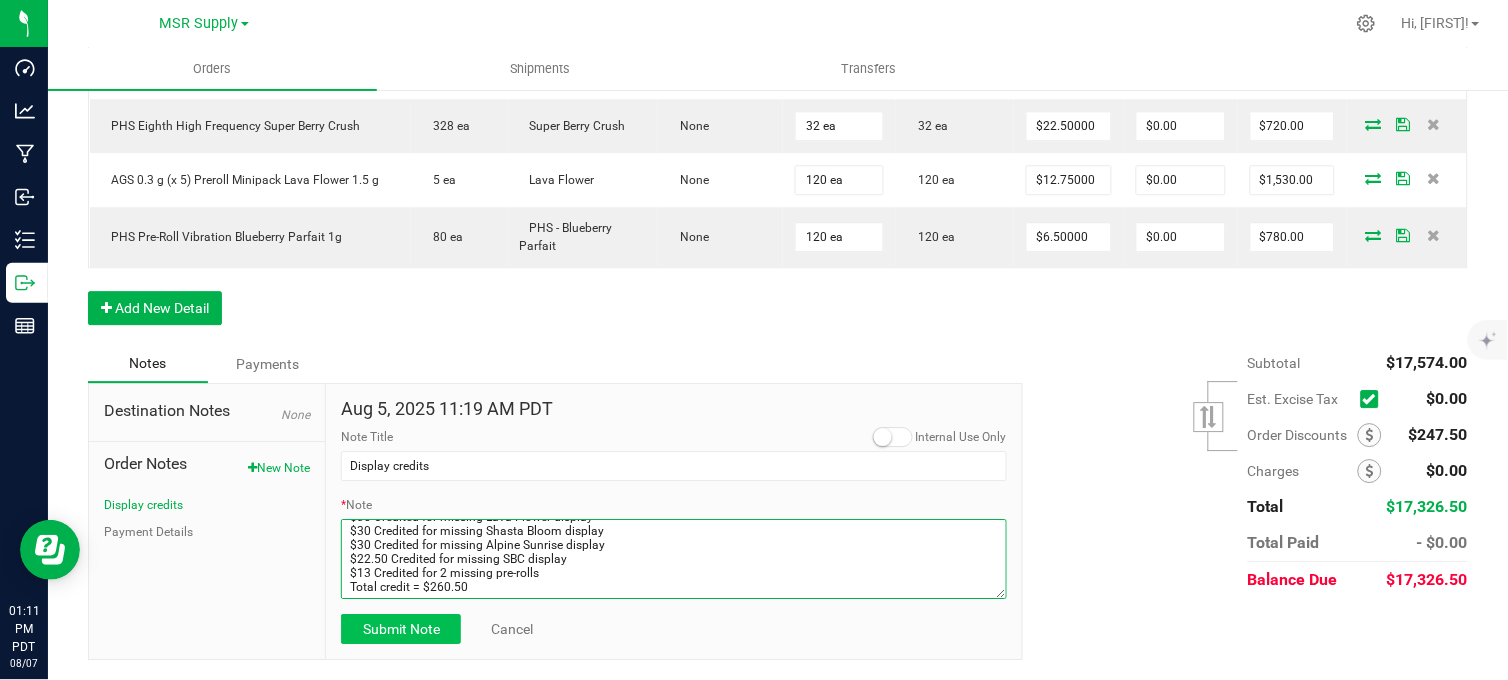 type on "$135 Credited for missing HM displays
$30 Credited for missing Lava Flower display
$30 Credited for missing Shasta Bloom display
$30 Credited for missing Alpine Sunrise display
$22.50 Credited for missing SBC display
$13 Credited for 2 missing pre-rolls
Total credit = $260.50" 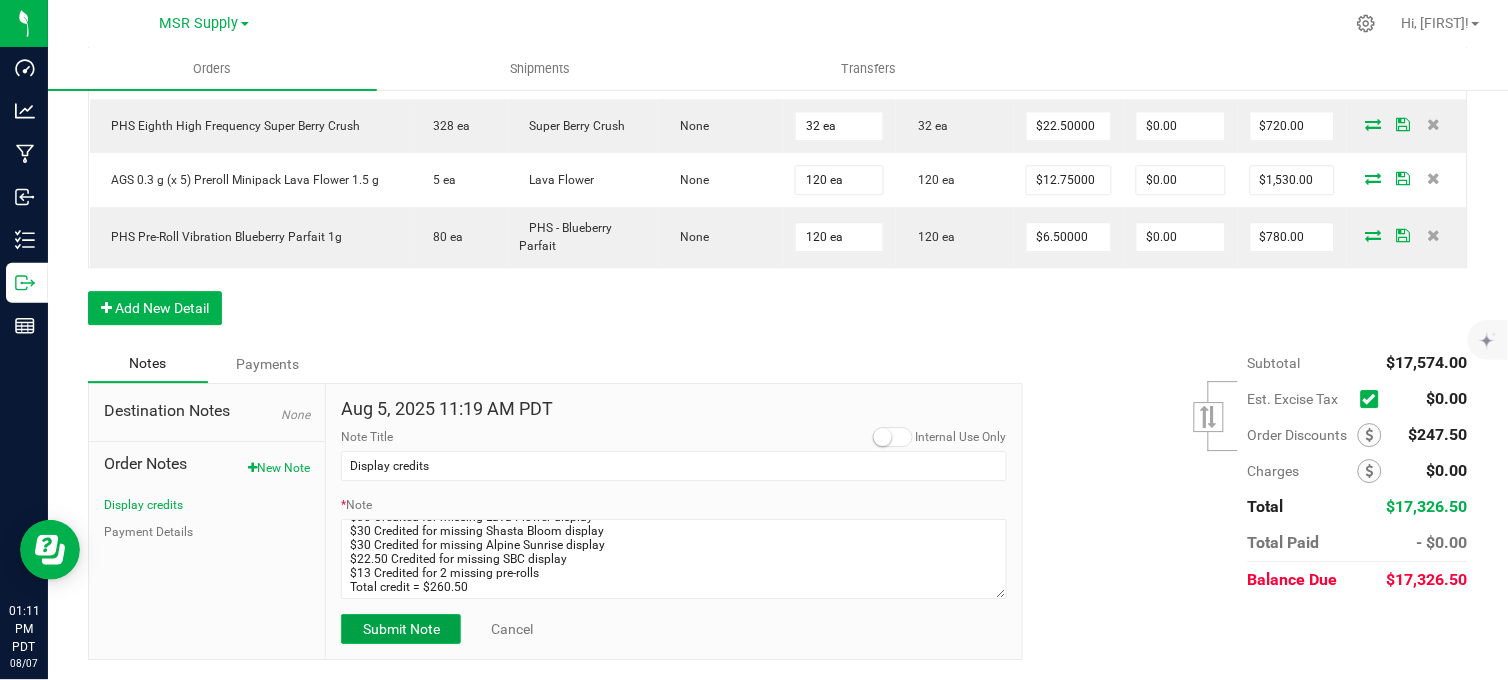 click on "Submit Note" at bounding box center [401, 629] 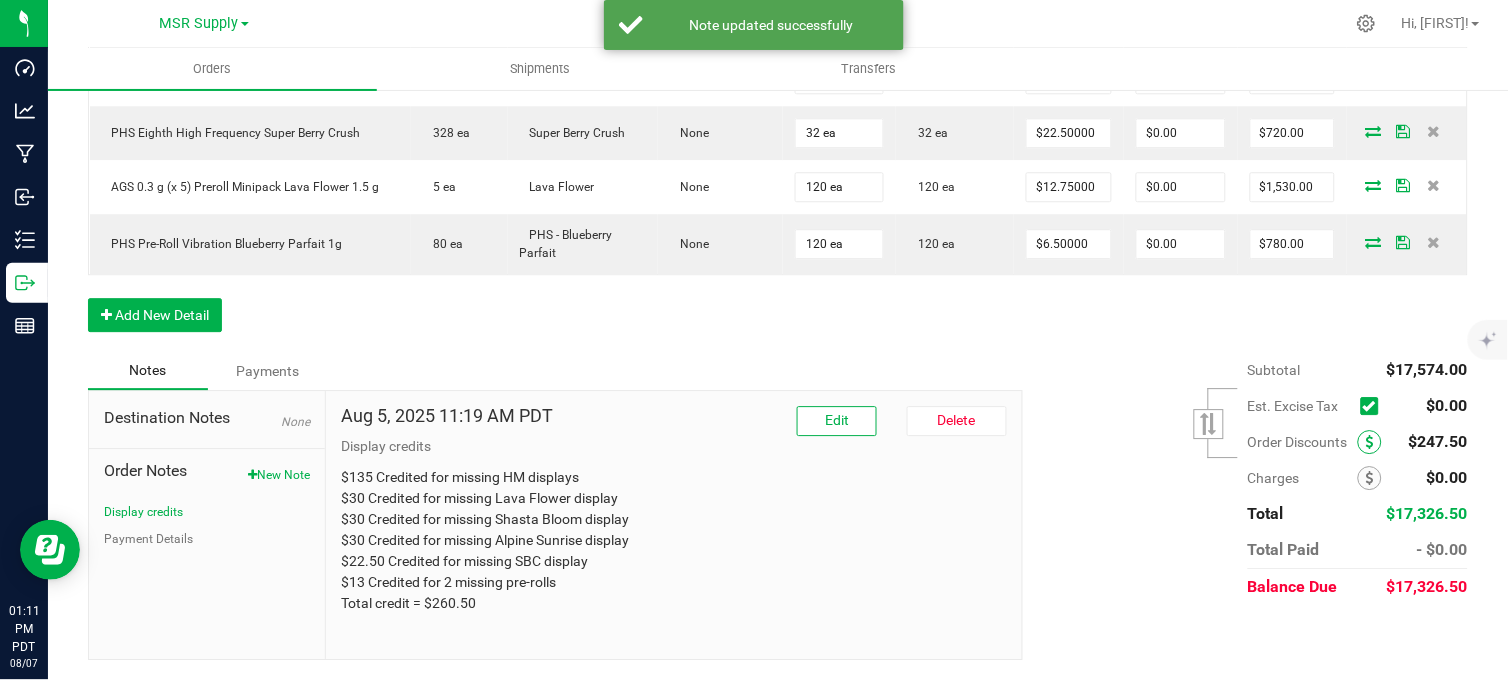 click at bounding box center (1370, 442) 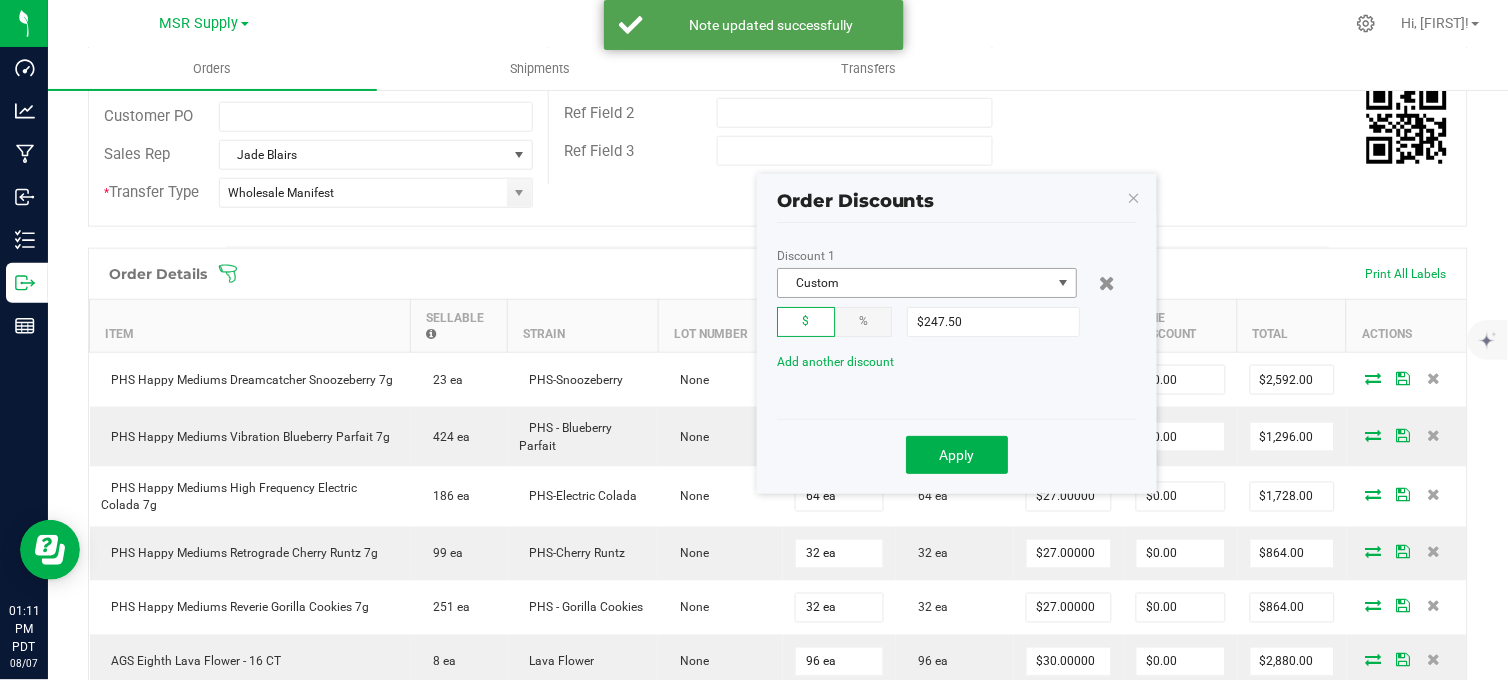 scroll, scrollTop: 403, scrollLeft: 0, axis: vertical 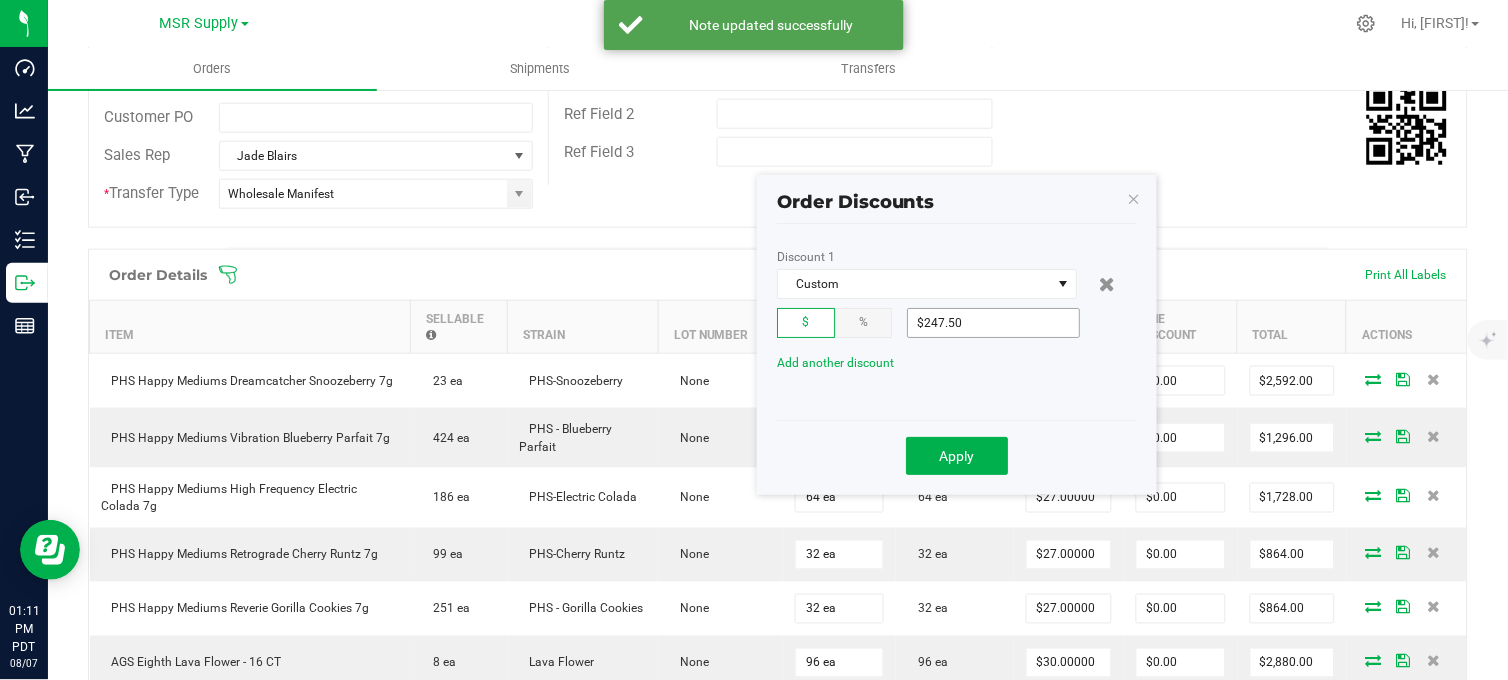 type on "247.5" 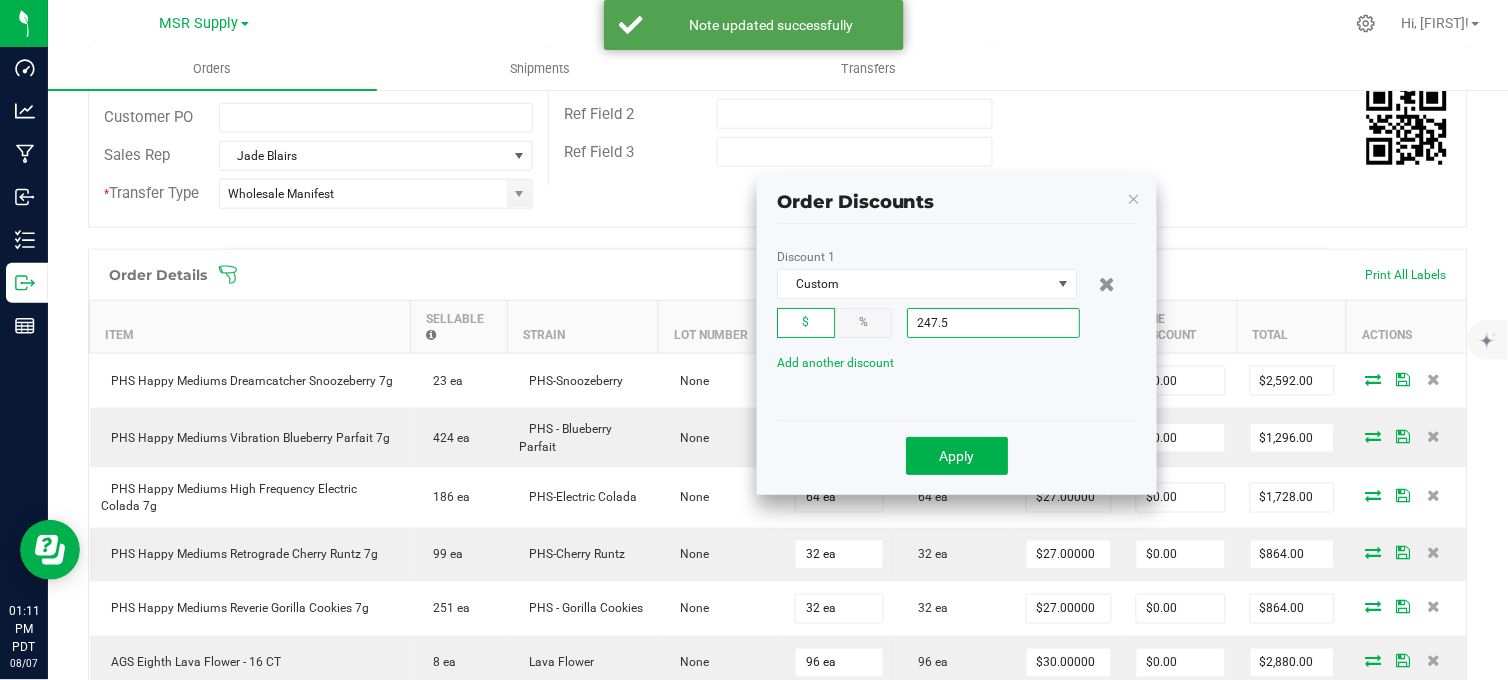 click on "247.5" at bounding box center [993, 323] 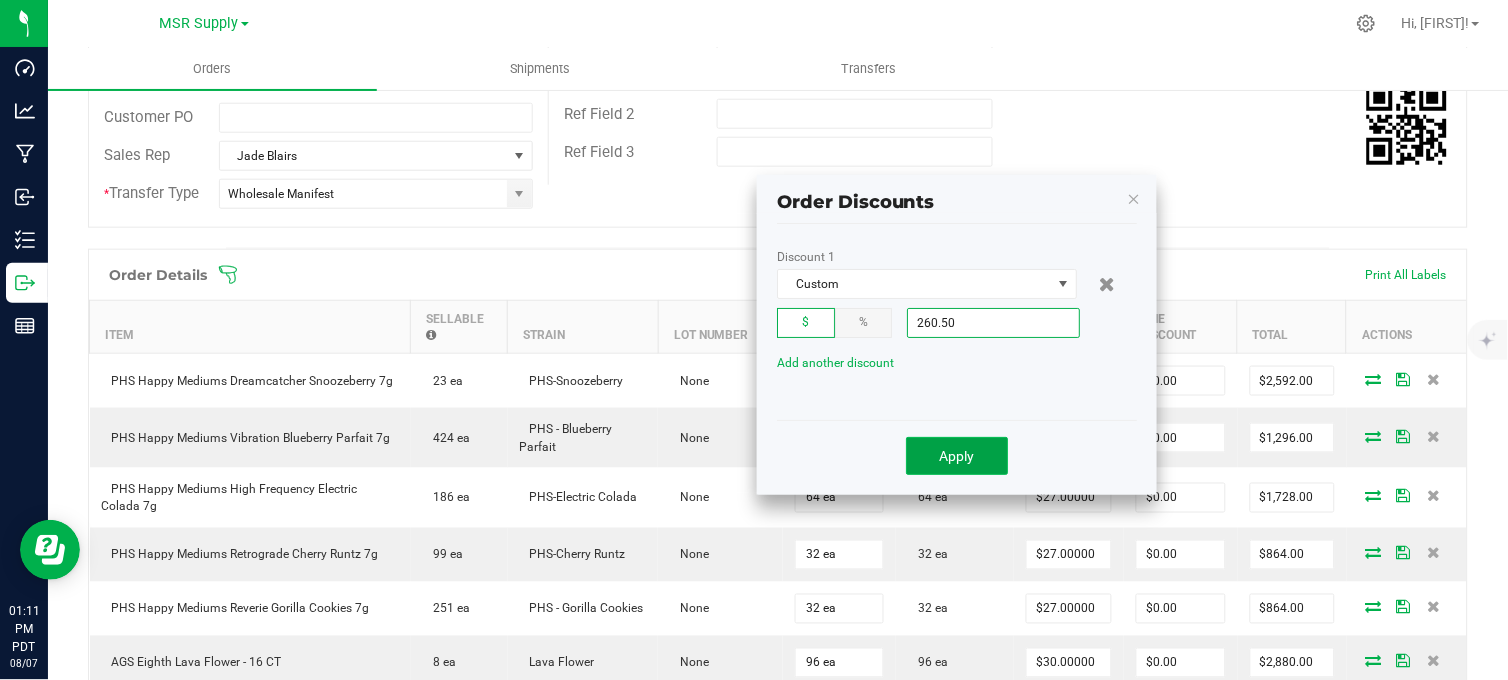 type on "$260.50" 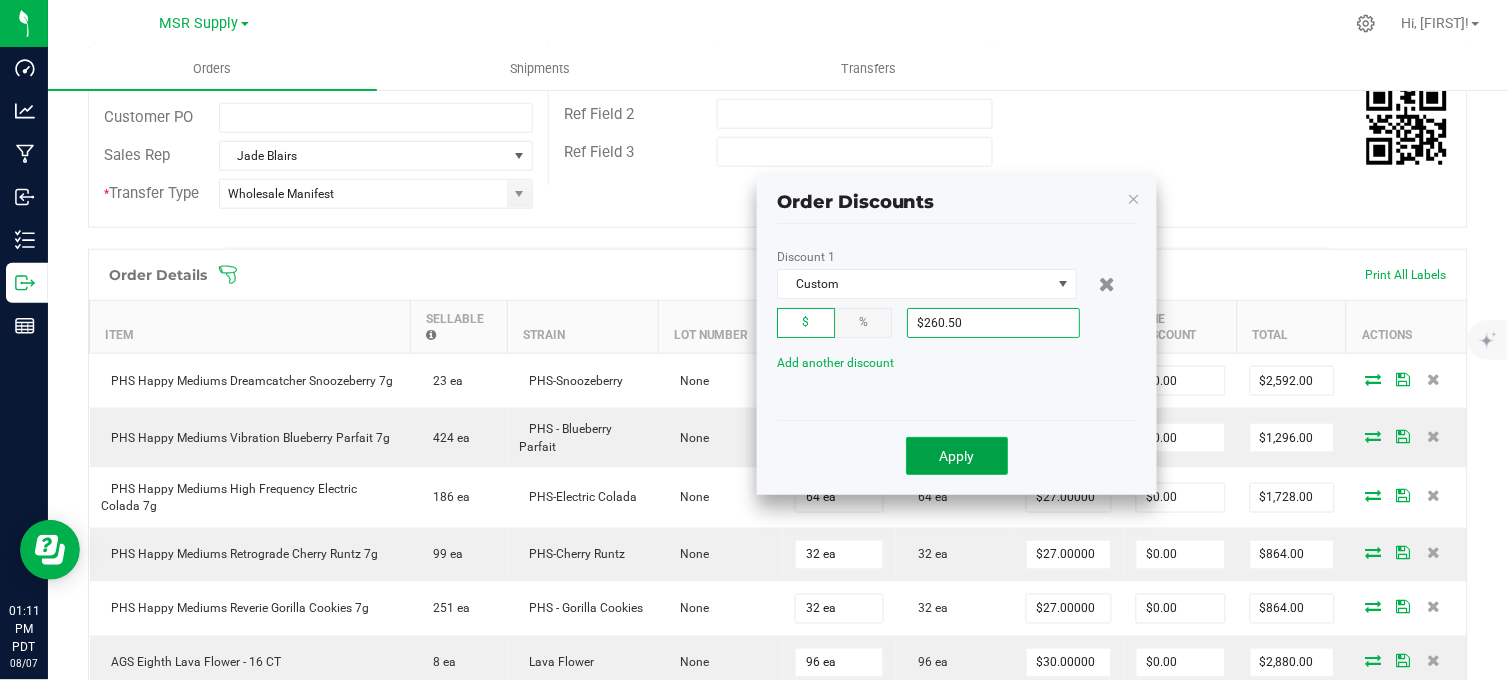 click on "Apply" at bounding box center [957, 456] 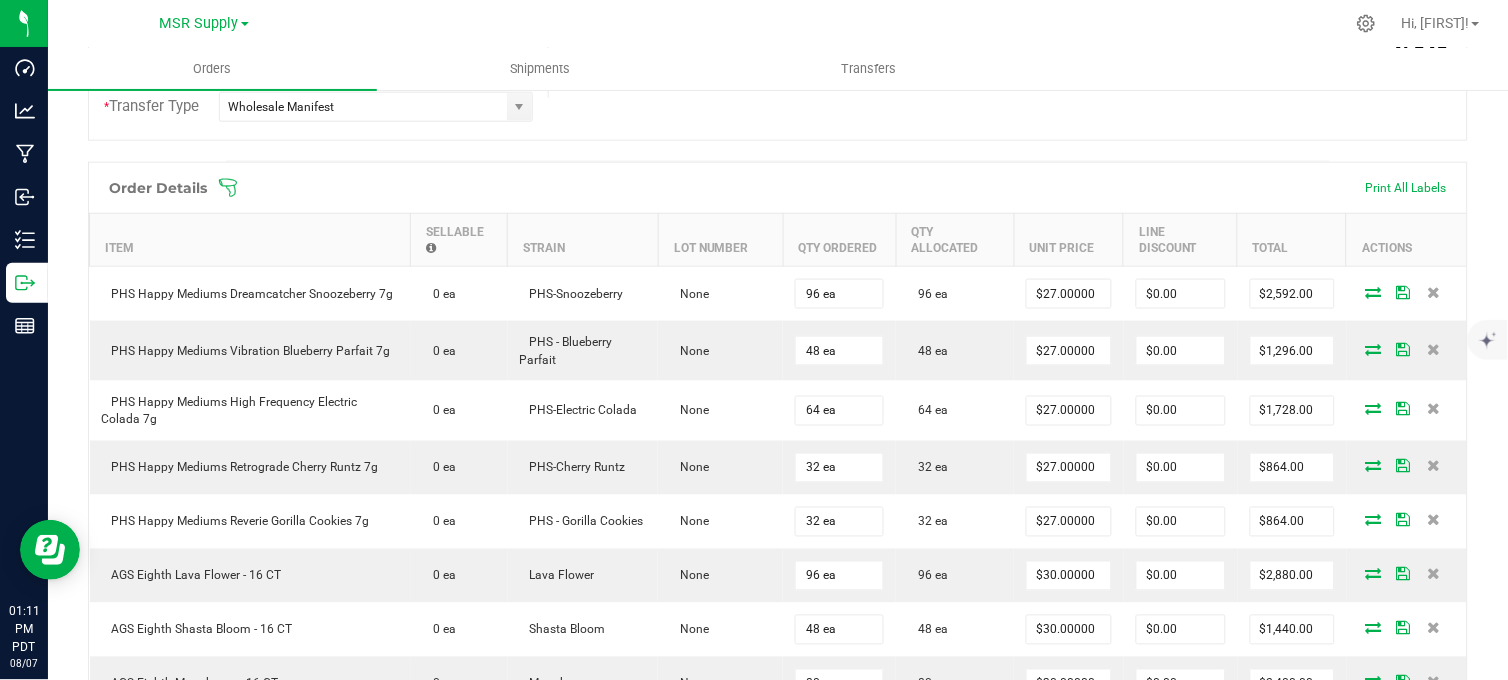 scroll, scrollTop: 493, scrollLeft: 0, axis: vertical 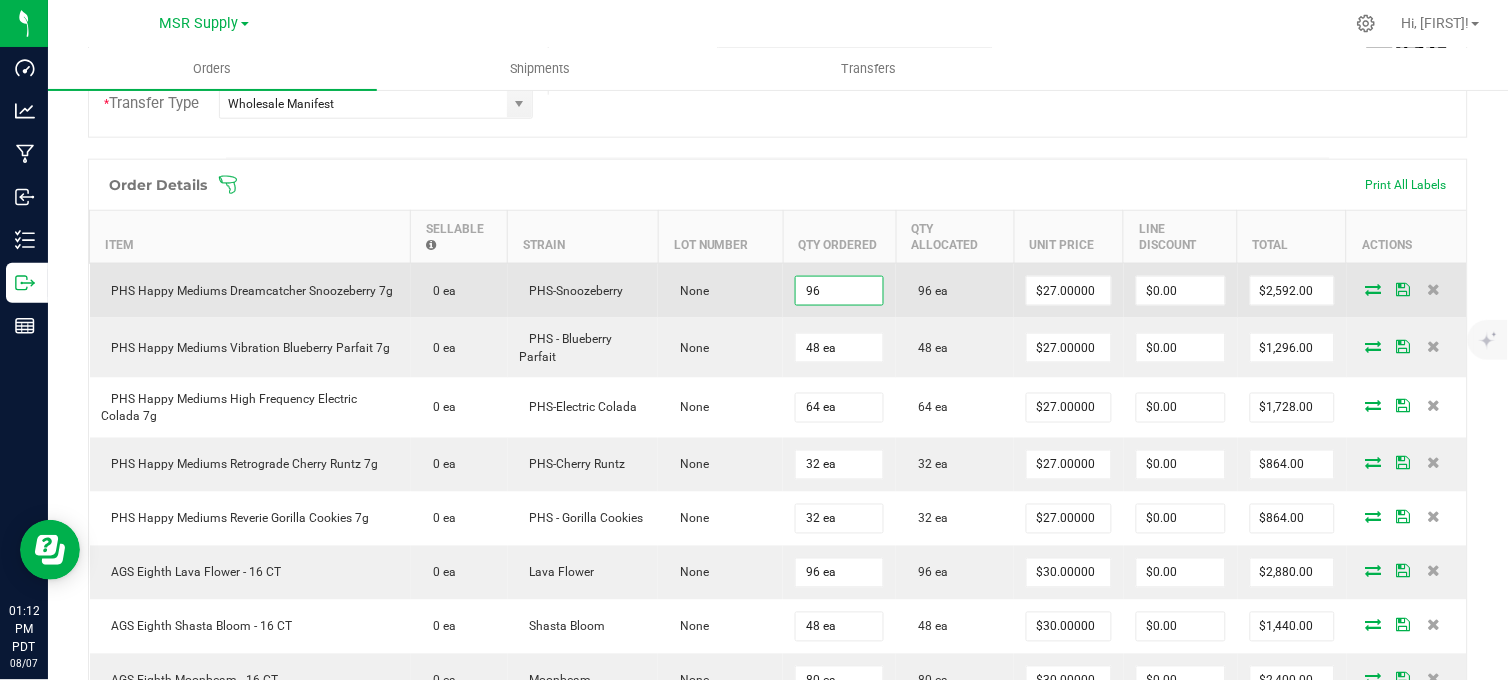 click on "96" at bounding box center [839, 291] 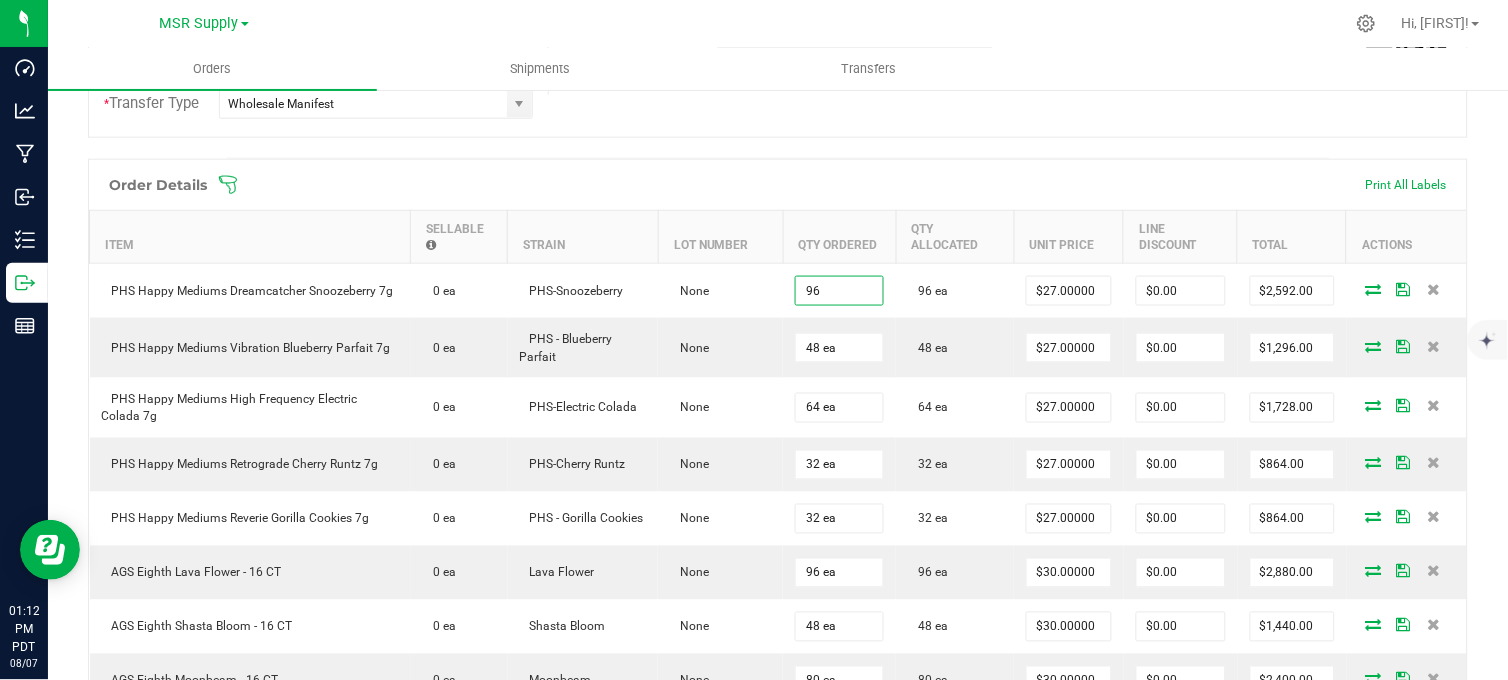 type on "96 ea" 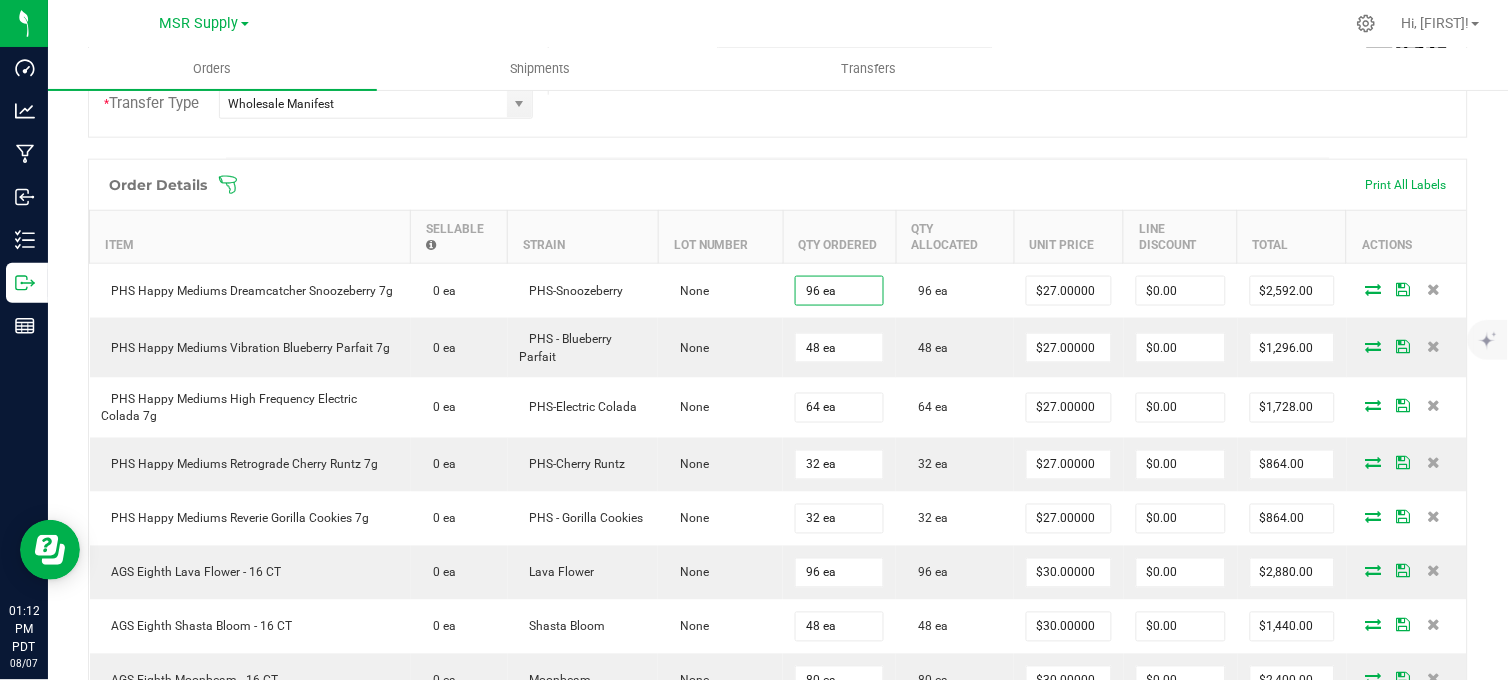 click on "Order #   00009208   Status   Allocated   Order Date   [DATE] [TIME] [TIMEZONE]   Payment Status   Awaiting Payment   Invoice Date  [DATE]  Requested Delivery Date  [DATE]  Payment Terms  Consignment  Edit   Customer PO   Sales Rep  [FIRST] [LAST] *  Transfer Type  Wholesale Manifest  Destination DBA  ERBA Venice  Edit   Order Total   $17,313.50   Excise Tax Rate  Exempt (0%)  License #   C10-0000122-LIC   License Expiration   [DATE]   Address  Green Dot Medicinal Cannabis Patients' Group 4200 Lincoln Blvd Marina Del Rey  ,  CA 90292  Contact  [FIRST] [LAST]  Distributor  MSR SUPPLY, LLC (C11-0001877-LIC)  Ref Field 1   Ref Field 2   Ref Field 3" at bounding box center (778, -78) 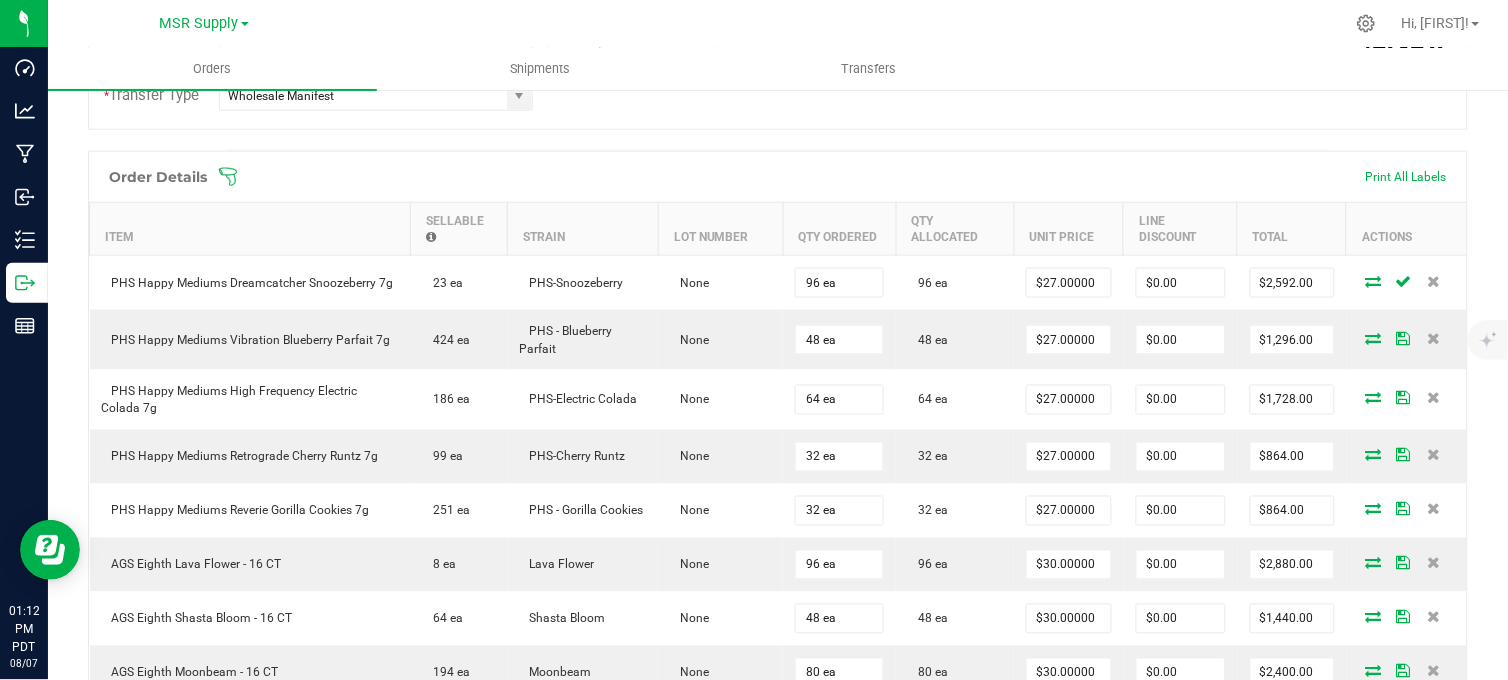 scroll, scrollTop: 0, scrollLeft: 0, axis: both 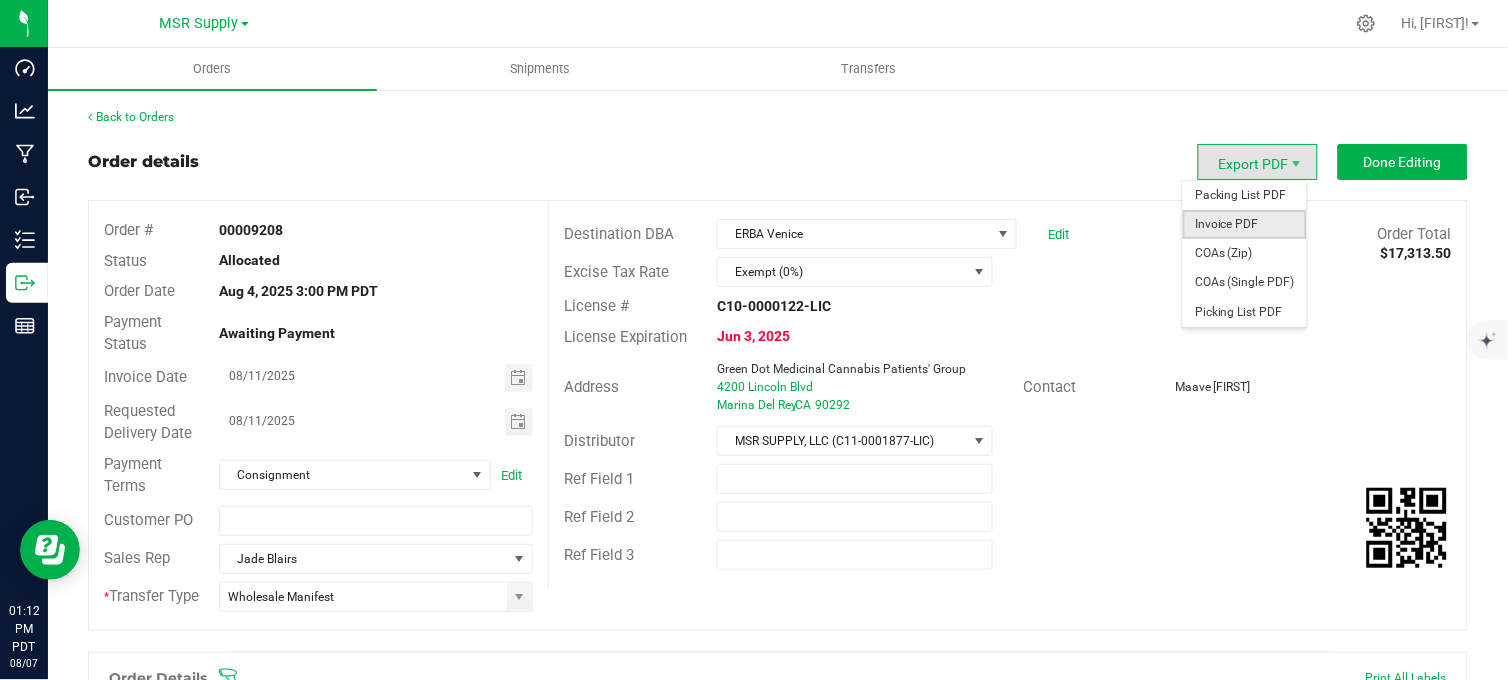click on "Invoice PDF" at bounding box center [1245, 224] 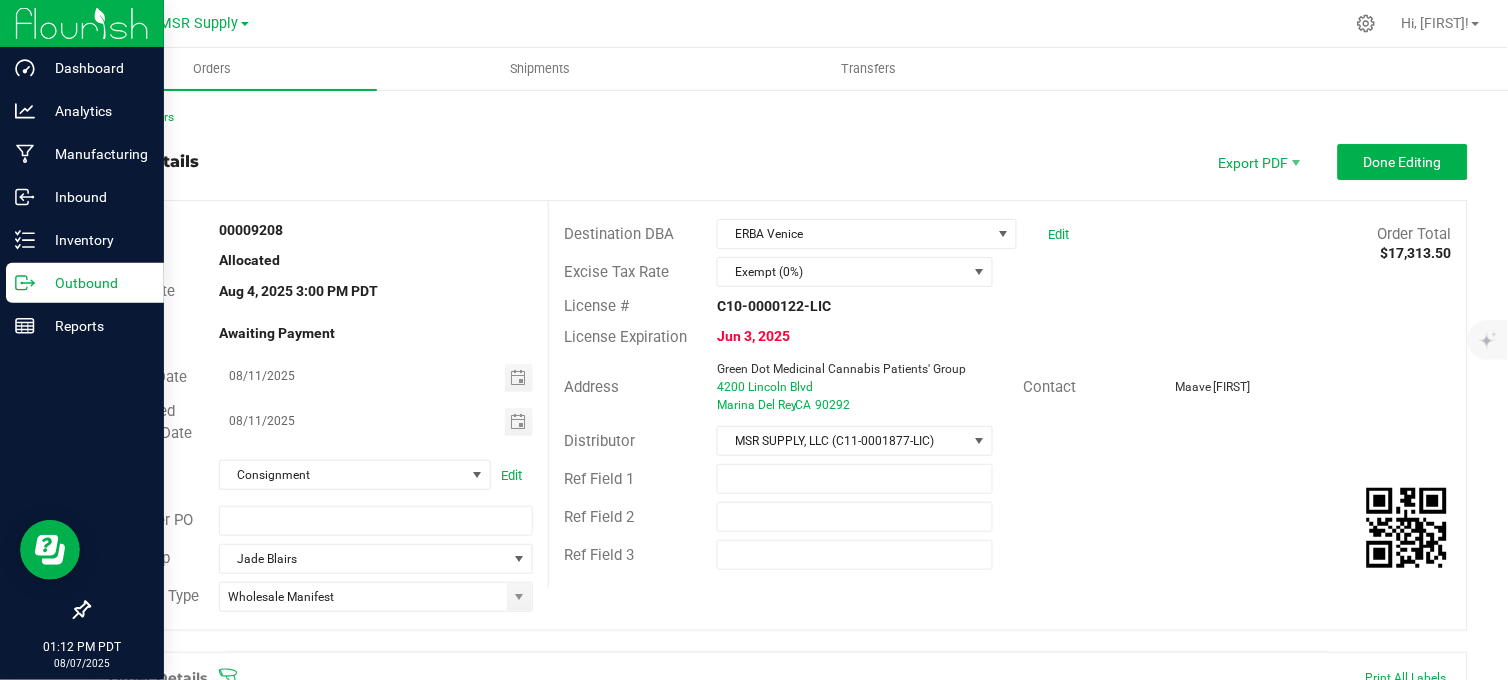 click on "Outbound" at bounding box center (95, 283) 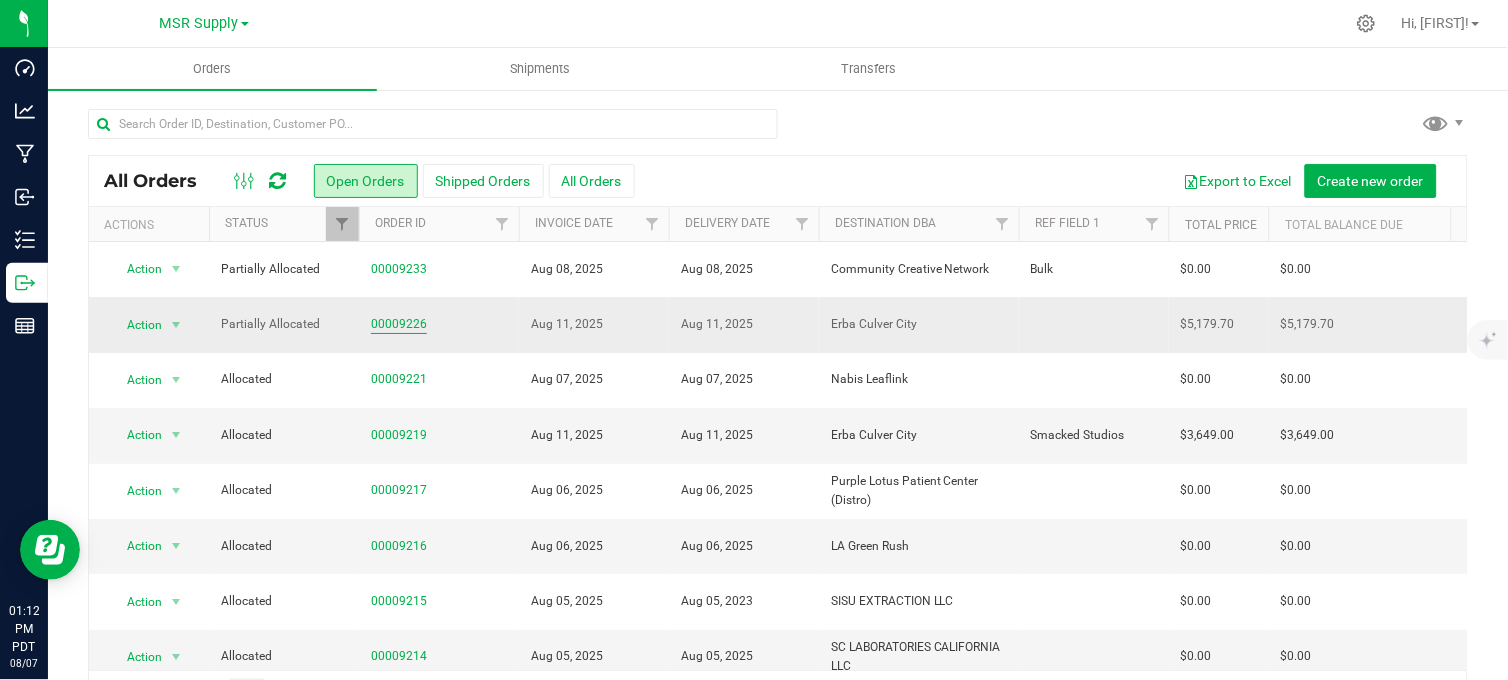 click on "00009226" at bounding box center (399, 324) 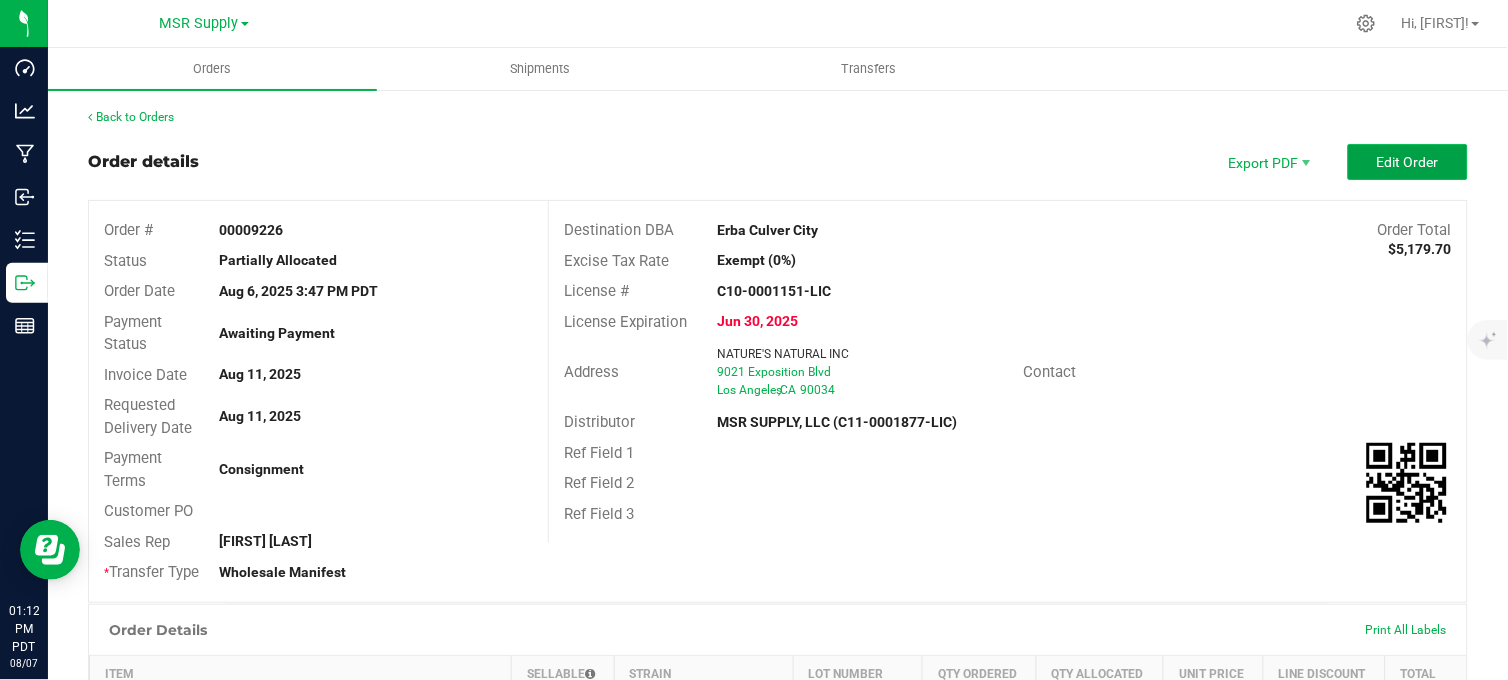 click on "Edit Order" at bounding box center [1408, 162] 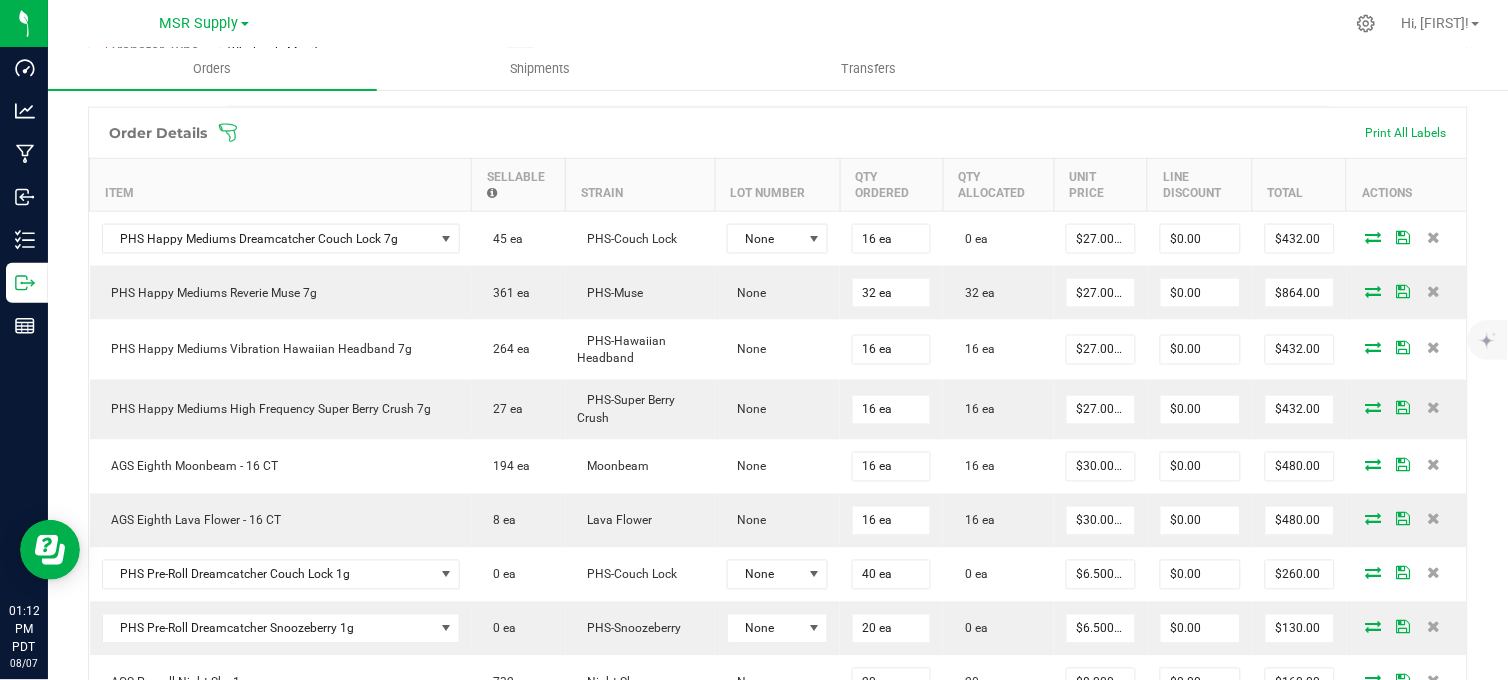 scroll, scrollTop: 555, scrollLeft: 0, axis: vertical 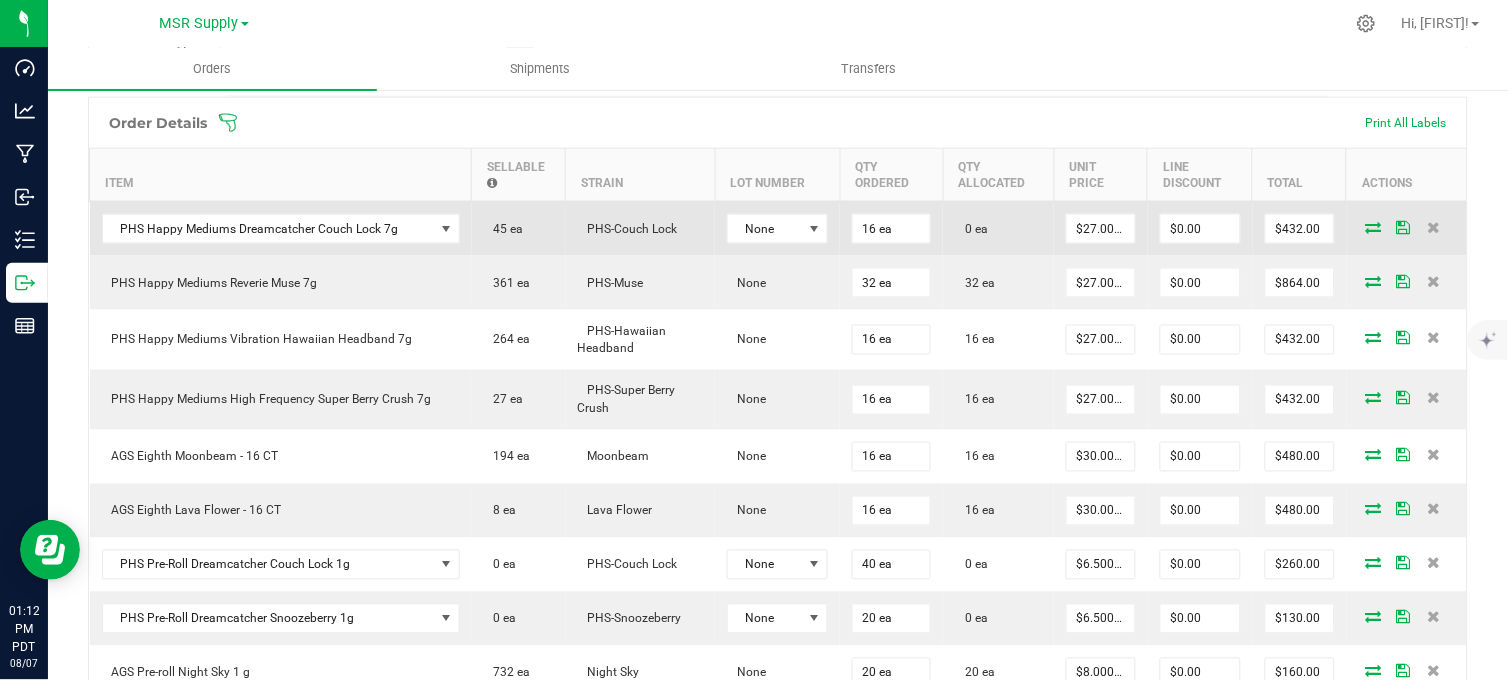 click at bounding box center (1374, 227) 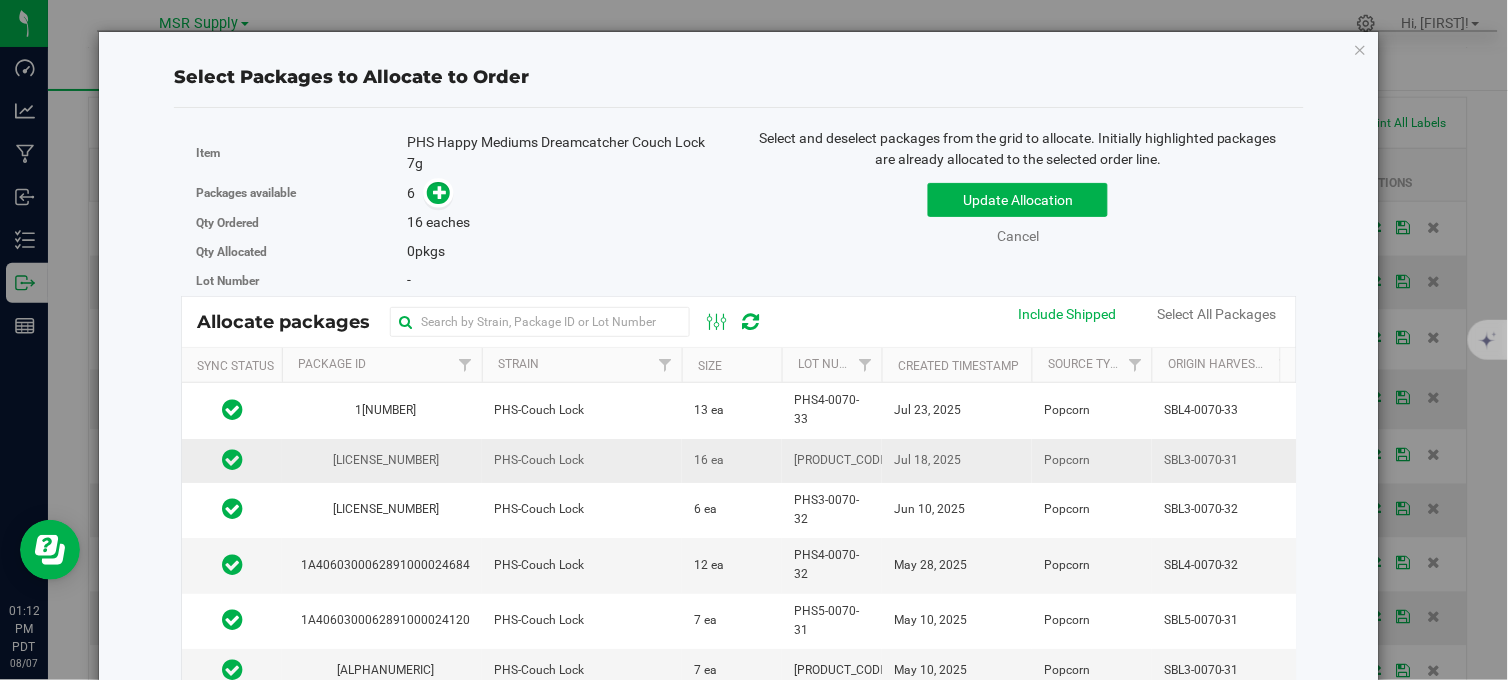 click on "PHS-Couch Lock" at bounding box center (582, 461) 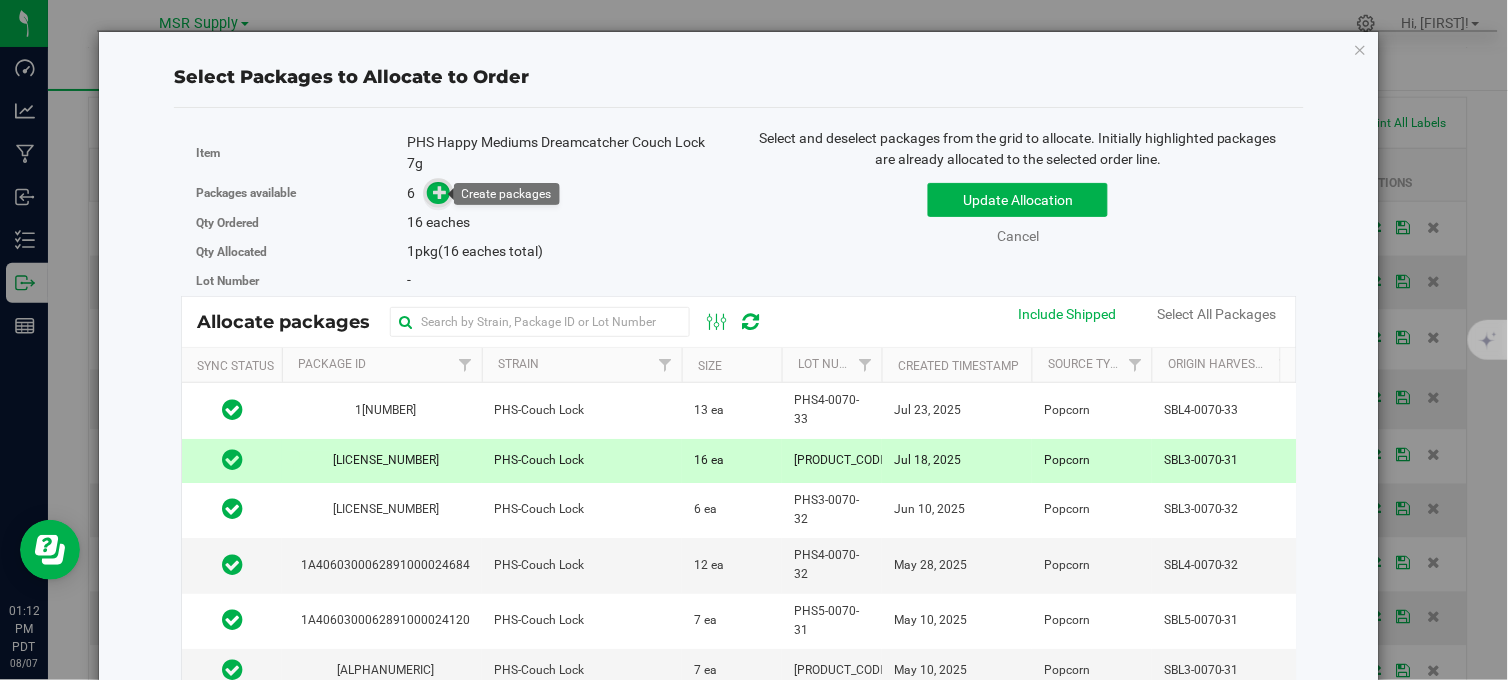 click at bounding box center [440, 192] 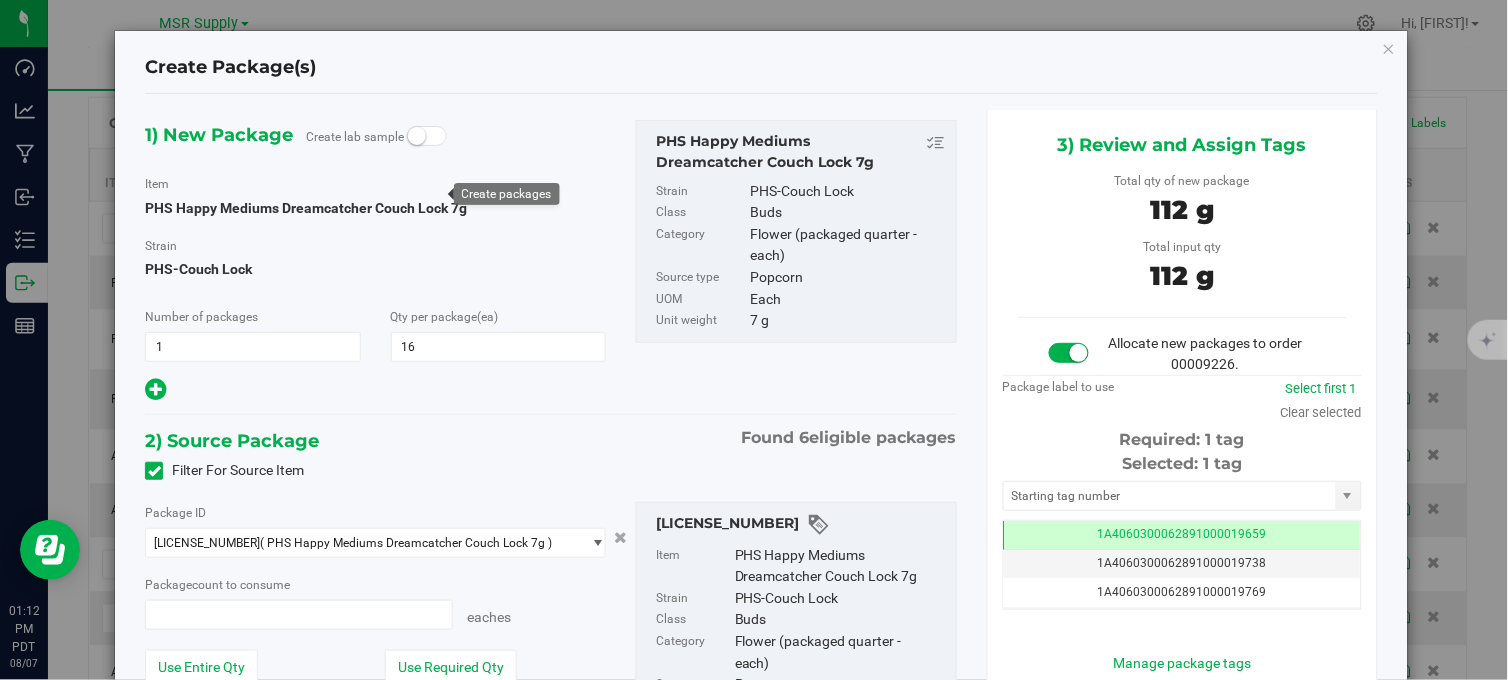 type on "16 ea" 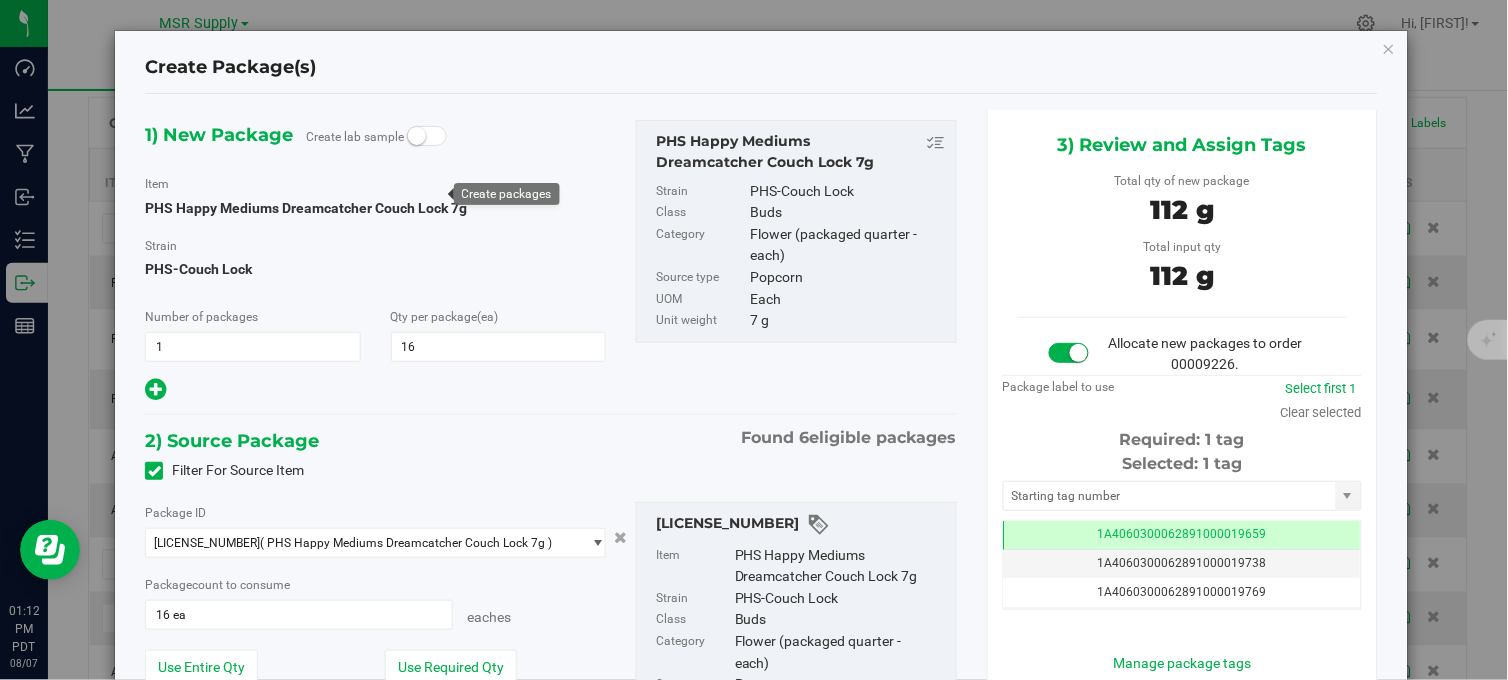 scroll, scrollTop: 0, scrollLeft: -1, axis: horizontal 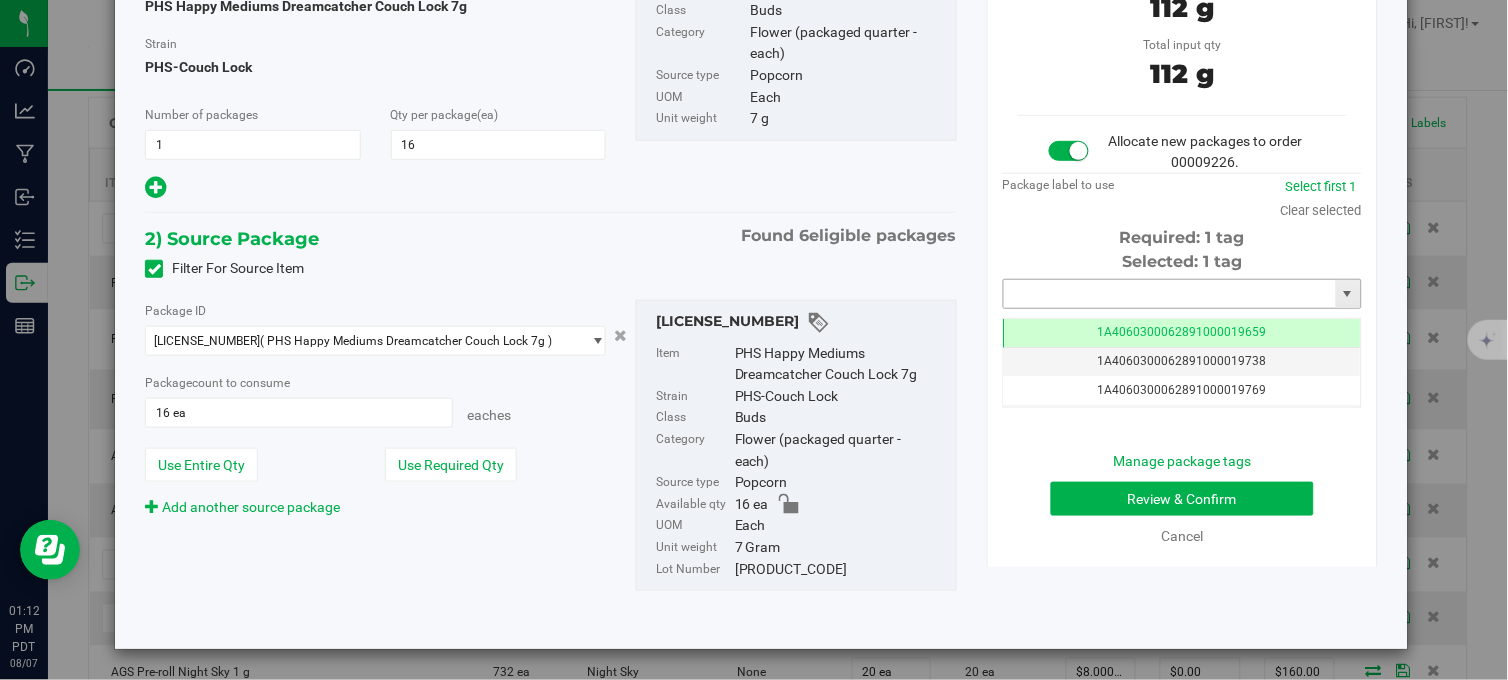 click at bounding box center (1170, 294) 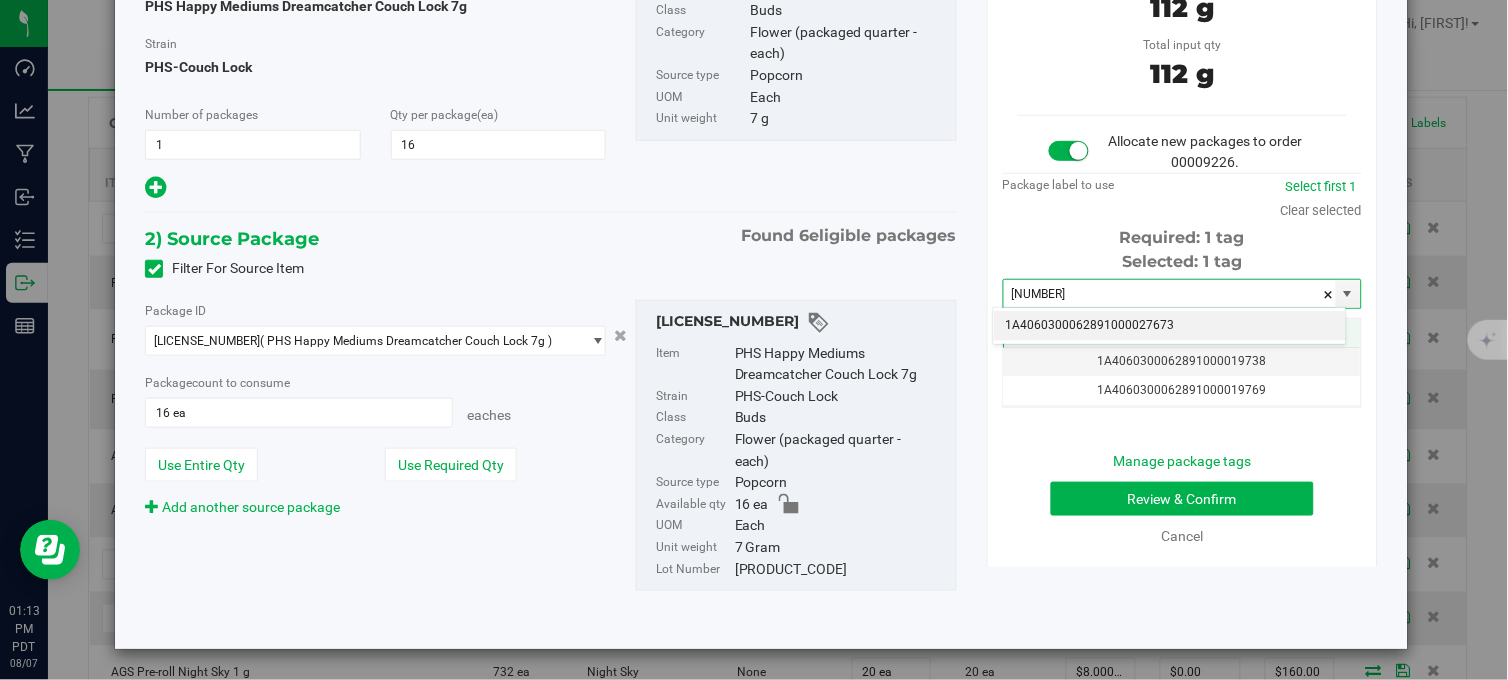 drag, startPoint x: 1045, startPoint y: 314, endPoint x: 1064, endPoint y: 335, distance: 28.319605 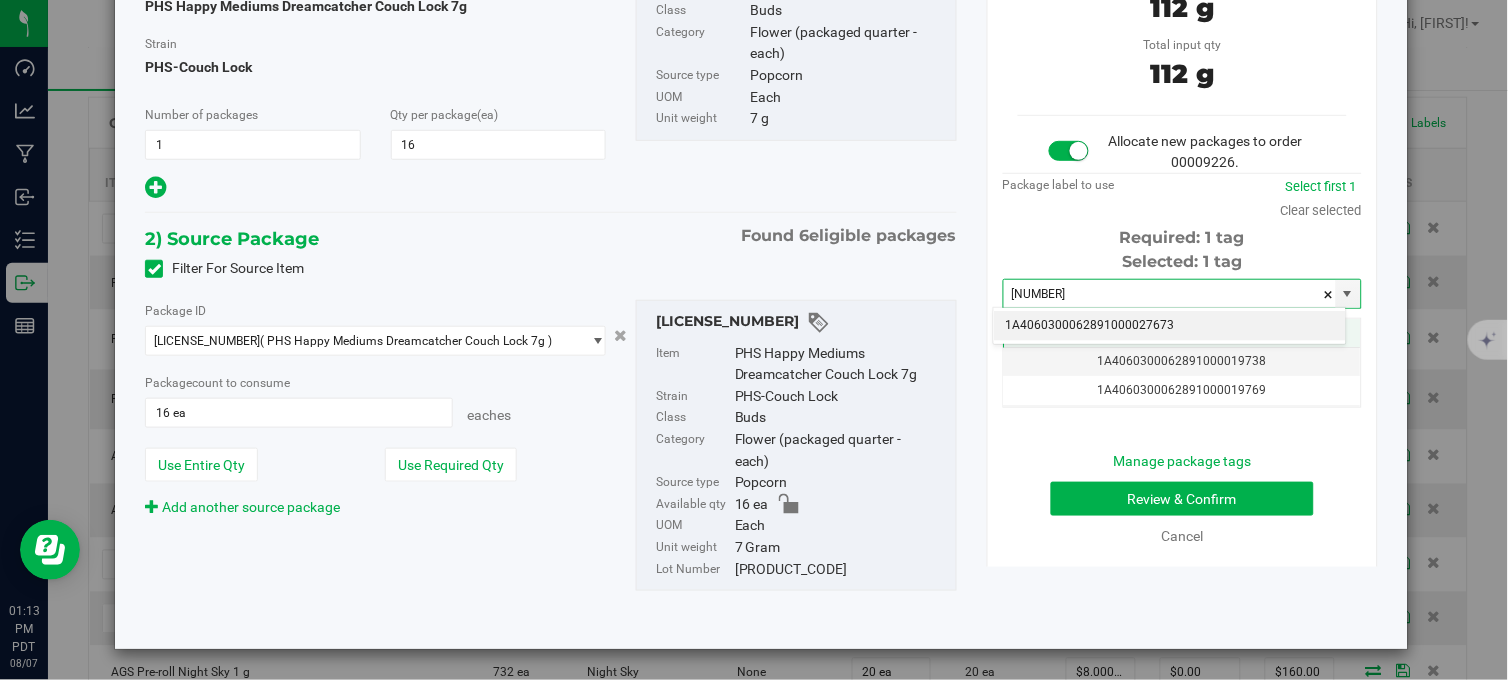 click on "1A4060300062891000027673" at bounding box center [1170, 326] 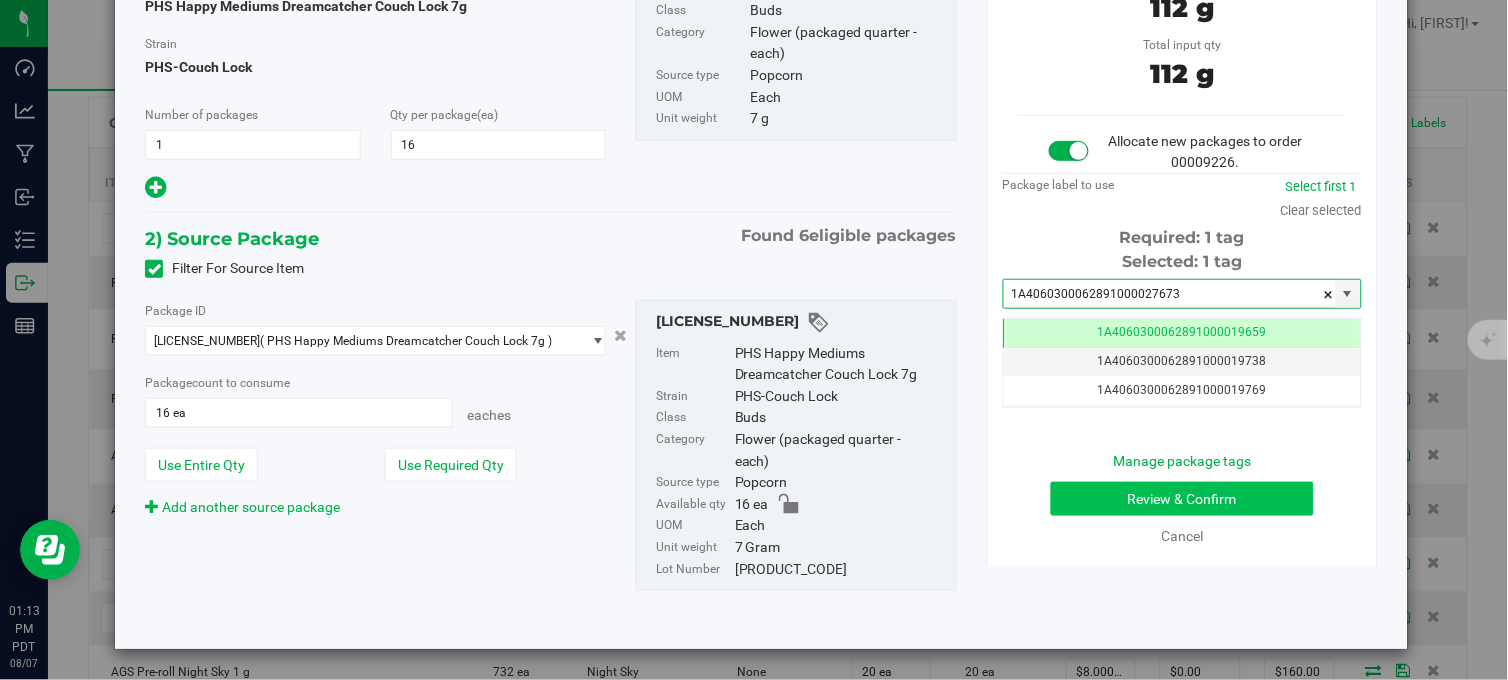 type on "1A4060300062891000027673" 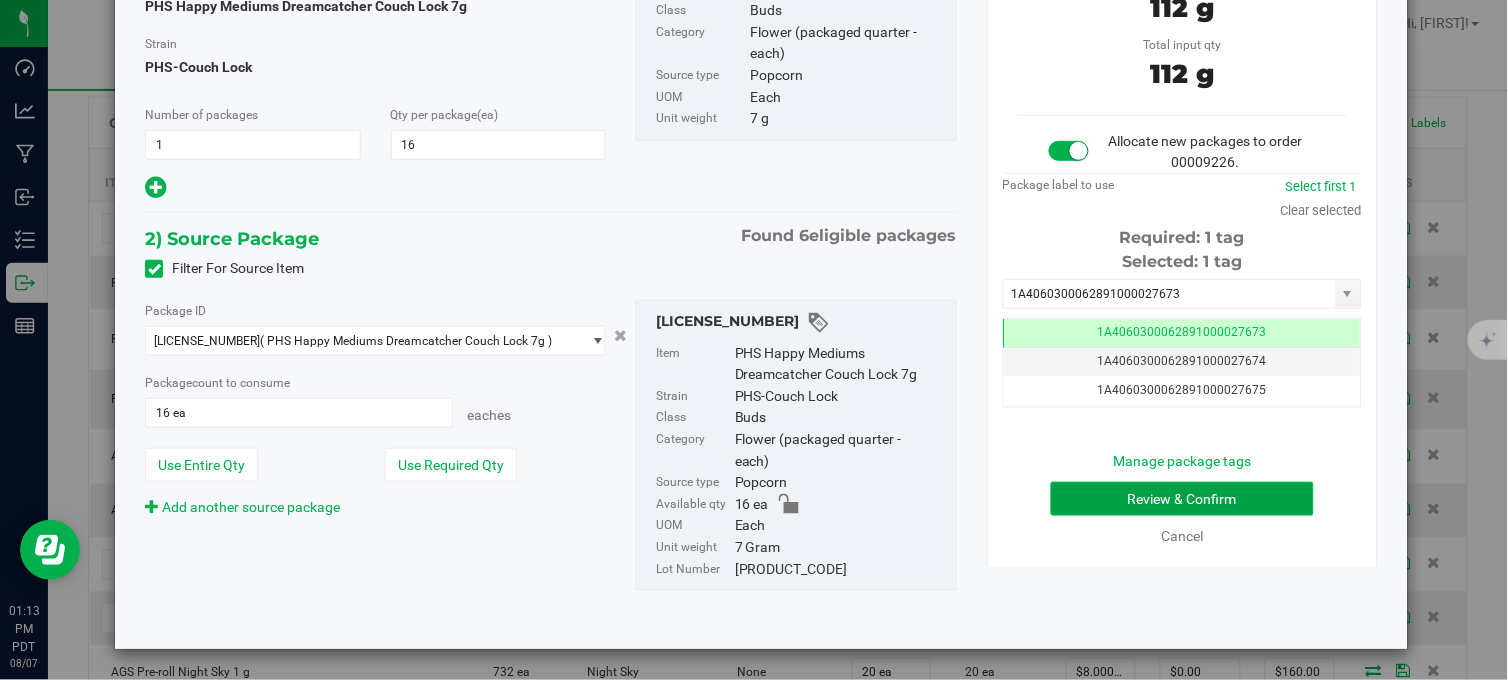 click on "Review & Confirm" at bounding box center (1182, 499) 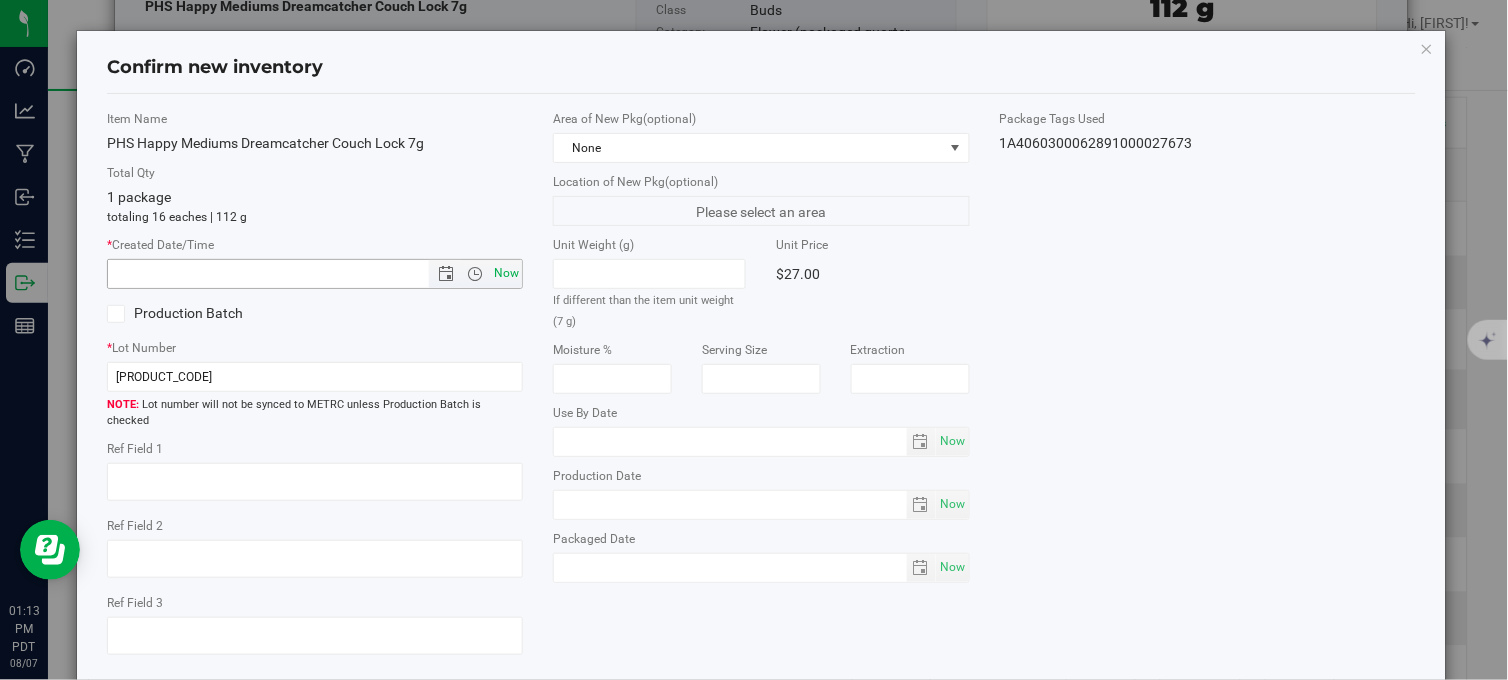 click on "Now" at bounding box center [507, 273] 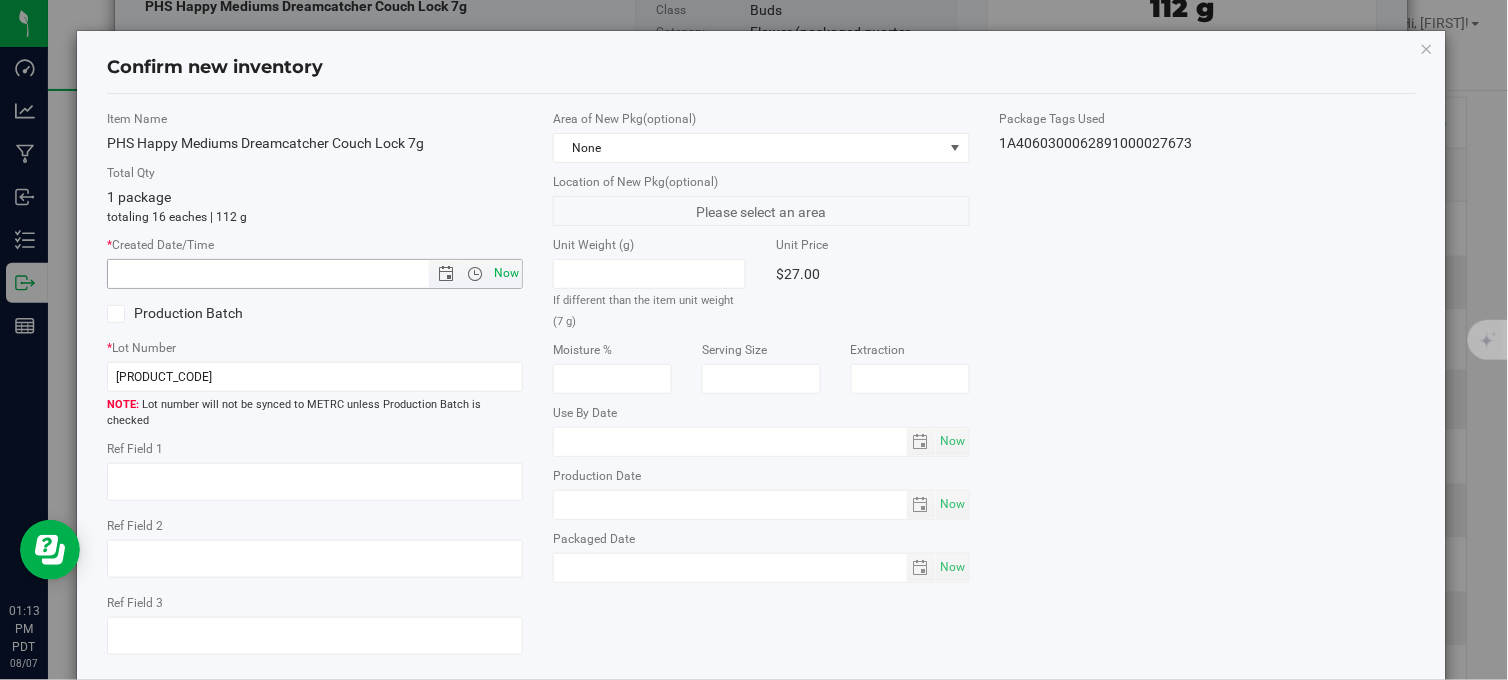 type on "[DATE] [TIME]" 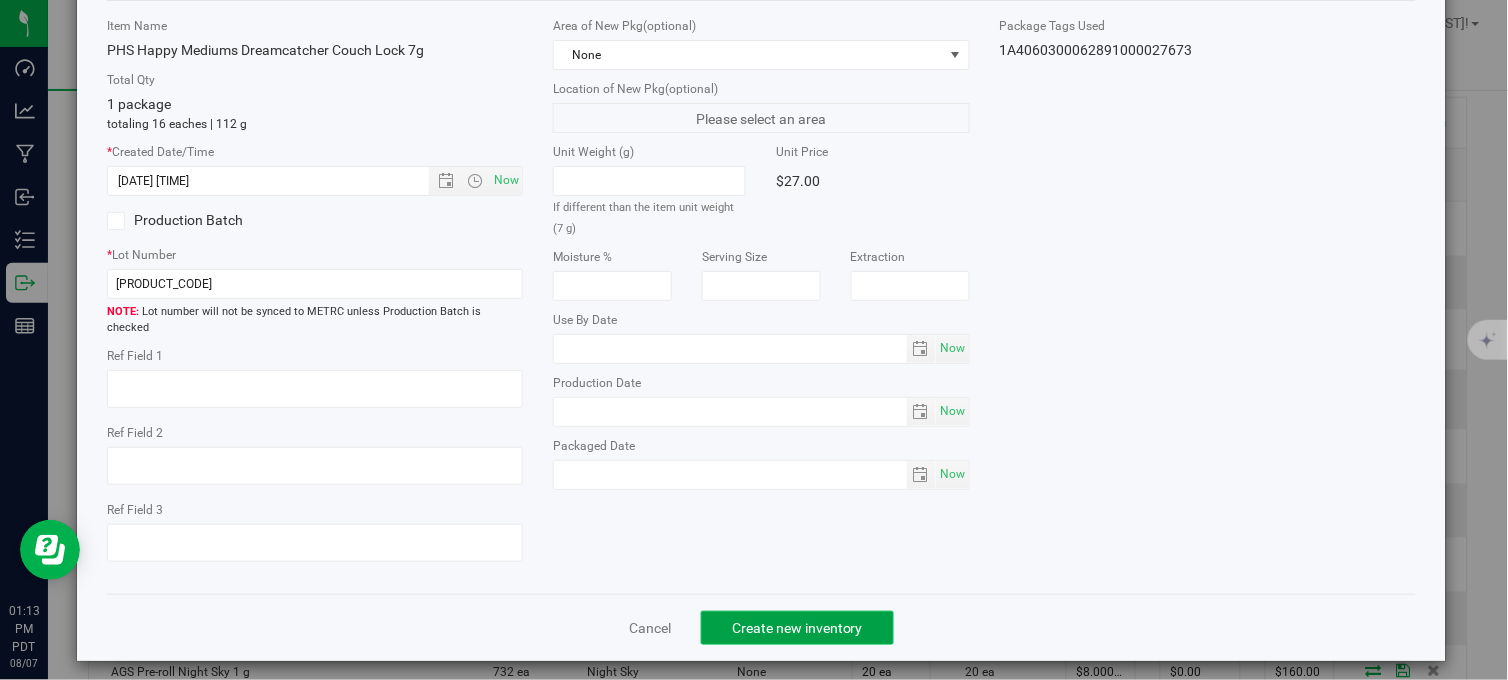 click on "Create new inventory" 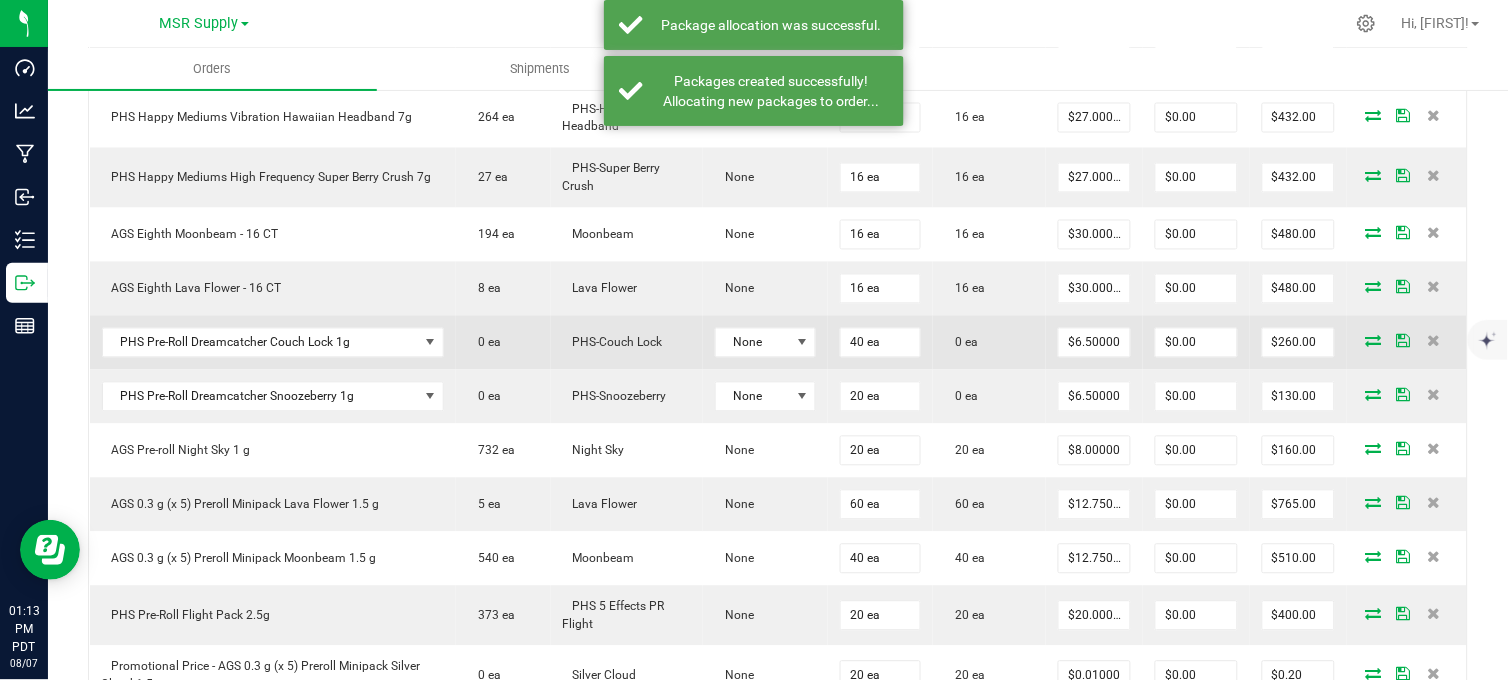 click at bounding box center [1374, 341] 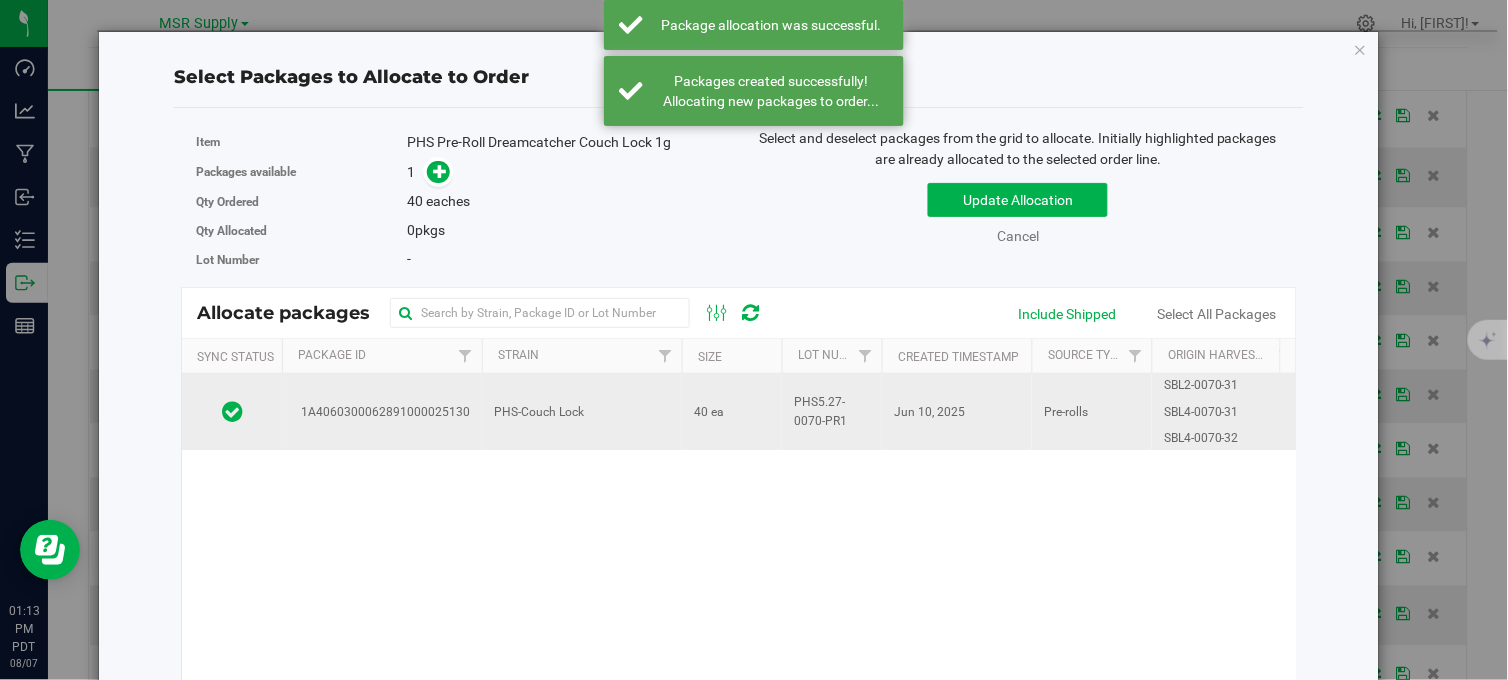 click on "PHS-Couch Lock" at bounding box center (582, 412) 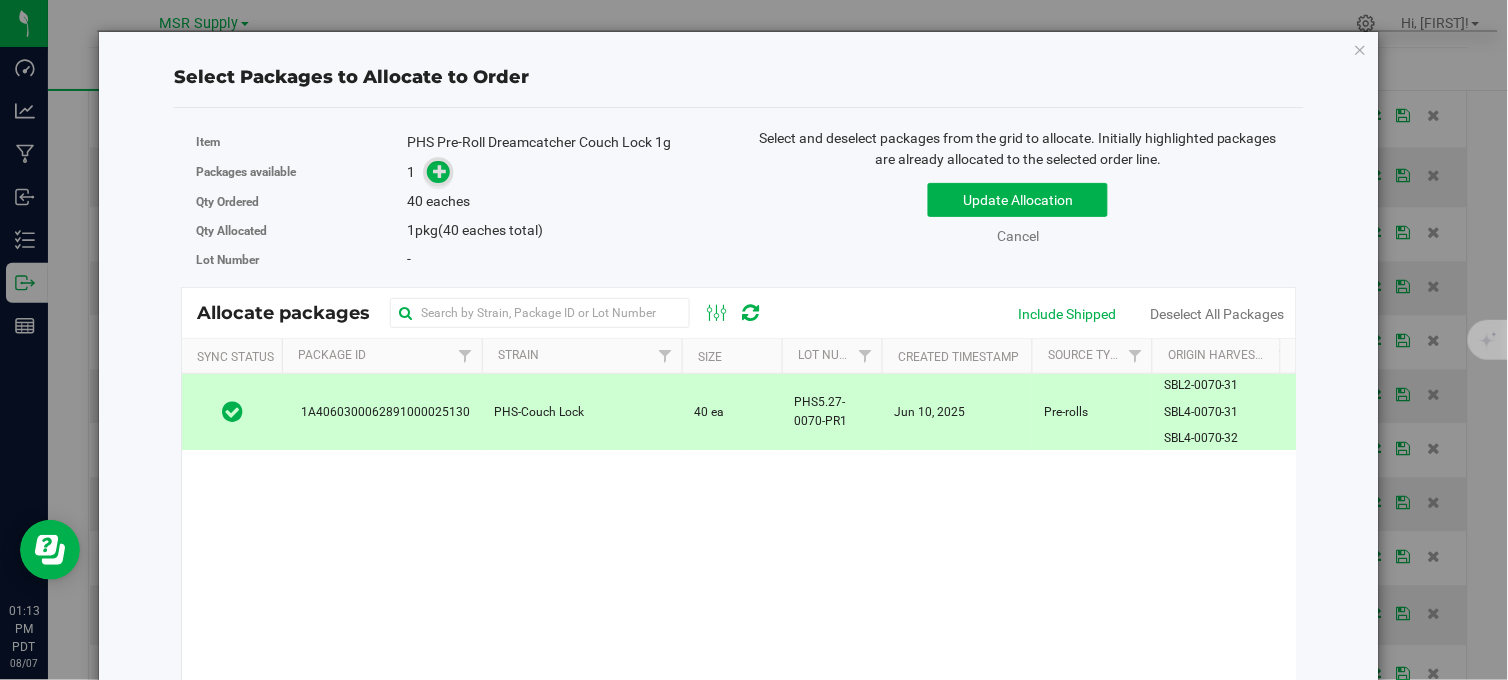click at bounding box center (440, 171) 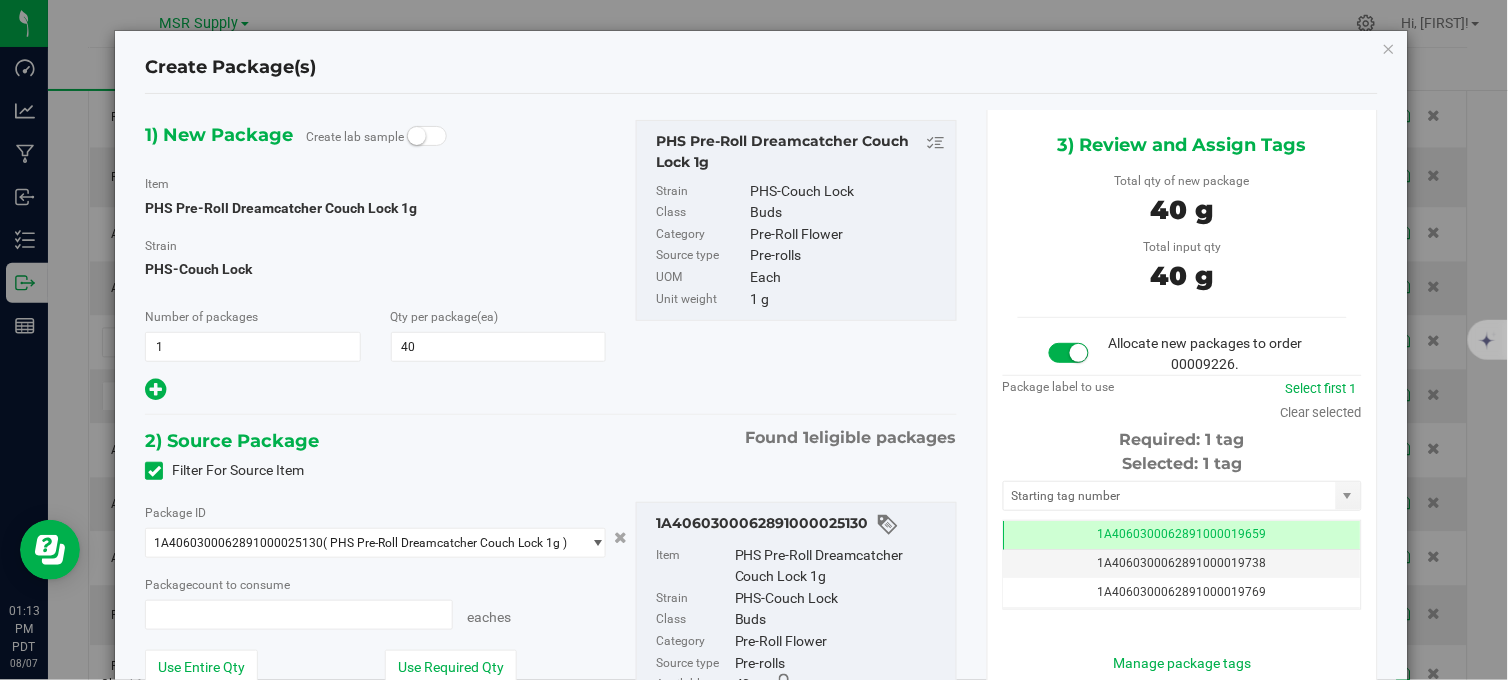 type on "40 ea" 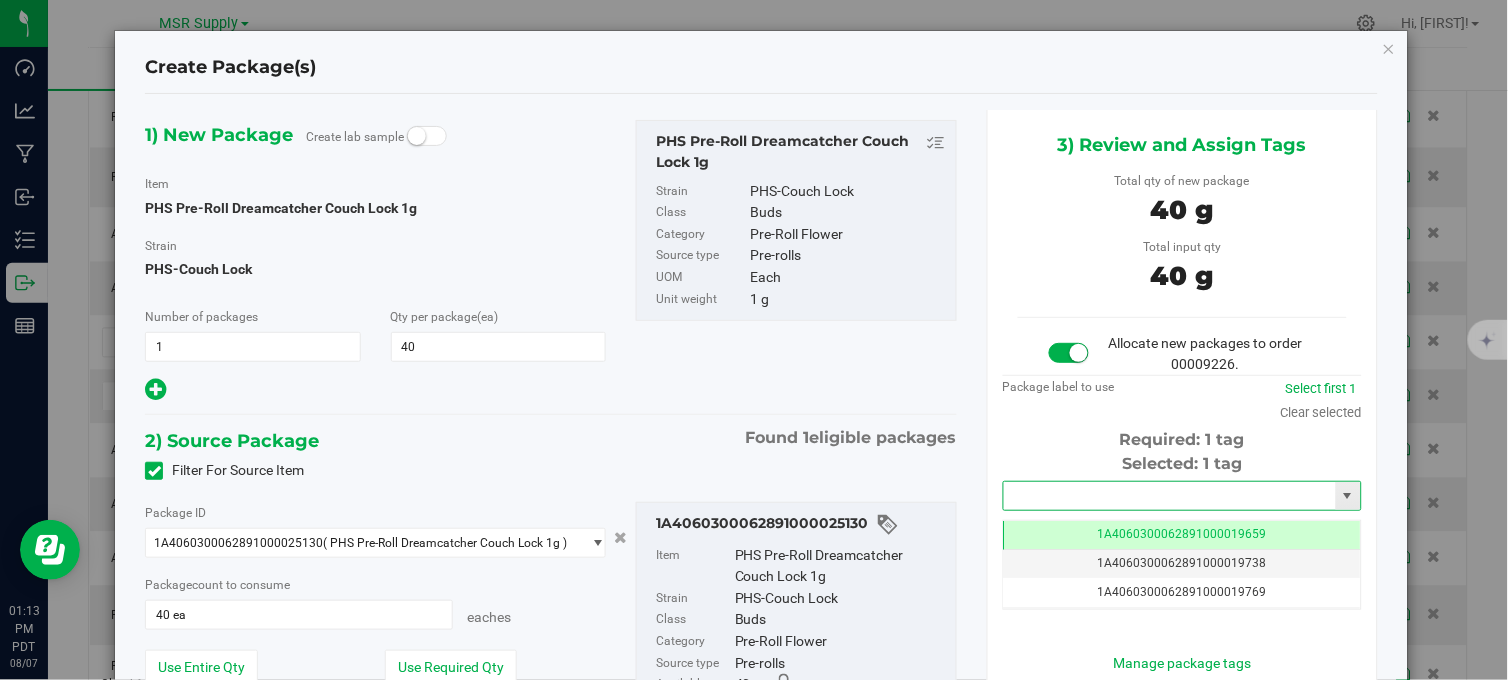 drag, startPoint x: 1021, startPoint y: 492, endPoint x: 1031, endPoint y: 501, distance: 13.453624 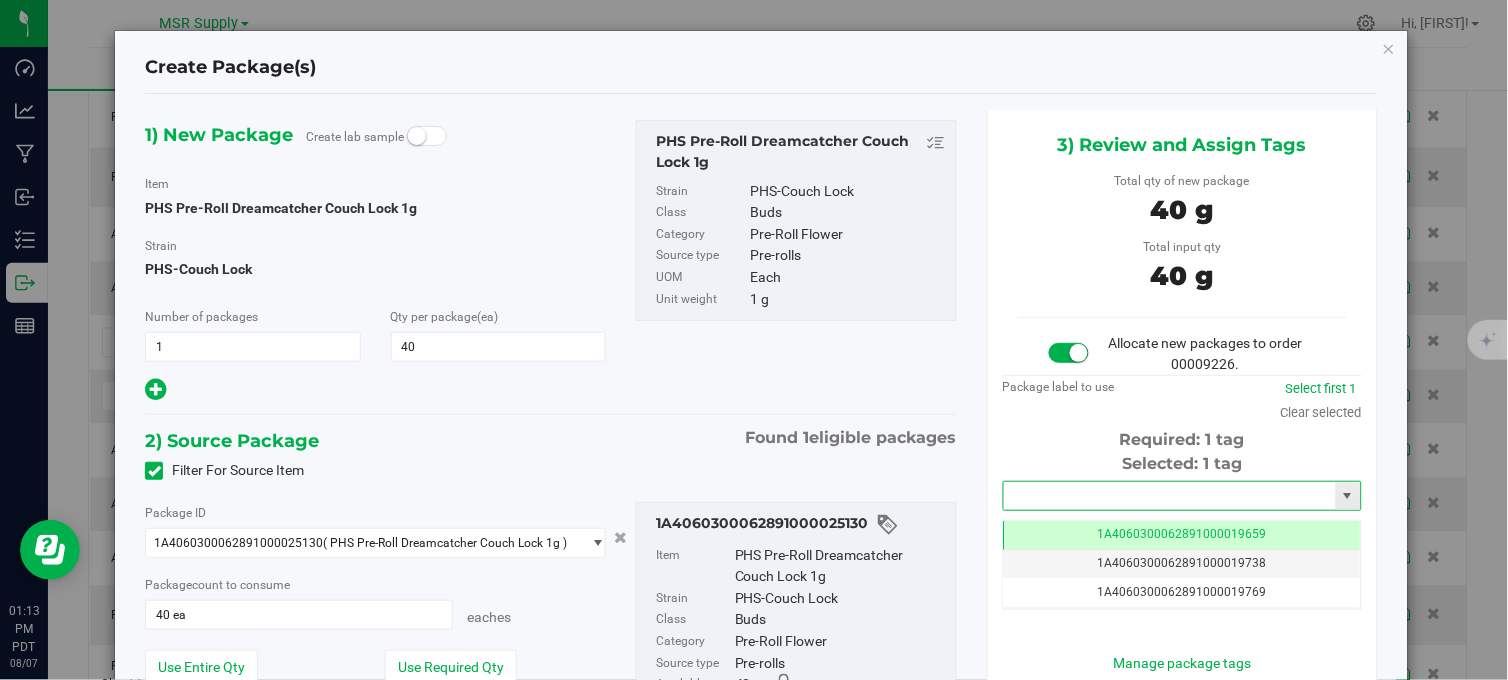 click at bounding box center [1170, 496] 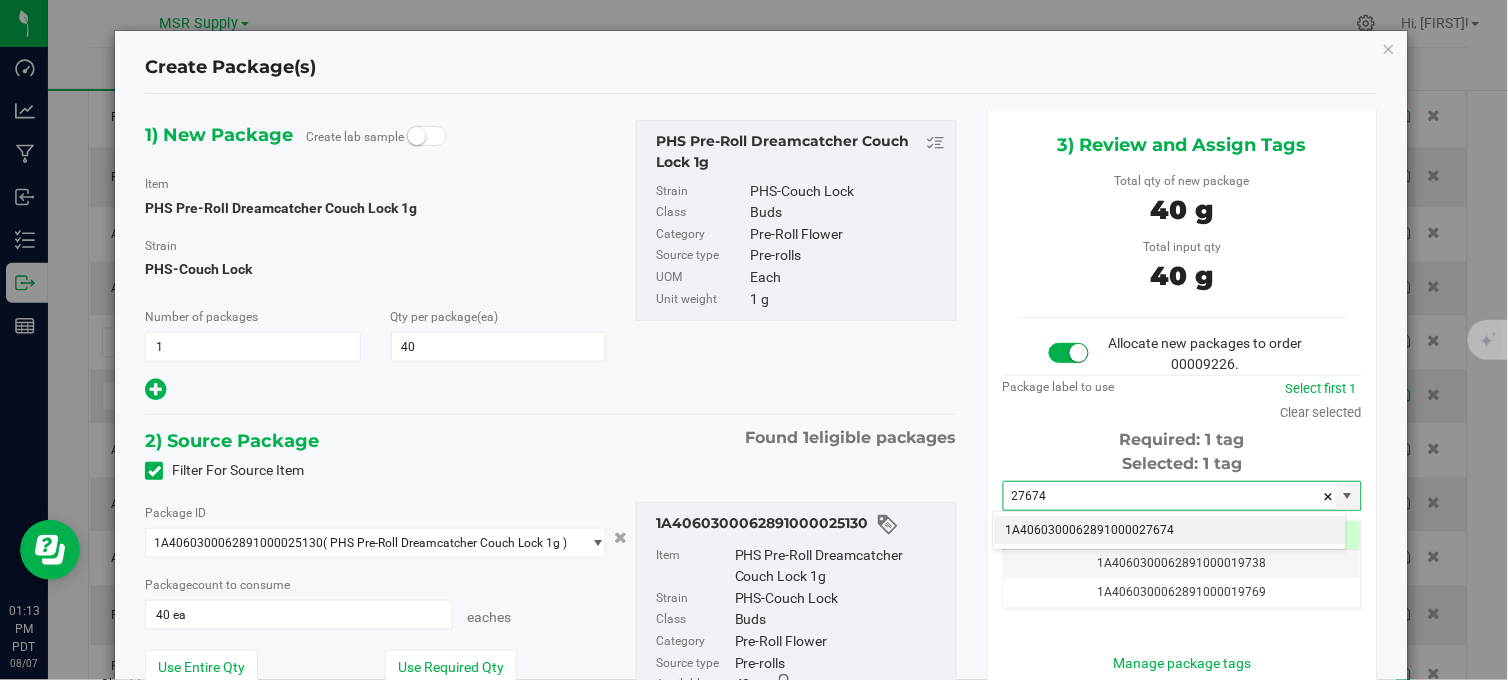 click on "1A4060300062891000027674" at bounding box center (1170, 531) 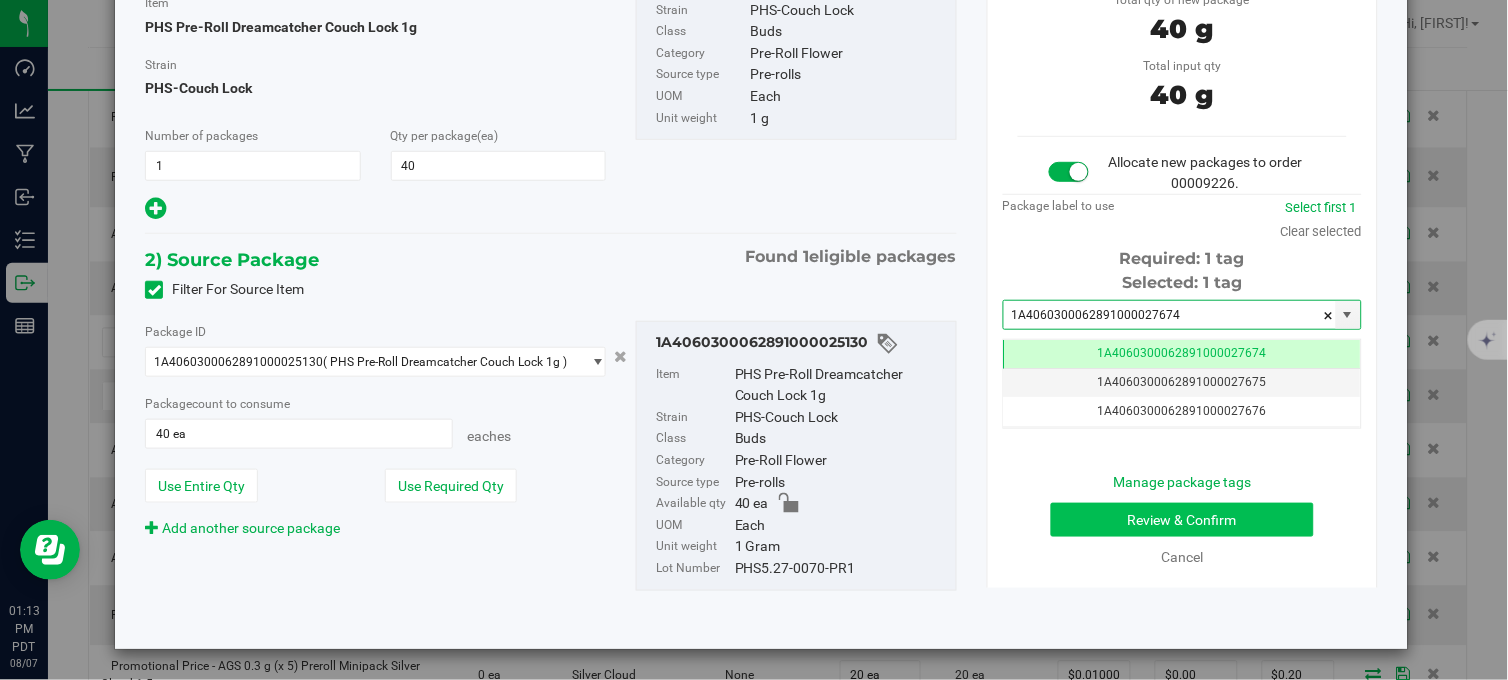 type on "1A4060300062891000027674" 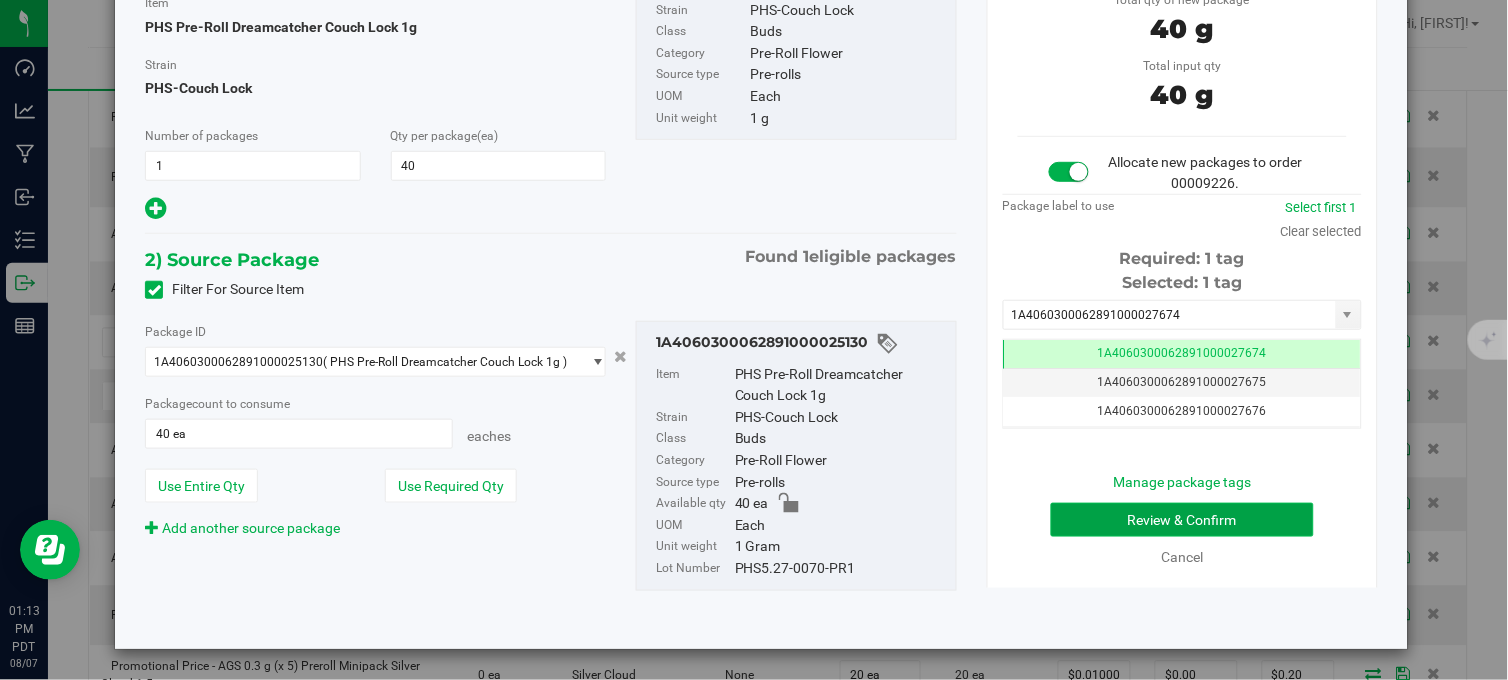 click on "Review & Confirm" at bounding box center (1182, 520) 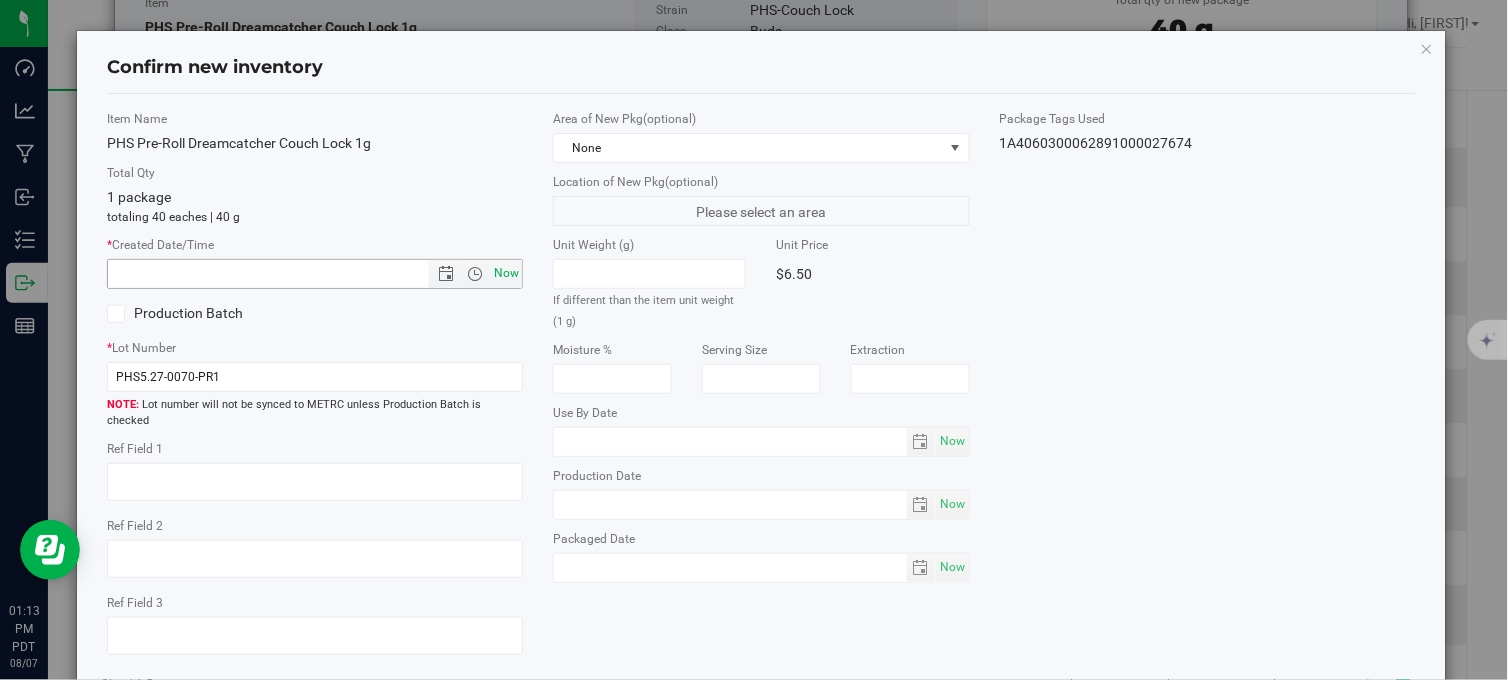 click on "Now" at bounding box center [507, 273] 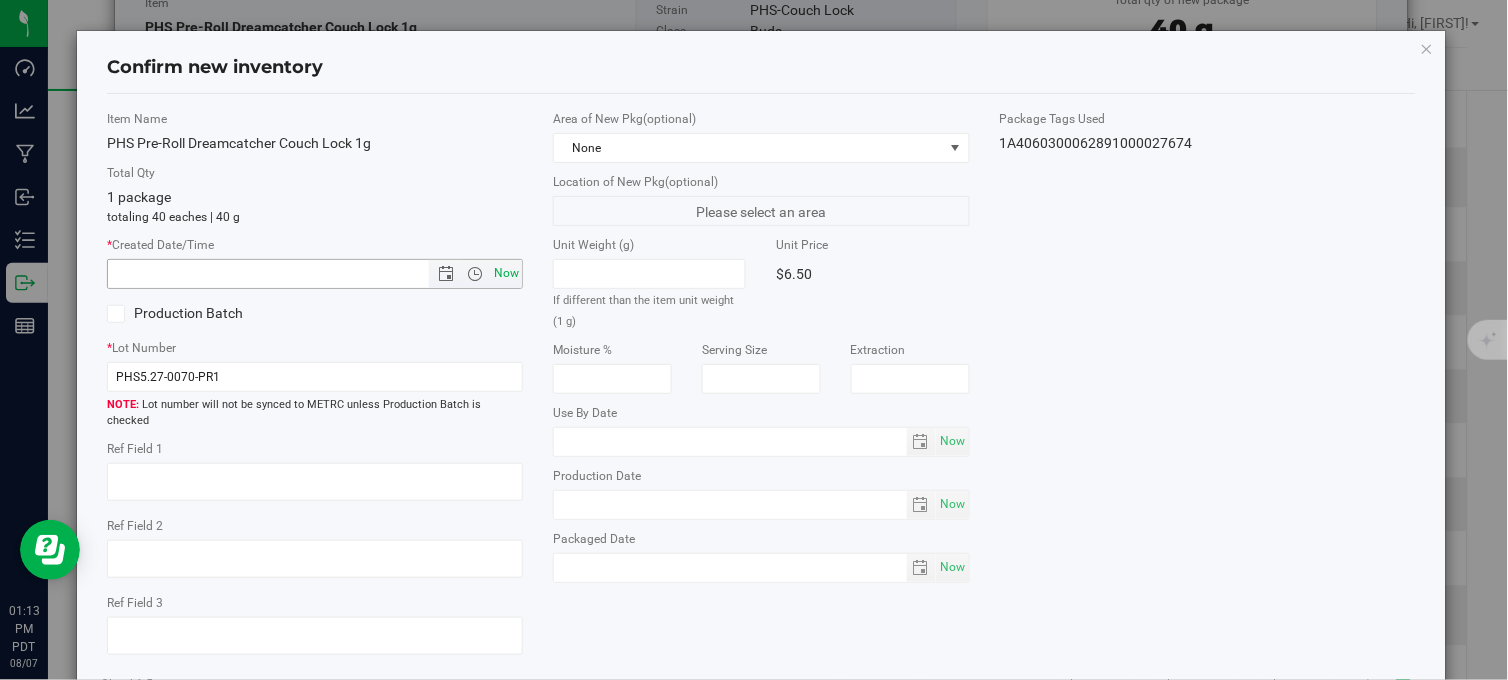 type on "[DATE] [TIME]" 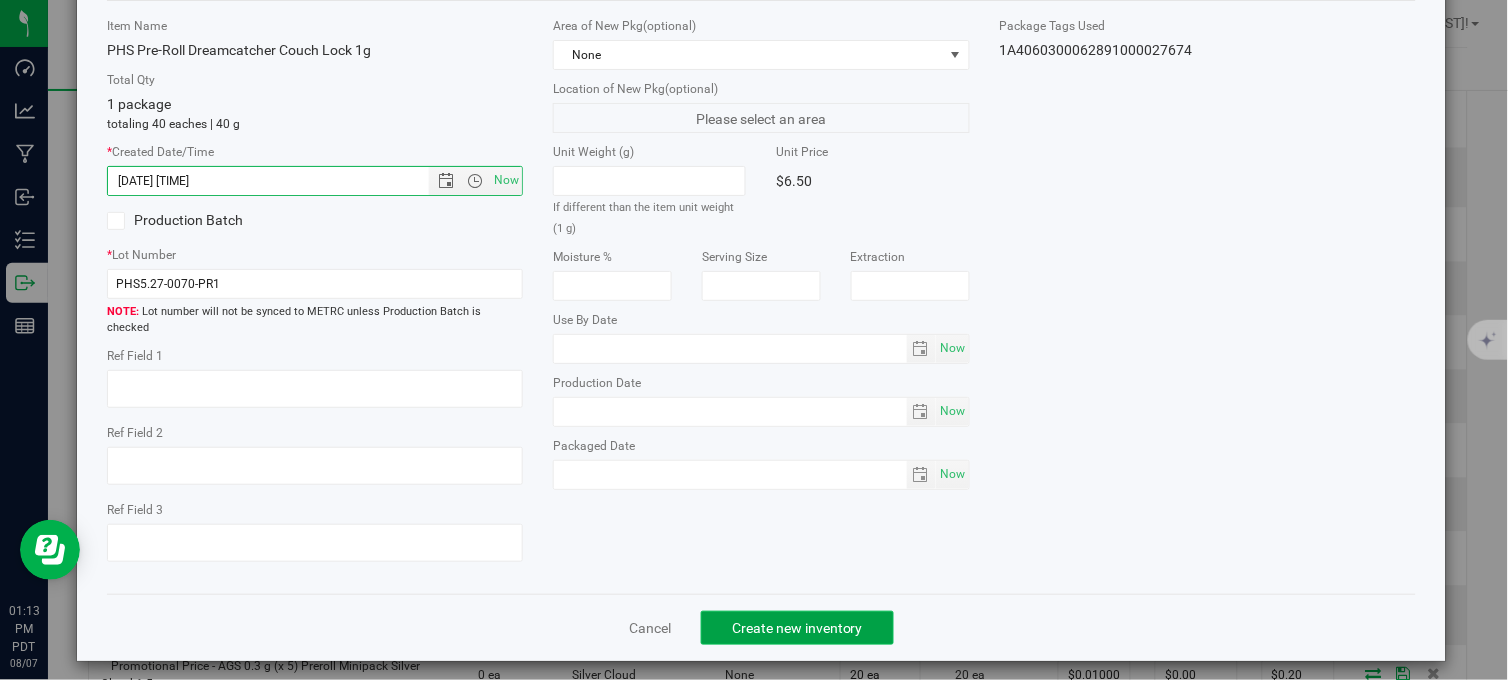 click on "Create new inventory" 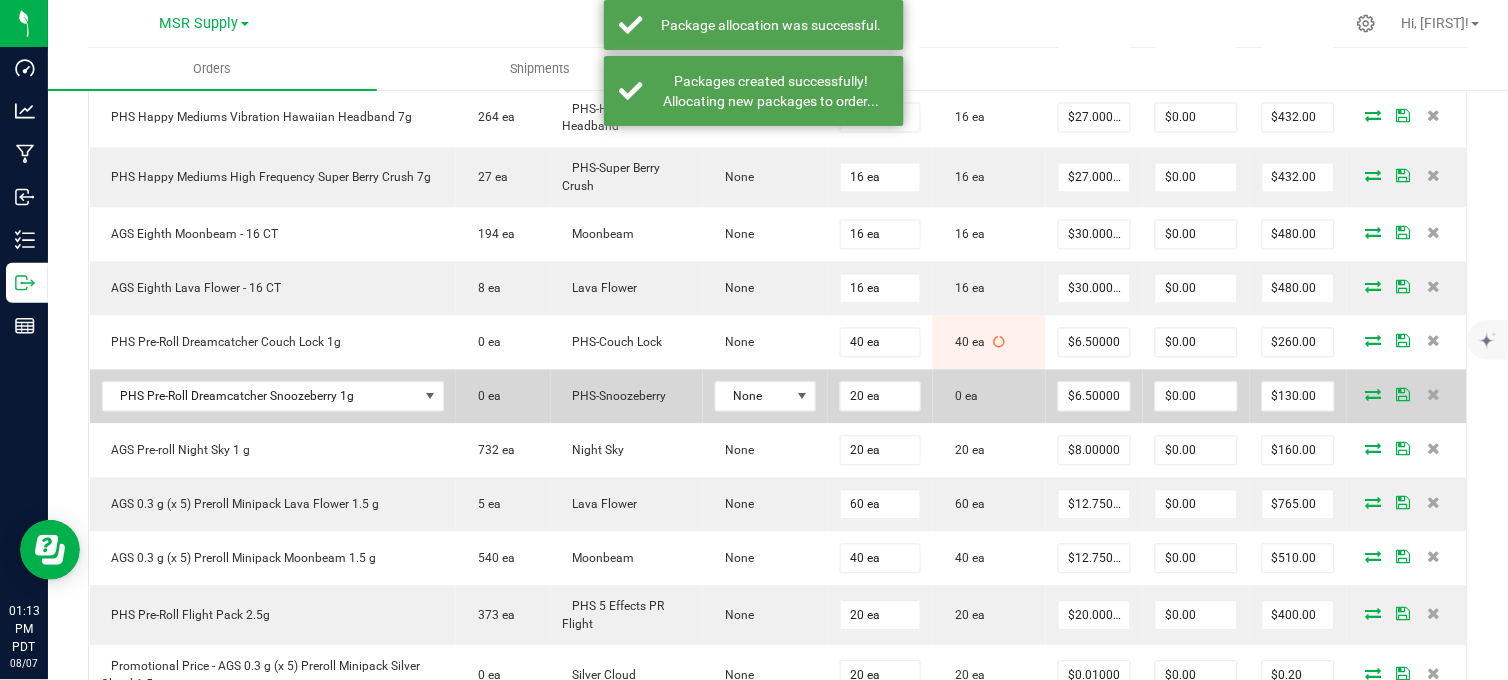 click at bounding box center [1374, 395] 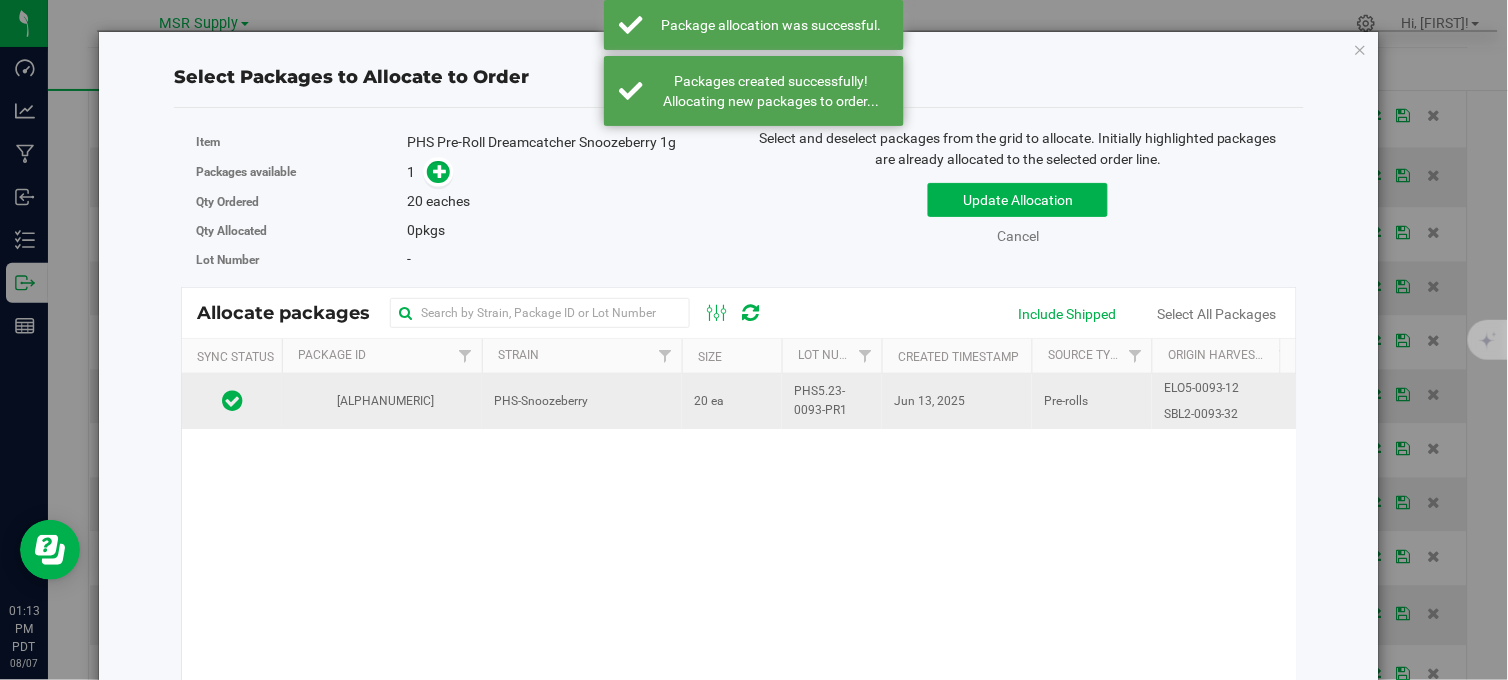 click on "PHS-Snoozeberry" at bounding box center (582, 401) 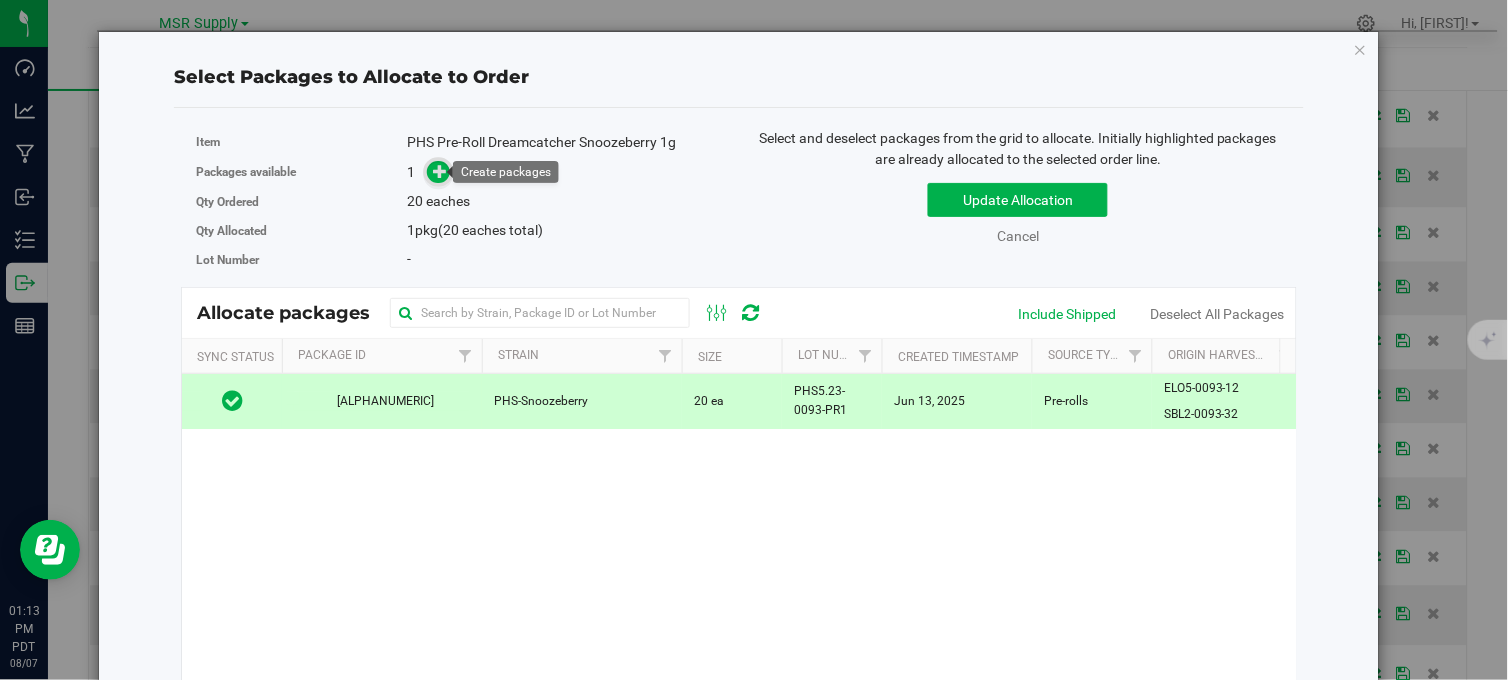 click at bounding box center (438, 172) 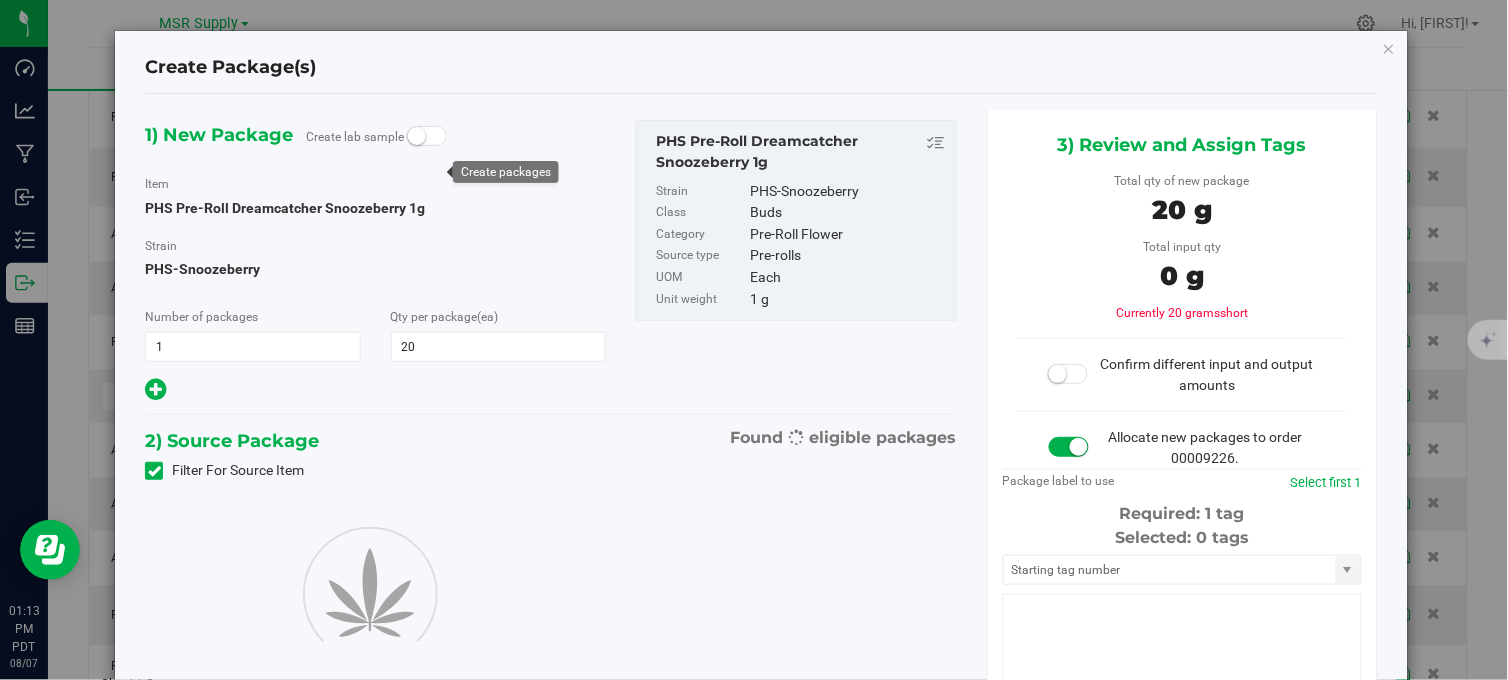 type on "20" 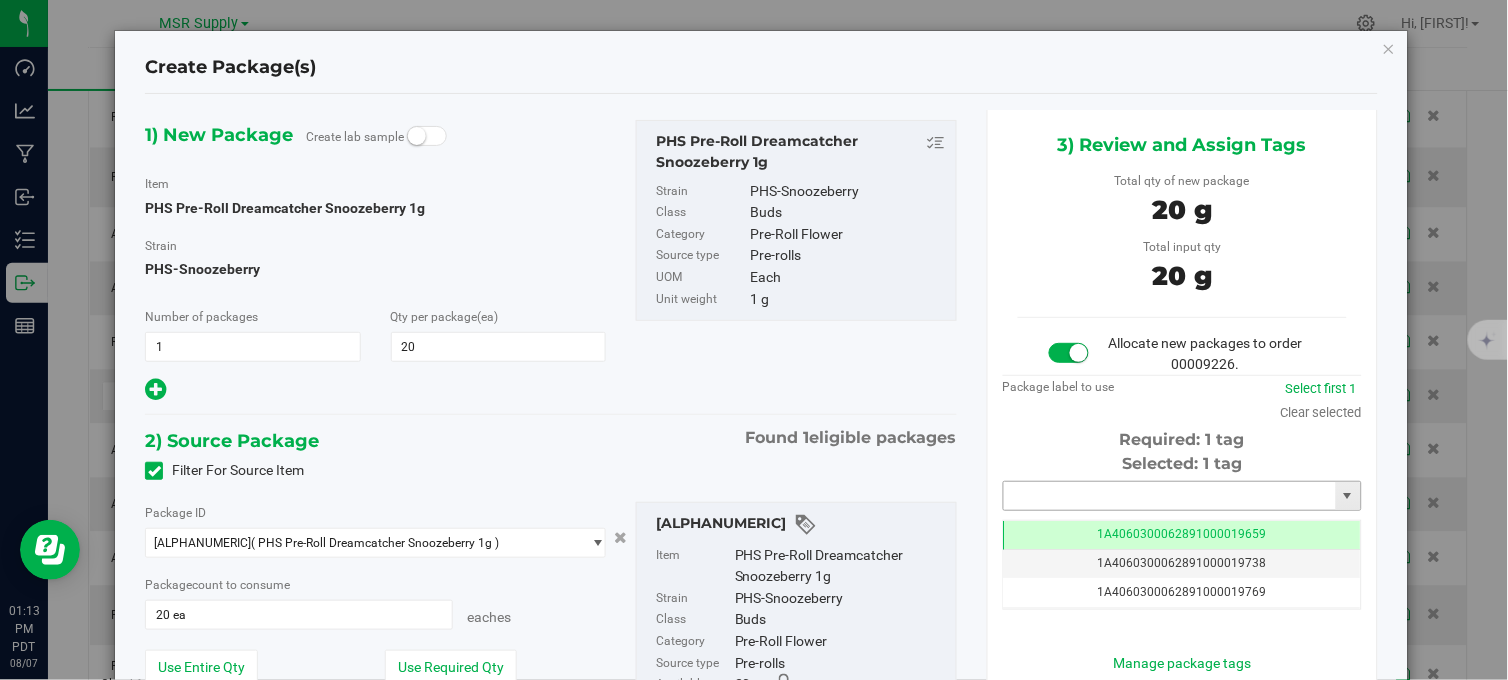 click at bounding box center (1170, 496) 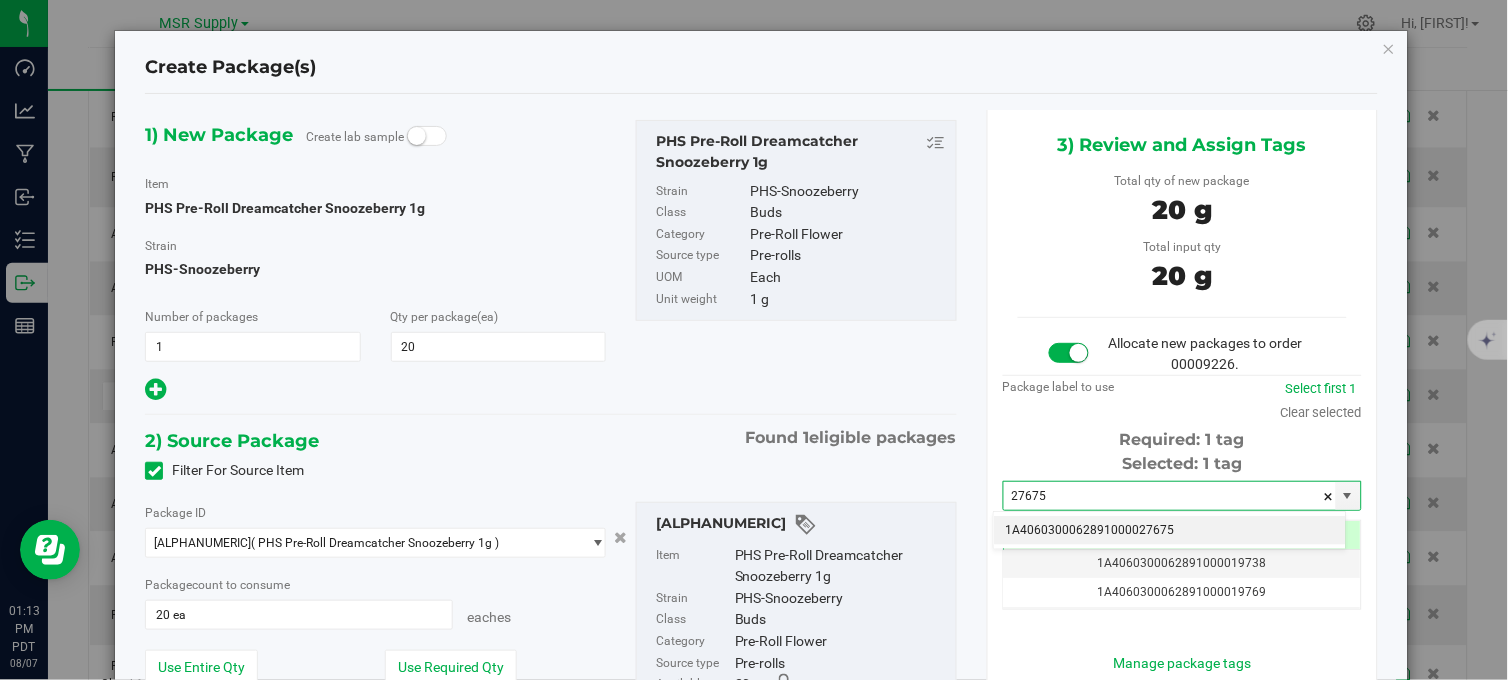click on "1A4060300062891000027675" at bounding box center (1170, 531) 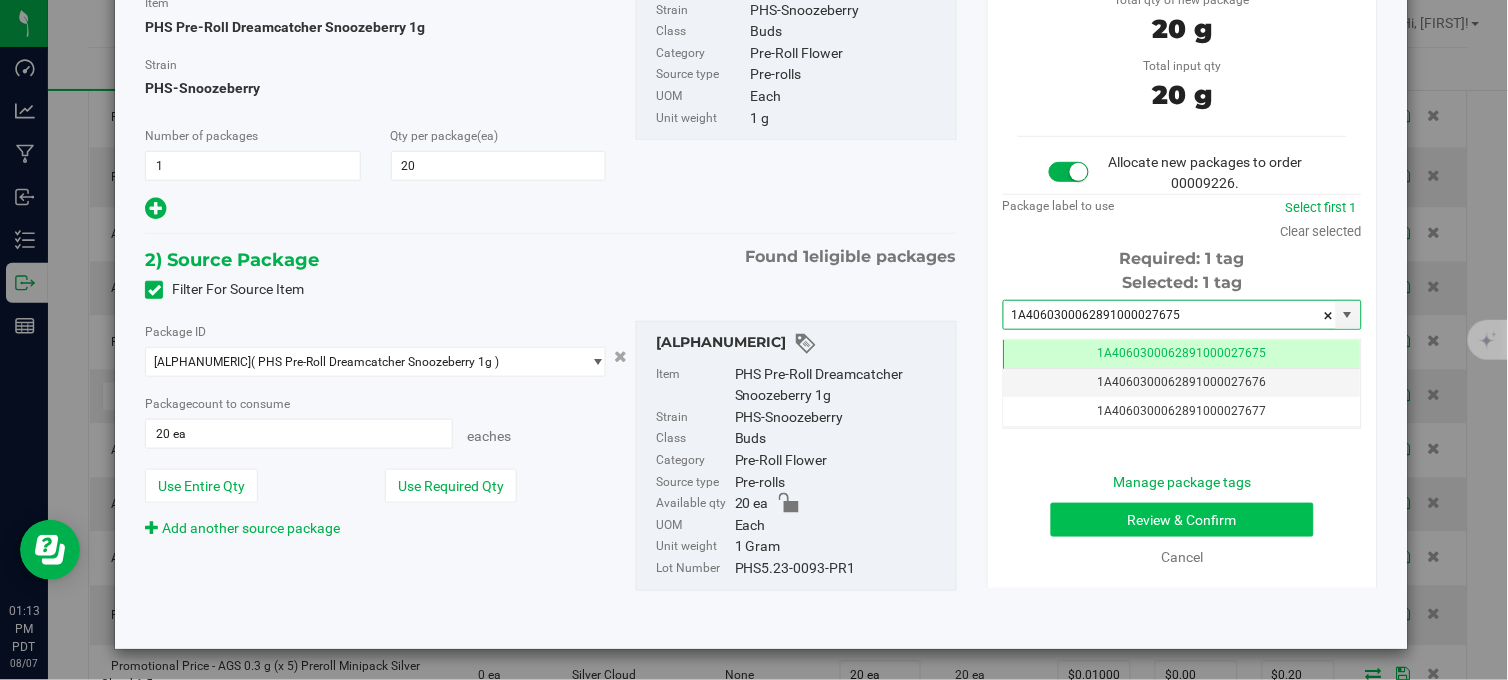 type on "1A4060300062891000027675" 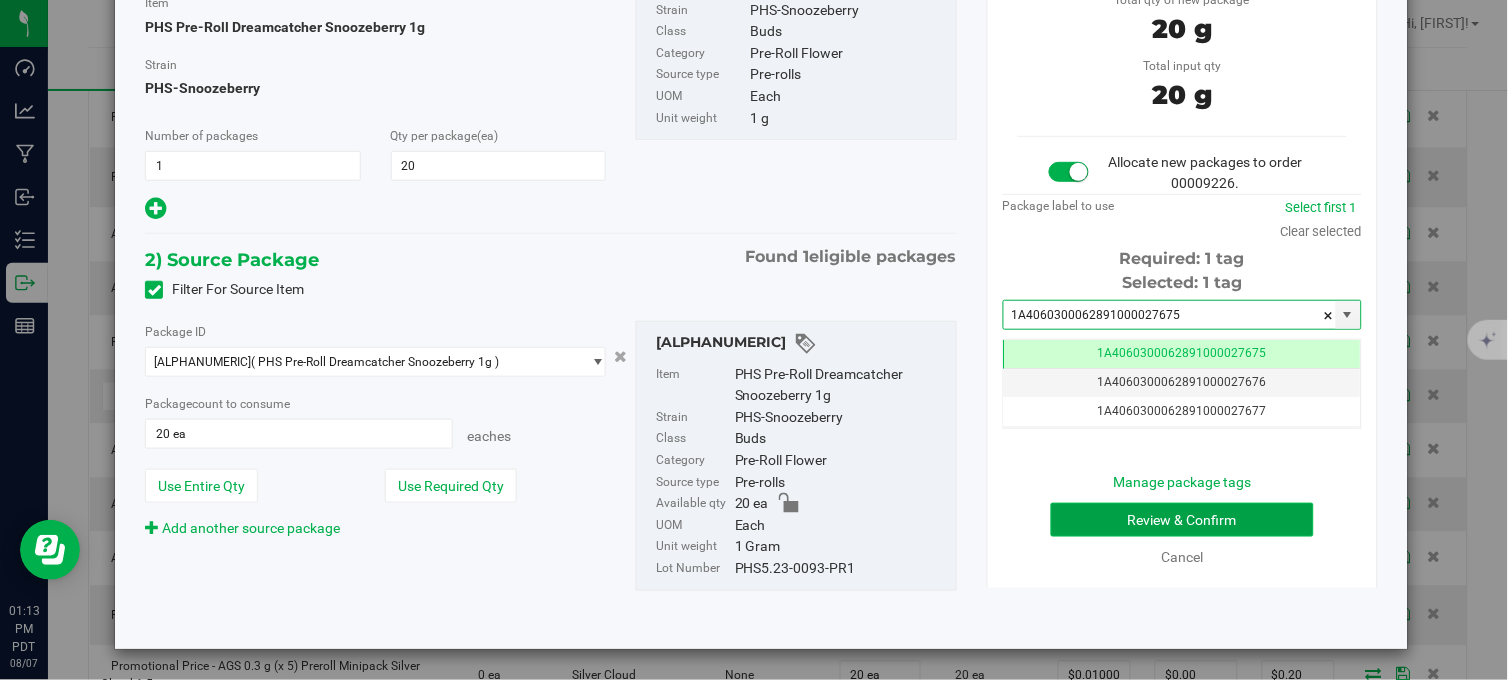 click on "Review & Confirm" at bounding box center [1182, 520] 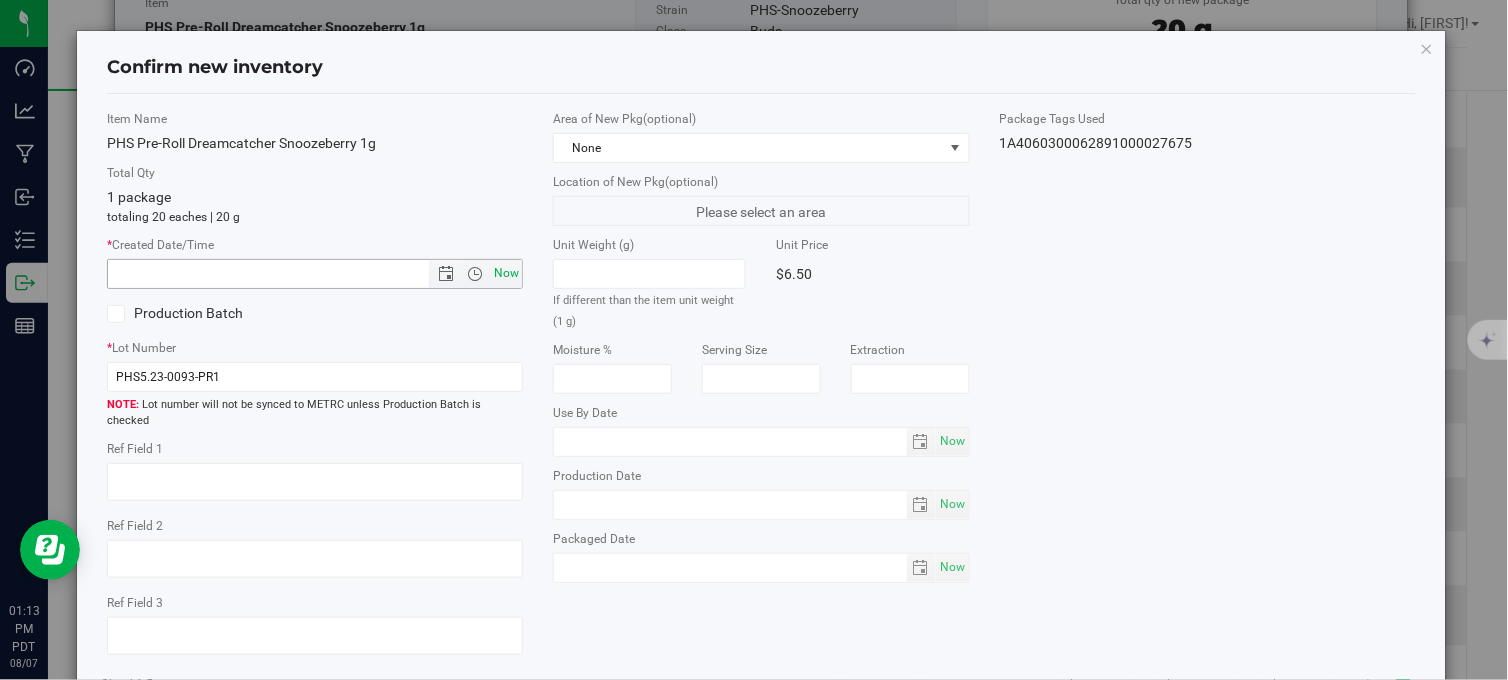 click on "Now" at bounding box center [507, 273] 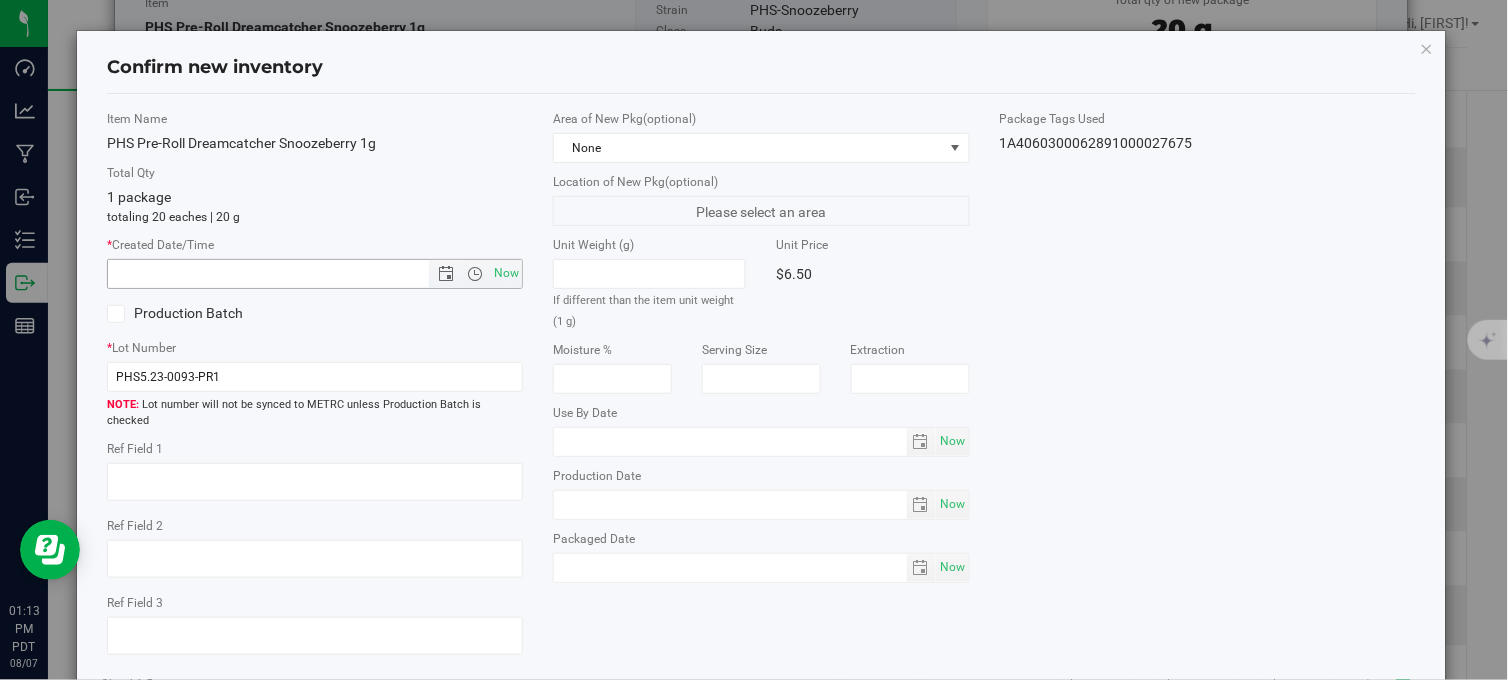 type on "[DATE] [TIME]" 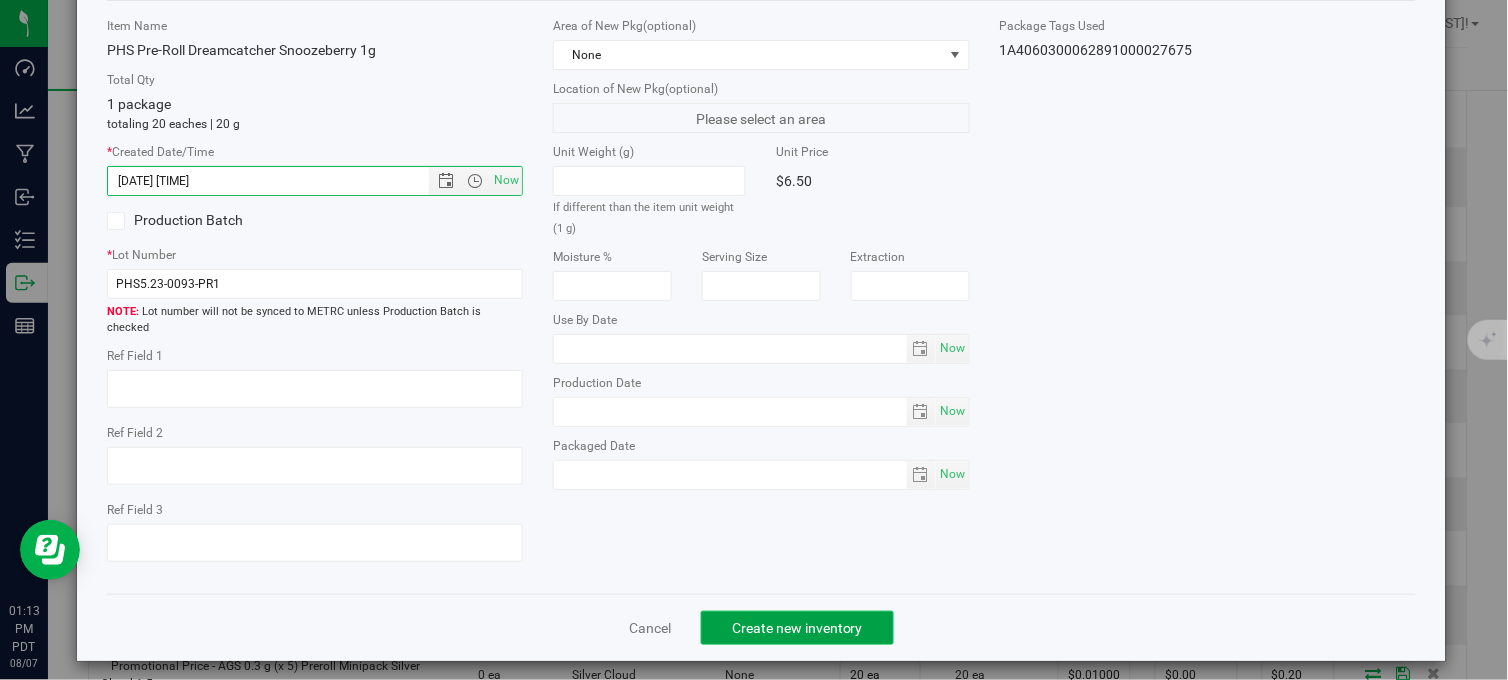 click on "Create new inventory" 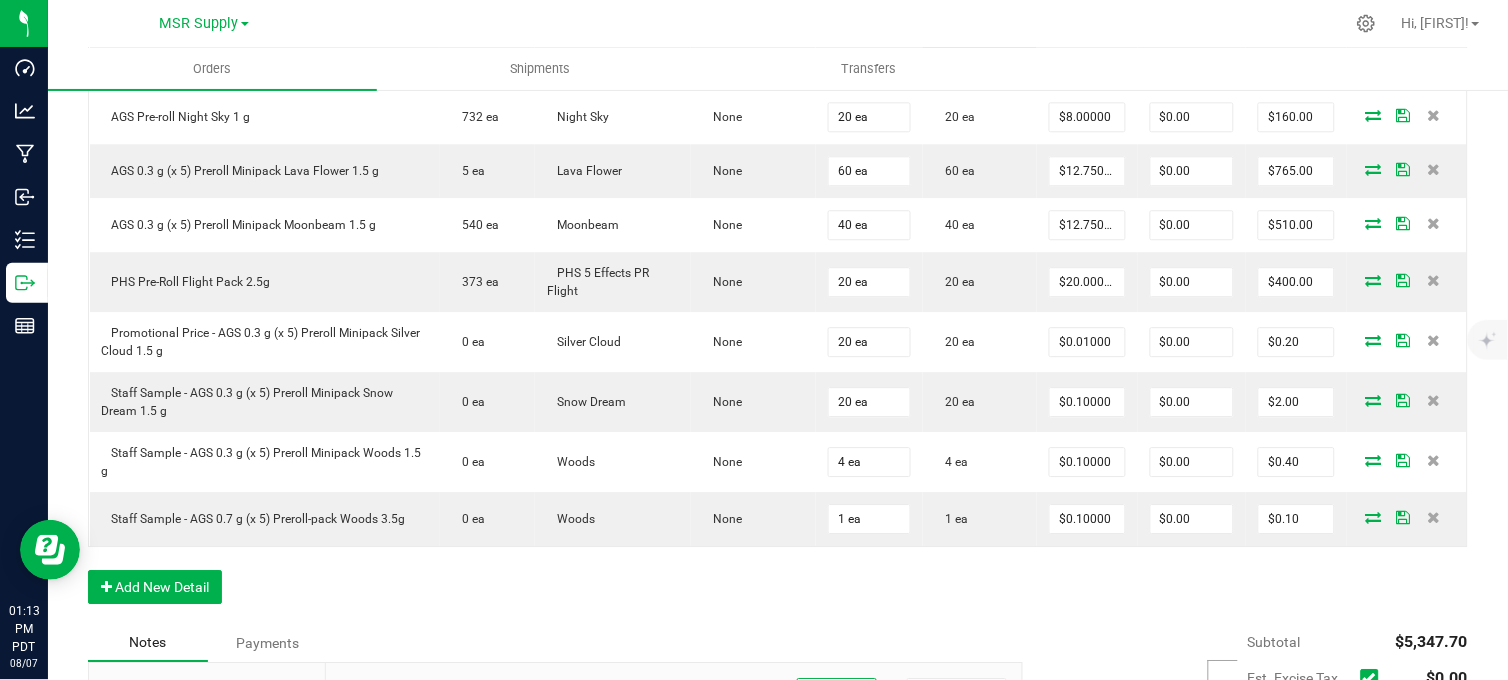 click on "Order Details Print All Labels Item  Sellable  Strain  Lot Number  Qty Ordered Qty Allocated Unit Price Line Discount Total Actions  PHS Happy Mediums Dreamcatcher Couch Lock 7g   45 ea   PHS-Couch Lock   None  16 ea  16 ea  $27.00000 $0.00 $432.00  PHS Happy Mediums Reverie Muse 7g   361 ea   PHS-Muse   None  32 ea  32 ea  $27.00000 $0.00 $864.00  PHS Happy Mediums Vibration Hawaiian Headband 7g   264 ea   PHS-Hawaiian Headband   None  16 ea  16 ea  $27.00000 $0.00 $432.00  PHS Happy Mediums High Frequency Super Berry Crush 7g   27 ea   PHS-Super Berry Crush   None  16 ea  16 ea  $27.00000 $0.00 $432.00  AGS Eighth Moonbeam - 16 CT   194 ea   Moonbeam   None  16 ea  16 ea  $30.00000 $0.00 $480.00  AGS Eighth Lava Flower - 16 CT   8 ea   Lava Flower   None  16 ea  16 ea  $30.00000 $0.00 $480.00  PHS Pre-Roll Dreamcatcher Couch Lock 1g   0 ea   PHS-Couch Lock   None  40 ea  40 ea  $6.50000 $0.00 $260.00  PHS Pre-Roll Dreamcatcher Snoozeberry 1g   0 ea   PHS-Snoozeberry   None" at bounding box center [778, 82] 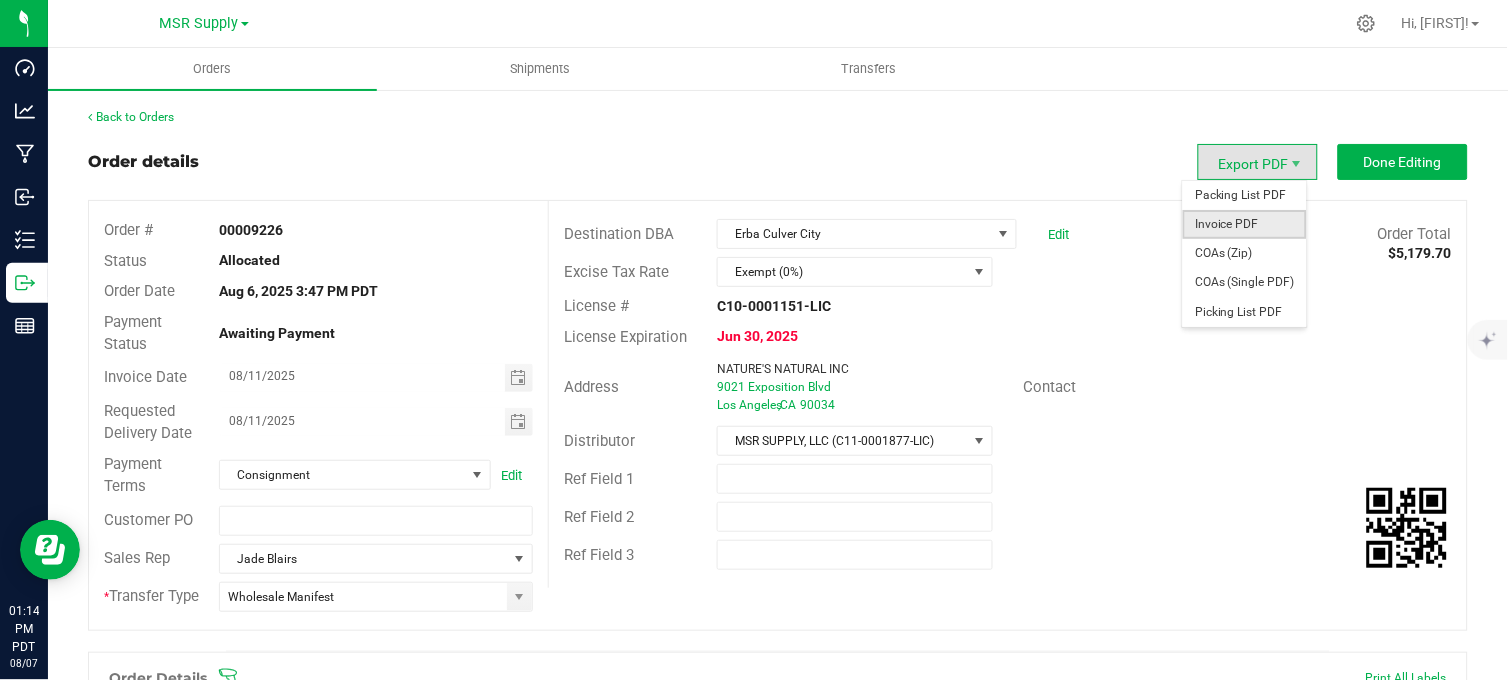 click on "Invoice PDF" at bounding box center [1245, 224] 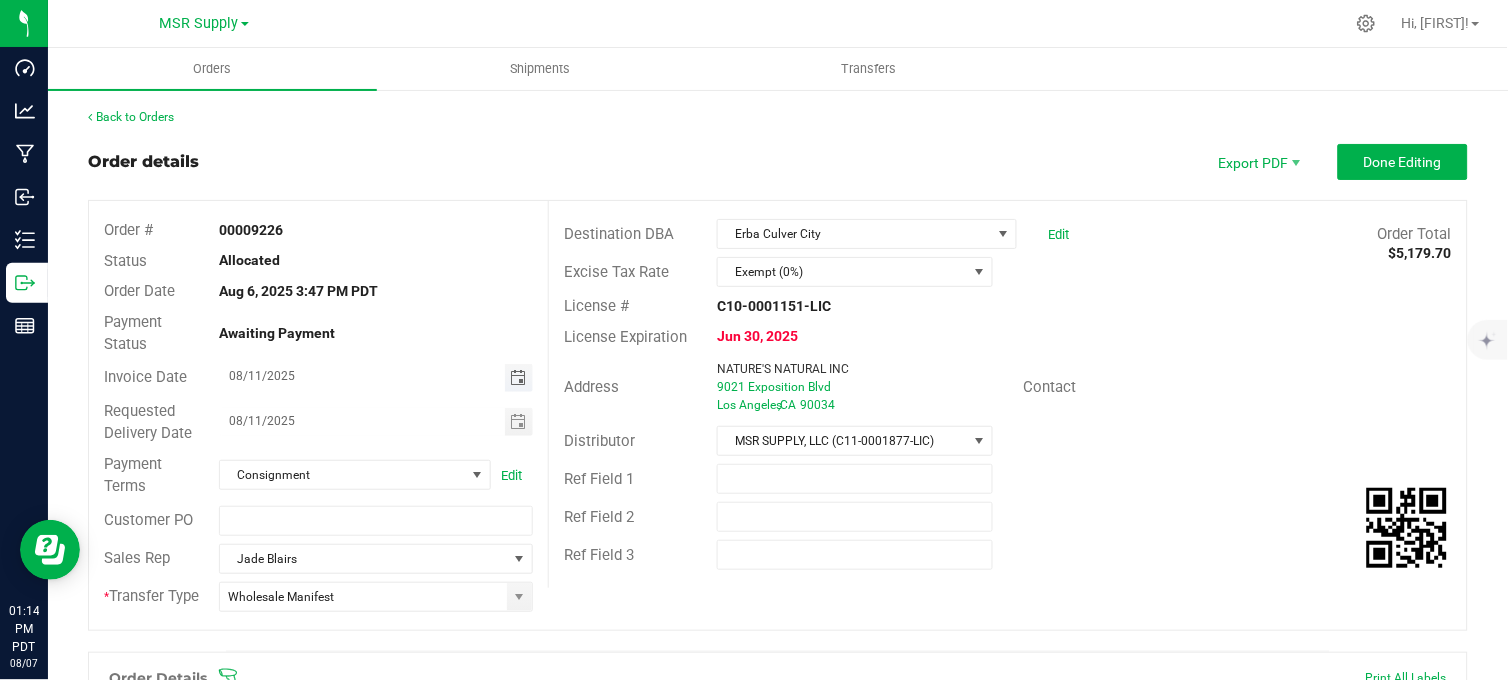 click at bounding box center [518, 378] 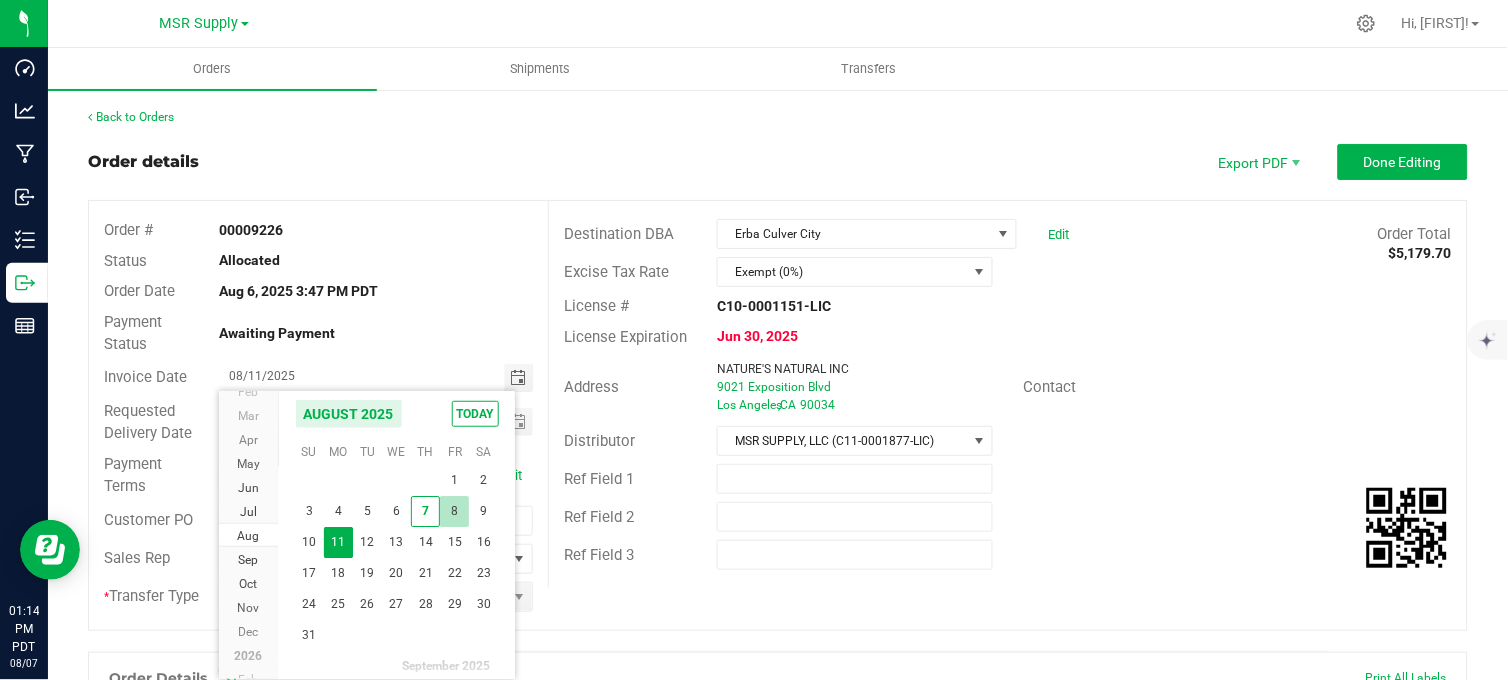 click on "8" at bounding box center (454, 511) 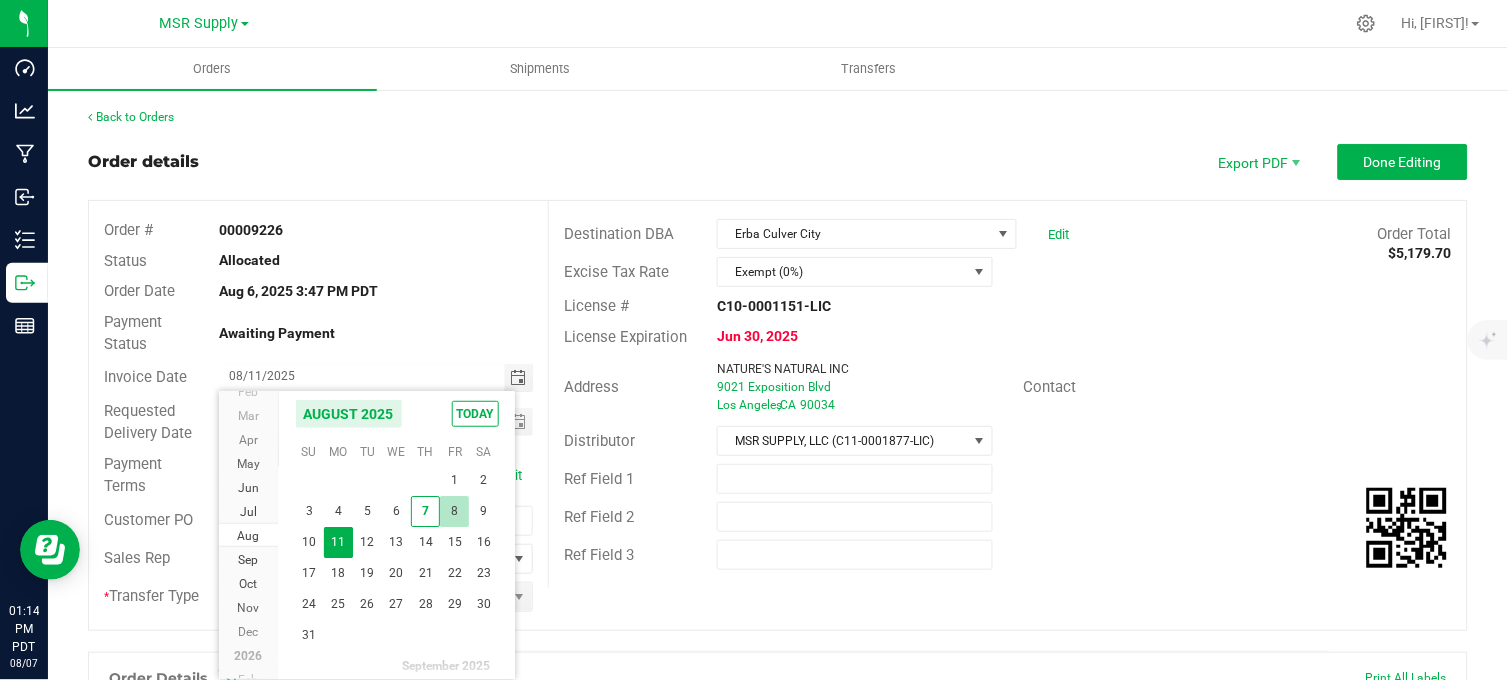 type on "08/08/2025" 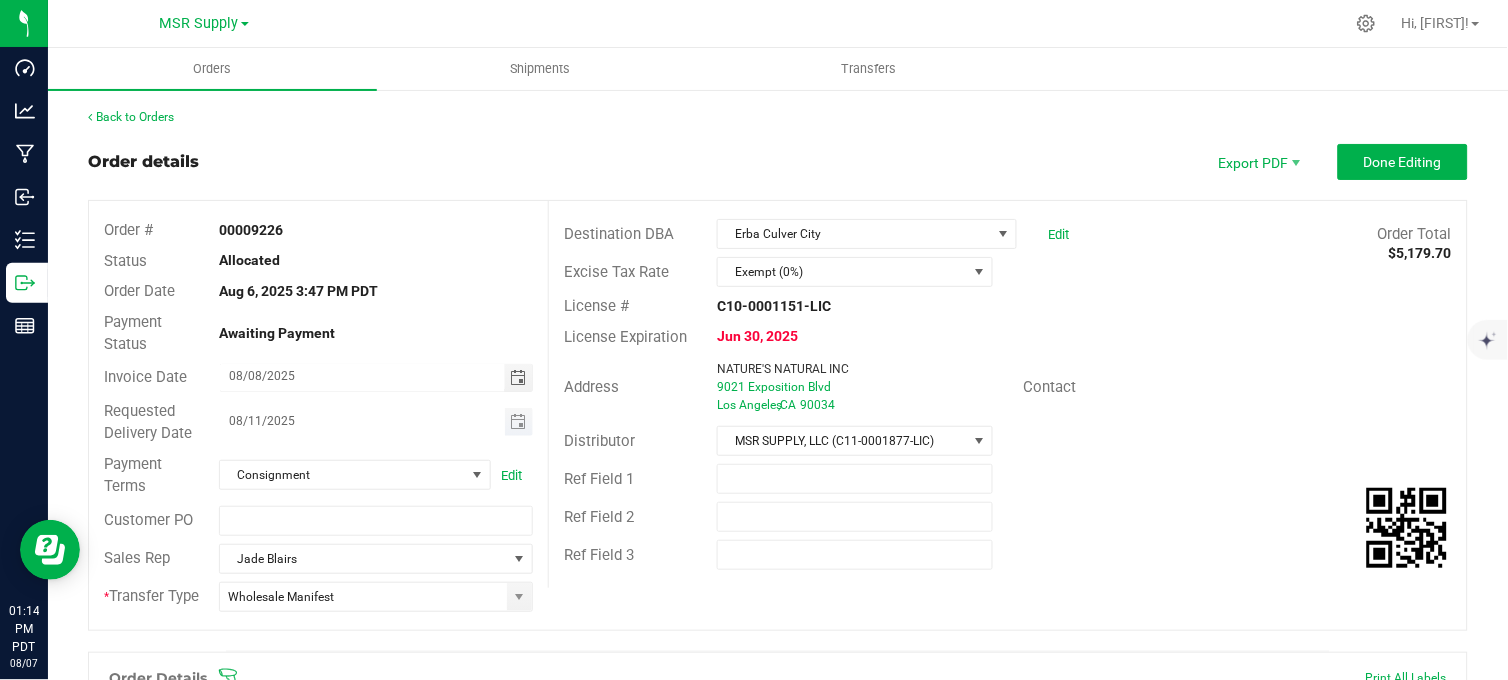 click at bounding box center (519, 422) 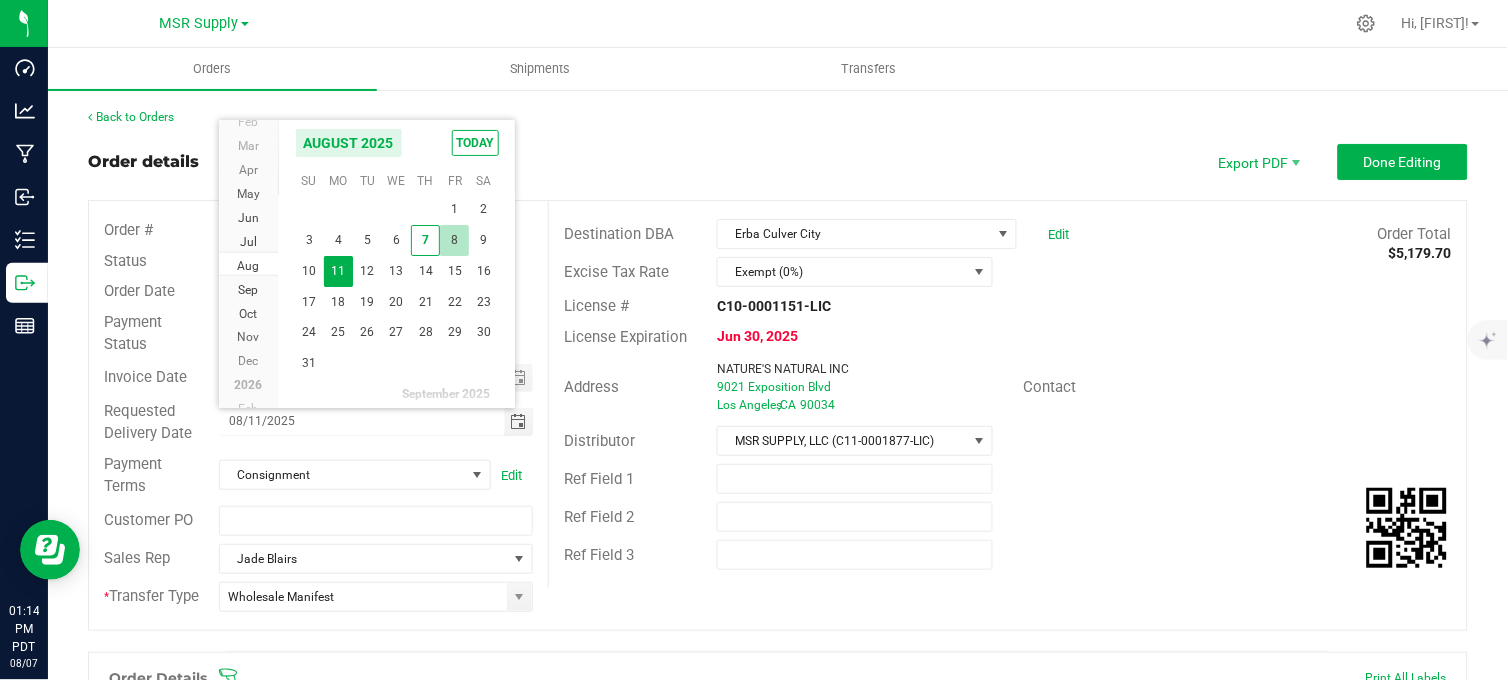click on "8" at bounding box center [454, 240] 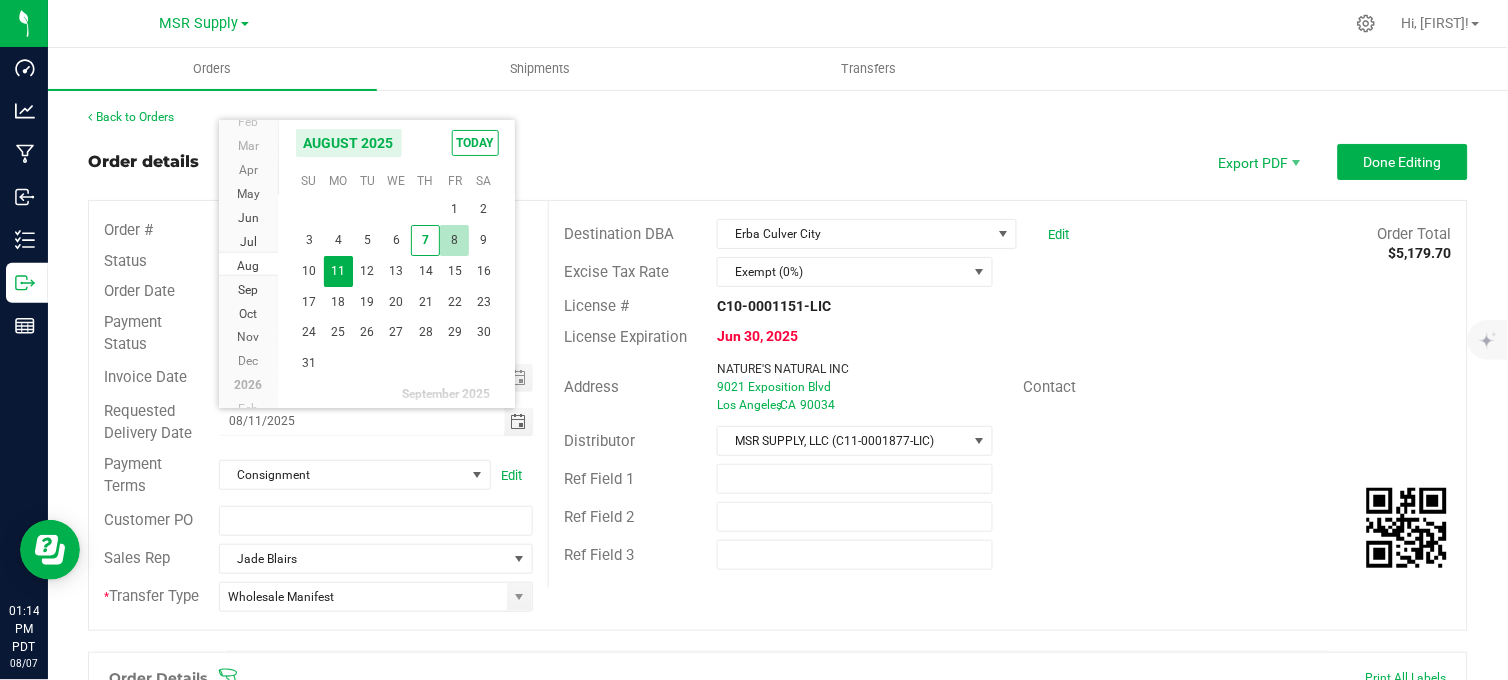 type on "08/08/2025" 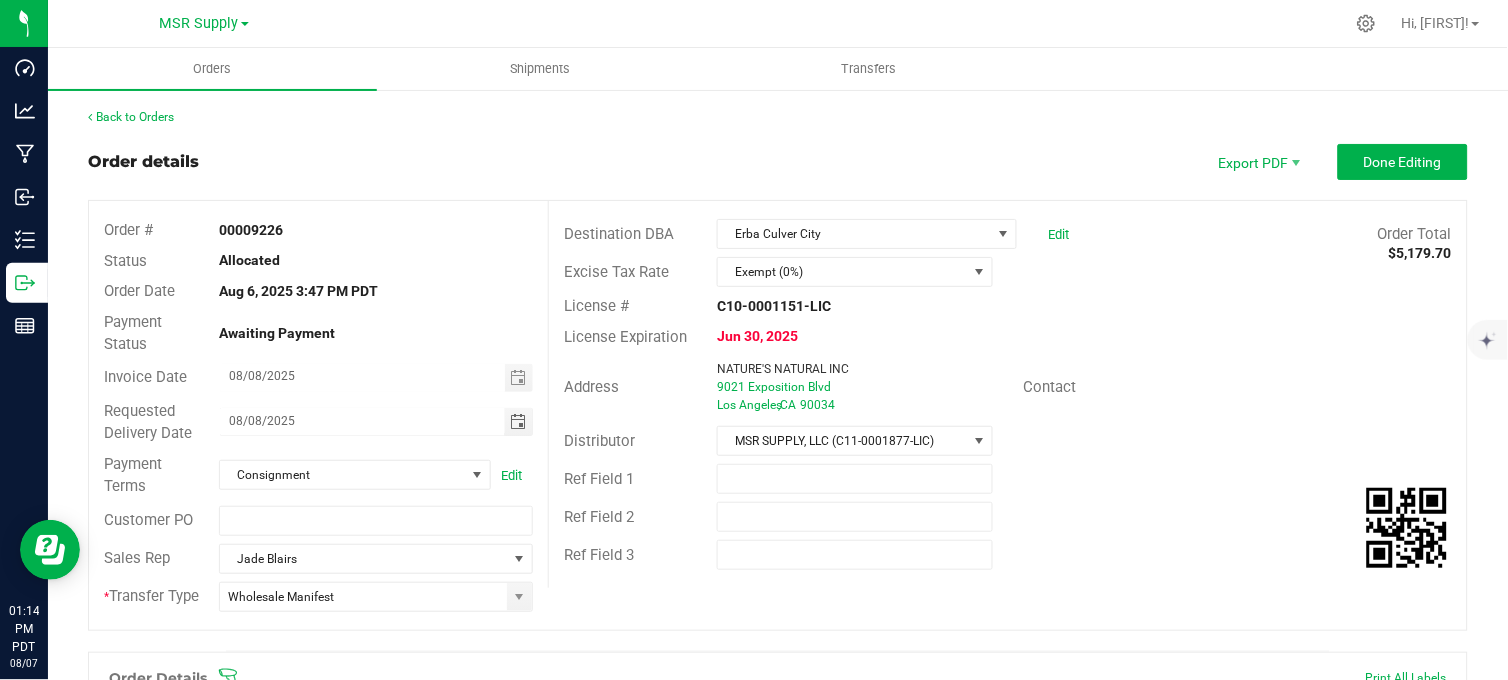 click on "Order details   Export PDF   Done Editing" at bounding box center (778, 162) 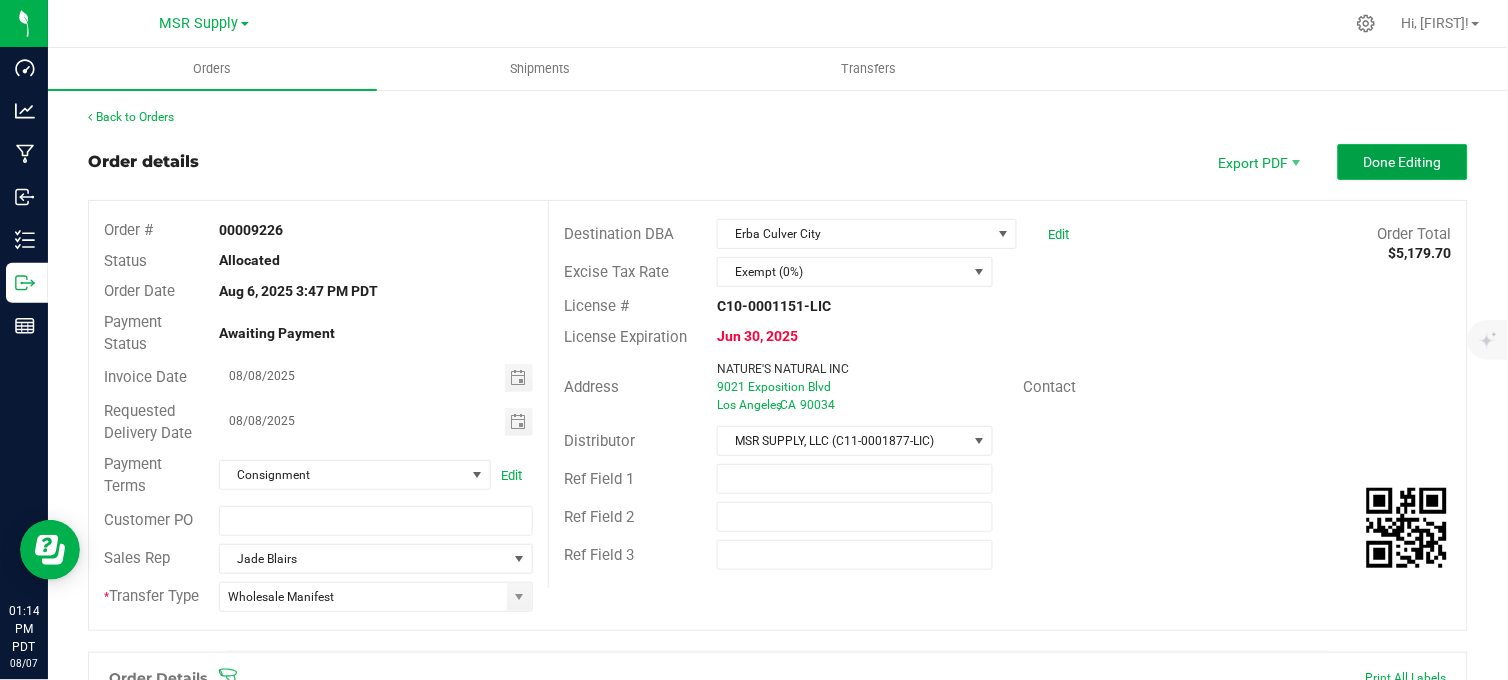 click on "Done Editing" at bounding box center (1403, 162) 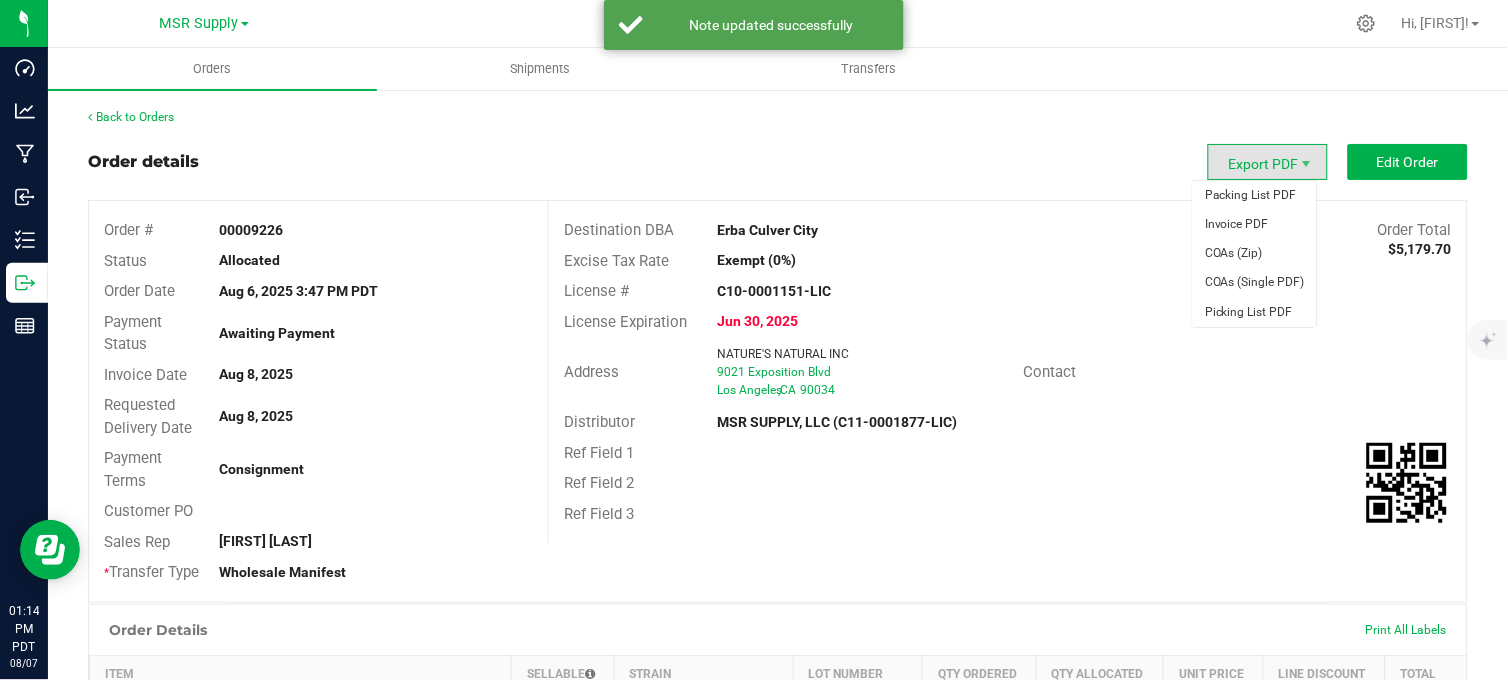 click on "Export PDF" at bounding box center [1268, 162] 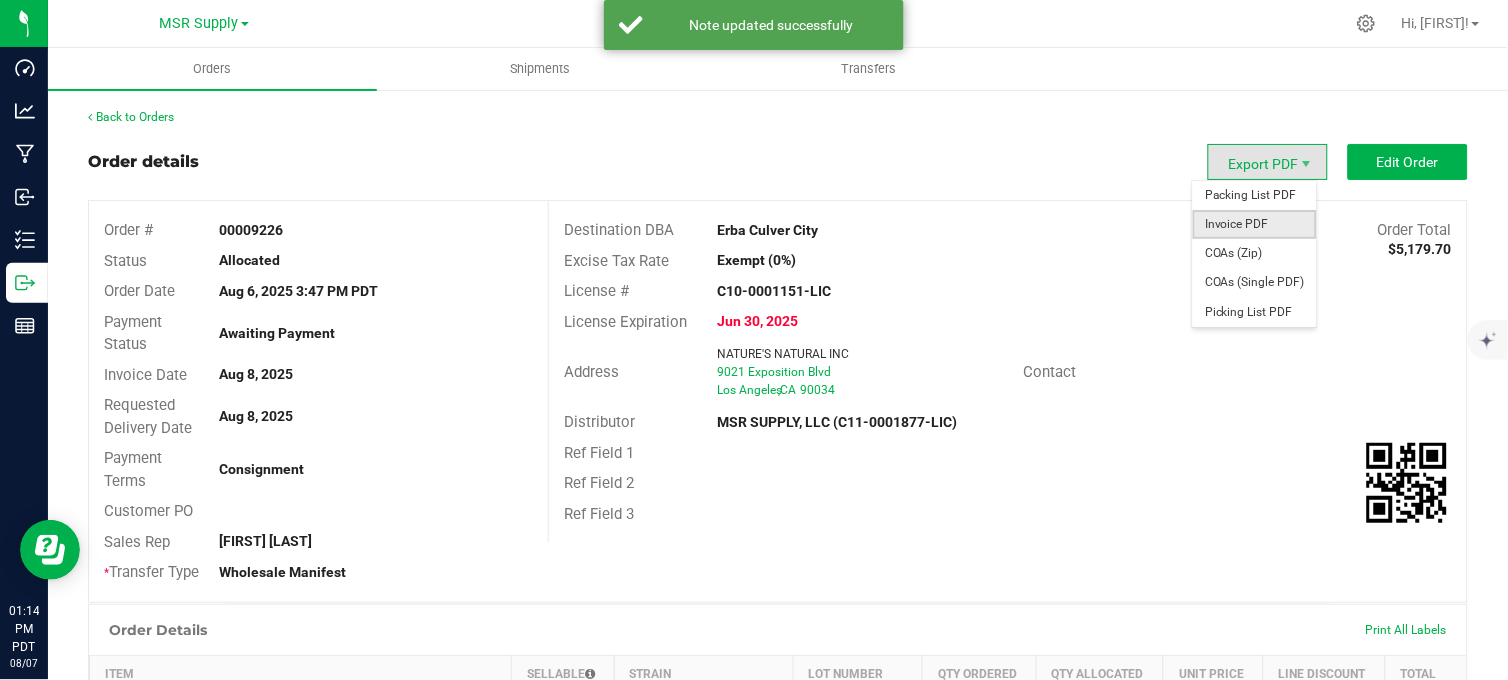 click on "Invoice PDF" at bounding box center (1255, 224) 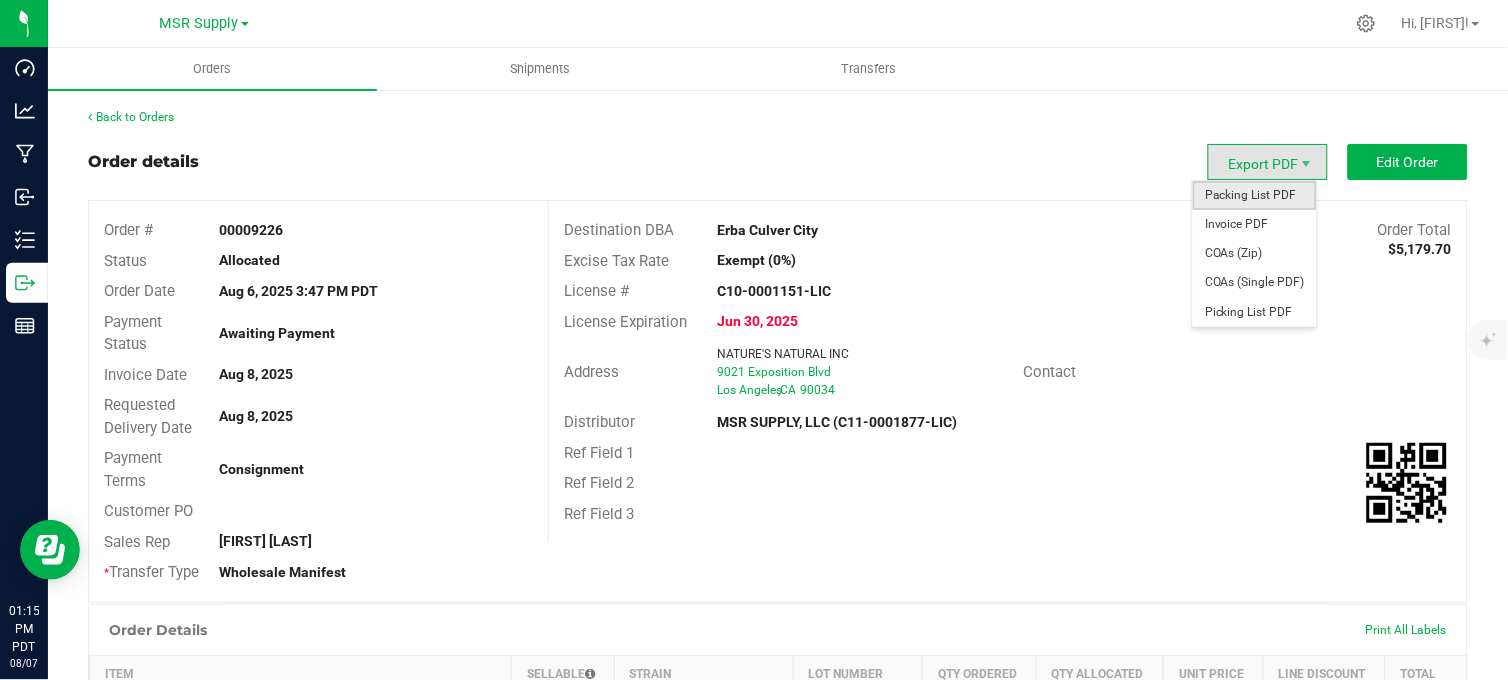 click on "Packing List PDF" at bounding box center (1255, 195) 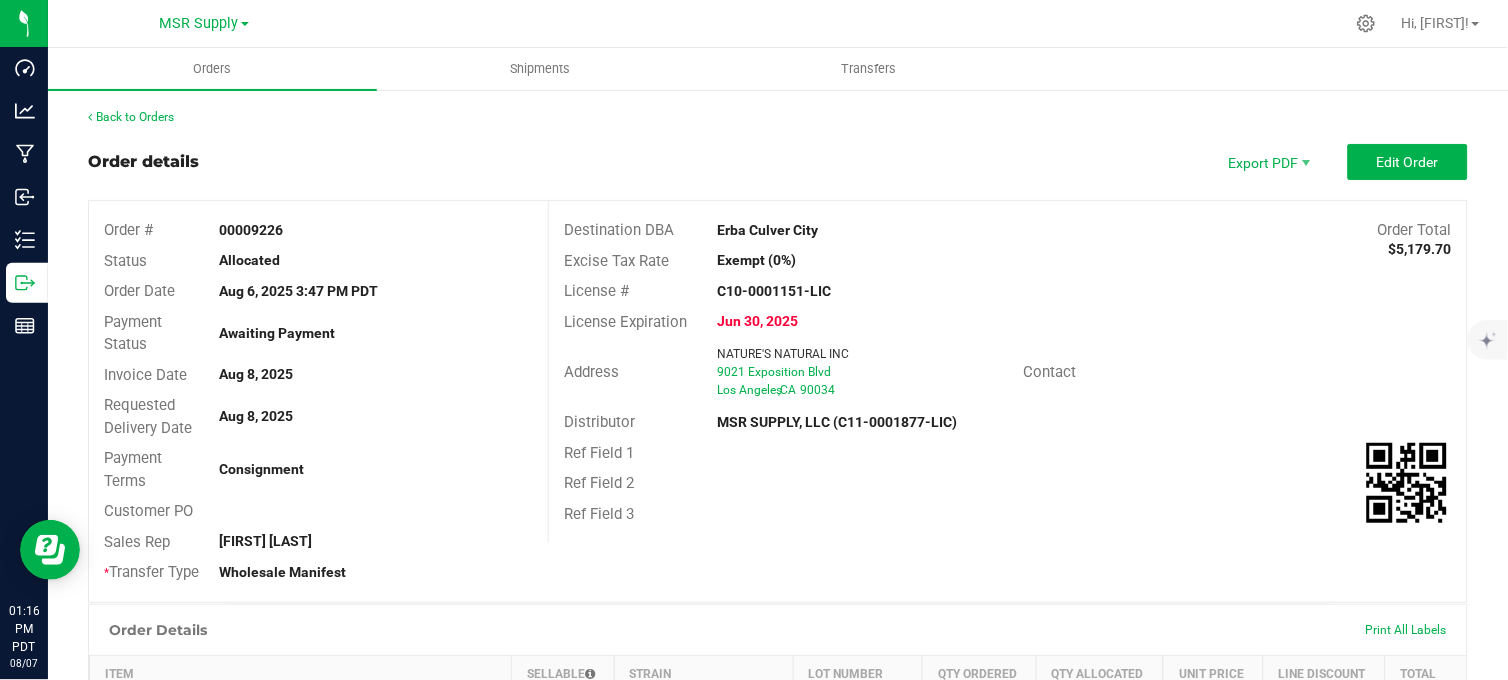 click on "Back to Orders
Order details   Export PDF   Edit Order   Order #   00009226   Status   Allocated   Order Date   Aug 6, 2025 3:47 PM PDT   Payment Status   Awaiting Payment   Invoice Date   Aug 8, 2025   Requested Delivery Date   Aug 8, 2025   Payment Terms   Consignment   Customer PO      Sales Rep   [FIRST] [LAST]  *  Transfer Type   Wholesale Manifest   Destination DBA   Erba Culver City   Order Total   $5,179.70   Excise Tax Rate   Exempt (0%)   License #   C10-0001151-LIC   License Expiration   Jun 30, 2025   Address  NATURE'S NATURAL INC 9021 Exposition Blvd Los Angeles  ,  CA 90034  Contact   Distributor   MSR SUPPLY, LLC (C11-0001877-LIC)   Ref Field 1      Ref Field 2      Ref Field 3
Order Details Print All Labels Item  Sellable  Strain  Lot Number  Qty Ordered Qty Allocated Unit Price Line Discount Total  45 ea   PHS-Couch Lock   None   16 ea" at bounding box center (778, 901) 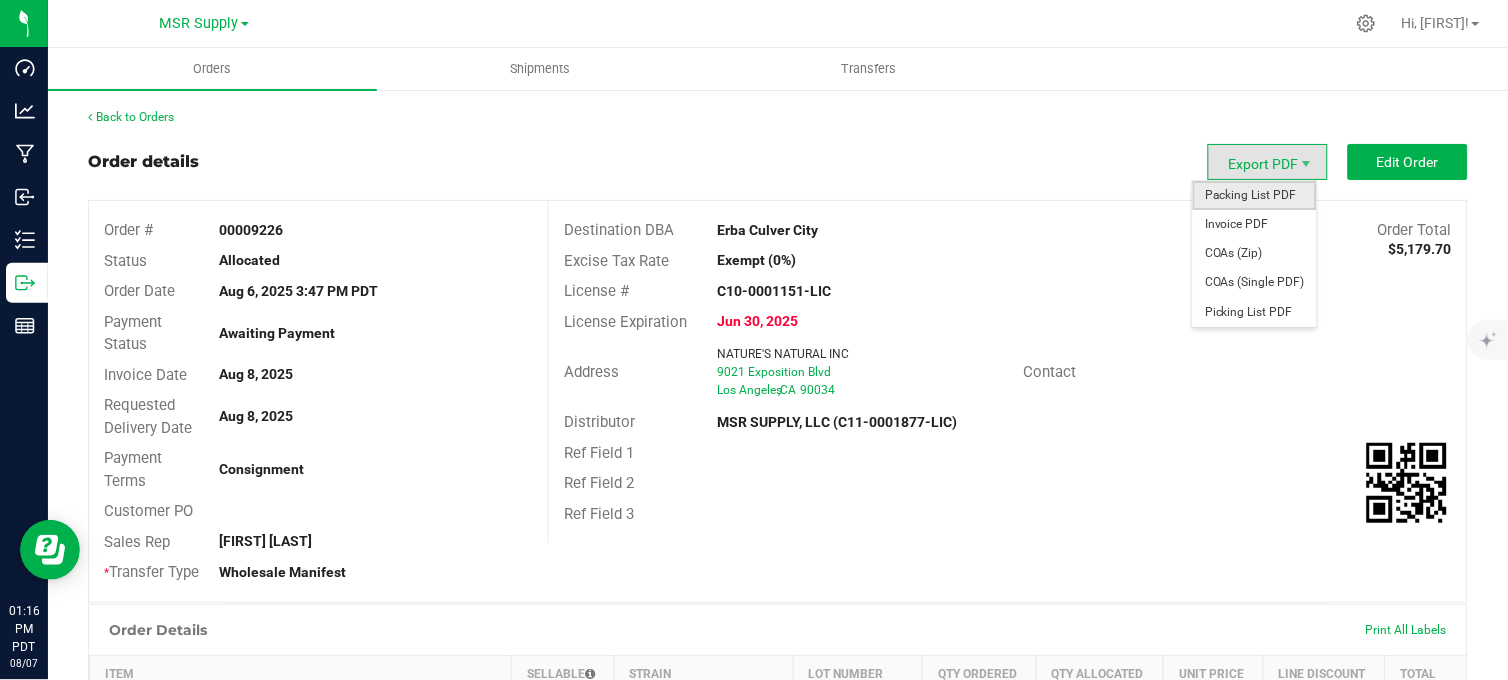 click on "Packing List PDF" at bounding box center (1255, 195) 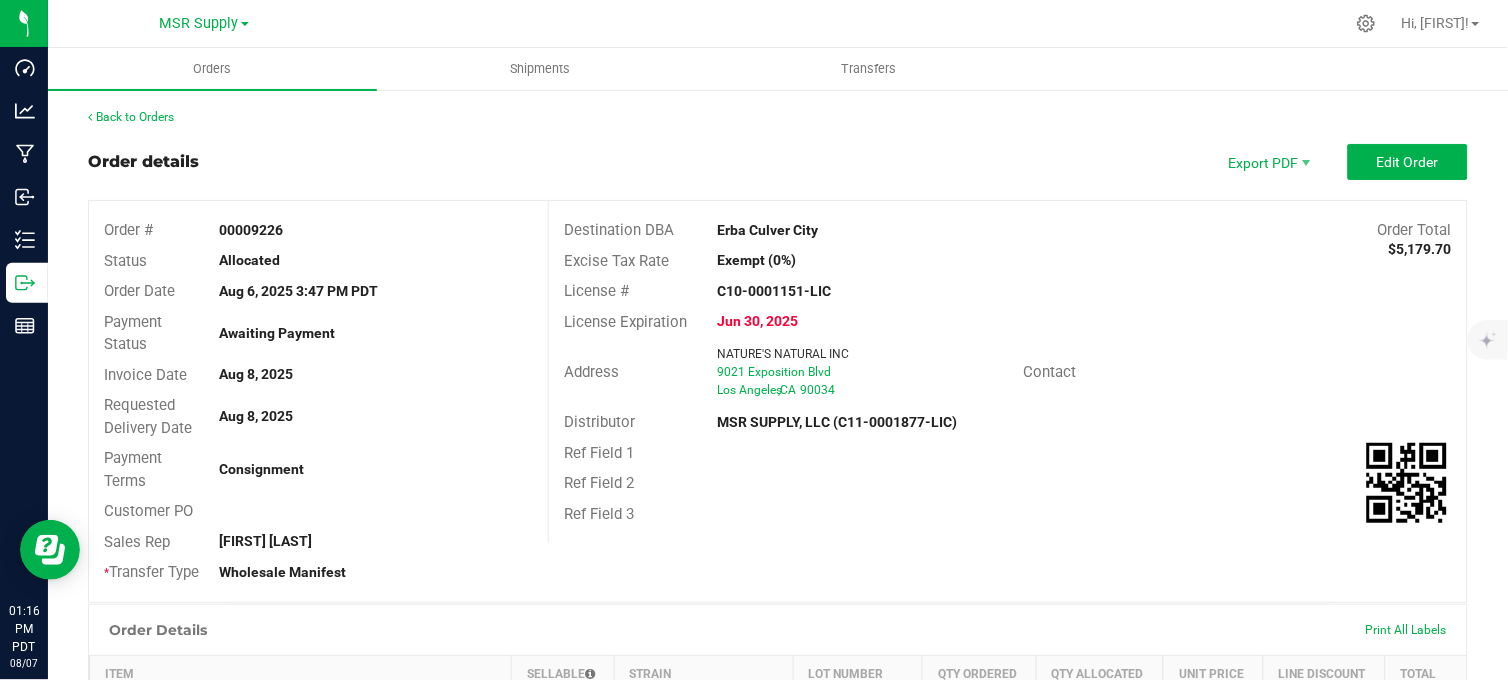 click on "Back to Orders" at bounding box center (778, 117) 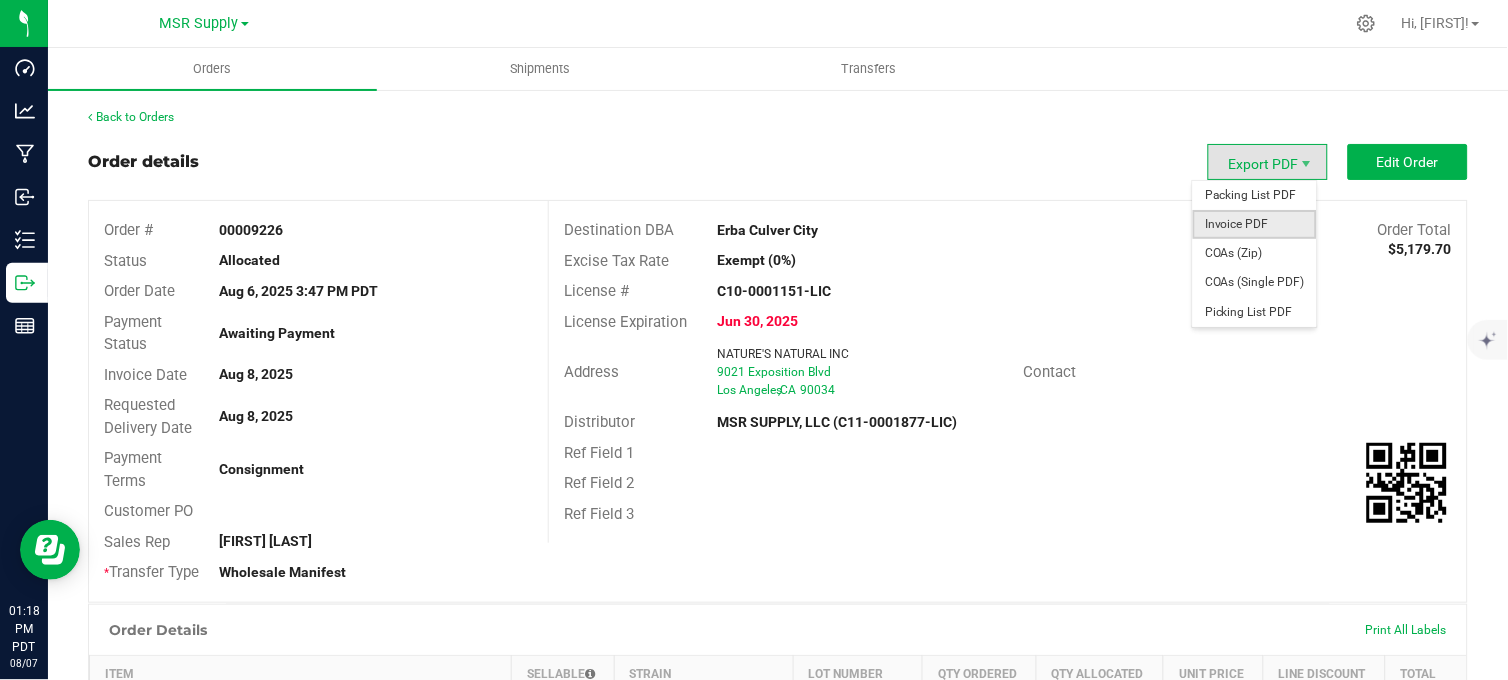 click on "Invoice PDF" at bounding box center [1255, 224] 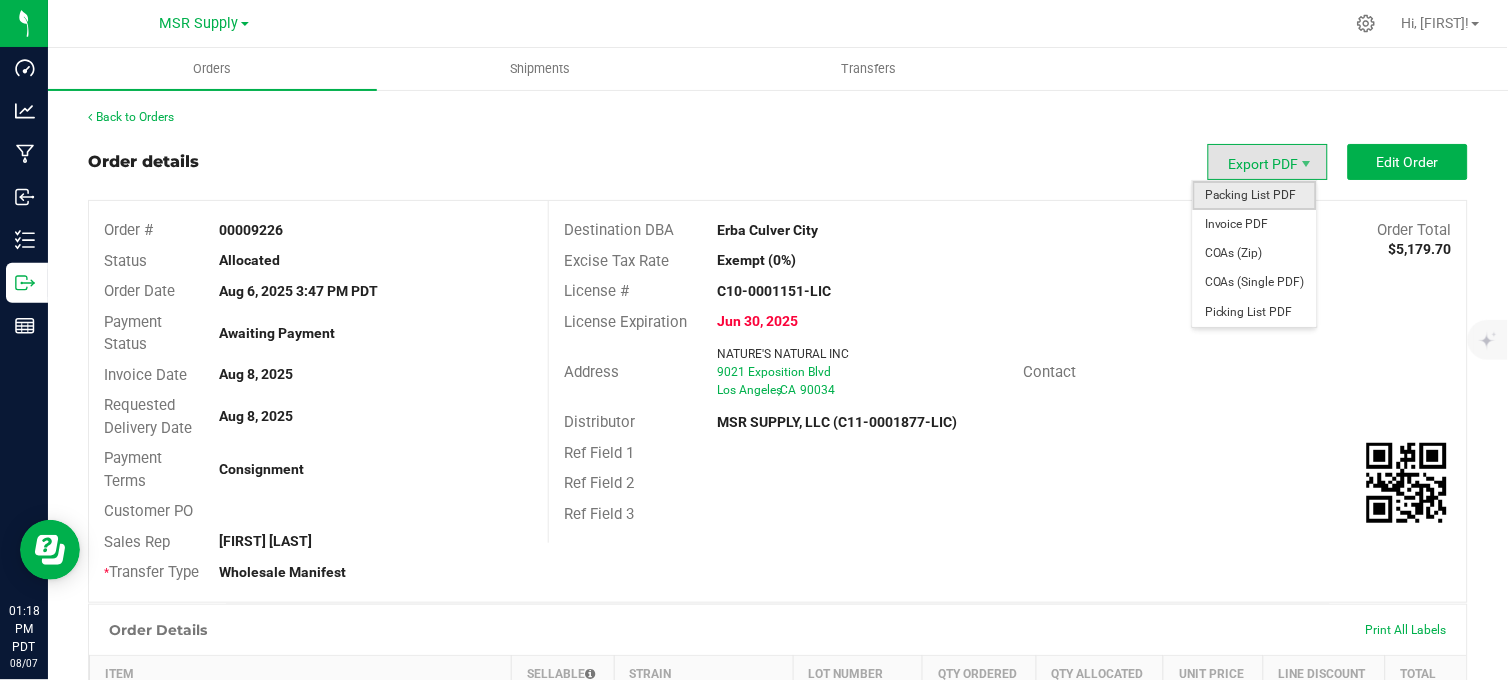 click on "Packing List PDF" at bounding box center [1255, 195] 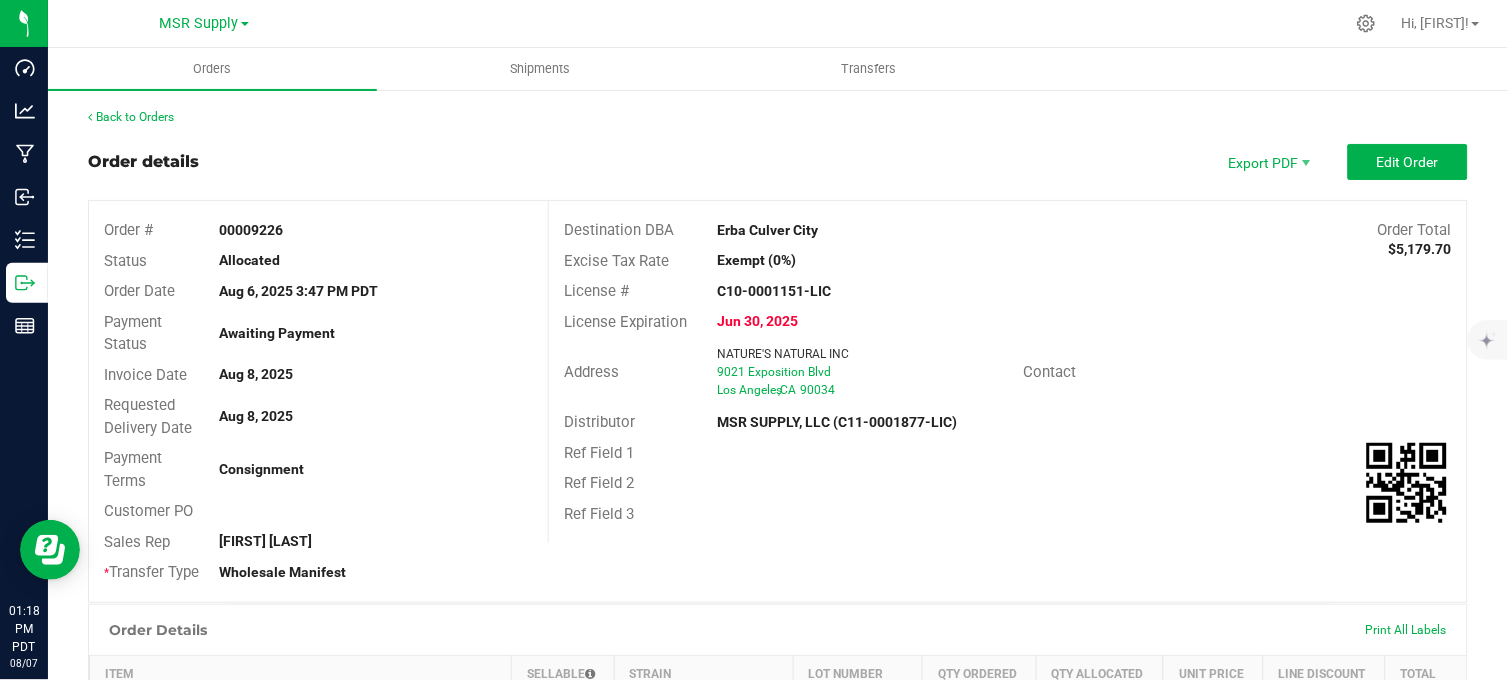 click on "Back to Orders" at bounding box center [778, 117] 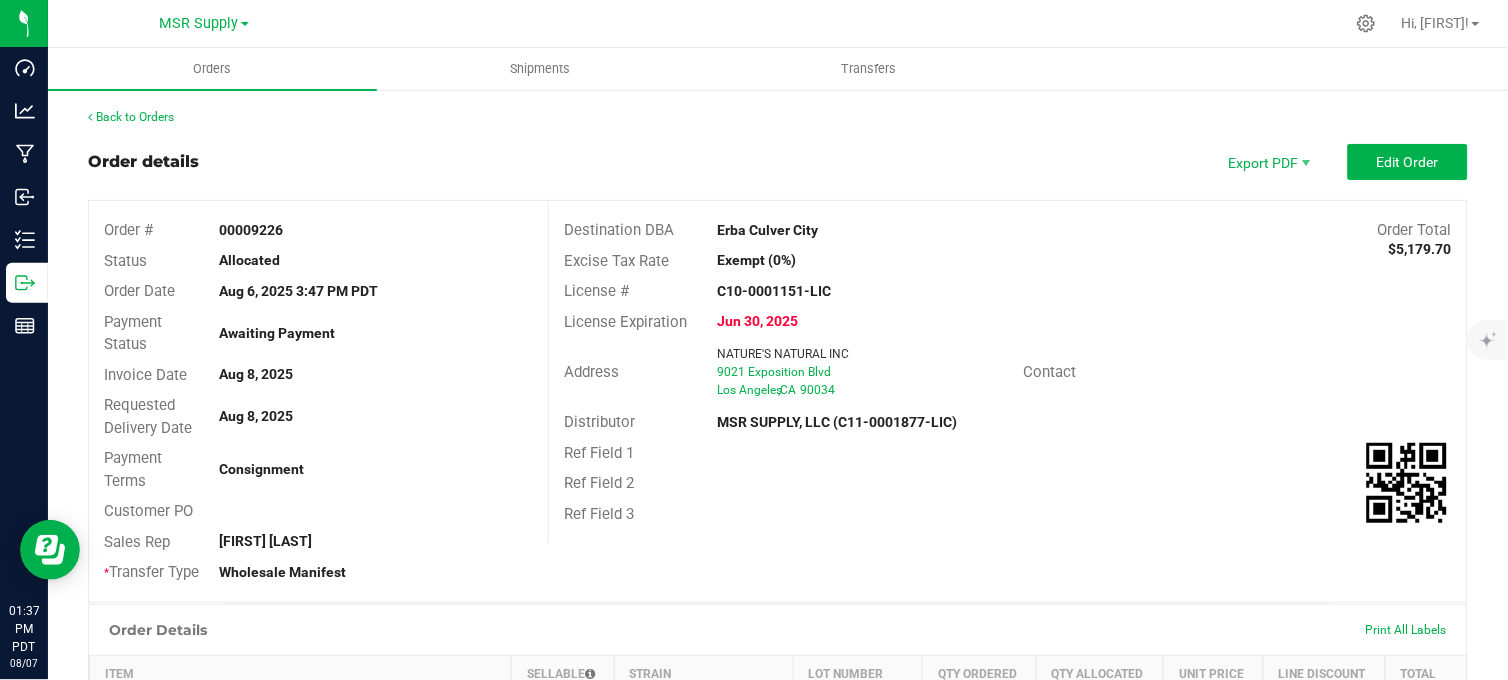 click on "Order #   00009226   Status   Allocated   Order Date   Aug 6, 2025 3:47 PM PDT   Payment Status   Awaiting Payment   Invoice Date   Aug 8, 2025   Requested Delivery Date   Aug 8, 2025   Payment Terms   Consignment   Customer PO      Sales Rep   [FIRST] [LAST]  *  Transfer Type   Wholesale Manifest   Destination DBA   Erba Culver City   Order Total   $5,179.70   Excise Tax Rate   Exempt (0%)   License #   C10-0001151-LIC   License Expiration   Jun 30, 2025   Address  NATURE'S NATURAL INC 9021 Exposition Blvd Los Angeles  ,  CA 90034  Contact   Distributor   MSR SUPPLY, LLC (C11-0001877-LIC)   Ref Field 1      Ref Field 2      Ref Field 3" at bounding box center (778, 401) 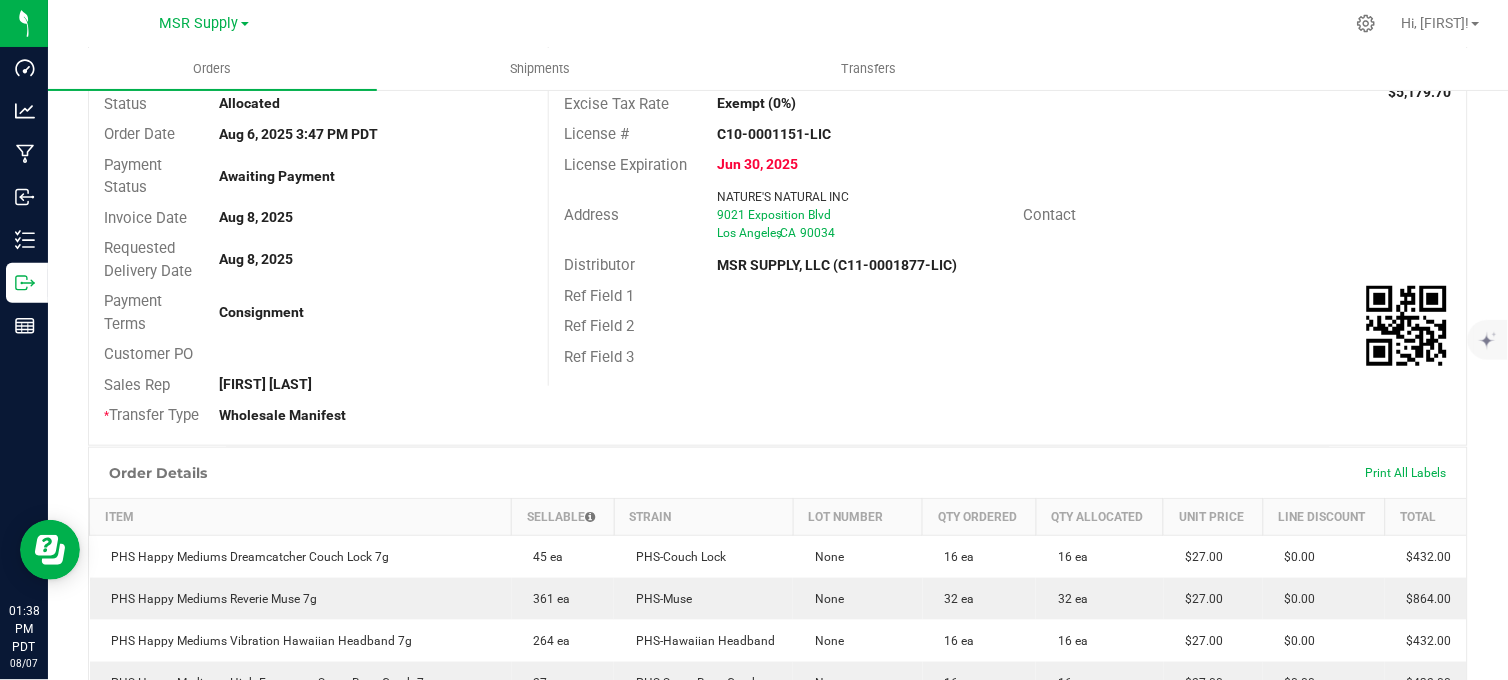 scroll, scrollTop: 0, scrollLeft: 0, axis: both 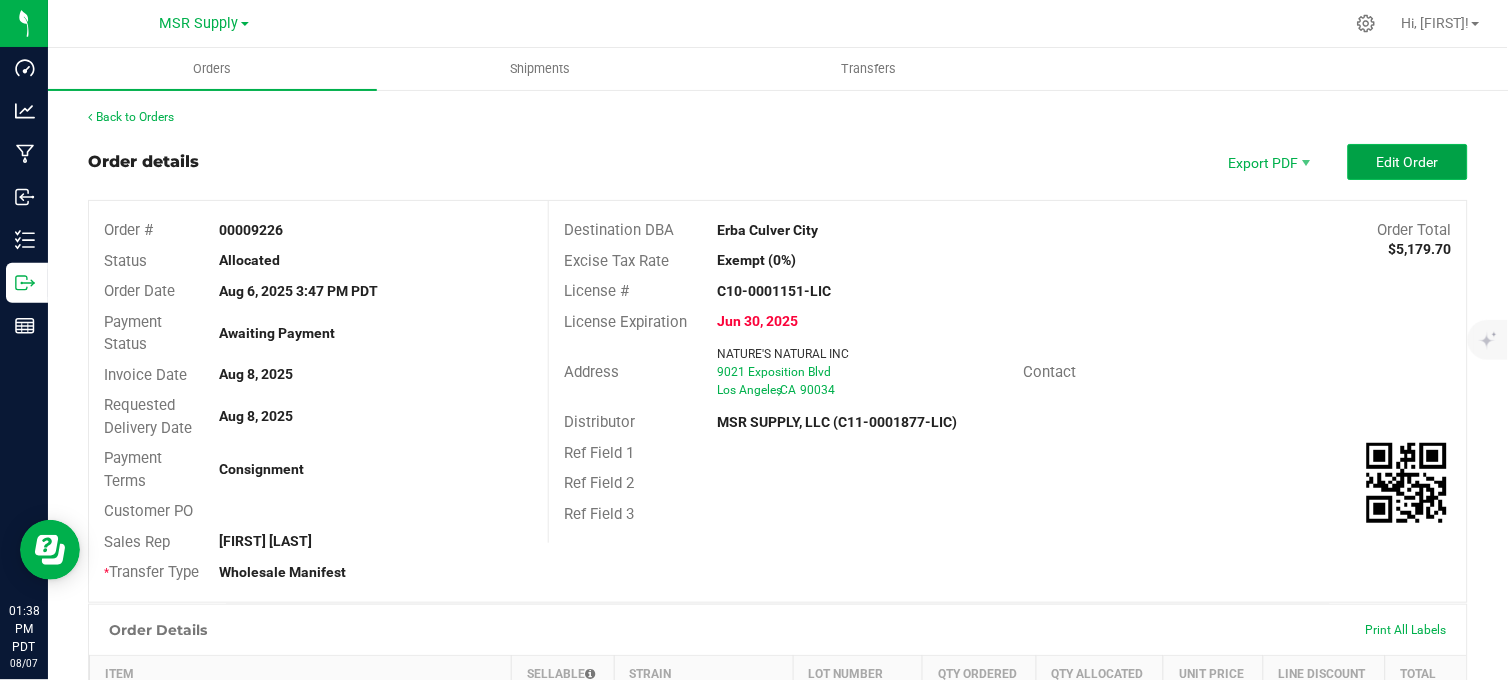 click on "Edit Order" at bounding box center (1408, 162) 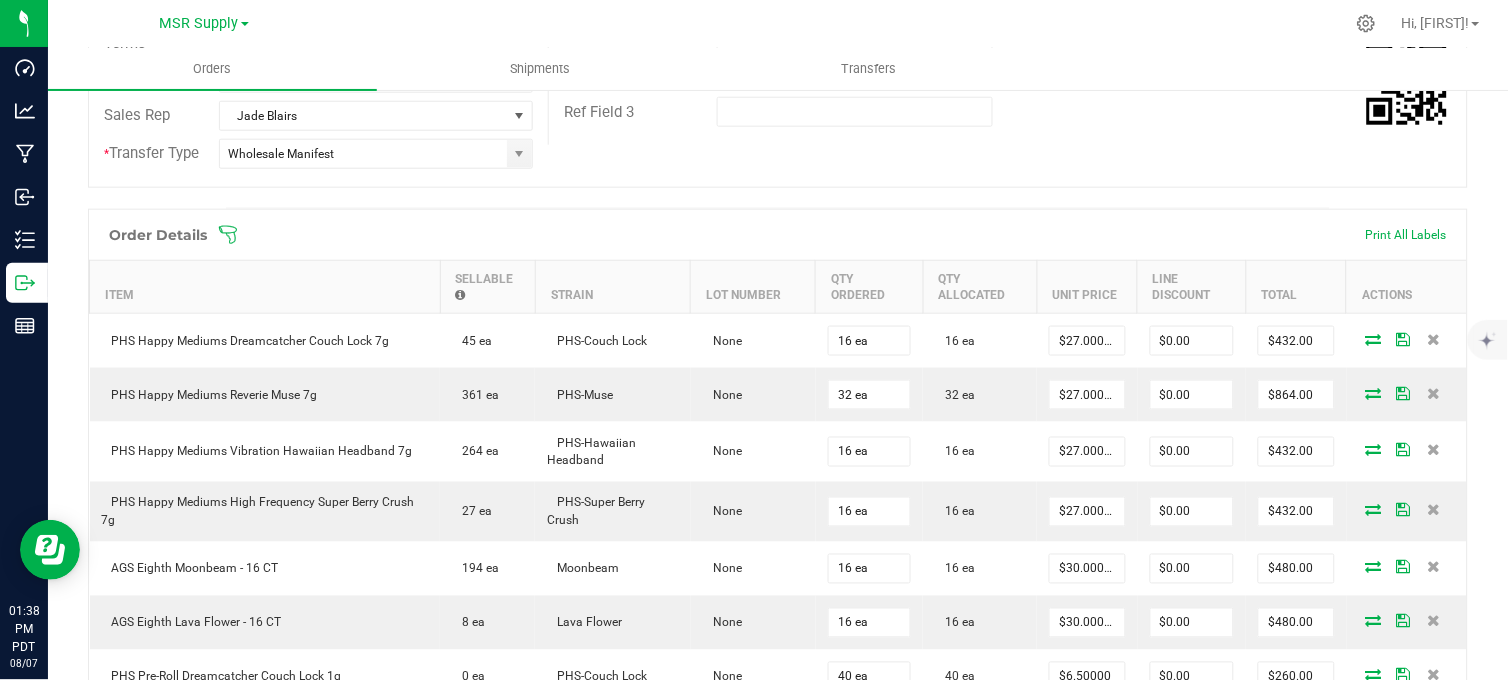 scroll, scrollTop: 444, scrollLeft: 0, axis: vertical 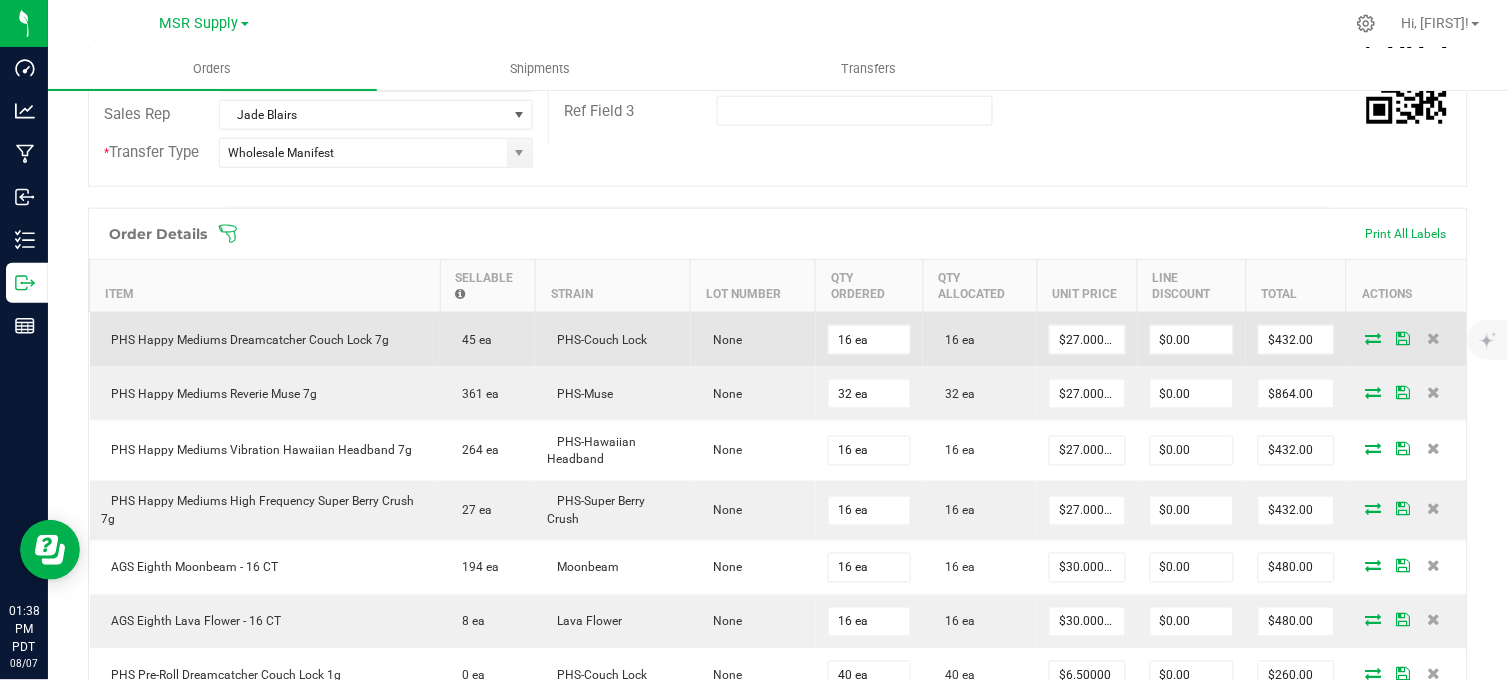 click at bounding box center (1374, 338) 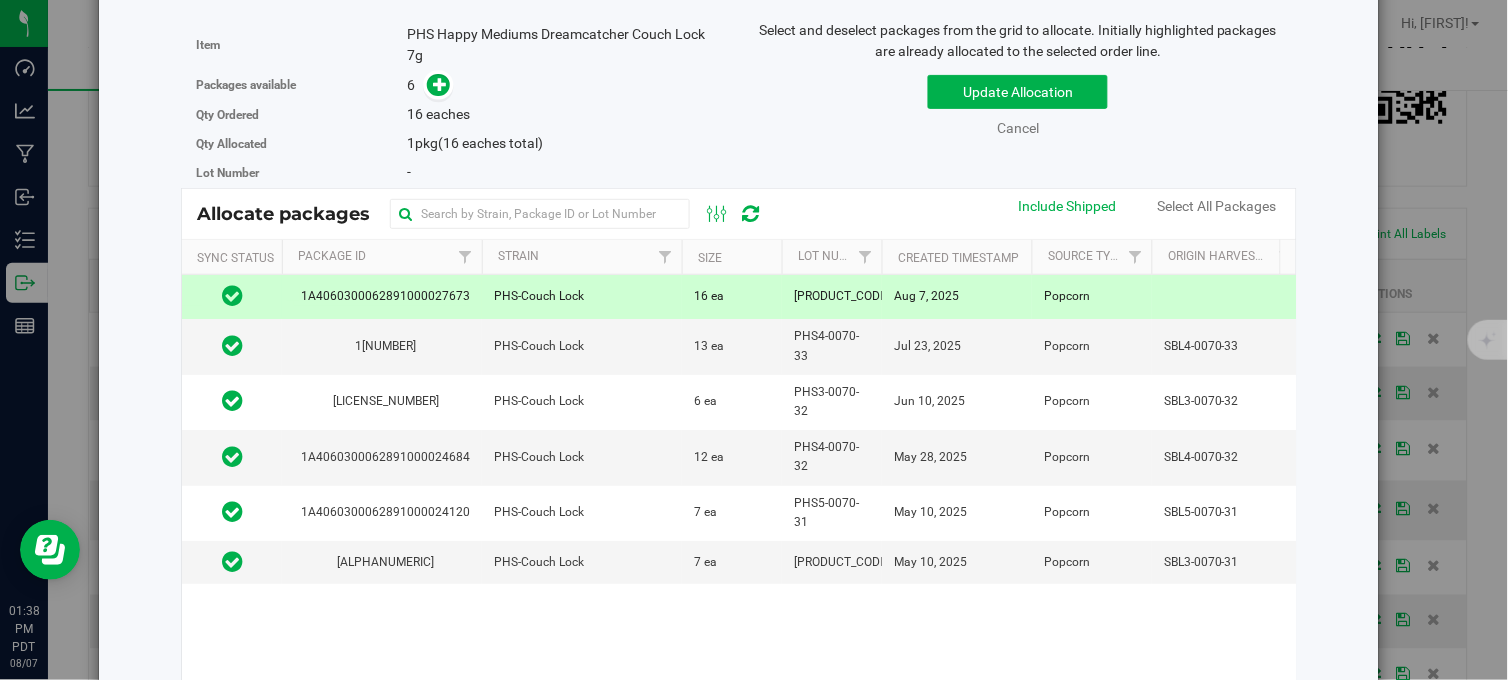 scroll, scrollTop: 0, scrollLeft: 0, axis: both 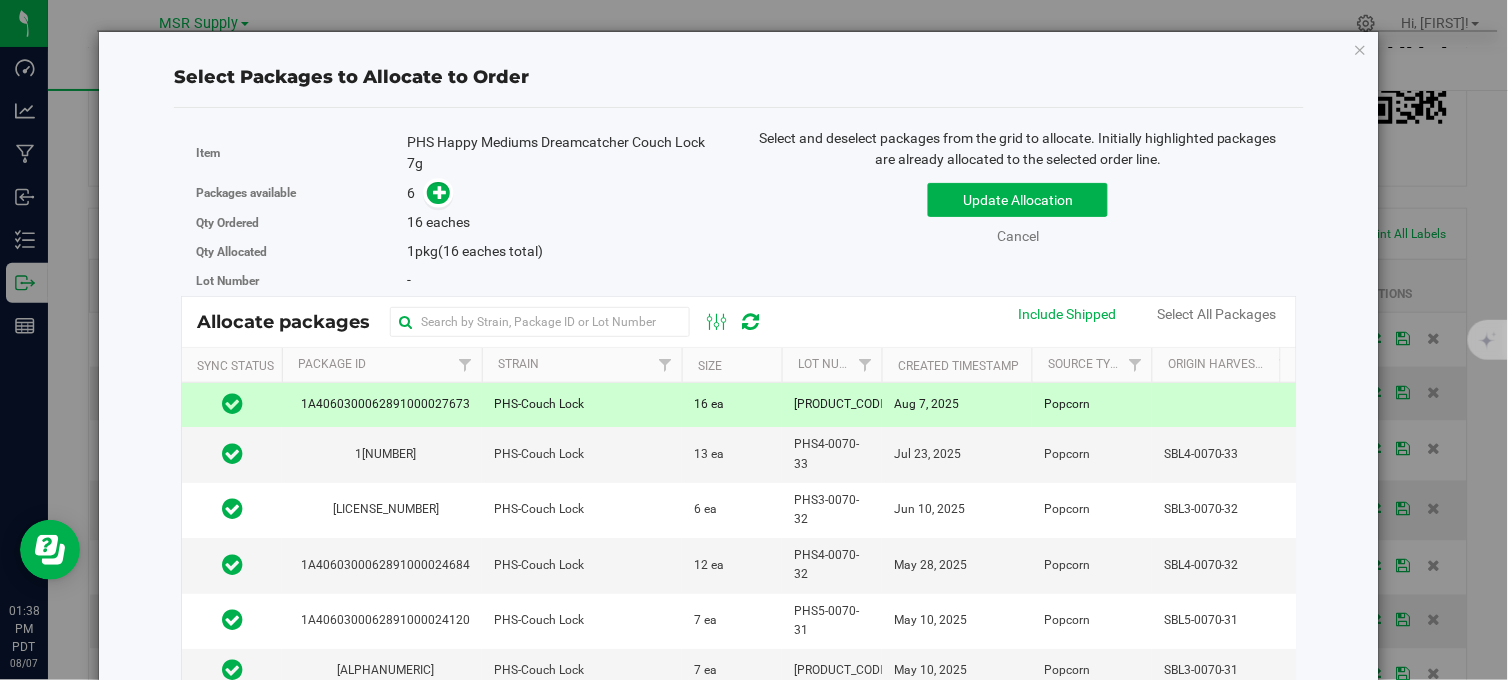 click on "Select Packages to Allocate to Order
Item
PHS Happy Mediums Dreamcatcher Couch Lock 7g
Packages available
6
Qty Ordered
16
1" at bounding box center (739, 472) 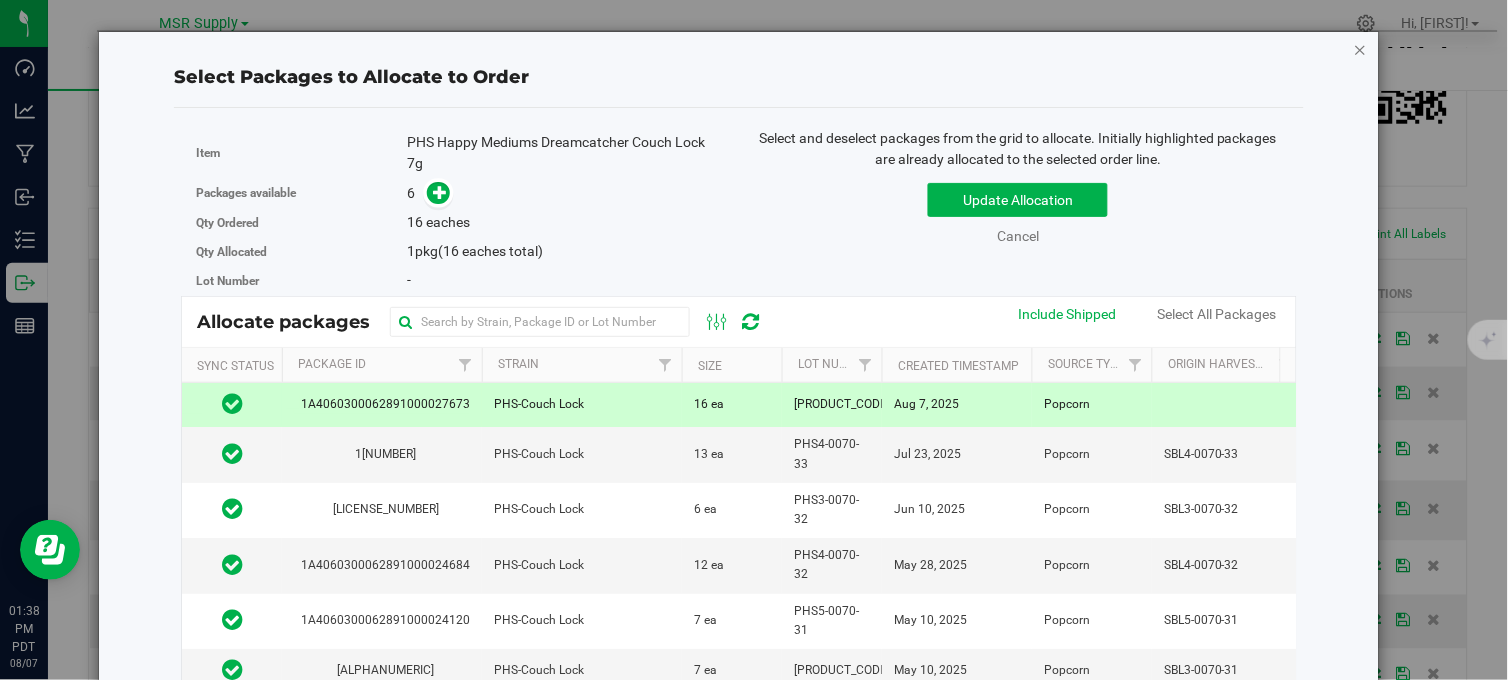 click at bounding box center [1361, 49] 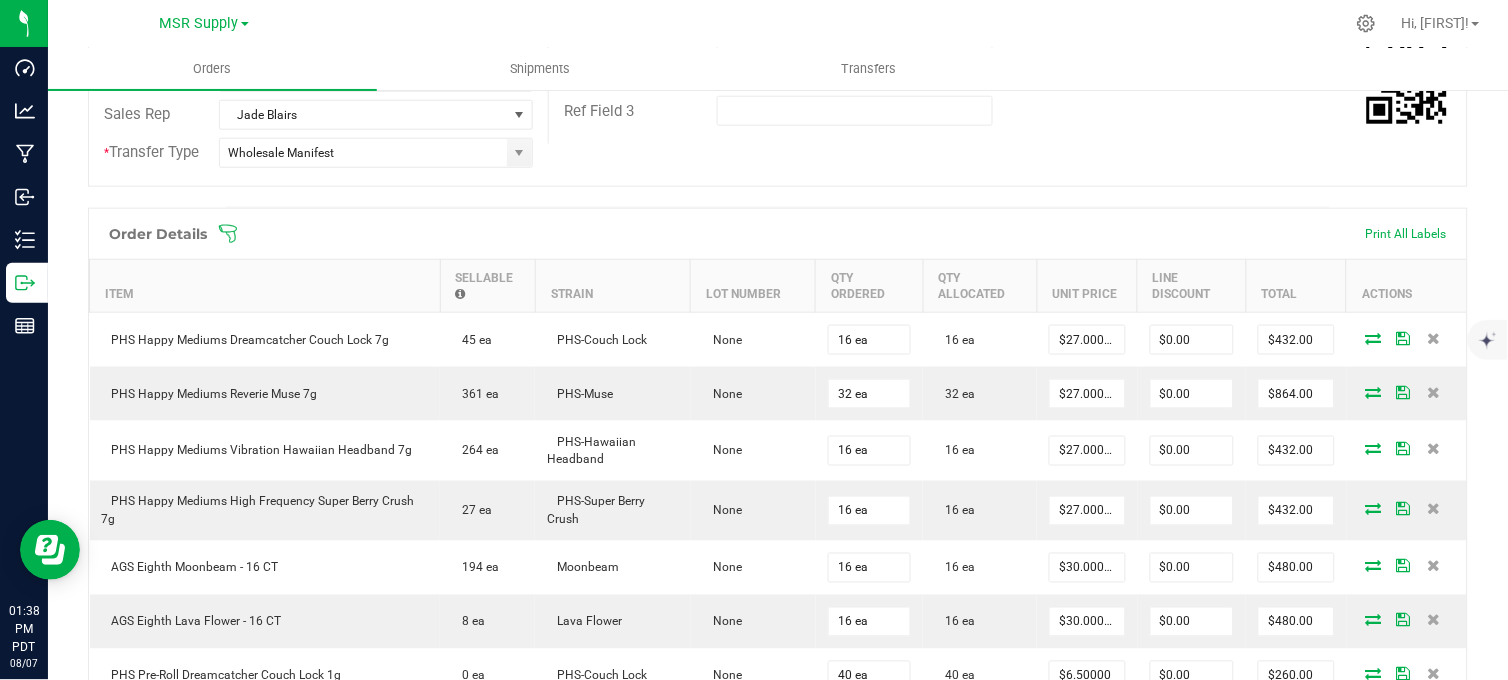 click on "Destination DBA  Erba Culver City  Edit   Order Total   $5,179.70   Excise Tax Rate  Exempt (0%)  License #   C10-0001151-LIC   License Expiration   Jun 30, 2025   Address  NATURE'S NATURAL INC 9021 Exposition Blvd Los Angeles  ,  CA 90034  Contact   Distributor  MSR SUPPLY, LLC (C11-0001877-LIC)  Ref Field 1   Ref Field 2   Ref Field 3" at bounding box center [1007, -50] 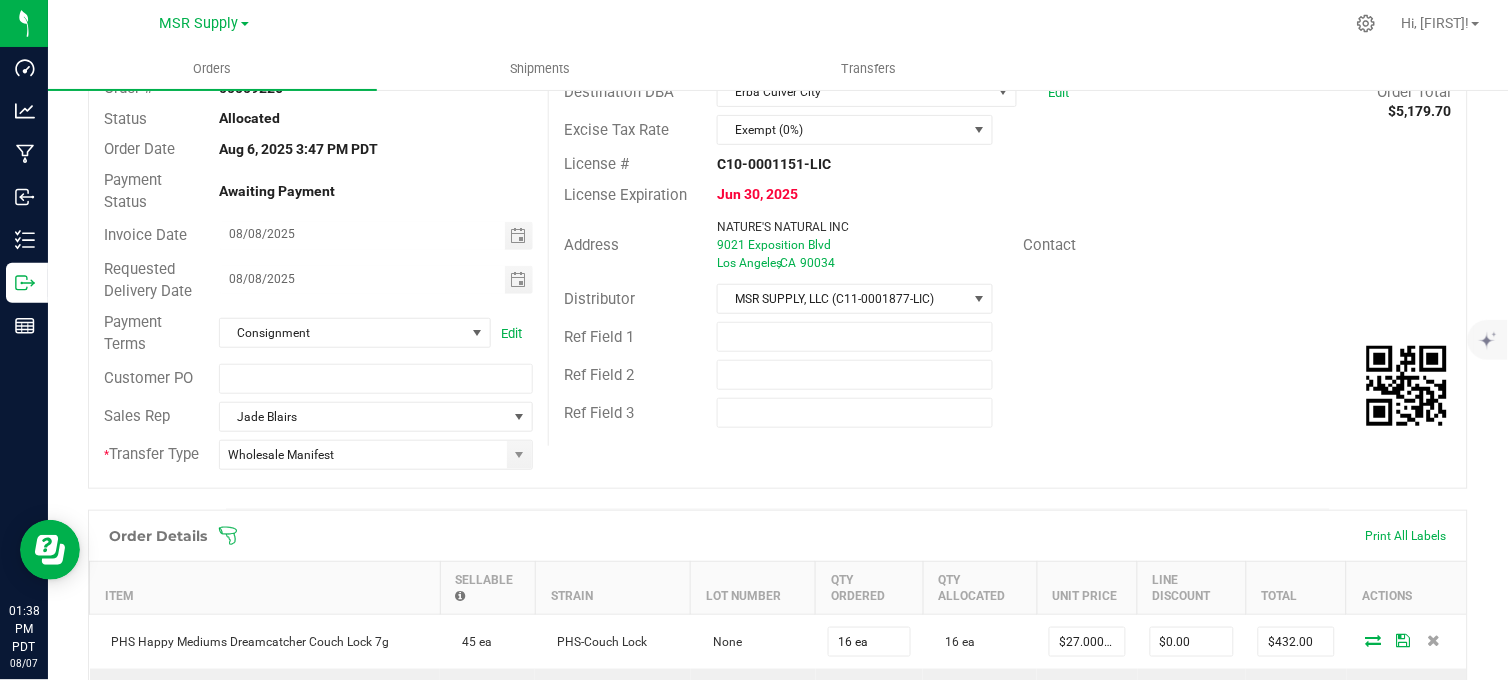 scroll, scrollTop: 0, scrollLeft: 0, axis: both 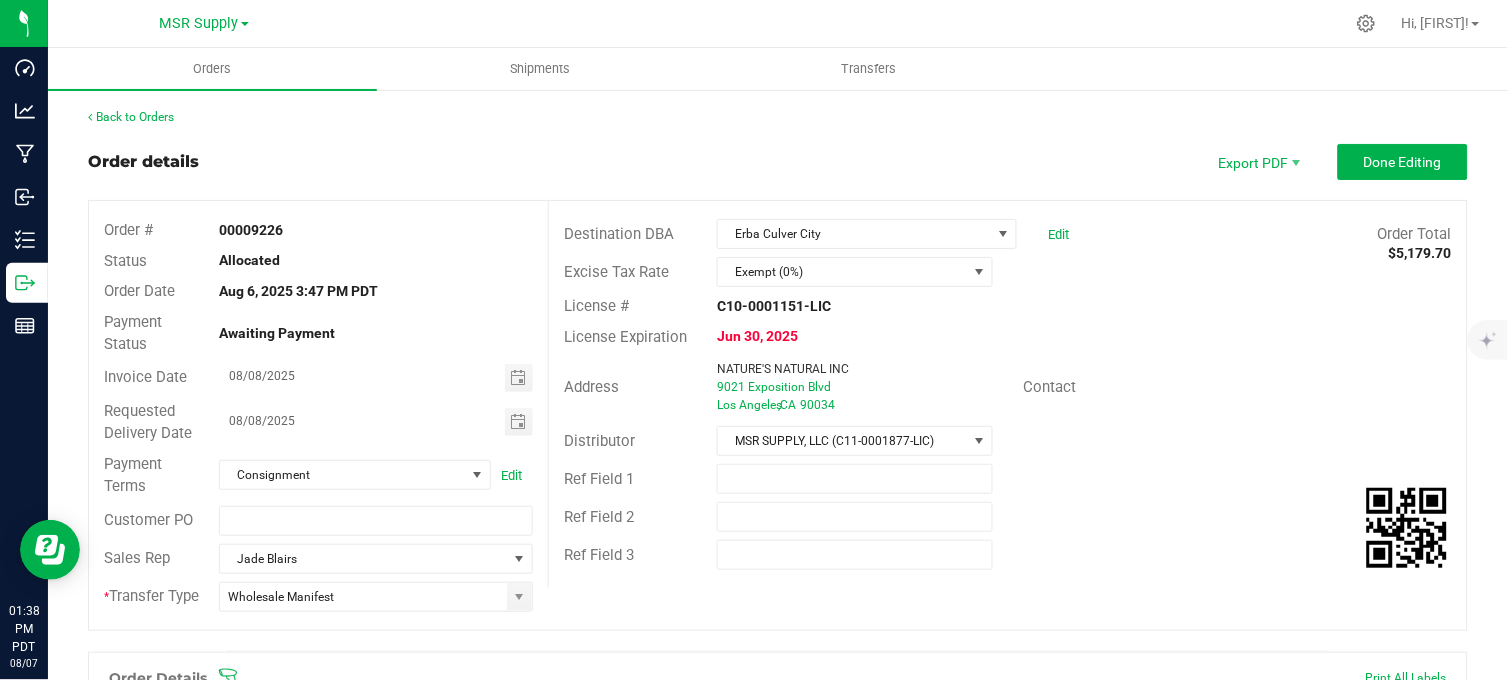 click on "Order #   00009226   Status   Allocated   Order Date   Aug 6, 2025 3:47 PM PDT   Payment Status   Awaiting Payment   Invoice Date  08/08/2025  Requested Delivery Date  08/08/2025  Payment Terms  Consignment  Edit   Customer PO   Sales Rep  [FIRST] [LAST] *  Transfer Type  Wholesale Manifest  Destination DBA  Erba Culver City  Edit   Order Total   $5,179.70   Excise Tax Rate  Exempt (0%)  License #   C10-0001151-LIC   License Expiration   Jun 30, 2025   Address  NATURE'S NATURAL INC 9021 Exposition Blvd [CITY]  ,  [STATE] 90034  Contact   Distributor  MSR SUPPLY, LLC (C11-0001877-LIC)  Ref Field 1   Ref Field 2   Ref Field 3
Order Details Print All Labels Item  Sellable  Strain  Lot Number  Qty Ordered Qty Allocated Unit Price" at bounding box center [778, 1075] 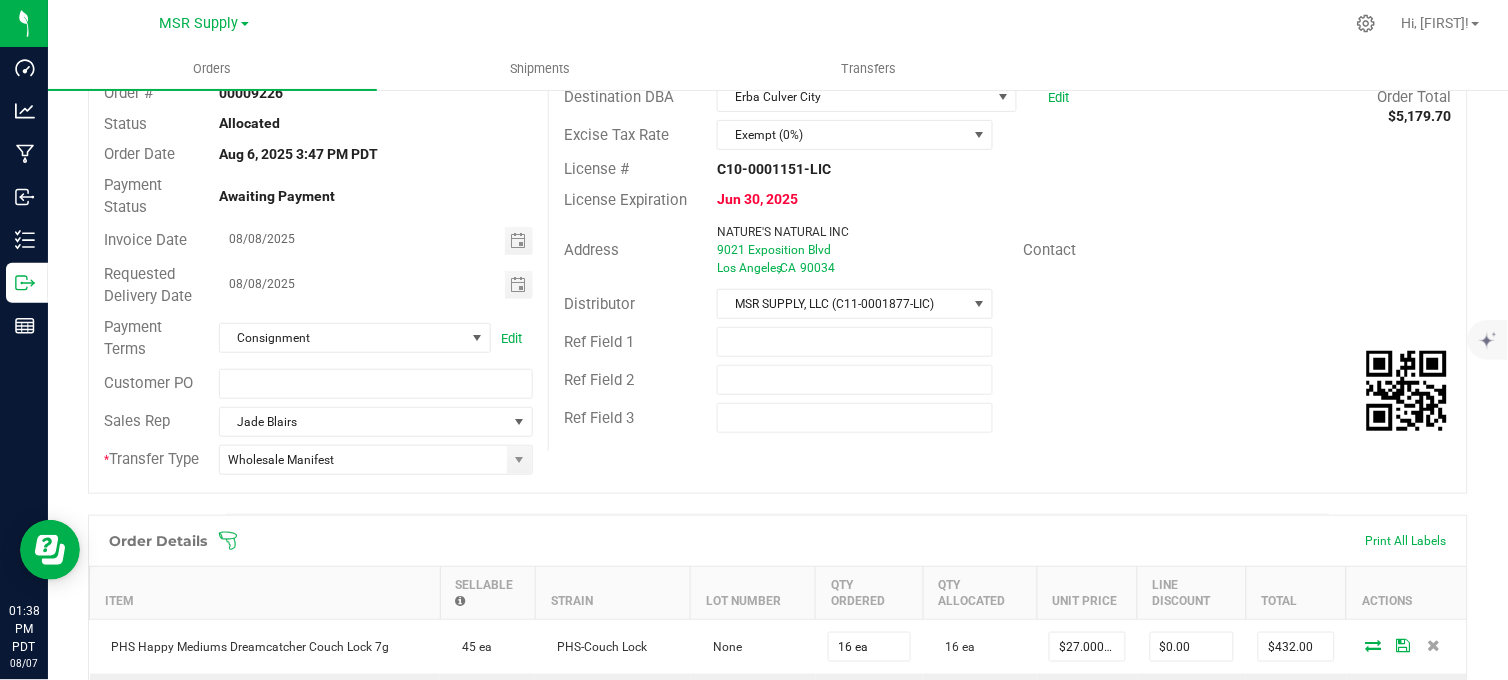 scroll, scrollTop: 0, scrollLeft: 0, axis: both 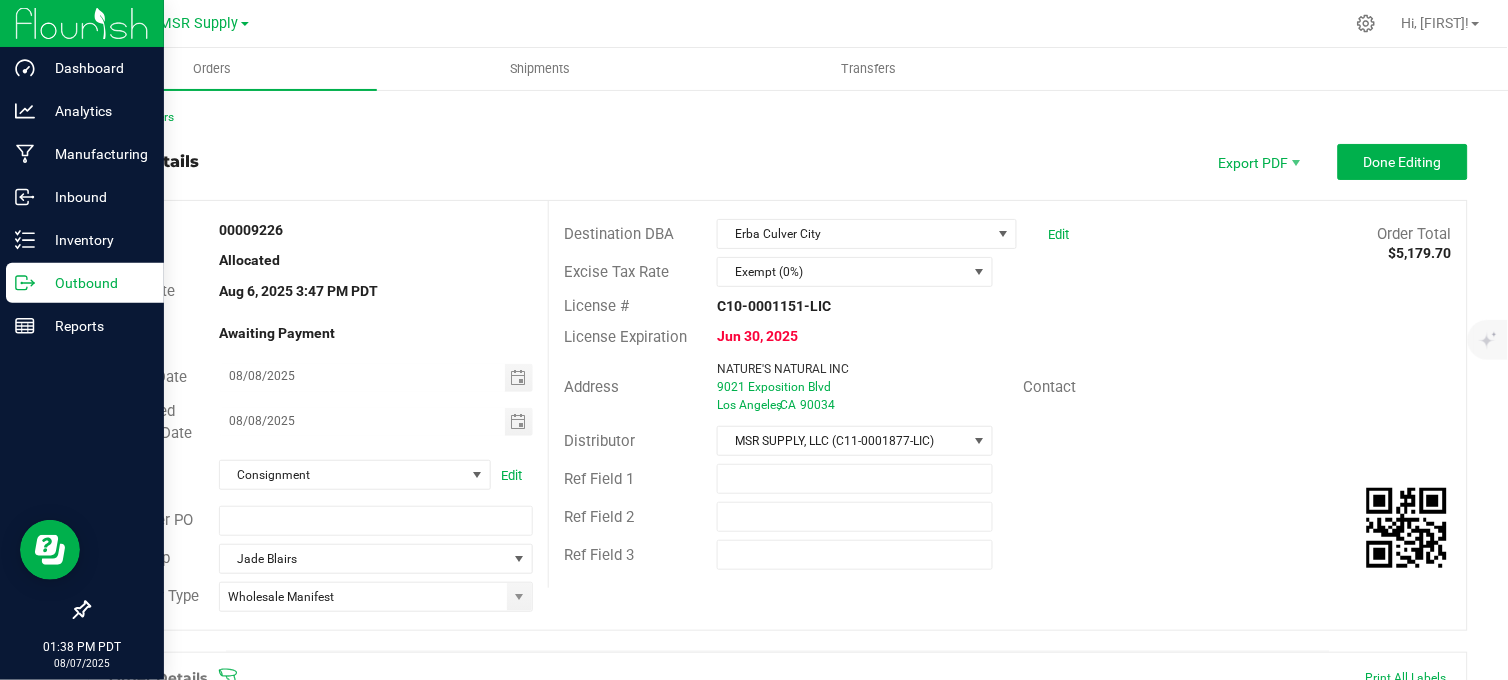 click 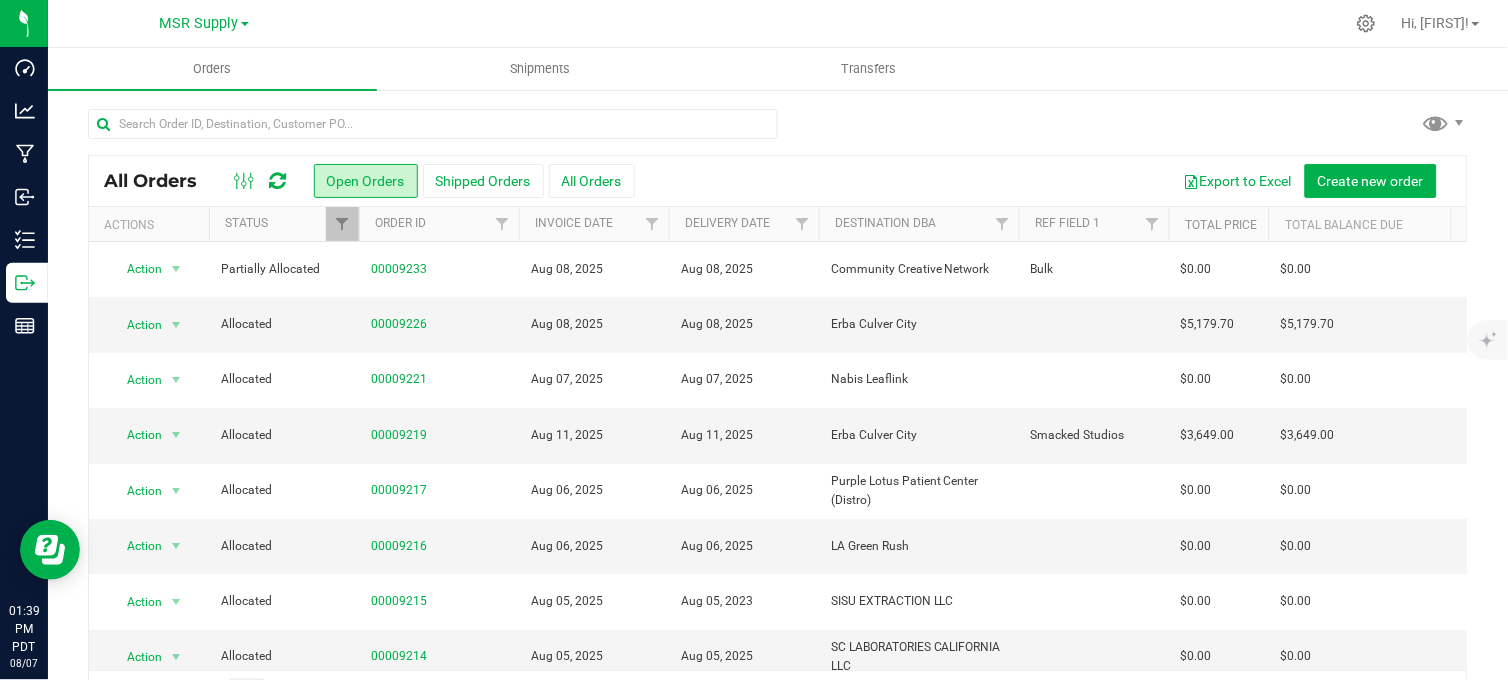 click at bounding box center (851, 23) 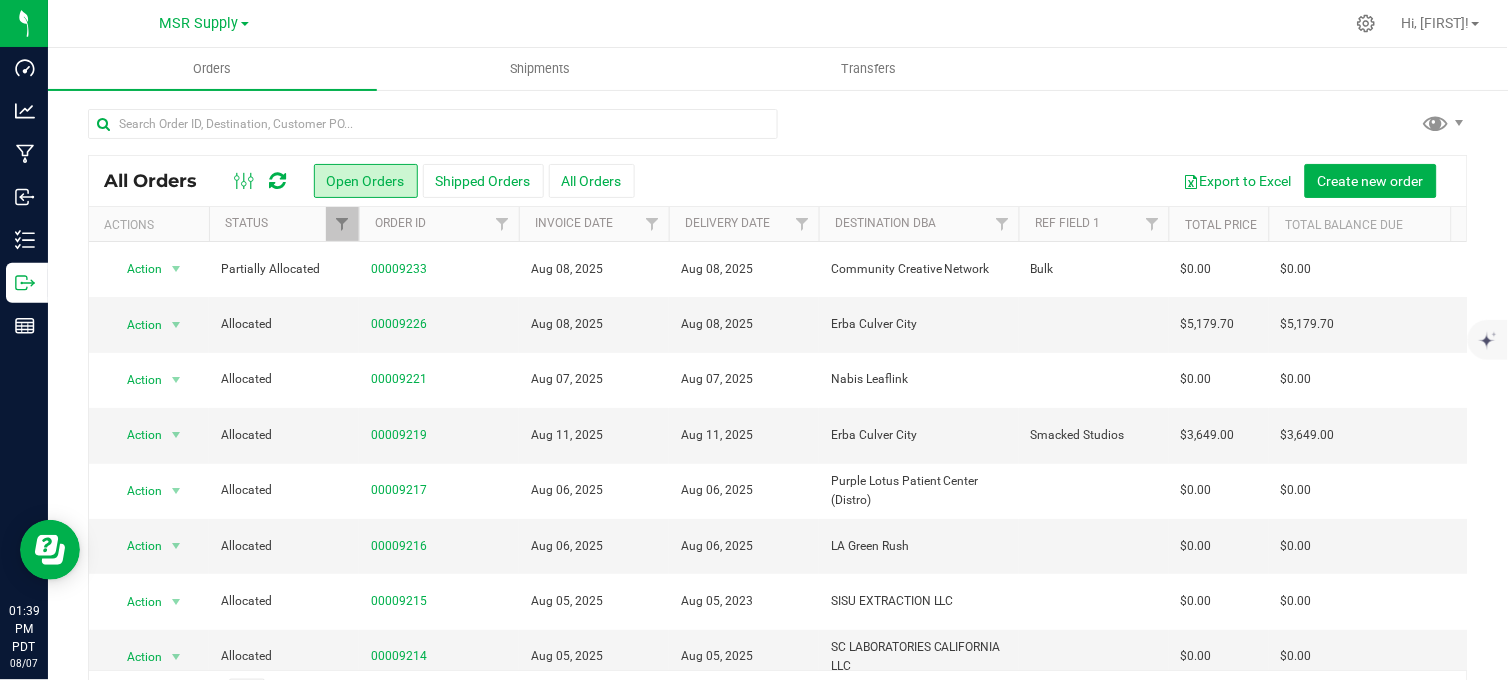 click at bounding box center (778, 132) 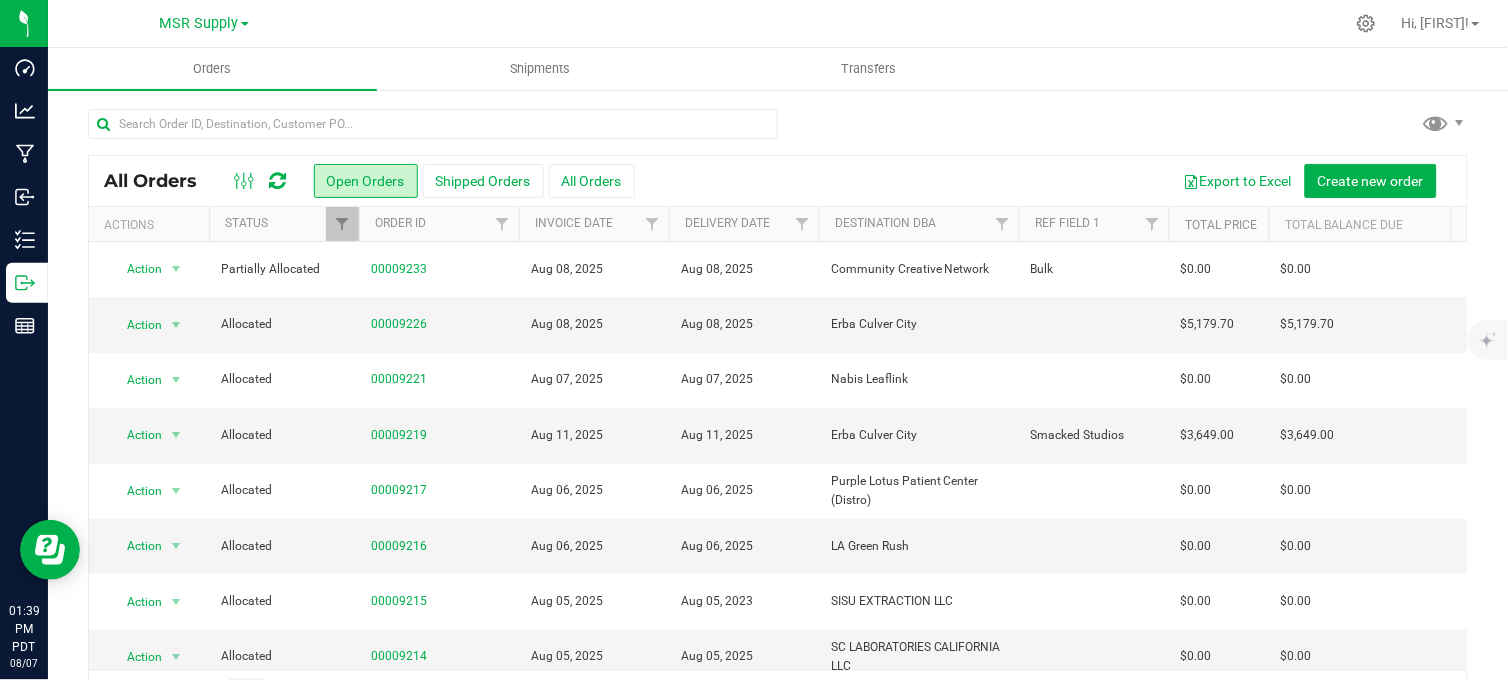 click at bounding box center [778, 132] 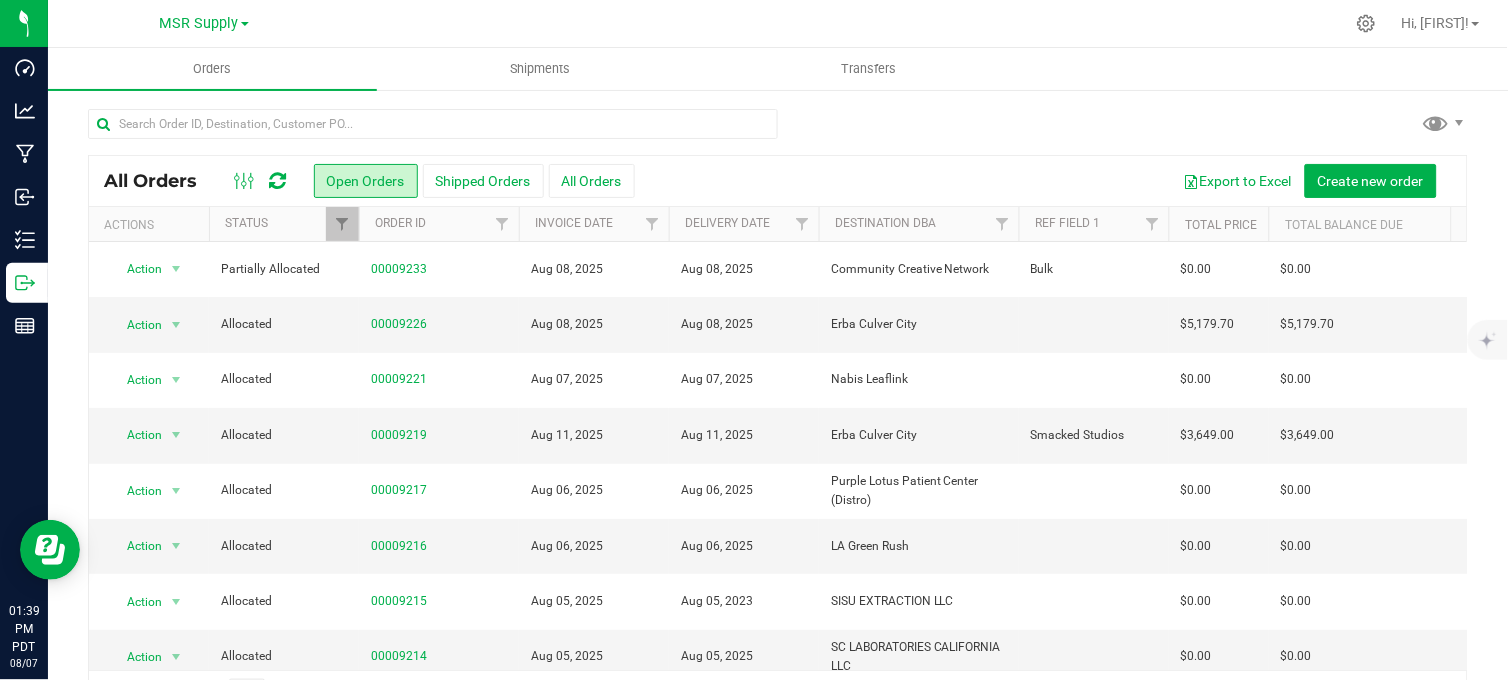 click at bounding box center (778, 132) 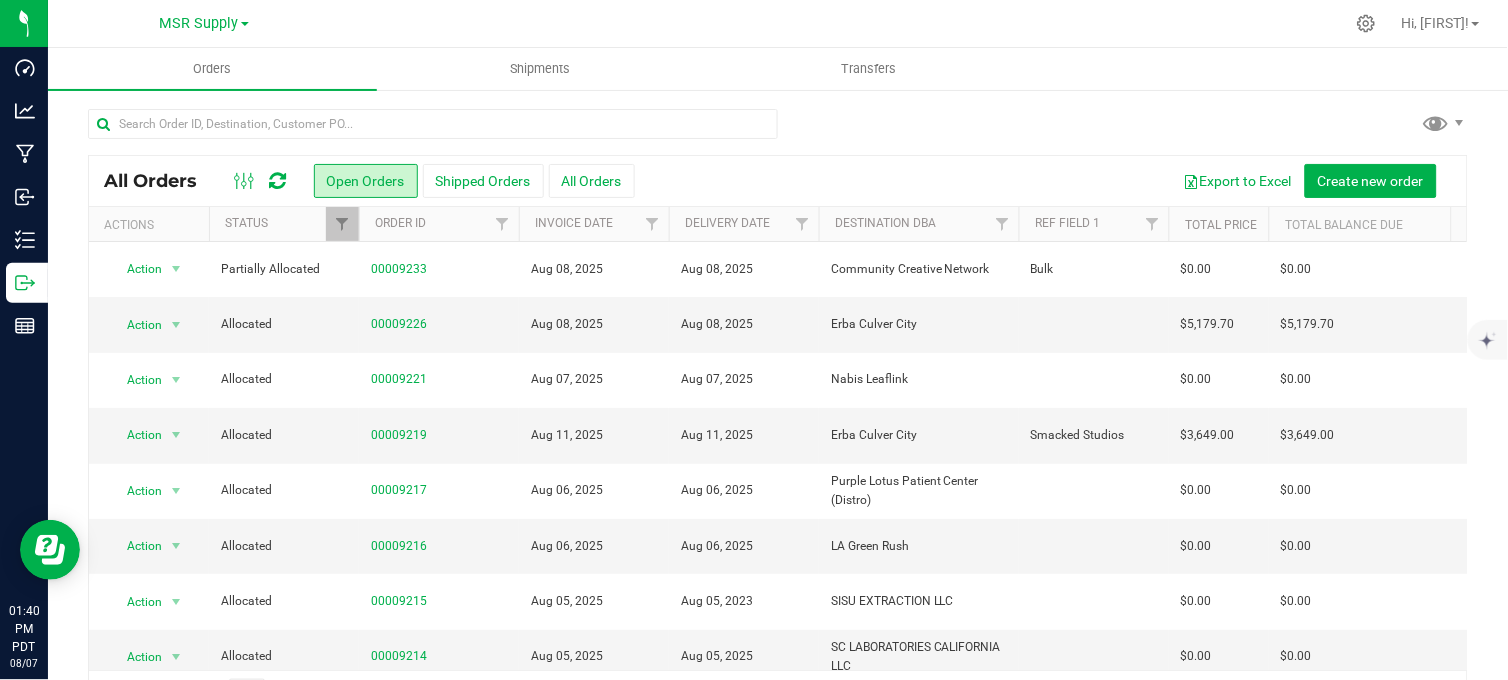 click at bounding box center (778, 132) 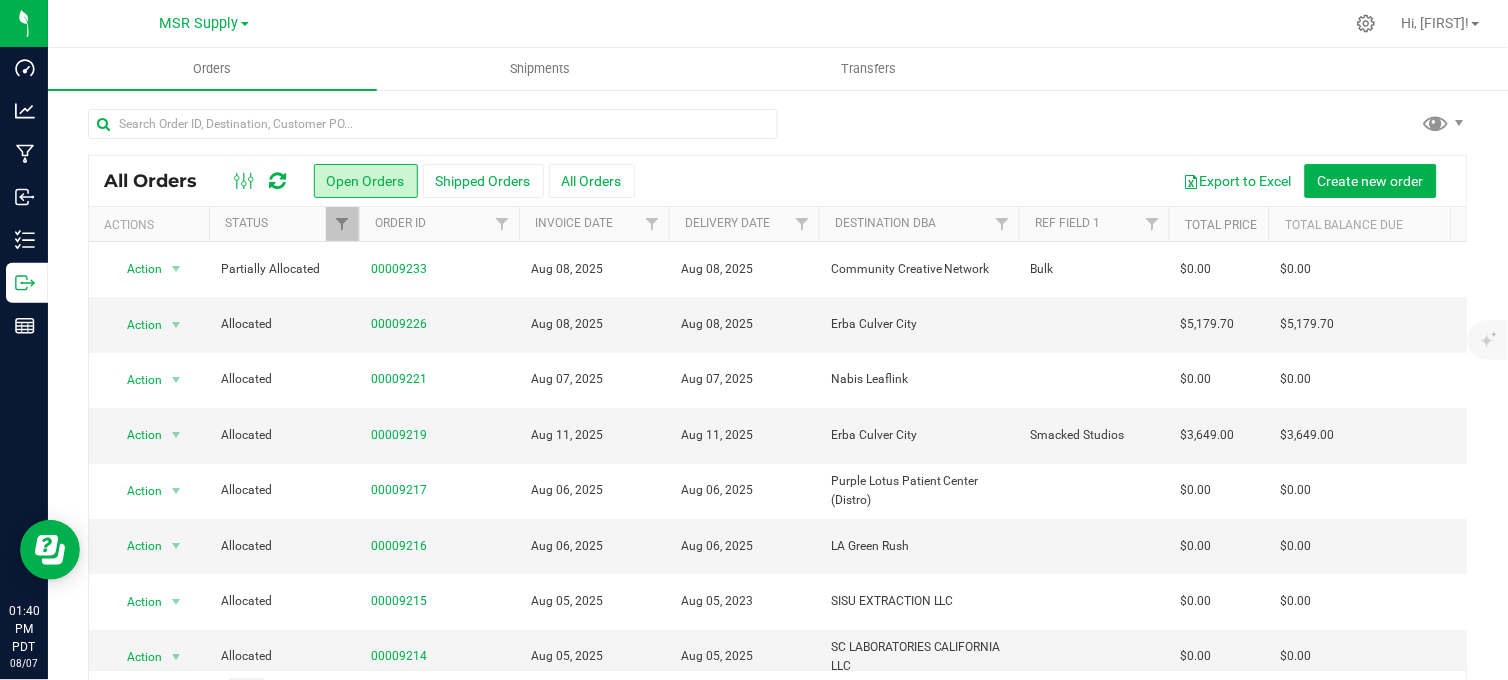 click on "All Orders
Open Orders
Shipped Orders
All Orders
Export to Excel
Create new order
Actions Status Order ID Invoice Date Delivery Date Destination DBA Ref Field 1 Total Price Payment Terms" at bounding box center [778, 413] 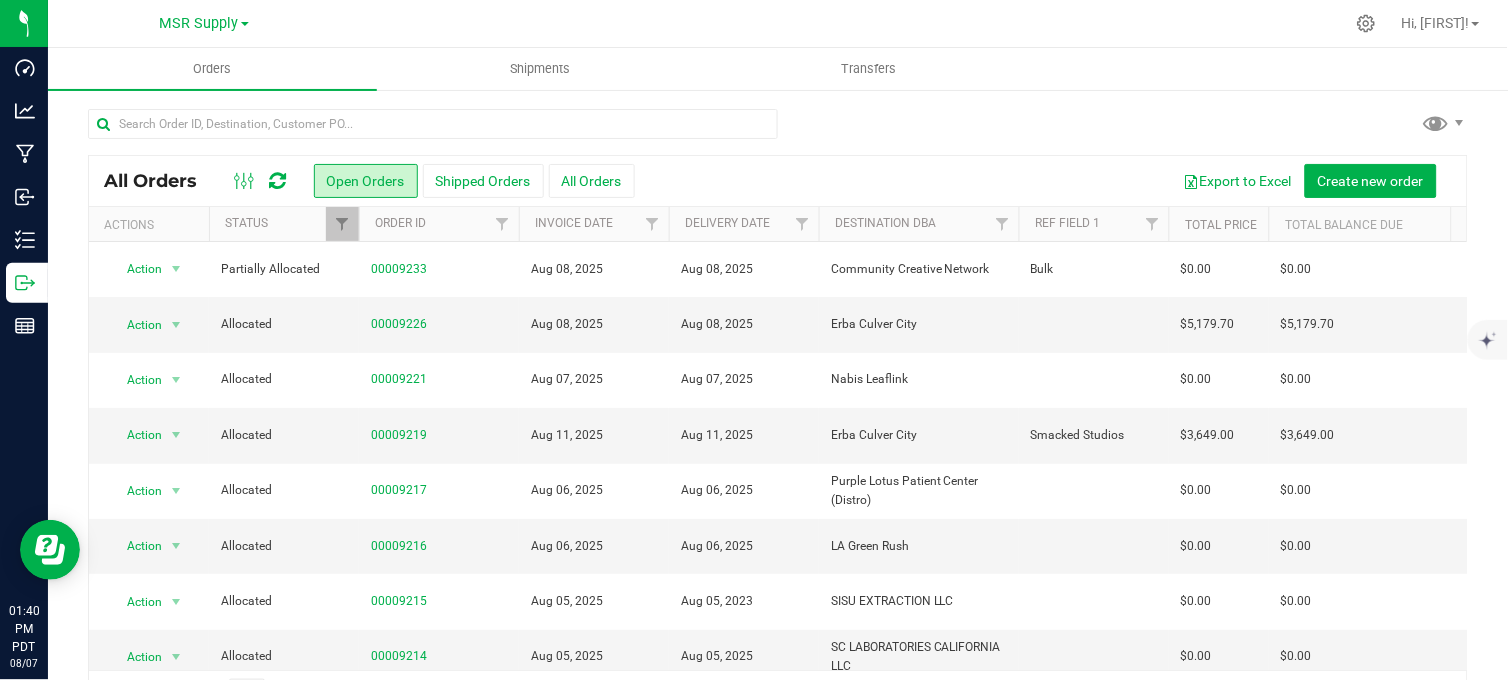 click at bounding box center (851, 23) 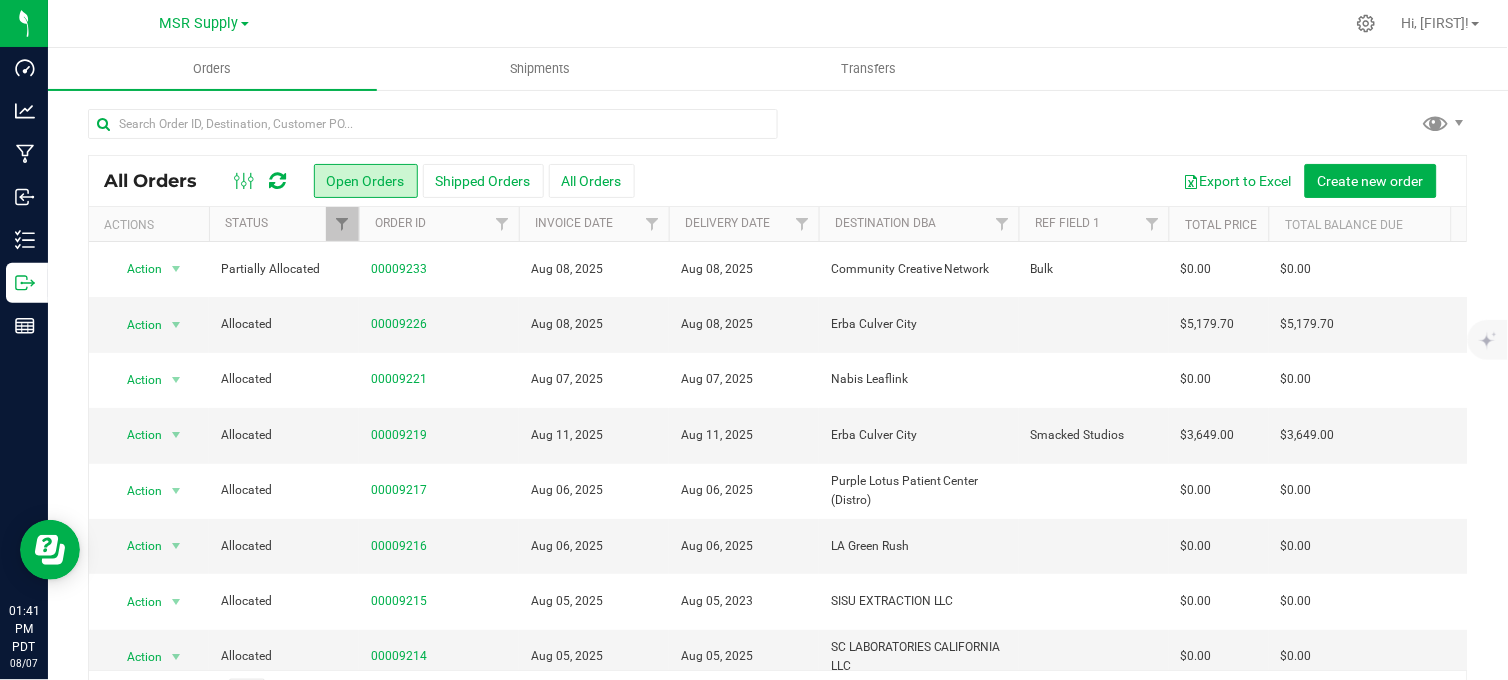 click at bounding box center (851, 23) 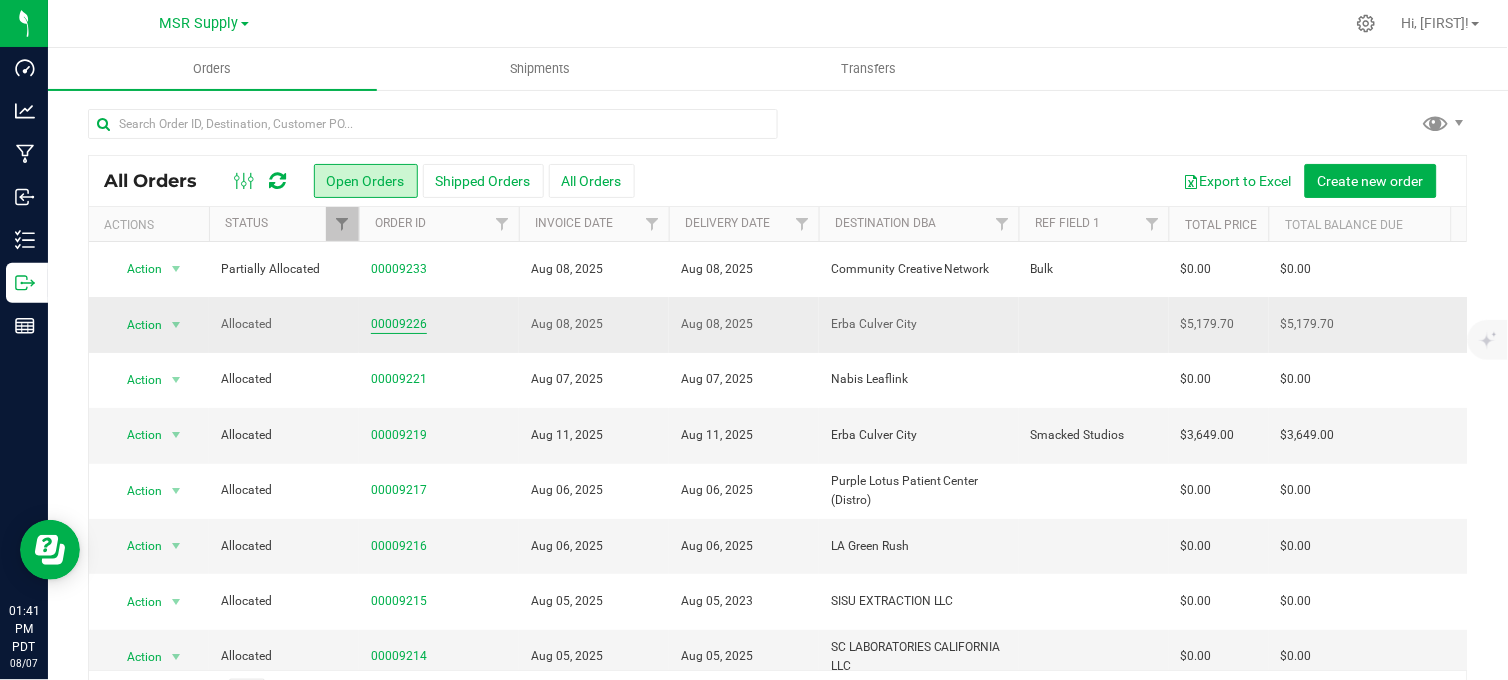 click on "00009226" at bounding box center (399, 324) 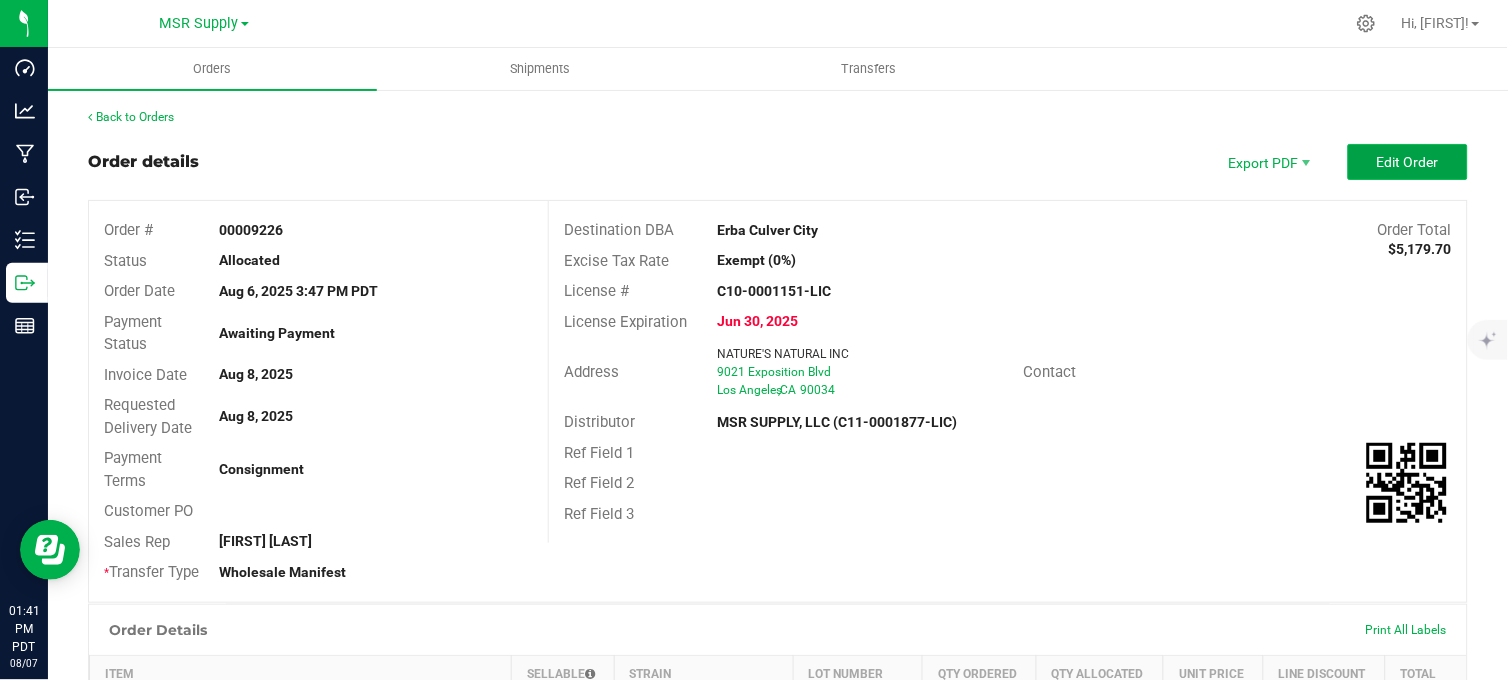 click on "Edit Order" at bounding box center (1408, 162) 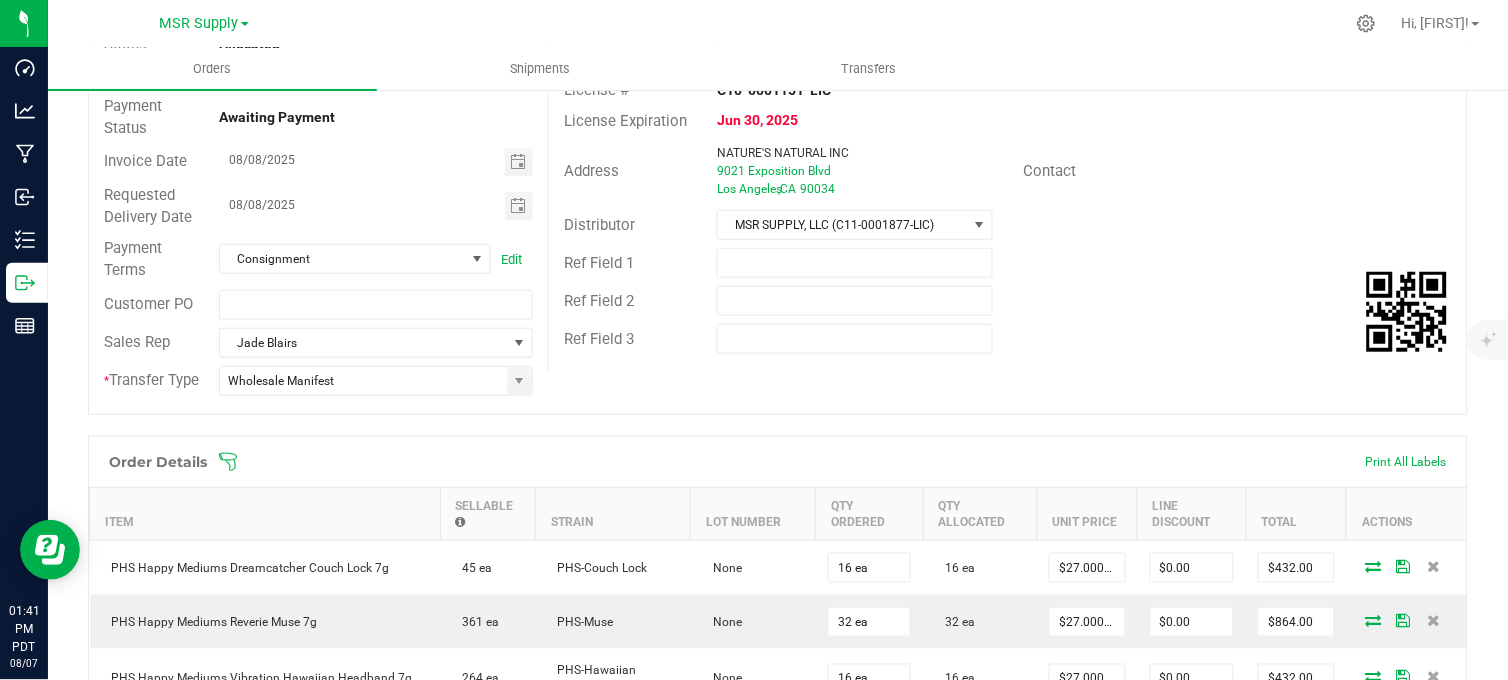 scroll, scrollTop: 333, scrollLeft: 0, axis: vertical 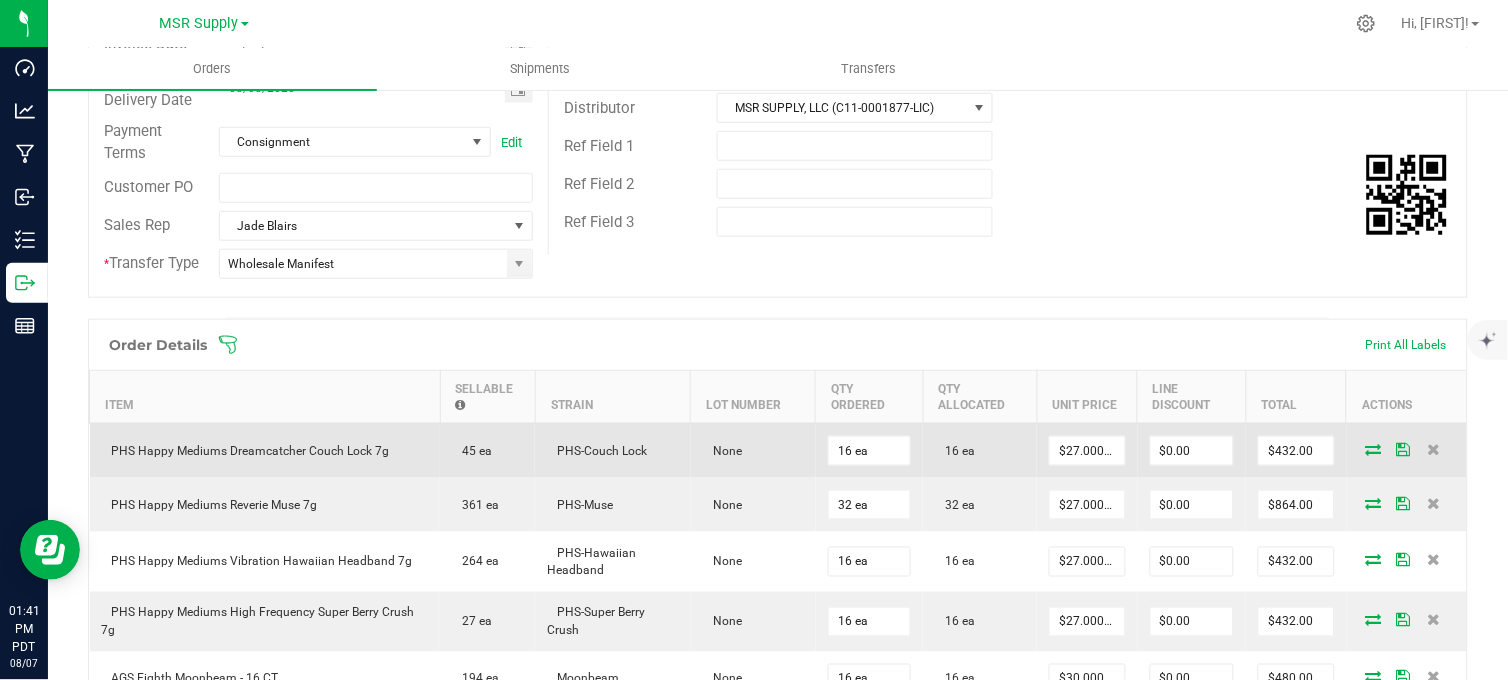 click at bounding box center (1374, 449) 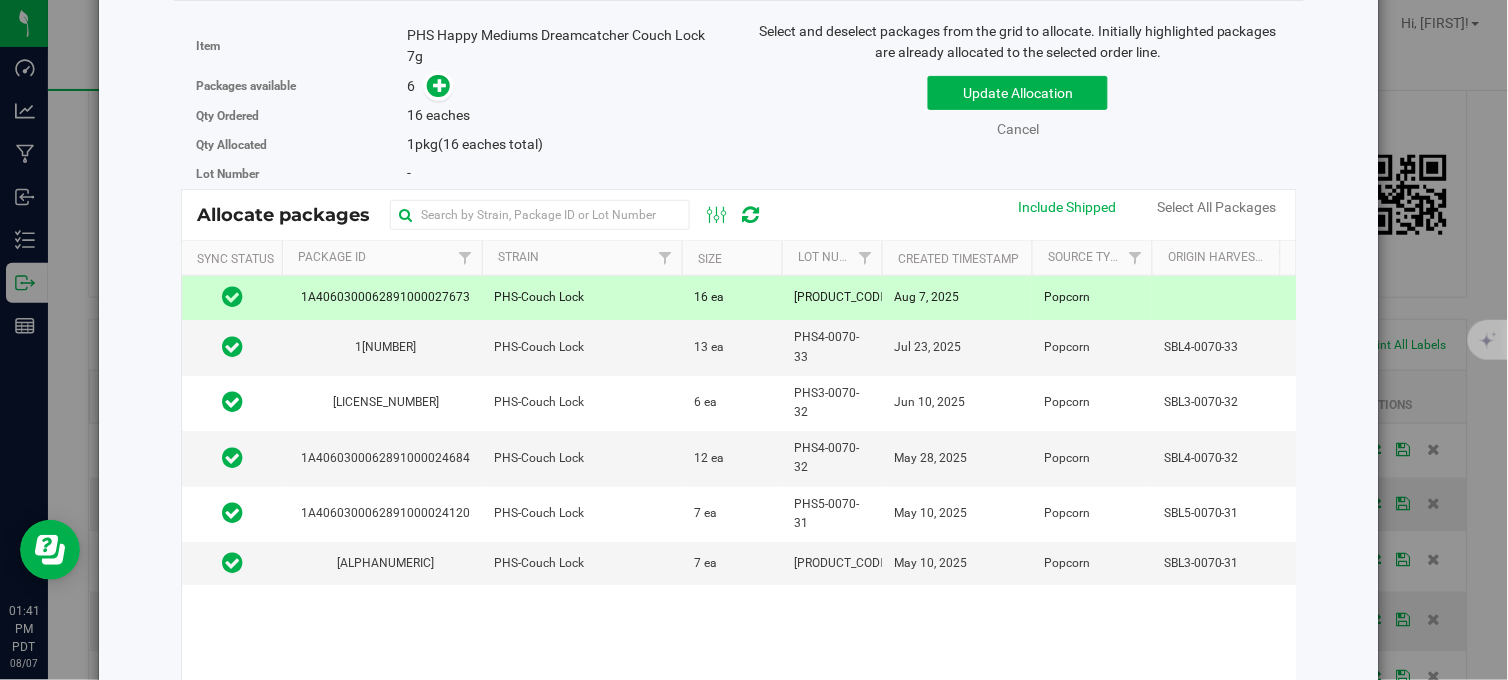 scroll, scrollTop: 0, scrollLeft: 0, axis: both 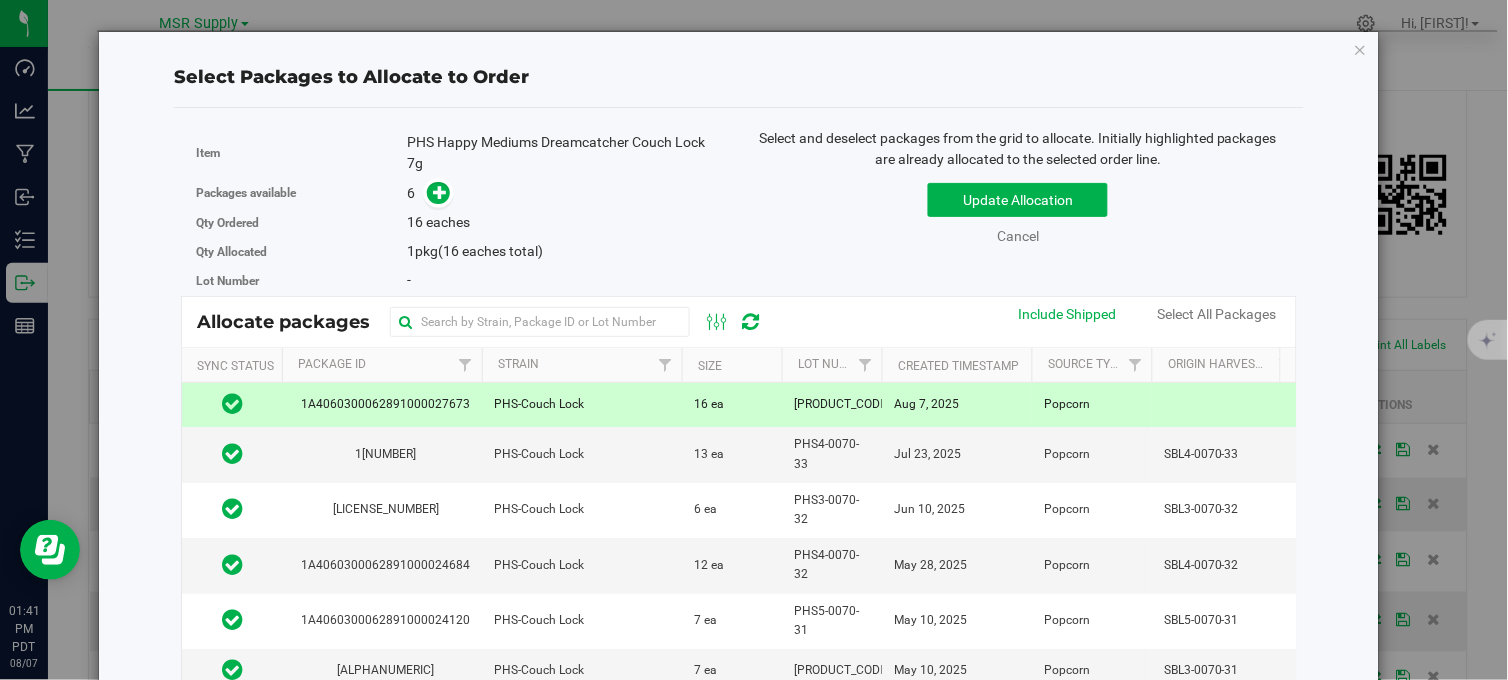 drag, startPoint x: 401, startPoint y: 158, endPoint x: 375, endPoint y: 138, distance: 32.80244 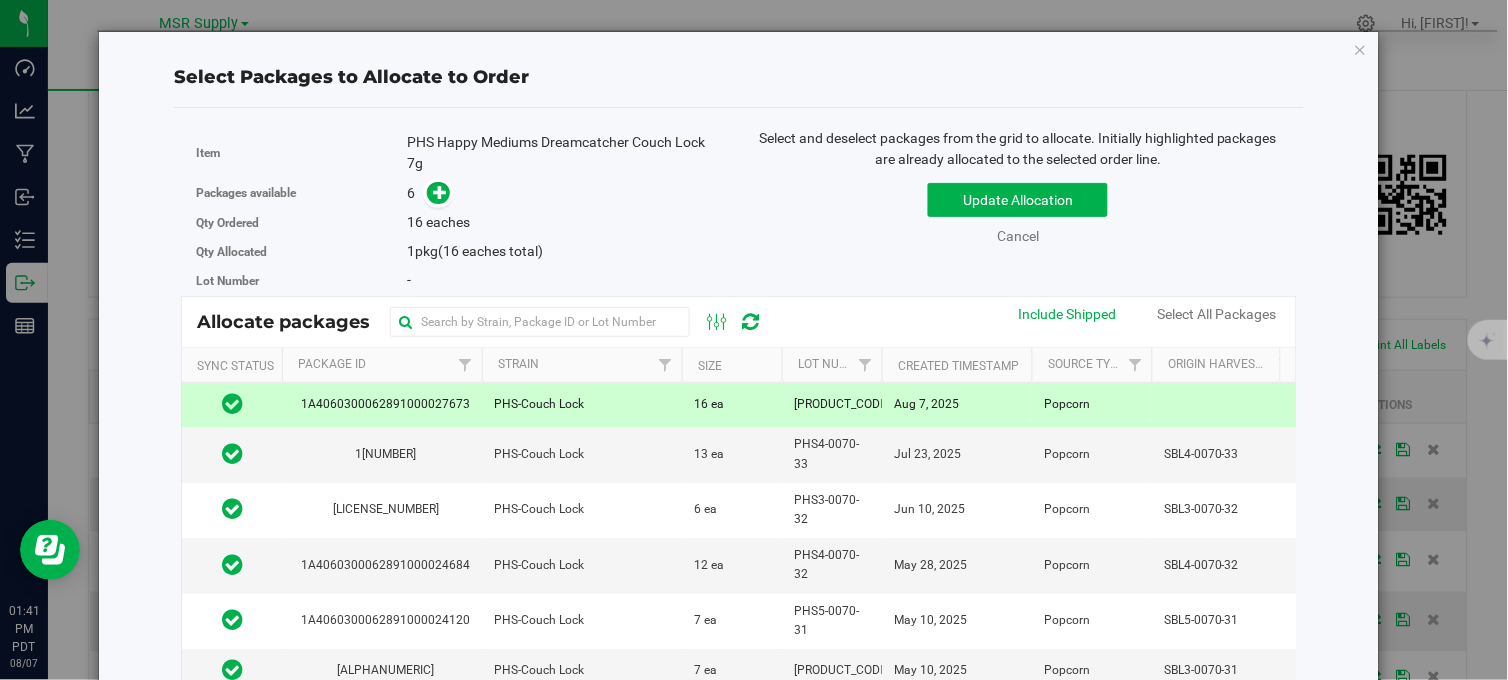 click on "Item
PHS Happy Mediums Dreamcatcher Couch Lock 7g" at bounding box center [460, 153] 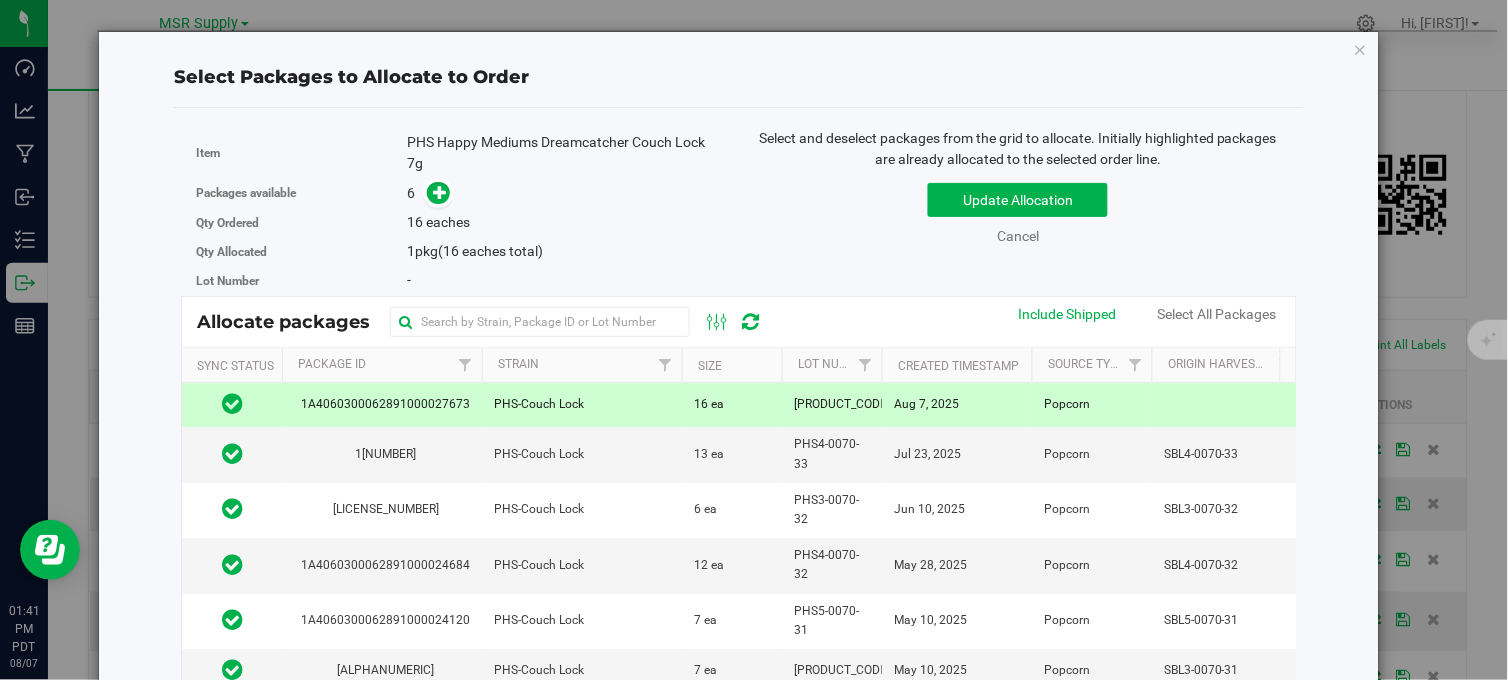 copy on "PHS Happy Mediums Dreamcatcher Couch Lock 7g" 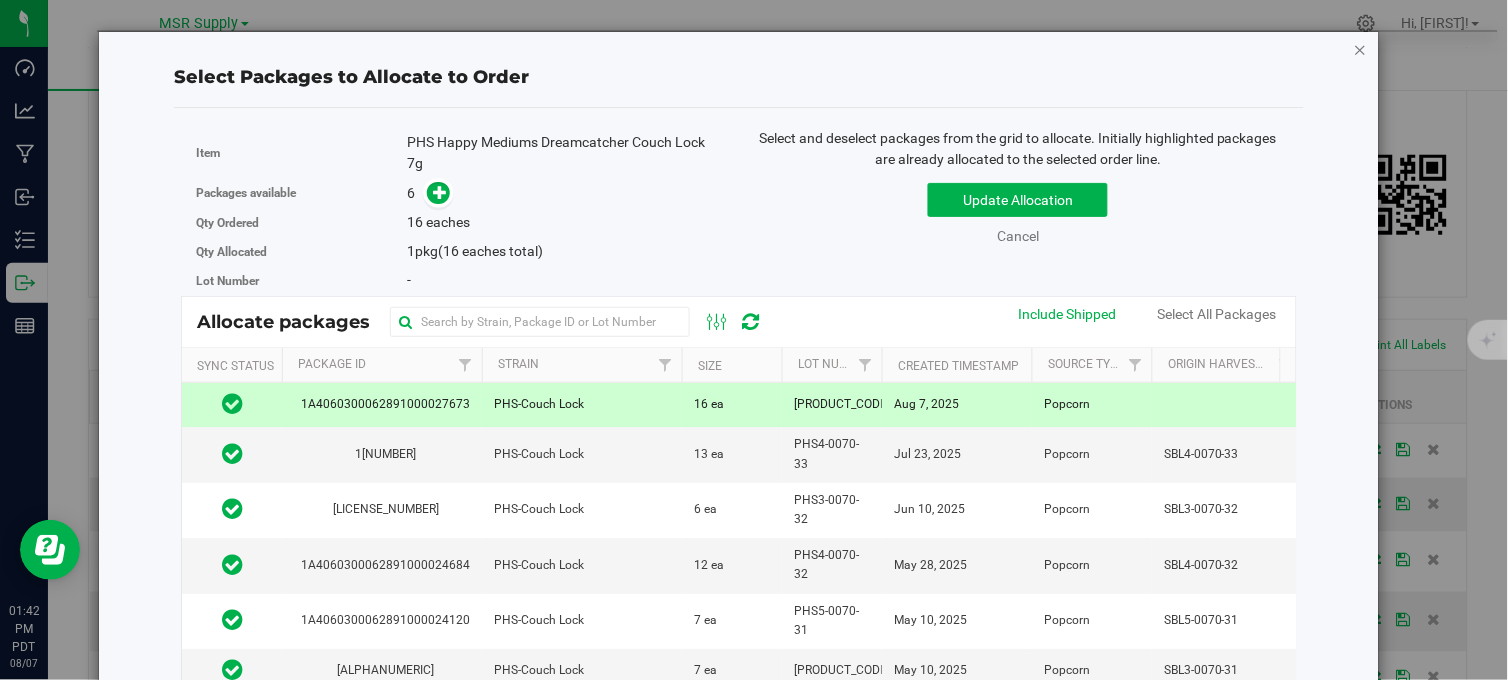 click at bounding box center (1361, 49) 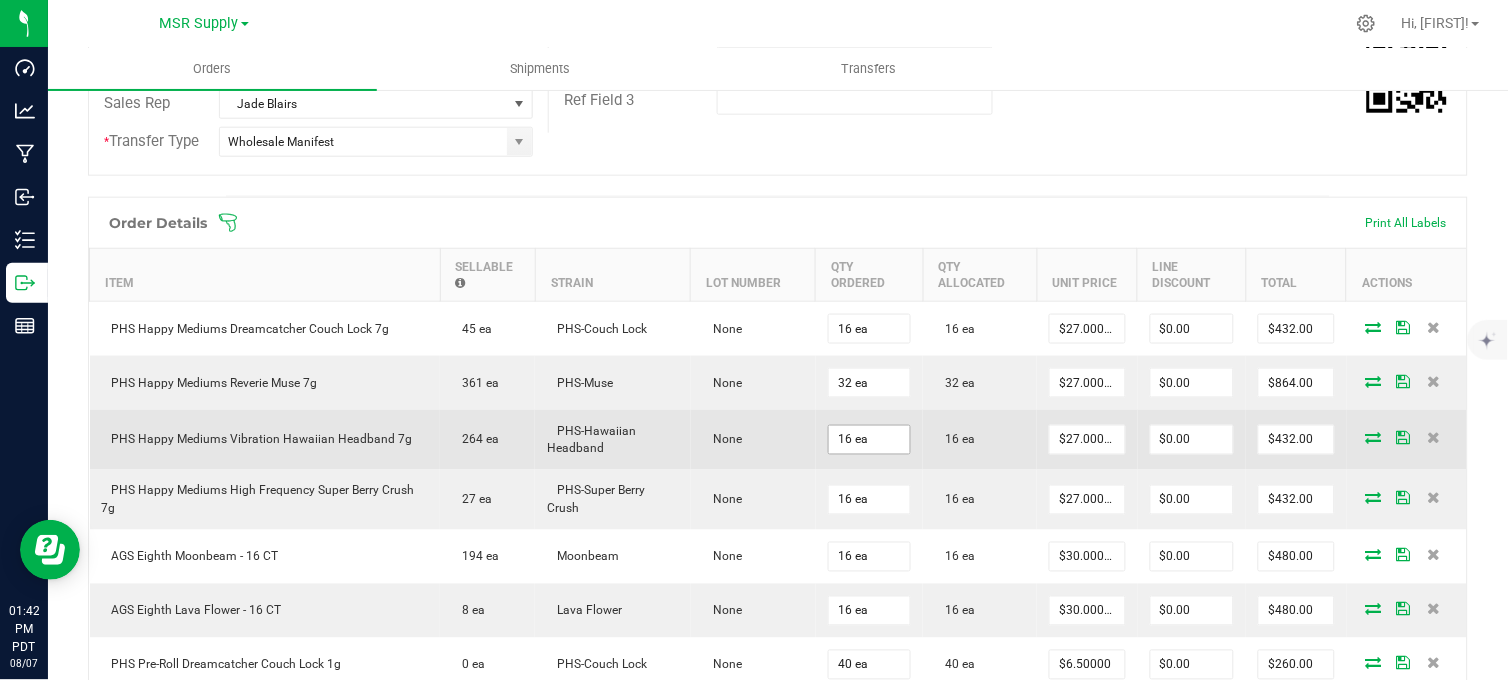 scroll, scrollTop: 777, scrollLeft: 0, axis: vertical 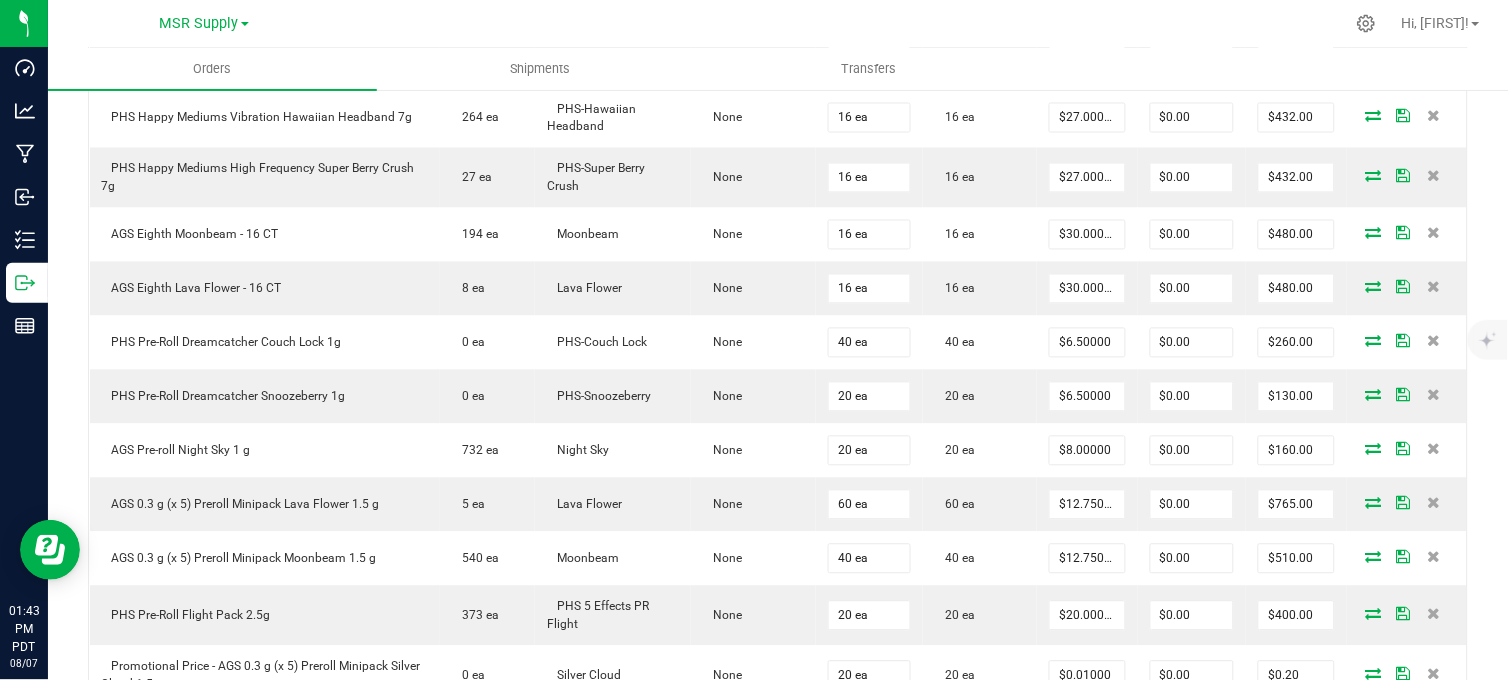 click at bounding box center (851, 23) 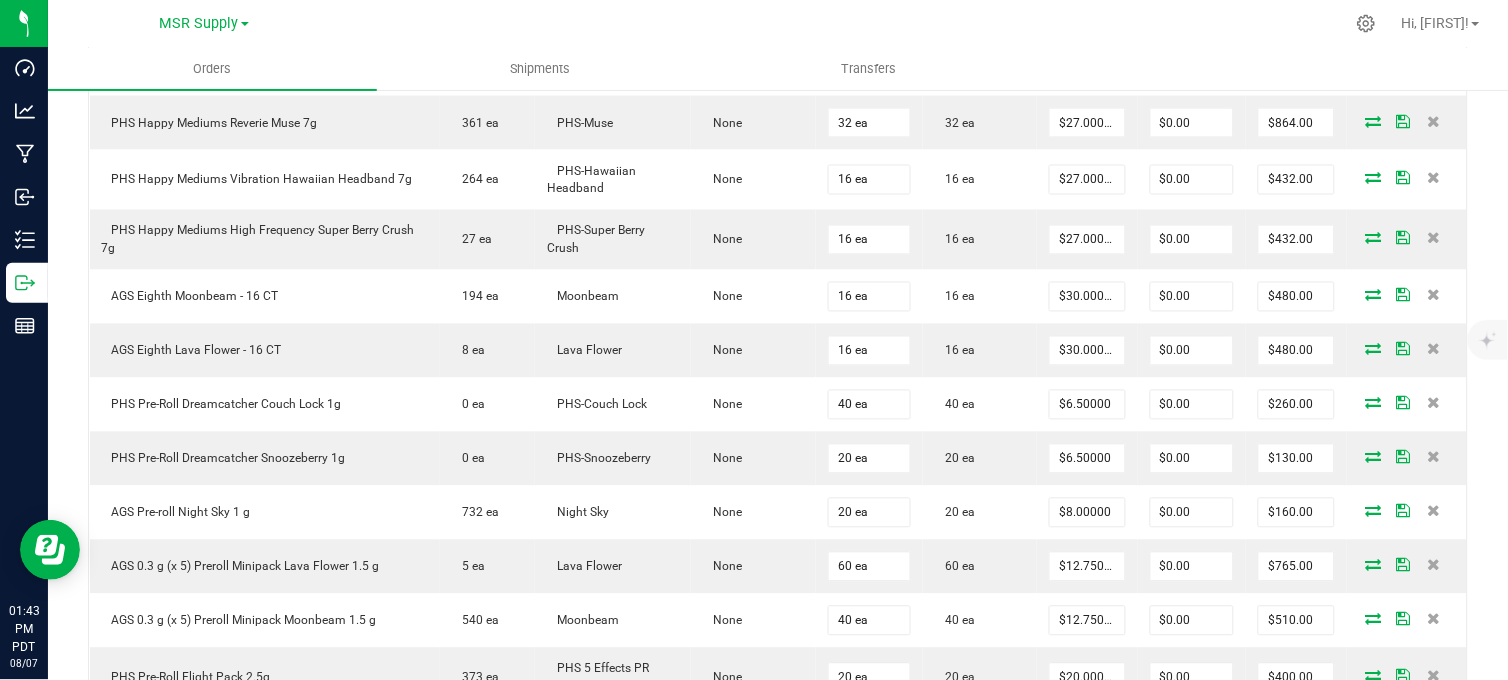 scroll, scrollTop: 0, scrollLeft: 0, axis: both 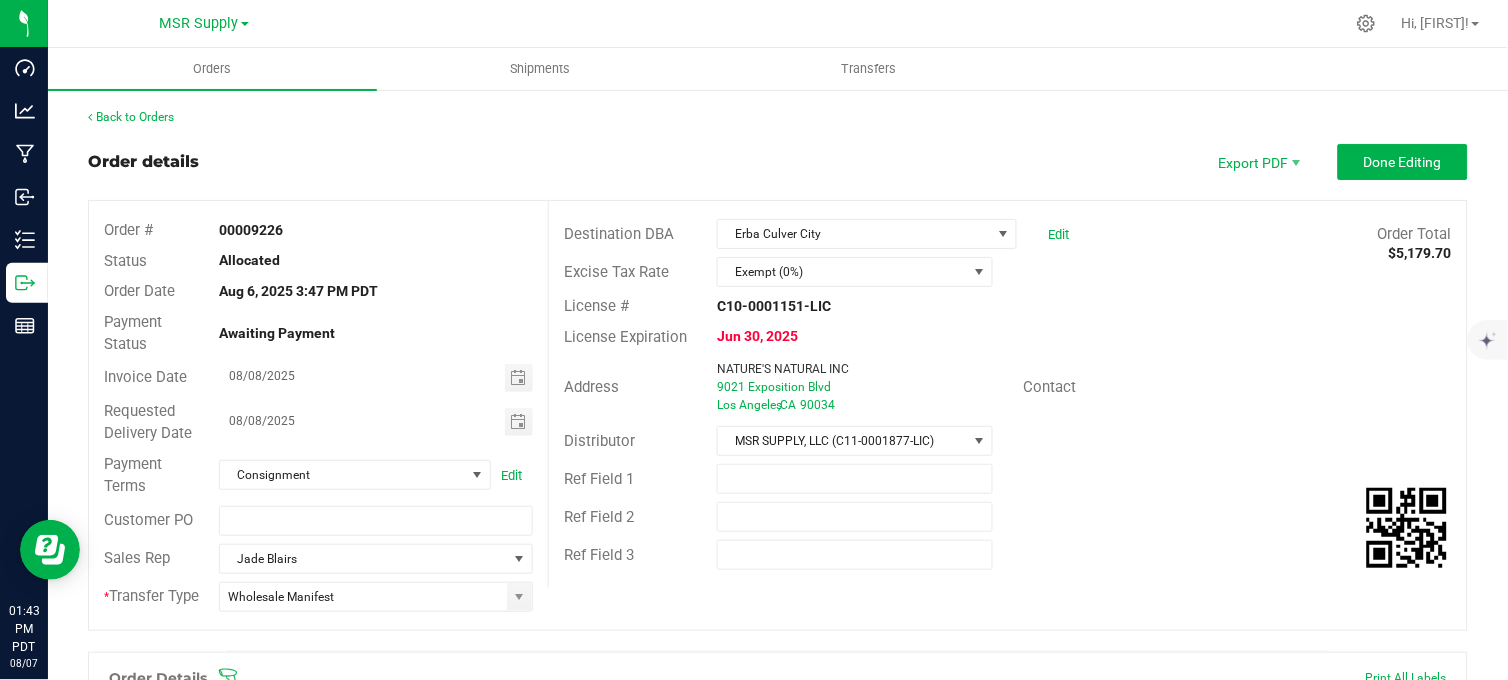 click on "Order #   00009226   Status   Allocated   Order Date   Aug 6, 2025 3:47 PM PDT   Payment Status   Awaiting Payment   Invoice Date  08/08/2025  Requested Delivery Date  08/08/2025  Payment Terms  Consignment  Edit   Customer PO   Sales Rep  [FIRST] [LAST] *  Transfer Type  Wholesale Manifest  Destination DBA  Erba Culver City  Edit   Order Total   $5,179.70   Excise Tax Rate  Exempt (0%)  License #   C10-0001151-LIC   License Expiration   Jun 30, 2025   Address  NATURE'S NATURAL INC 9021 Exposition Blvd [CITY]  ,  [STATE] 90034  Contact   Distributor  MSR SUPPLY, LLC (C11-0001877-LIC)  Ref Field 1   Ref Field 2   Ref Field 3
Order Details Print All Labels Item  Sellable  Strain  Lot Number  Qty Ordered Qty Allocated Unit Price" at bounding box center [778, 1075] 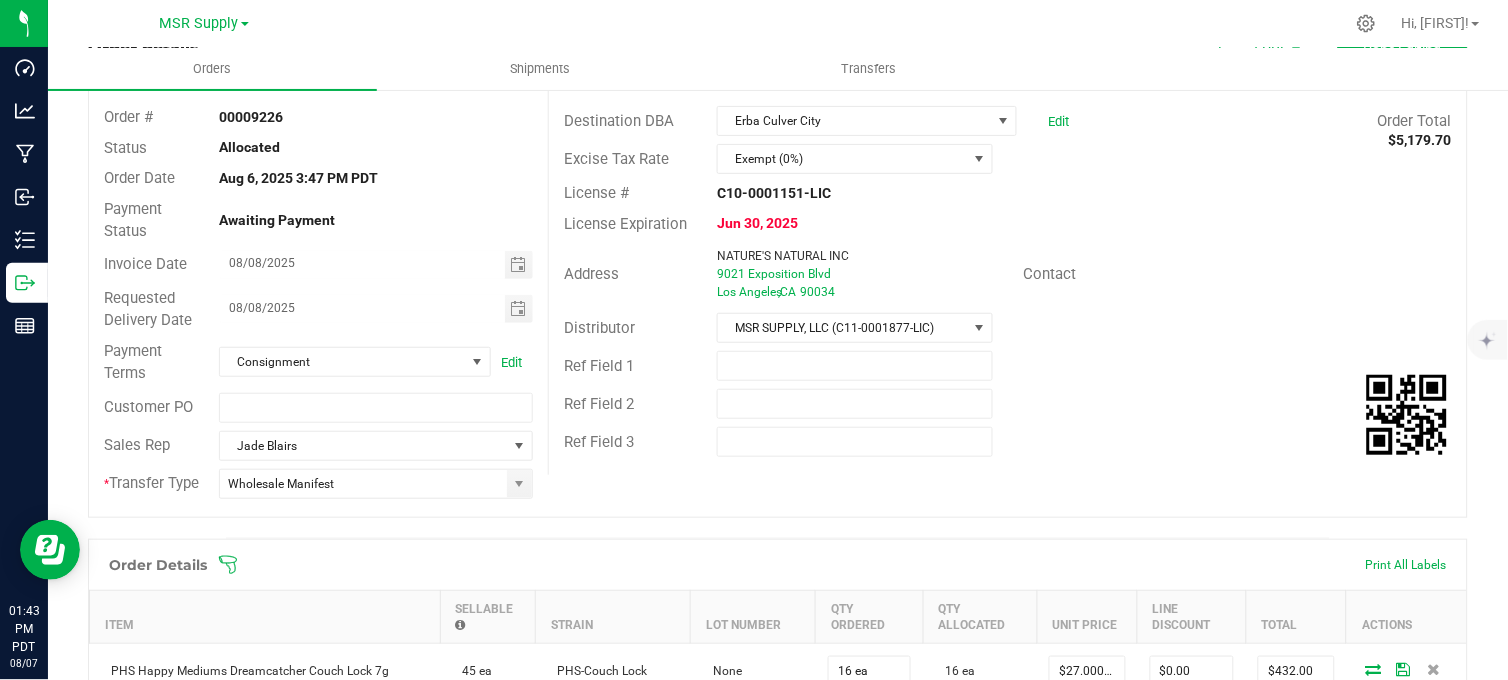 scroll, scrollTop: 111, scrollLeft: 0, axis: vertical 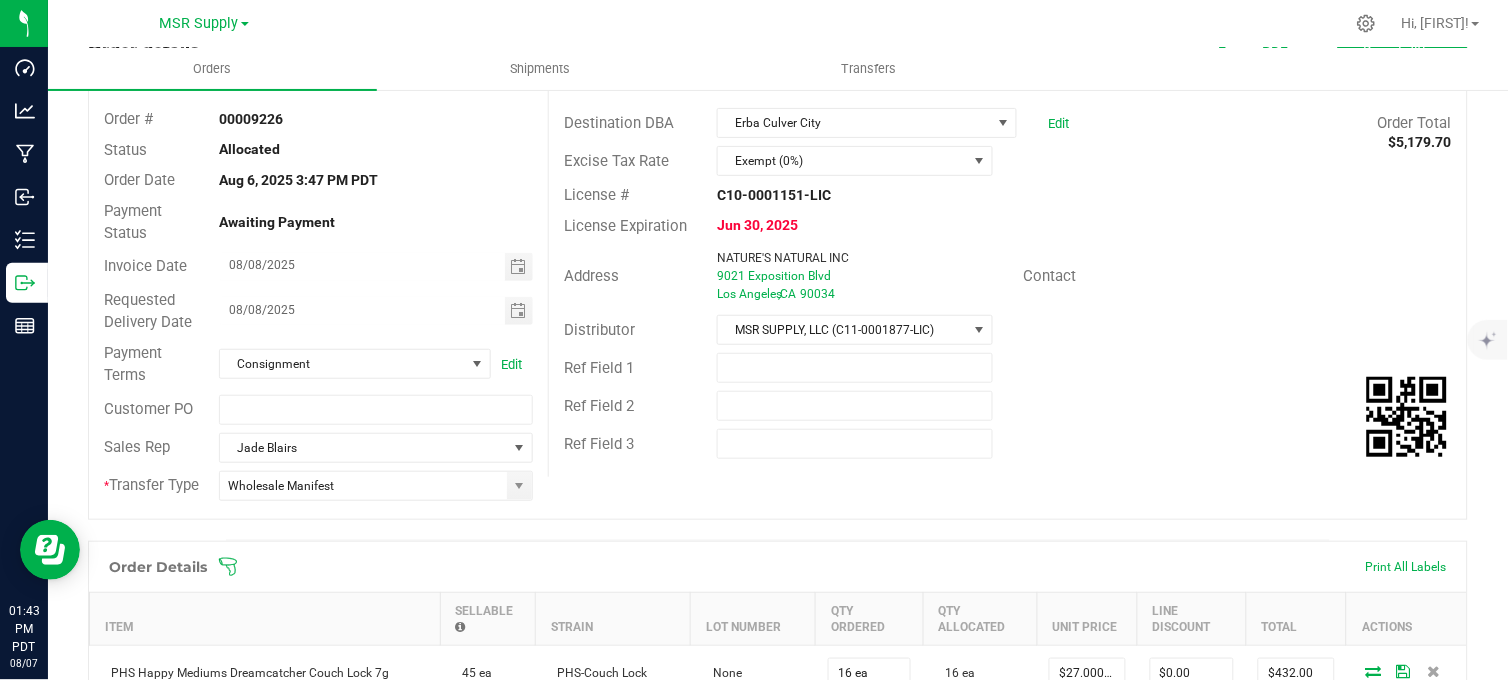 click on "MSR Supply   MSR Supply   Nabis" at bounding box center [204, 23] 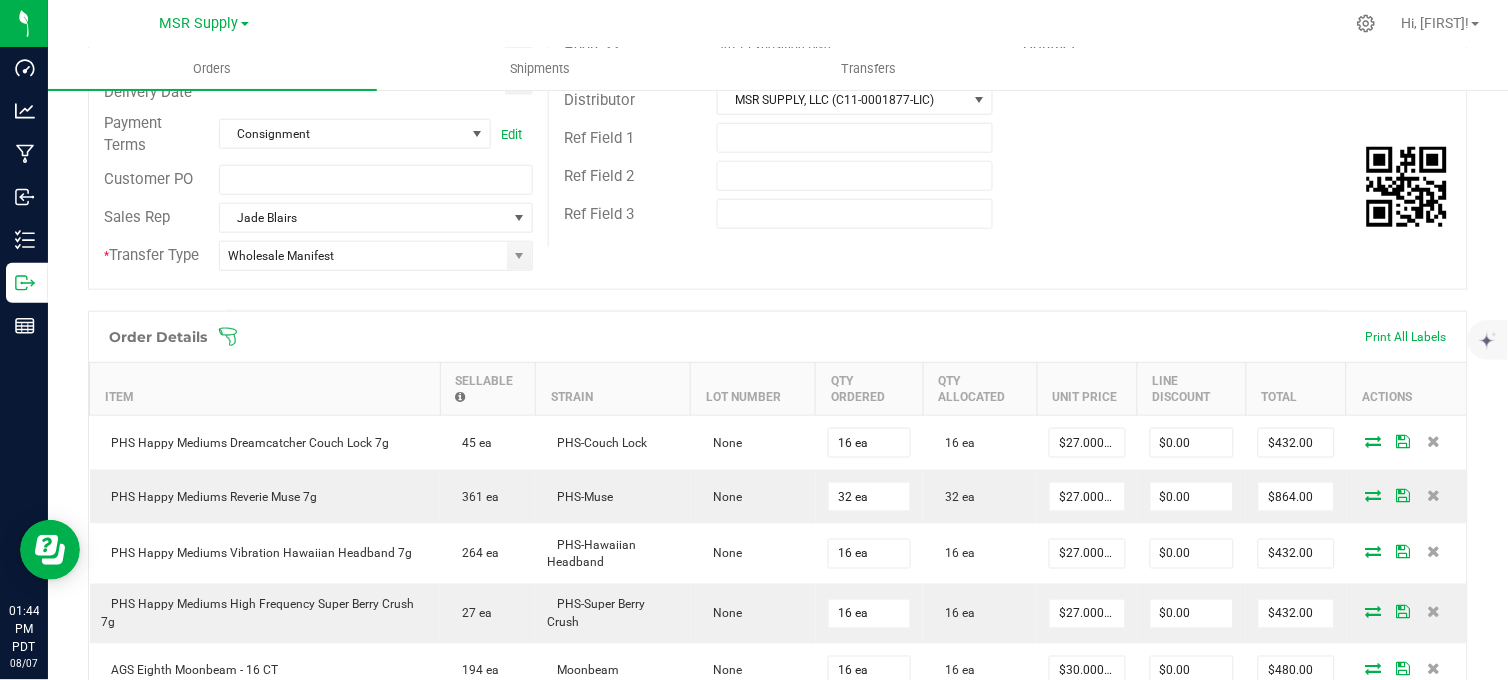 scroll, scrollTop: 342, scrollLeft: 0, axis: vertical 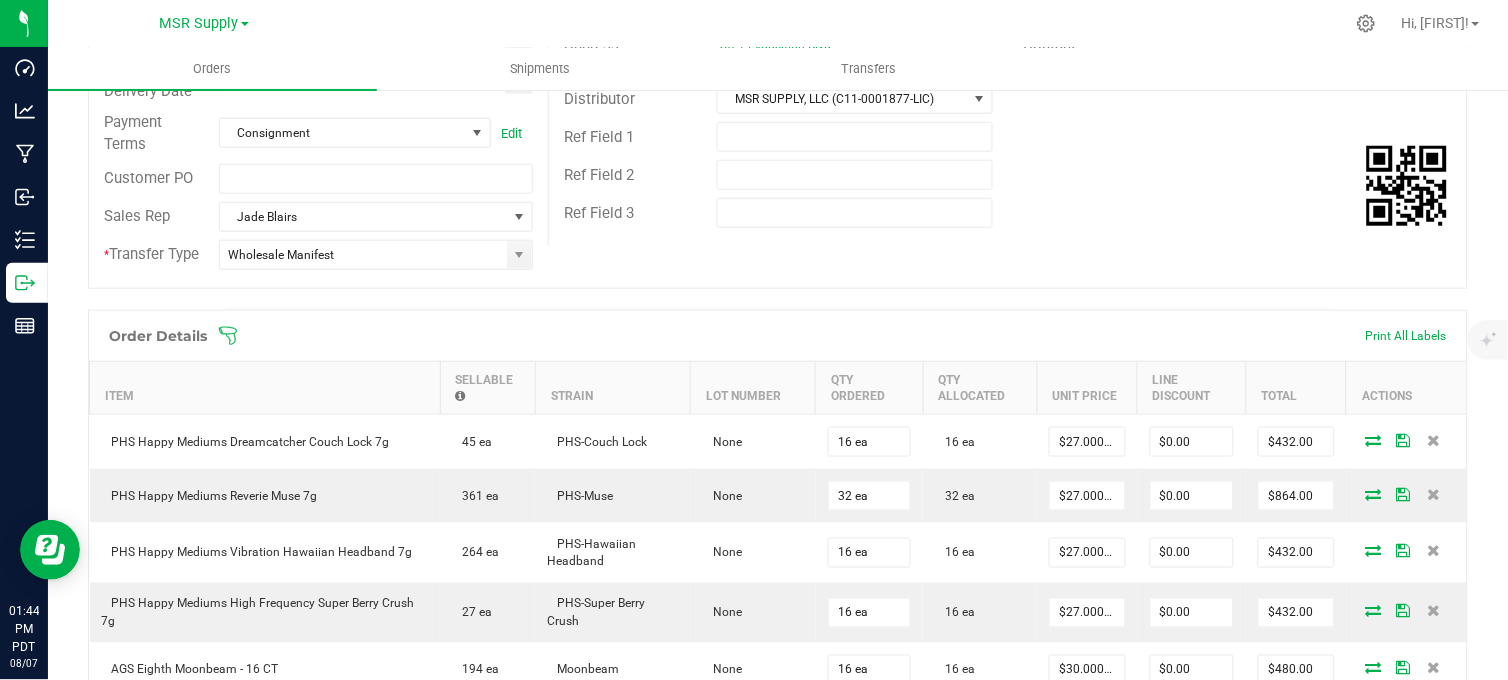 click on "Order #   00009226   Status   Allocated   Order Date   Aug 6, 2025 3:47 PM PDT   Payment Status   Awaiting Payment   Invoice Date  08/08/2025  Requested Delivery Date  08/08/2025  Payment Terms  Consignment  Edit   Customer PO   Sales Rep  [FIRST] [LAST] *  Transfer Type  Wholesale Manifest  Destination DBA  Erba Culver City  Edit   Order Total   $5,179.70   Excise Tax Rate  Exempt (0%)  License #   C10-0001151-LIC   License Expiration   Jun 30, 2025   Address  NATURE'S NATURAL INC 9021 Exposition Blvd Los Angeles  ,  CA 90034  Contact   Distributor  MSR SUPPLY, LLC (C11-0001877-LIC)  Ref Field 1   Ref Field 2   Ref Field 3" at bounding box center [778, 73] 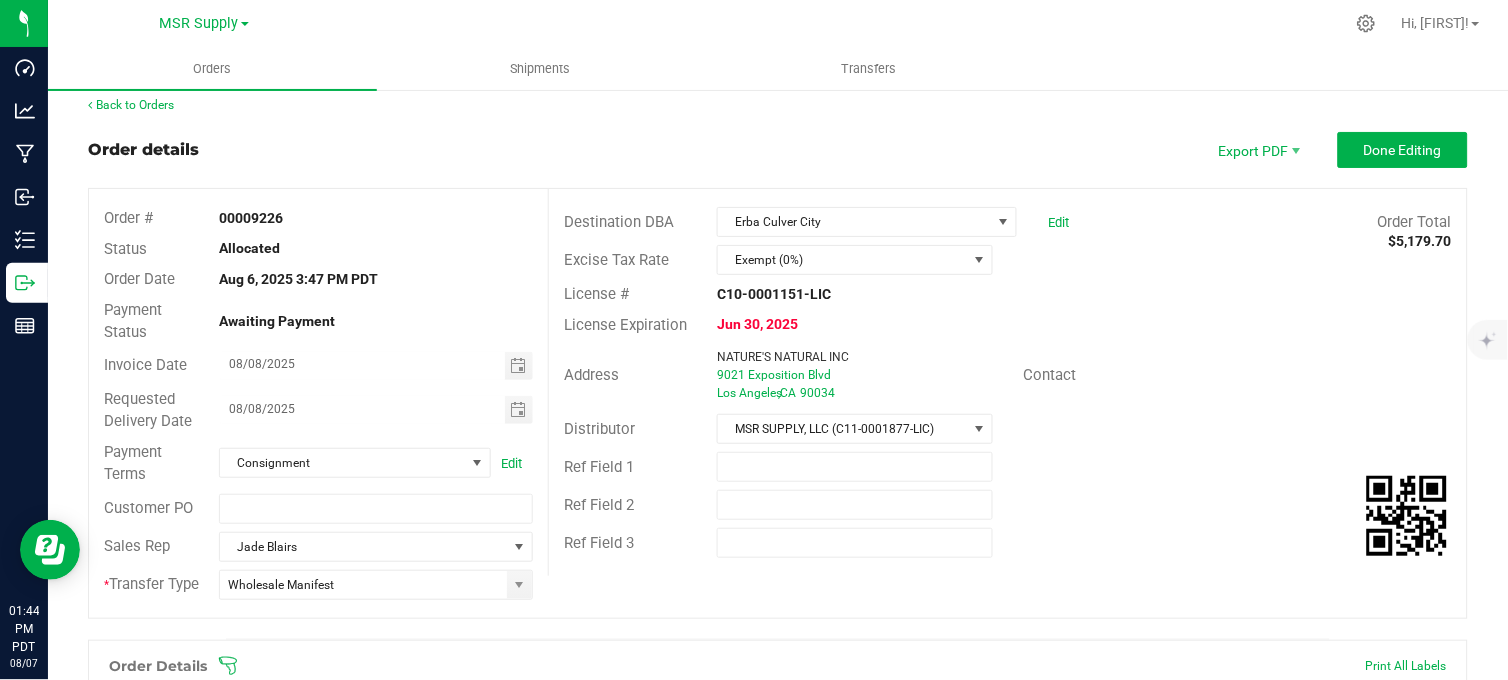 scroll, scrollTop: 8, scrollLeft: 0, axis: vertical 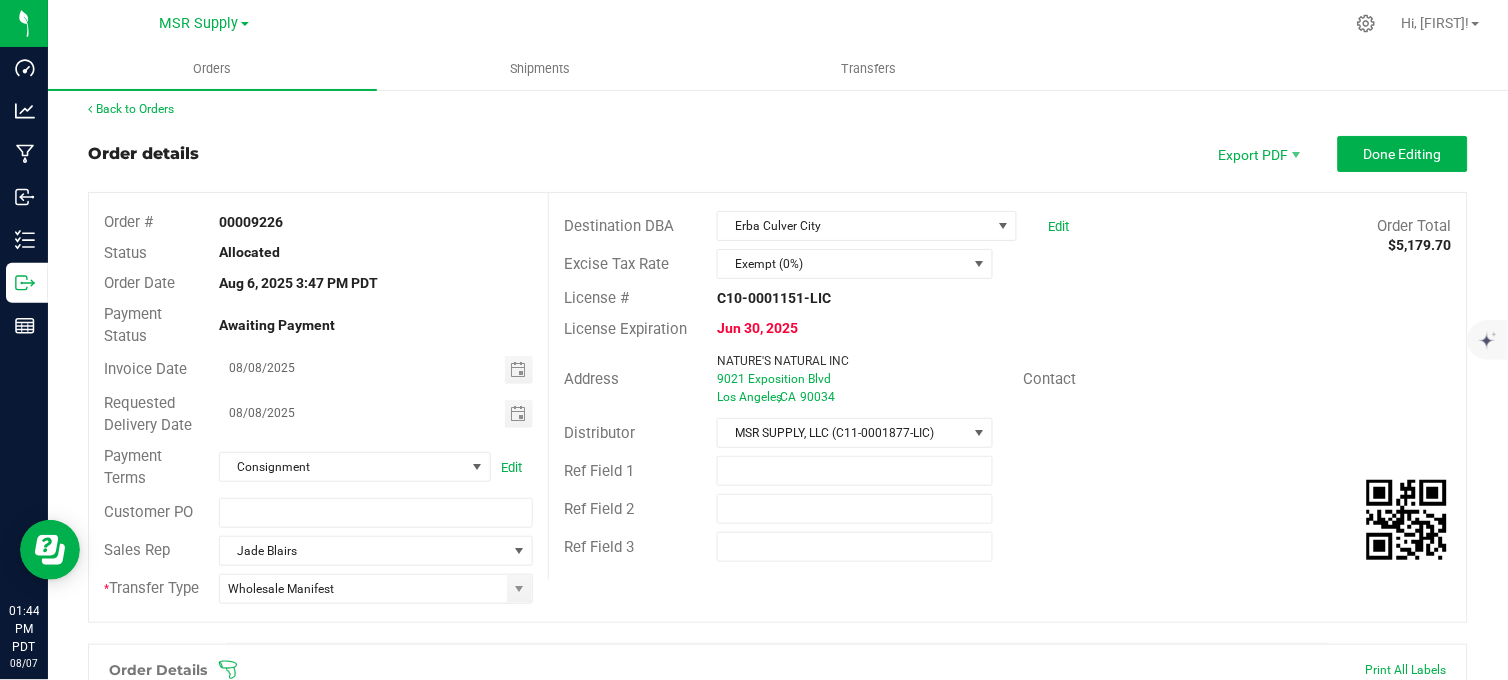 drag, startPoint x: 1127, startPoint y: 261, endPoint x: 1115, endPoint y: 258, distance: 12.369317 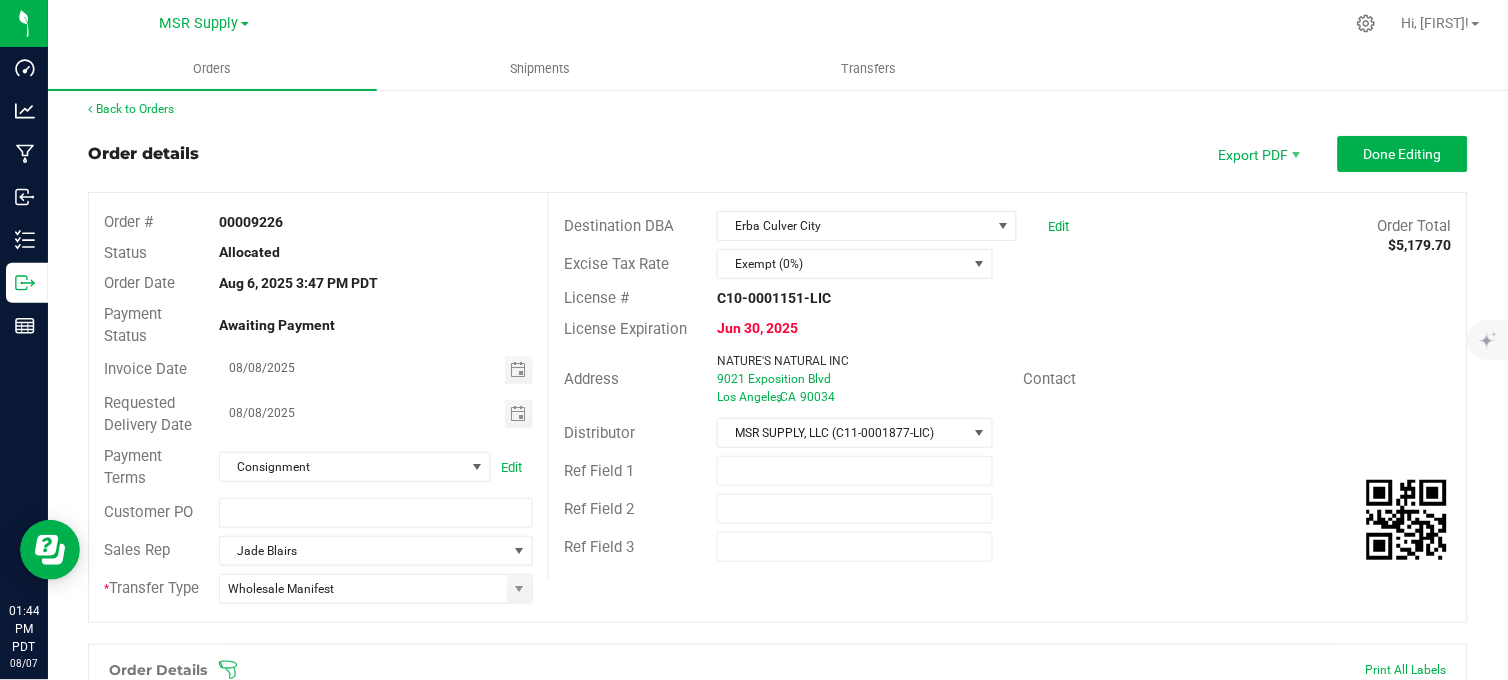 click on "Excise Tax Rate  Exempt (0%)" at bounding box center [1008, 264] 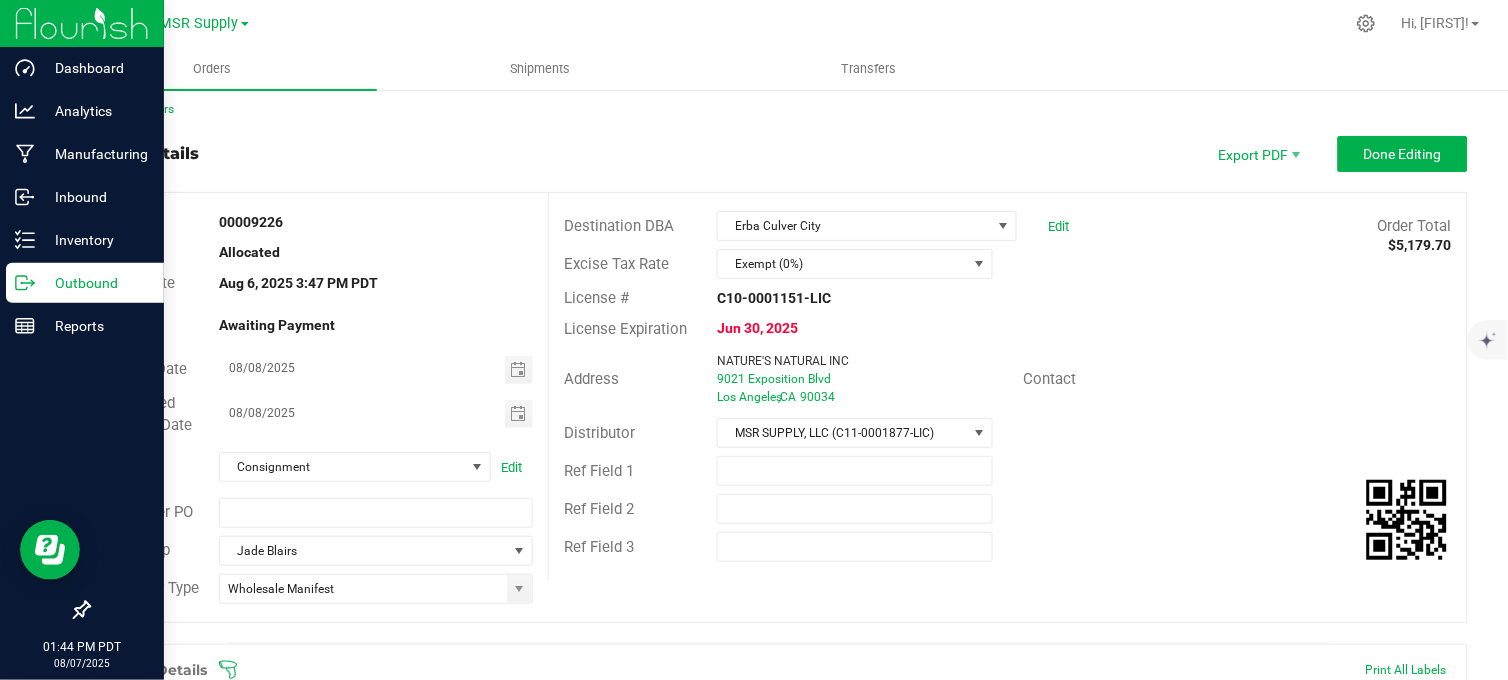 click on "Outbound" at bounding box center [85, 283] 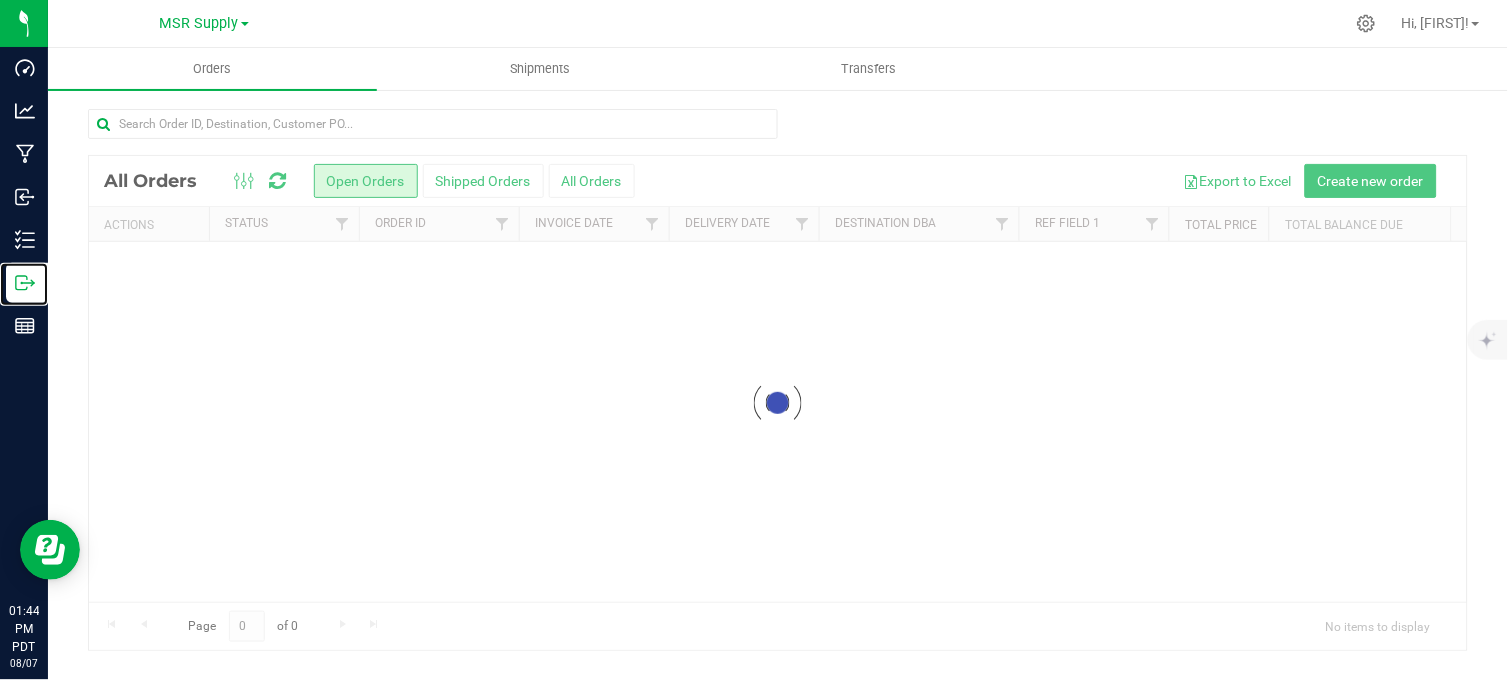 scroll, scrollTop: 0, scrollLeft: 0, axis: both 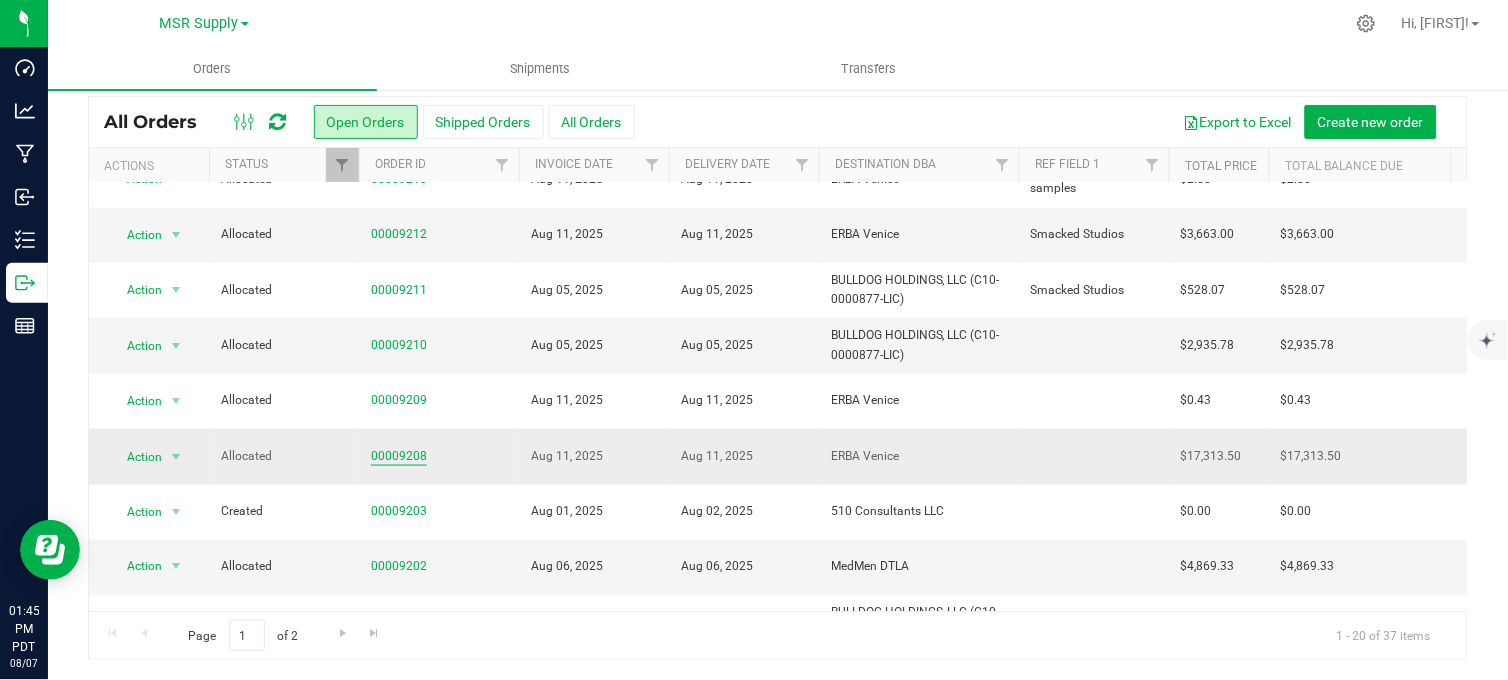 click on "00009208" at bounding box center [399, 456] 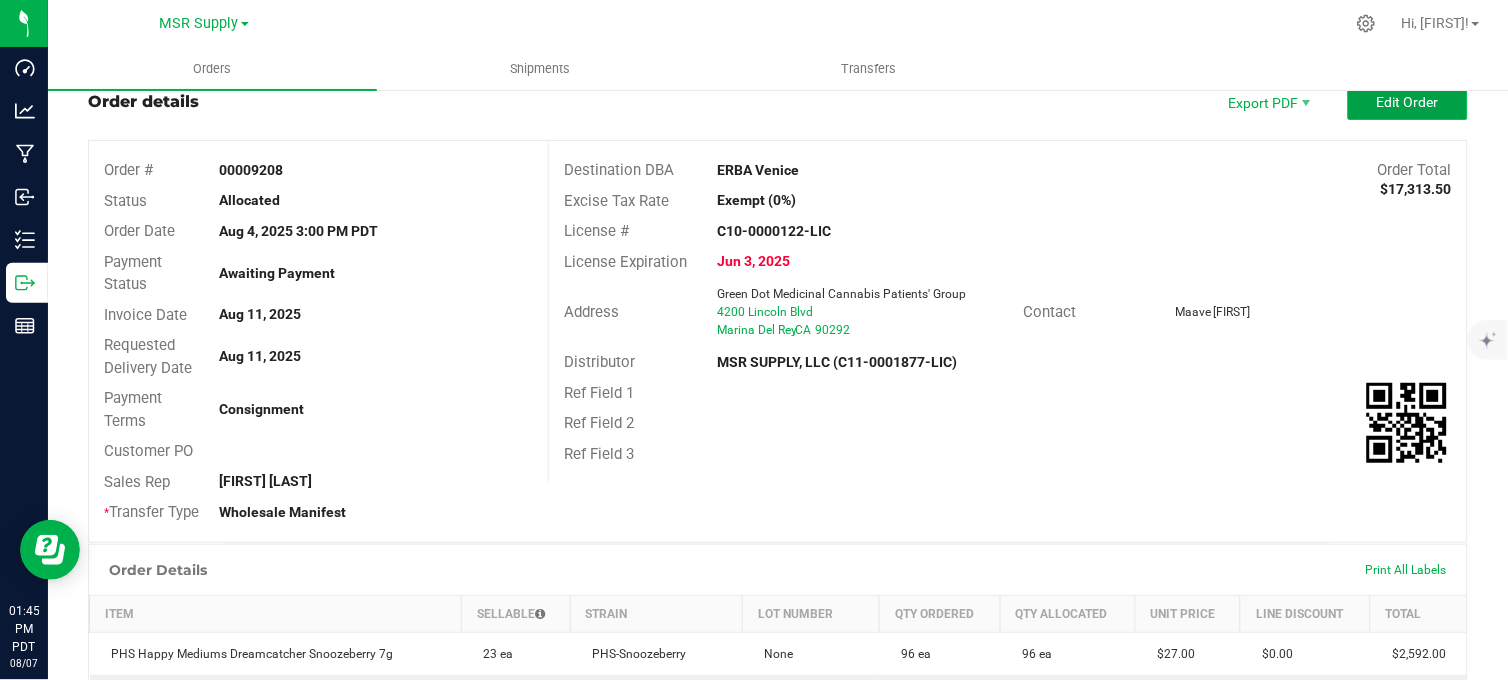 click on "Edit Order" at bounding box center (1408, 102) 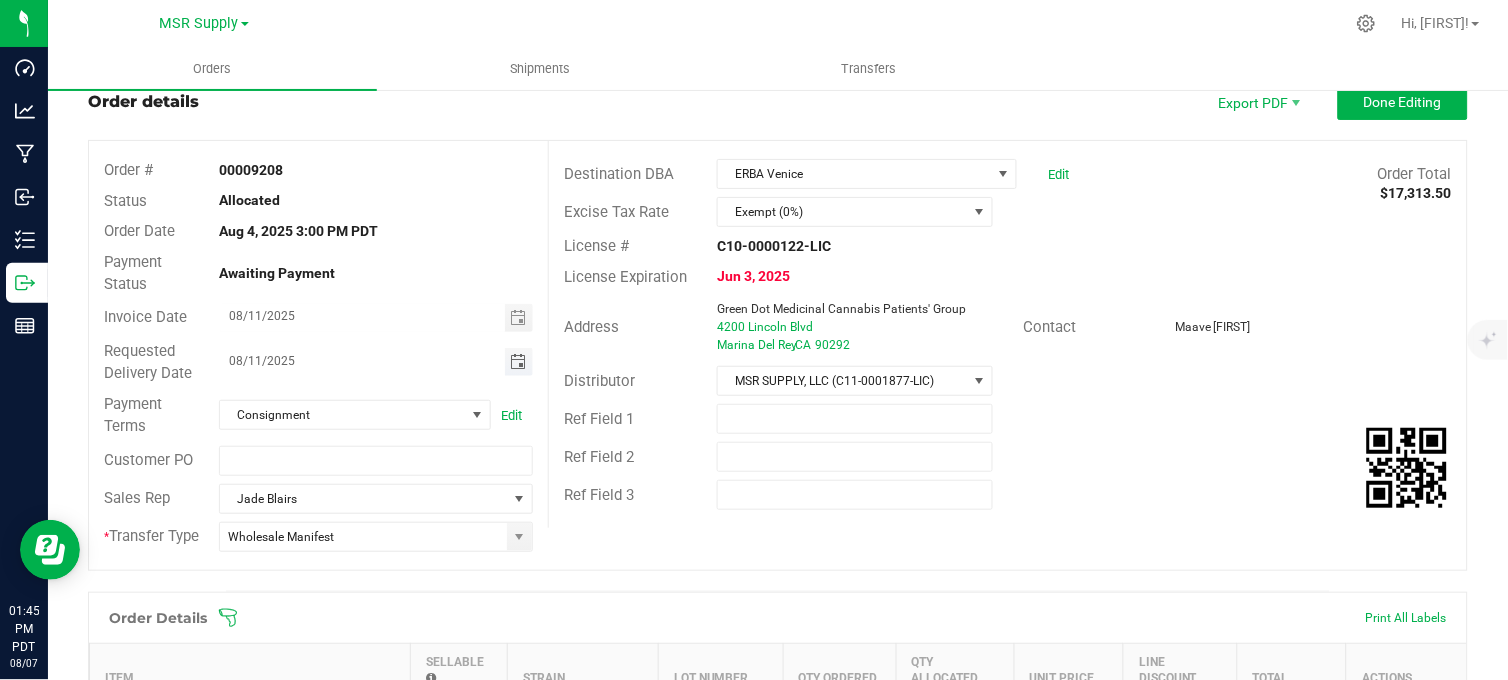 click at bounding box center (518, 318) 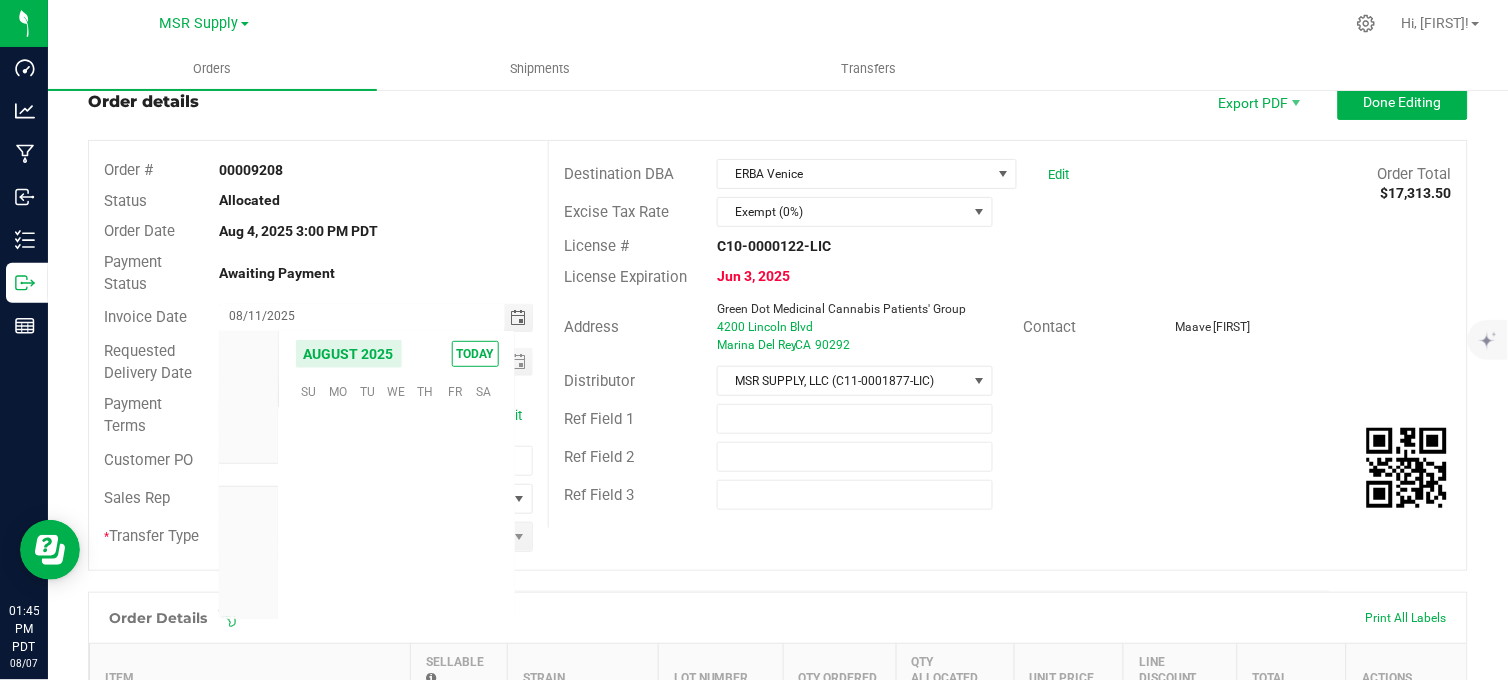 scroll, scrollTop: 36156, scrollLeft: 0, axis: vertical 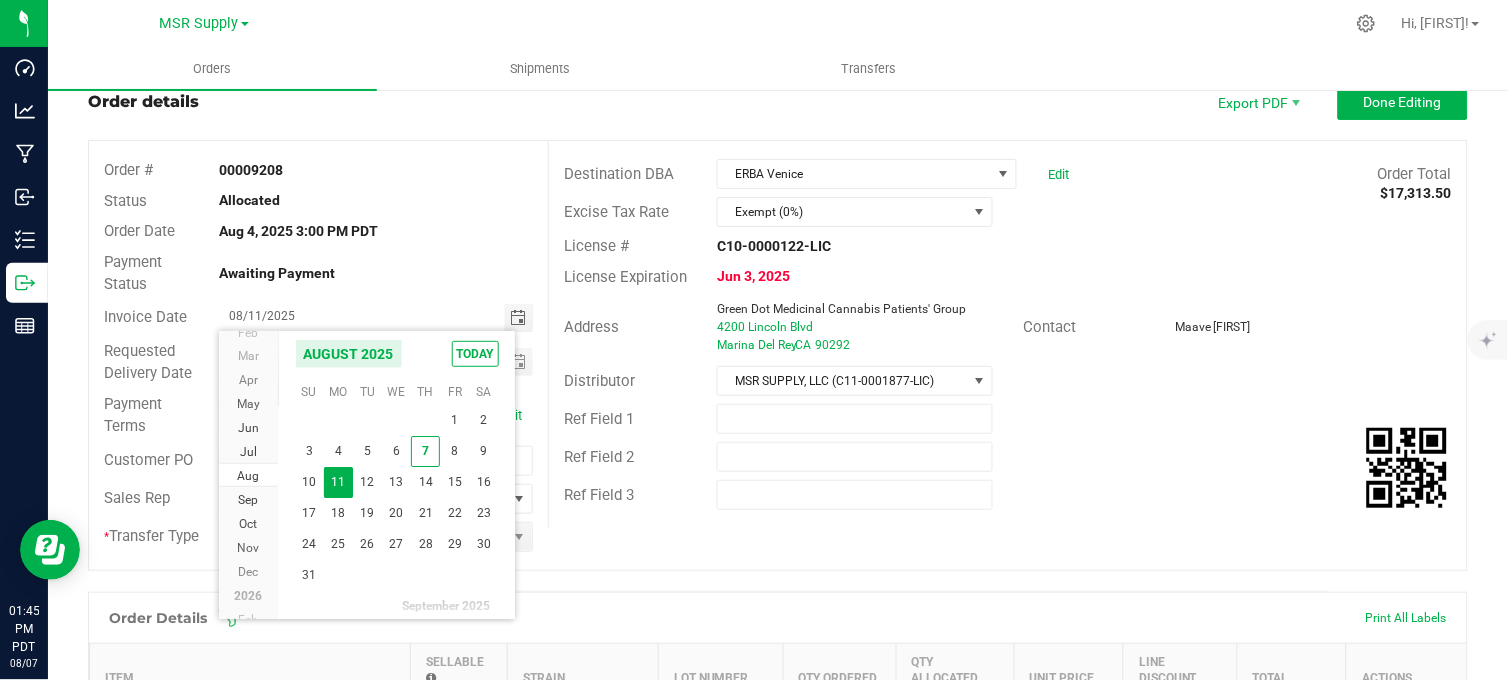 drag, startPoint x: 461, startPoint y: 452, endPoint x: 492, endPoint y: 405, distance: 56.302753 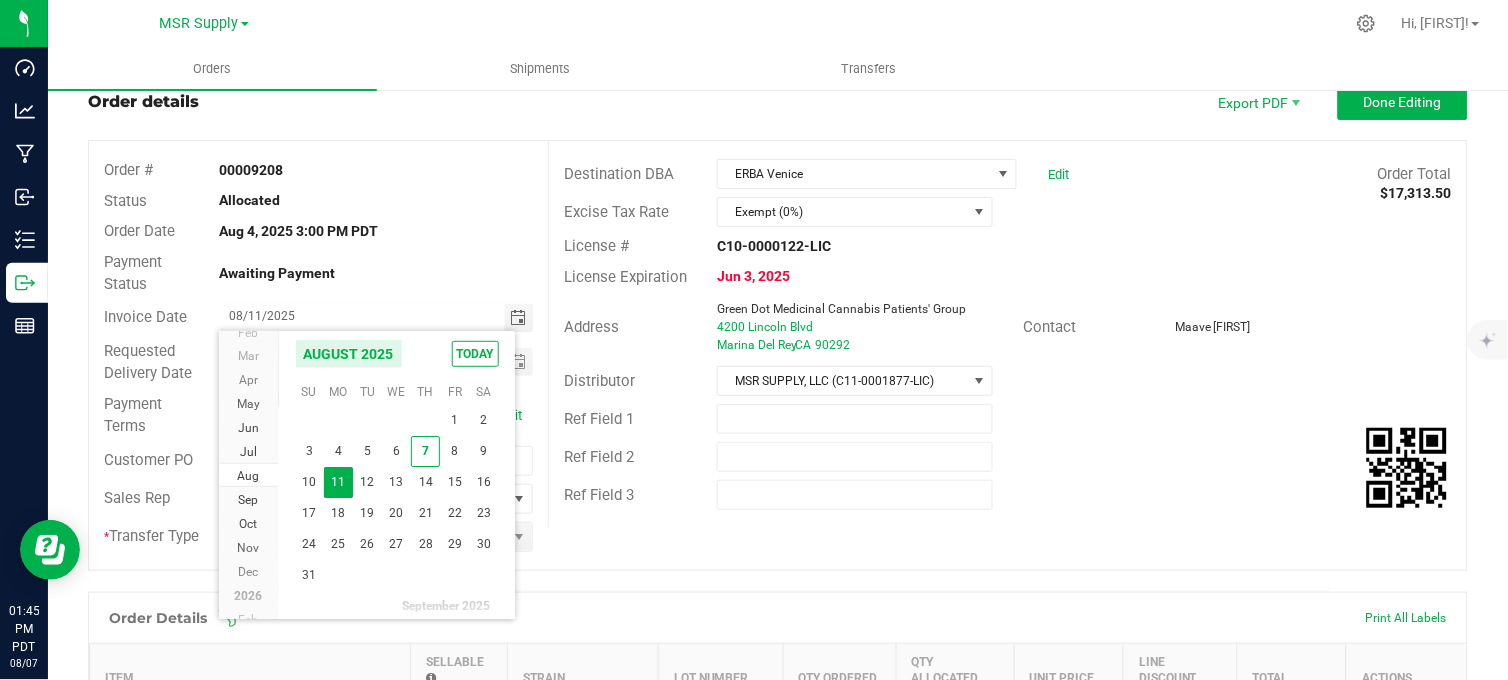 click on "8" at bounding box center (454, 451) 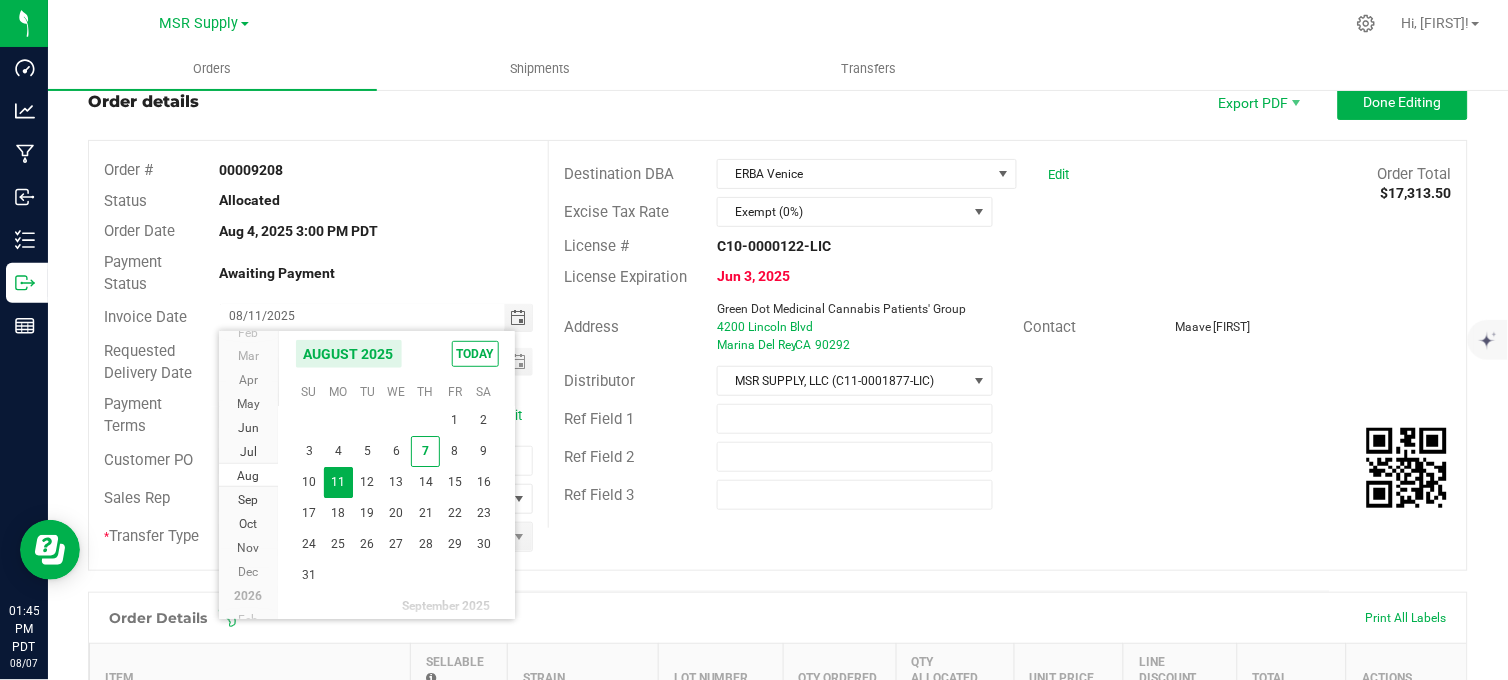 type on "08/08/2025" 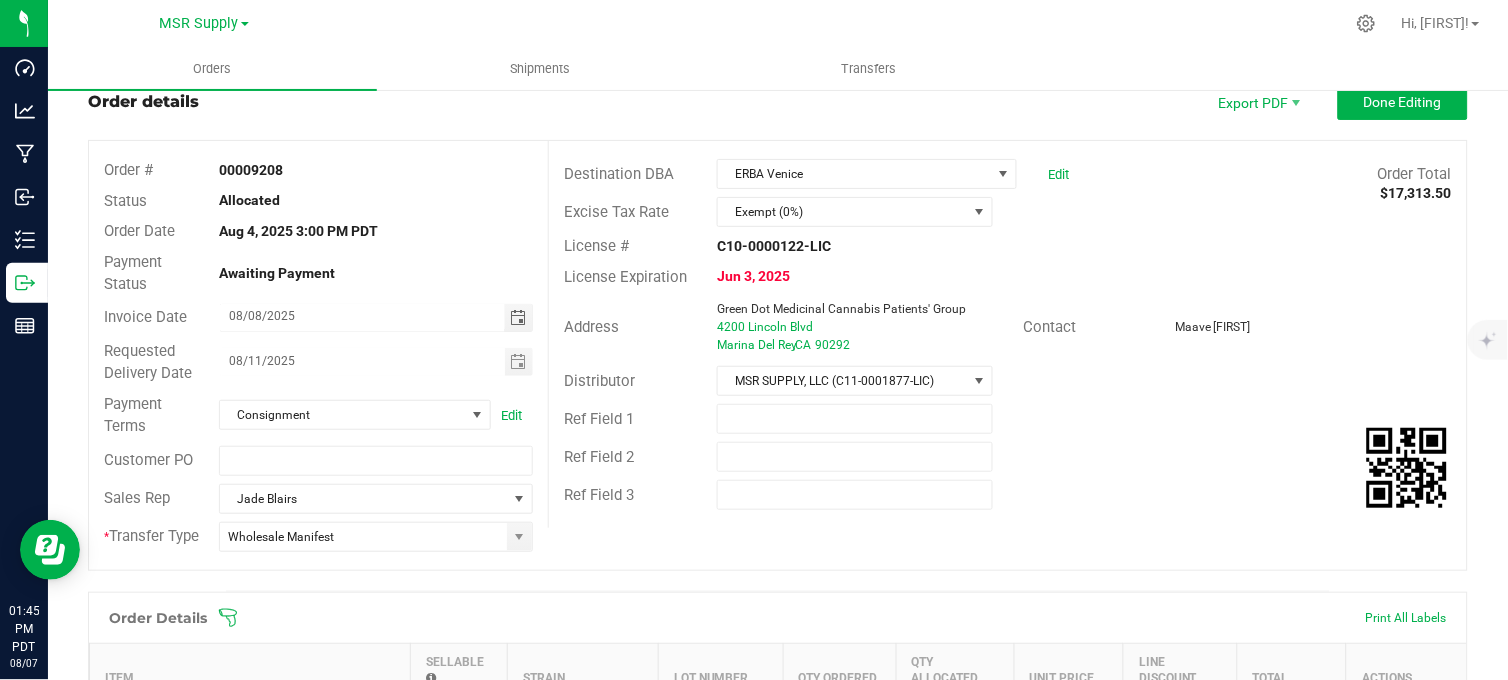 drag, startPoint x: 514, startPoint y: 352, endPoint x: 515, endPoint y: 390, distance: 38.013157 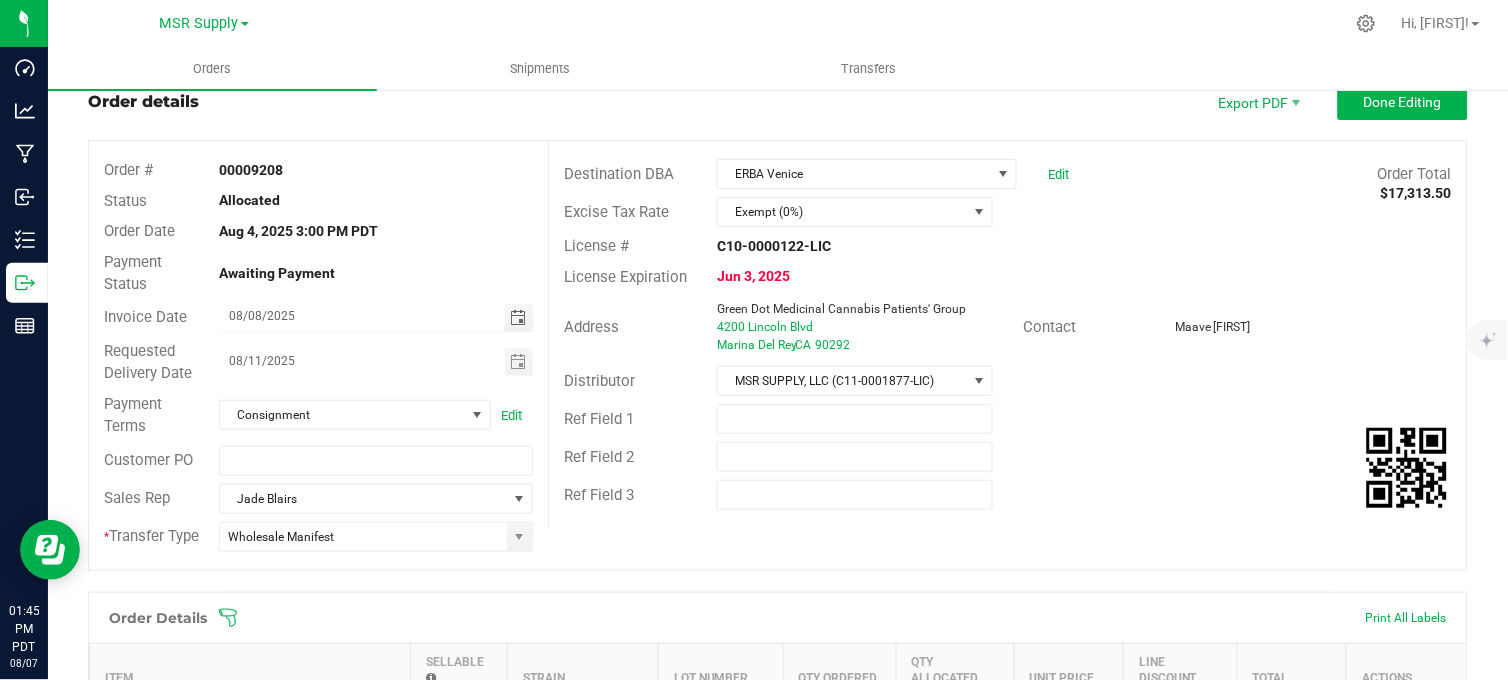 click at bounding box center [519, 362] 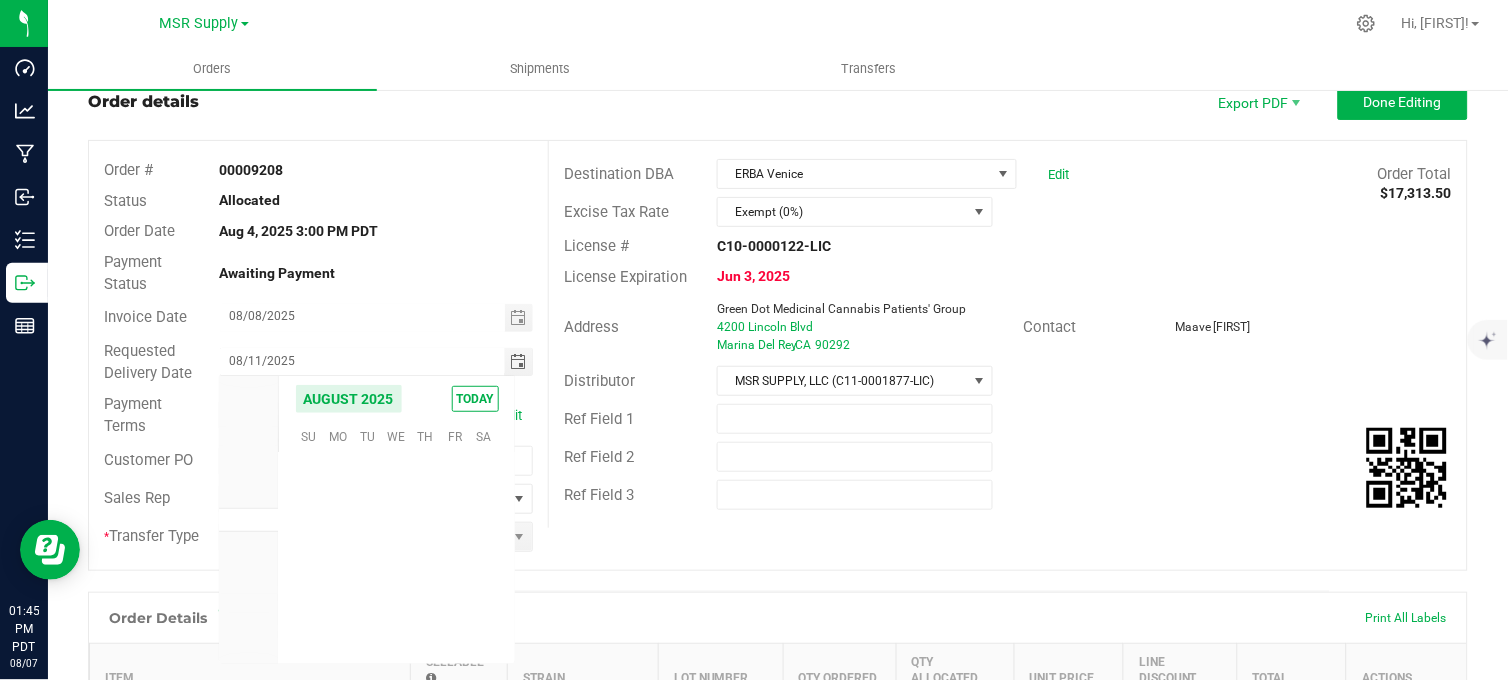 scroll, scrollTop: 36156, scrollLeft: 0, axis: vertical 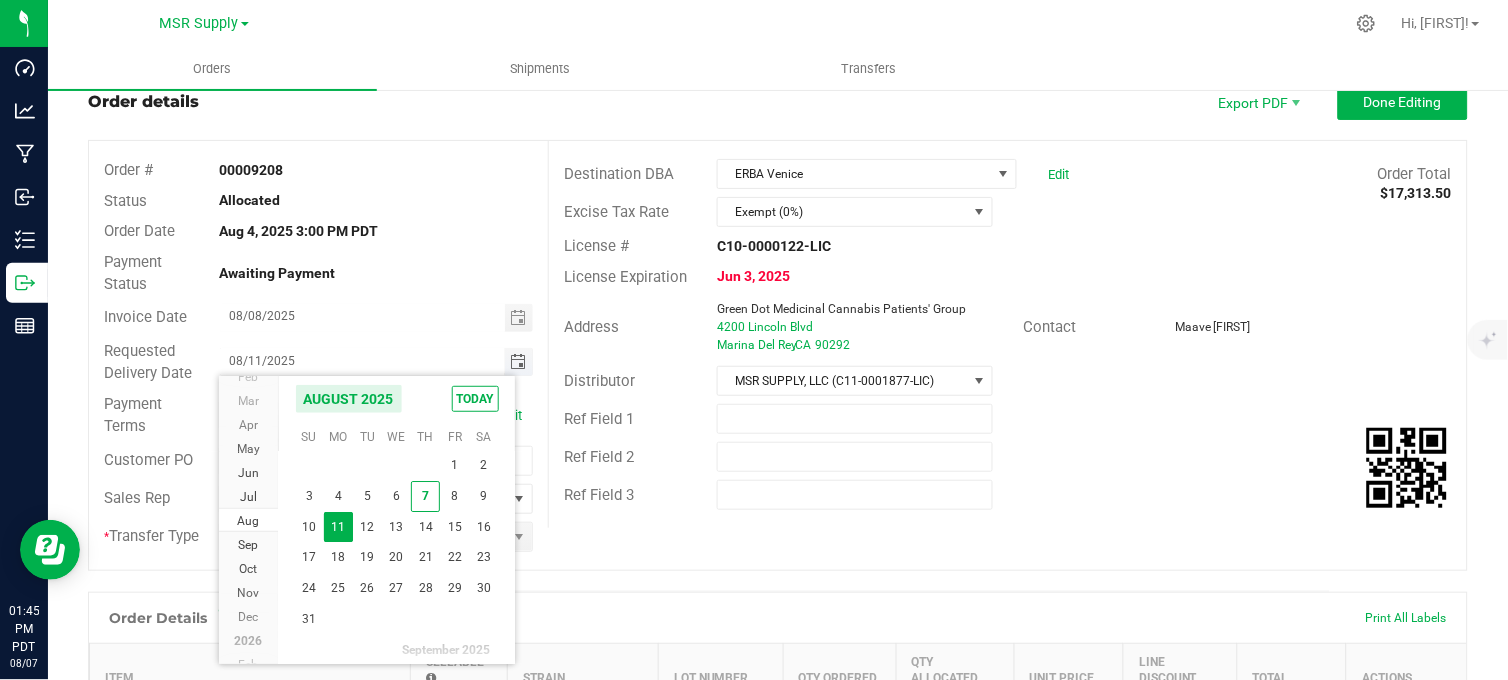 drag, startPoint x: 442, startPoint y: 497, endPoint x: 438, endPoint y: 356, distance: 141.05673 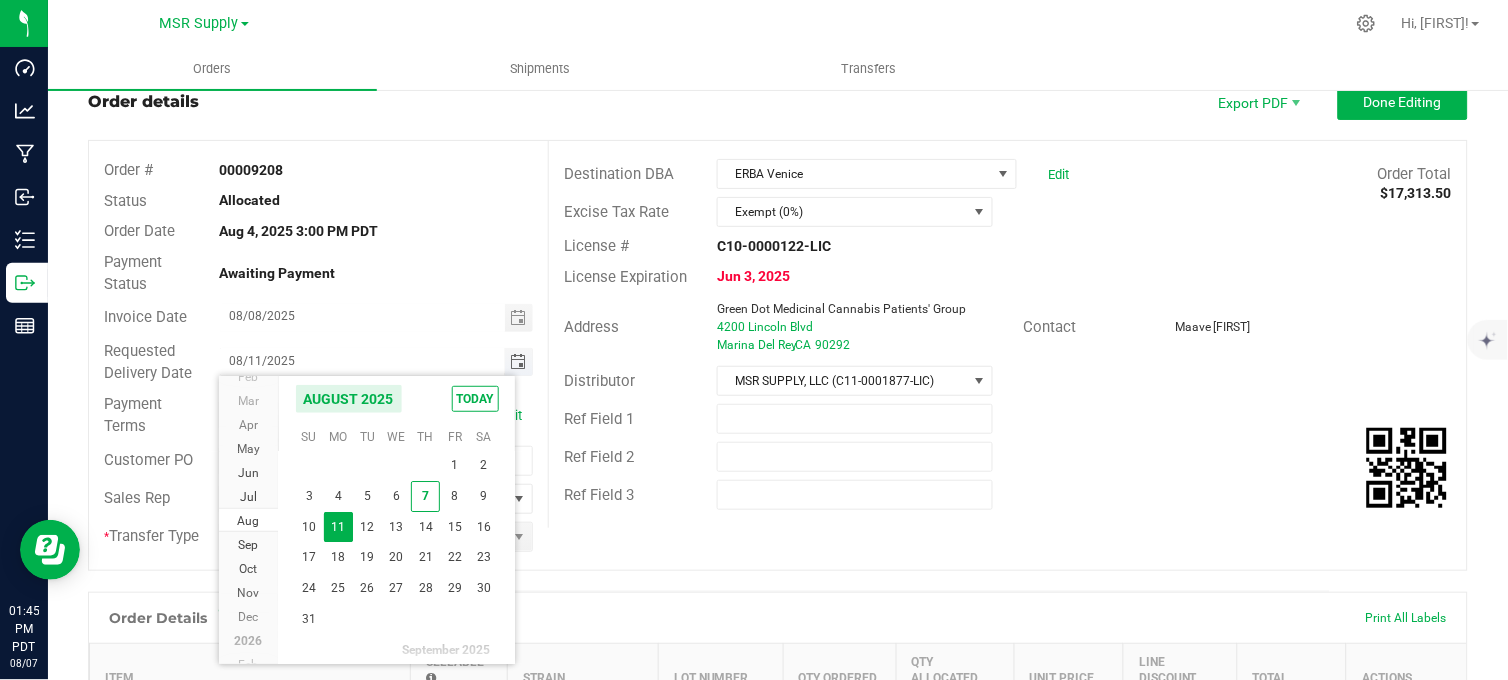 click on "8" at bounding box center [454, 496] 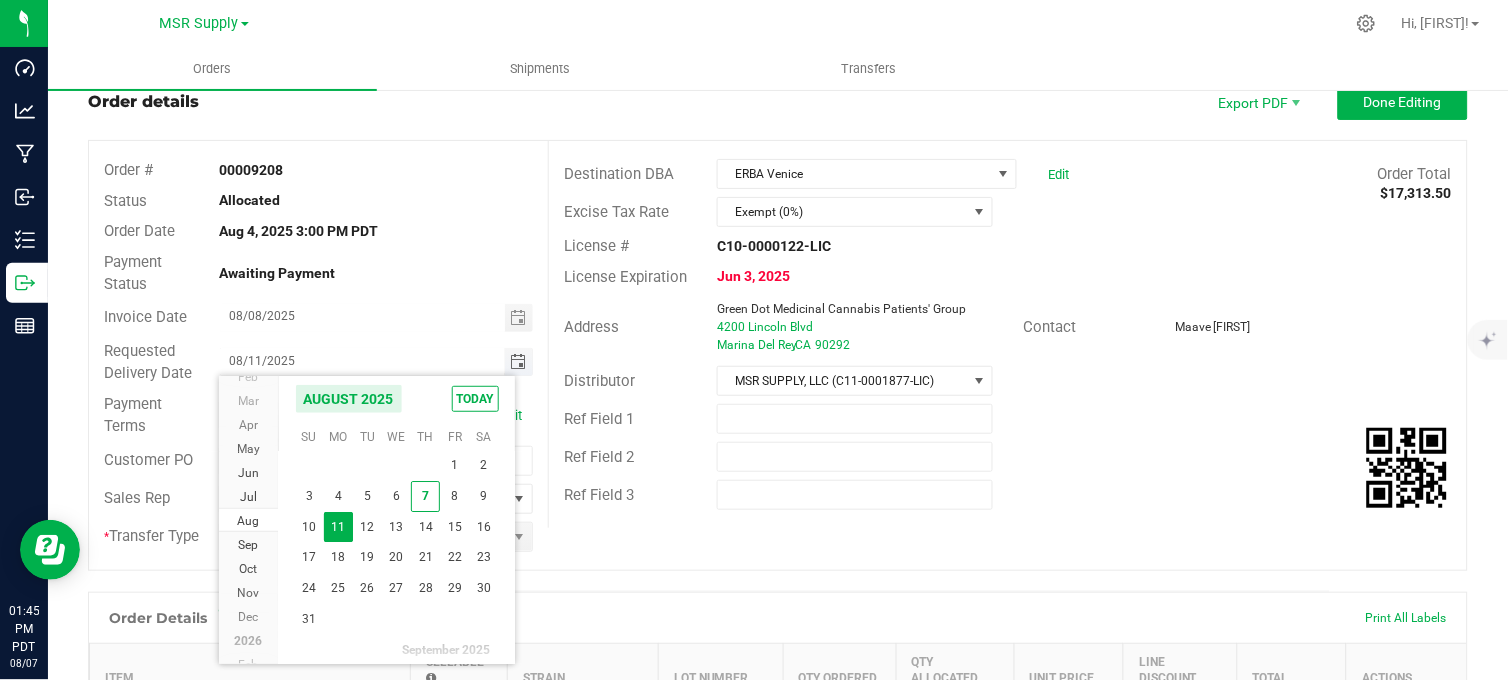 type on "08/08/2025" 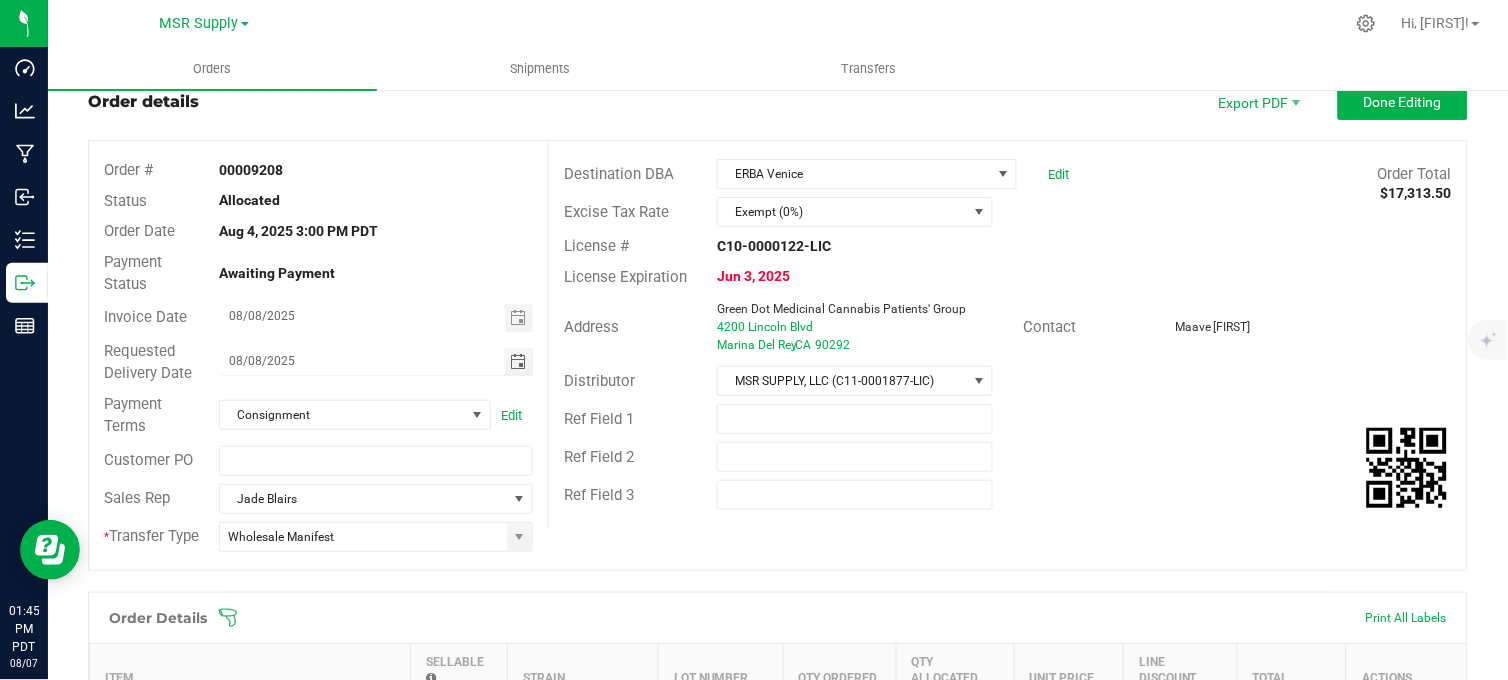 drag, startPoint x: 427, startPoint y: 294, endPoint x: 480, endPoint y: 281, distance: 54.571056 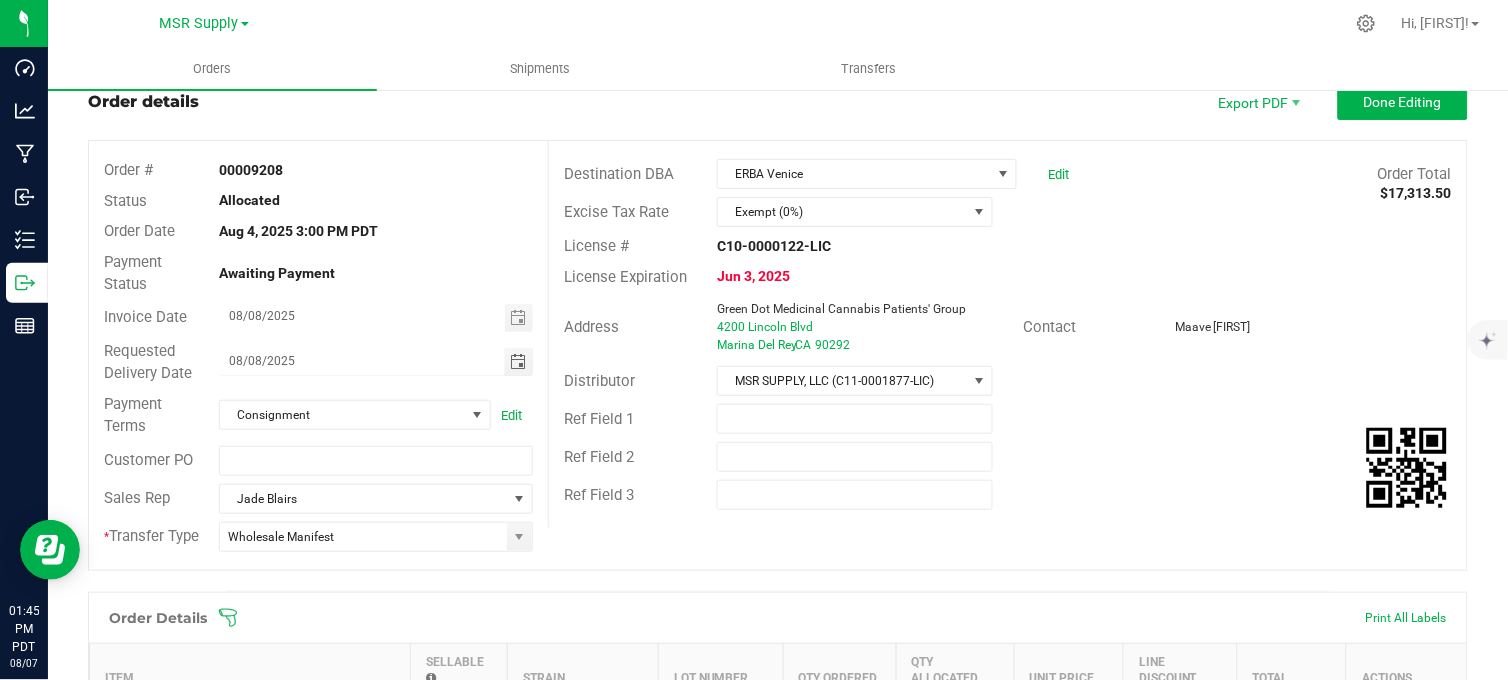 click on "Payment Status   Awaiting Payment" at bounding box center [318, 273] 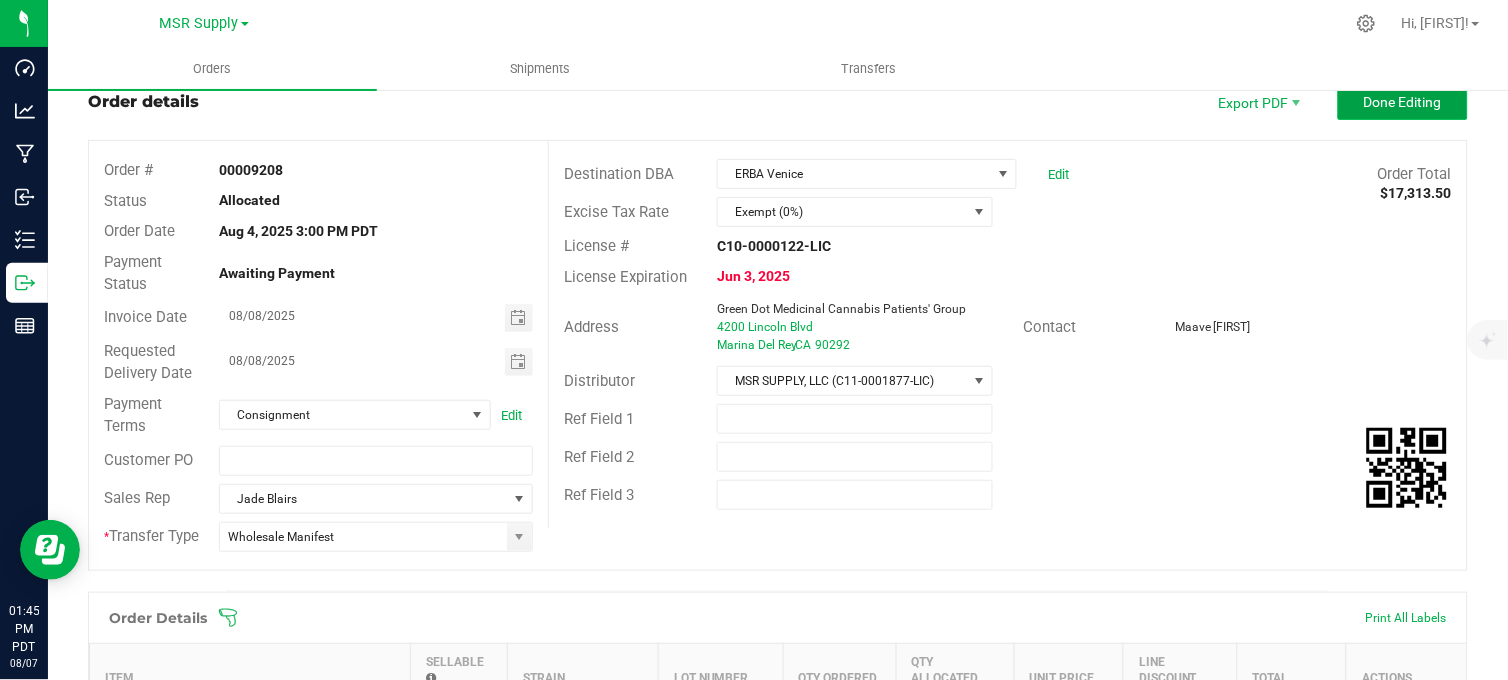 click on "Done Editing" at bounding box center (1403, 102) 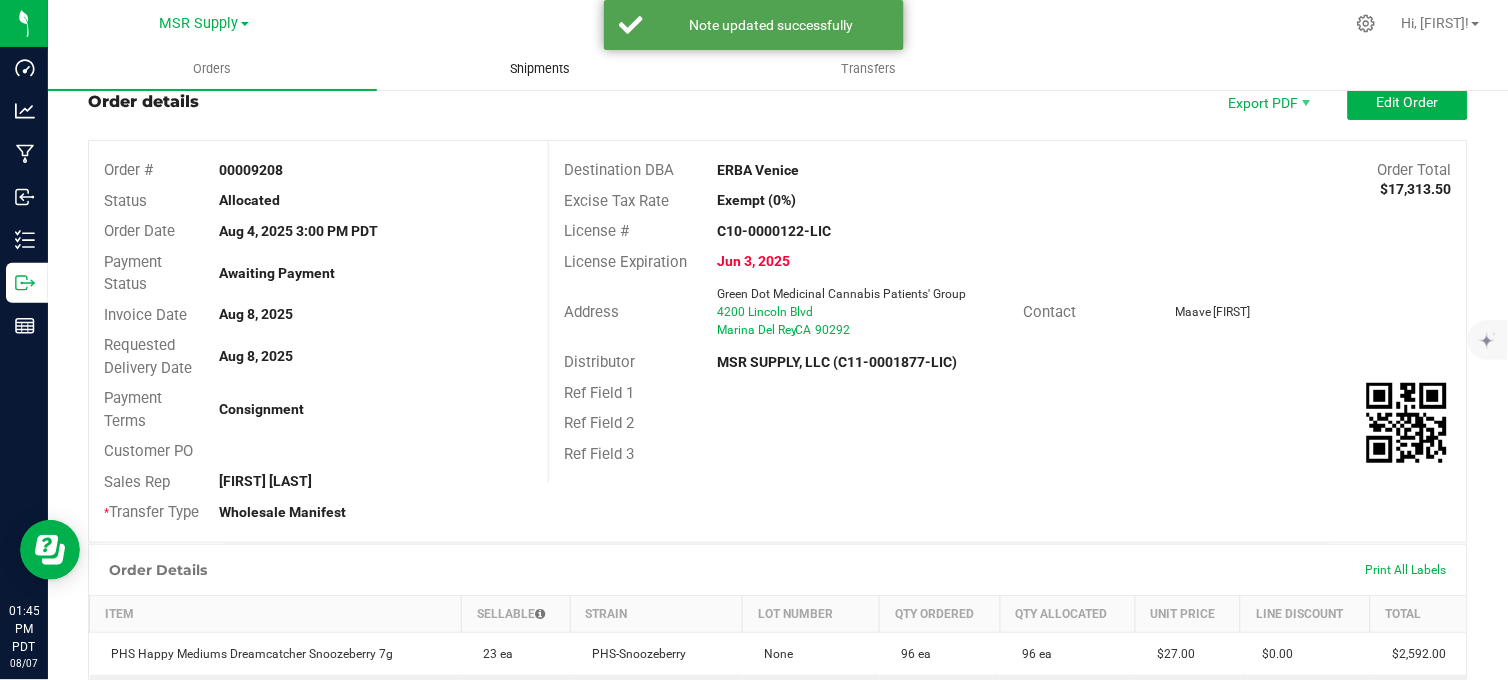 click on "Shipments" at bounding box center [541, 69] 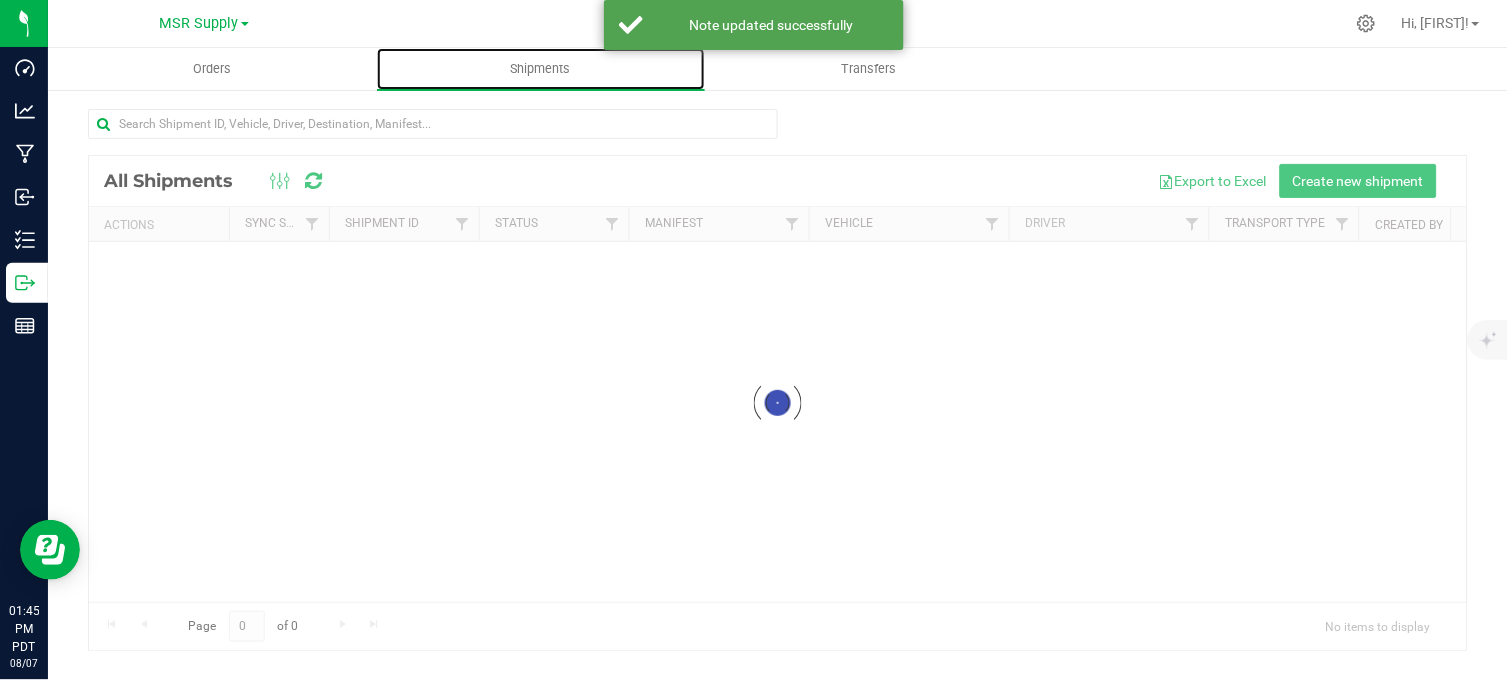 scroll, scrollTop: 0, scrollLeft: 0, axis: both 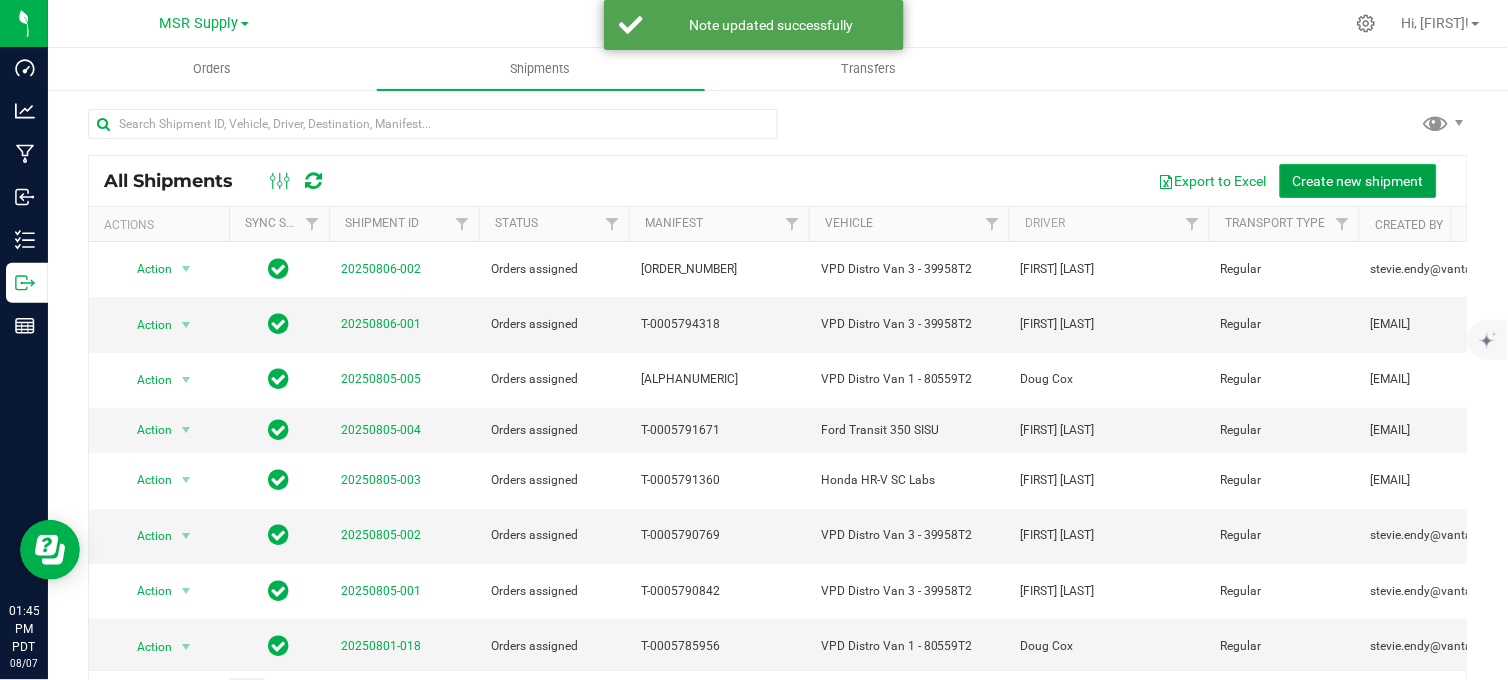 click on "Create new shipment" at bounding box center [1358, 181] 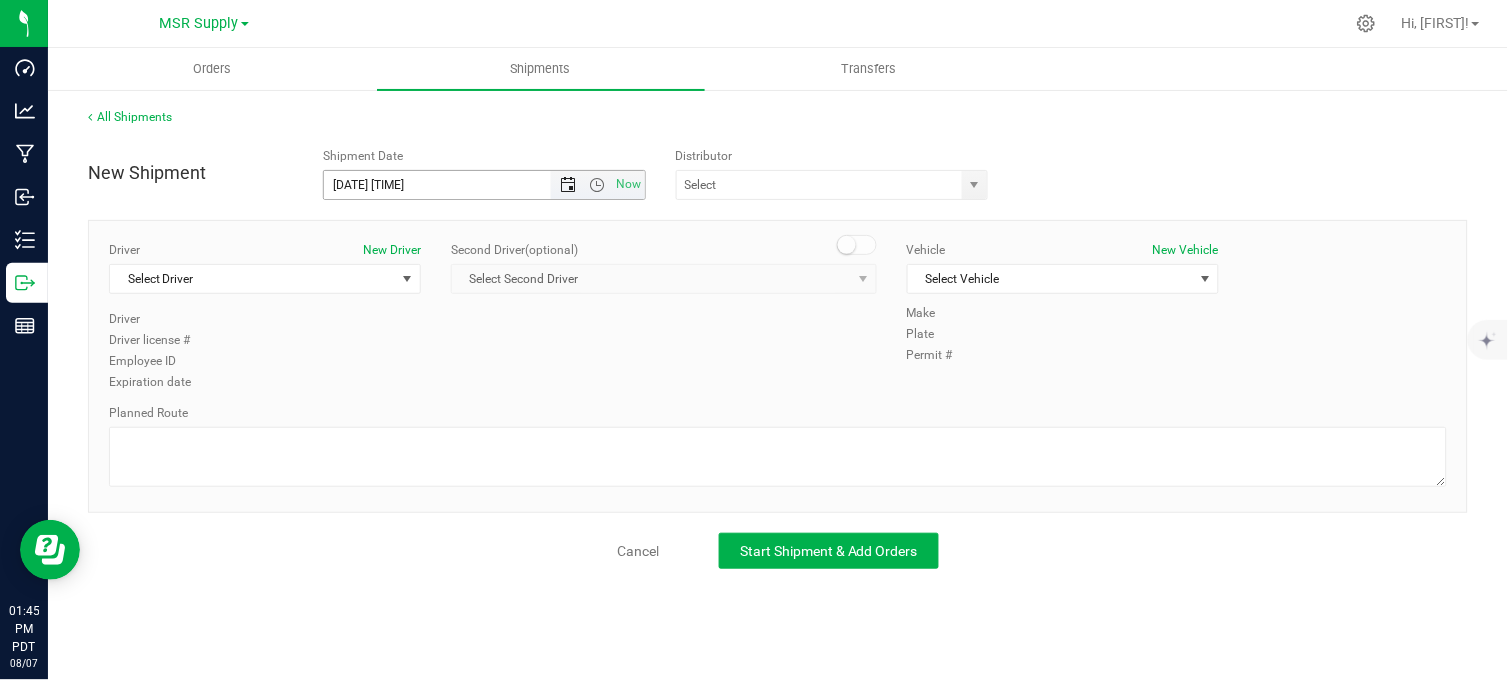 click at bounding box center (568, 185) 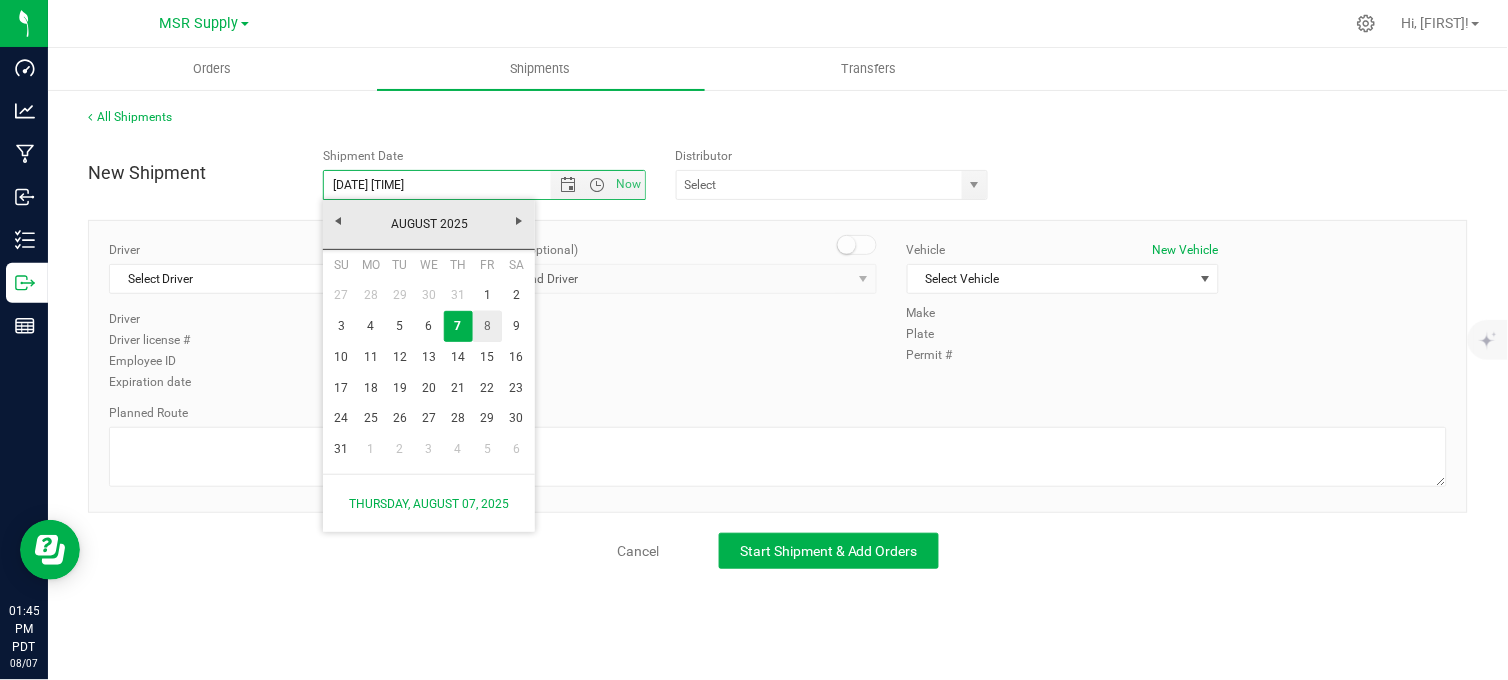click on "8" at bounding box center (487, 326) 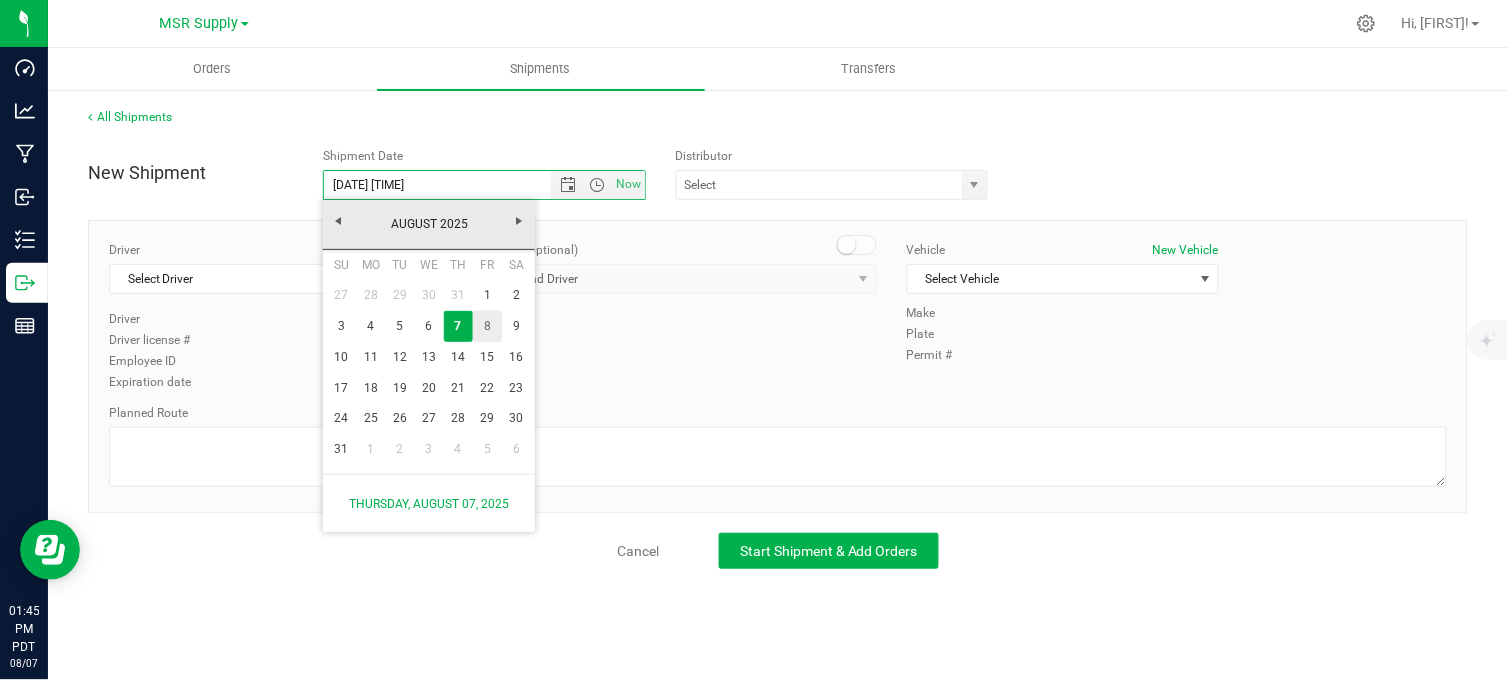 type on "[DATE] [TIME]" 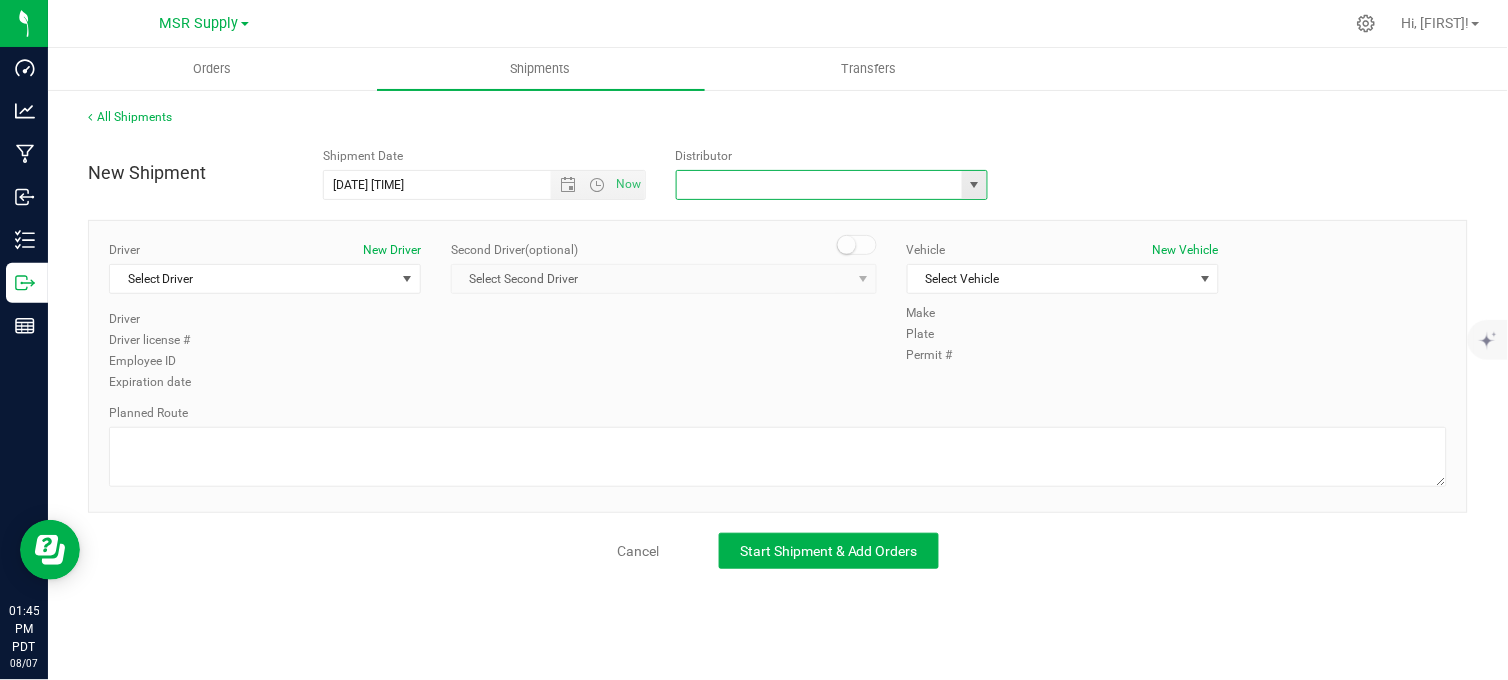 click at bounding box center (815, 185) 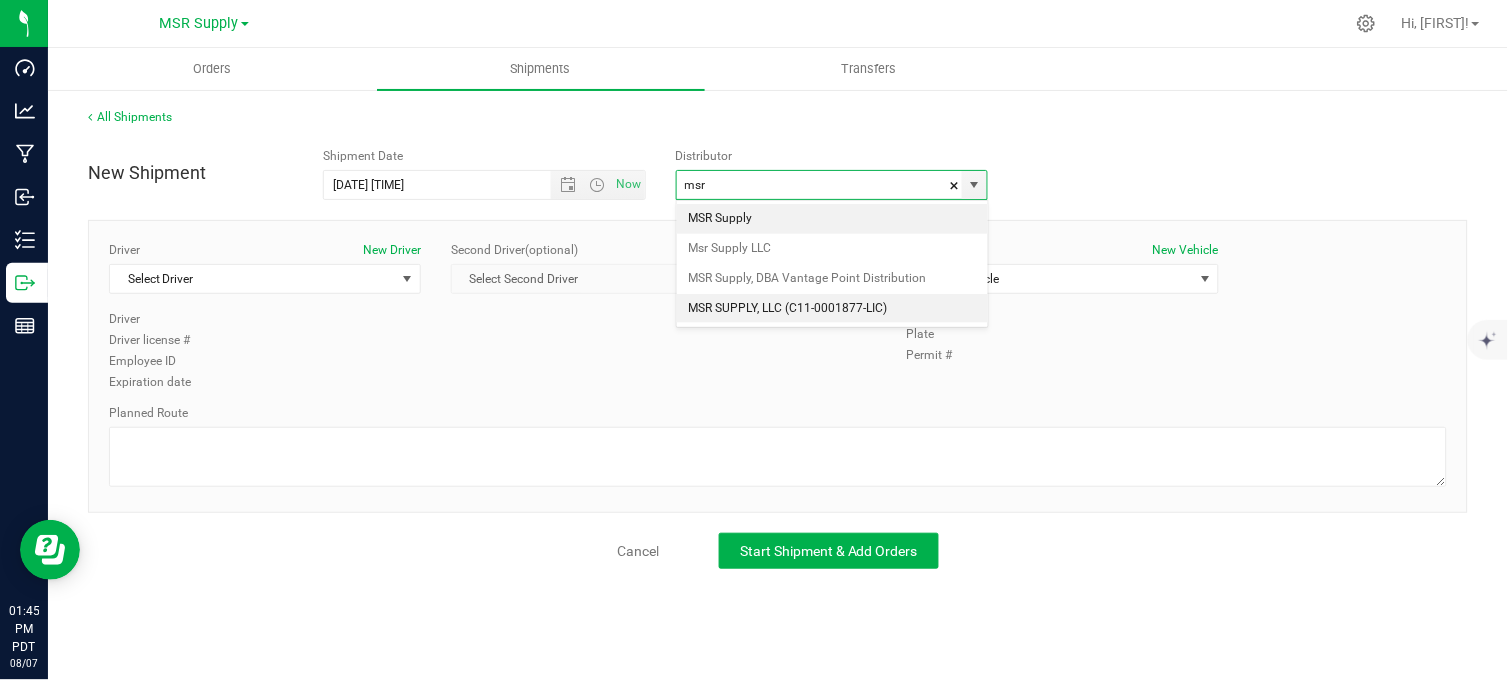 click on "MSR SUPPLY, LLC (C11-0001877-LIC)" at bounding box center (832, 309) 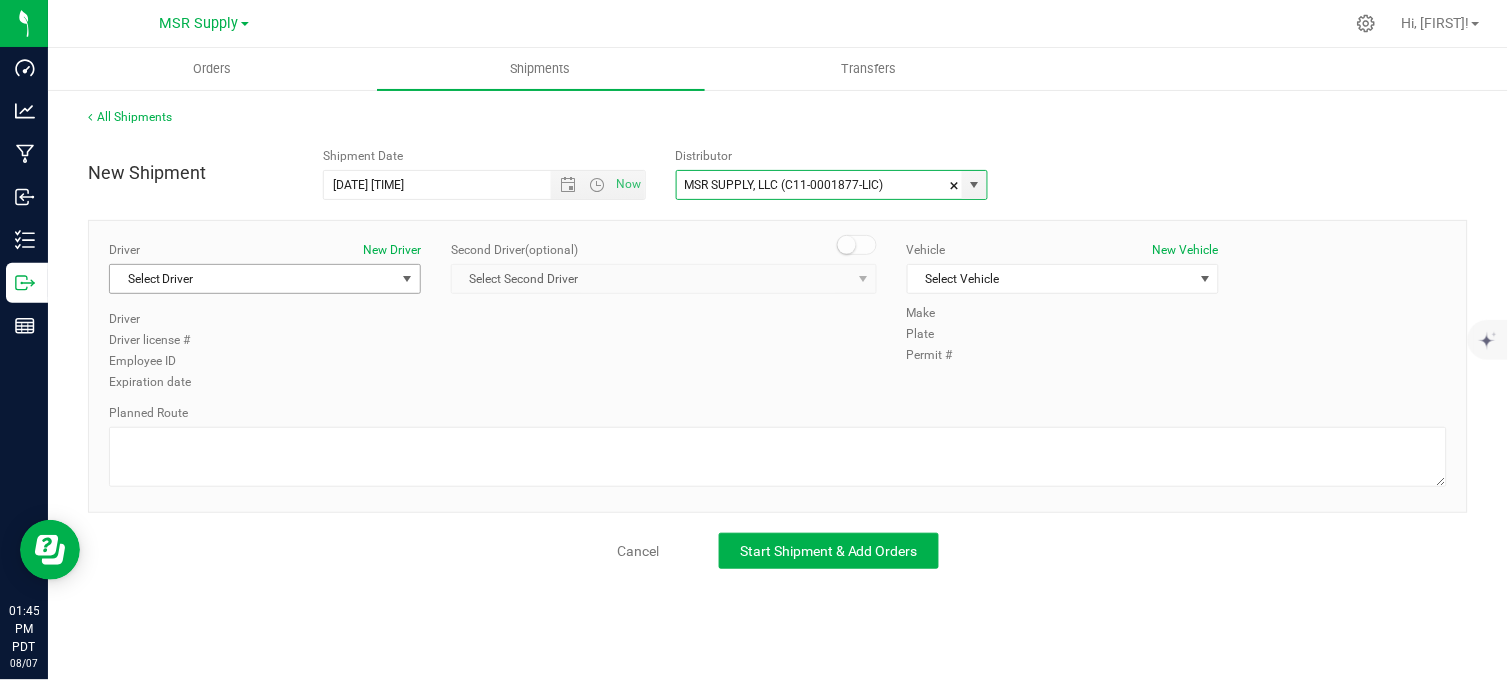 type on "MSR SUPPLY, LLC (C11-0001877-LIC)" 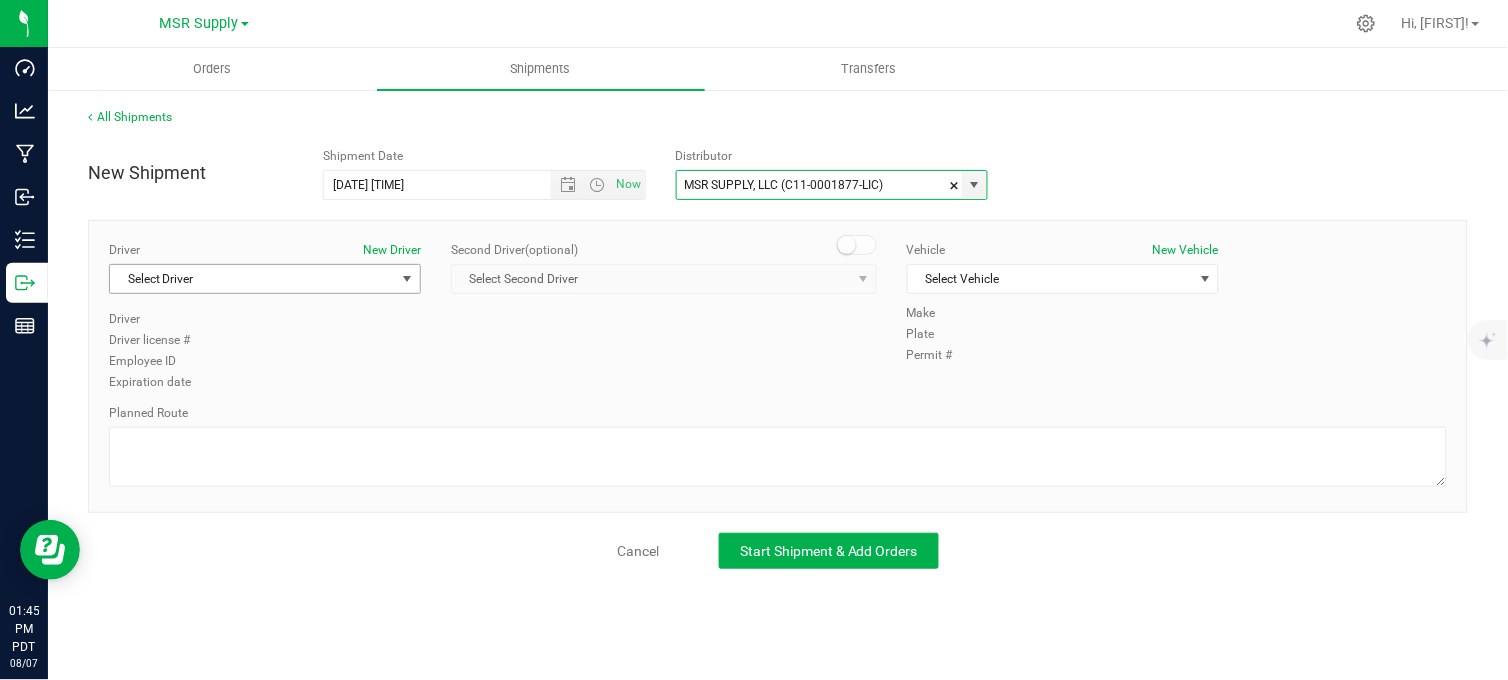 click on "Select Driver" at bounding box center (252, 279) 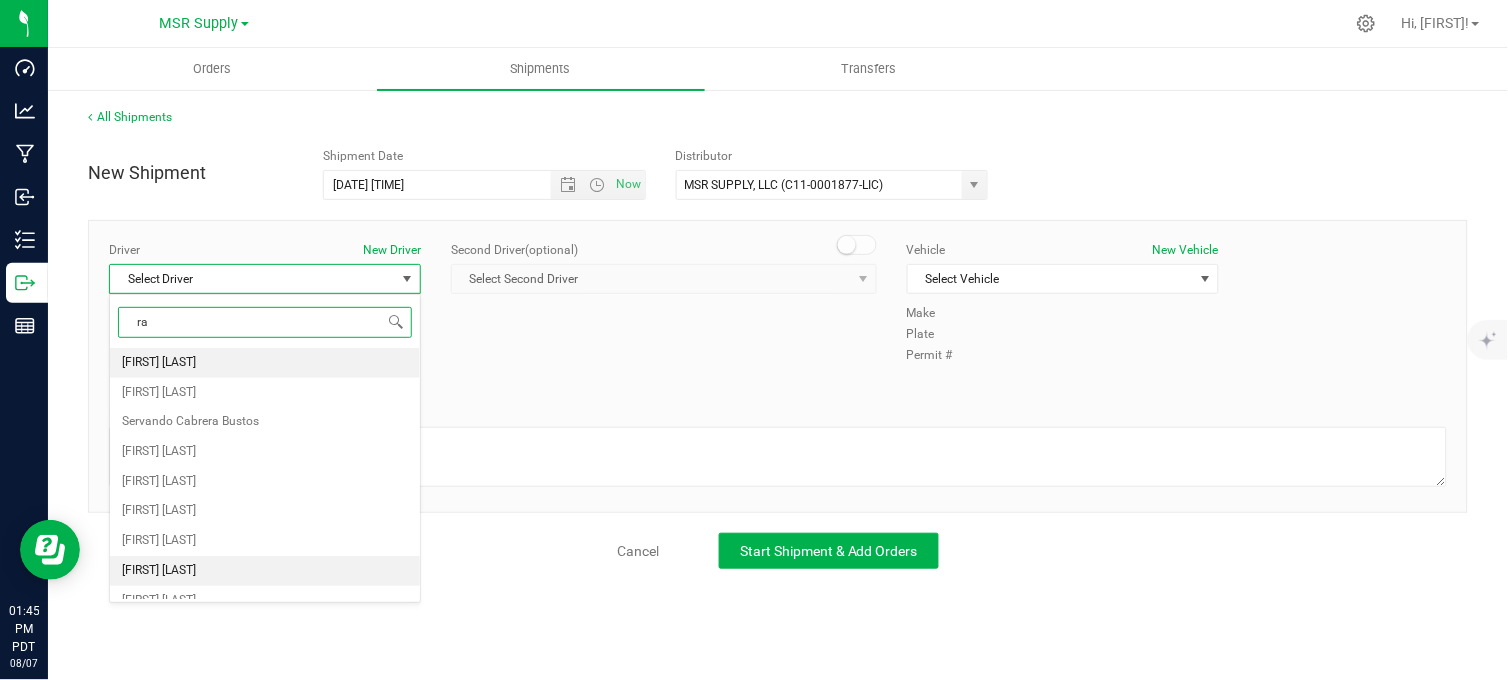 click on "[FIRST] [LAST]" at bounding box center [265, 571] 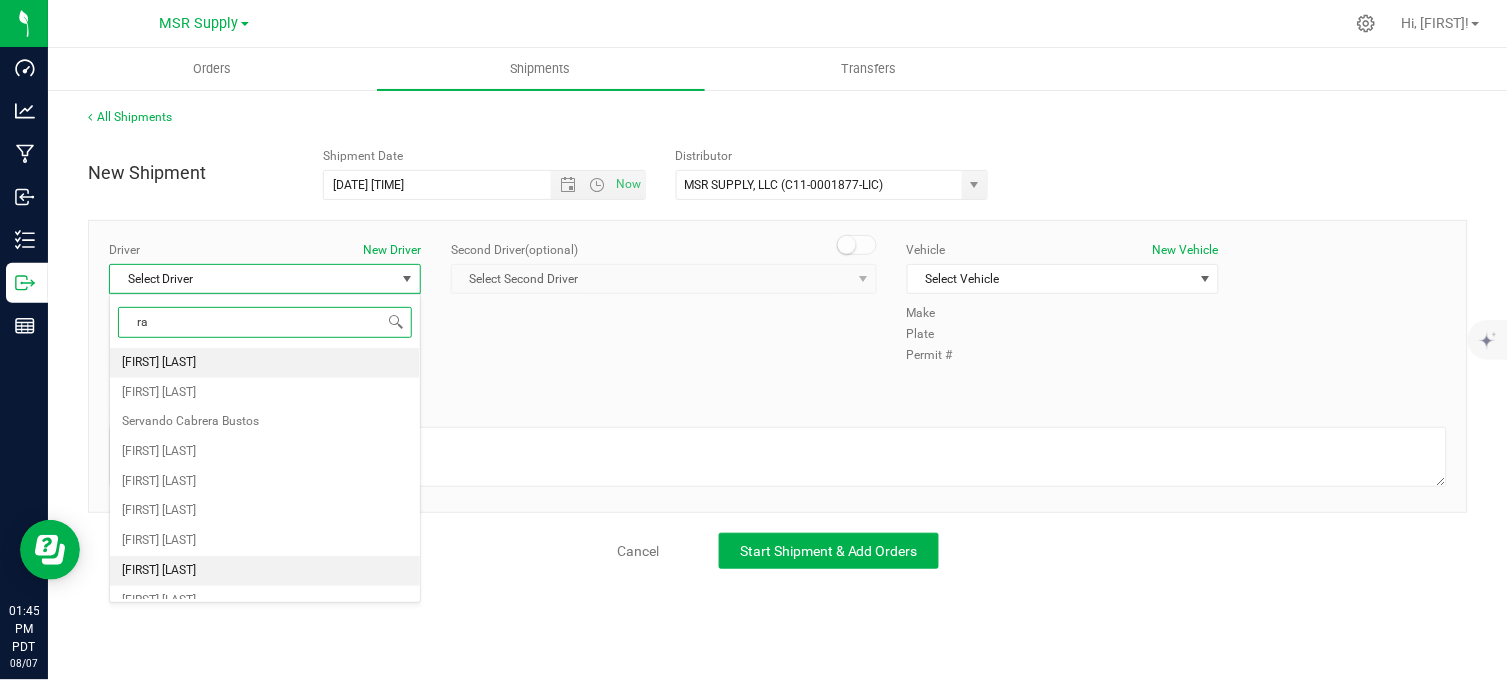 type on "ra" 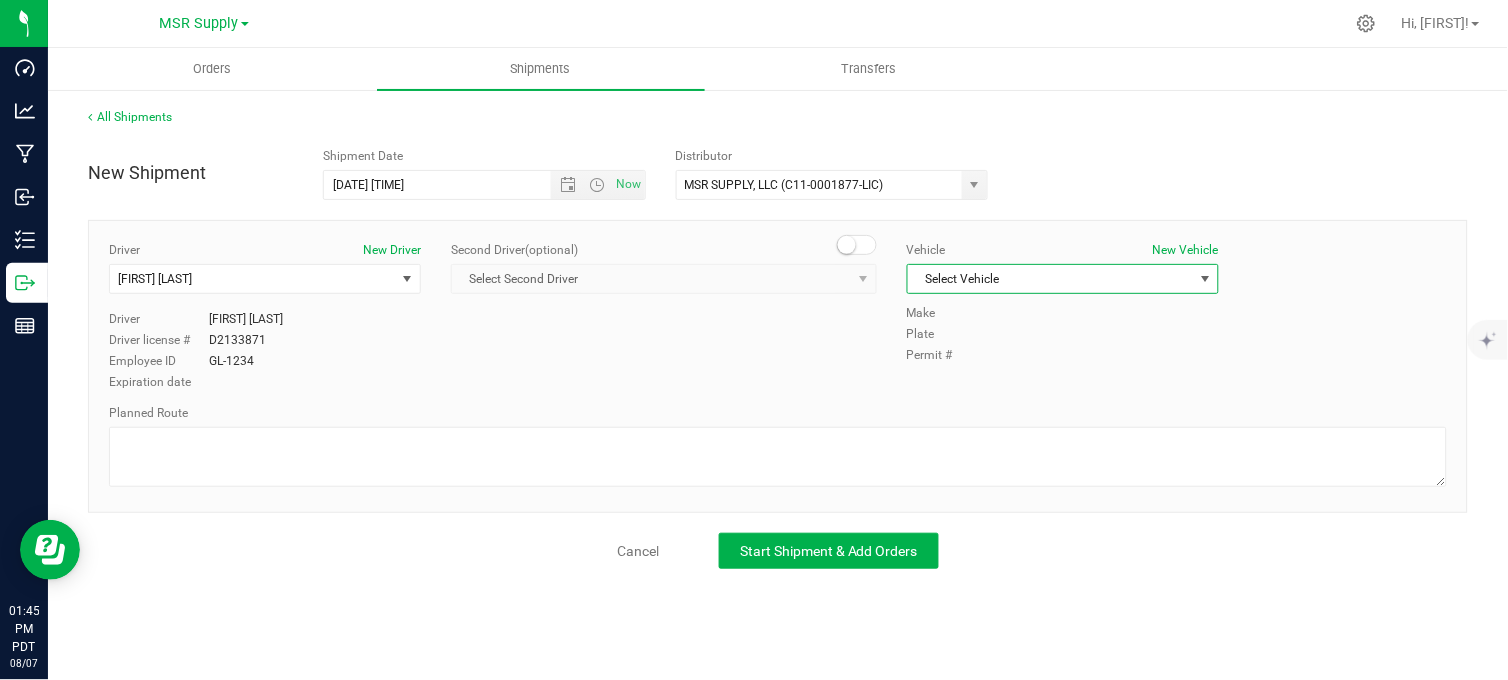click on "Select Vehicle" at bounding box center [1050, 279] 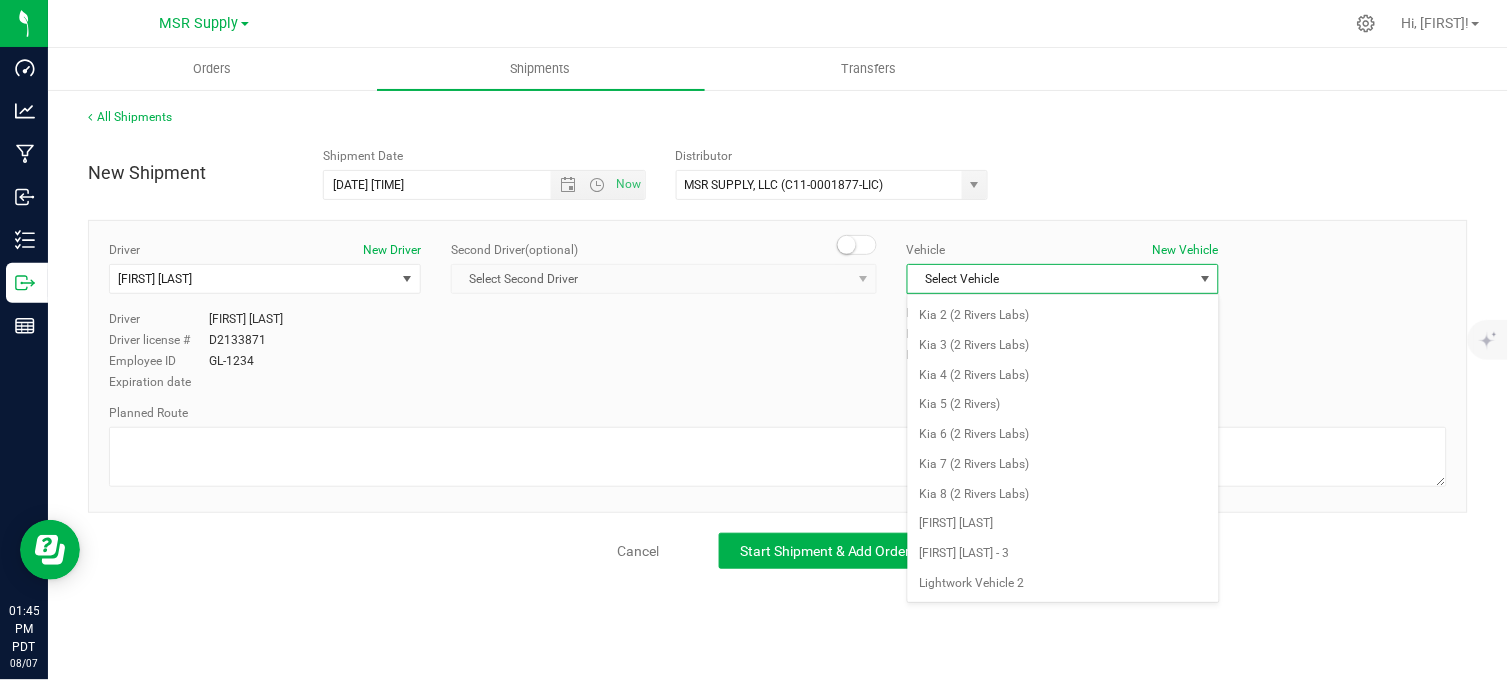 scroll, scrollTop: 3468, scrollLeft: 0, axis: vertical 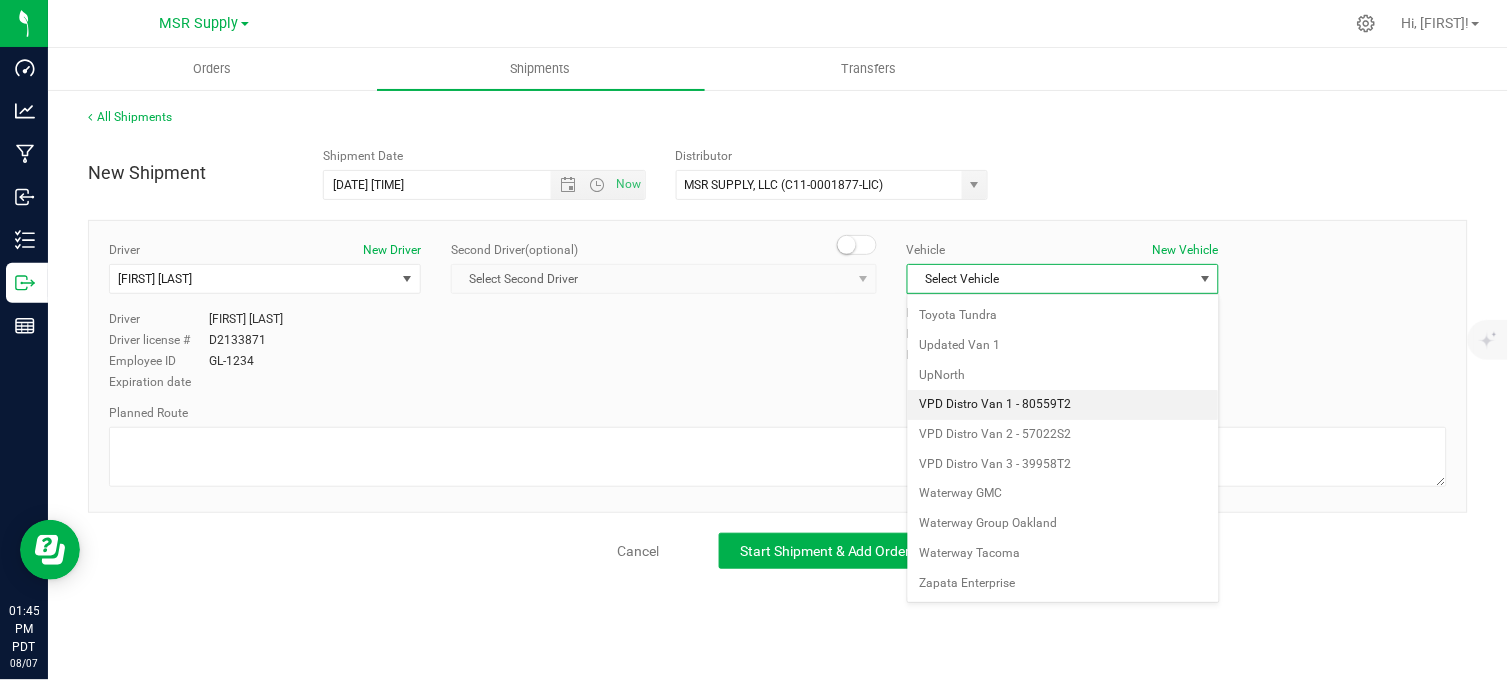 click on "VPD Distro Van 1 - 80559T2" at bounding box center [1063, 405] 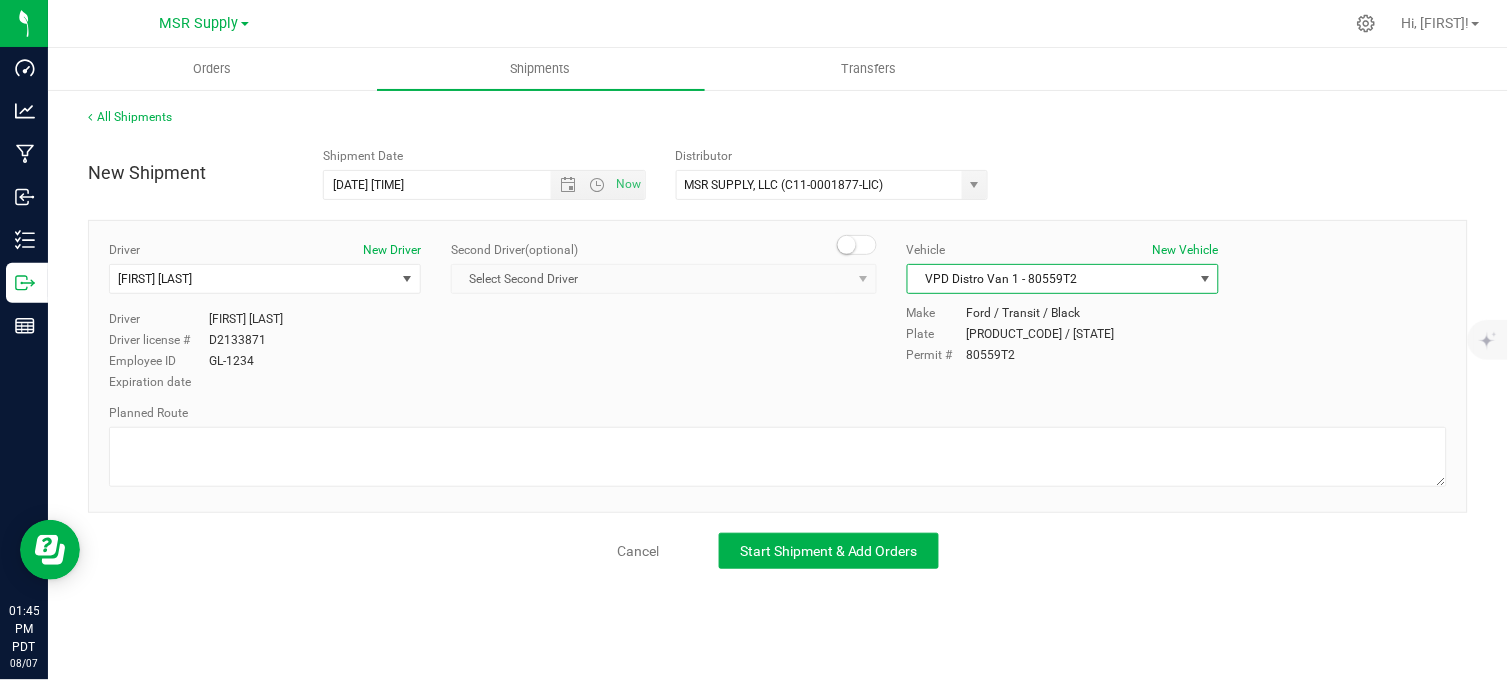 click on "New Shipment
Shipment Date
8/8/2025 1:45 PM
Now
Distributor
MSR SUPPLY, LLC (C11-0001877-LIC) 2 RIVER LABS 2020 Long Beach LLC - C11-0001115-LIC 510 Consultants LLC 510 Labs LLC 818 Brands Los Angeles LLC 888 Lay LLC ABYZ, LLC - C12-0000132-LIC AETHER HEADQUARTERS, INC. (C11-0001643-LIC) AHCOM MGMT CO LLC Alkhemist DM Amenta Systems Research and Development LLC - C12-0000107-LIC American Origin Company, Inc B-Perris Grow, LLC Beach Enlightenment And Compassionate Healing Corporation Belo, Inc. Berkeley Compassionate Care Center Blaqstar West Holding's LLC BTC Ventures Edgrow LLC" at bounding box center (778, 169) 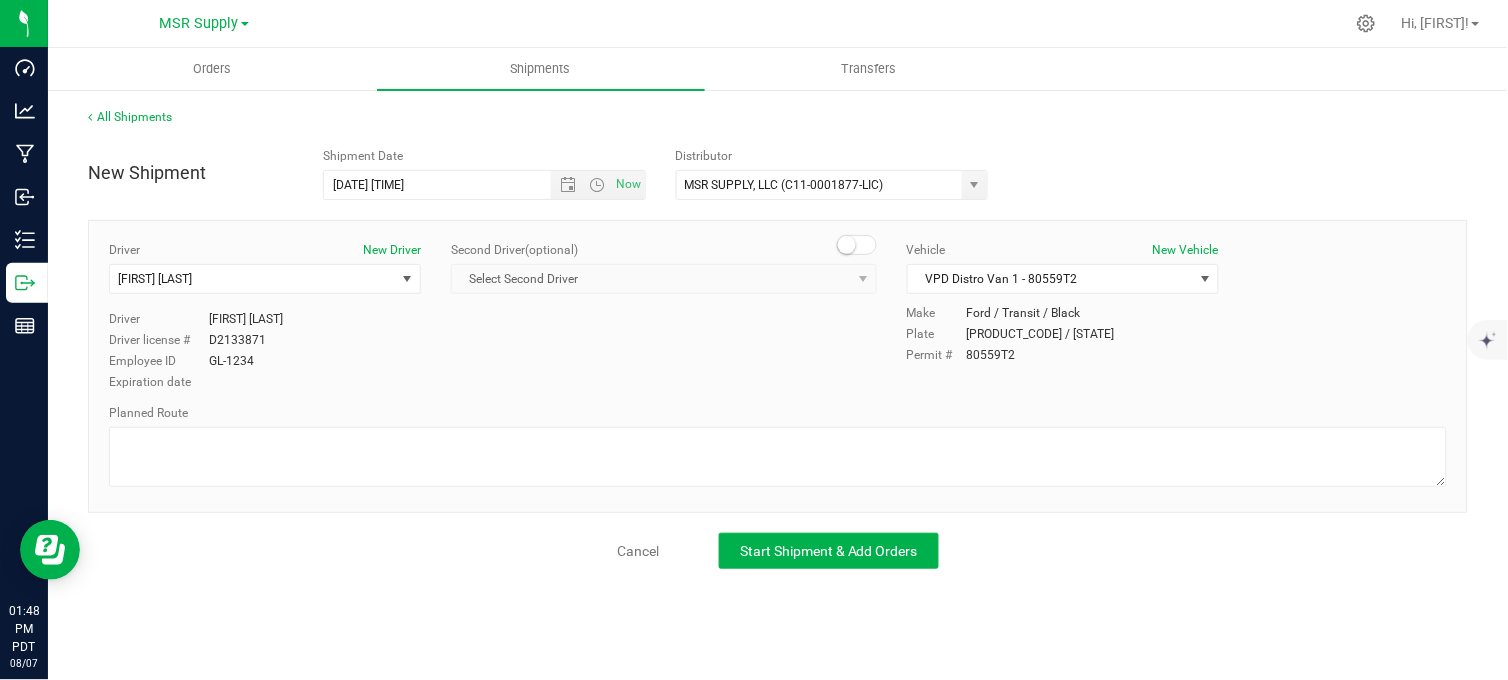 click on "New Shipment
Shipment Date
8/8/2025 1:45 PM
Now
Distributor
MSR SUPPLY, LLC (C11-0001877-LIC) 2 RIVER LABS 2020 Long Beach LLC - C11-0001115-LIC 510 Consultants LLC 510 Labs LLC 818 Brands Los Angeles LLC 888 Lay LLC ABYZ, LLC - C12-0000132-LIC AETHER HEADQUARTERS, INC. (C11-0001643-LIC) AHCOM MGMT CO LLC Alkhemist DM Amenta Systems Research and Development LLC - C12-0000107-LIC American Origin Company, Inc B-Perris Grow, LLC Beach Enlightenment And Compassionate Healing Corporation Belo, Inc. Berkeley Compassionate Care Center Blaqstar West Holding's LLC BTC Ventures Edgrow LLC" at bounding box center [778, 169] 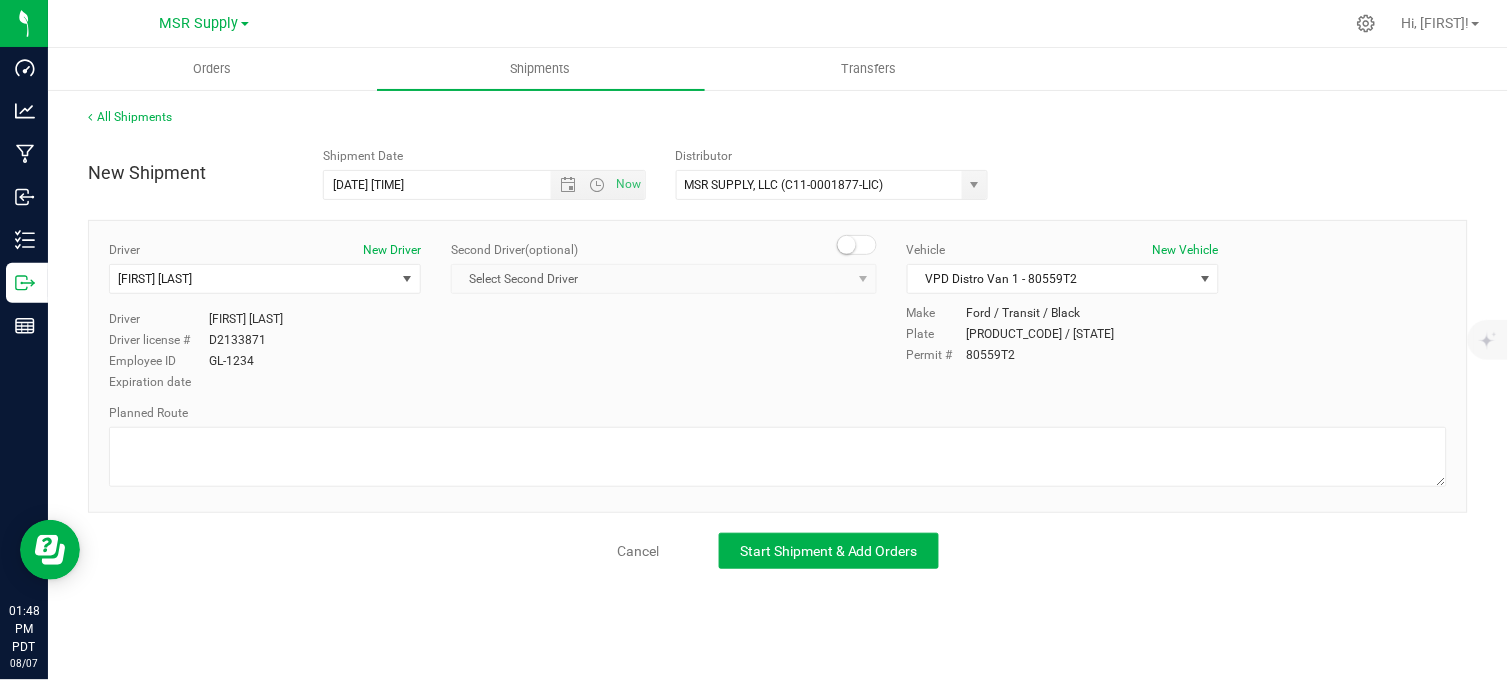 click on "New Shipment
Shipment Date
8/8/2025 1:45 PM
Now
Distributor
MSR SUPPLY, LLC (C11-0001877-LIC) 2 RIVER LABS 2020 Long Beach LLC - C11-0001115-LIC 510 Consultants LLC 510 Labs LLC 818 Brands Los Angeles LLC 888 Lay LLC ABYZ, LLC - C12-0000132-LIC AETHER HEADQUARTERS, INC. (C11-0001643-LIC) AHCOM MGMT CO LLC Alkhemist DM Amenta Systems Research and Development LLC - C12-0000107-LIC American Origin Company, Inc B-Perris Grow, LLC Beach Enlightenment And Compassionate Healing Corporation Belo, Inc. Berkeley Compassionate Care Center Blaqstar West Holding's LLC BTC Ventures Edgrow LLC" at bounding box center [778, 169] 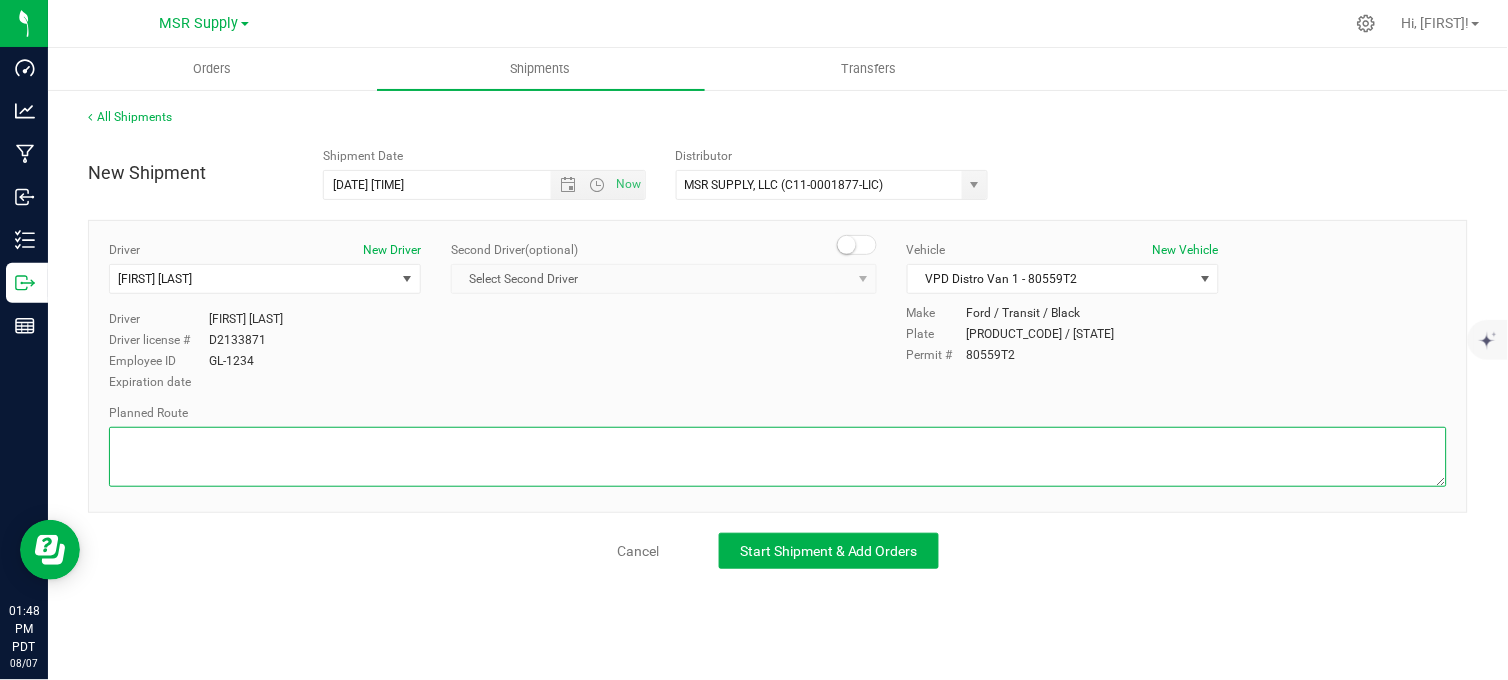 click at bounding box center (778, 457) 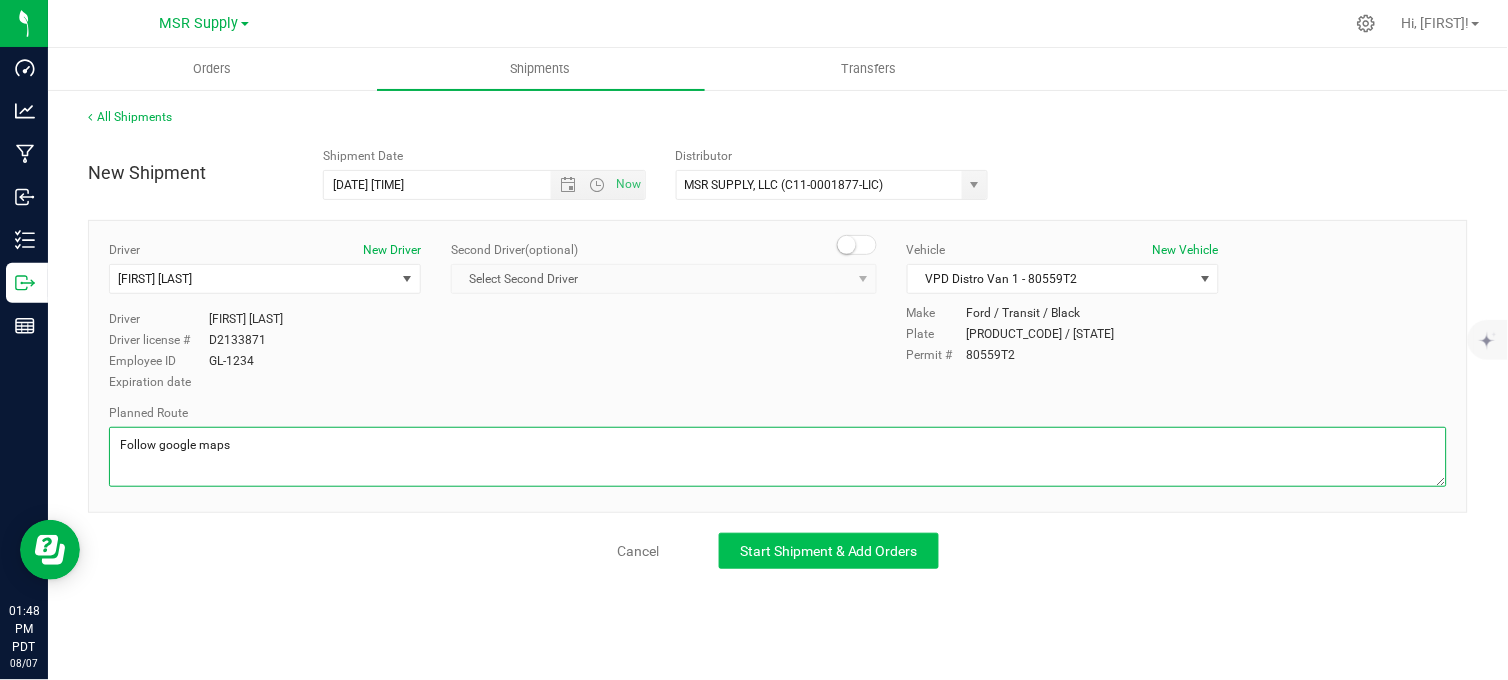 type on "Follow google maps" 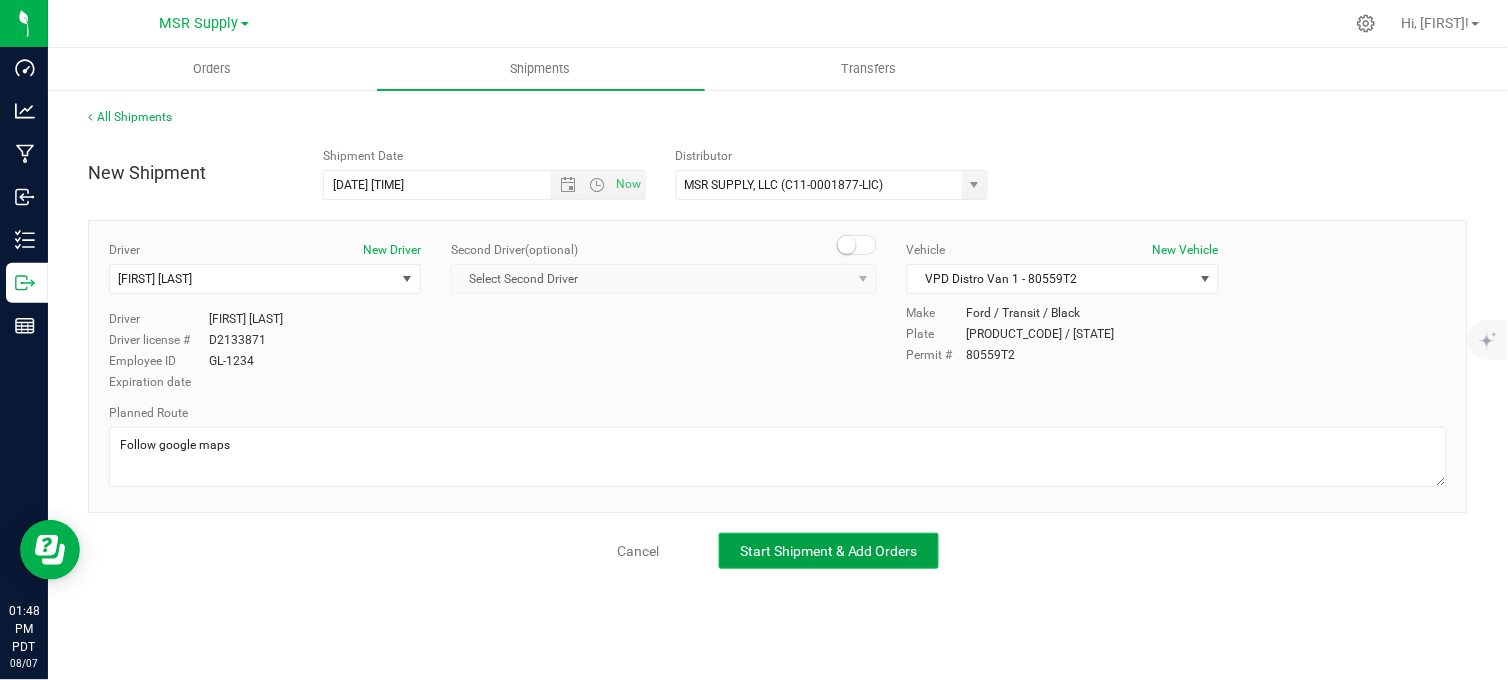 click on "Start Shipment & Add Orders" 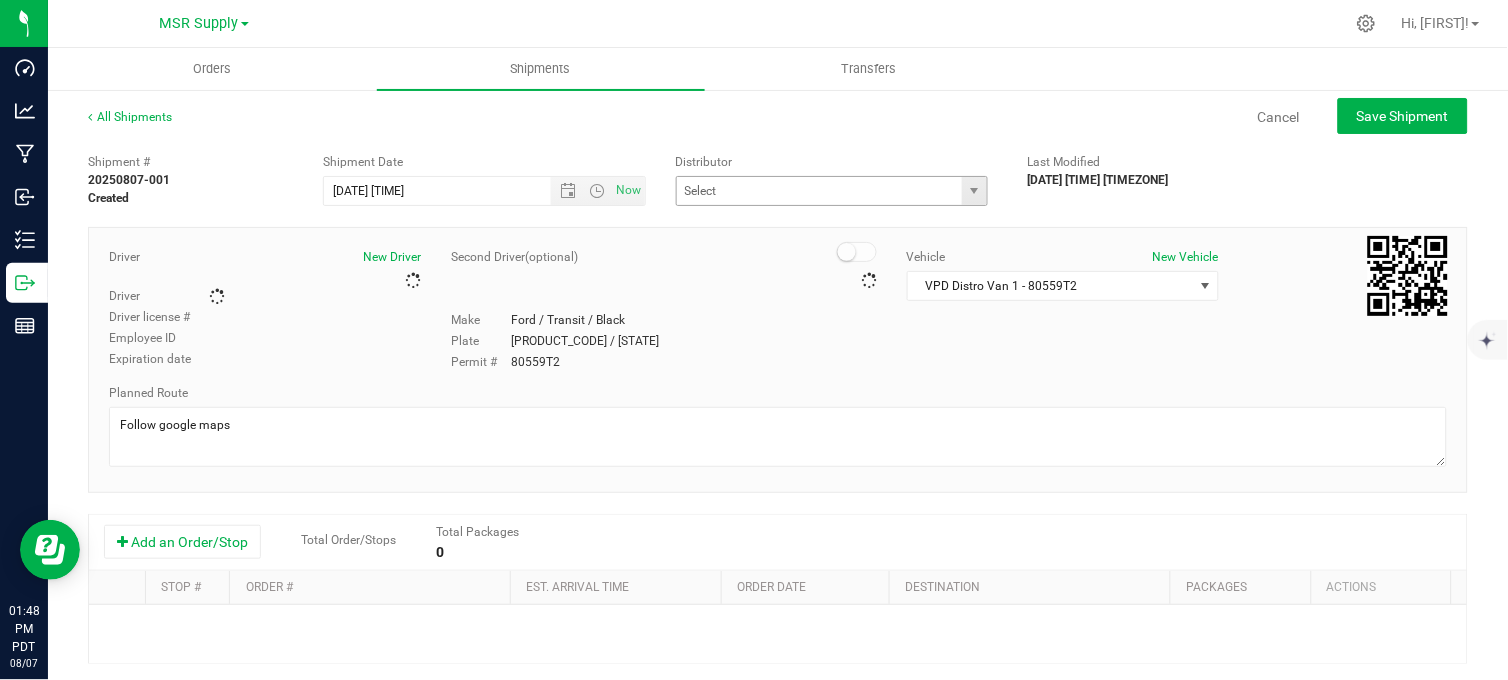 type on "MSR SUPPLY, LLC (C11-0001877-LIC)" 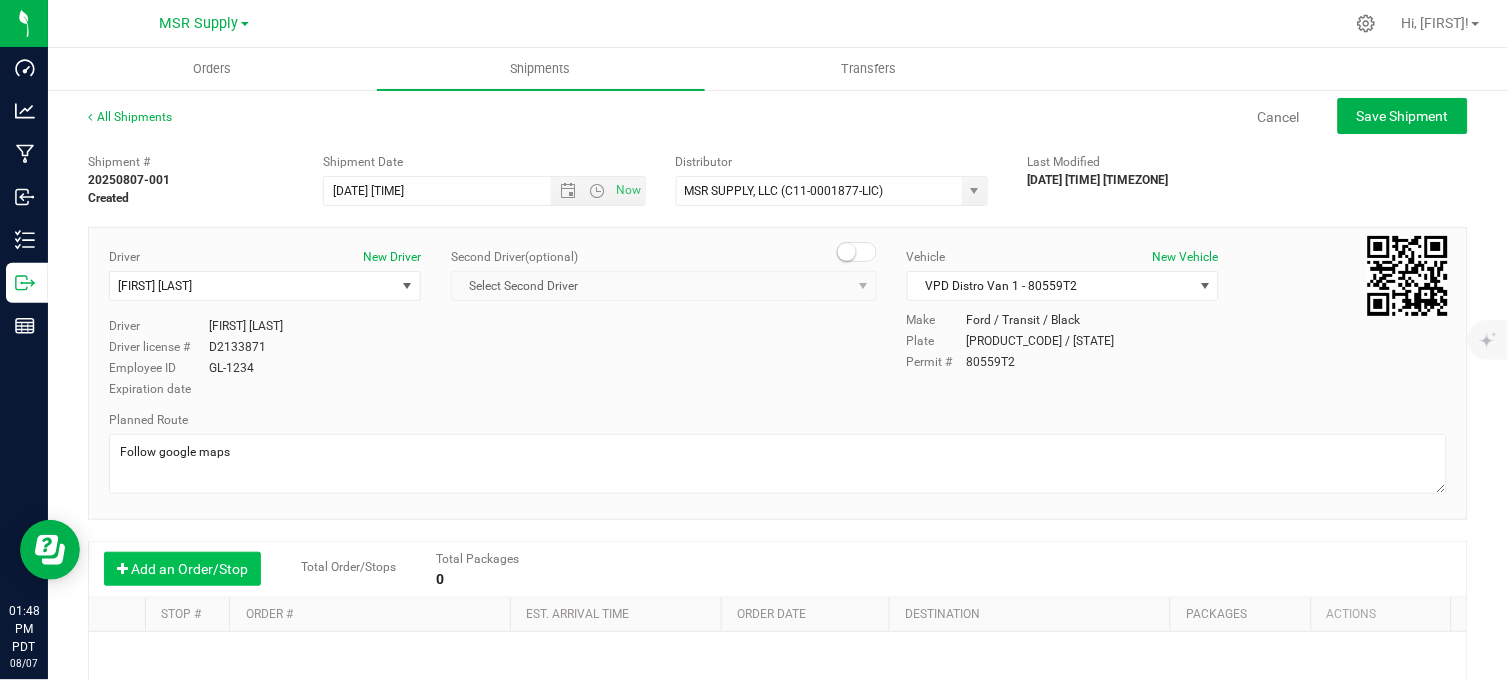 click on "Add an Order/Stop" at bounding box center [182, 569] 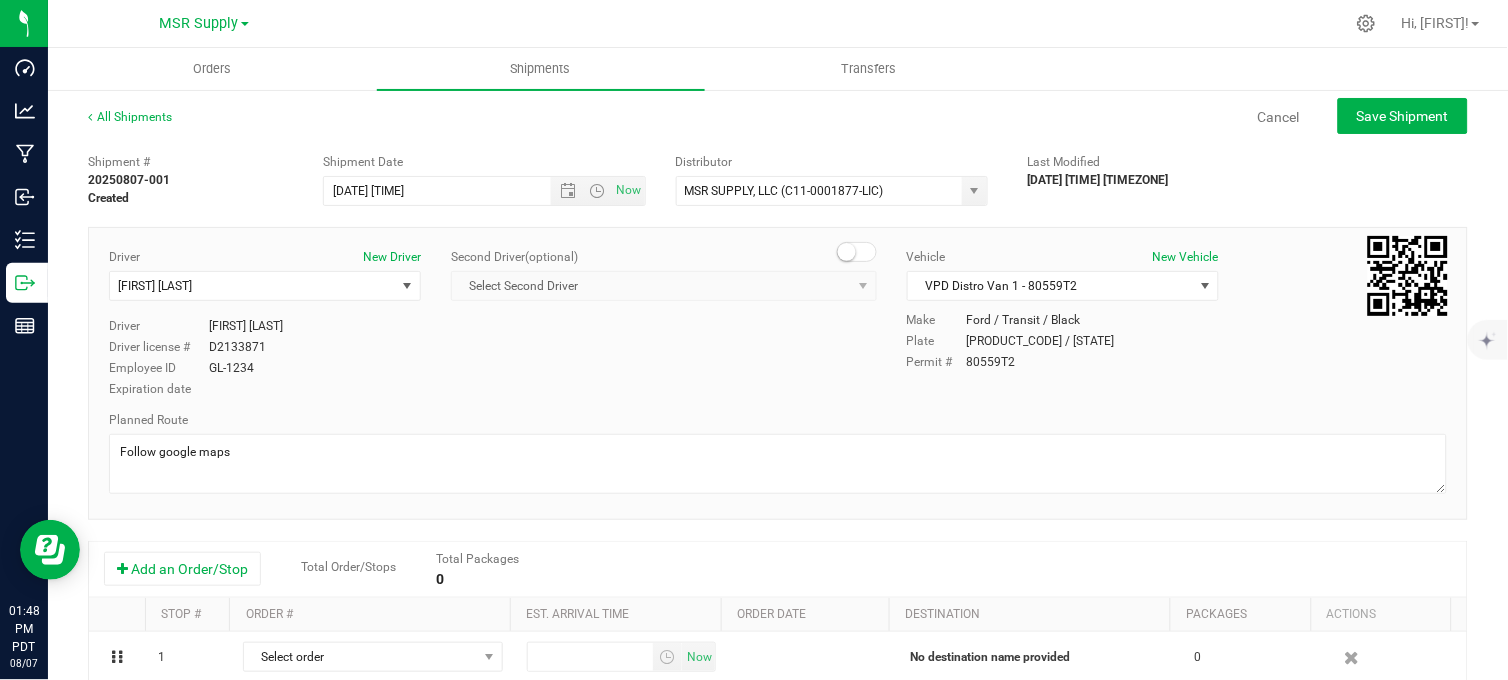 scroll, scrollTop: 222, scrollLeft: 0, axis: vertical 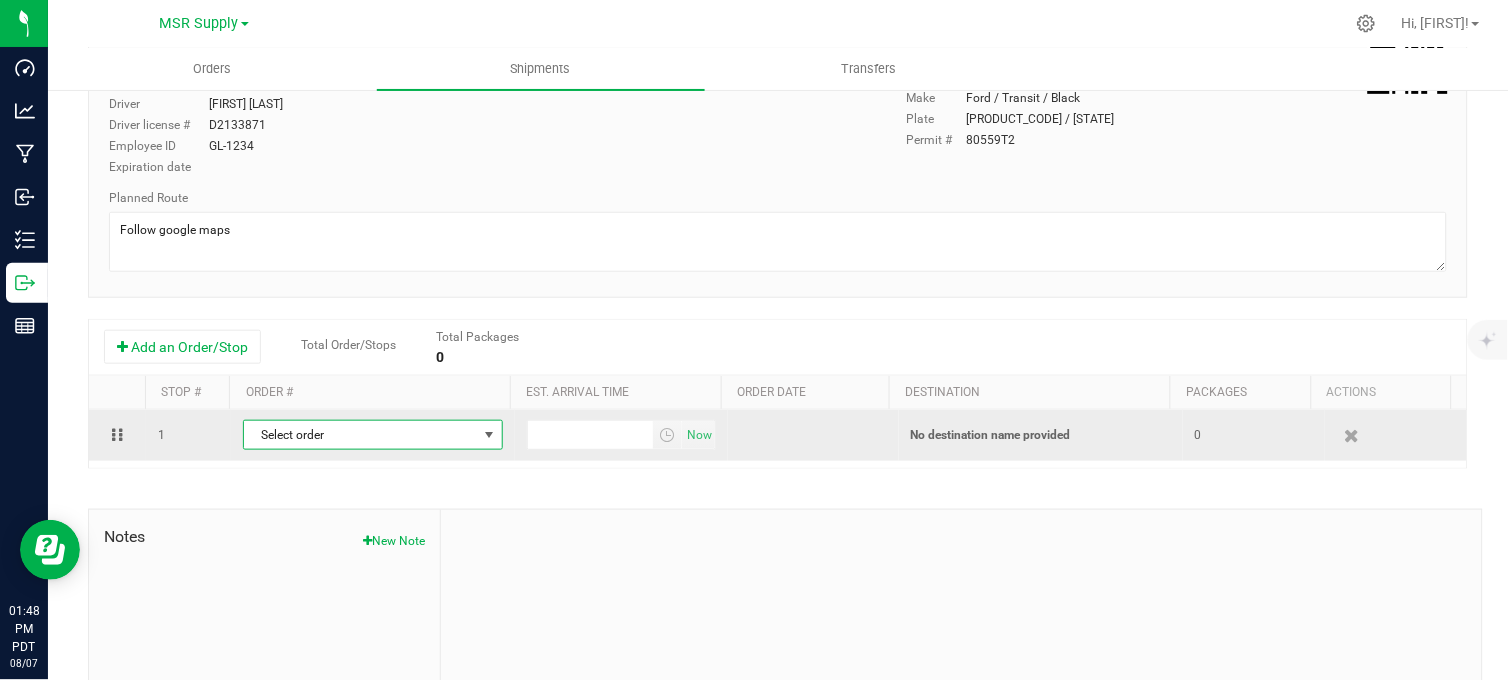 click on "Select order" at bounding box center (360, 435) 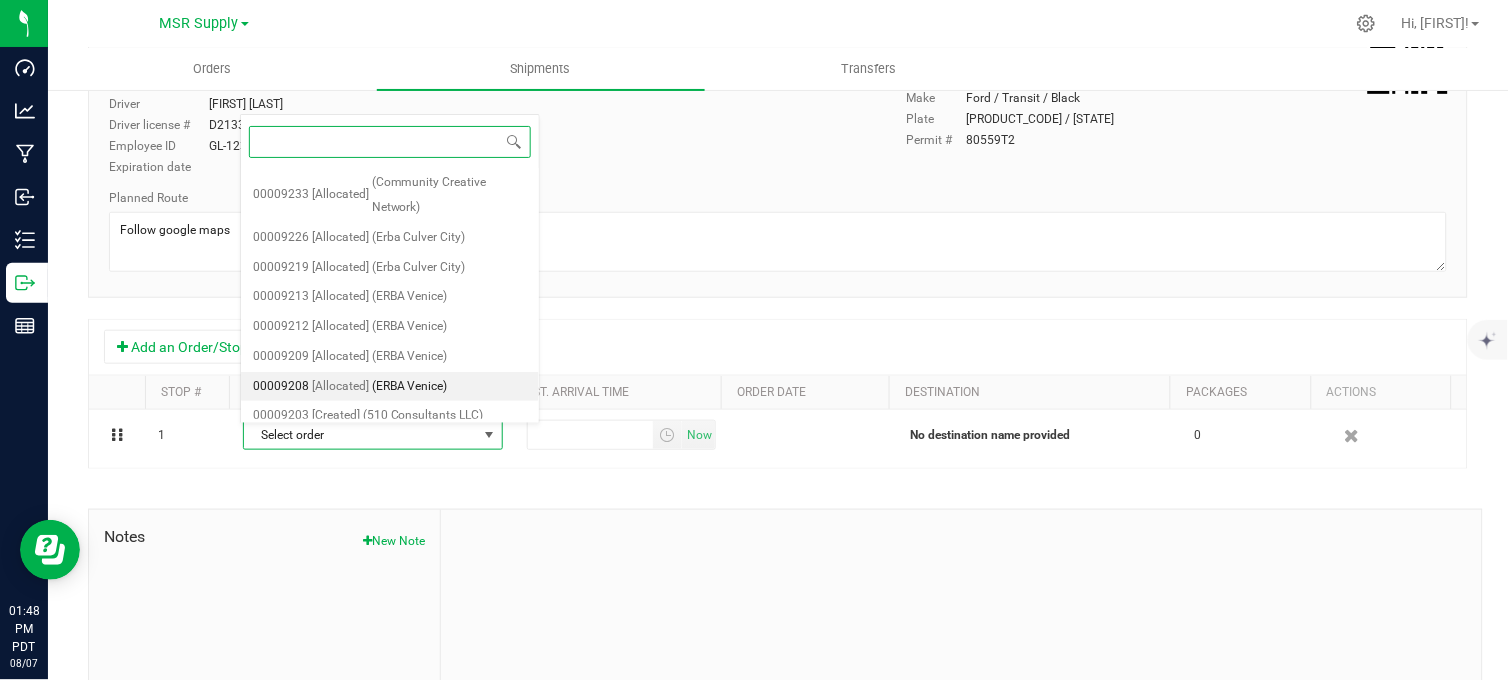 click on "(ERBA Venice)" at bounding box center [410, 387] 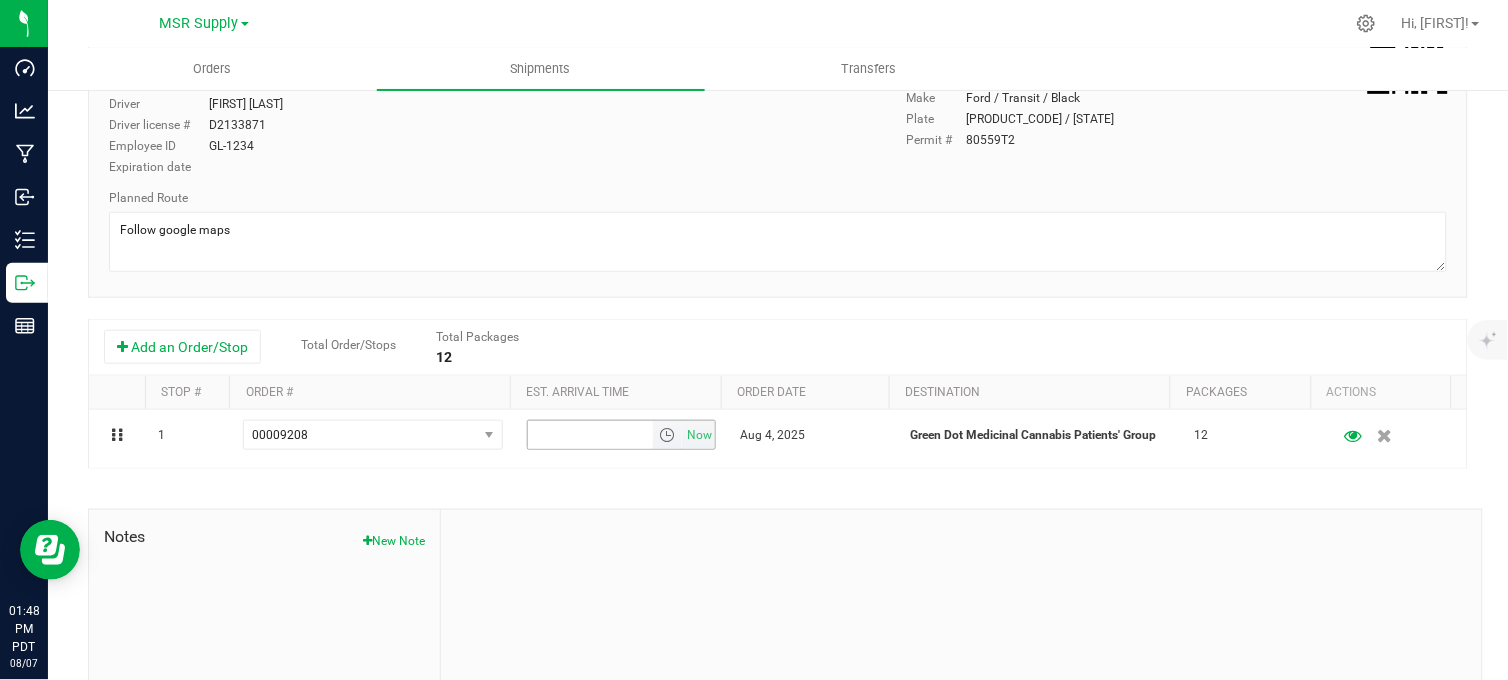 drag, startPoint x: 670, startPoint y: 438, endPoint x: 914, endPoint y: 301, distance: 279.8303 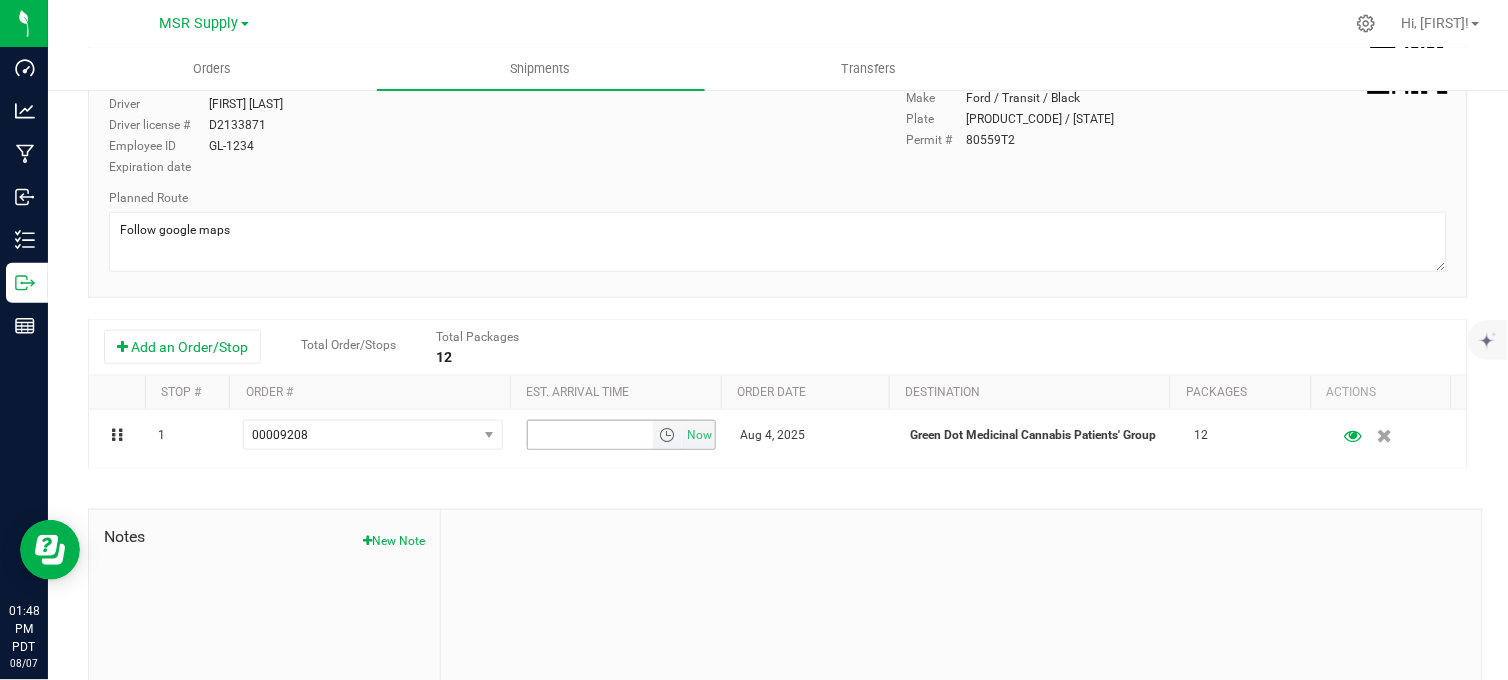 click on "Now" at bounding box center (700, 435) 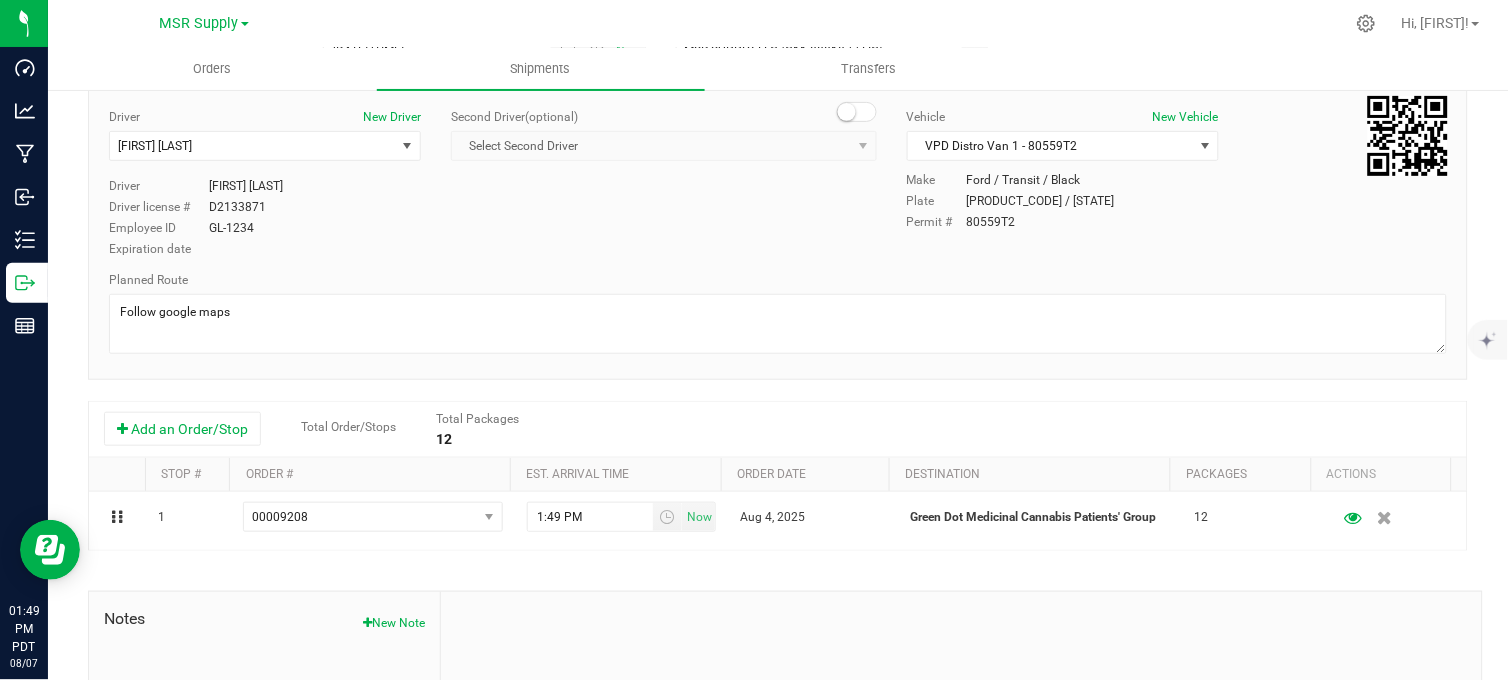 scroll, scrollTop: 0, scrollLeft: 0, axis: both 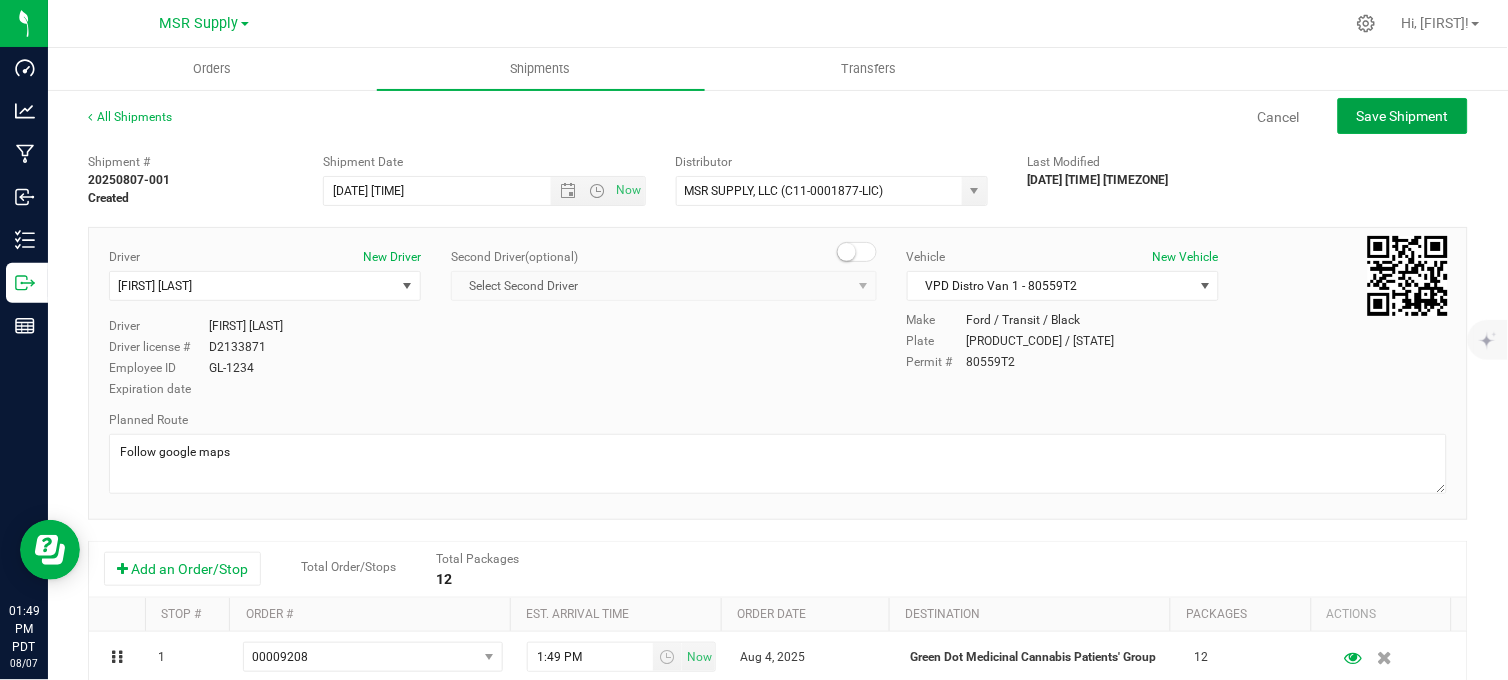drag, startPoint x: 1372, startPoint y: 113, endPoint x: 1102, endPoint y: 246, distance: 300.98007 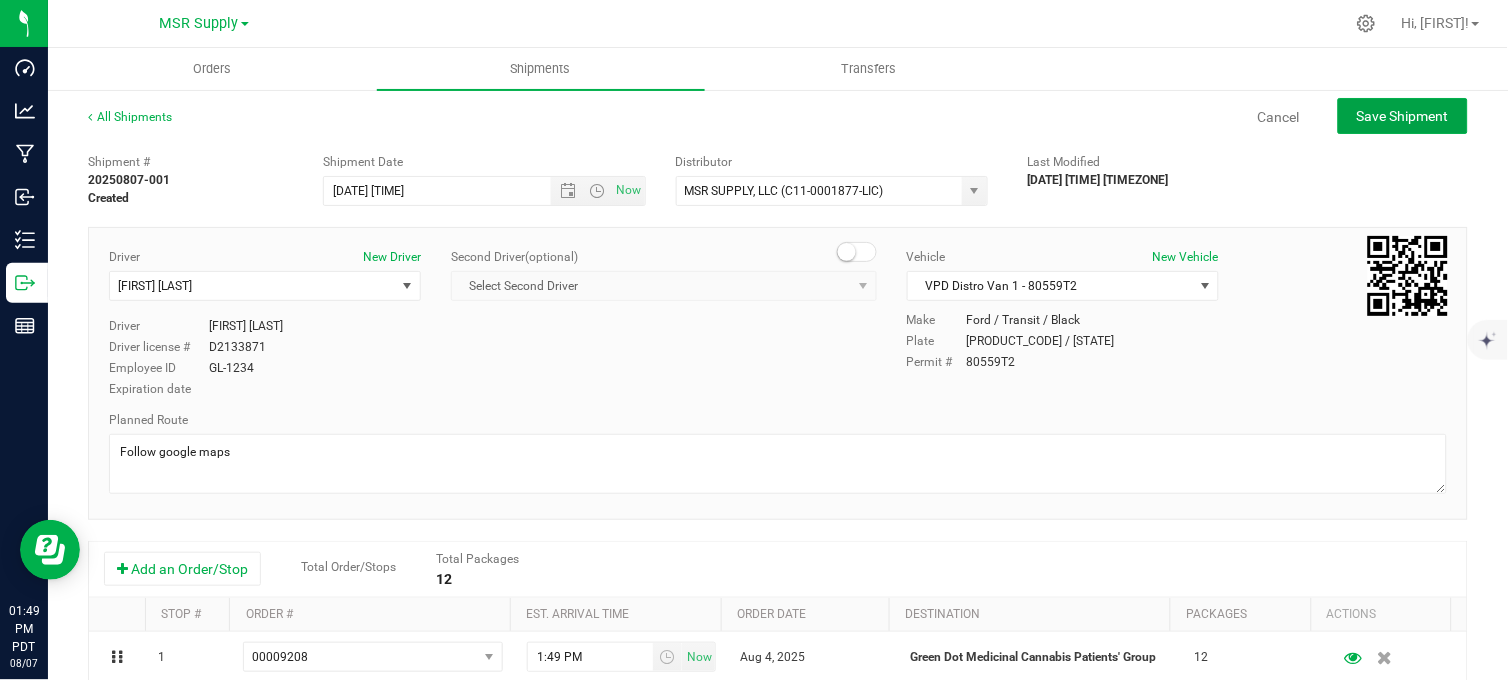 click on "Save Shipment" 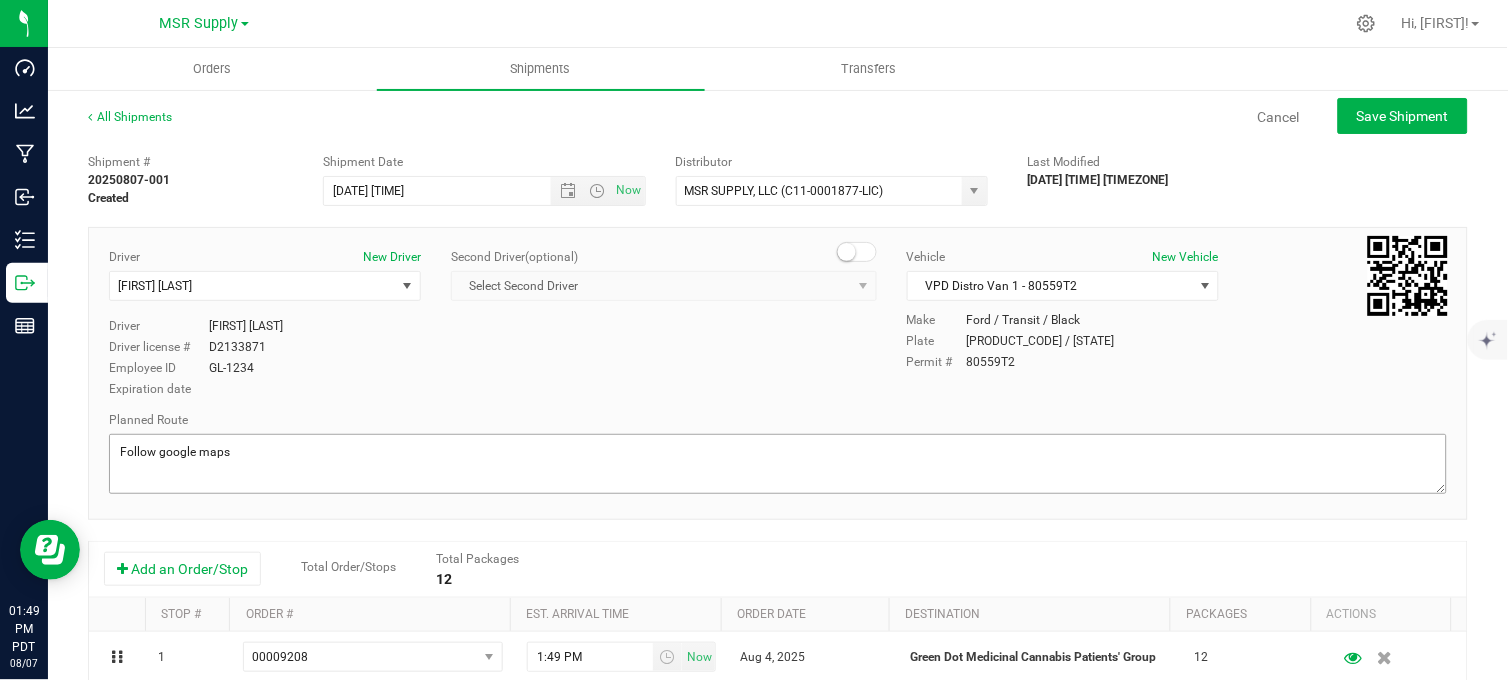 type on "[DATE] [TIME]" 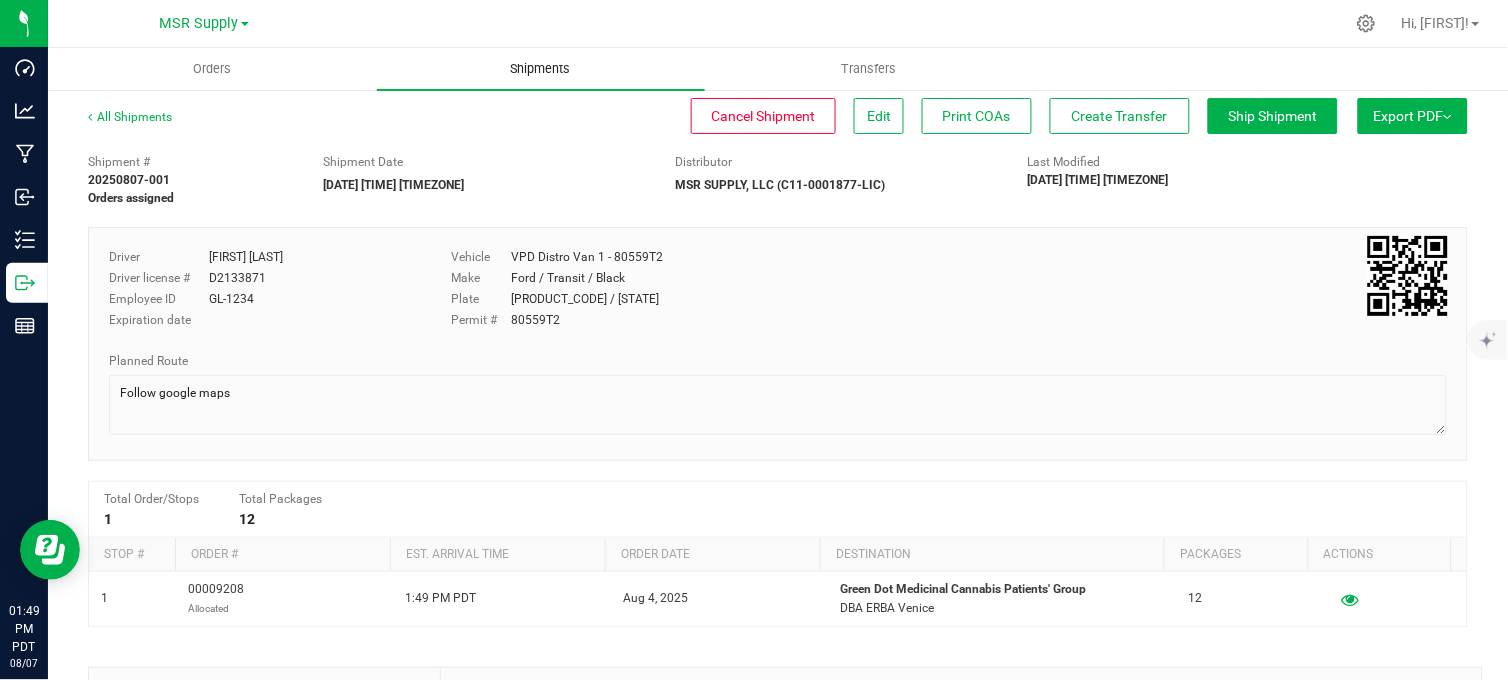 click on "Shipments" at bounding box center (541, 69) 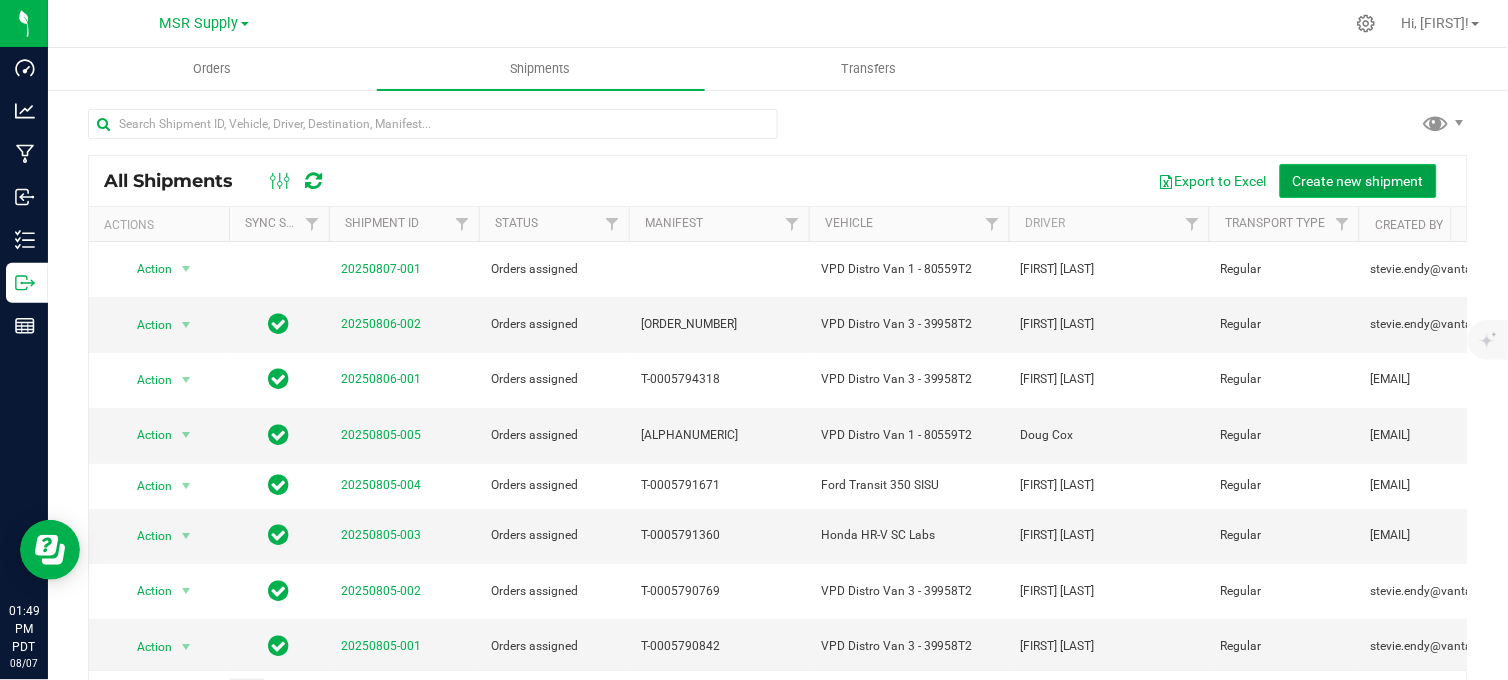 click on "Create new shipment" at bounding box center (1358, 181) 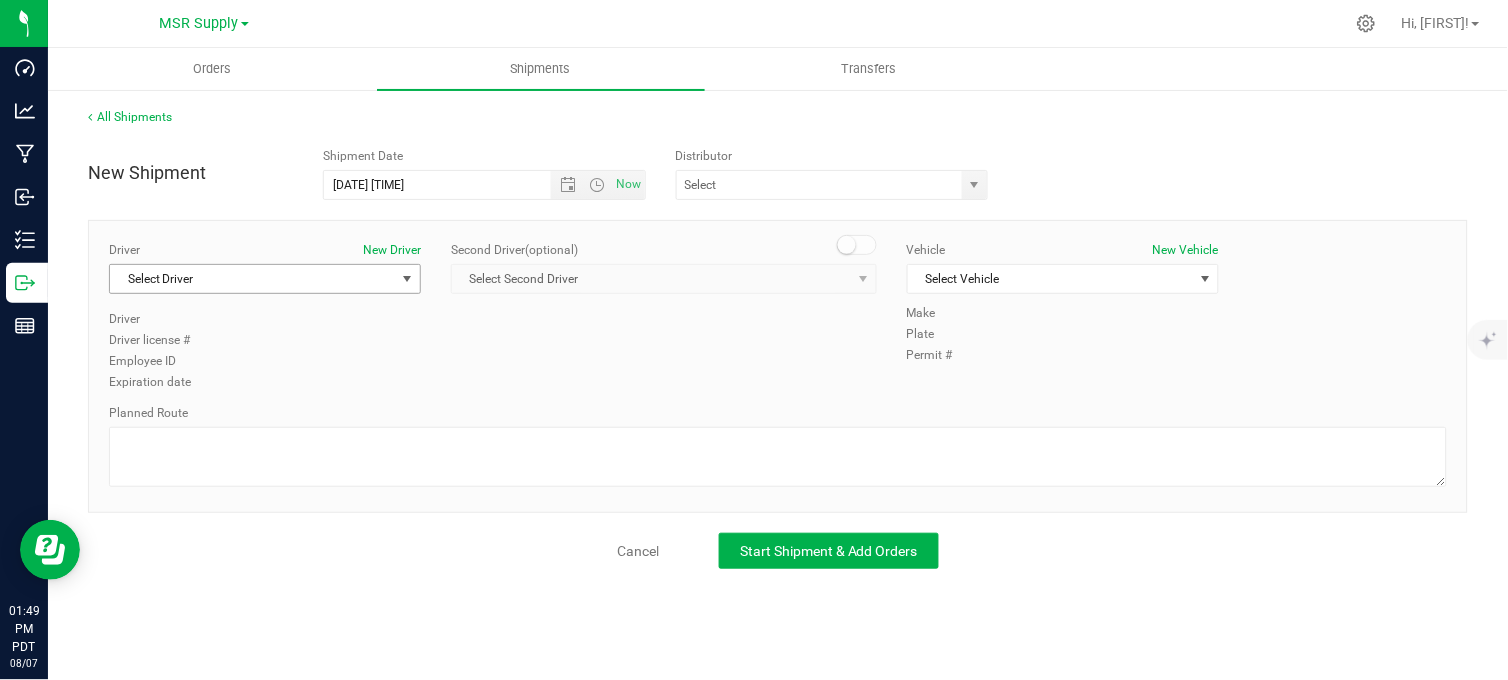 click on "Select Driver" at bounding box center [252, 279] 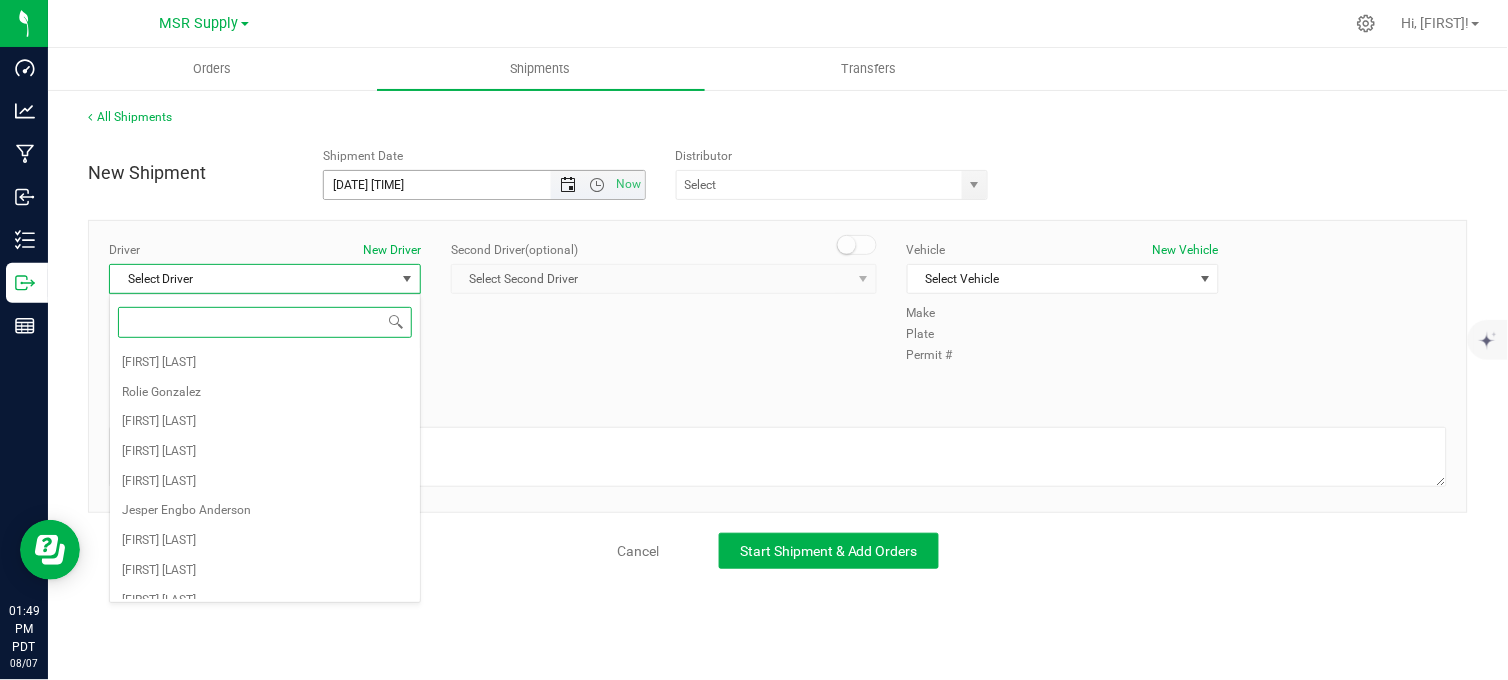 click at bounding box center [568, 185] 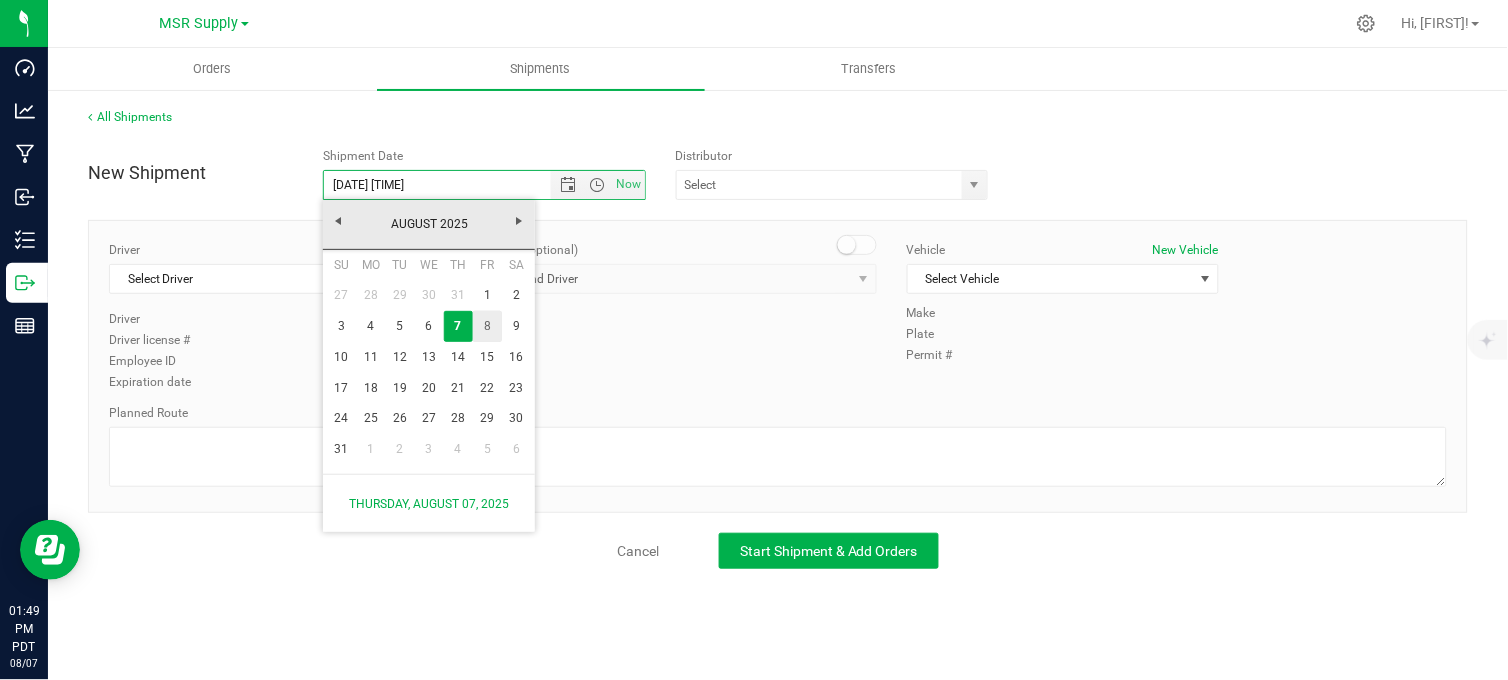 click on "8" at bounding box center [487, 326] 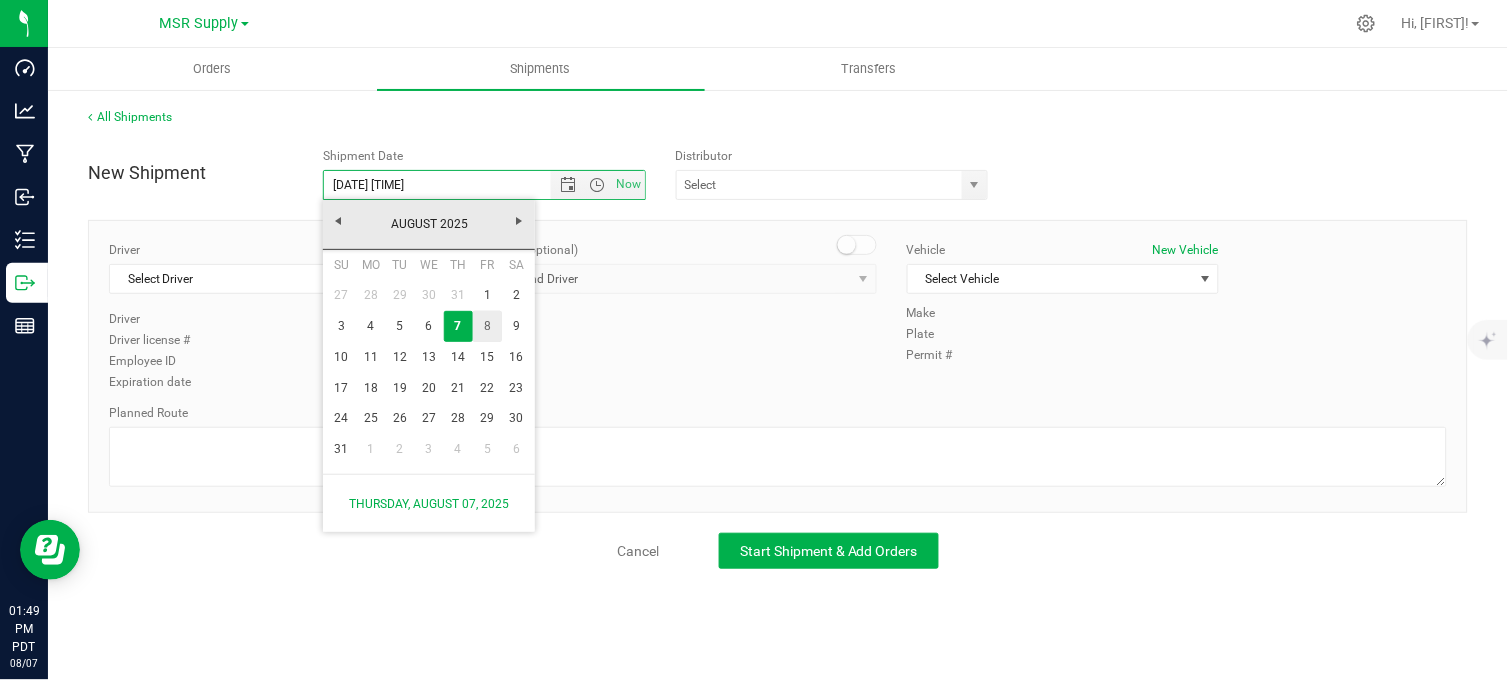 type on "[DATE] [TIME]" 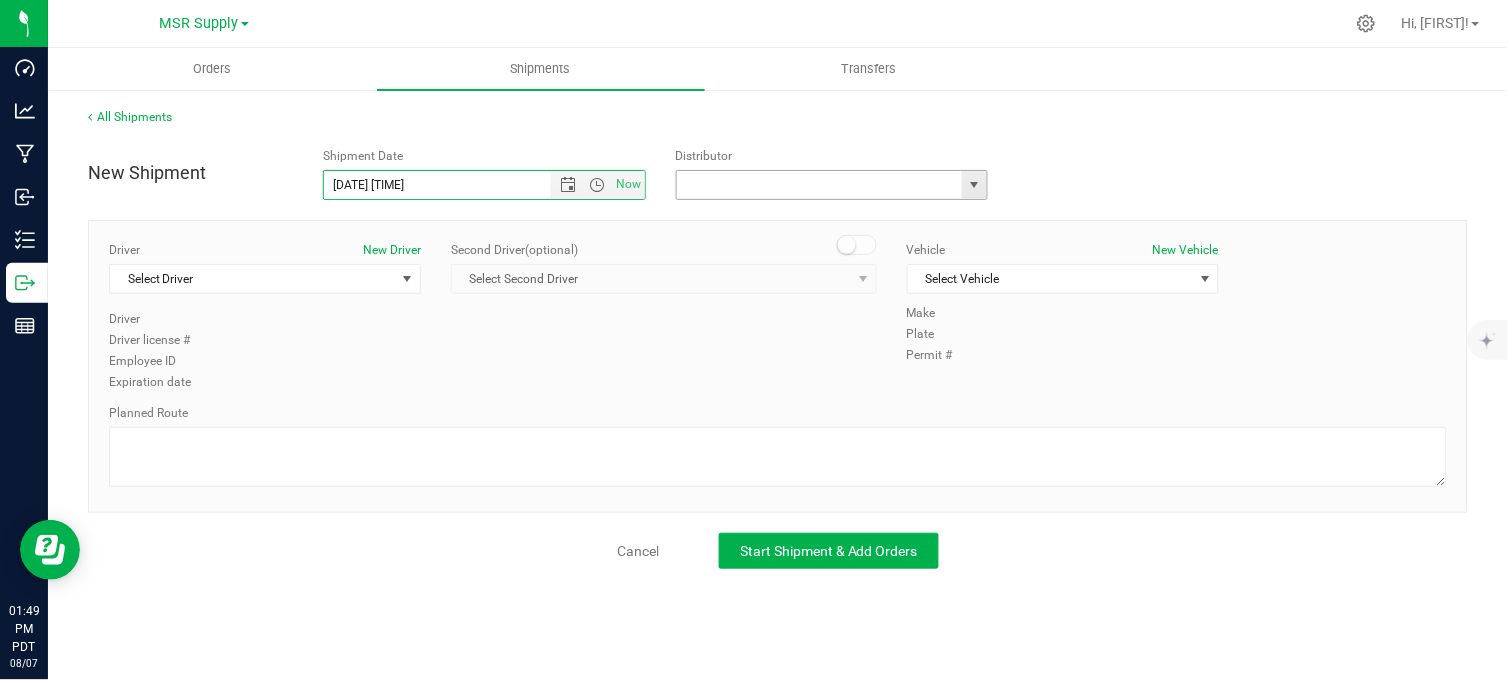 click at bounding box center [815, 185] 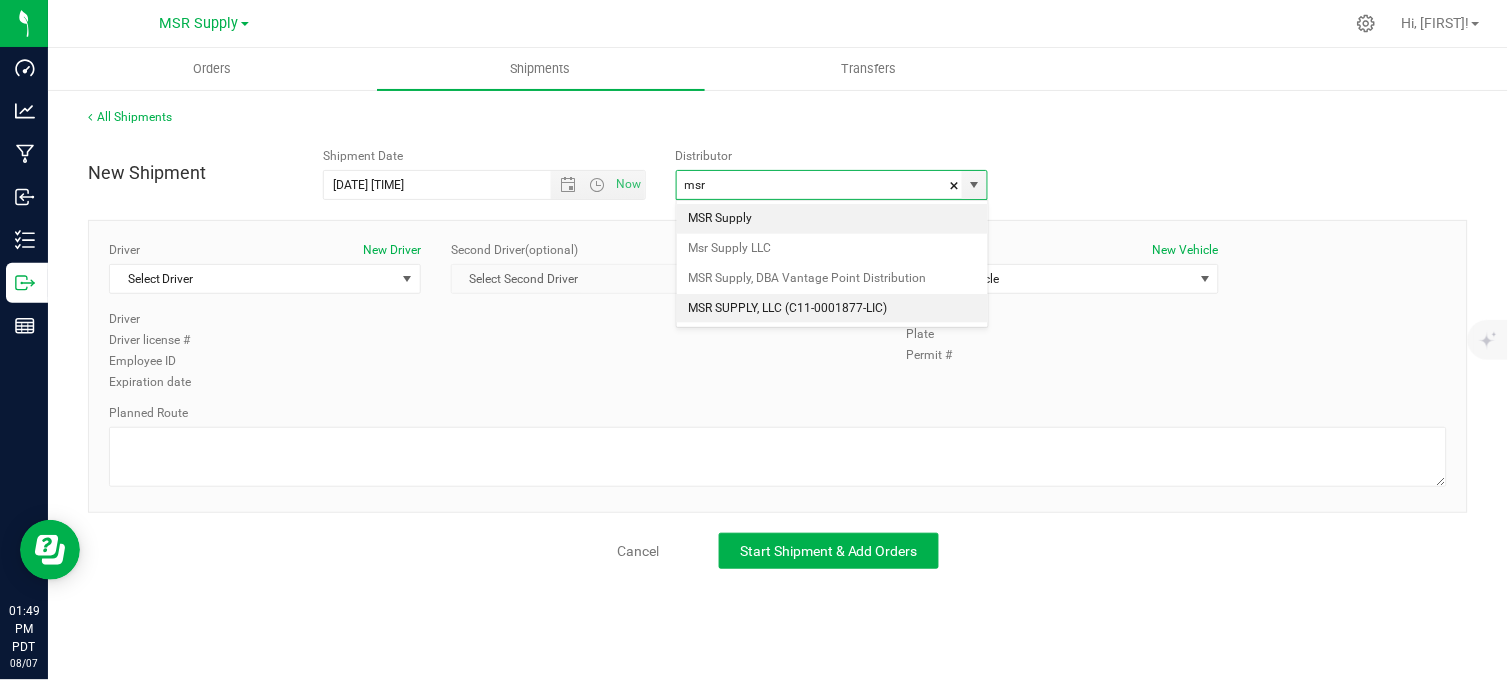 click on "MSR SUPPLY, LLC (C11-0001877-LIC)" at bounding box center (832, 309) 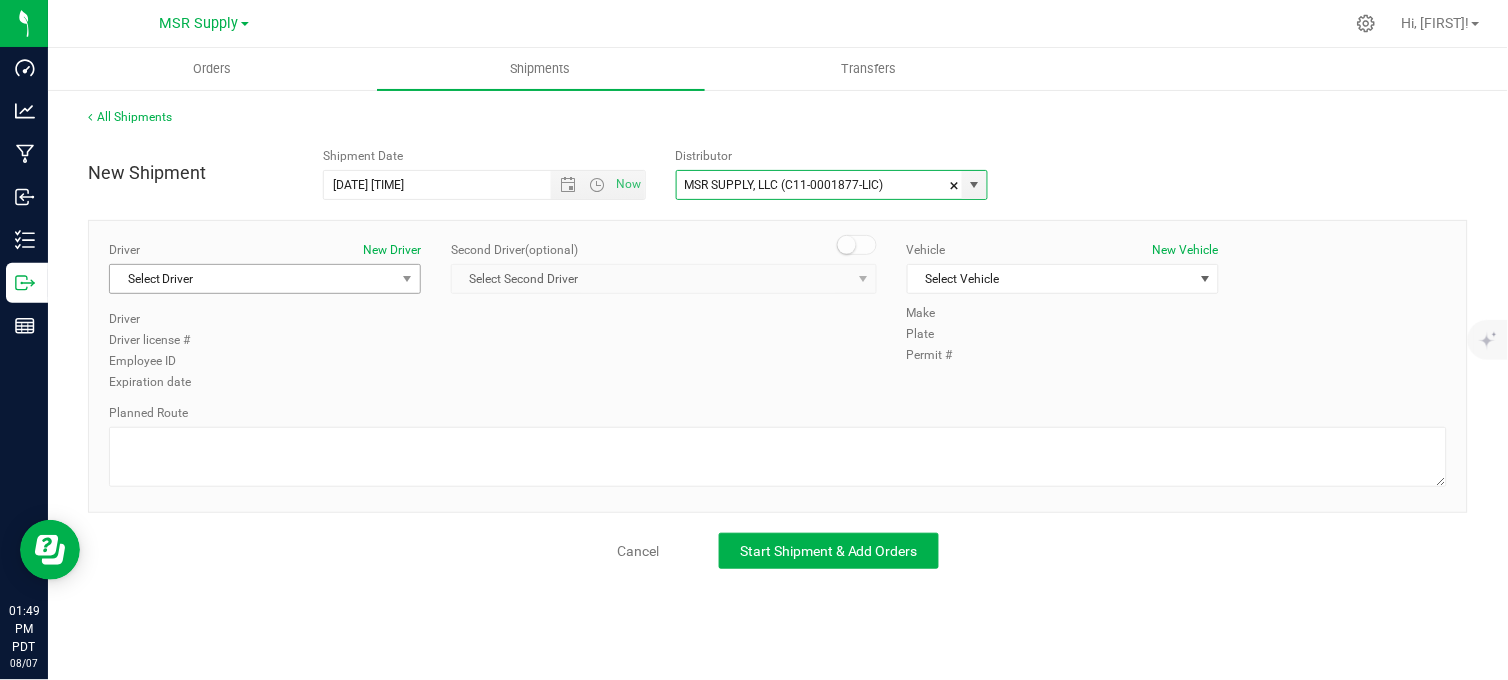 type on "MSR SUPPLY, LLC (C11-0001877-LIC)" 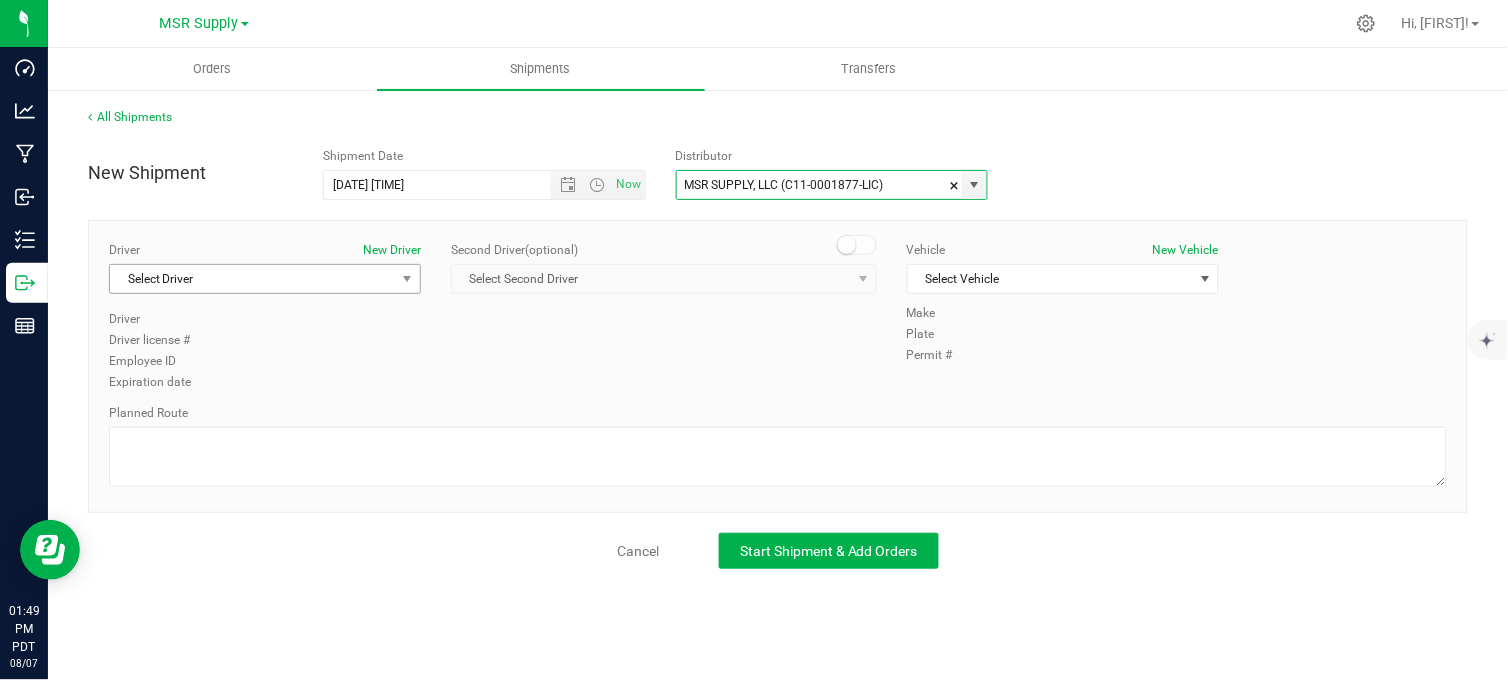 click at bounding box center (407, 279) 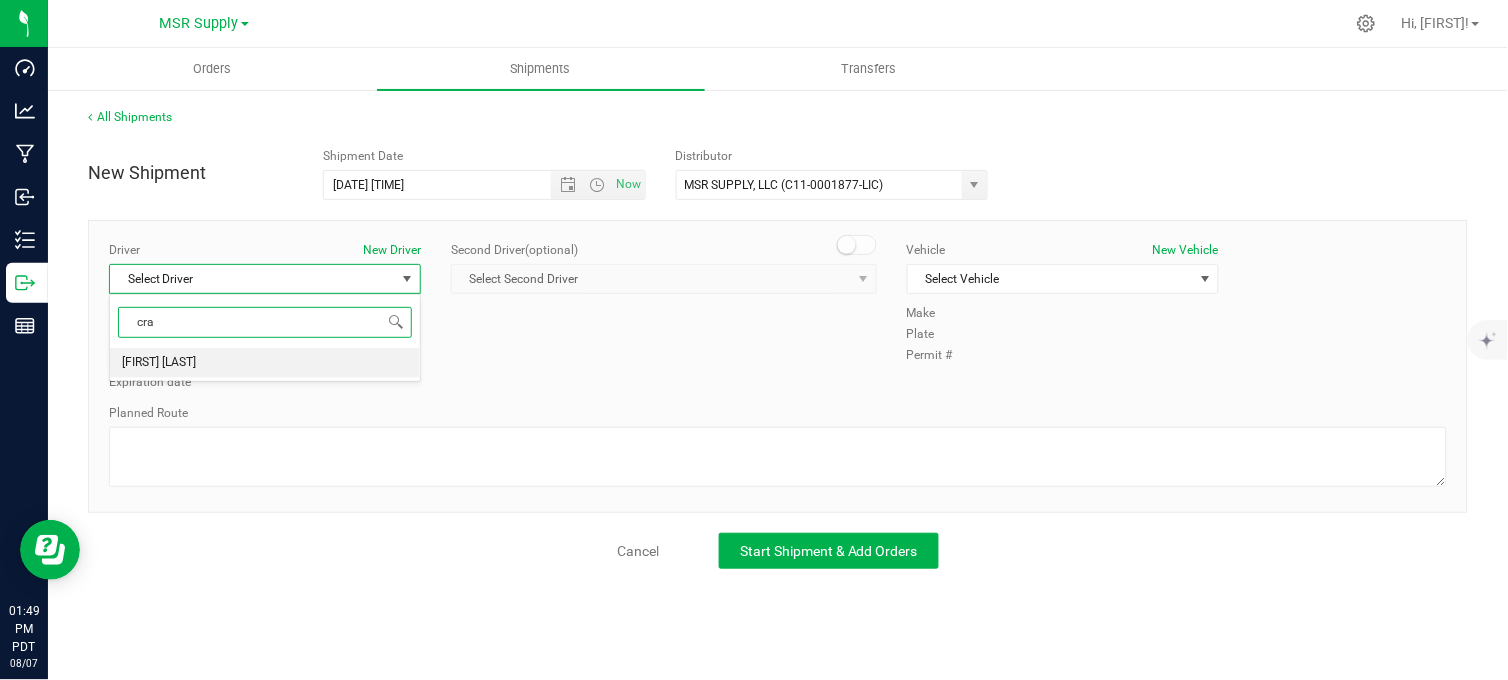 click on "[FIRST] [LAST]" at bounding box center [265, 363] 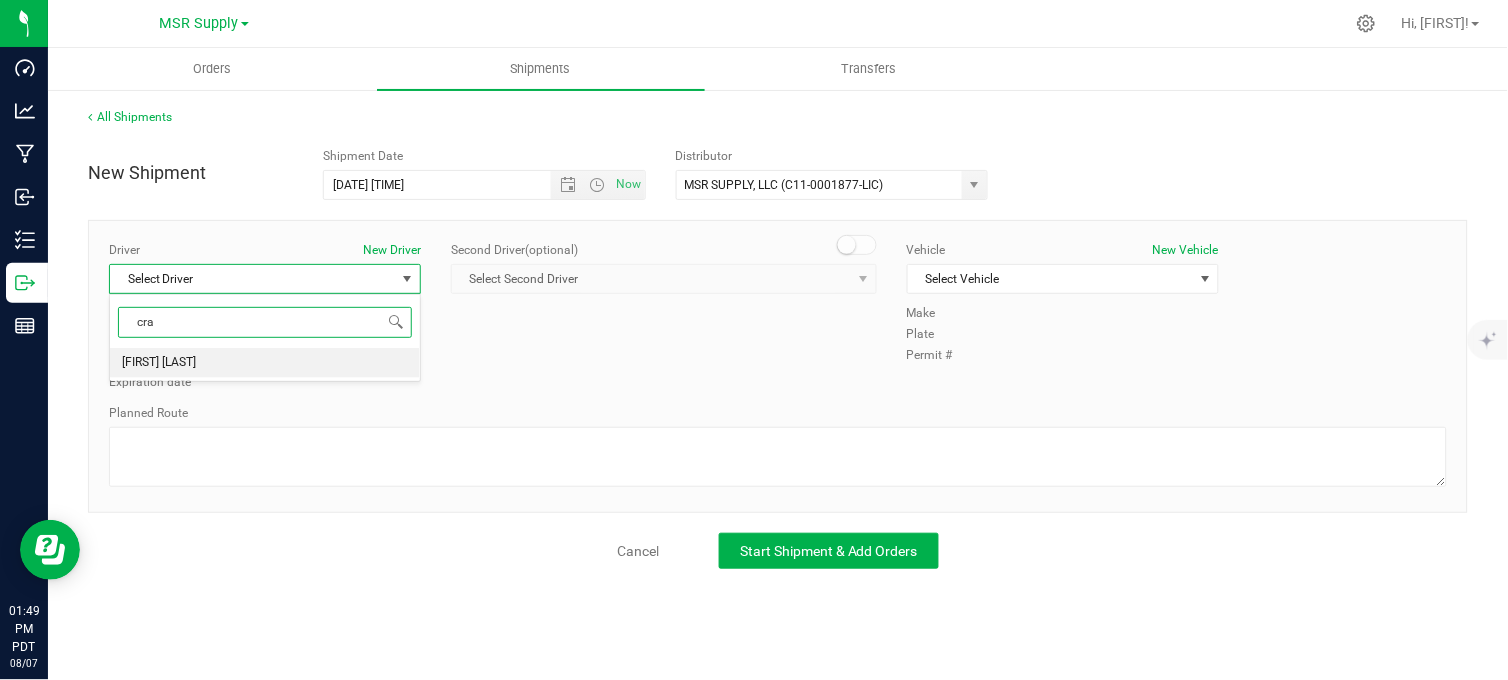 type on "cra" 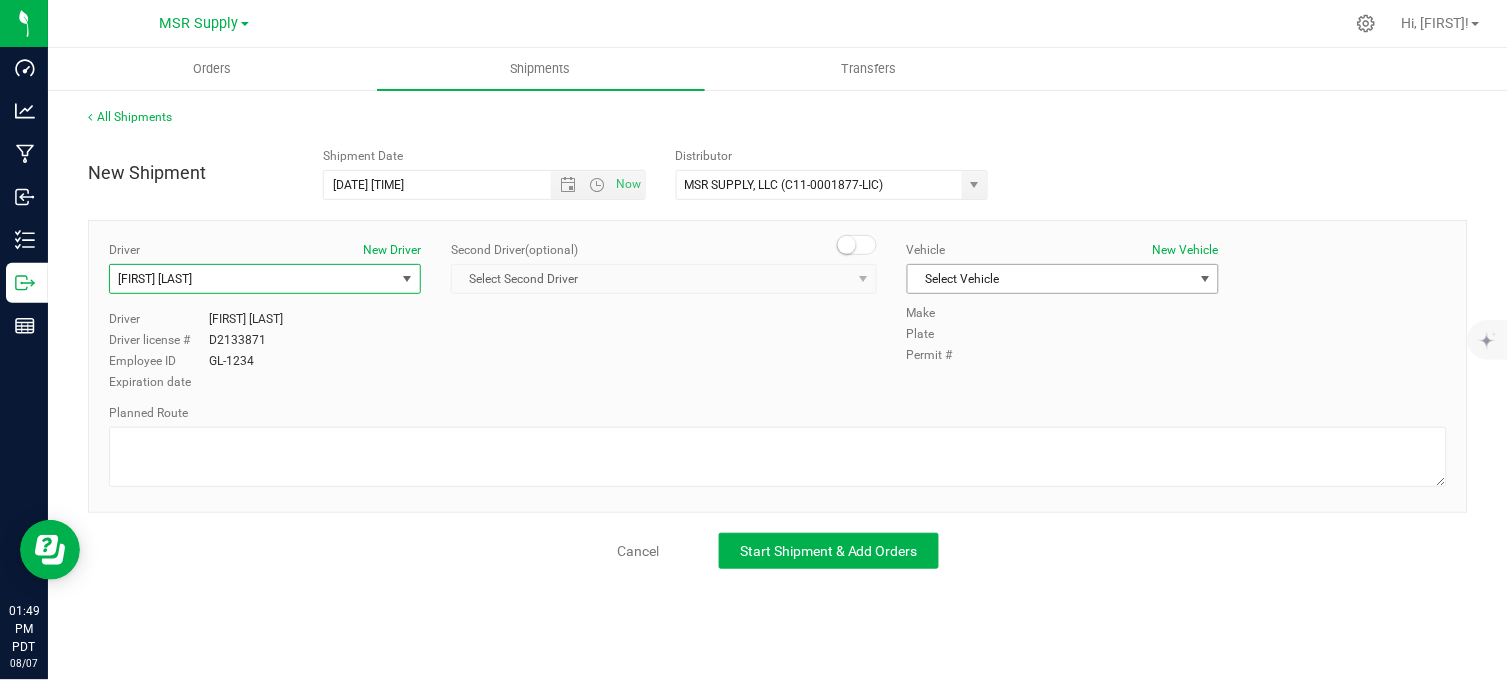 click on "Select Vehicle" at bounding box center [1050, 279] 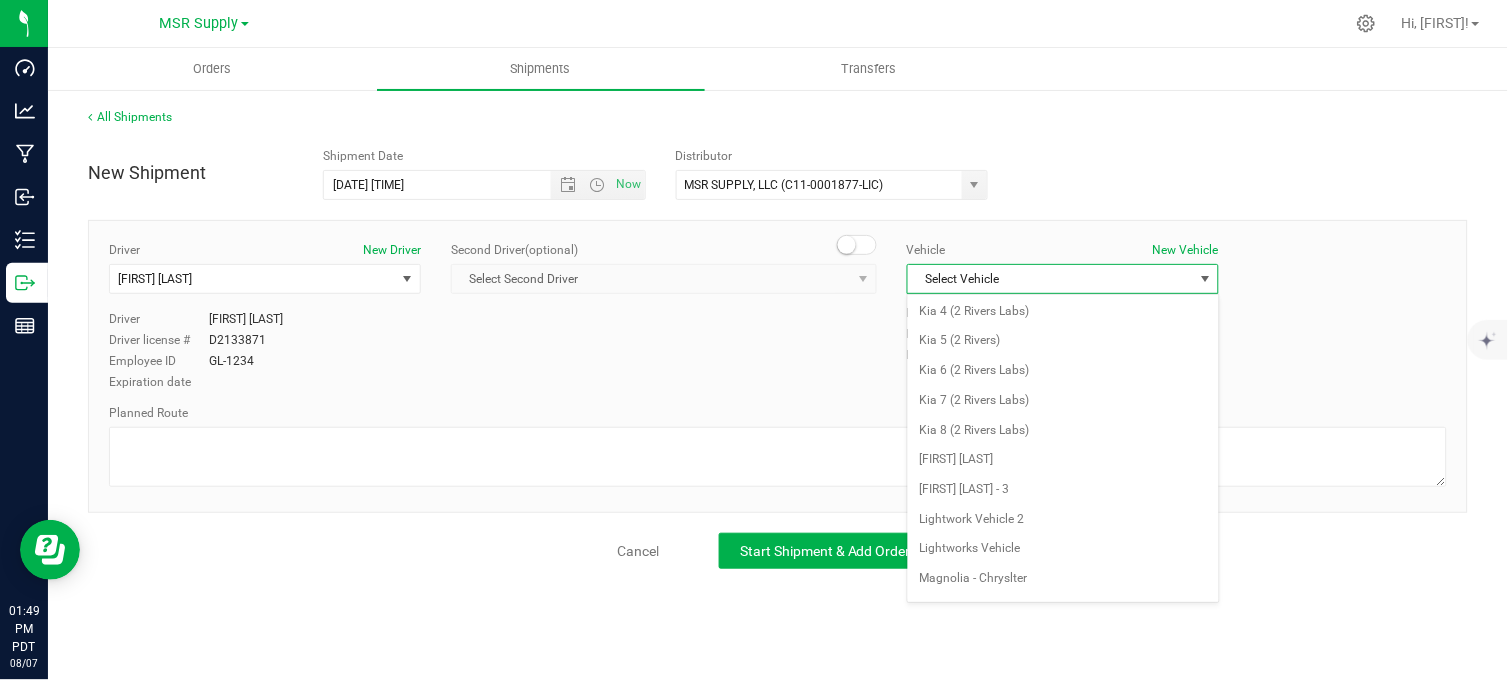 scroll, scrollTop: 3468, scrollLeft: 0, axis: vertical 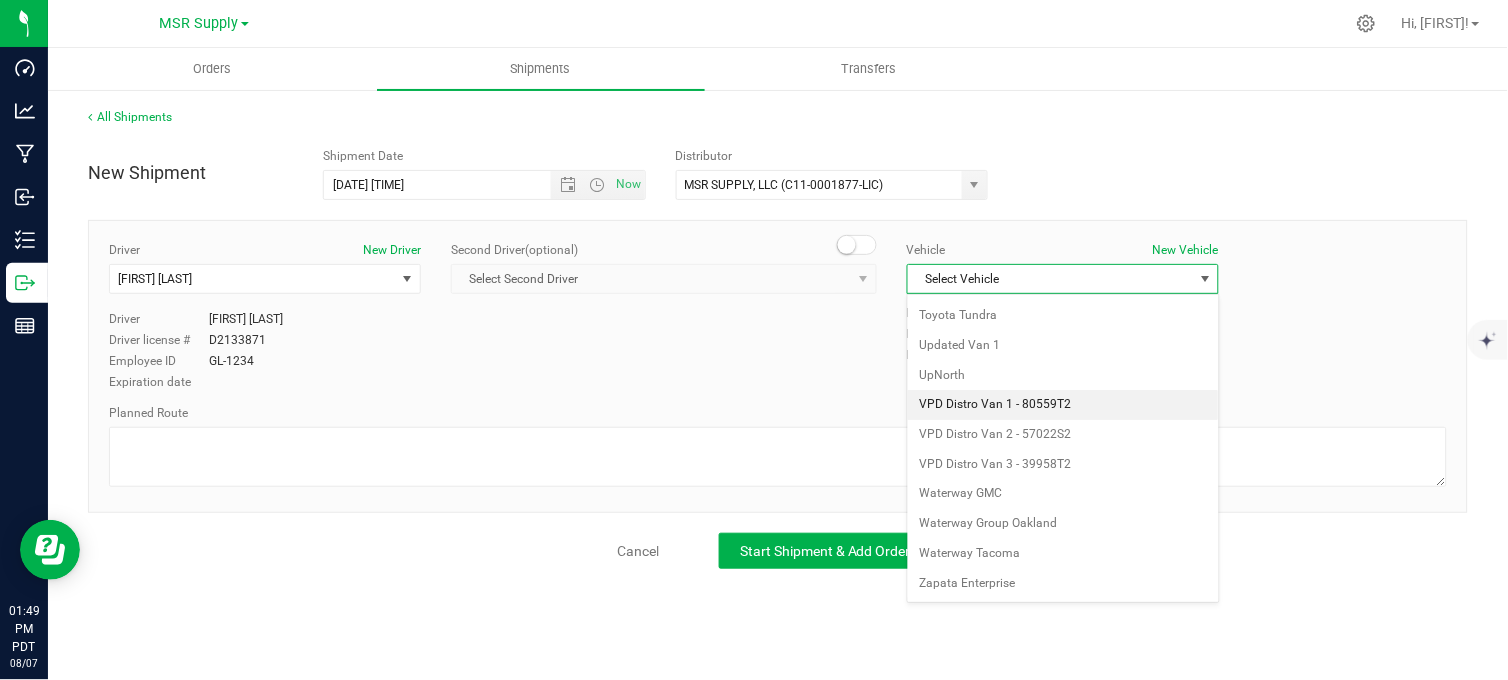click on "VPD Distro Van 1 - 80559T2" at bounding box center [1063, 405] 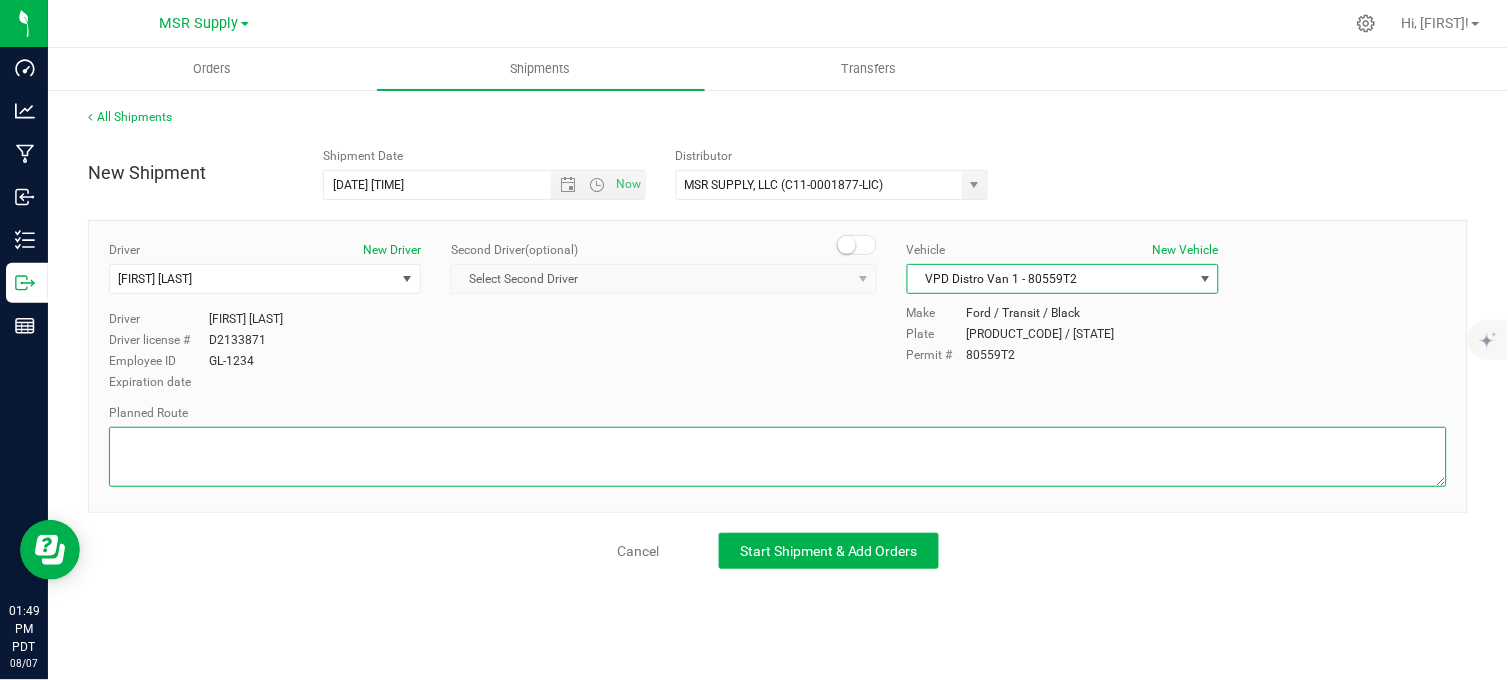 click at bounding box center (778, 457) 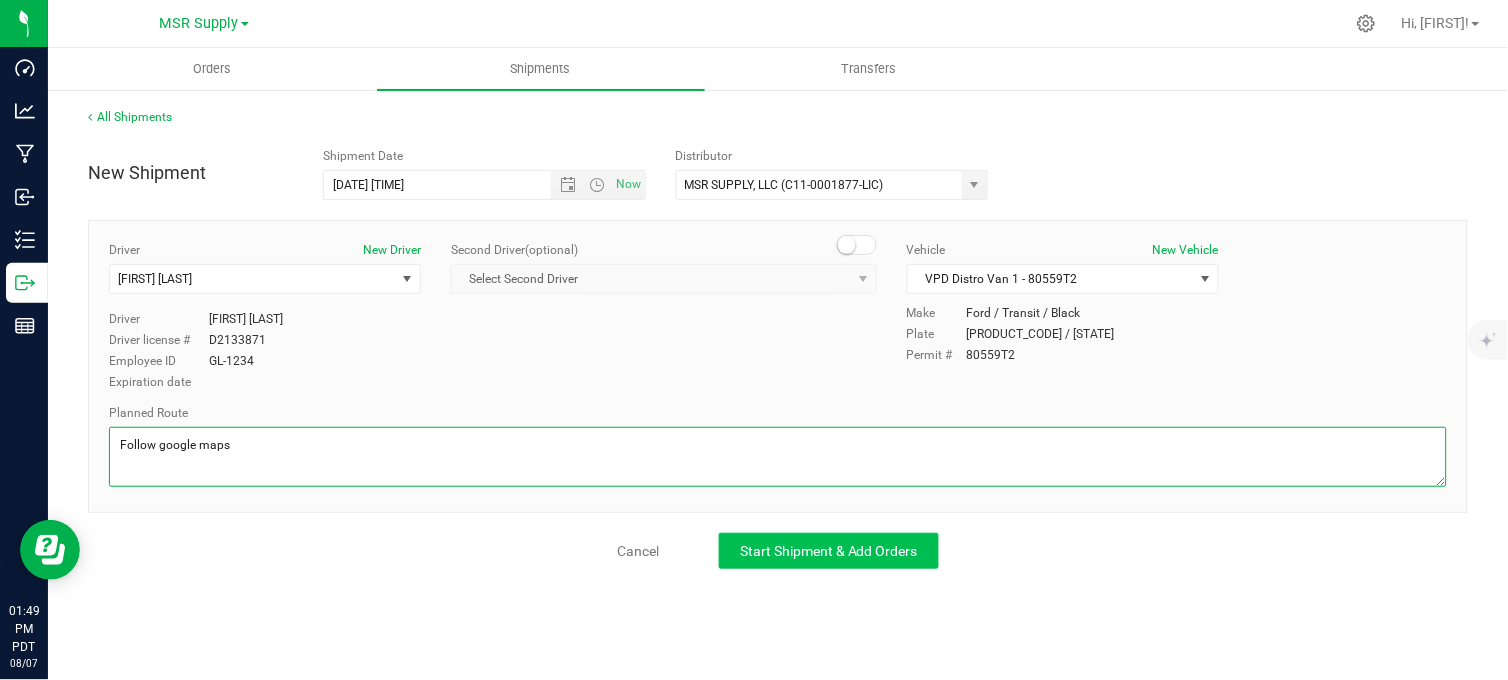 type on "Follow google maps" 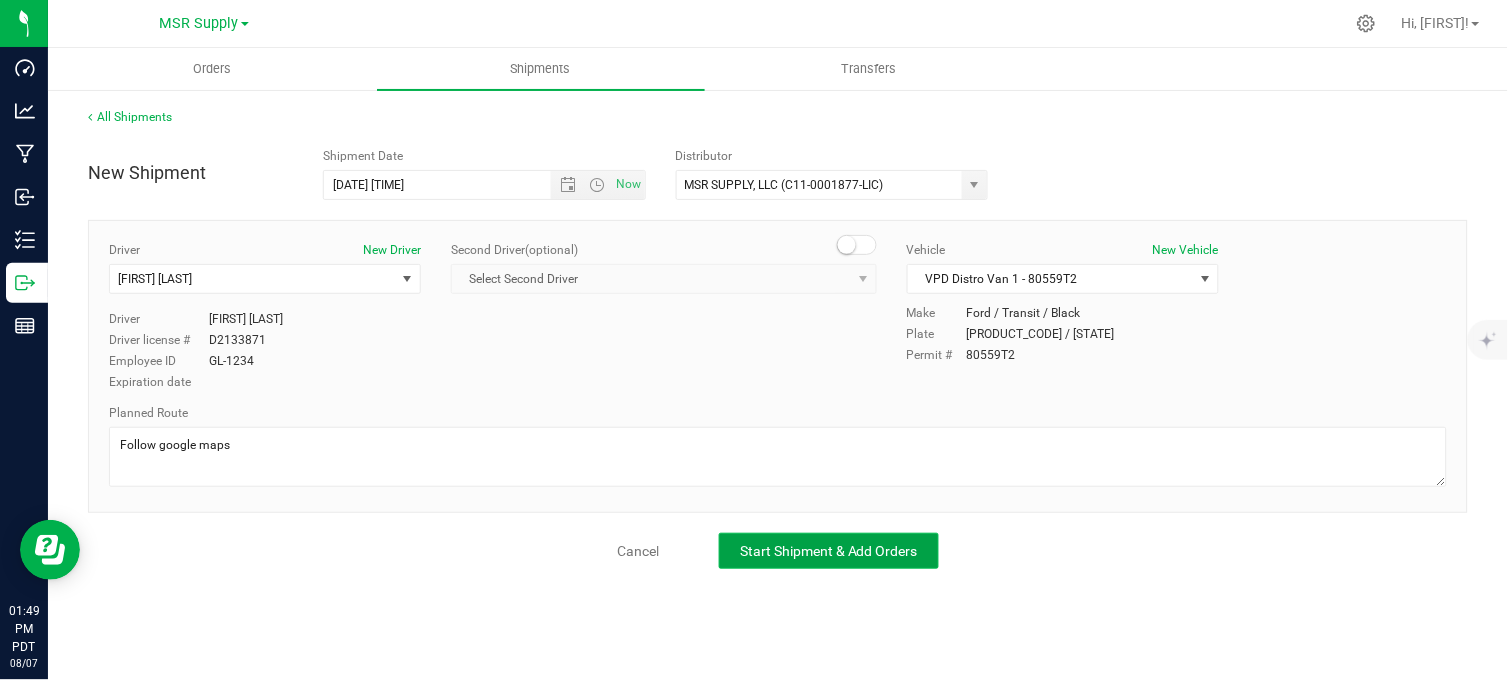 click on "Start Shipment & Add Orders" 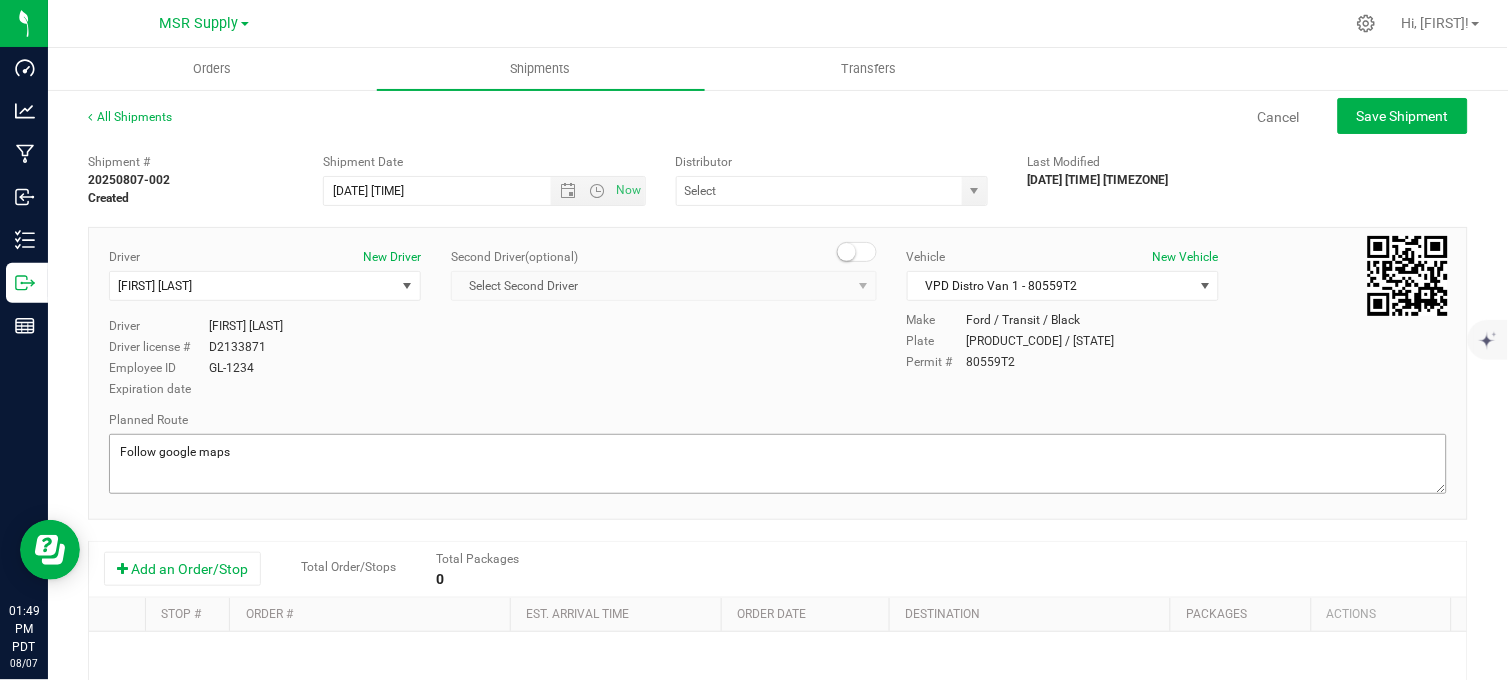 type on "MSR SUPPLY, LLC (C11-0001877-LIC)" 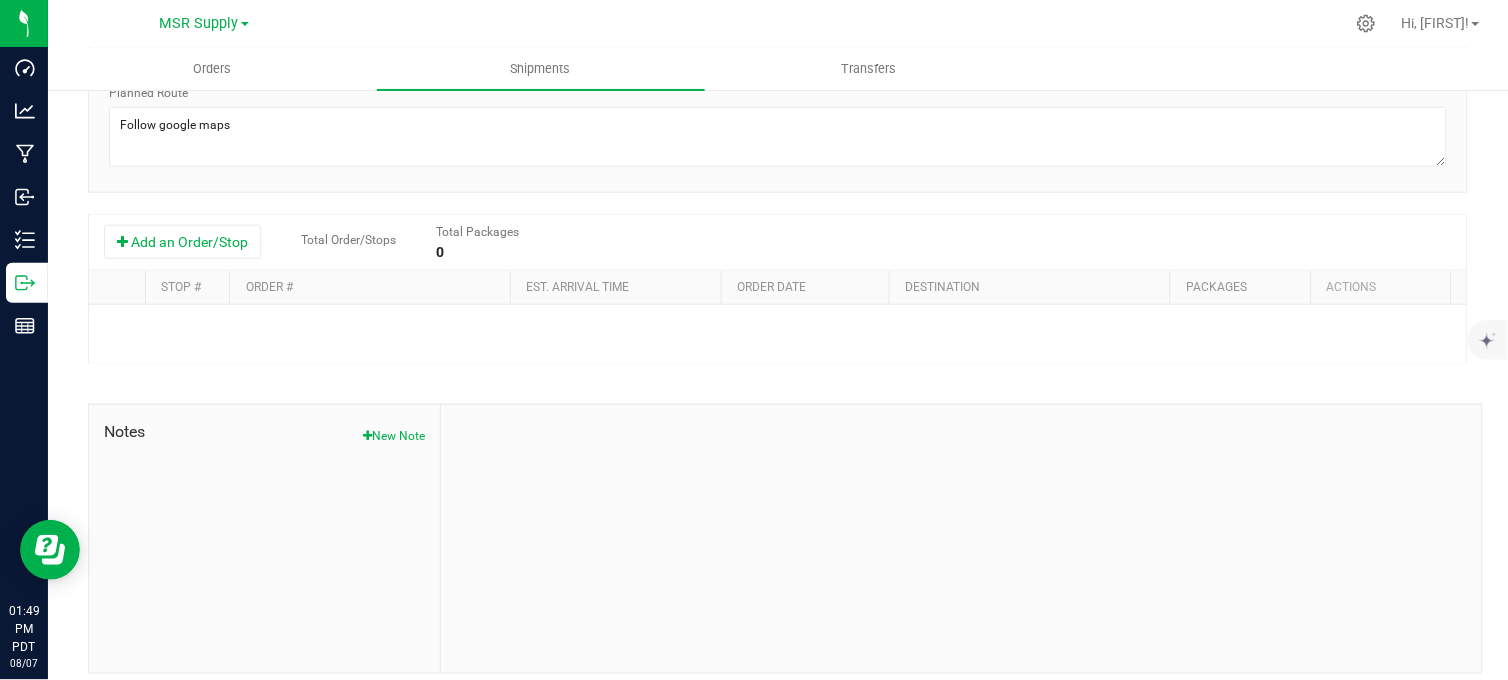 scroll, scrollTop: 333, scrollLeft: 0, axis: vertical 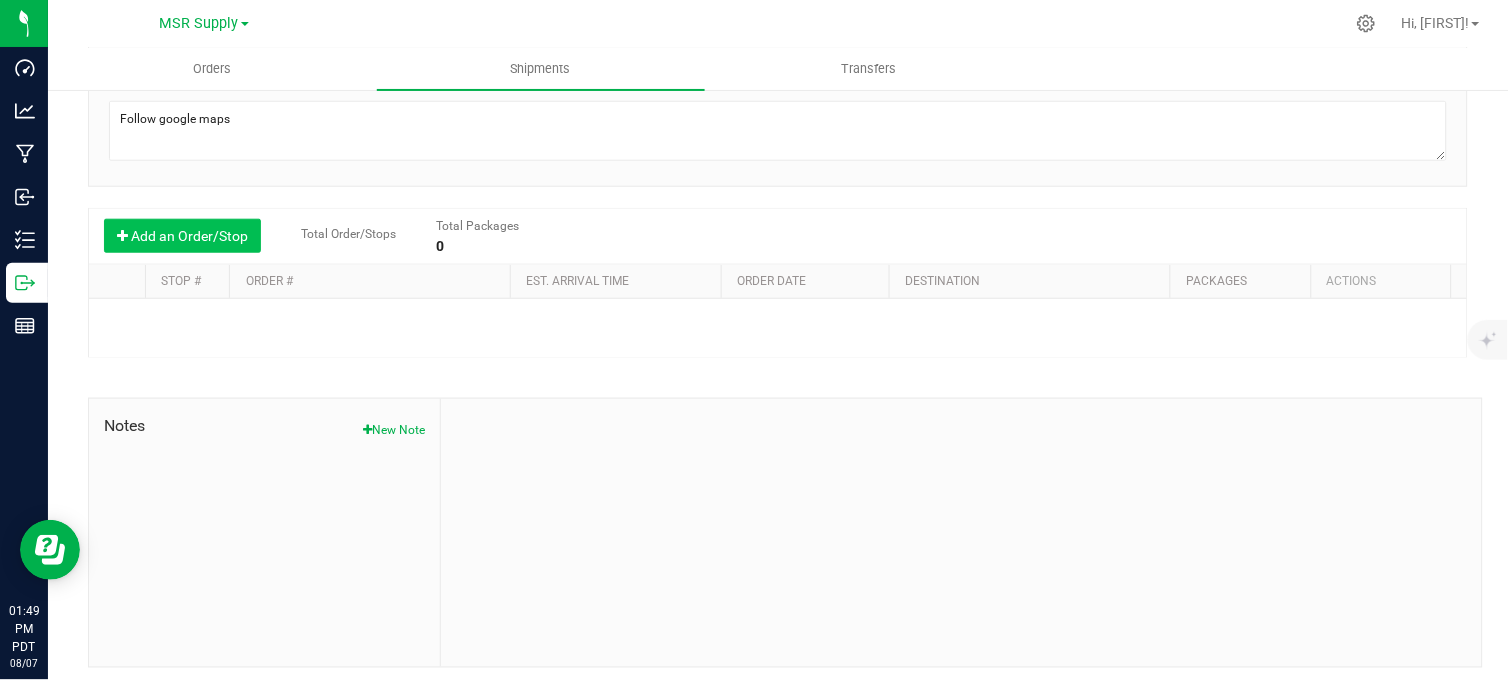 click on "Add an Order/Stop" at bounding box center (182, 236) 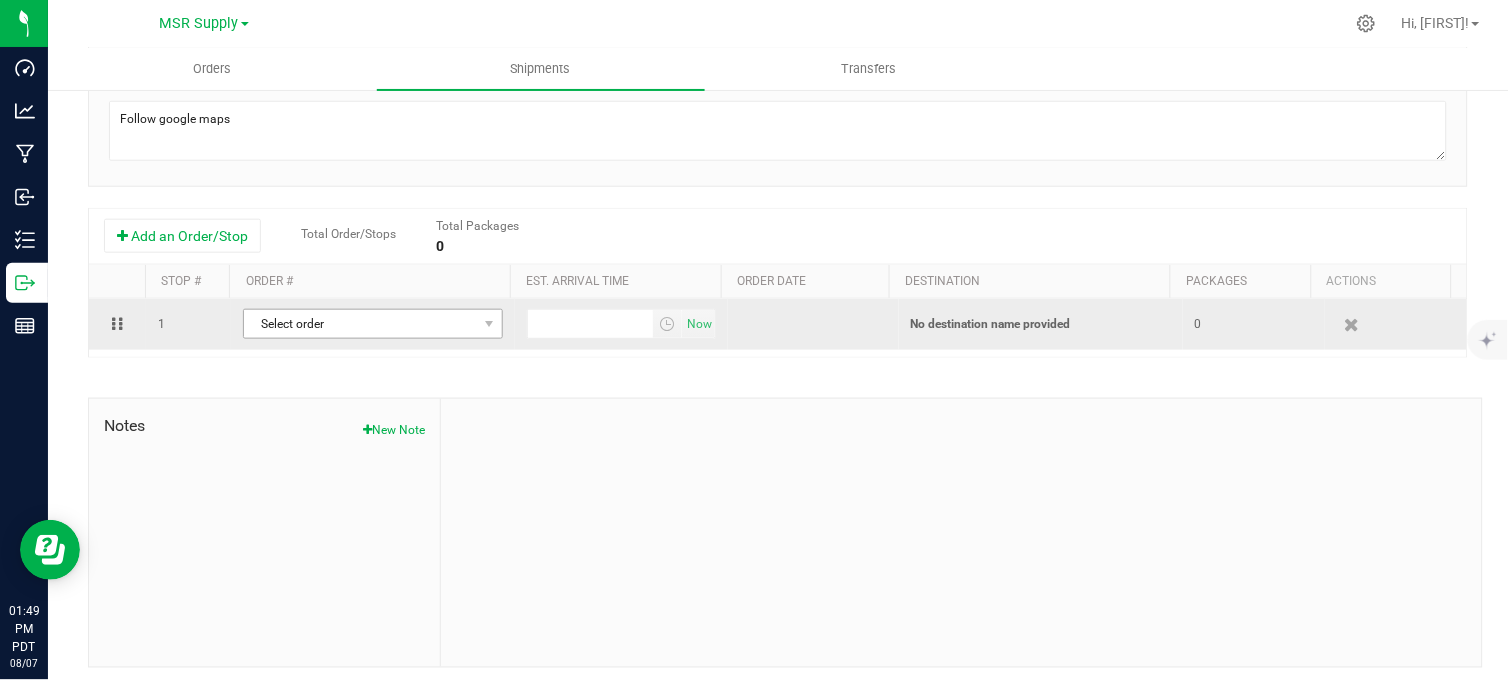 click on "Select order" at bounding box center (360, 324) 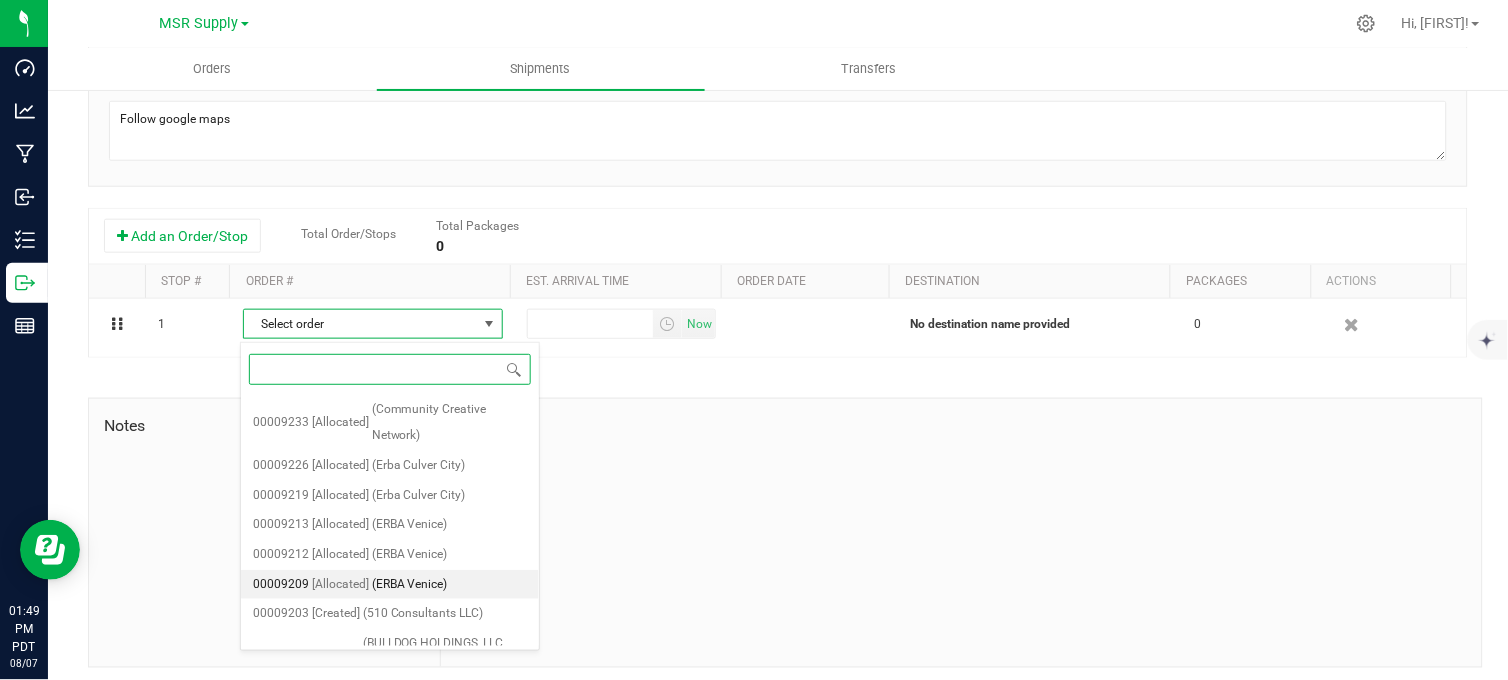 click on "(ERBA Venice)" at bounding box center (410, 585) 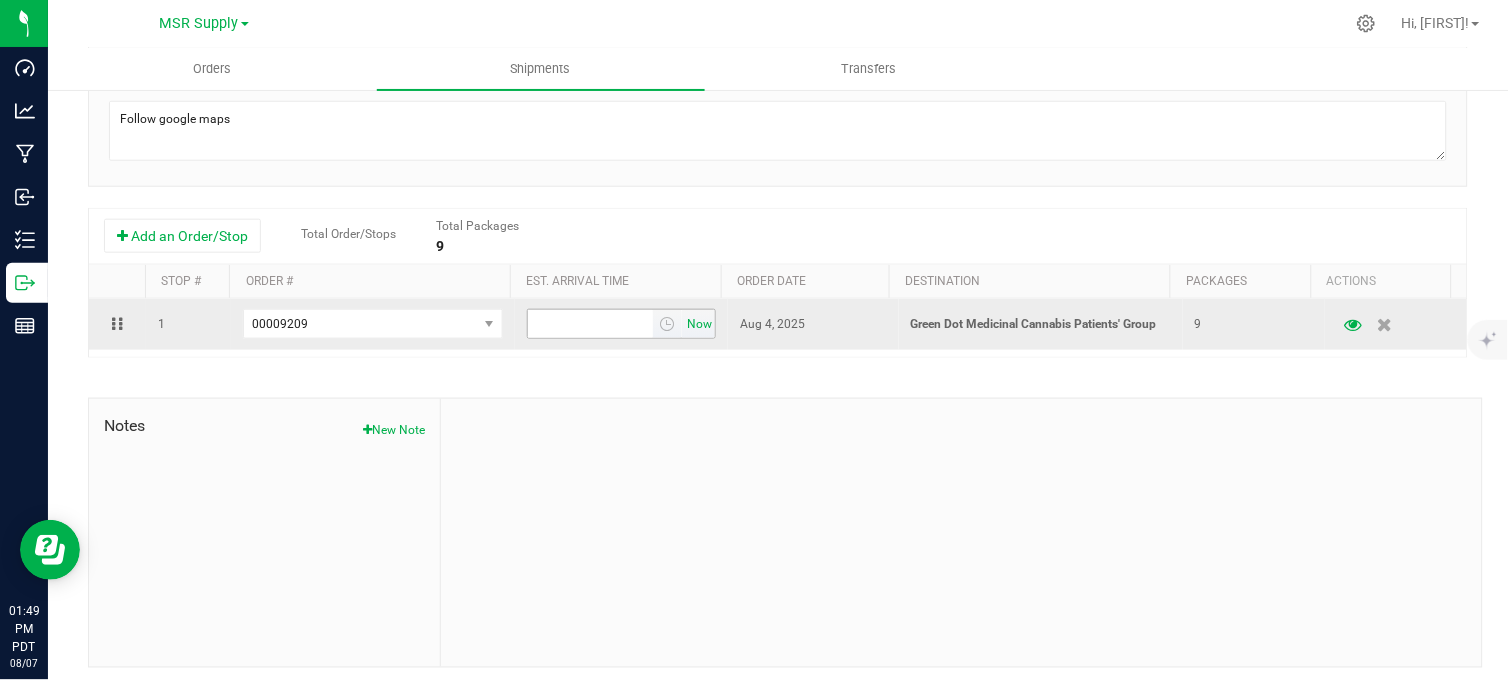 click on "Now" at bounding box center [700, 324] 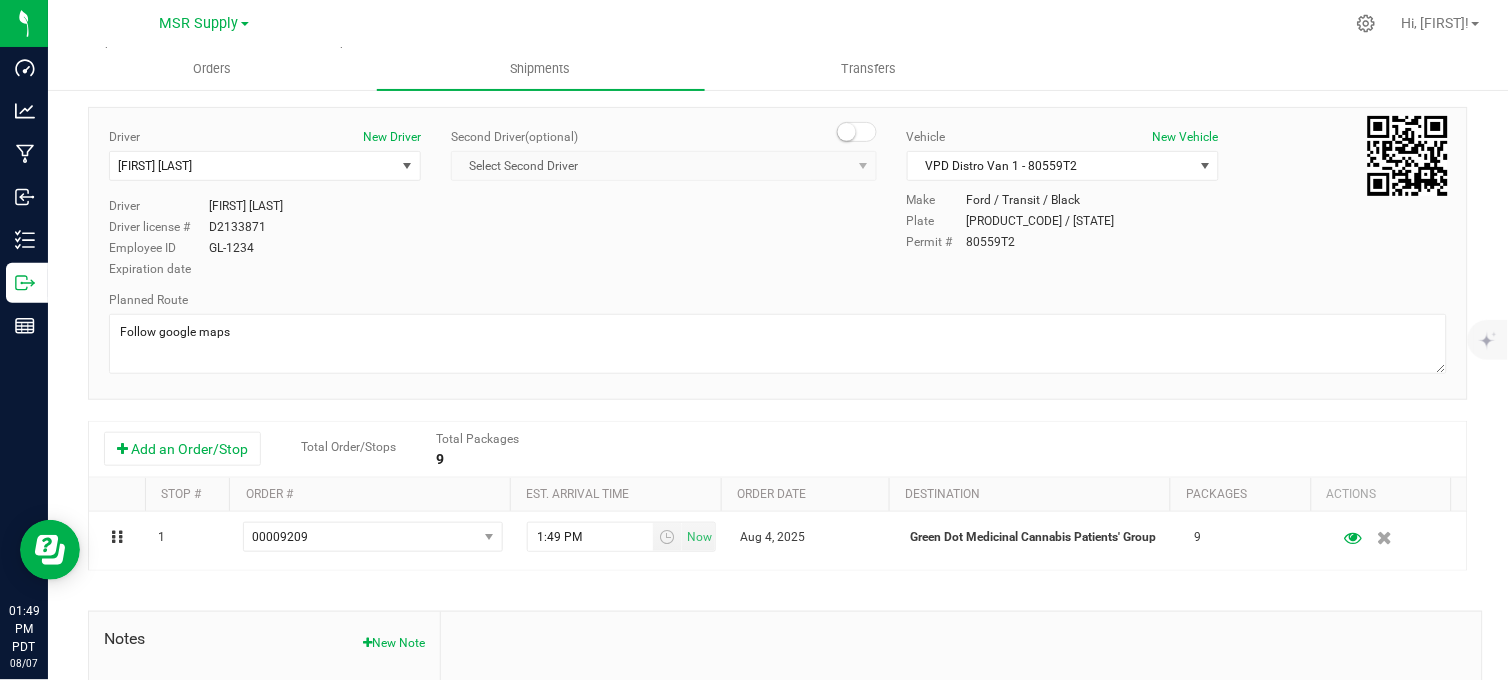 scroll, scrollTop: 0, scrollLeft: 0, axis: both 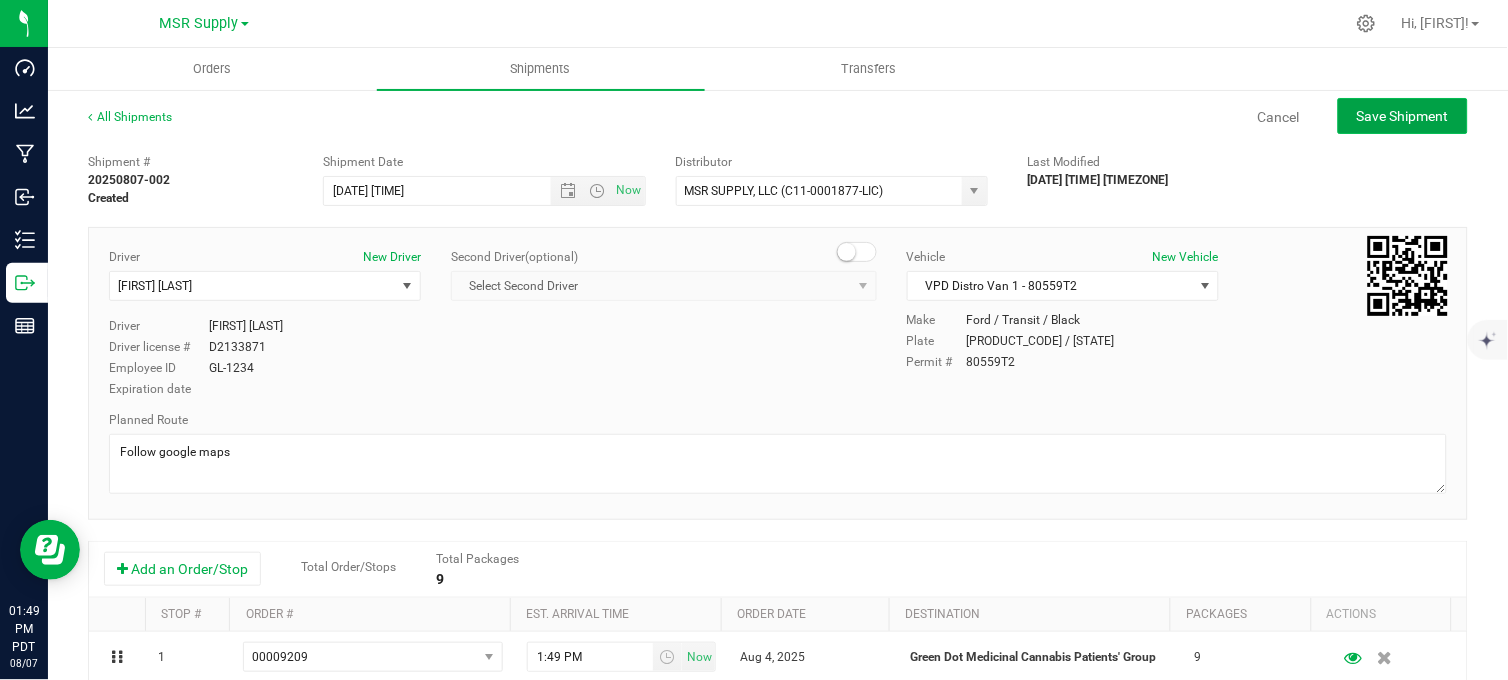 click on "Save Shipment" 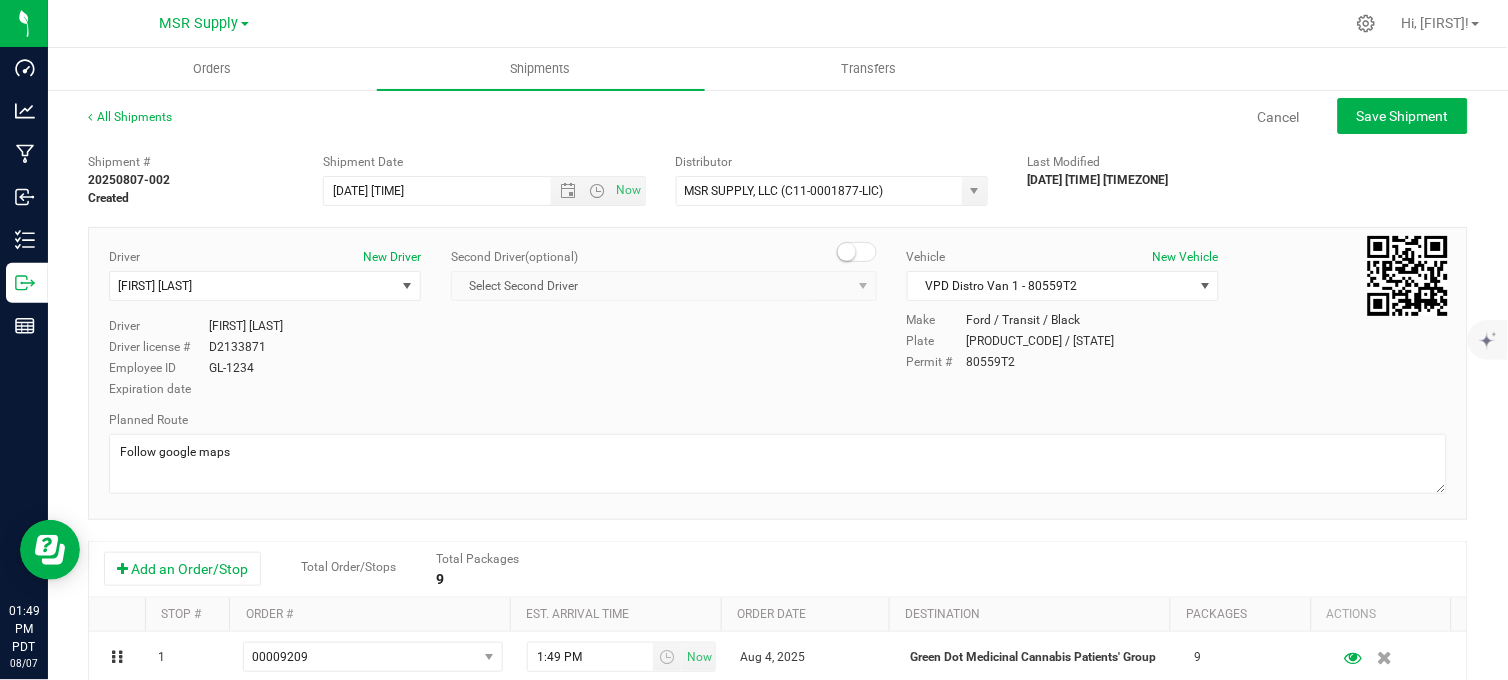 type on "[DATE] [TIME]" 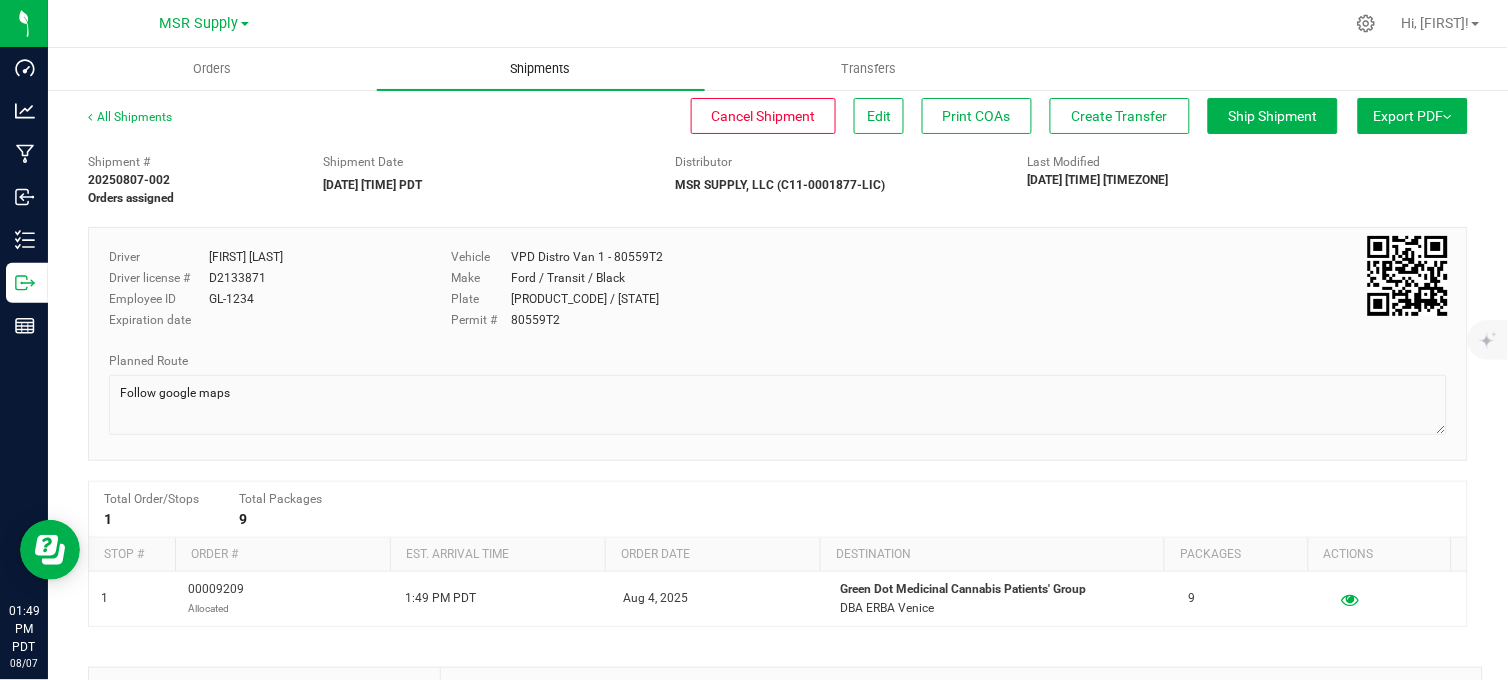 click on "Shipments" at bounding box center (541, 69) 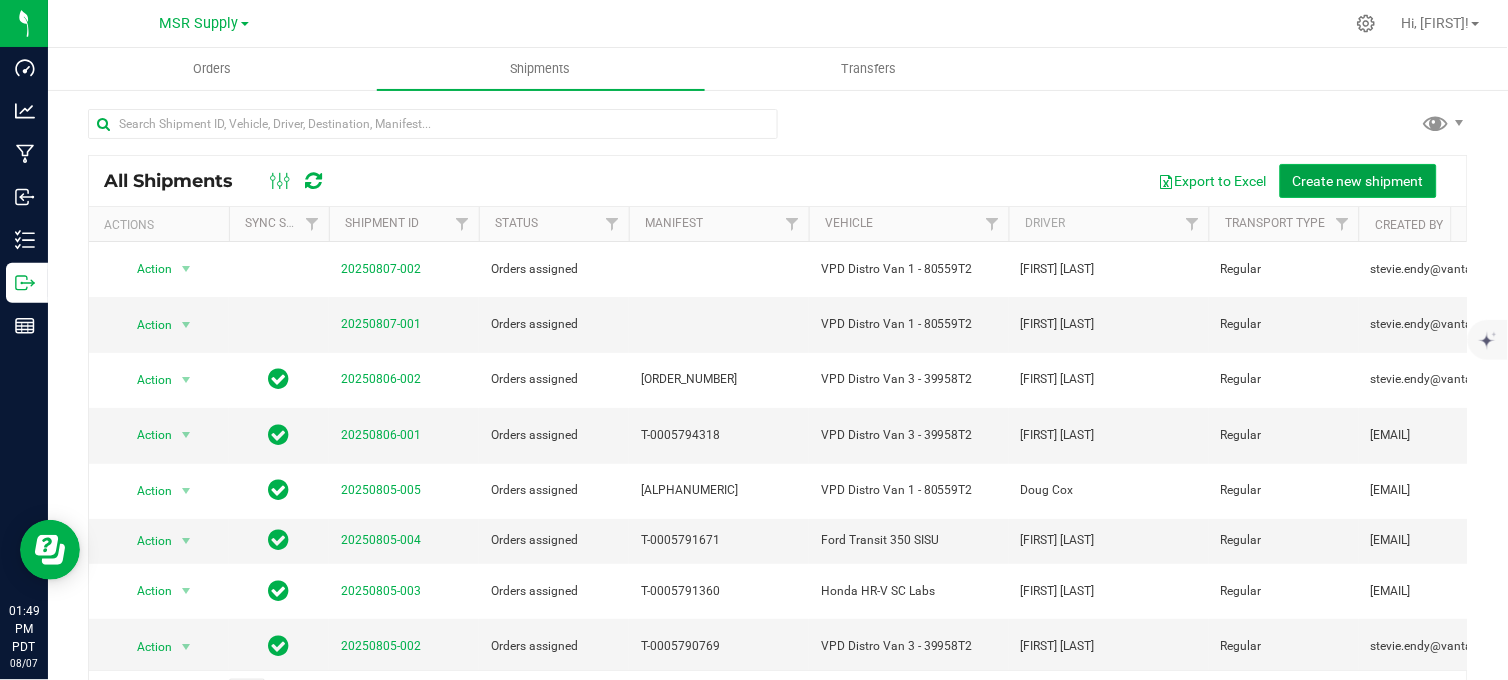 click on "Create new shipment" at bounding box center (1358, 181) 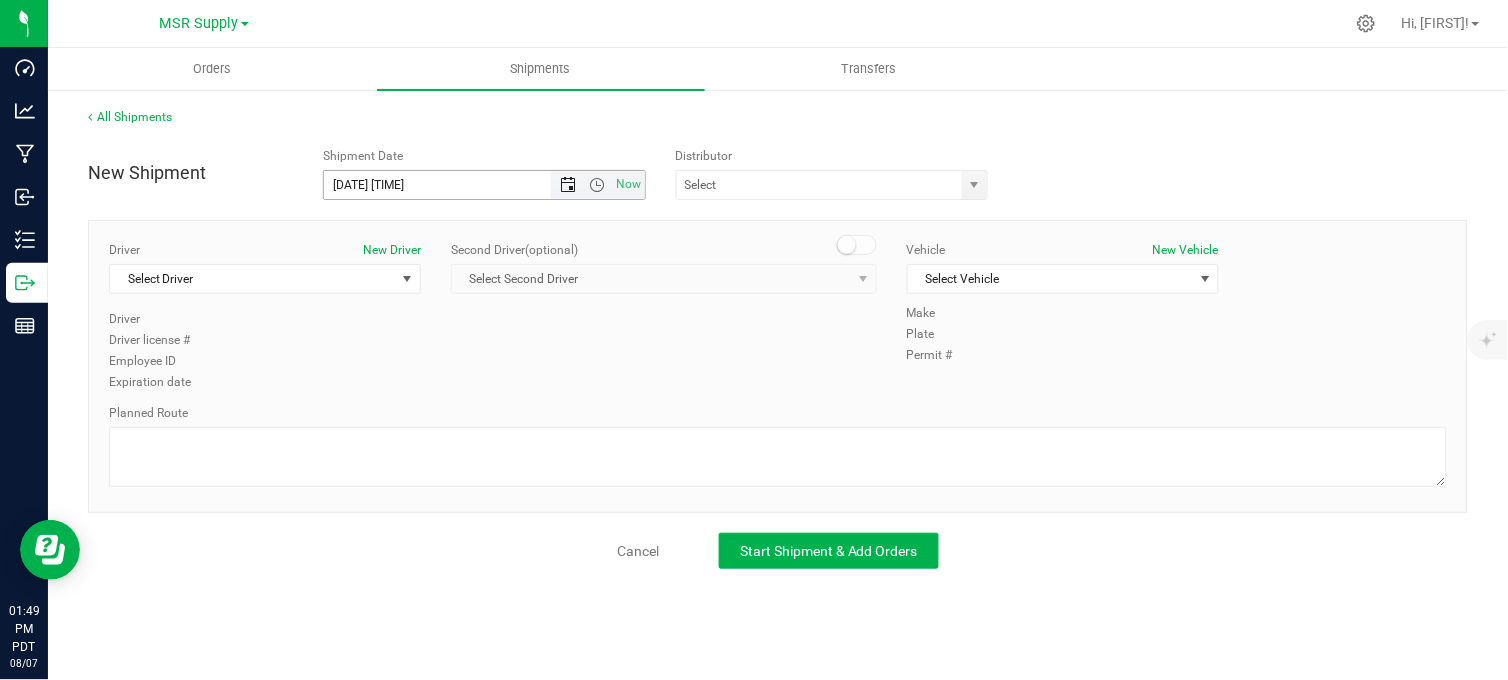 click at bounding box center (568, 185) 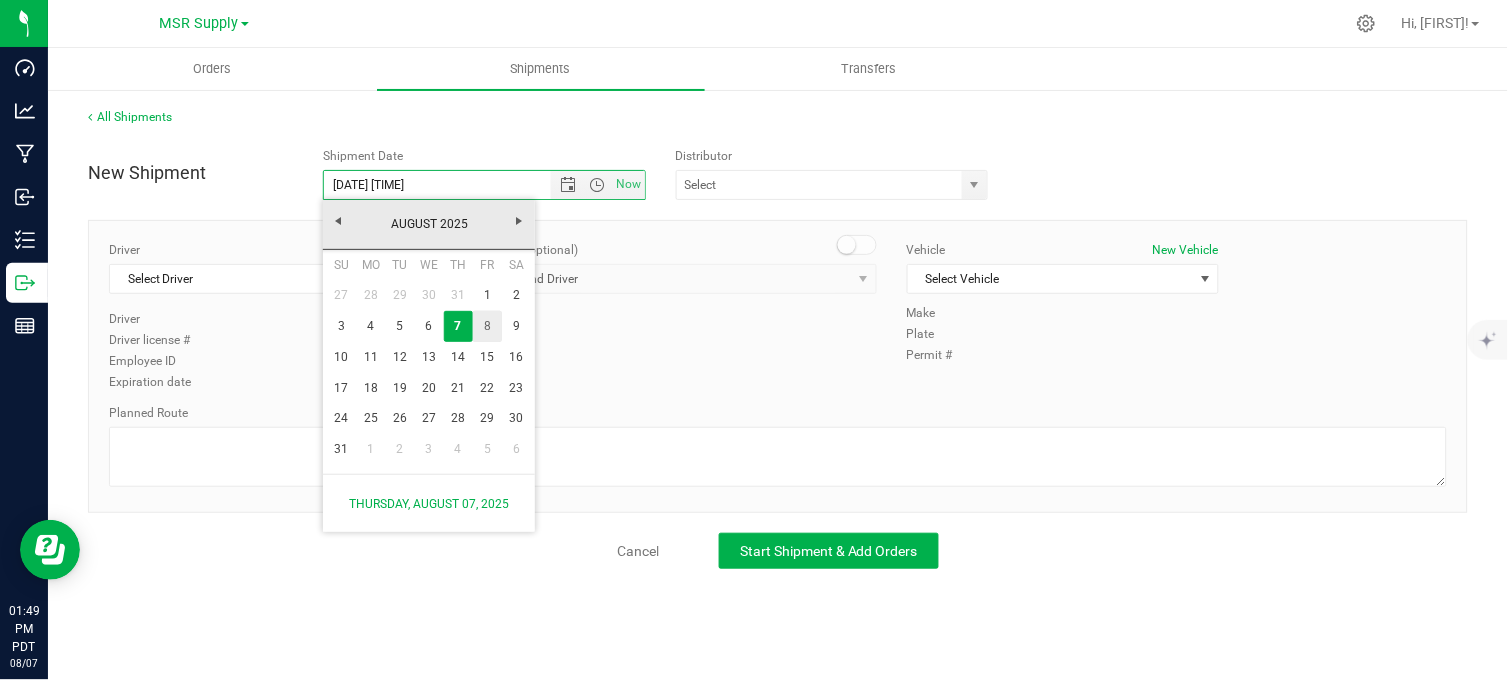 click on "8" at bounding box center (487, 326) 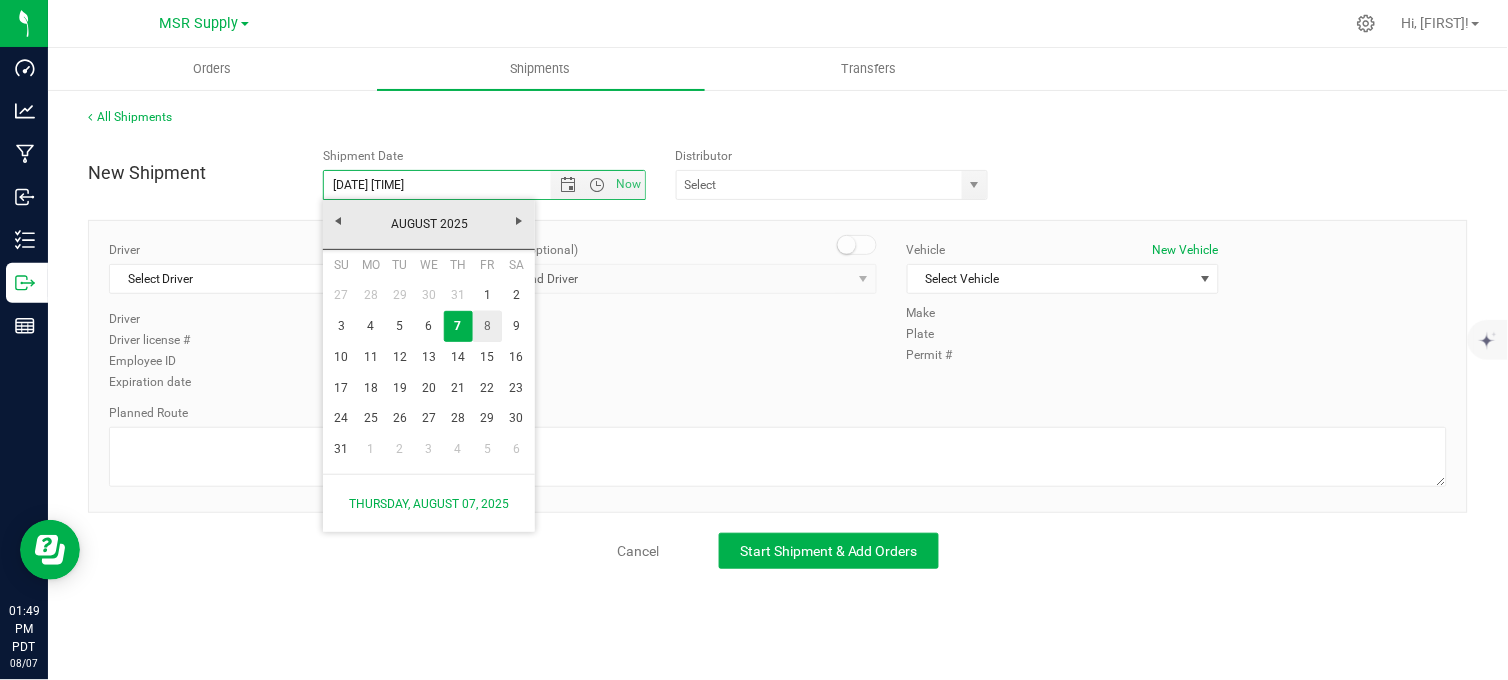 type on "[DATE] [TIME]" 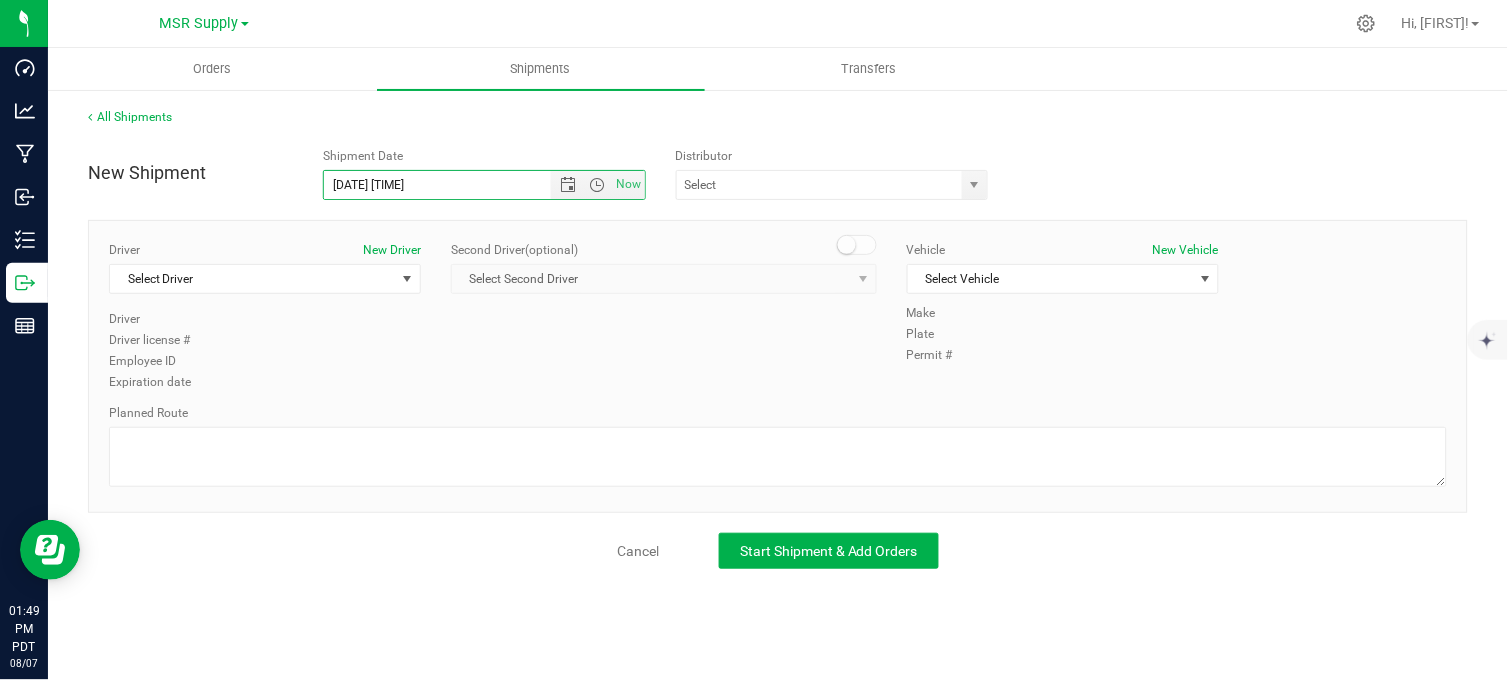 click on "Distributor" at bounding box center [837, 156] 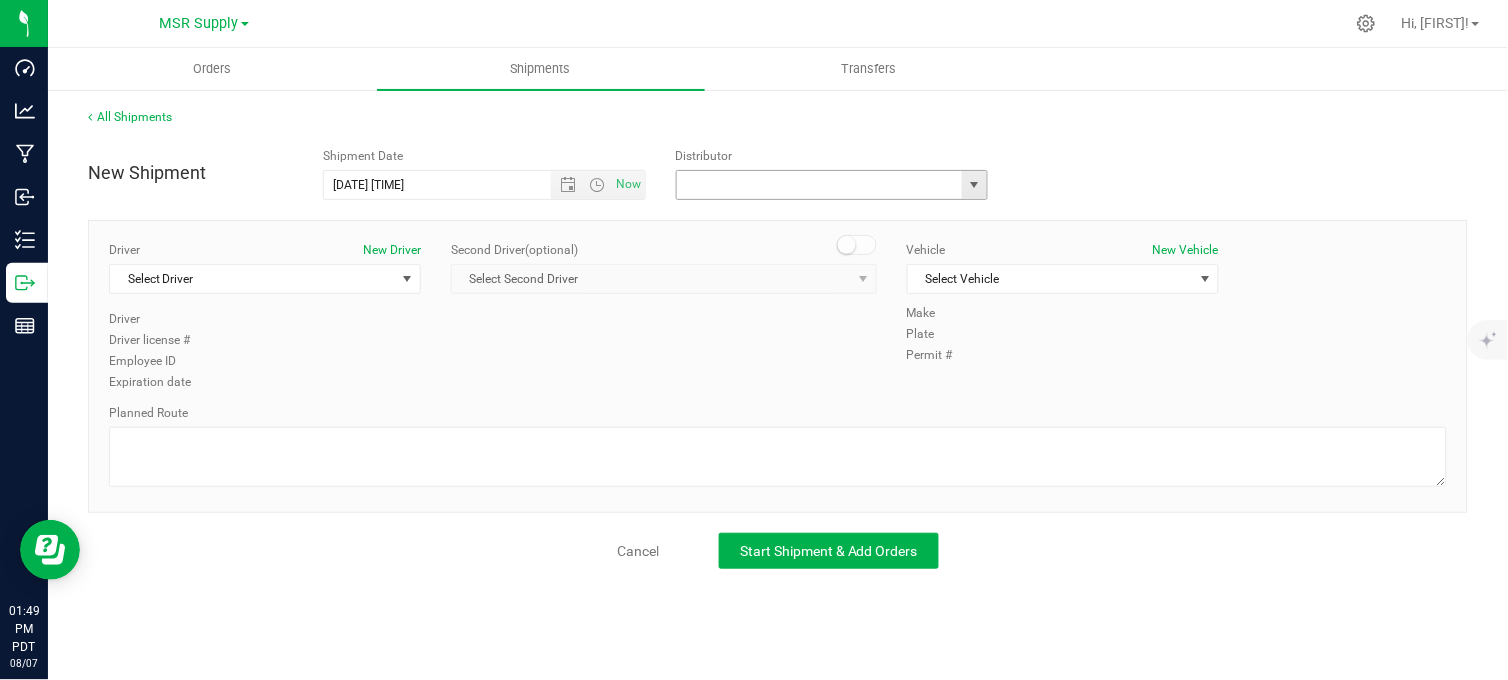 click at bounding box center (815, 185) 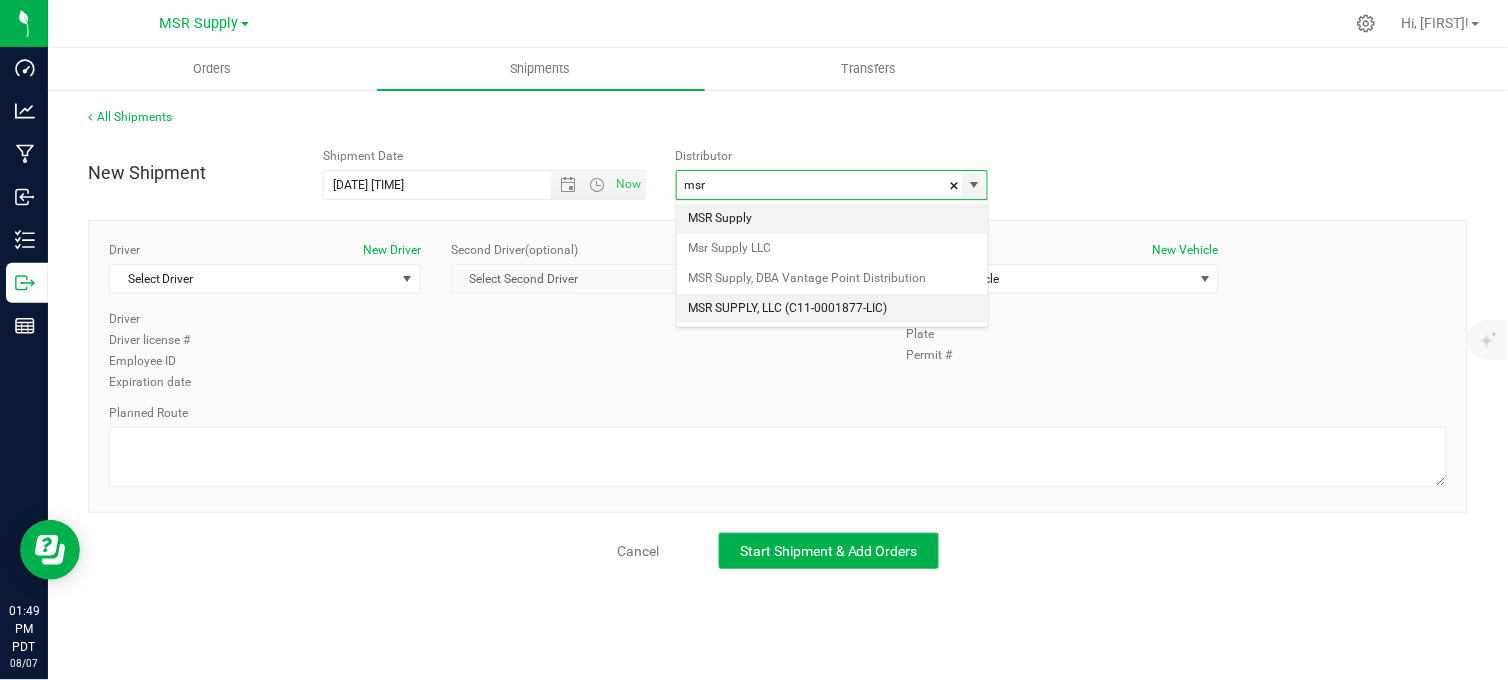 click on "MSR SUPPLY, LLC (C11-0001877-LIC)" at bounding box center (832, 309) 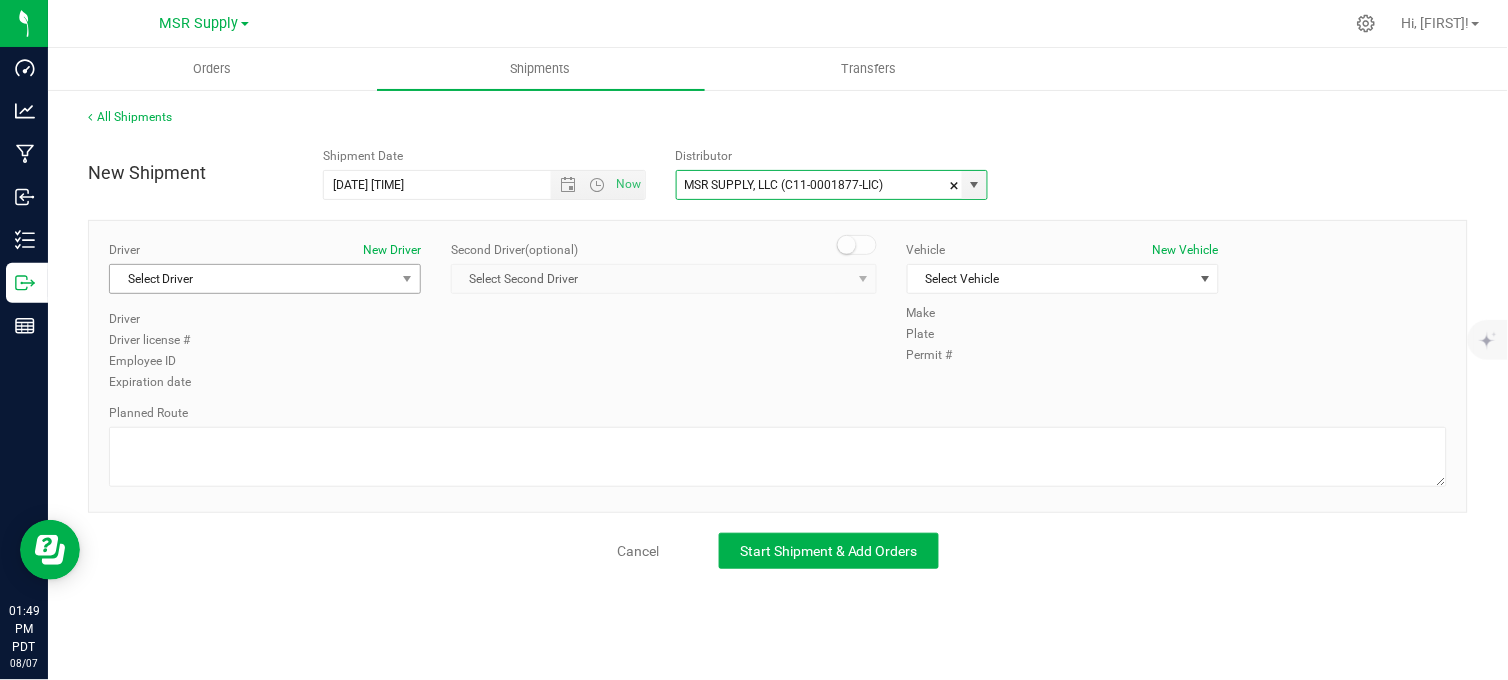 type on "MSR SUPPLY, LLC (C11-0001877-LIC)" 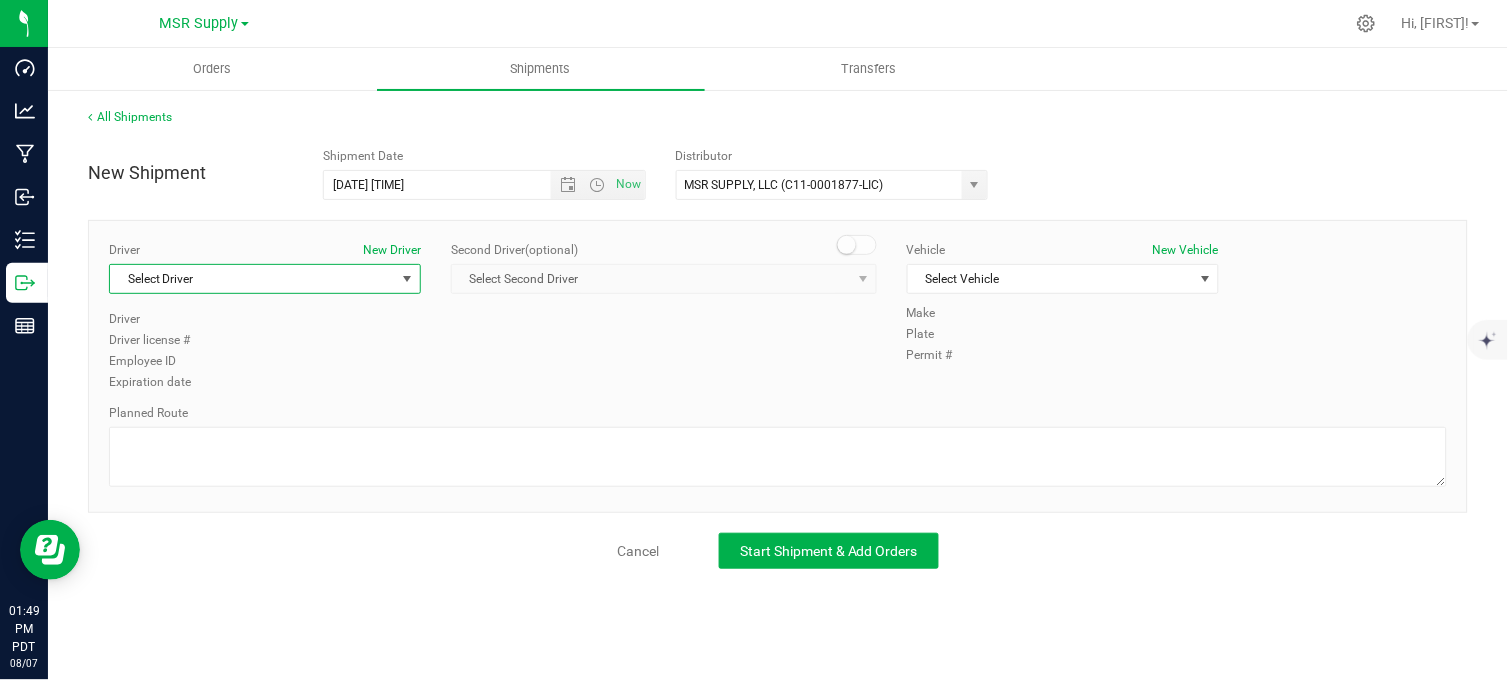 click on "Select Driver" at bounding box center [252, 279] 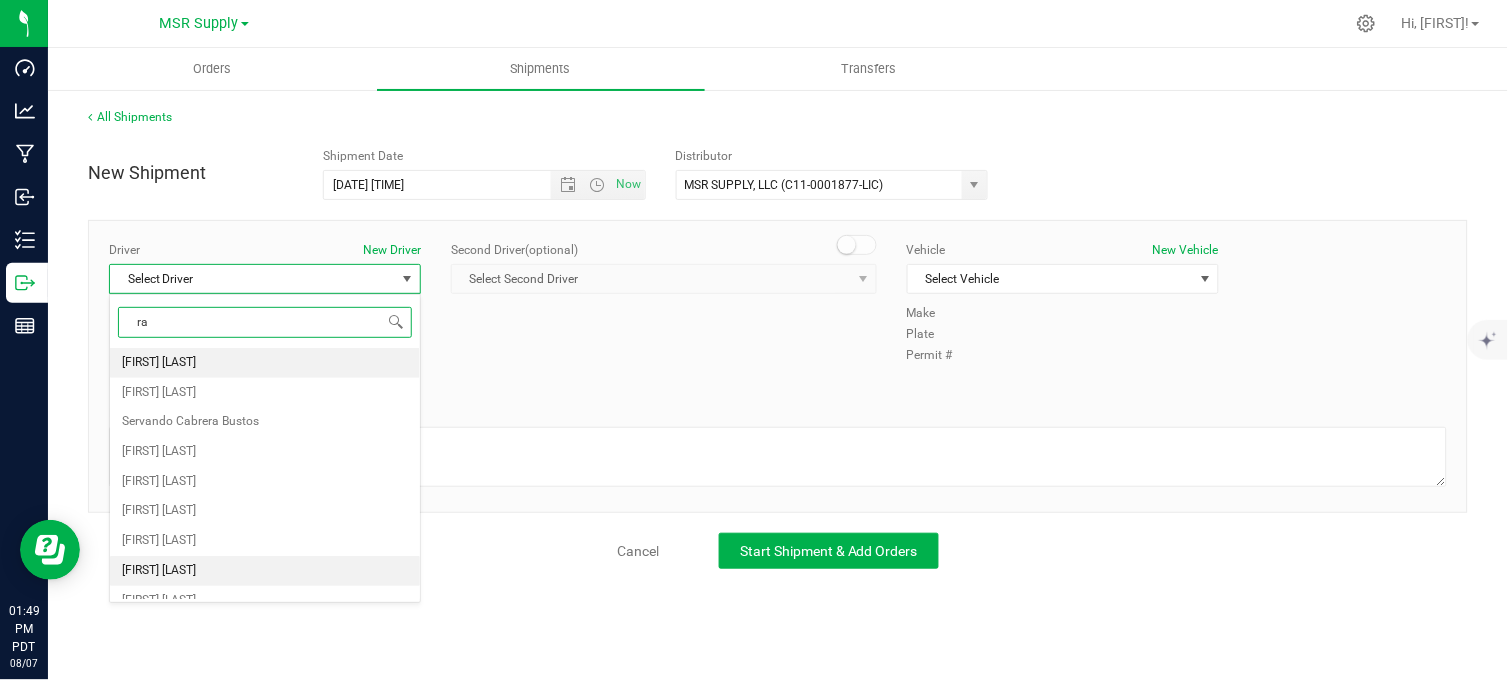 click on "[FIRST] [LAST]" at bounding box center (265, 571) 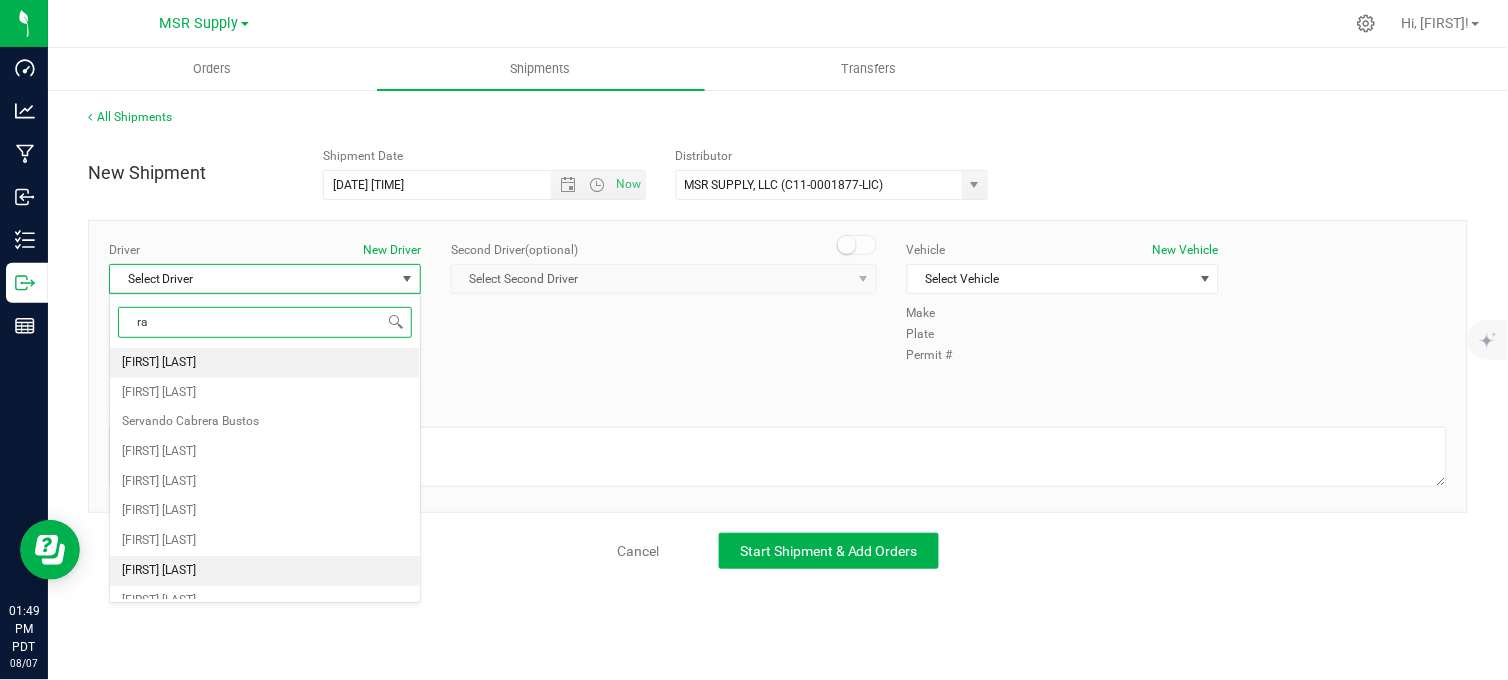 type on "ra" 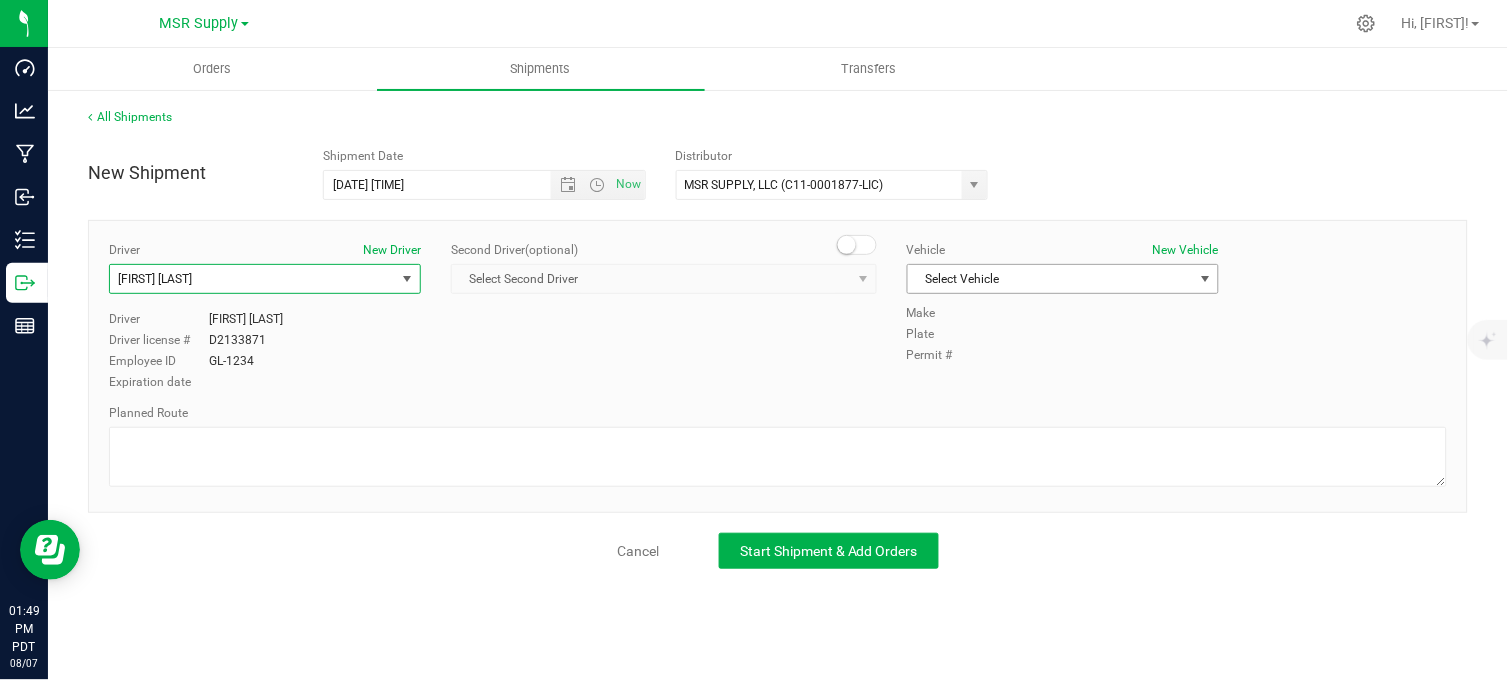 click on "Select Vehicle" at bounding box center (1050, 279) 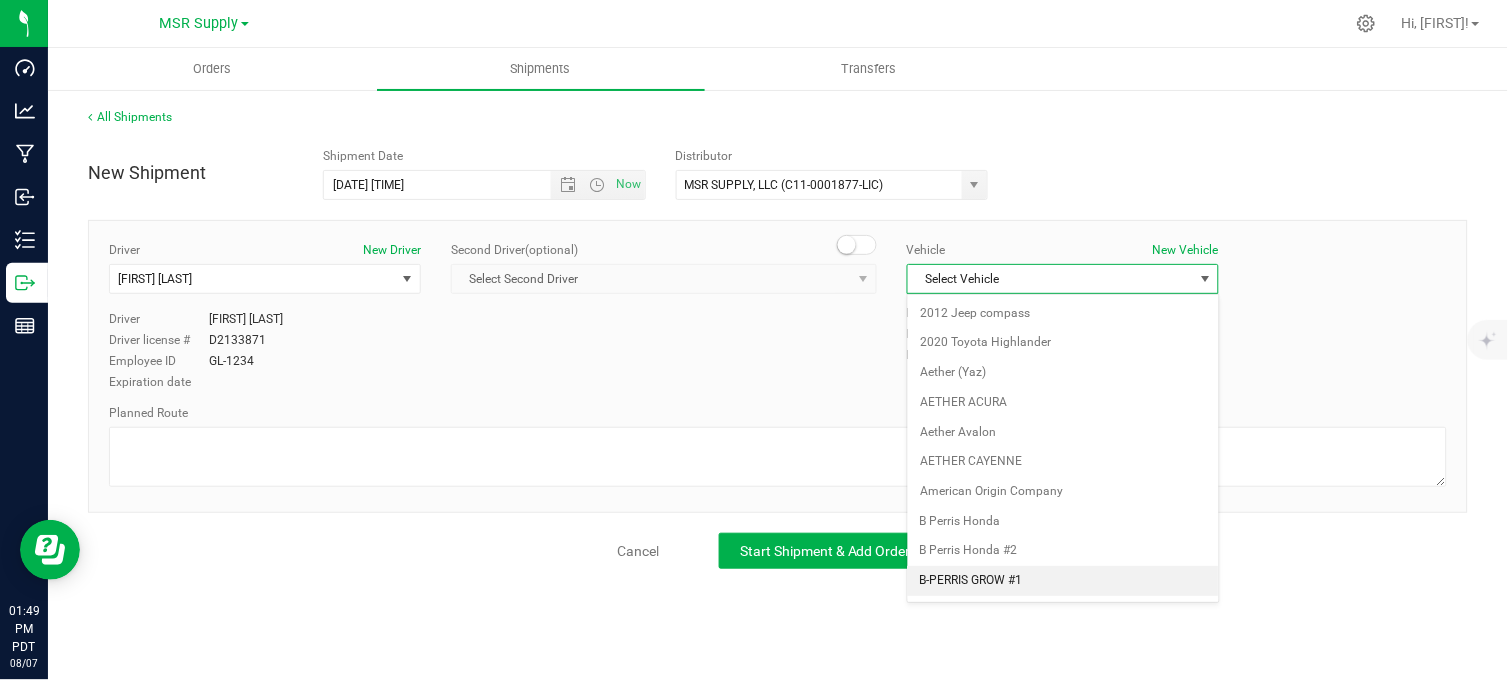 scroll, scrollTop: 3468, scrollLeft: 0, axis: vertical 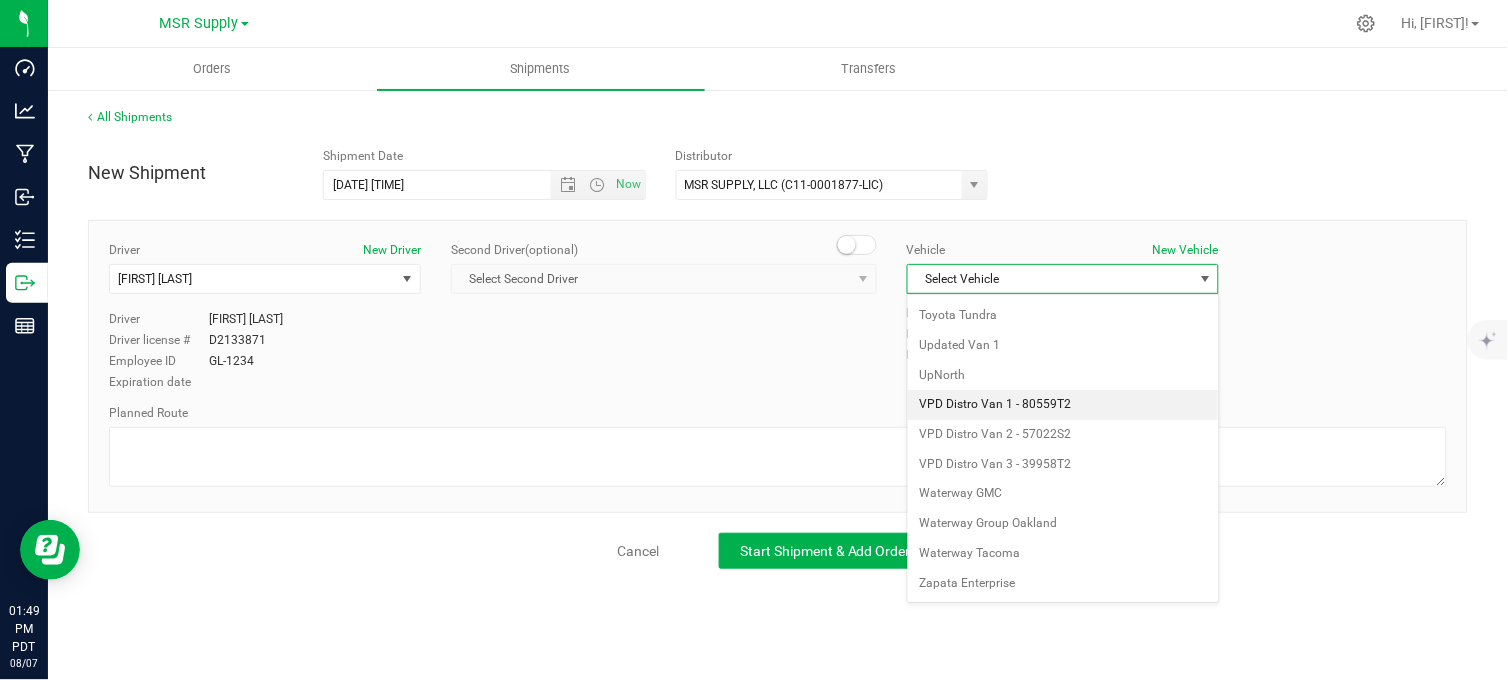 click on "VPD Distro Van 1 - 80559T2" at bounding box center (1063, 405) 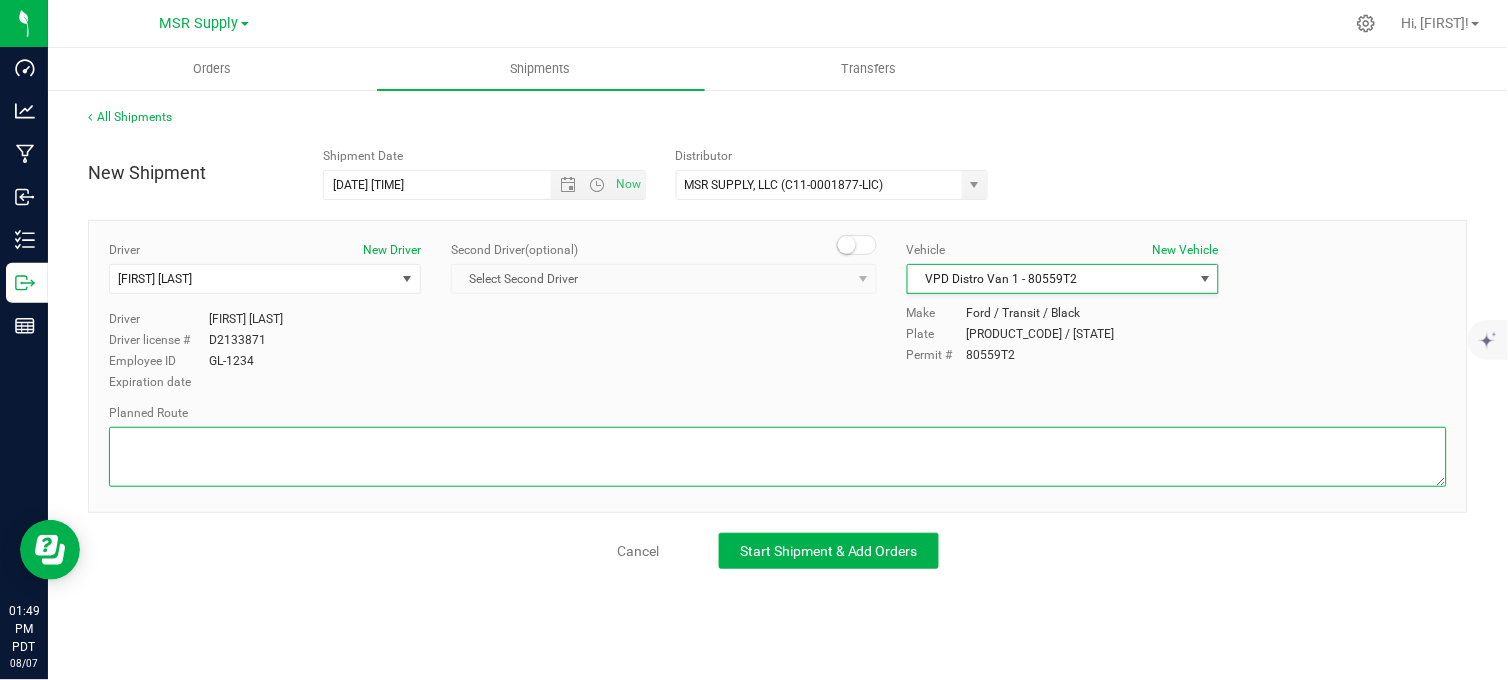 click at bounding box center (778, 457) 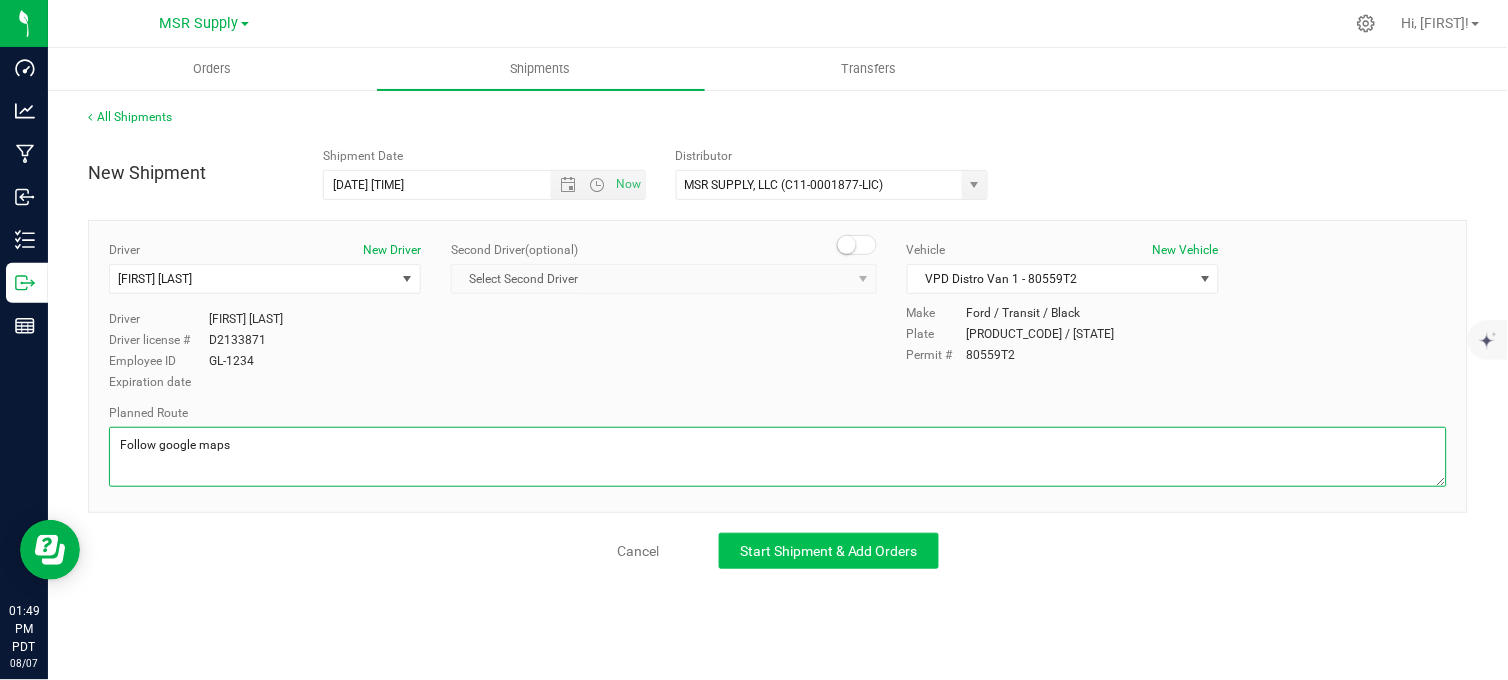 type on "Follow google maps" 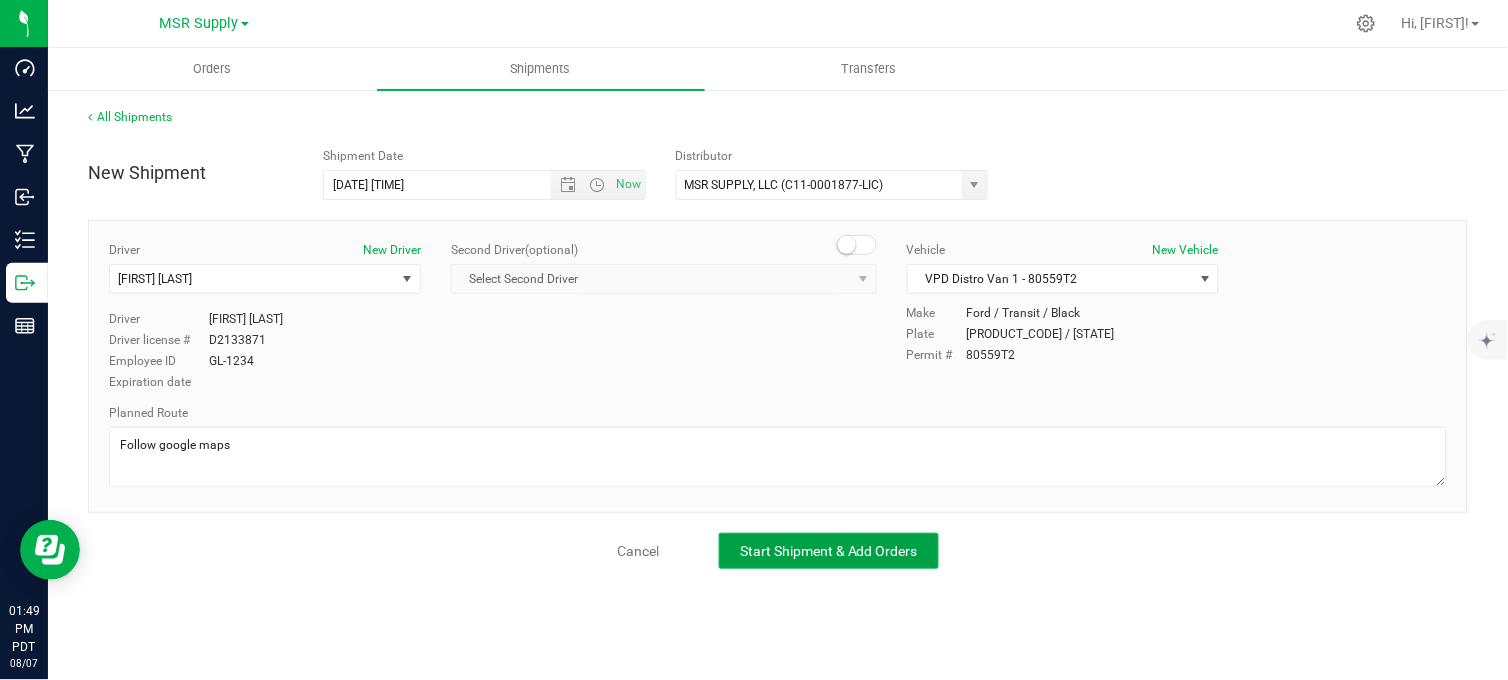 click on "Start Shipment & Add Orders" 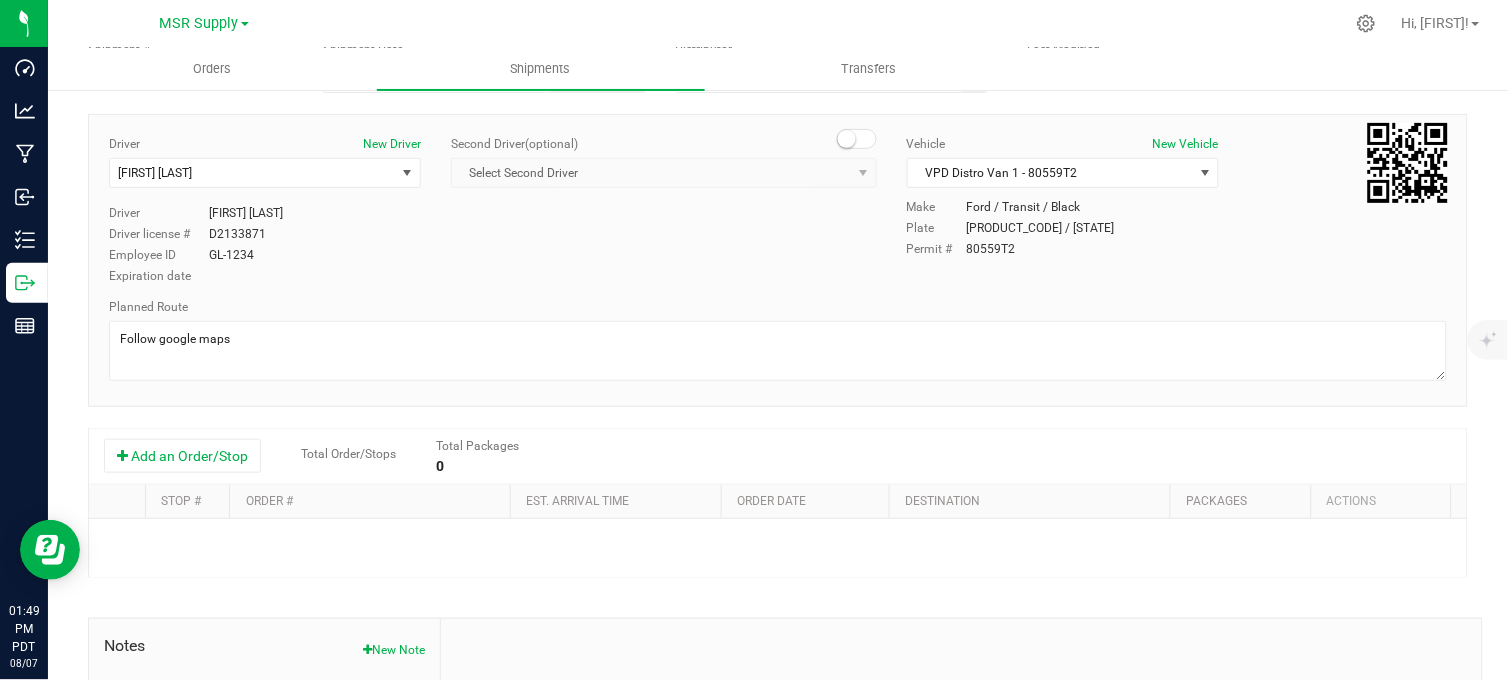 scroll, scrollTop: 333, scrollLeft: 0, axis: vertical 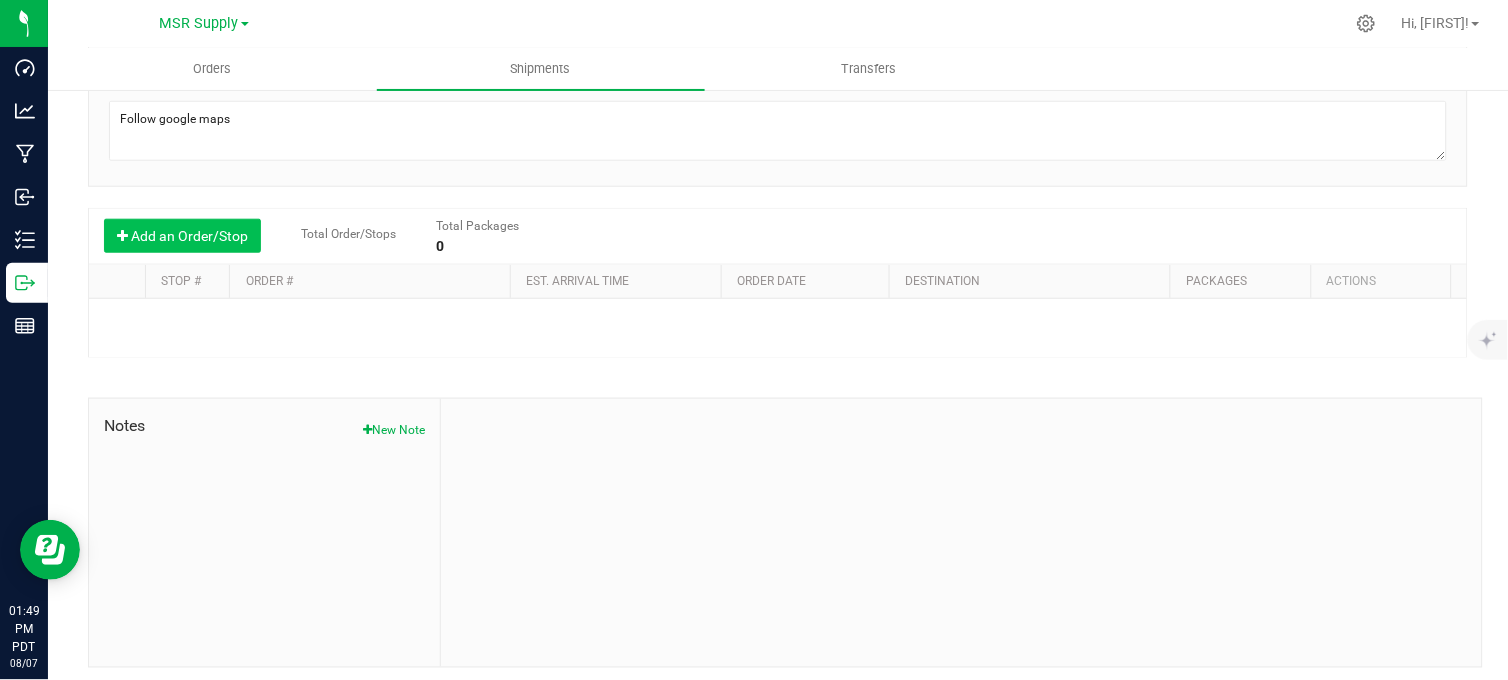 click on "Add an Order/Stop" at bounding box center (182, 236) 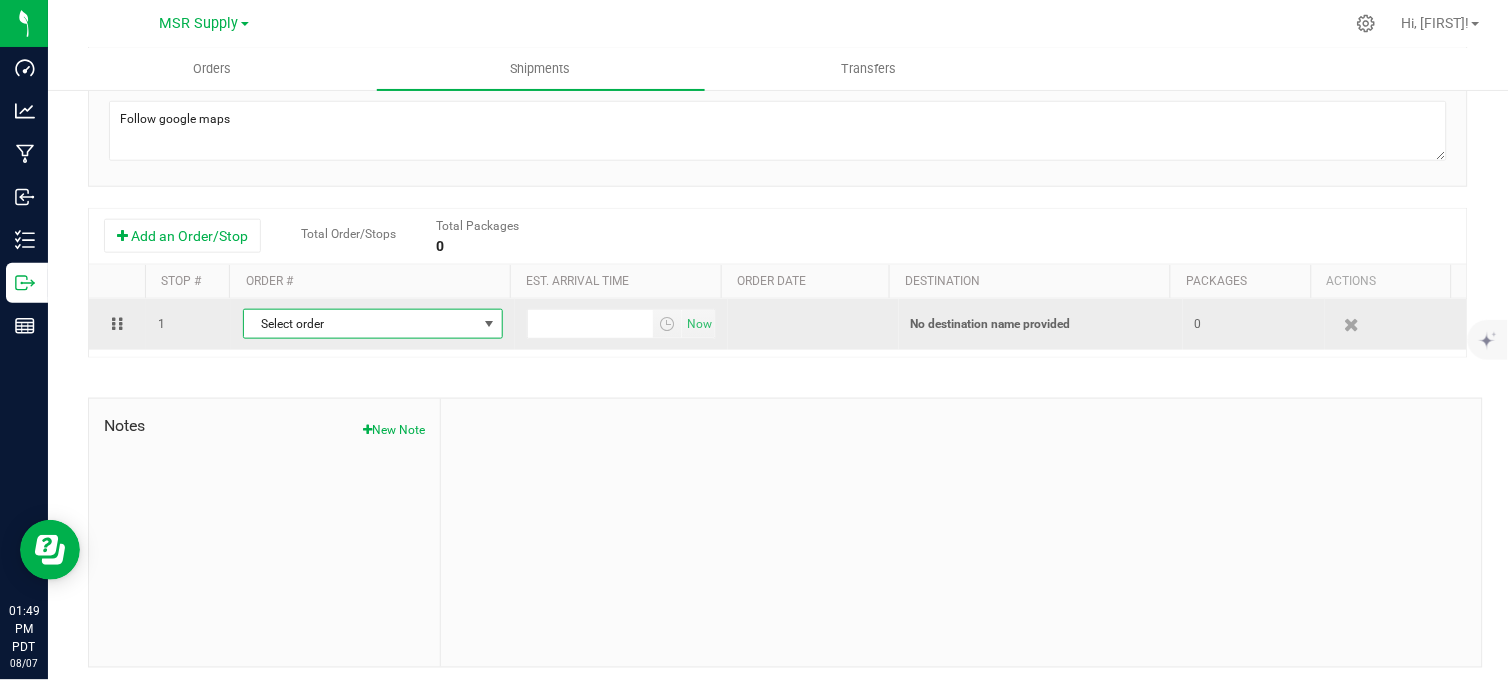 click on "Select order" at bounding box center [360, 324] 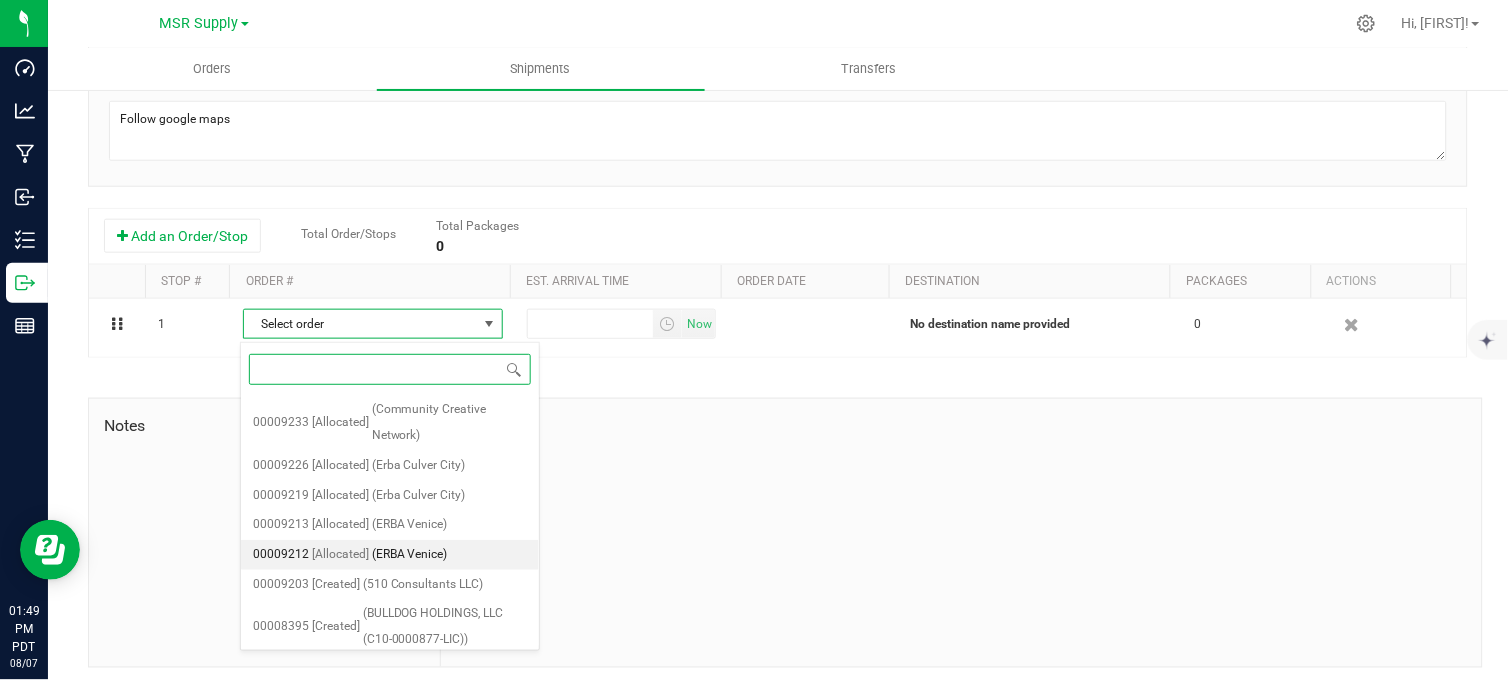 click on "(ERBA Venice)" at bounding box center [410, 555] 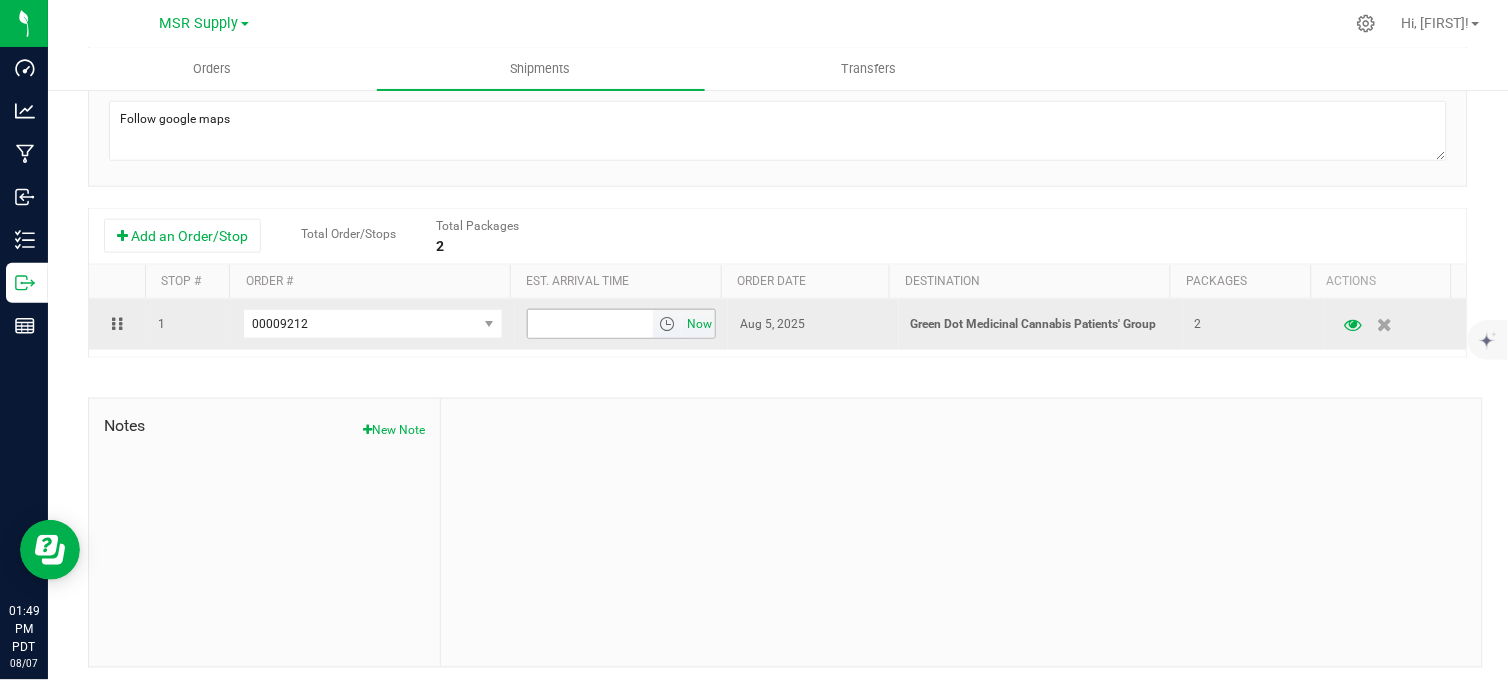 click on "Now" at bounding box center [700, 324] 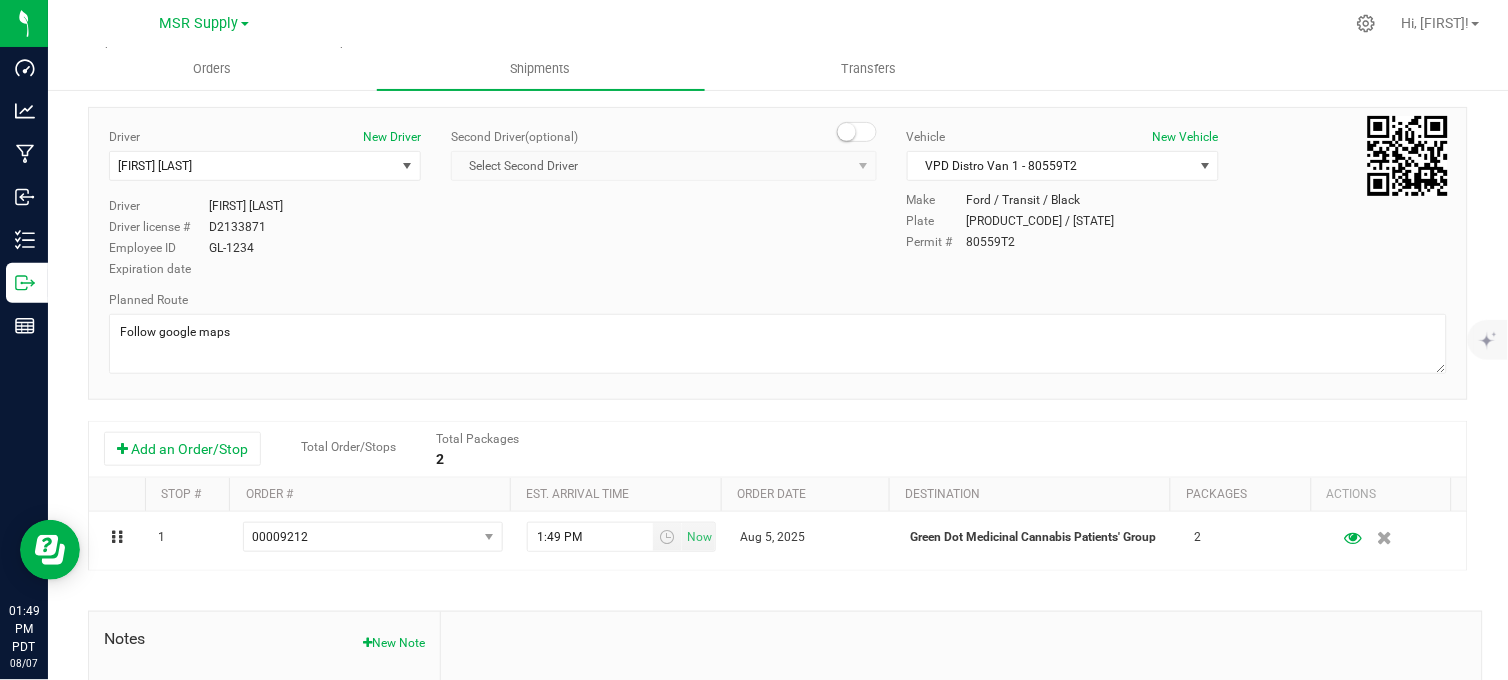 scroll, scrollTop: 0, scrollLeft: 0, axis: both 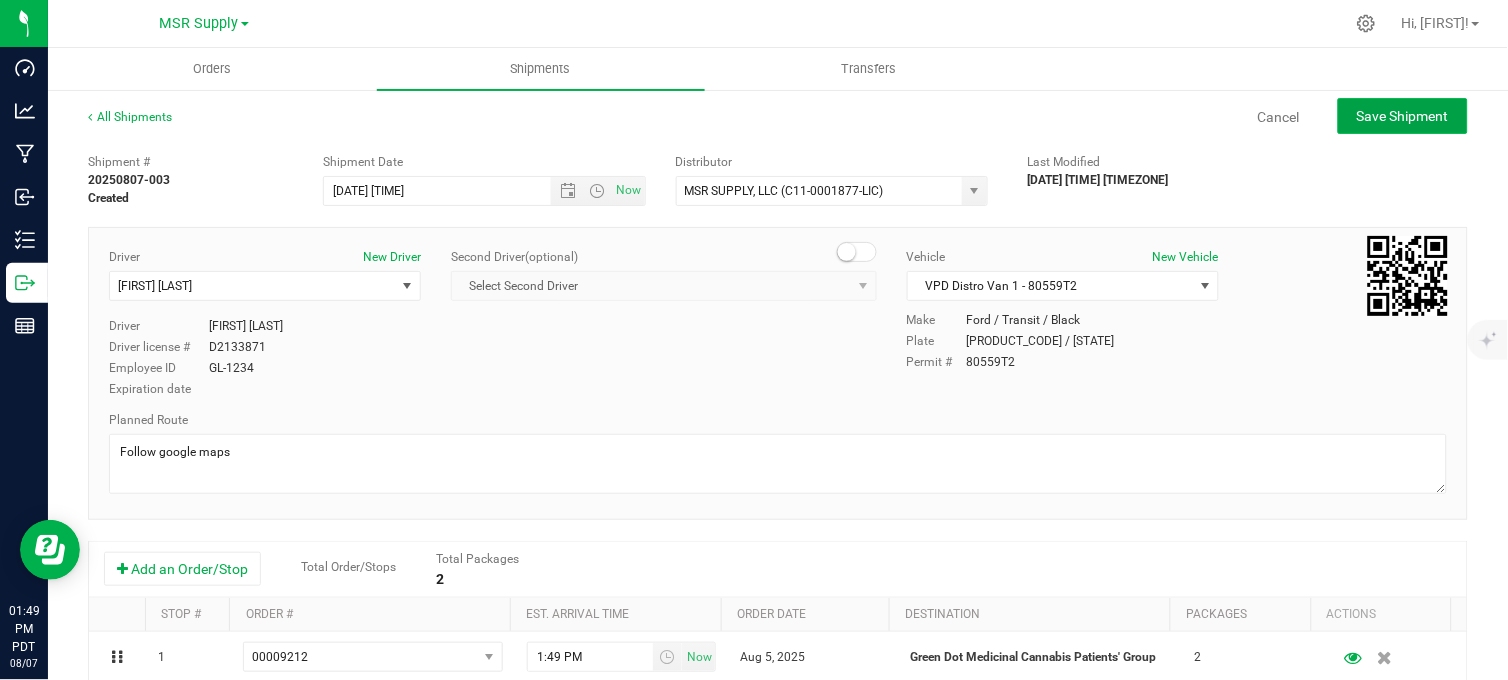 click on "Save Shipment" 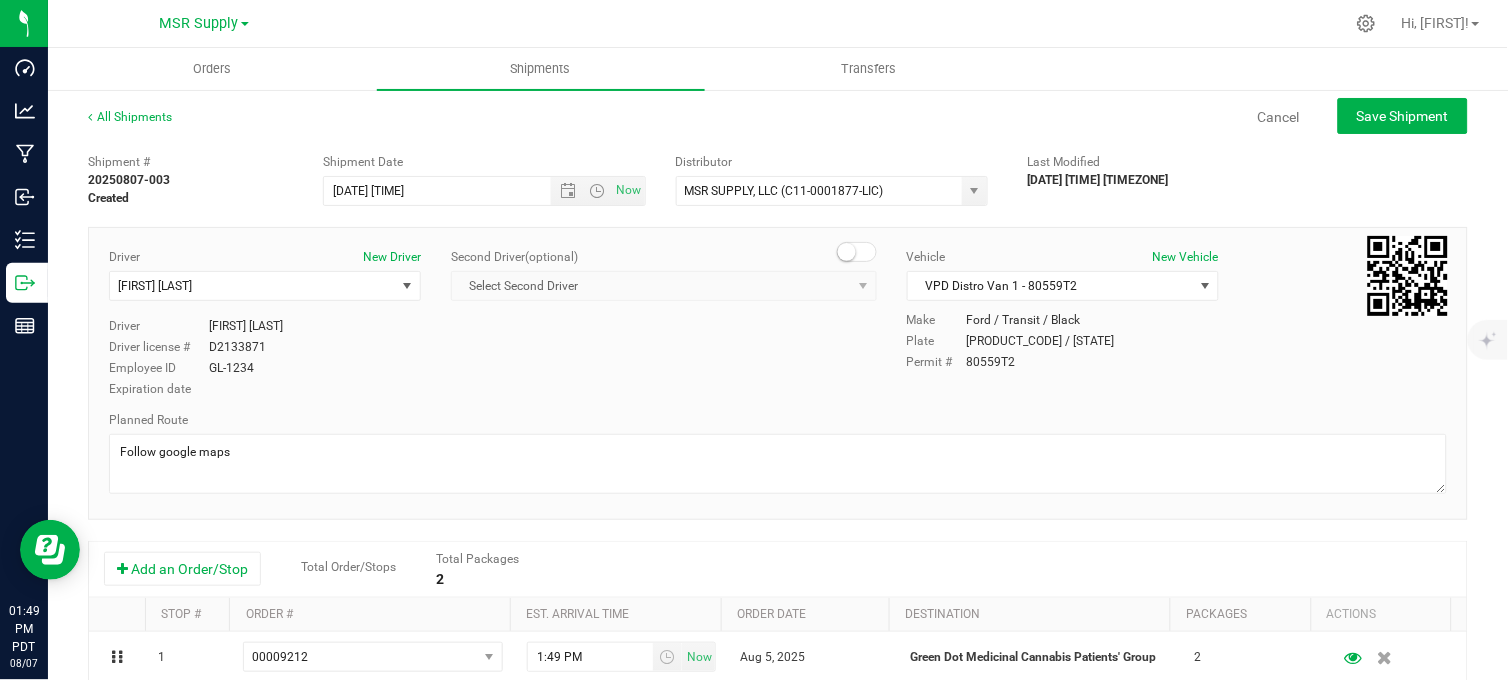 type on "[DATE] [TIME]" 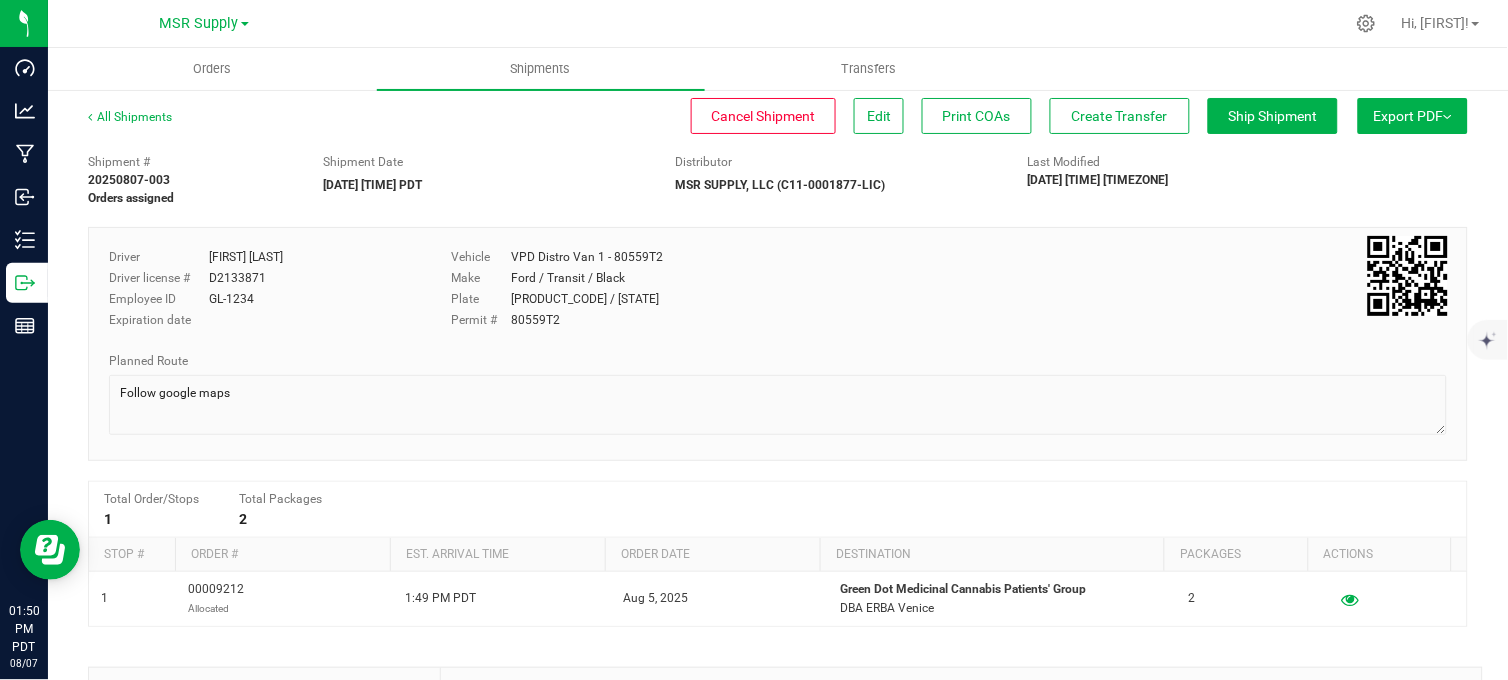 click on "Shipment Date
[DATE] [TIME] PDT" at bounding box center (484, 173) 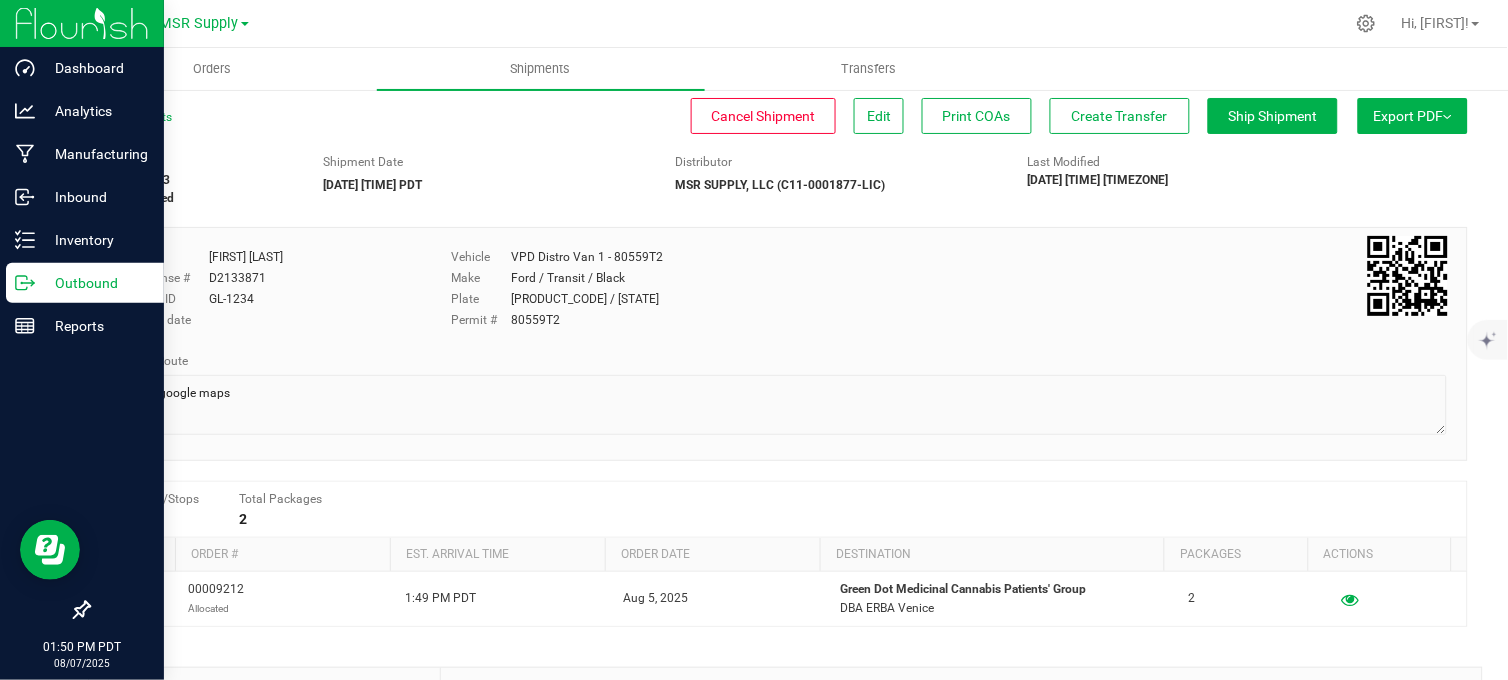 click 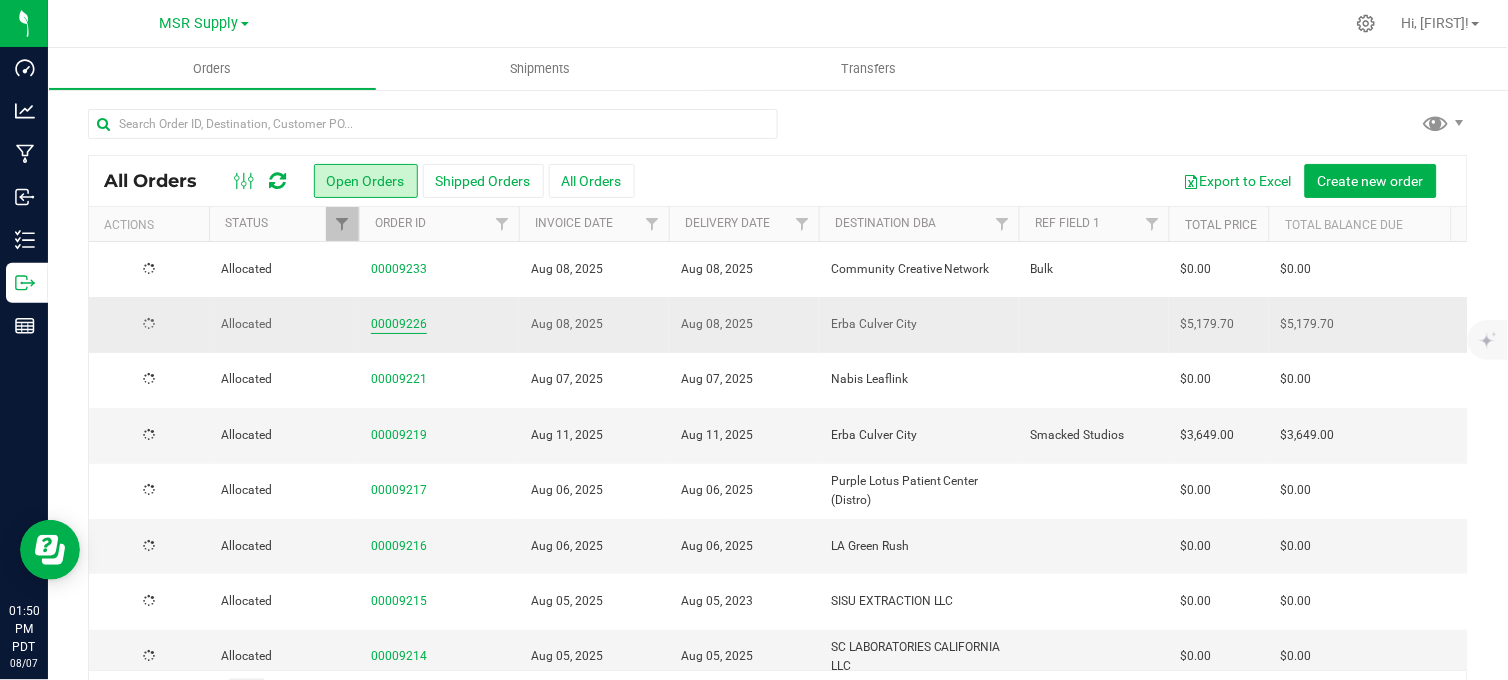 click on "00009226" at bounding box center (399, 324) 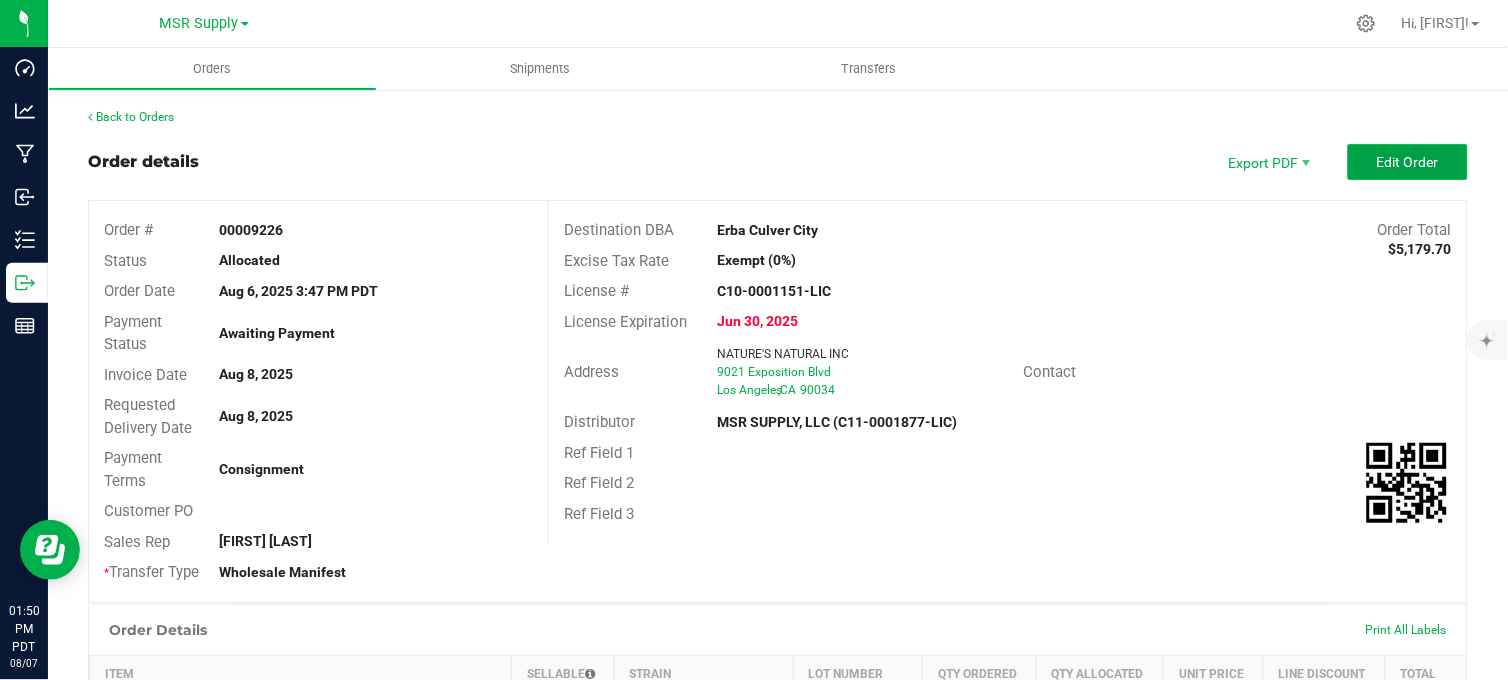 click on "Edit Order" at bounding box center [1408, 162] 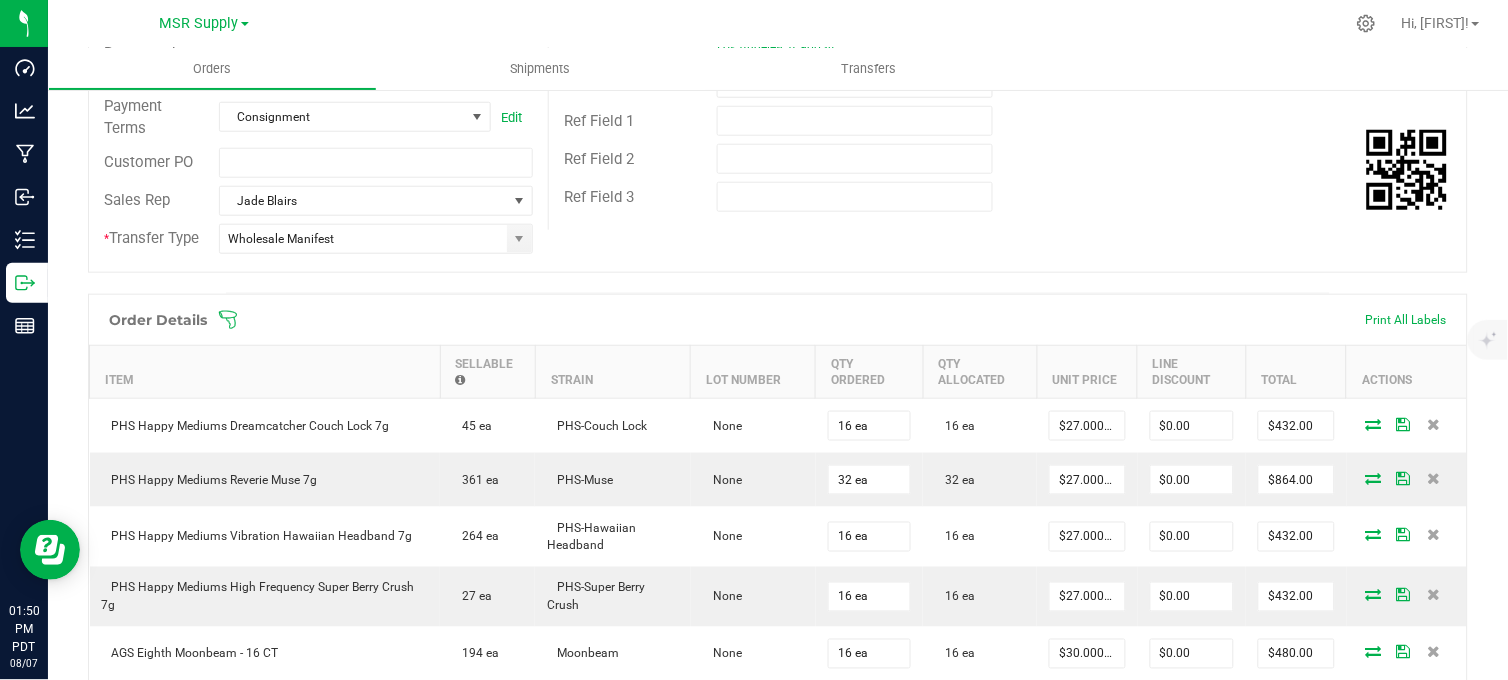 scroll, scrollTop: 444, scrollLeft: 0, axis: vertical 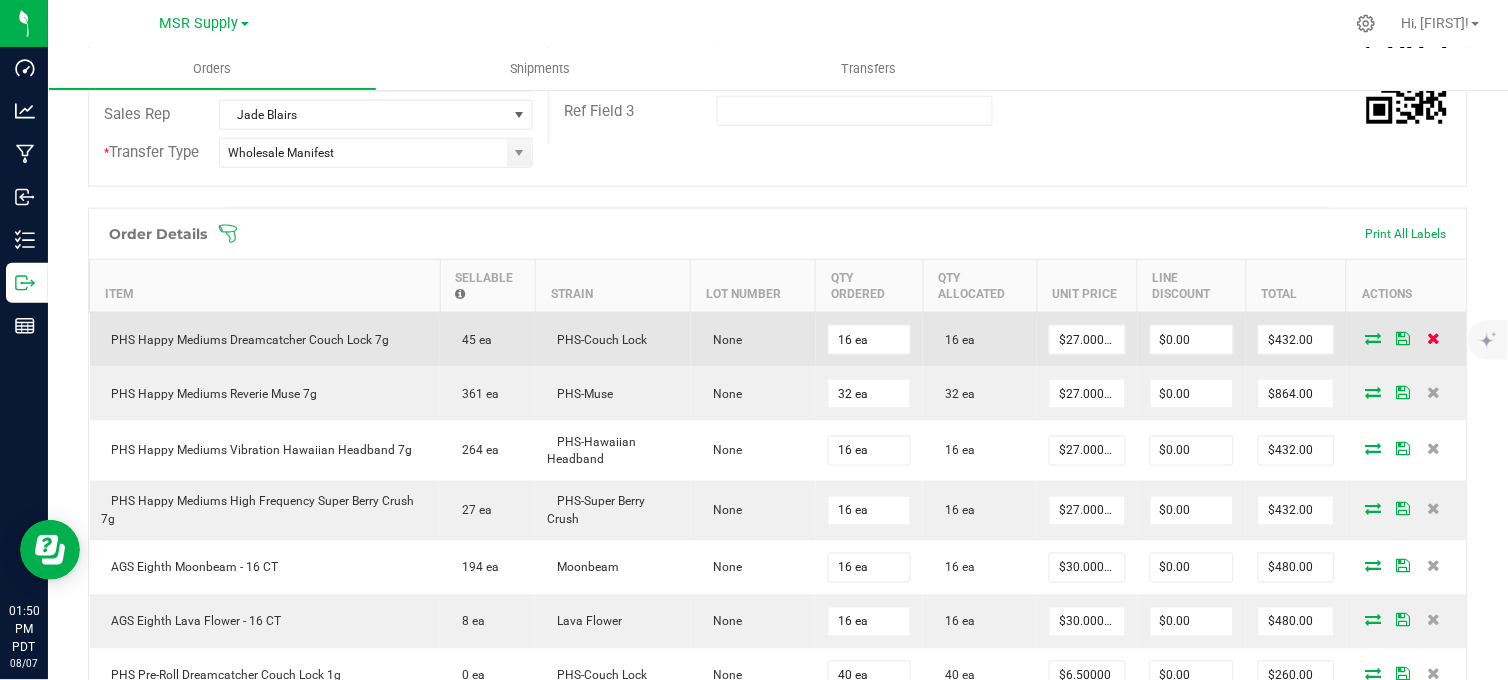 click at bounding box center (1433, 338) 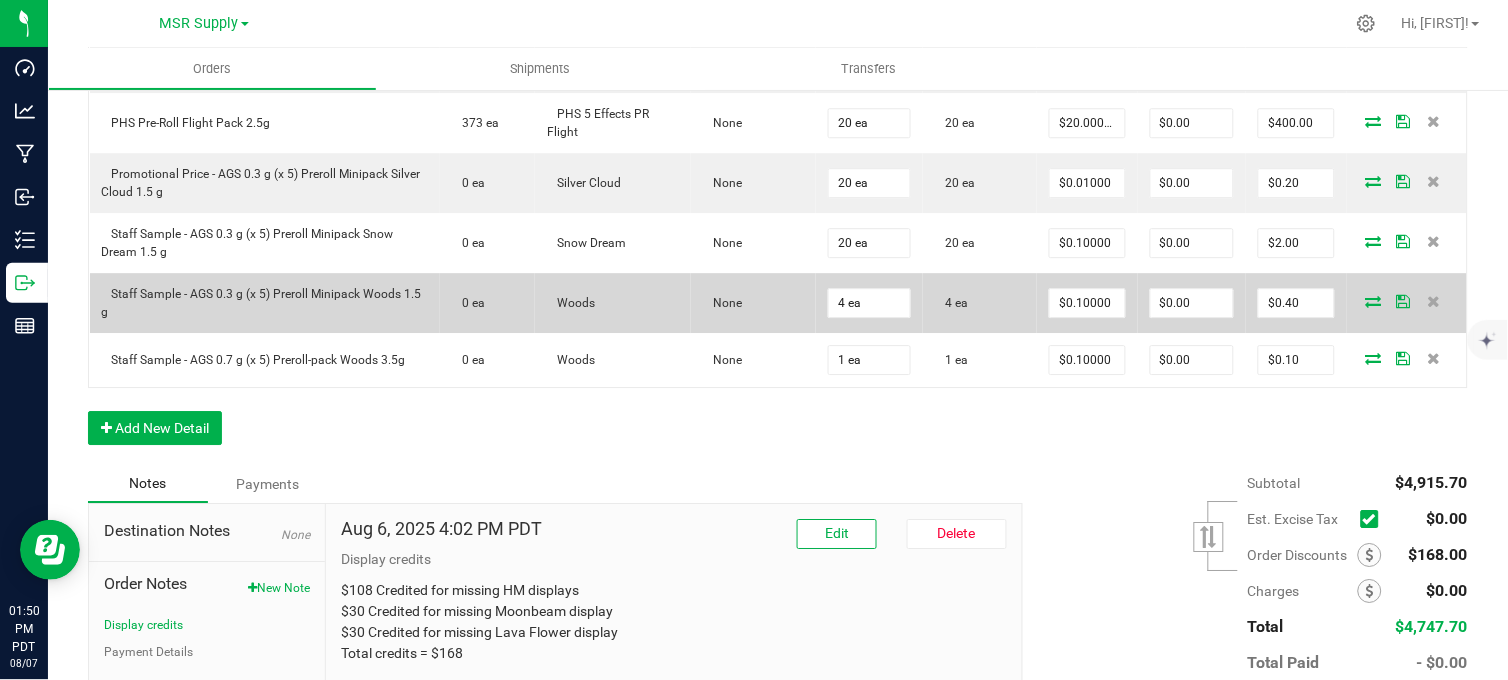 scroll, scrollTop: 1222, scrollLeft: 0, axis: vertical 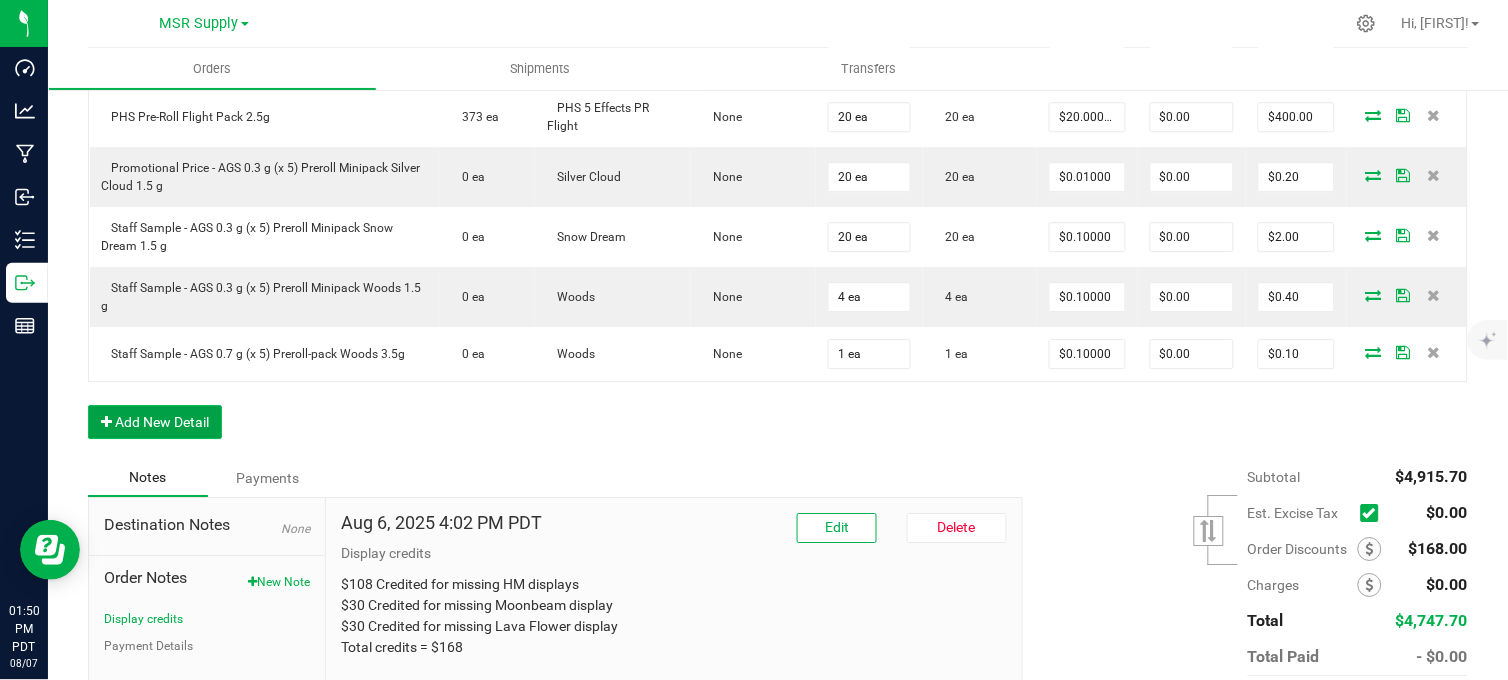 click on "Add New Detail" at bounding box center (155, 422) 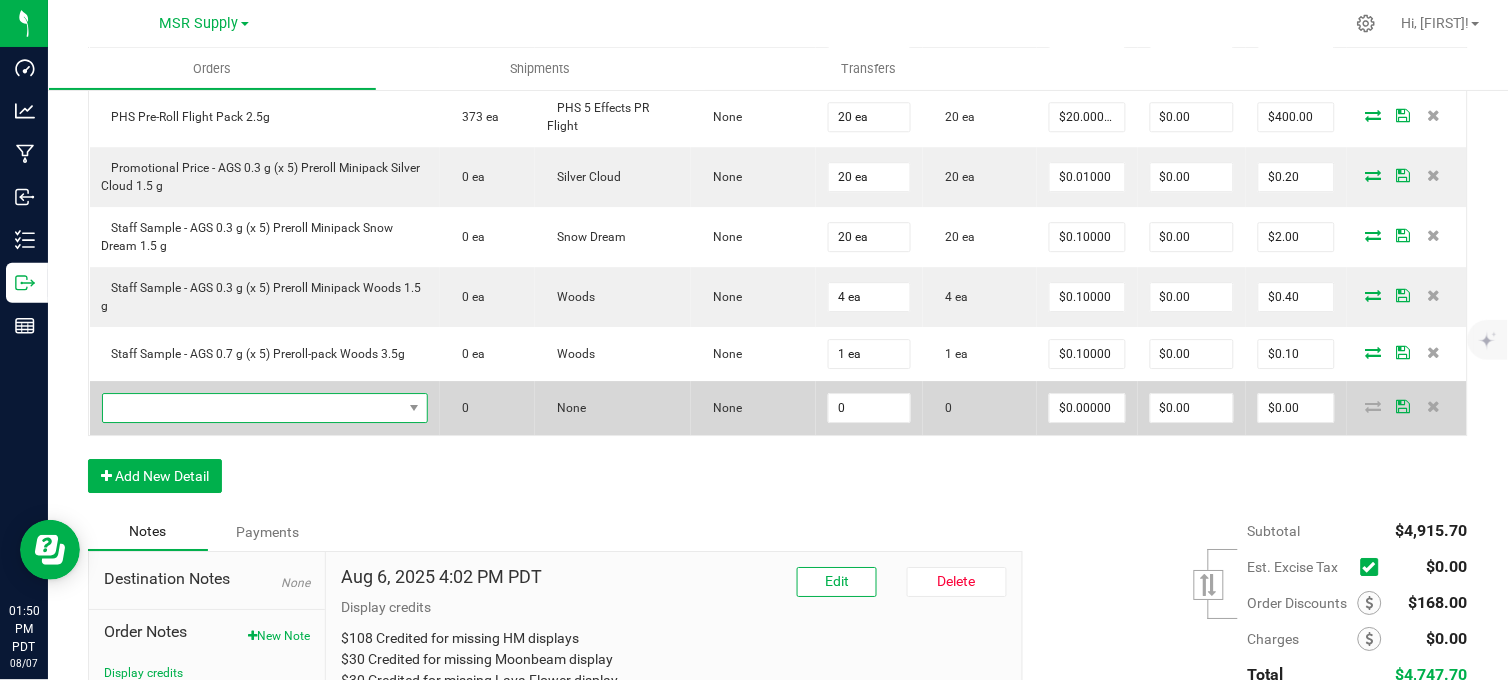 click at bounding box center (253, 408) 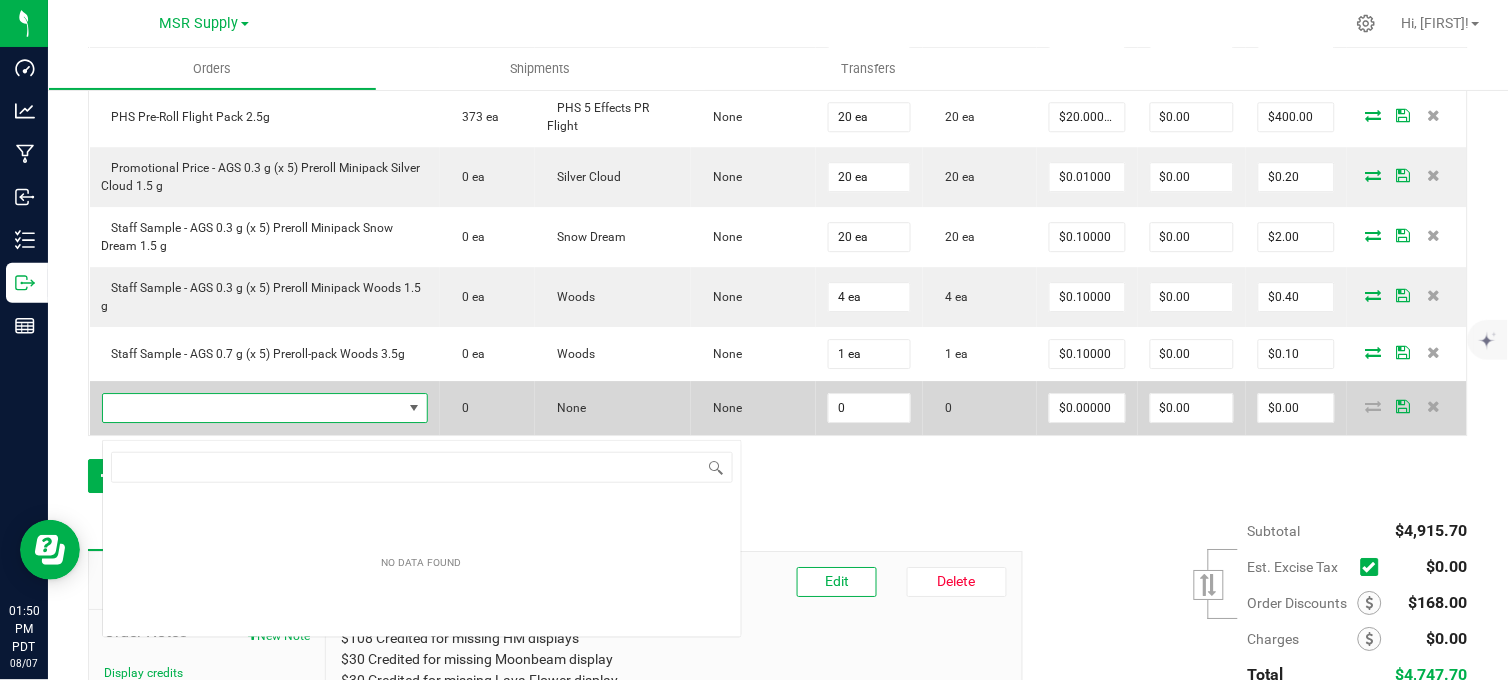 scroll, scrollTop: 99970, scrollLeft: 99680, axis: both 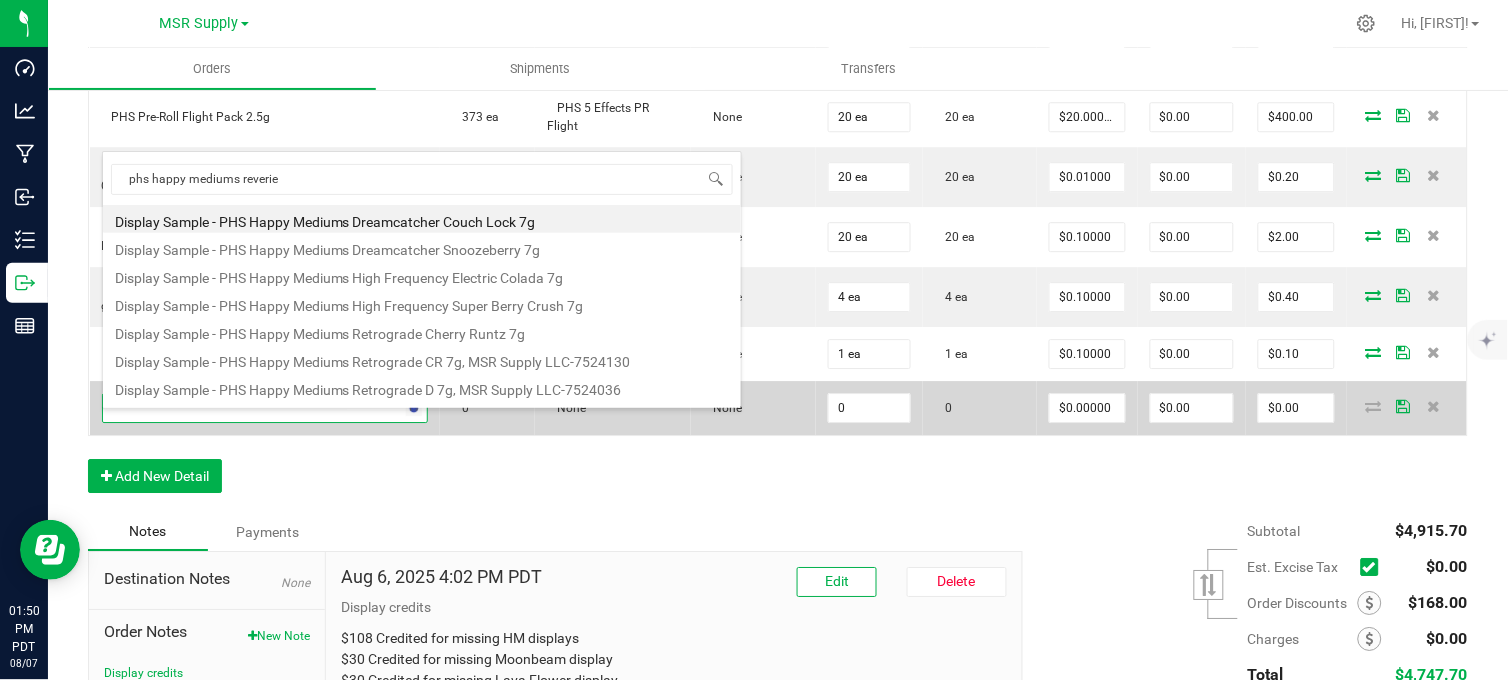 type on "phs happy mediums reverie" 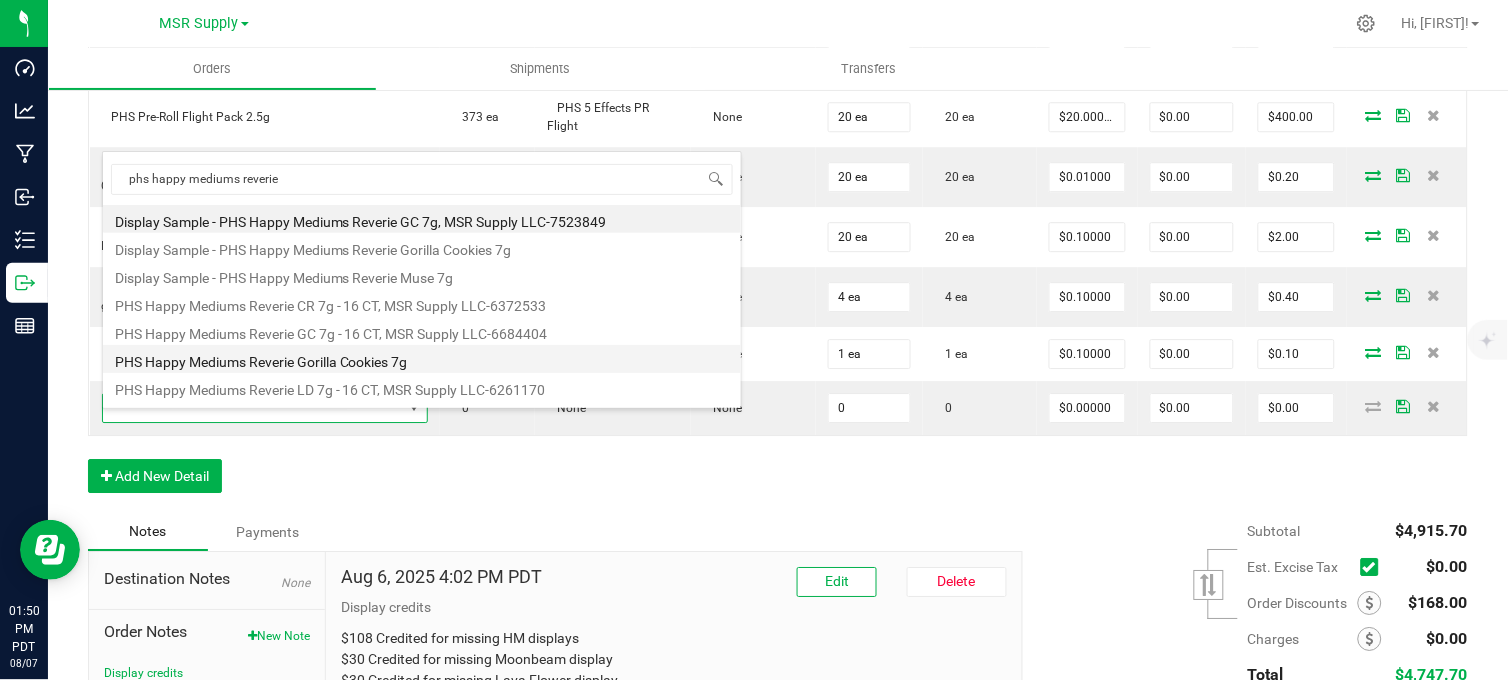 click on "PHS Happy Mediums Reverie Gorilla Cookies 7g" at bounding box center (422, 359) 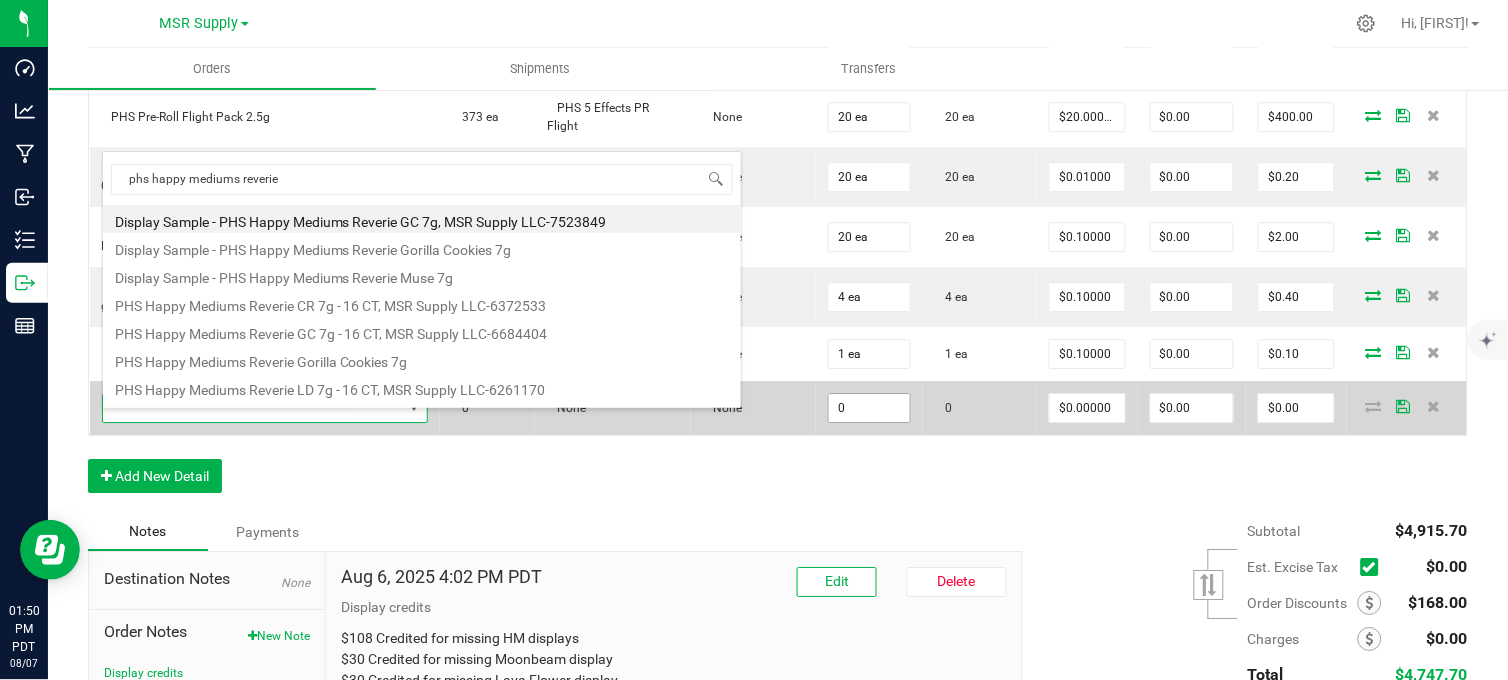 type on "0 ea" 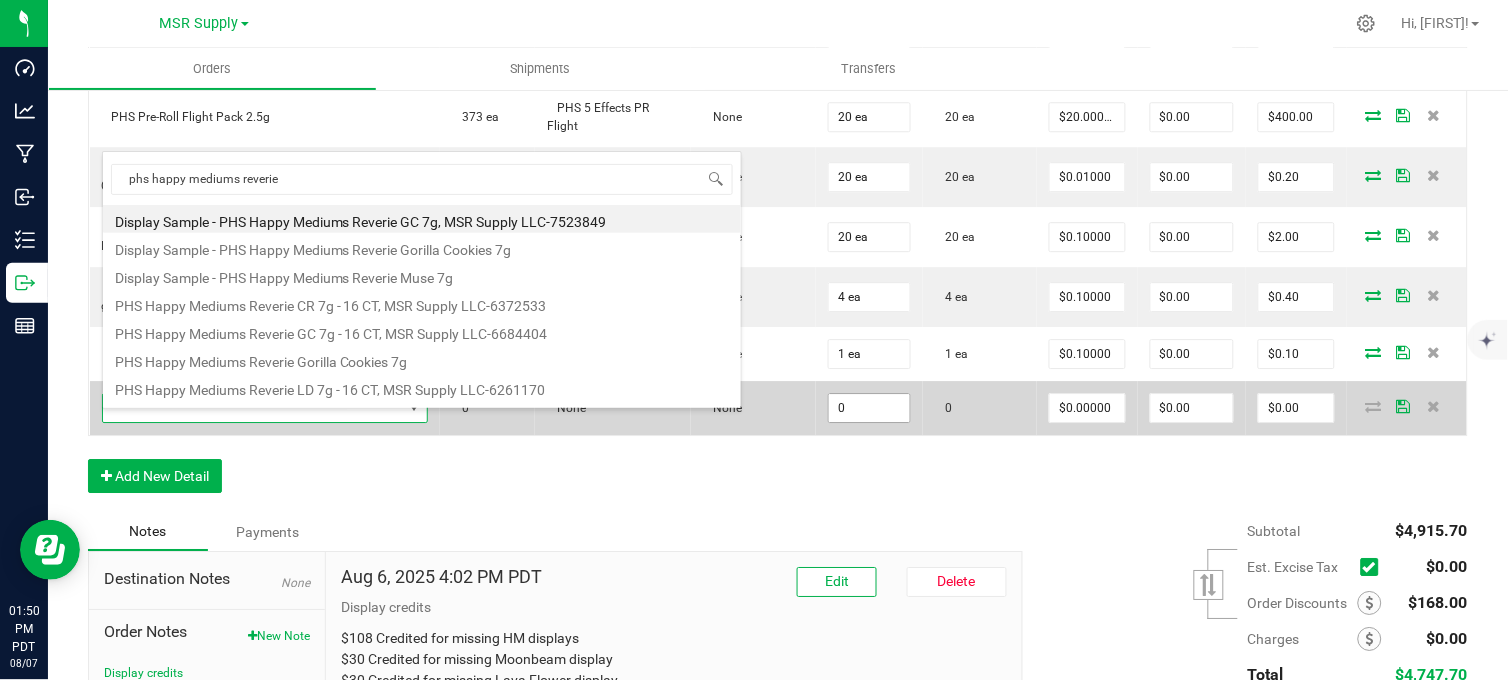 type on "$27.00000" 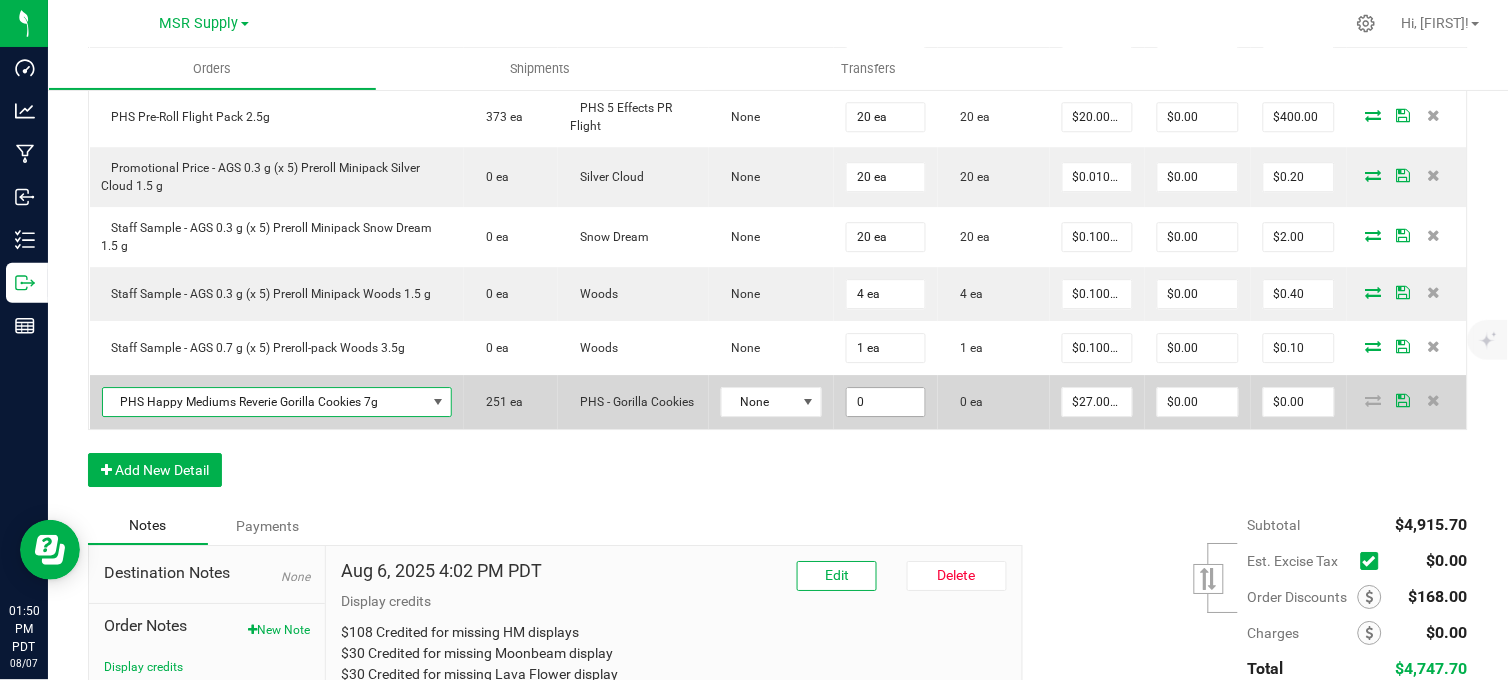 click on "0" at bounding box center (886, 402) 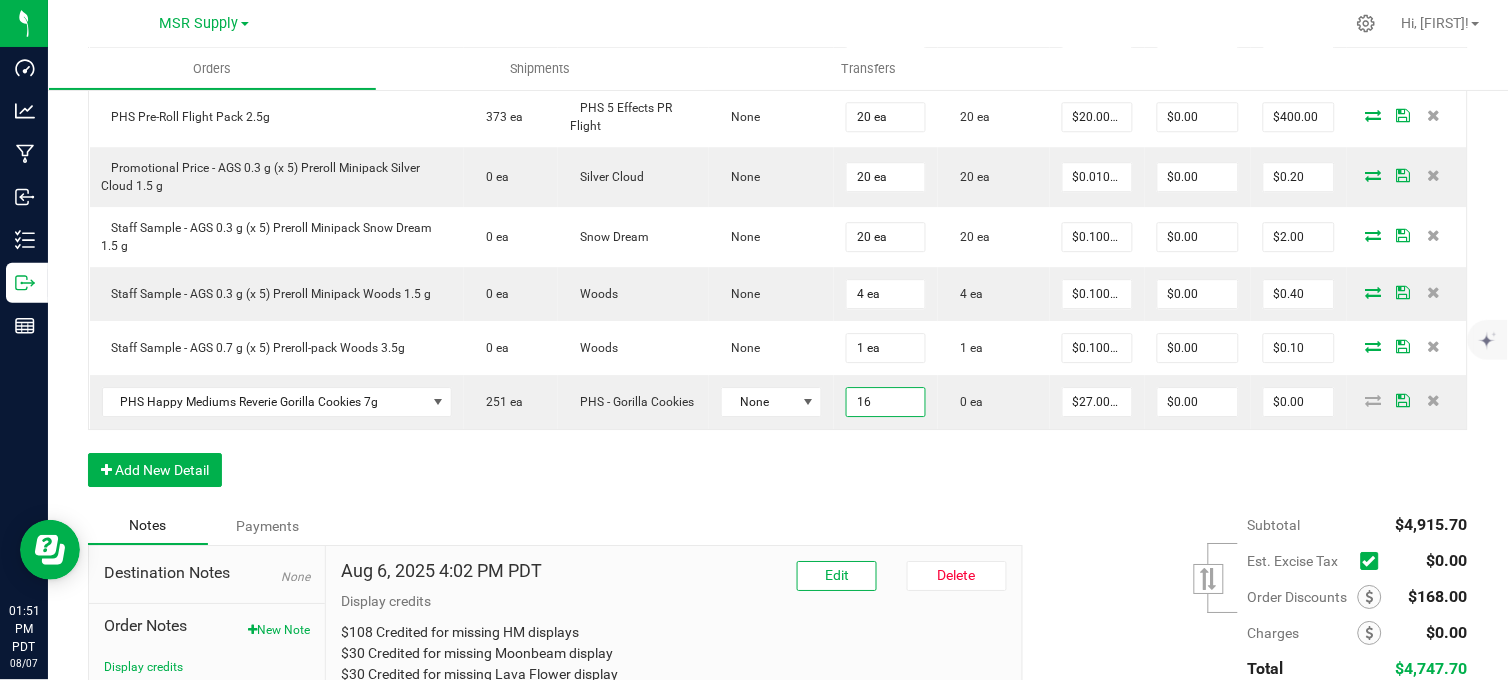 type on "16 ea" 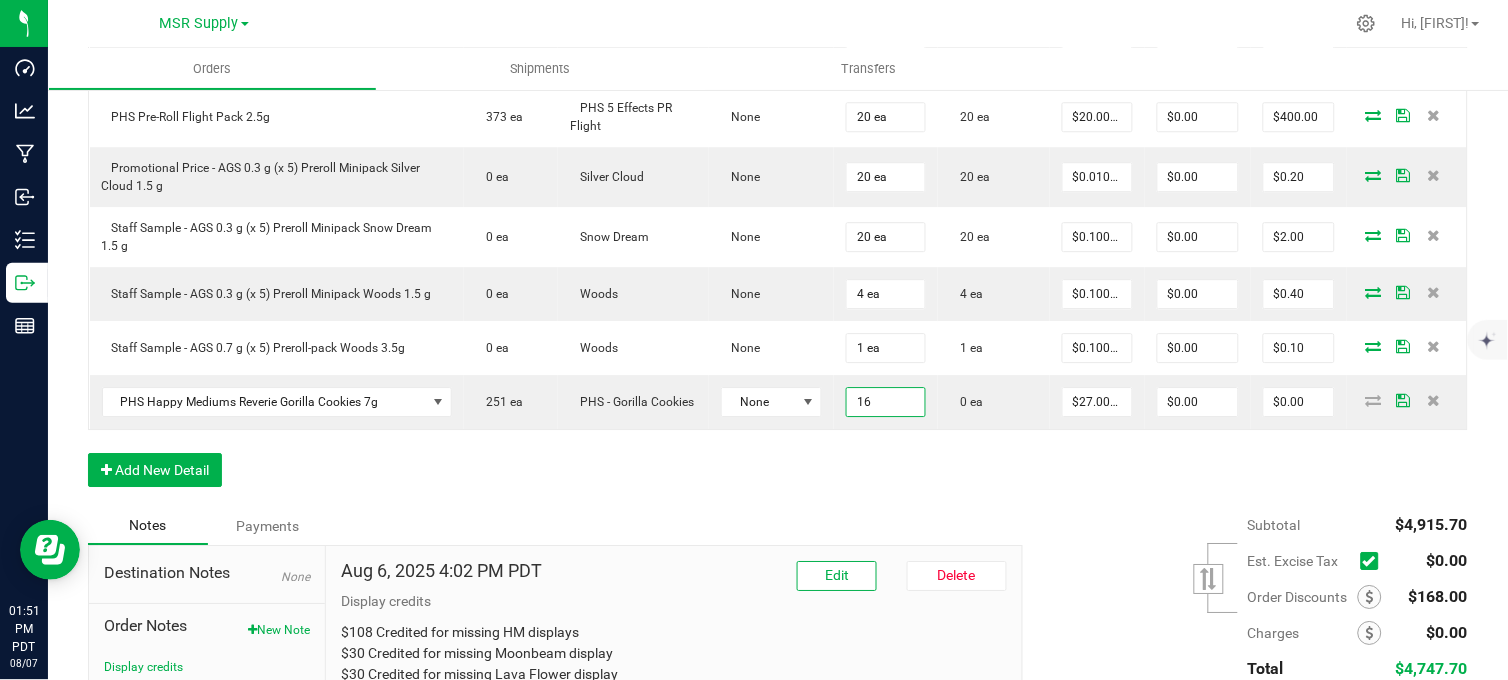 type on "$432.00" 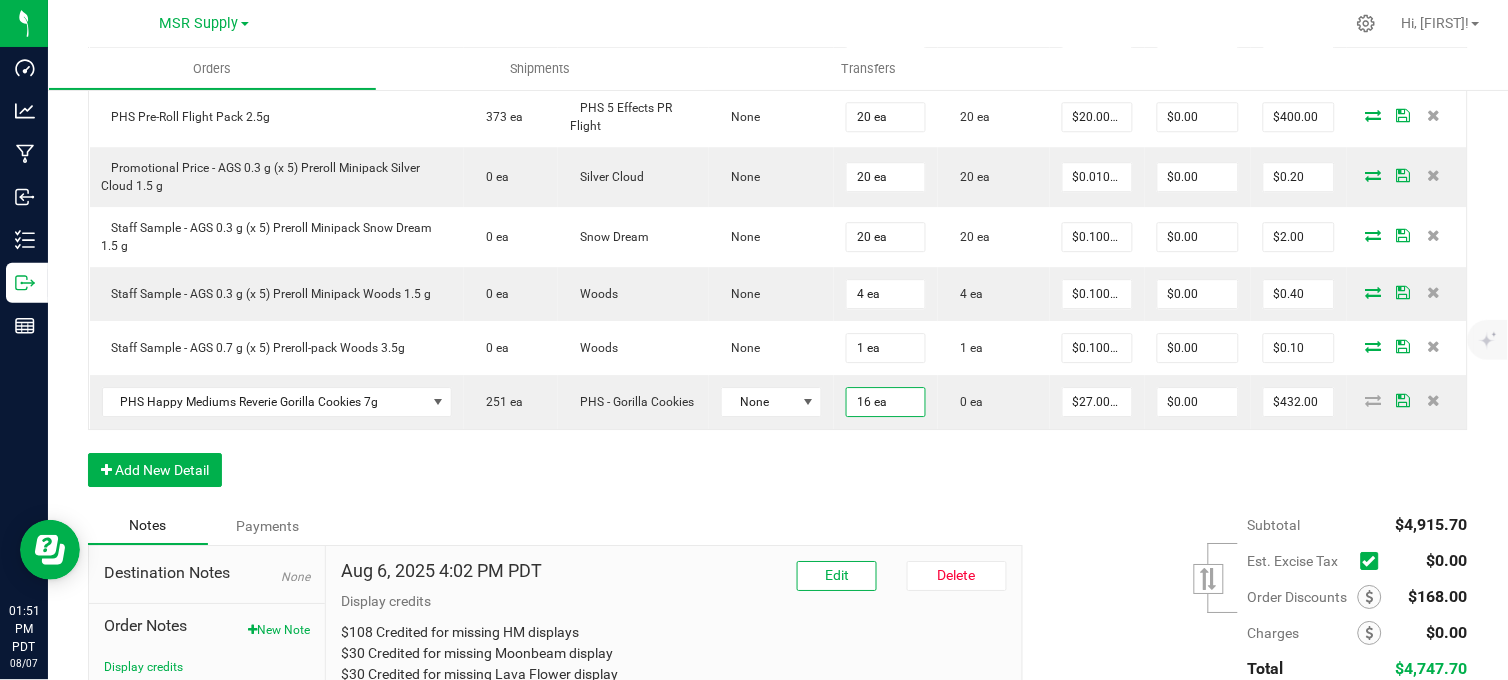 click on "Subtotal
$4,915.70
Est. Excise Tax" at bounding box center [1238, 633] 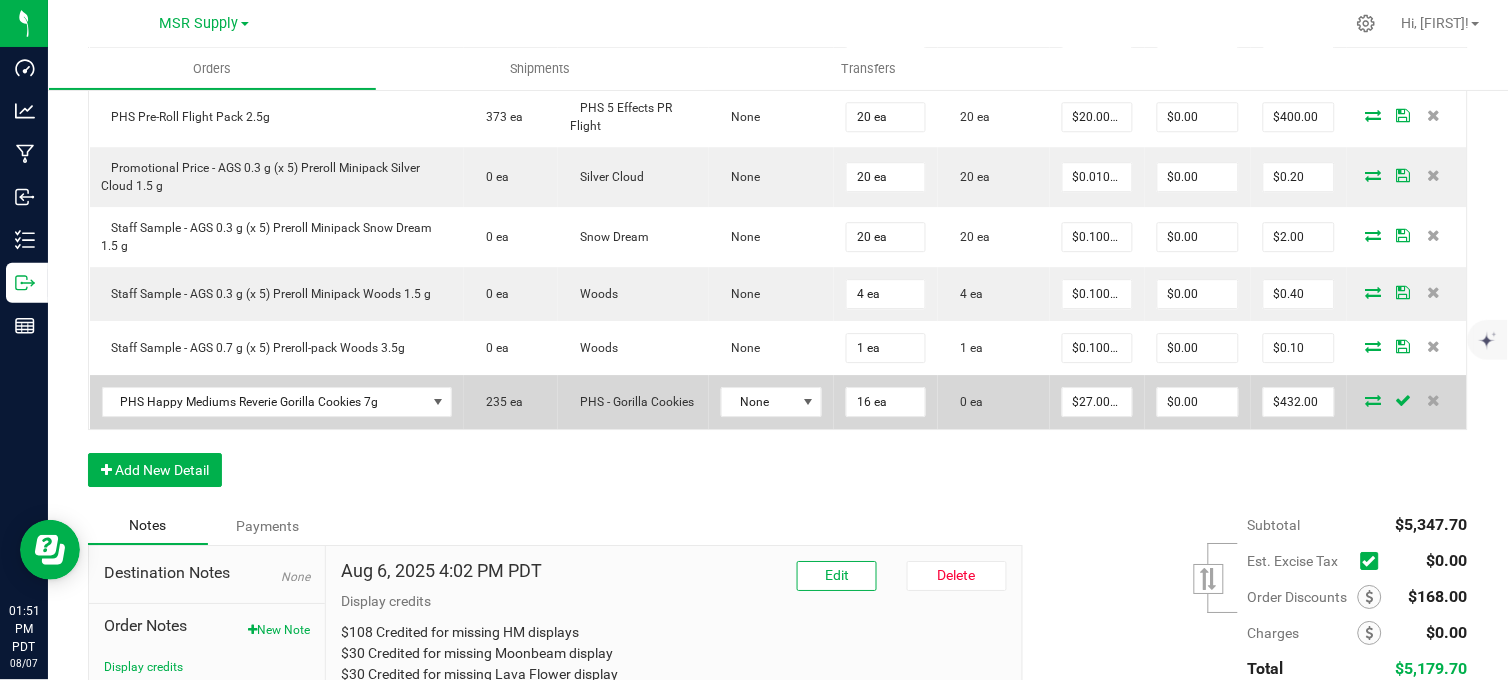 click at bounding box center [1374, 400] 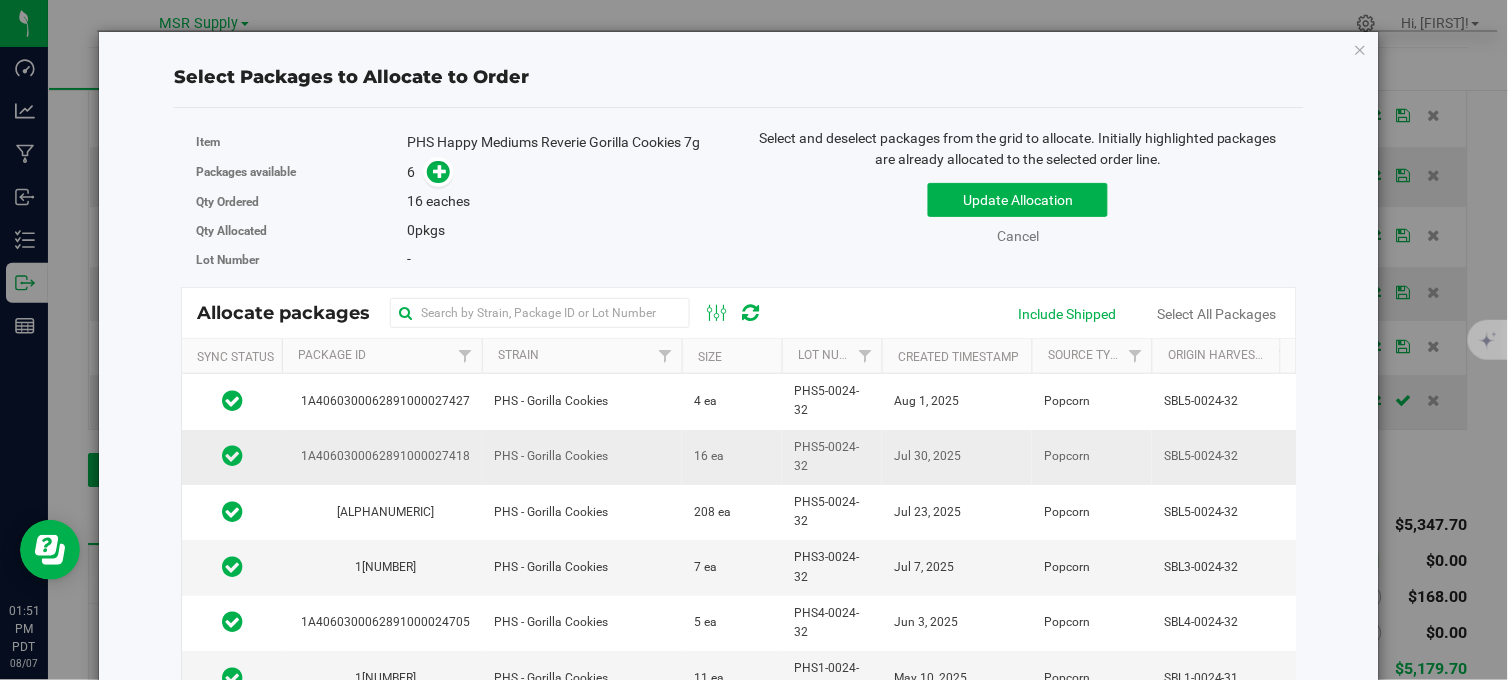 scroll, scrollTop: 0, scrollLeft: 475, axis: horizontal 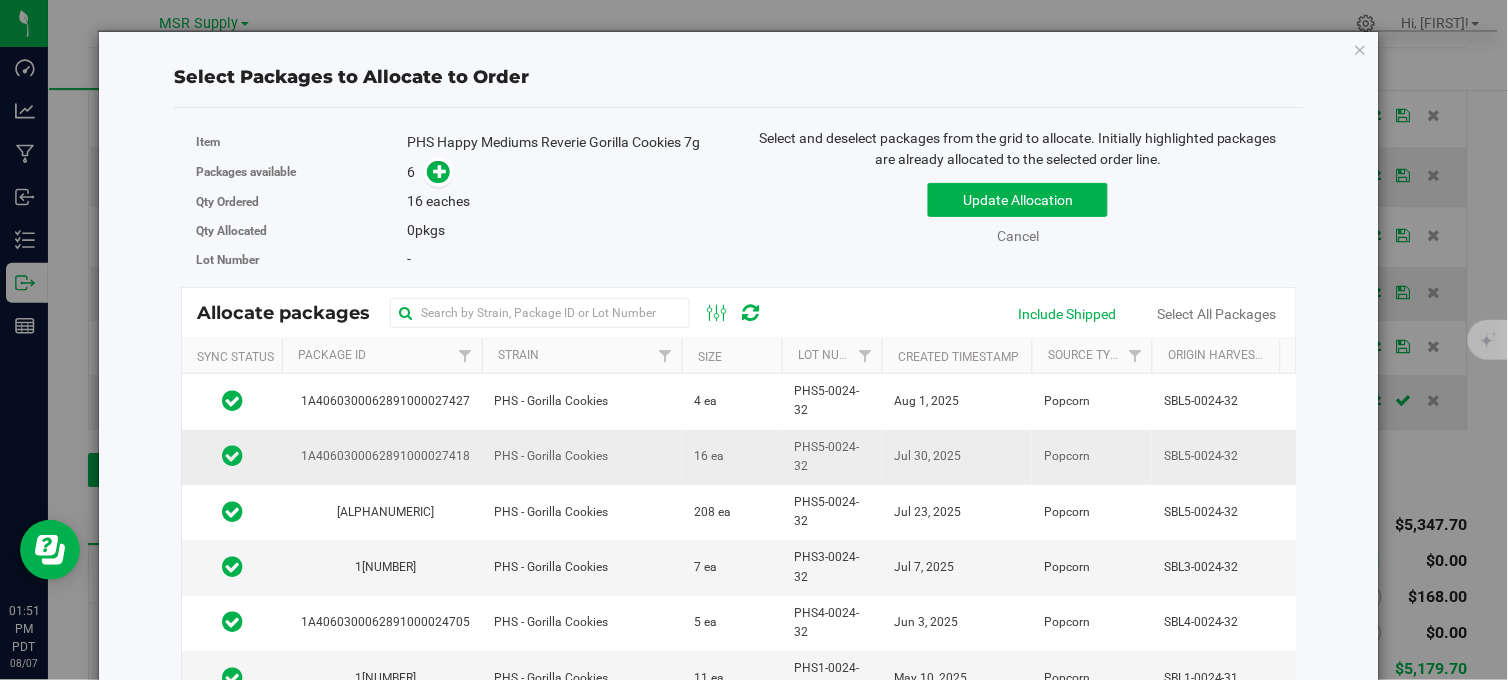 click on "PHS - Gorilla Cookies" at bounding box center (582, 457) 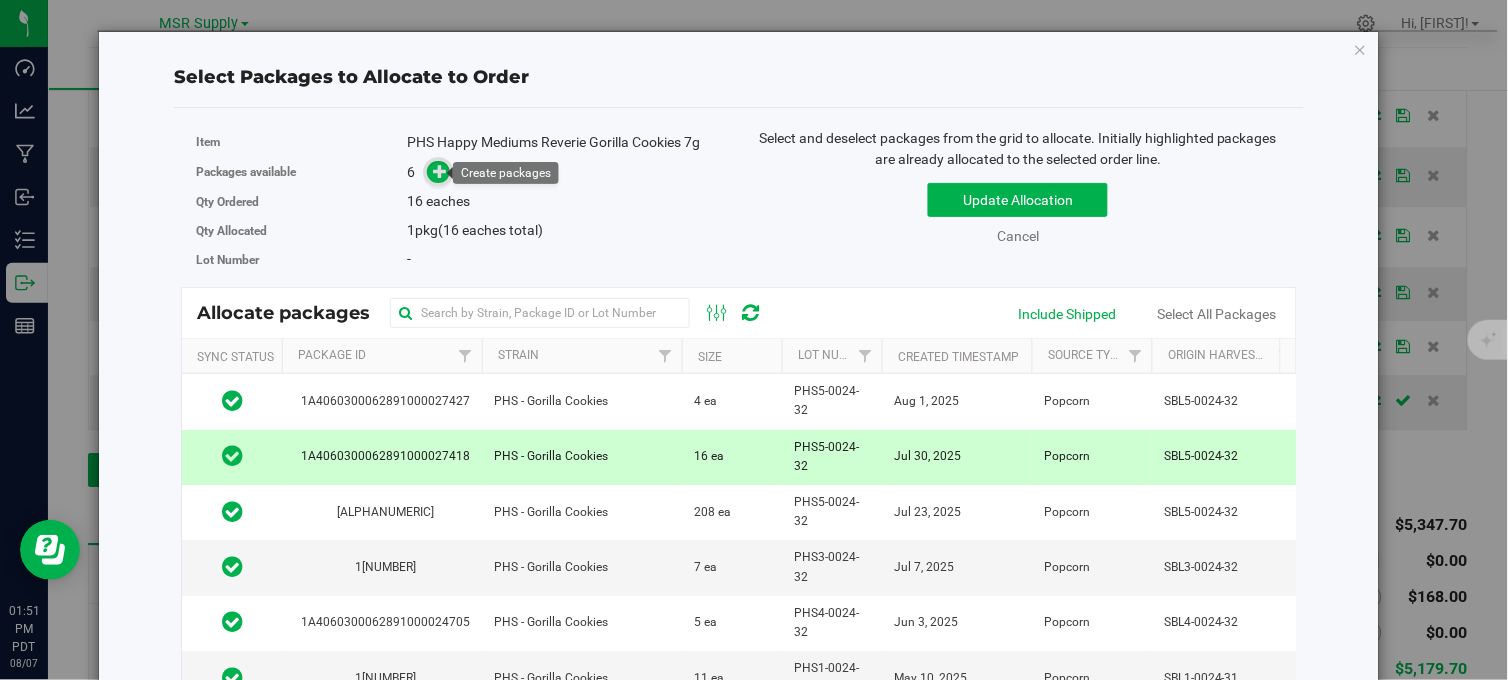 click at bounding box center [440, 171] 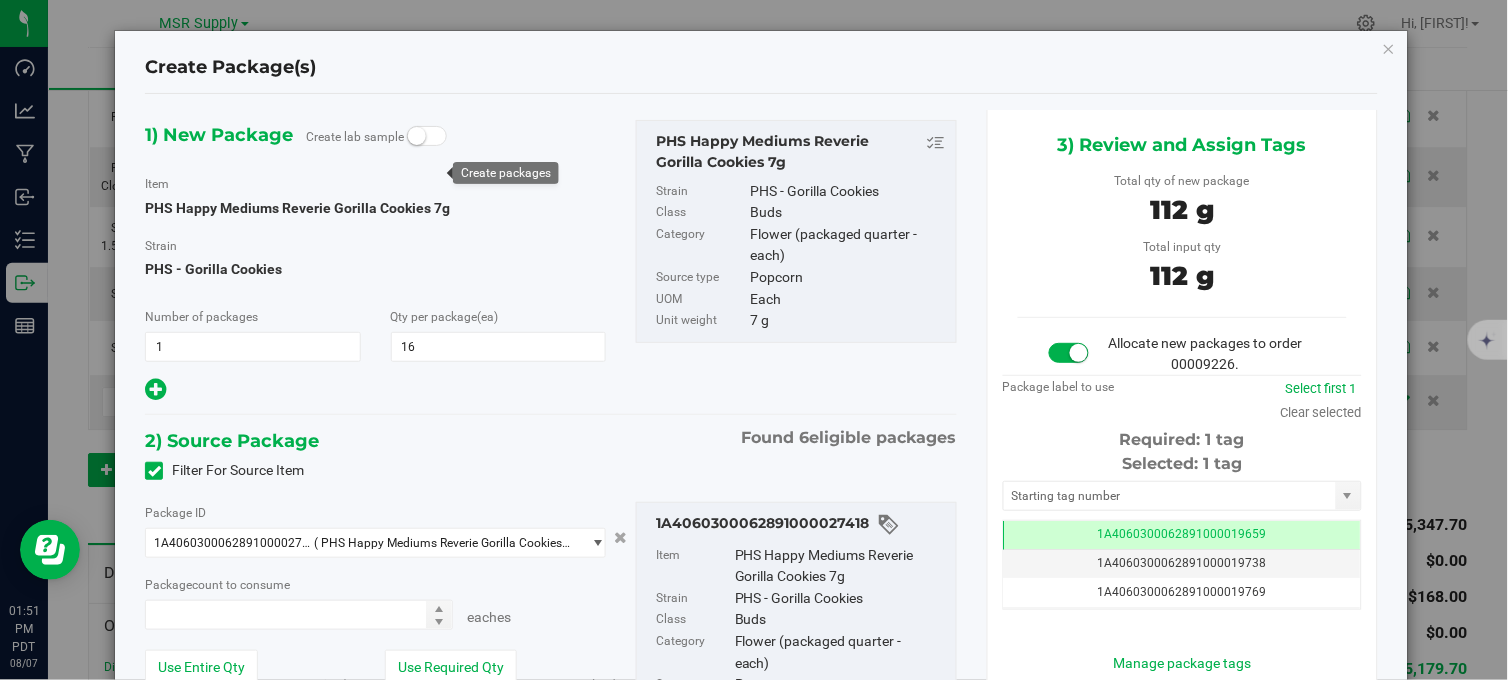 type on "16 ea" 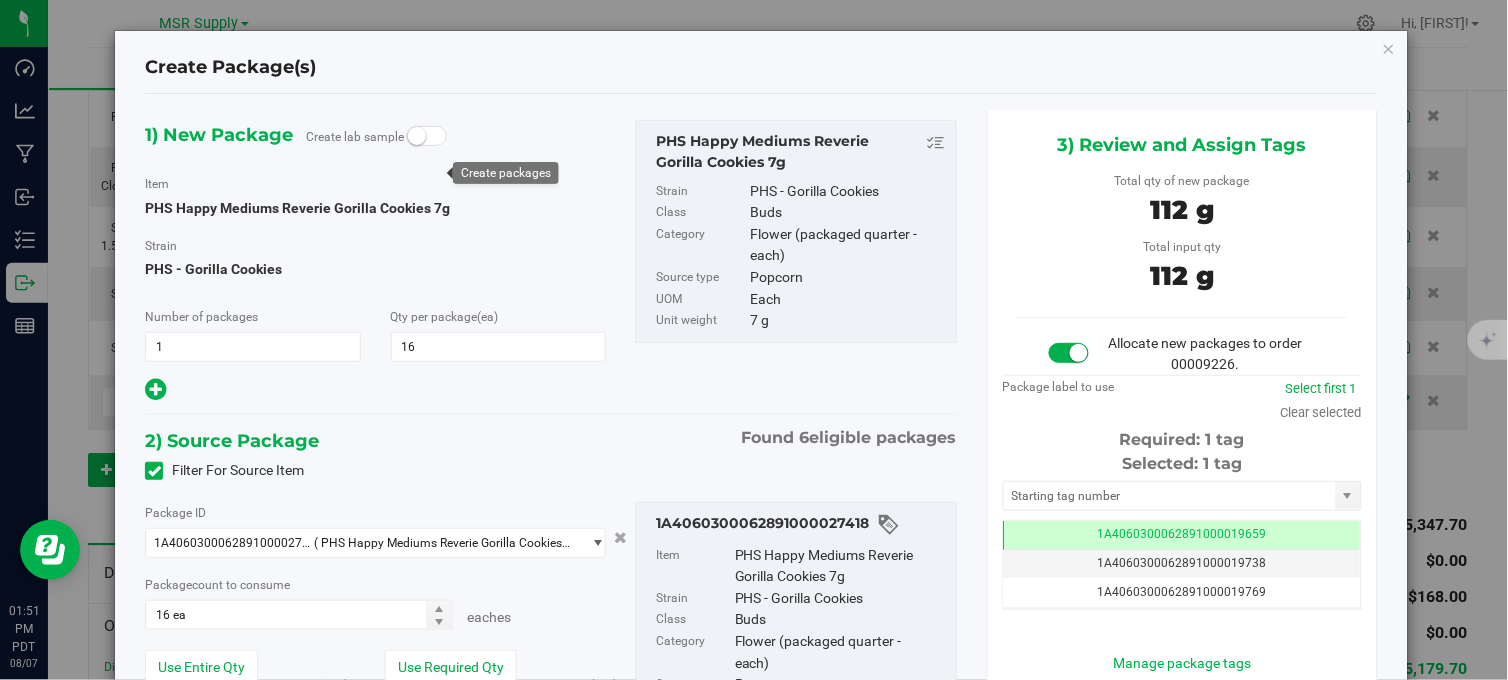 scroll, scrollTop: 0, scrollLeft: -1, axis: horizontal 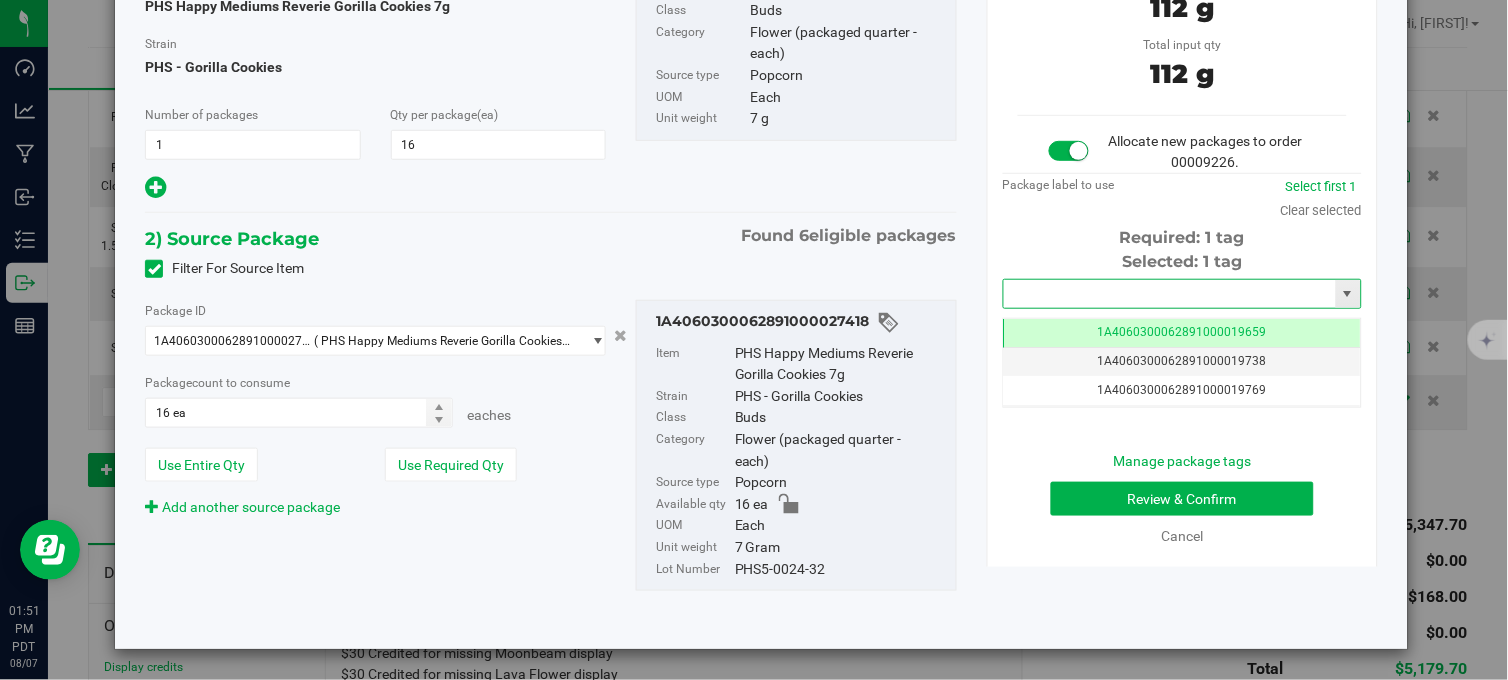 click at bounding box center [1170, 294] 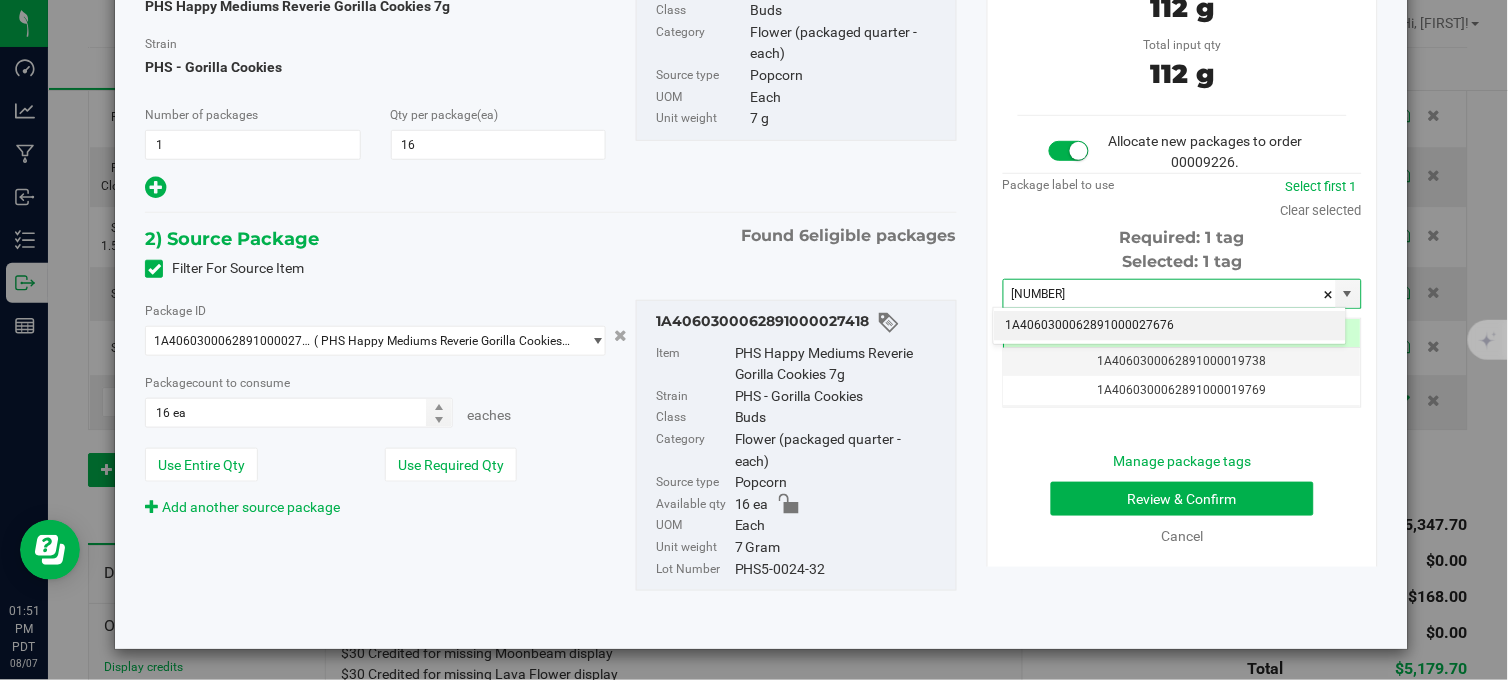 click on "1A4060300062891000027676" at bounding box center (1170, 326) 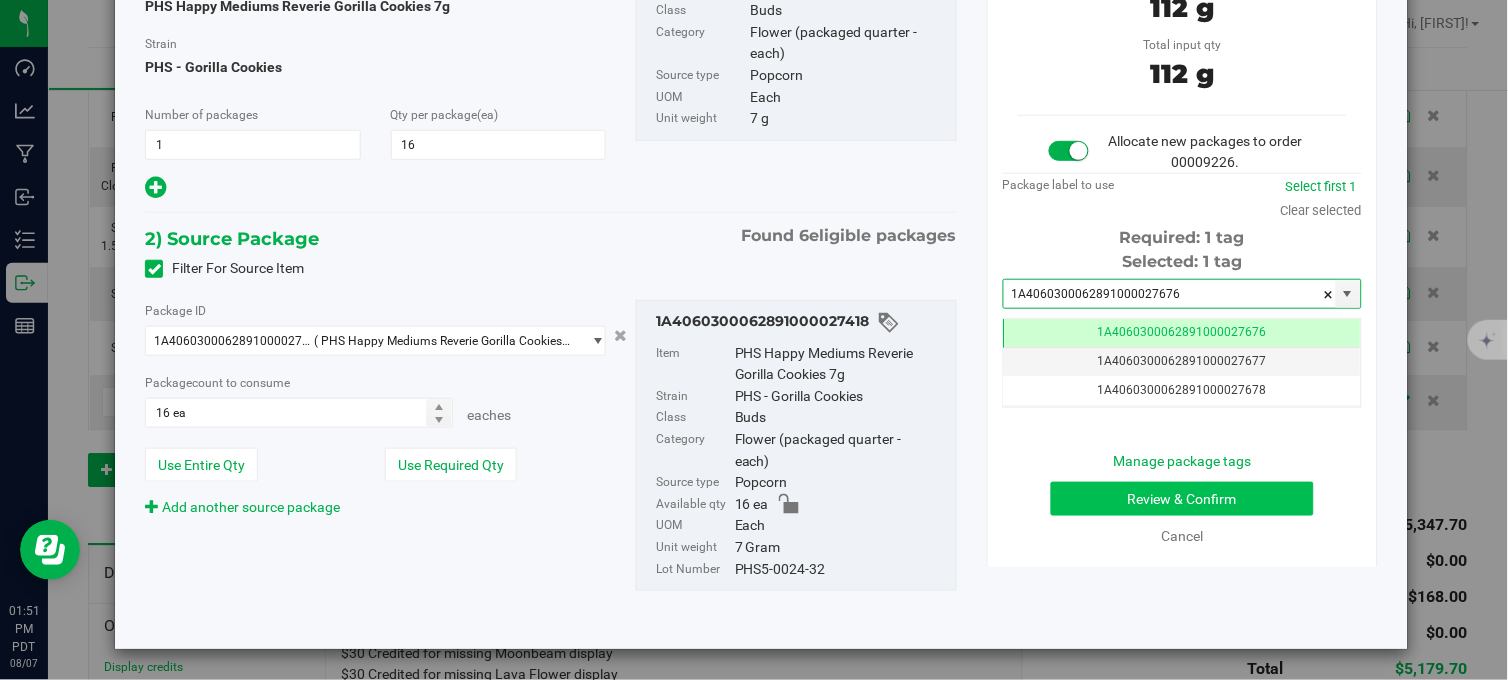 type on "1A4060300062891000027676" 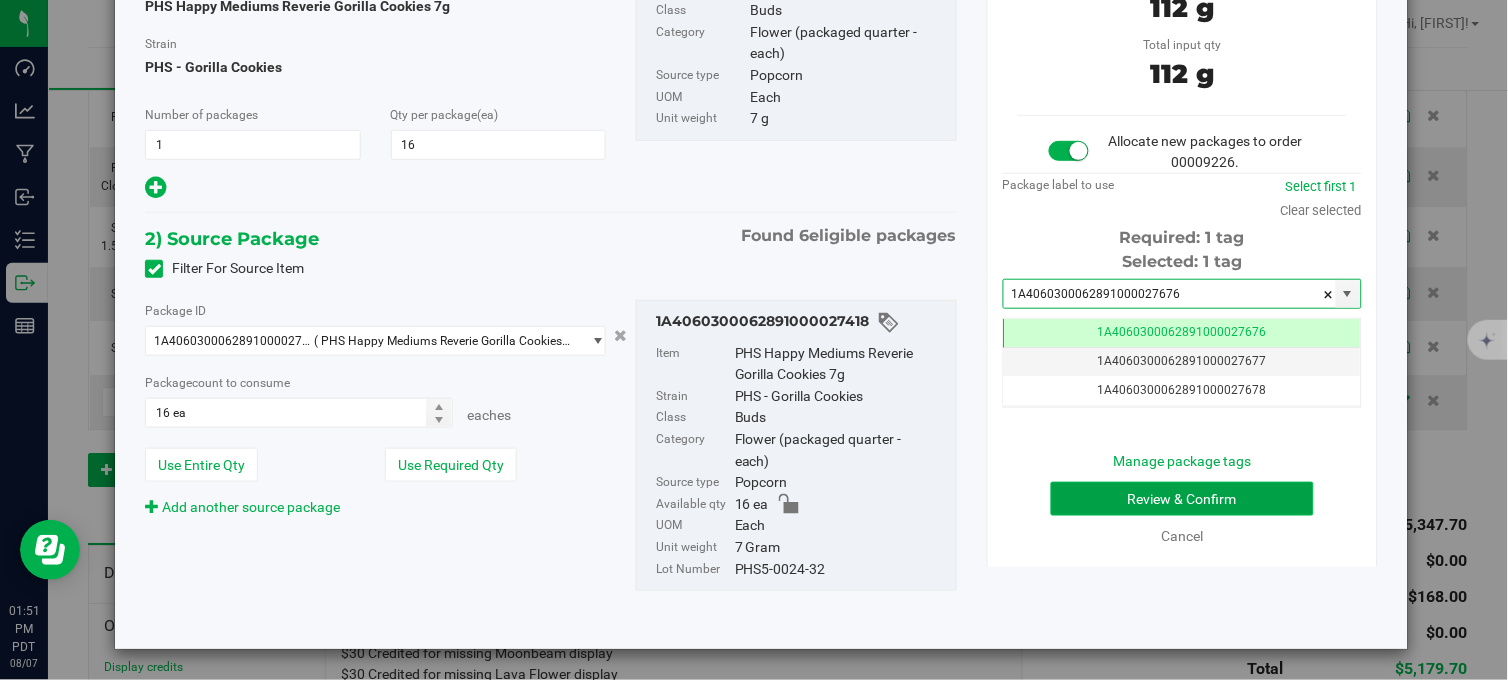 click on "Review & Confirm" at bounding box center [1182, 499] 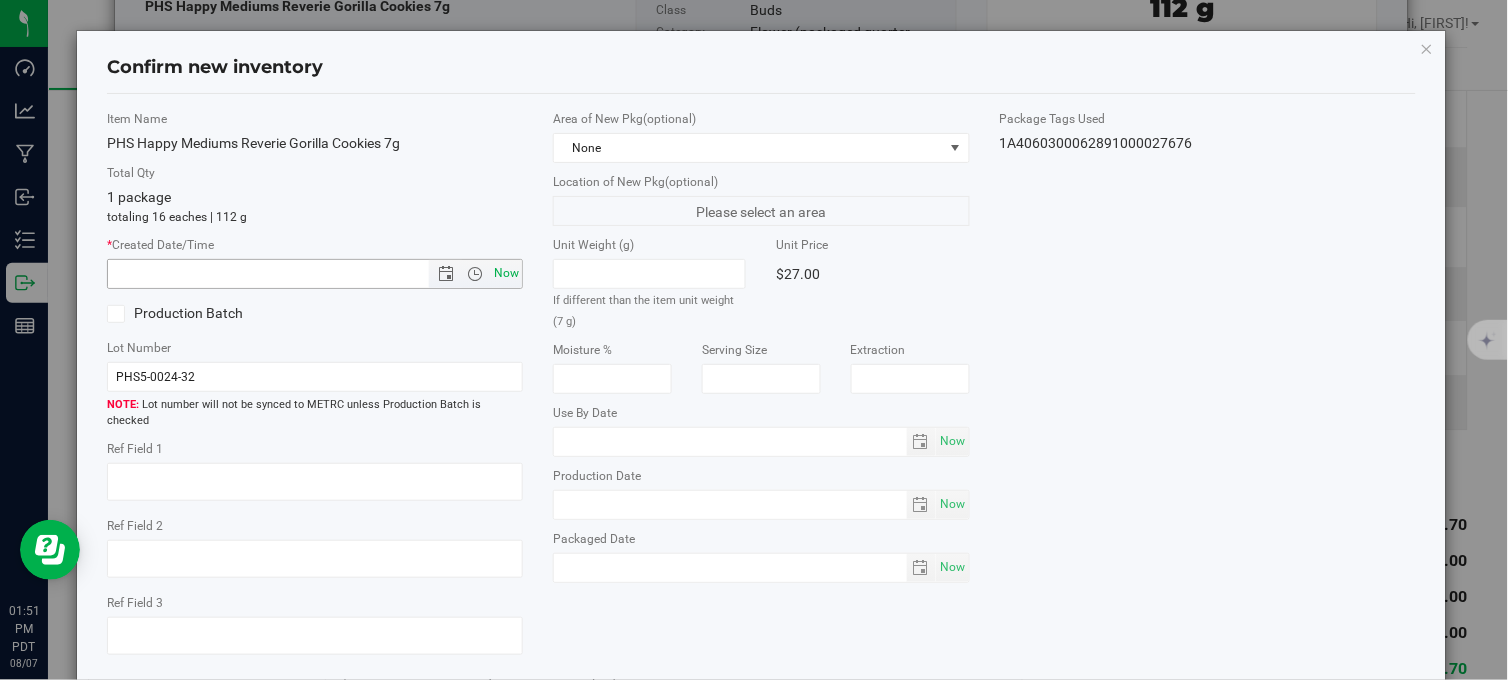 click on "Now" at bounding box center [507, 273] 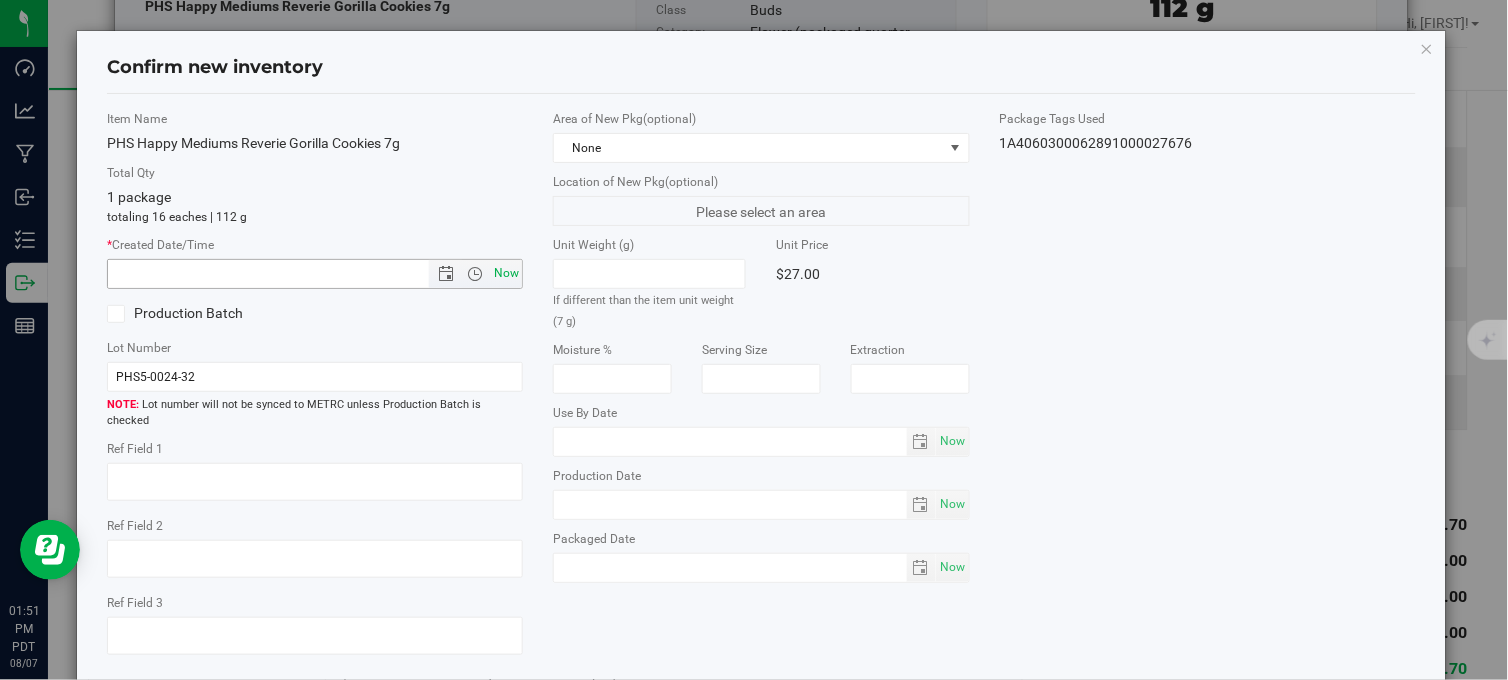 type on "8/7/2025 1:51 PM" 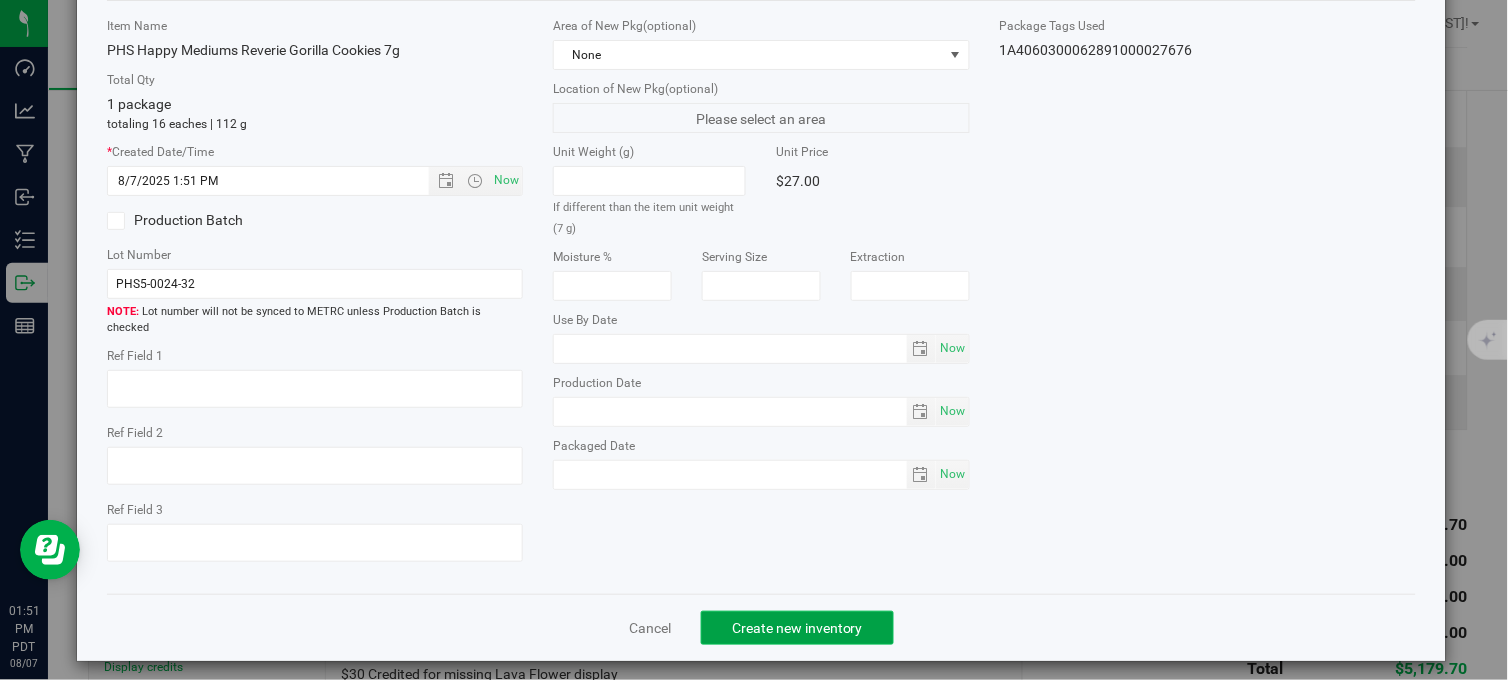 click on "Create new inventory" 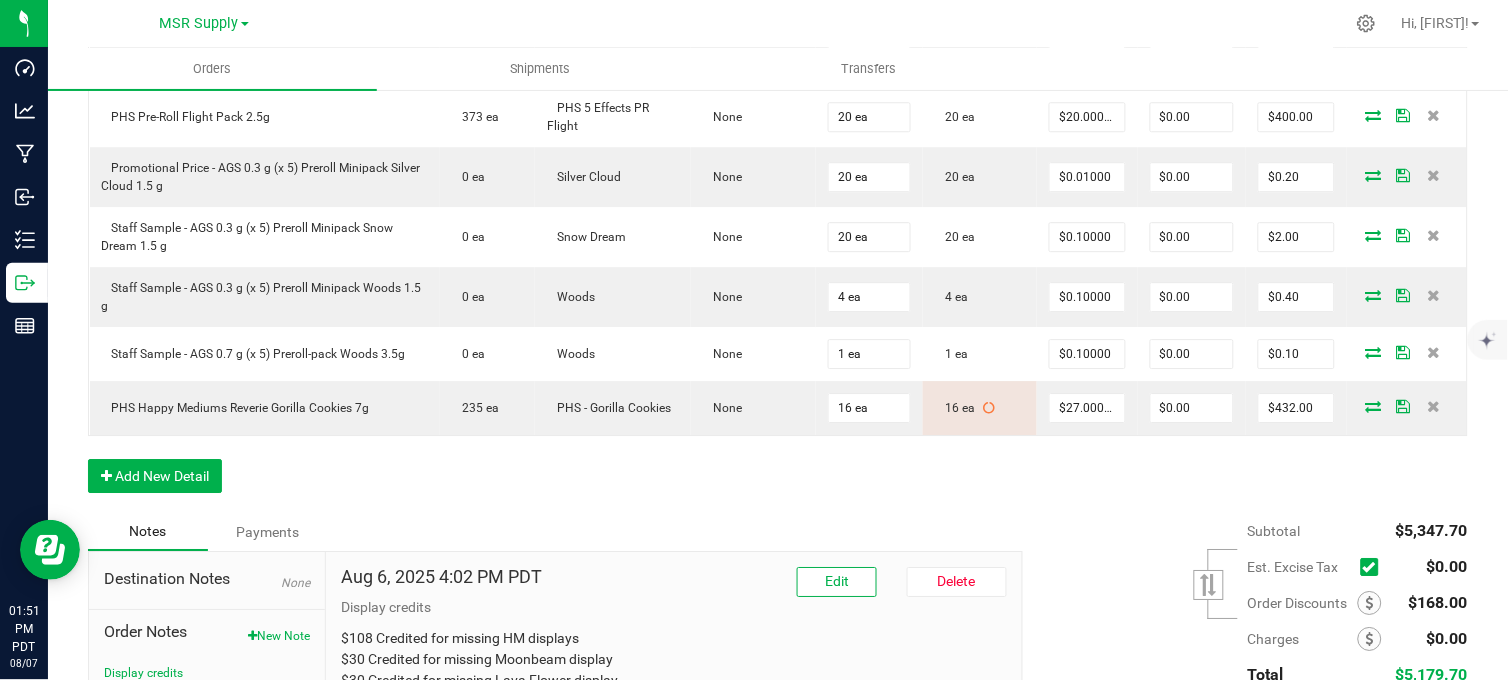 click on "Order Details Print All Labels Item  Sellable  Strain  Lot Number  Qty Ordered Qty Allocated Unit Price Line Discount Total Actions  PHS Happy Mediums Reverie Muse 7g   361 ea   PHS-Muse   None  32 ea  32 ea  $27.00000 $0.00 $864.00  PHS Happy Mediums Vibration Hawaiian Headband 7g   264 ea   PHS-Hawaiian Headband   None  16 ea  16 ea  $27.00000 $0.00 $432.00  PHS Happy Mediums High Frequency Super Berry Crush 7g   27 ea   PHS-Super Berry Crush   None  16 ea  16 ea  $27.00000 $0.00 $432.00  AGS Eighth Moonbeam - 16 CT   194 ea   Moonbeam   None  16 ea  16 ea  $30.00000 $0.00 $480.00  AGS Eighth Lava Flower - 16 CT   8 ea   Lava Flower   None  16 ea  16 ea  $30.00000 $0.00 $480.00  PHS Pre-Roll Dreamcatcher Couch Lock 1g   0 ea   PHS-Couch Lock   None  40 ea  40 ea  $6.50000 $0.00 $260.00  PHS Pre-Roll Dreamcatcher Snoozeberry 1g   0 ea   PHS-Snoozeberry   None  20 ea  20 ea  $6.50000 $0.00 $130.00  AGS Pre-roll Night Sky 1 g   732 ea   Night Sky   None  20 ea  20 ea  $8.00000" at bounding box center (778, -29) 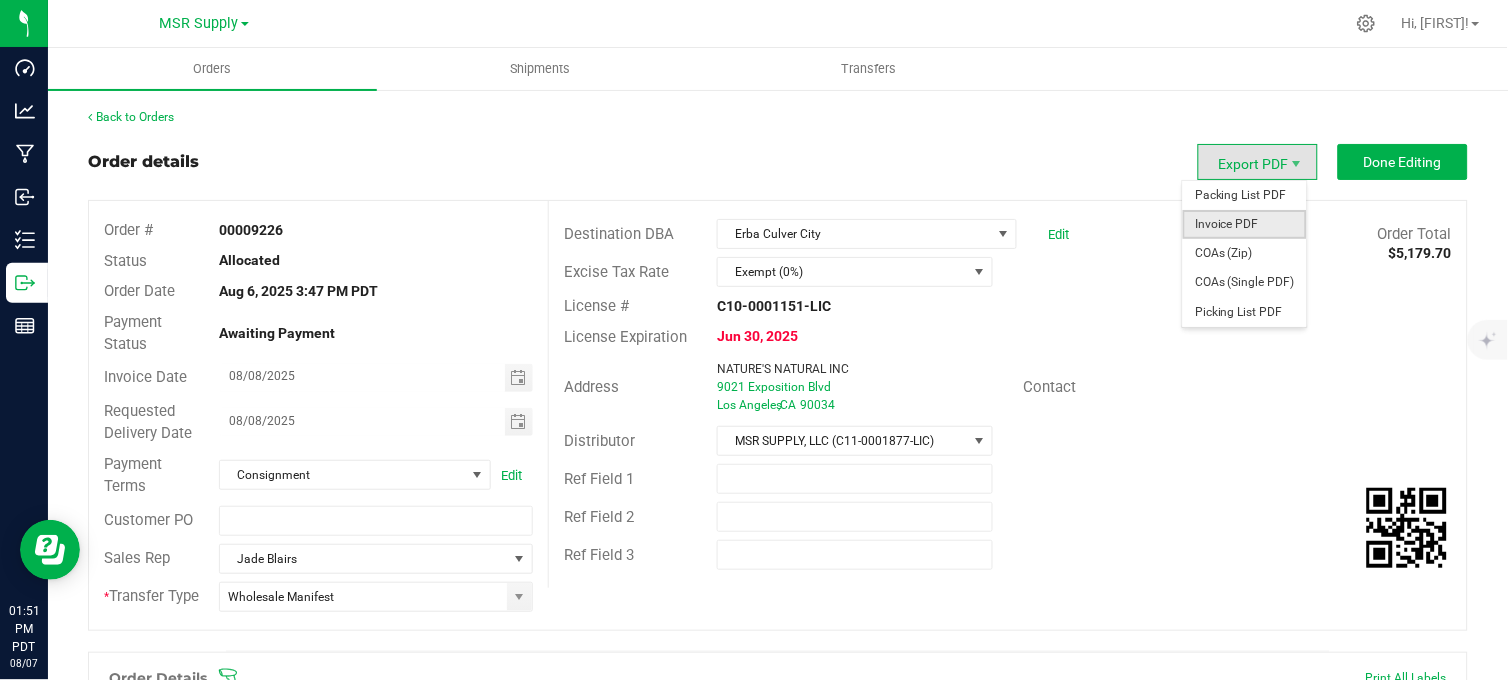 click on "Invoice PDF" at bounding box center (1245, 224) 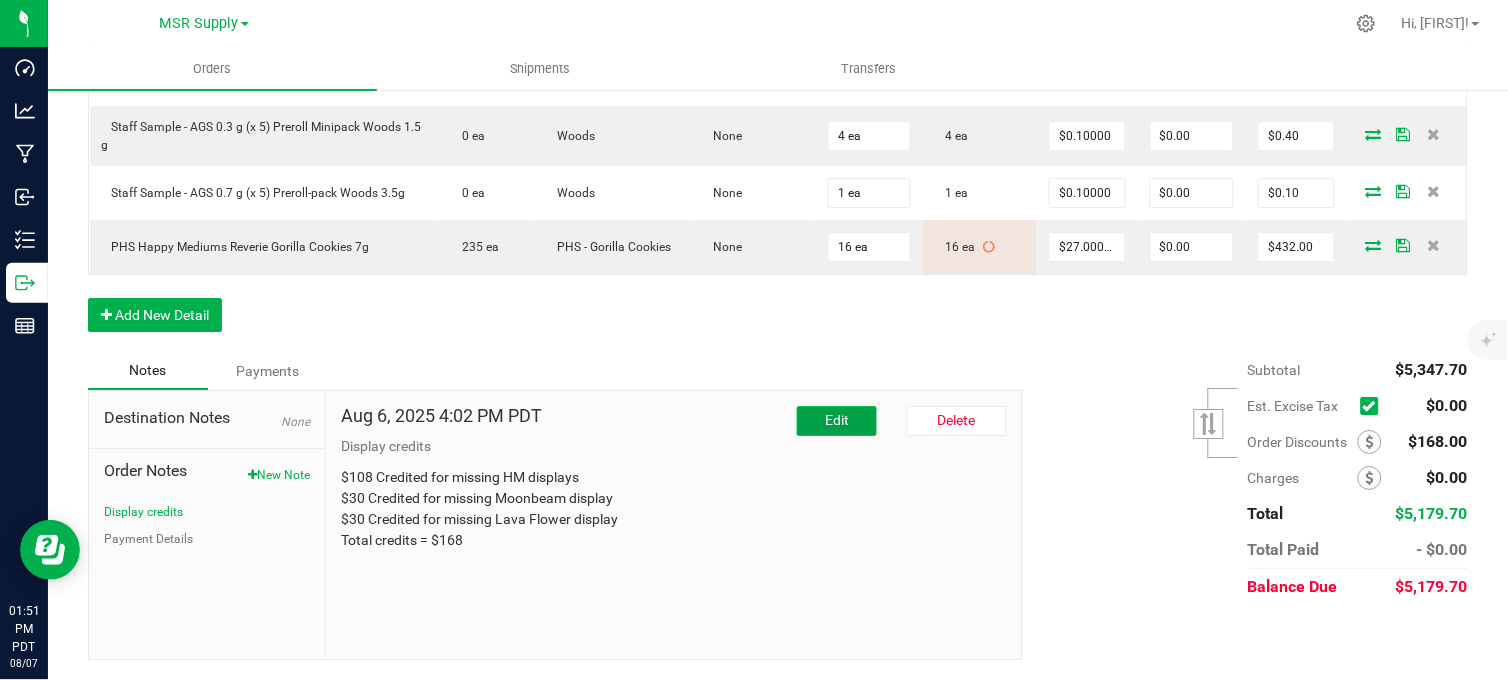 click on "Edit" at bounding box center (837, 421) 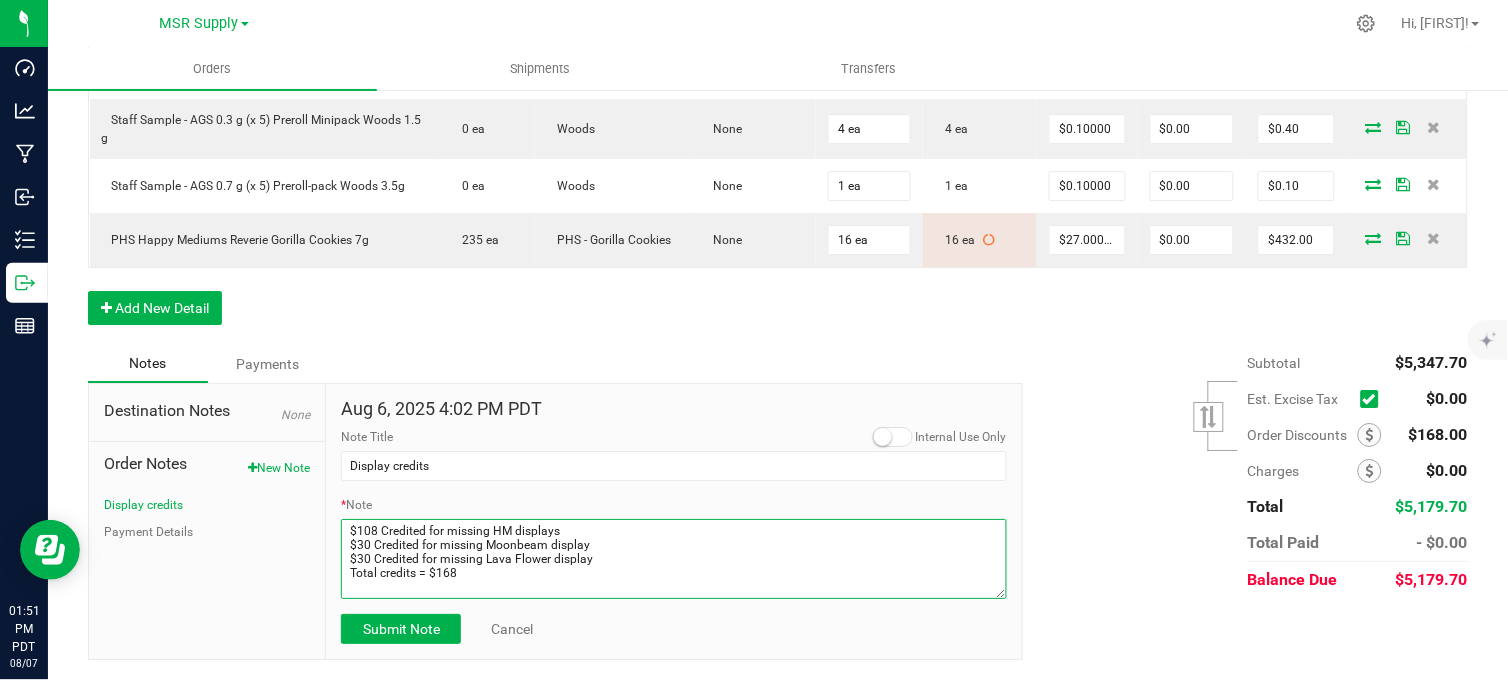 click on "*
Note" at bounding box center [674, 559] 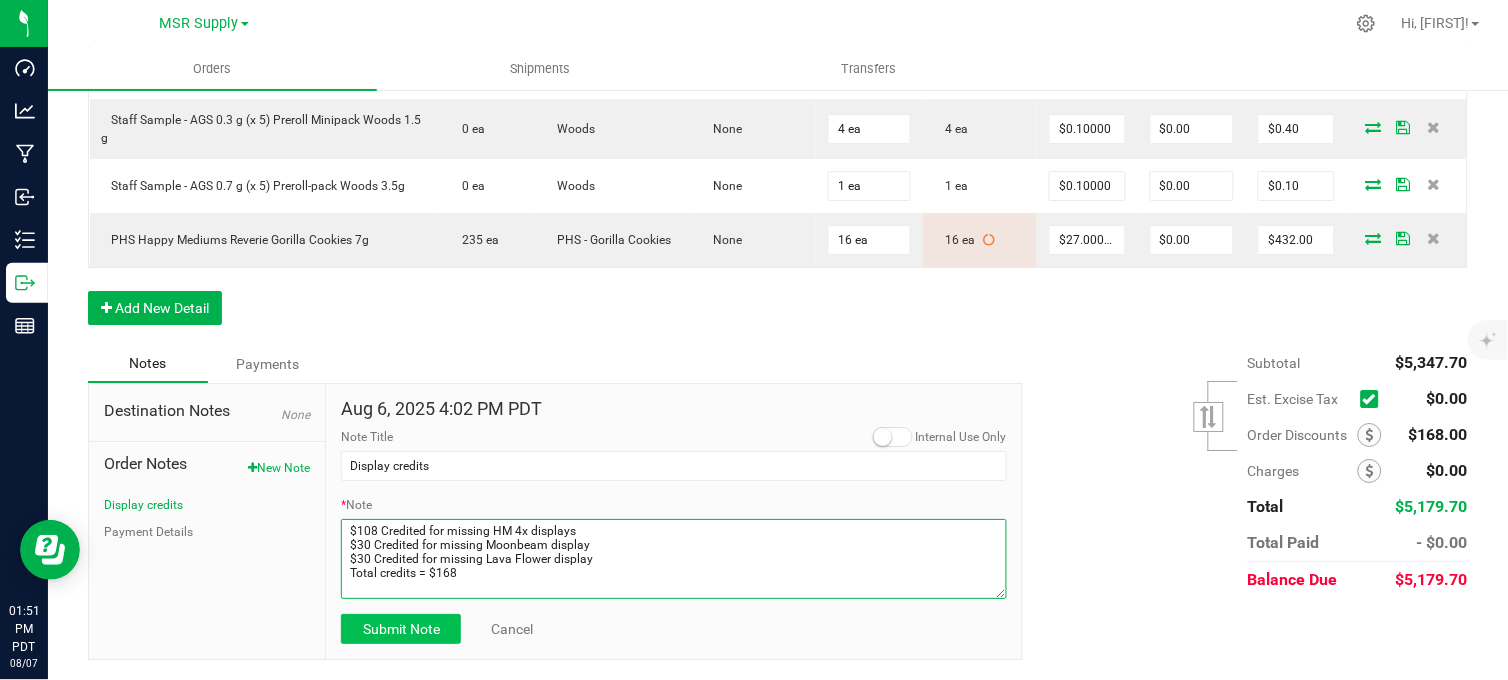 type on "$108 Credited for missing HM 4x displays
$30 Credited for missing Moonbeam display
$30 Credited for missing Lava Flower display
Total credits = $168" 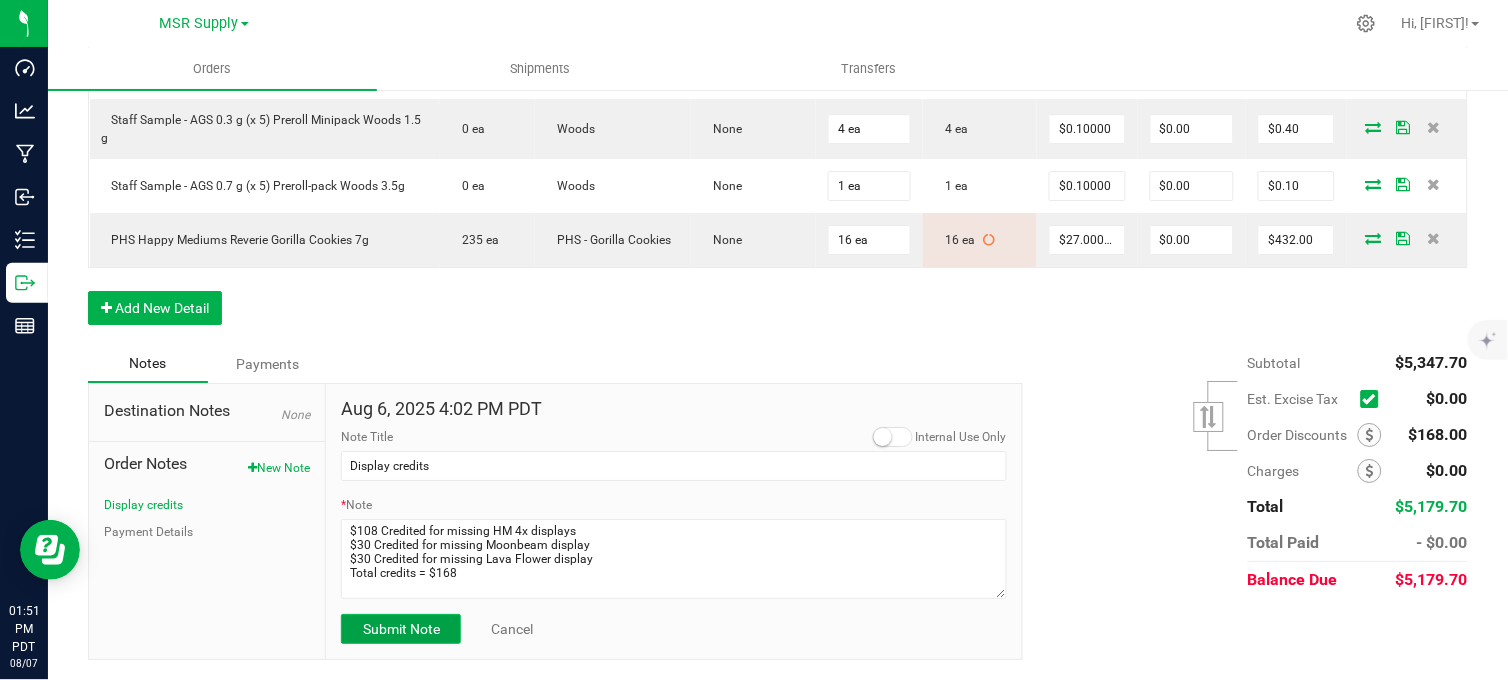 click on "Submit Note" at bounding box center [401, 629] 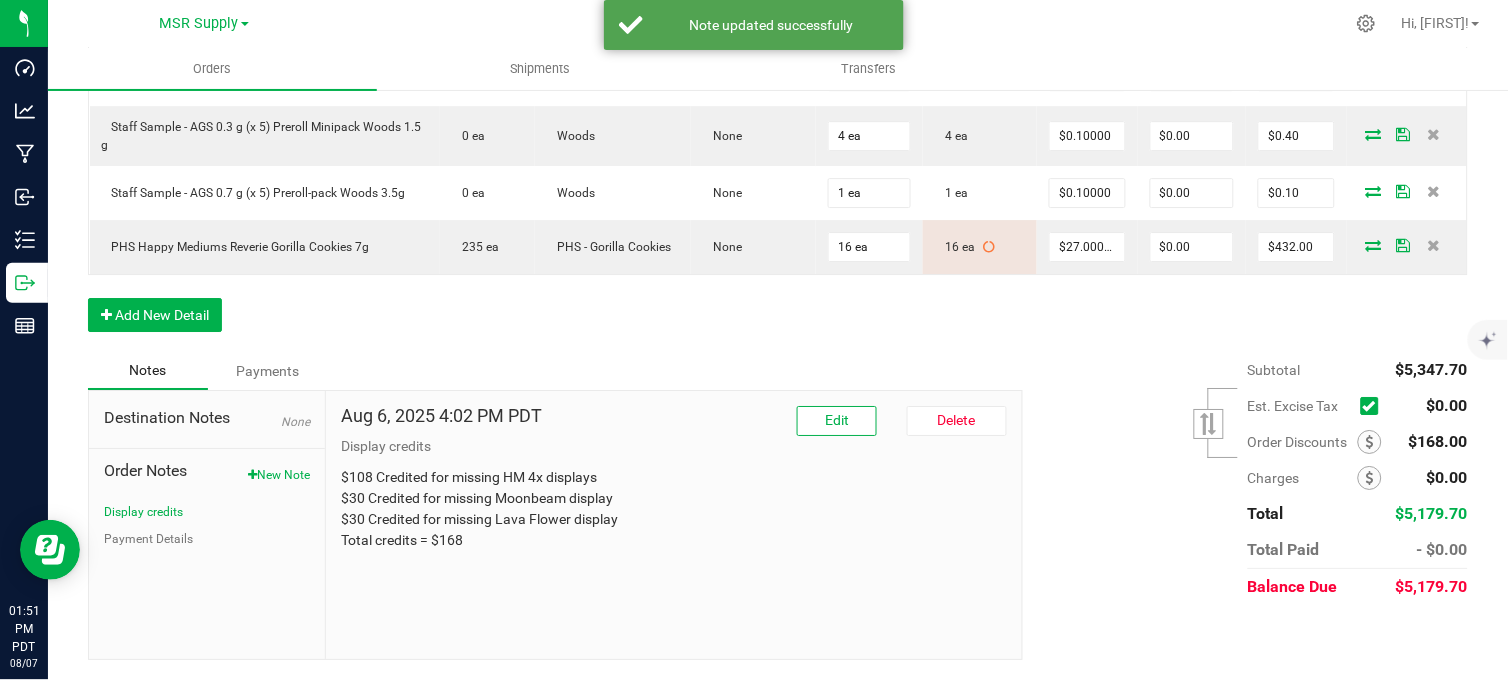 click on "Order Details Print All Labels Item  Sellable  Strain  Lot Number  Qty Ordered Qty Allocated Unit Price Line Discount Total Actions  PHS Happy Mediums Reverie Muse 7g   361 ea   PHS-Muse   None  32 ea  32 ea  $27.00000 $0.00 $864.00  PHS Happy Mediums Vibration Hawaiian Headband 7g   264 ea   PHS-Hawaiian Headband   None  16 ea  16 ea  $27.00000 $0.00 $432.00  PHS Happy Mediums High Frequency Super Berry Crush 7g   27 ea   PHS-Super Berry Crush   None  16 ea  16 ea  $27.00000 $0.00 $432.00  AGS Eighth Moonbeam - 16 CT   194 ea   Moonbeam   None  16 ea  16 ea  $30.00000 $0.00 $480.00  AGS Eighth Lava Flower - 16 CT   8 ea   Lava Flower   None  16 ea  16 ea  $30.00000 $0.00 $480.00  PHS Pre-Roll Dreamcatcher Couch Lock 1g   0 ea   PHS-Couch Lock   None  40 ea  40 ea  $6.50000 $0.00 $260.00  PHS Pre-Roll Dreamcatcher Snoozeberry 1g   0 ea   PHS-Snoozeberry   None  20 ea  20 ea  $6.50000 $0.00 $130.00  AGS Pre-roll Night Sky 1 g   732 ea   Night Sky   None  20 ea  20 ea  $8.00000" at bounding box center [778, -190] 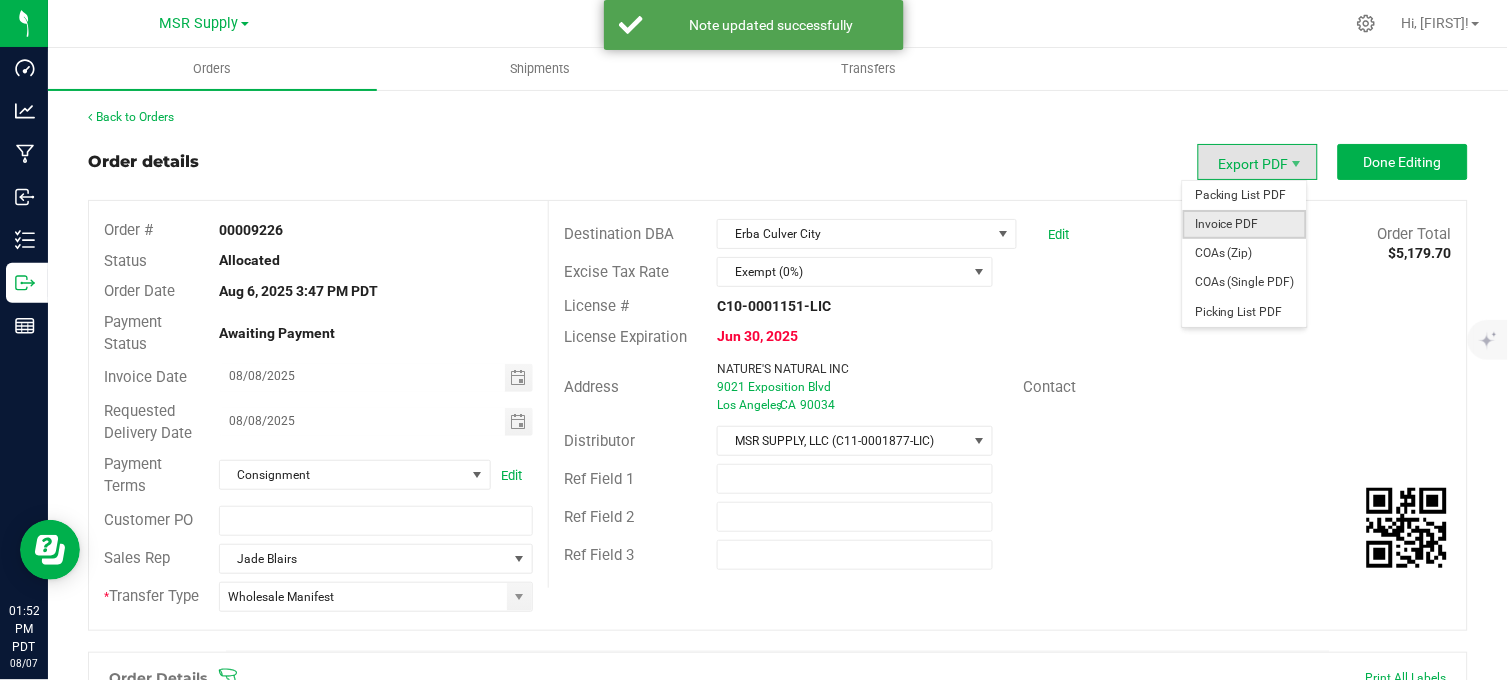 click on "Invoice PDF" at bounding box center [1245, 224] 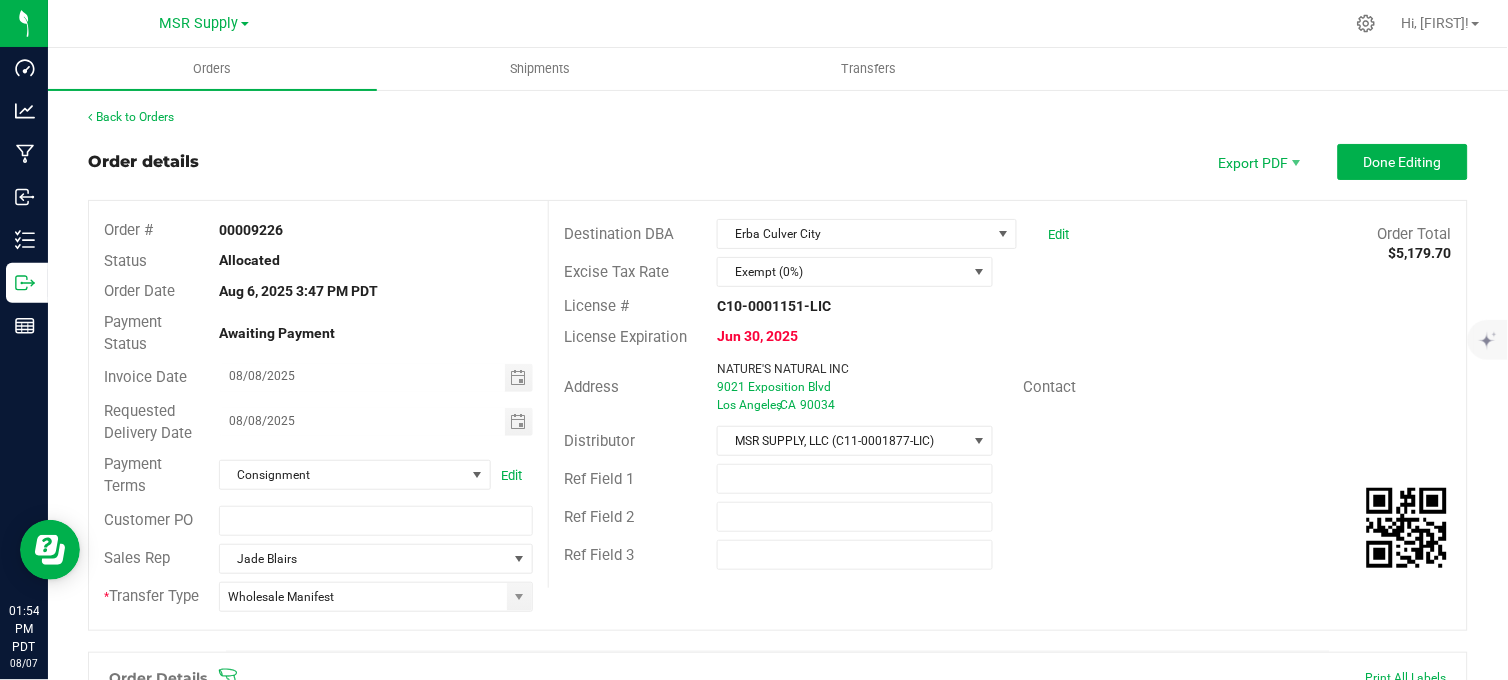 click on "Back to Orders
Order details   Export PDF   Done Editing   Order #   00009226   Status   Allocated   Order Date   Aug 6, 2025 3:47 PM PDT   Payment Status   Awaiting Payment   Invoice Date  08/08/2025  Requested Delivery Date  08/08/2025  Payment Terms  Consignment  Edit   Customer PO   Sales Rep  [FIRST] [LAST] *  Transfer Type  Wholesale Manifest  Destination DBA  Erba Culver City  Edit   Order Total   $5,179.70   Excise Tax Rate  Exempt (0%)  License #   C10-0001151-LIC   License Expiration   Jun 30, 2025   Address  NATURE'S NATURAL INC 9021 Exposition Blvd Los Angeles  ,  CA 90034  Contact   Distributor  MSR SUPPLY, LLC (C11-0001877-LIC)  Ref Field 1   Ref Field 2   Ref Field 3
Order Details Print All Labels Item  Sellable  Strain  Lot Number  Qty Ordered Qty Allocated Unit Price Line Discount Total 32 ea" at bounding box center [778, 1075] 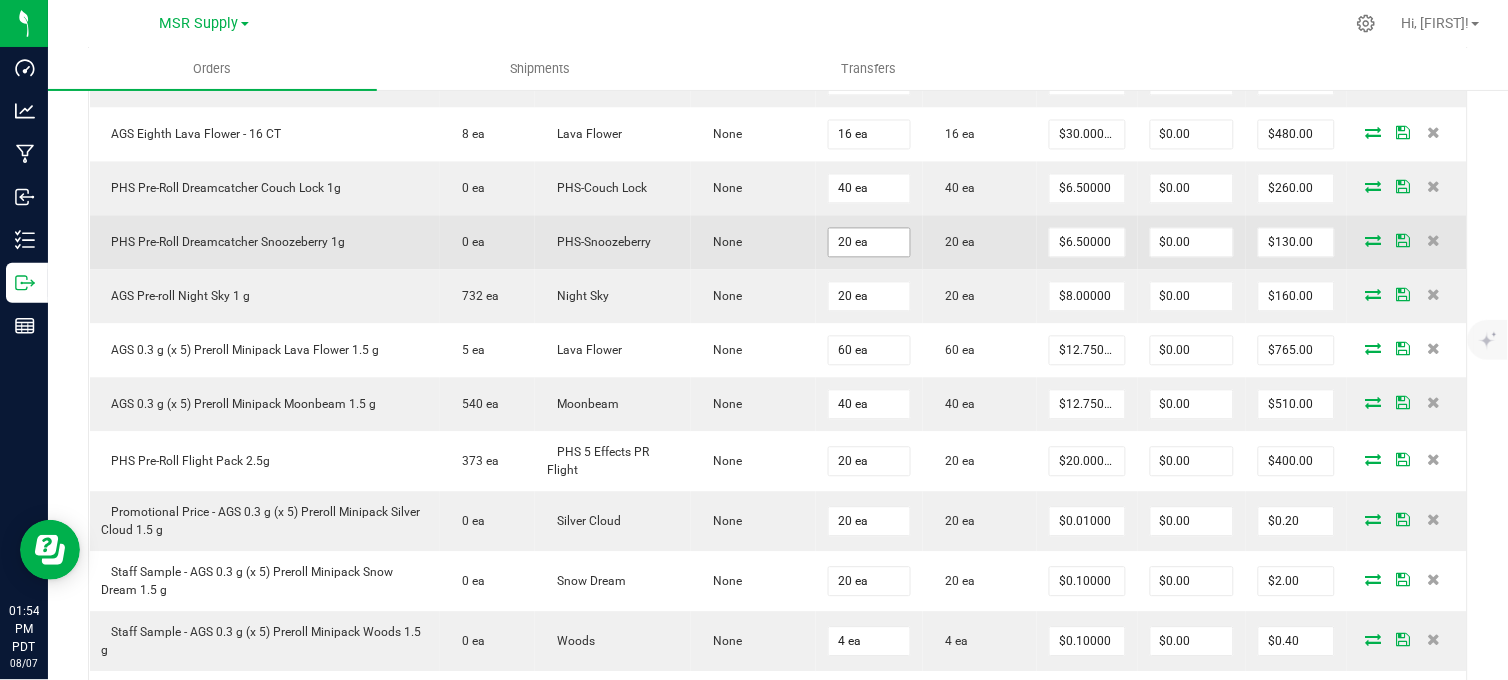 scroll, scrollTop: 888, scrollLeft: 0, axis: vertical 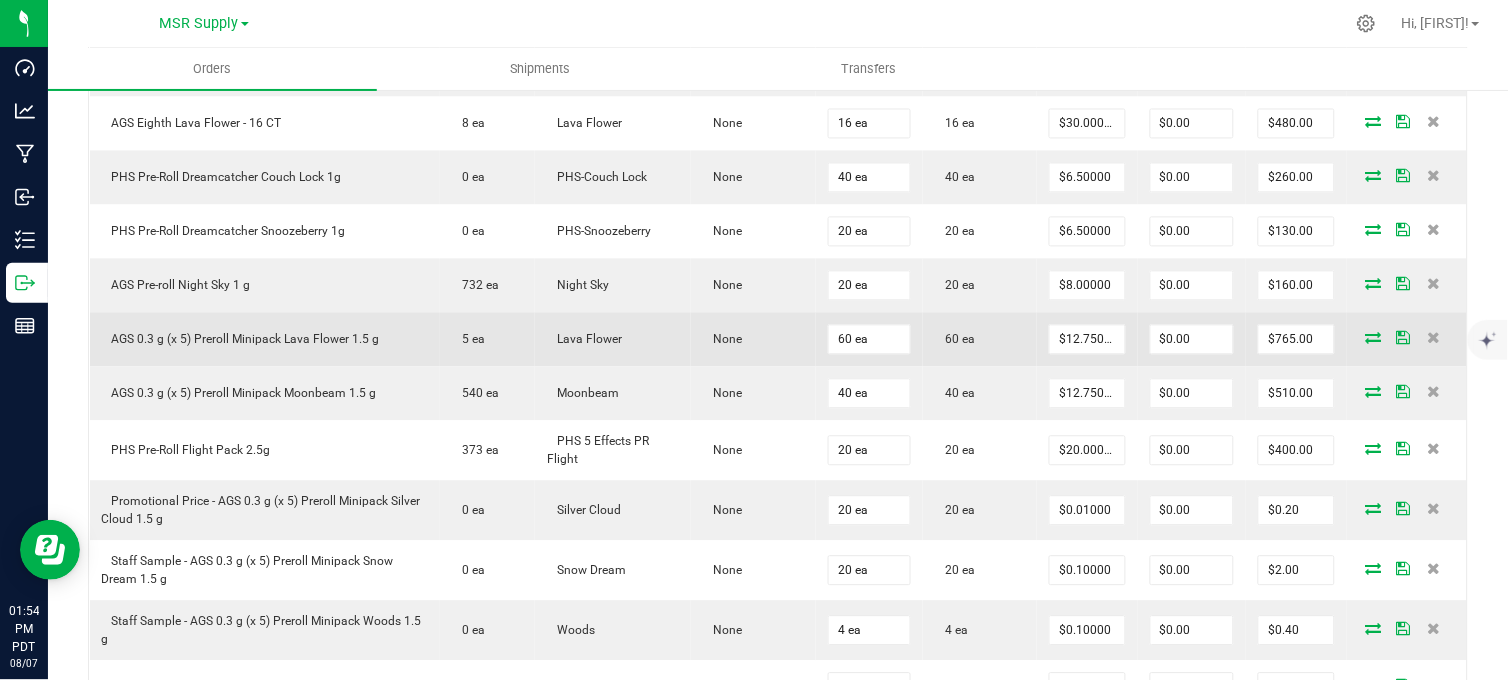 click at bounding box center [1374, 338] 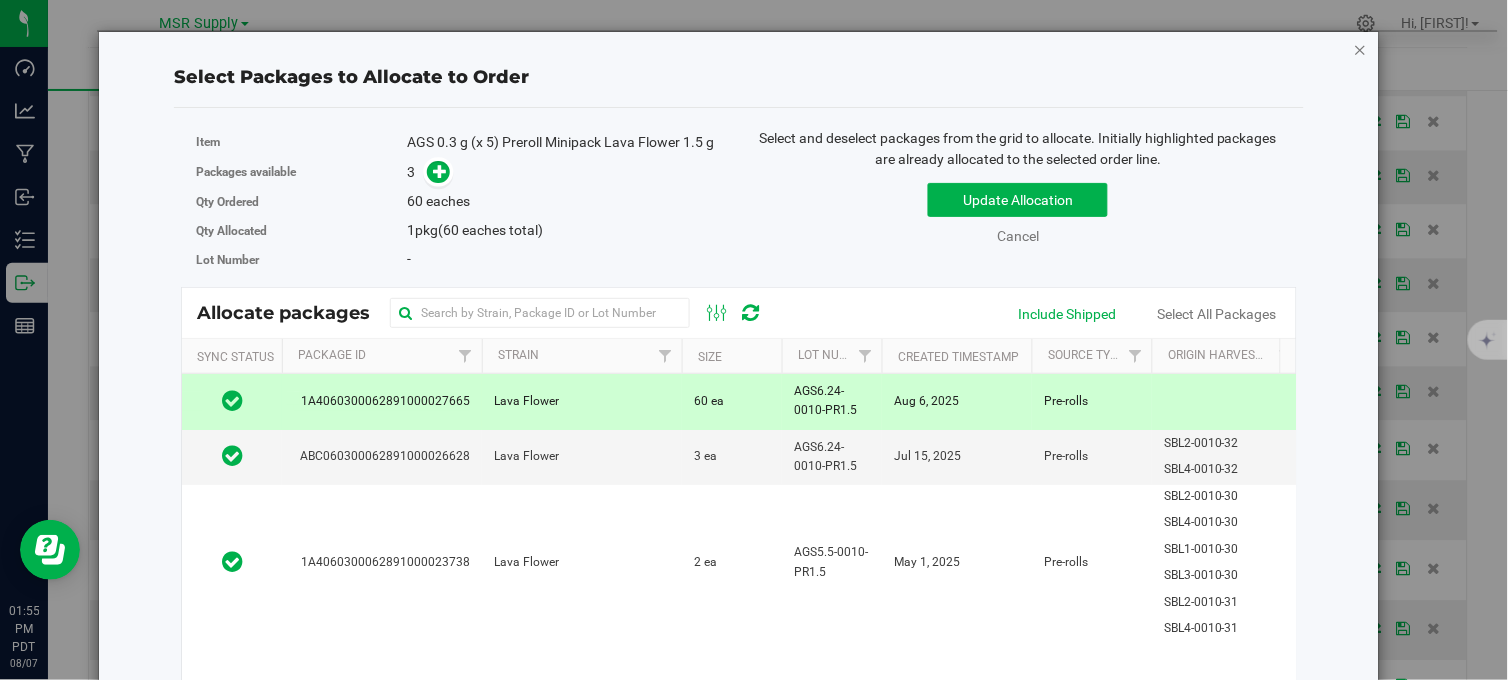 click at bounding box center (1361, 49) 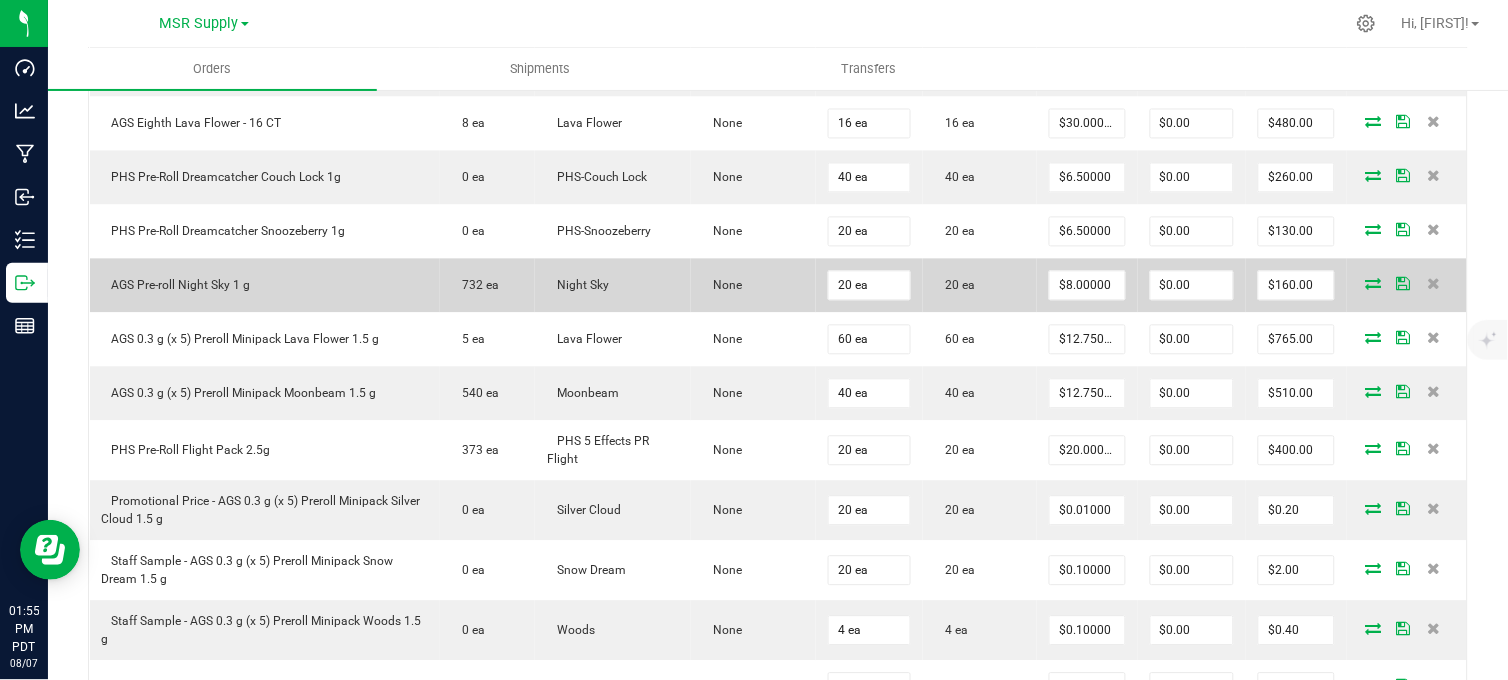 scroll, scrollTop: 0, scrollLeft: 0, axis: both 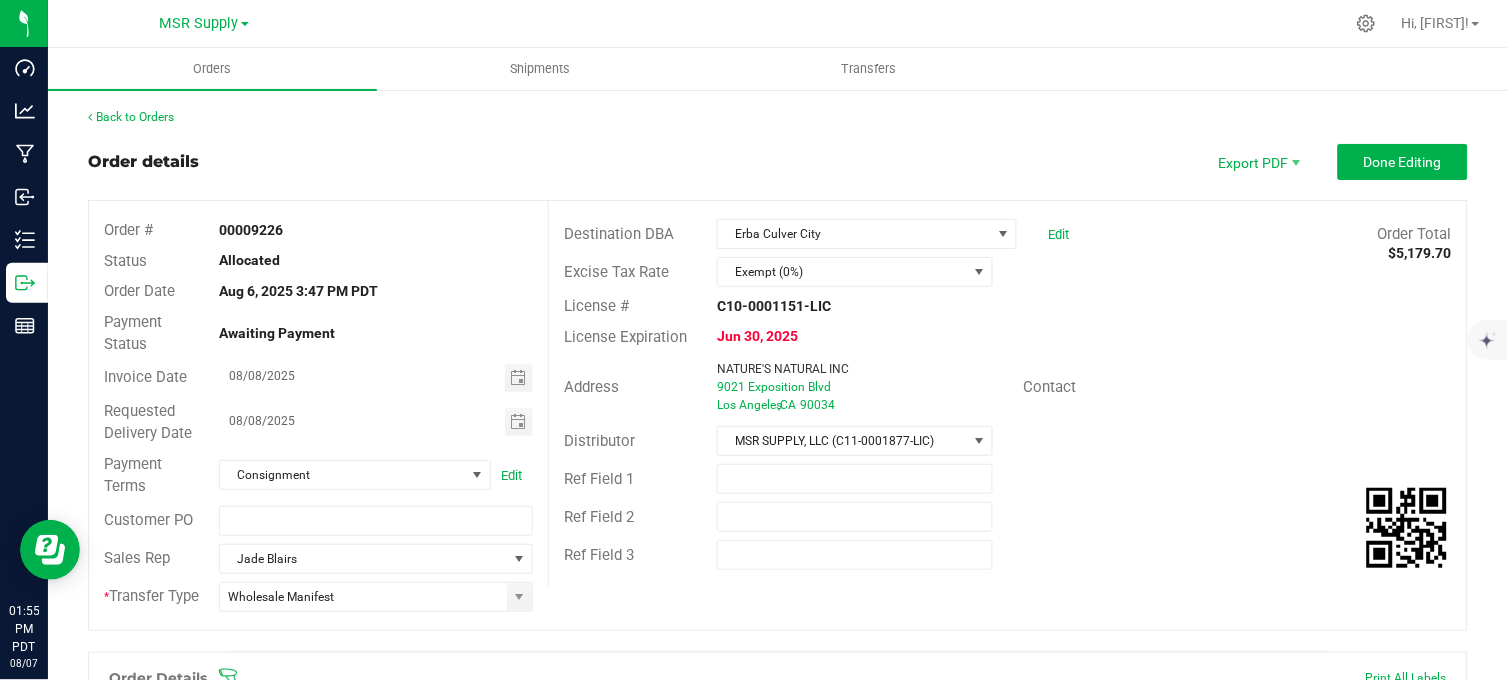 click on "Order details   Export PDF   Done Editing" at bounding box center [778, 162] 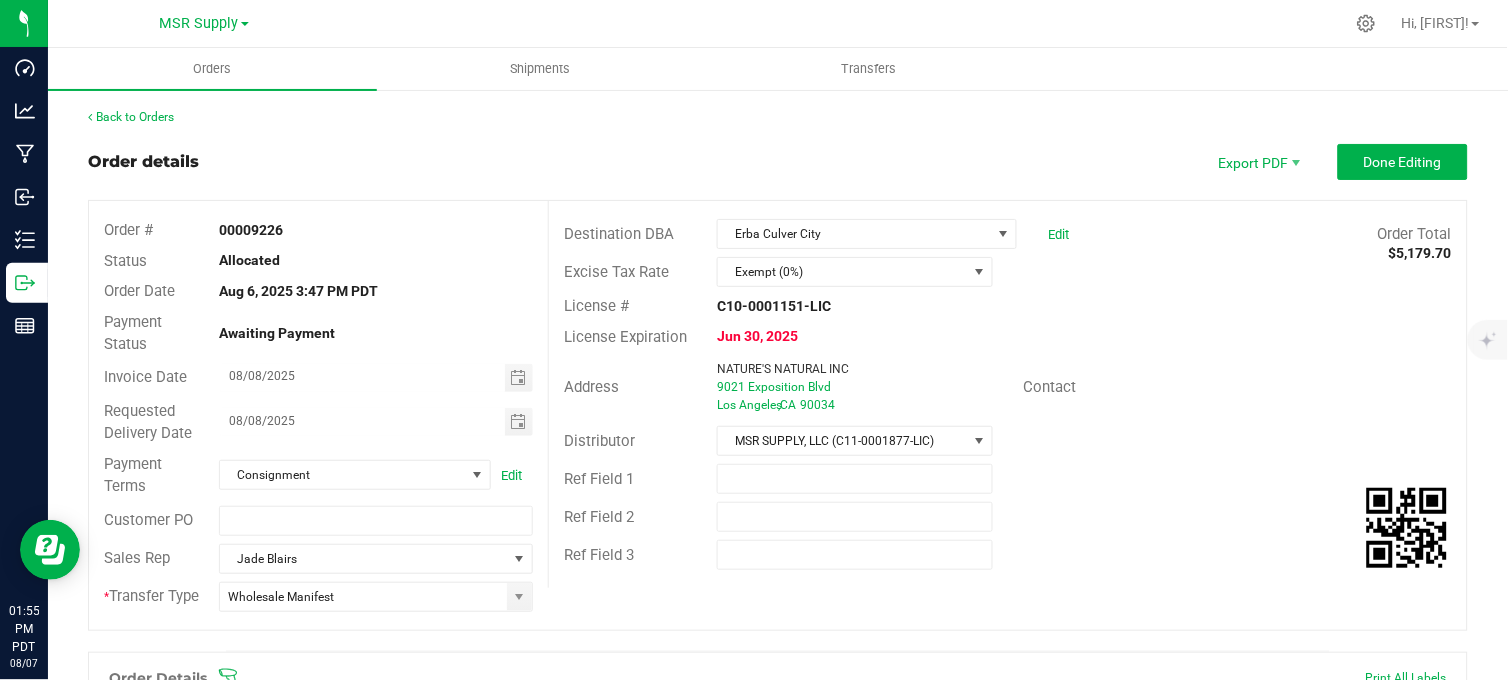 click on "Back to Orders
Order details   Export PDF   Done Editing   Order #   00009226   Status   Allocated   Order Date   Aug 6, 2025 3:47 PM PDT   Payment Status   Awaiting Payment   Invoice Date  08/08/2025  Requested Delivery Date  08/08/2025  Payment Terms  Consignment  Edit   Customer PO   Sales Rep  [FIRST] [LAST] *  Transfer Type  Wholesale Manifest  Destination DBA  Erba Culver City  Edit   Order Total   $5,179.70   Excise Tax Rate  Exempt (0%)  License #   C10-0001151-LIC   License Expiration   Jun 30, 2025   Address  NATURE'S NATURAL INC 9021 Exposition Blvd Los Angeles  ,  CA 90034  Contact   Distributor  MSR SUPPLY, LLC (C11-0001877-LIC)  Ref Field 1   Ref Field 2   Ref Field 3
Order Details Print All Labels Item  Sellable  Strain  Lot Number  Qty Ordered Qty Allocated Unit Price Line Discount Total 32 ea" at bounding box center [778, 1075] 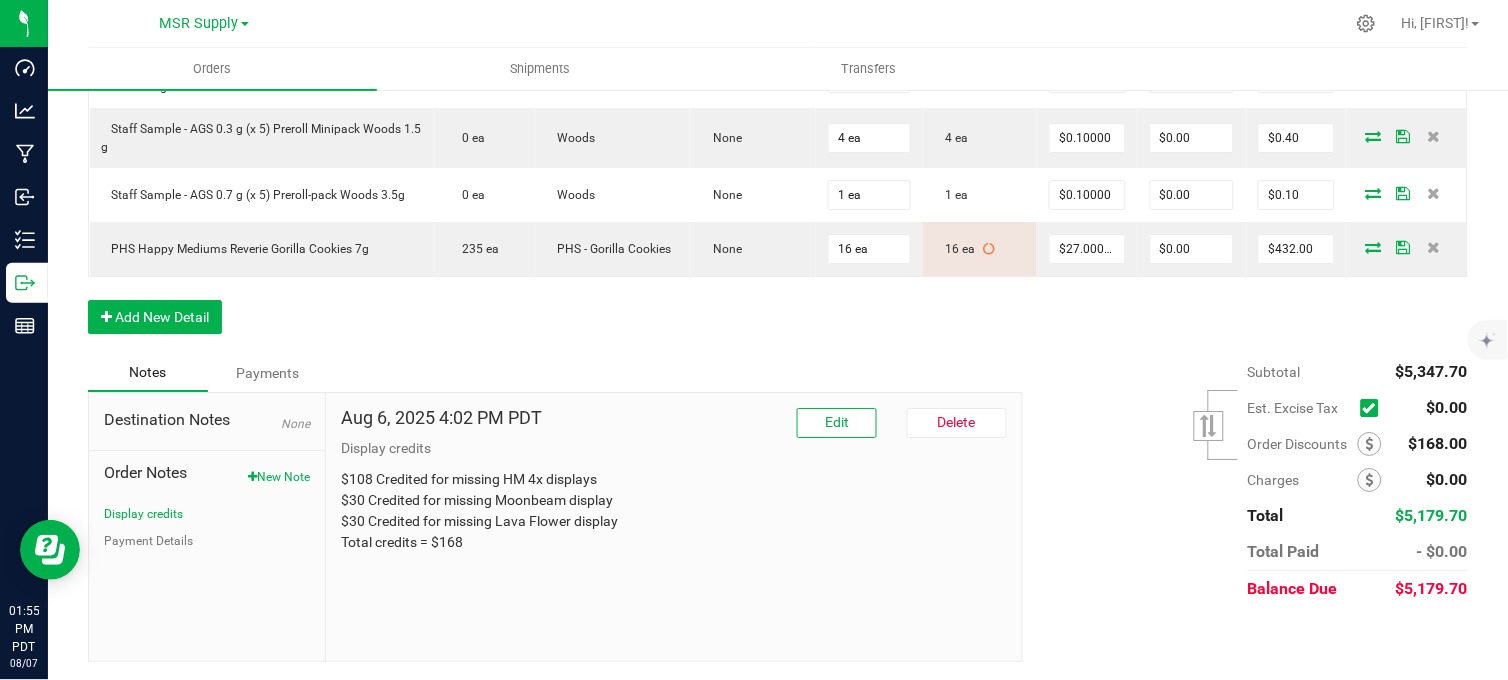 scroll, scrollTop: 1398, scrollLeft: 0, axis: vertical 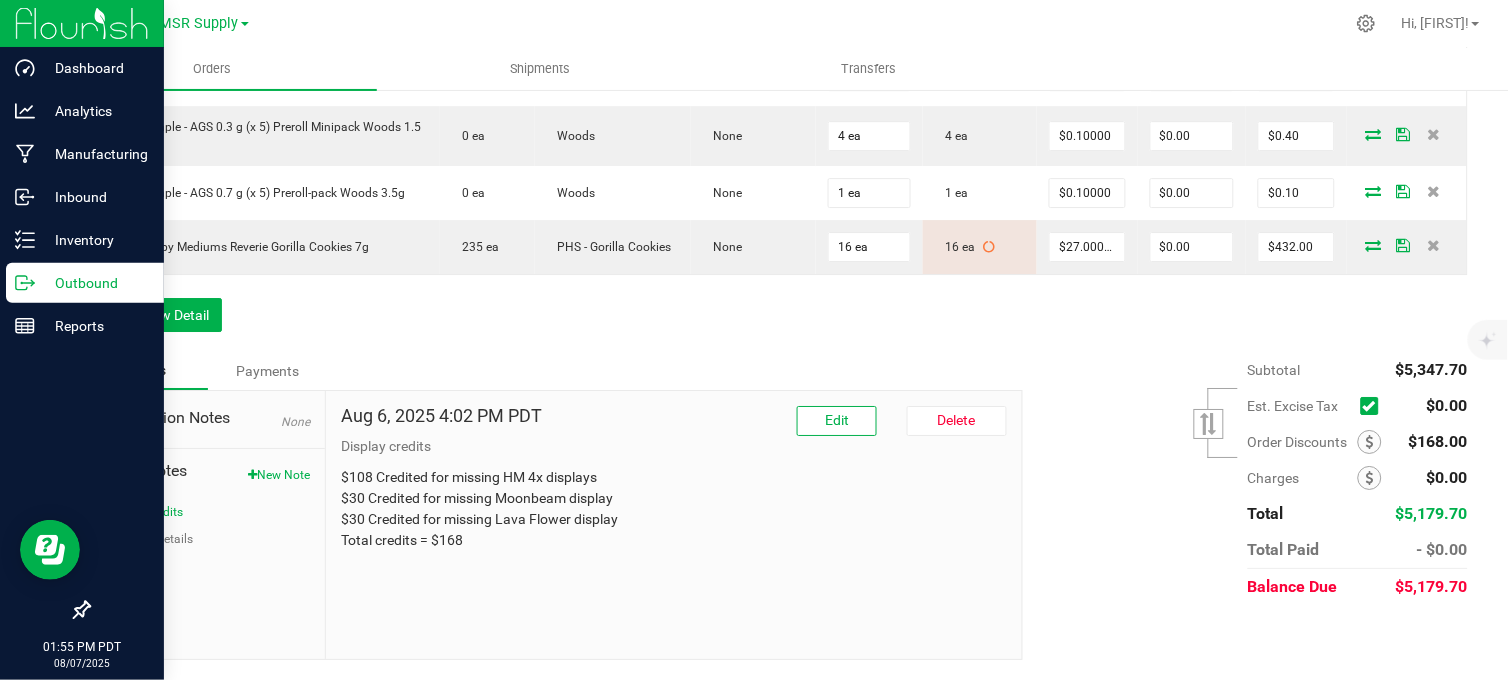 click 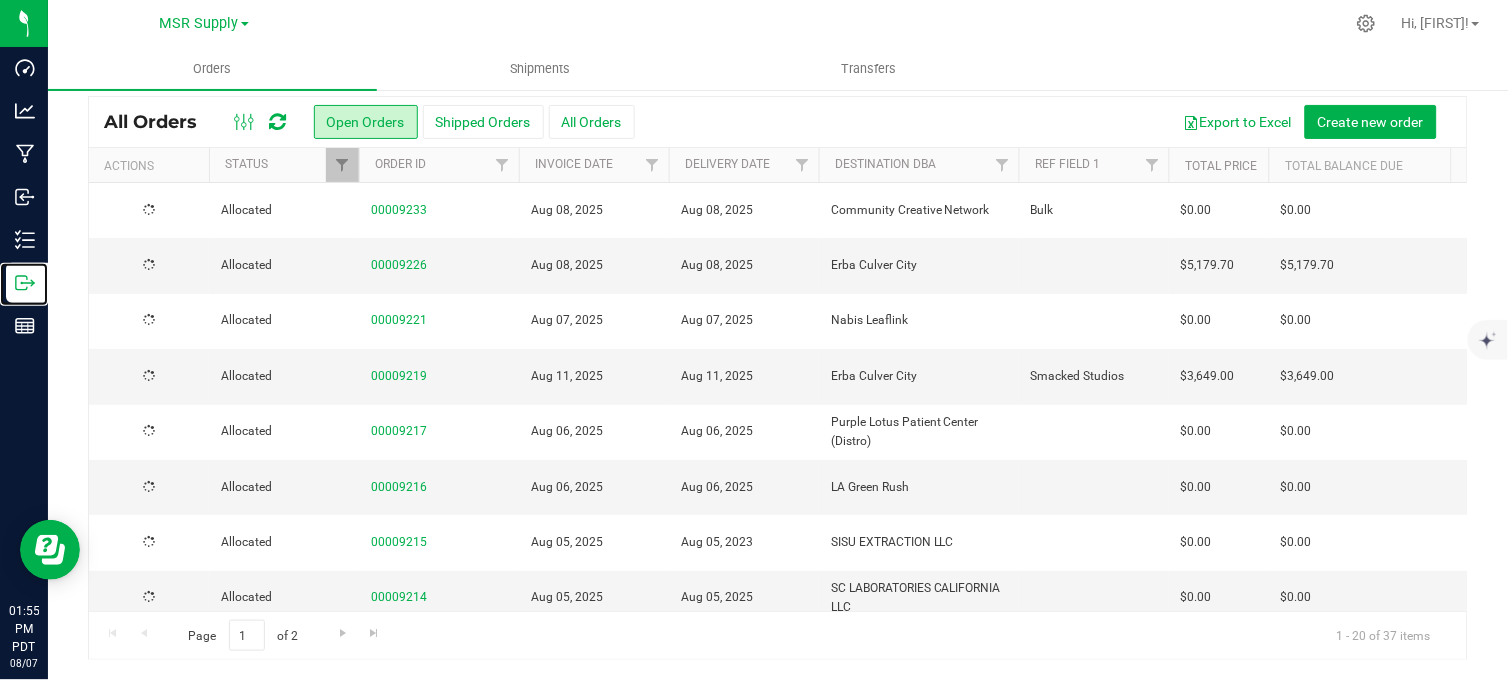 scroll, scrollTop: 0, scrollLeft: 0, axis: both 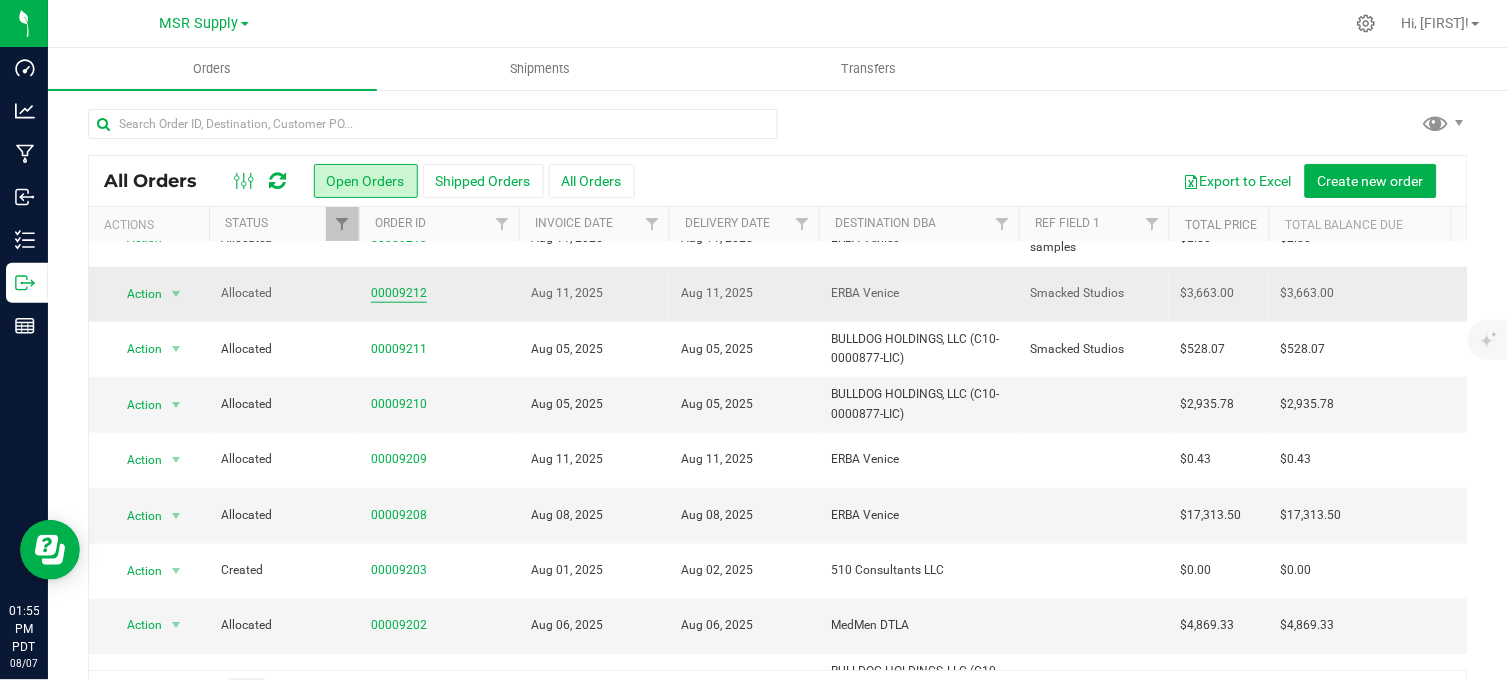 click on "00009212" at bounding box center [399, 293] 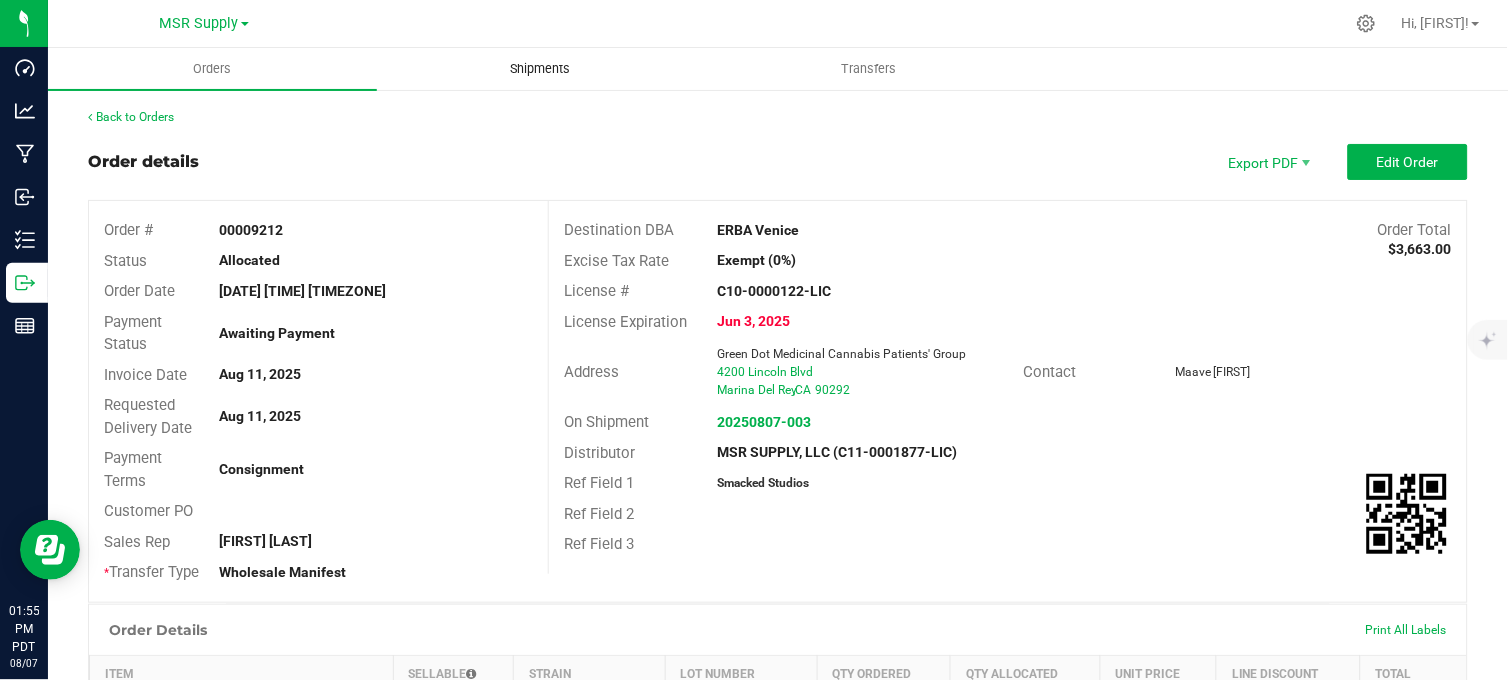 click on "Shipments" at bounding box center (541, 69) 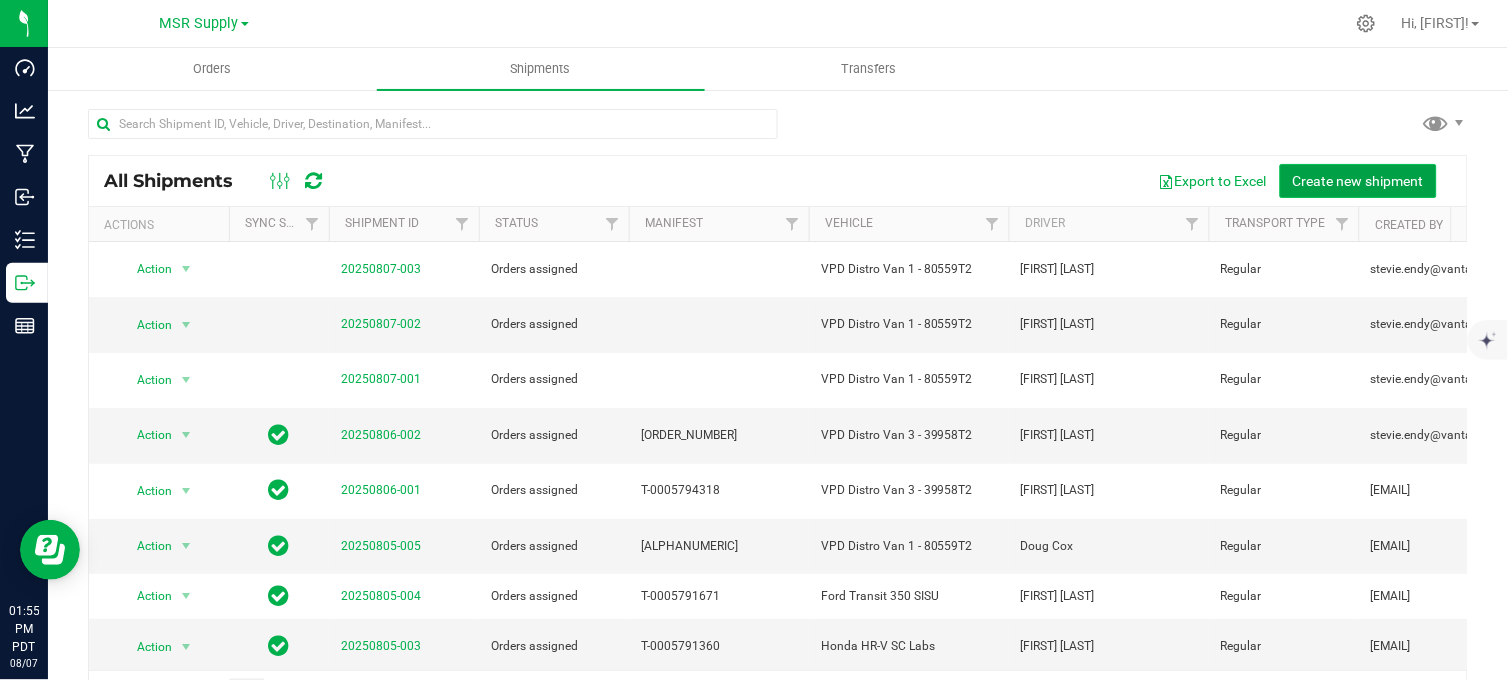 click on "Create new shipment" at bounding box center (1358, 181) 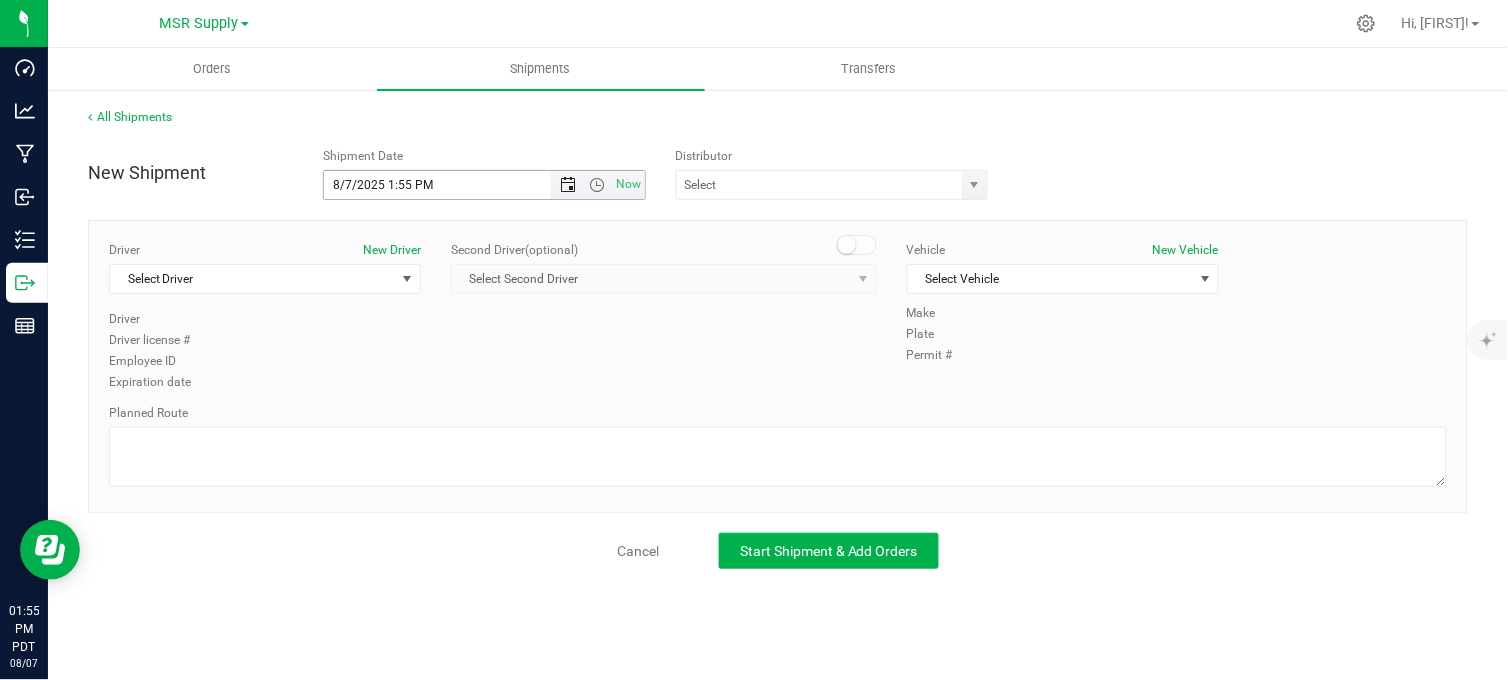 click at bounding box center [568, 185] 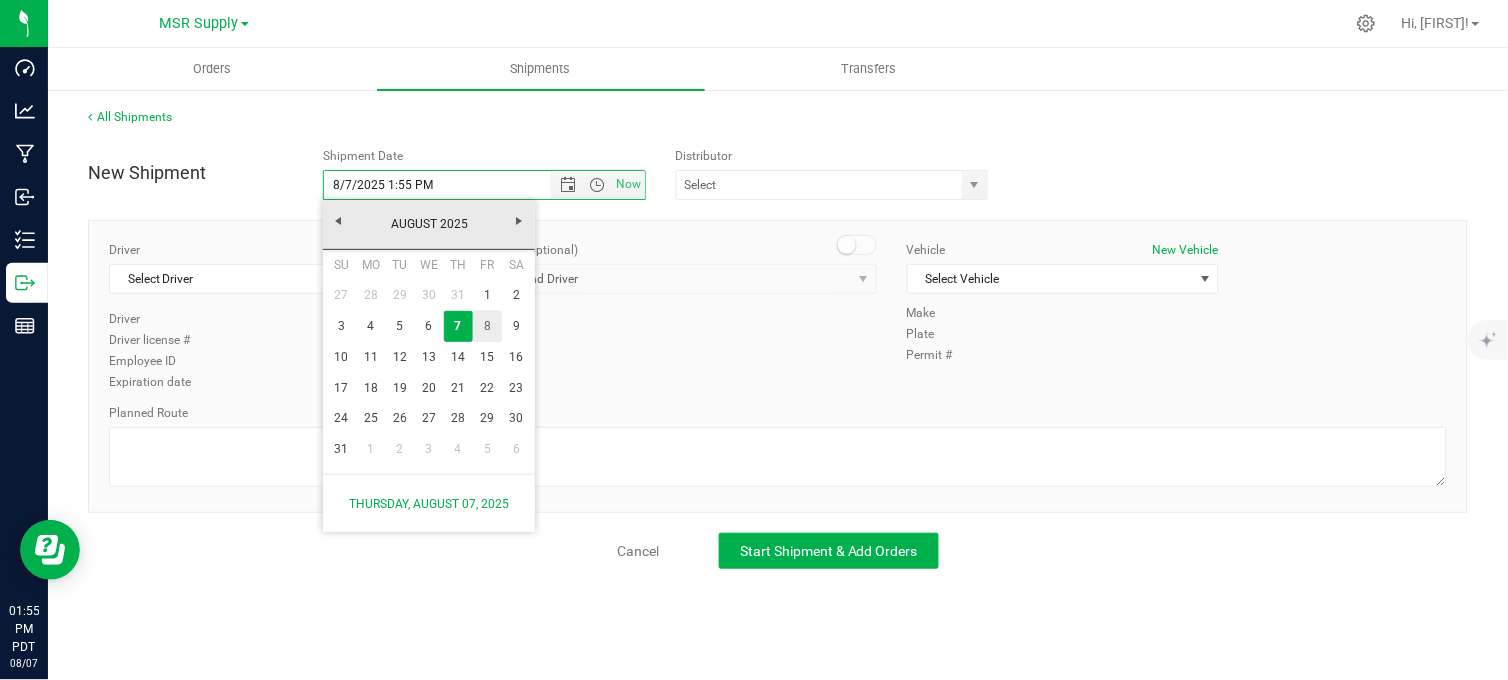 click on "8" at bounding box center [487, 326] 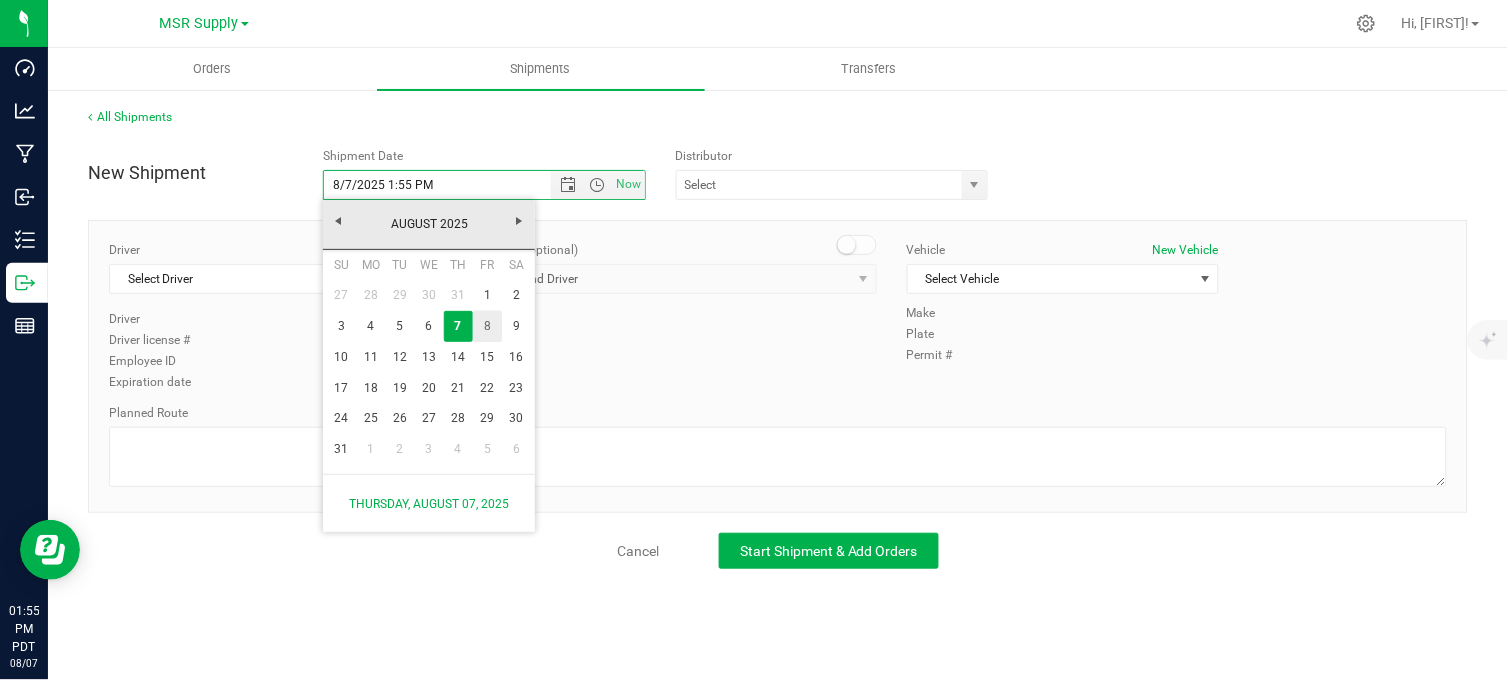 type on "[DATE] [TIME]" 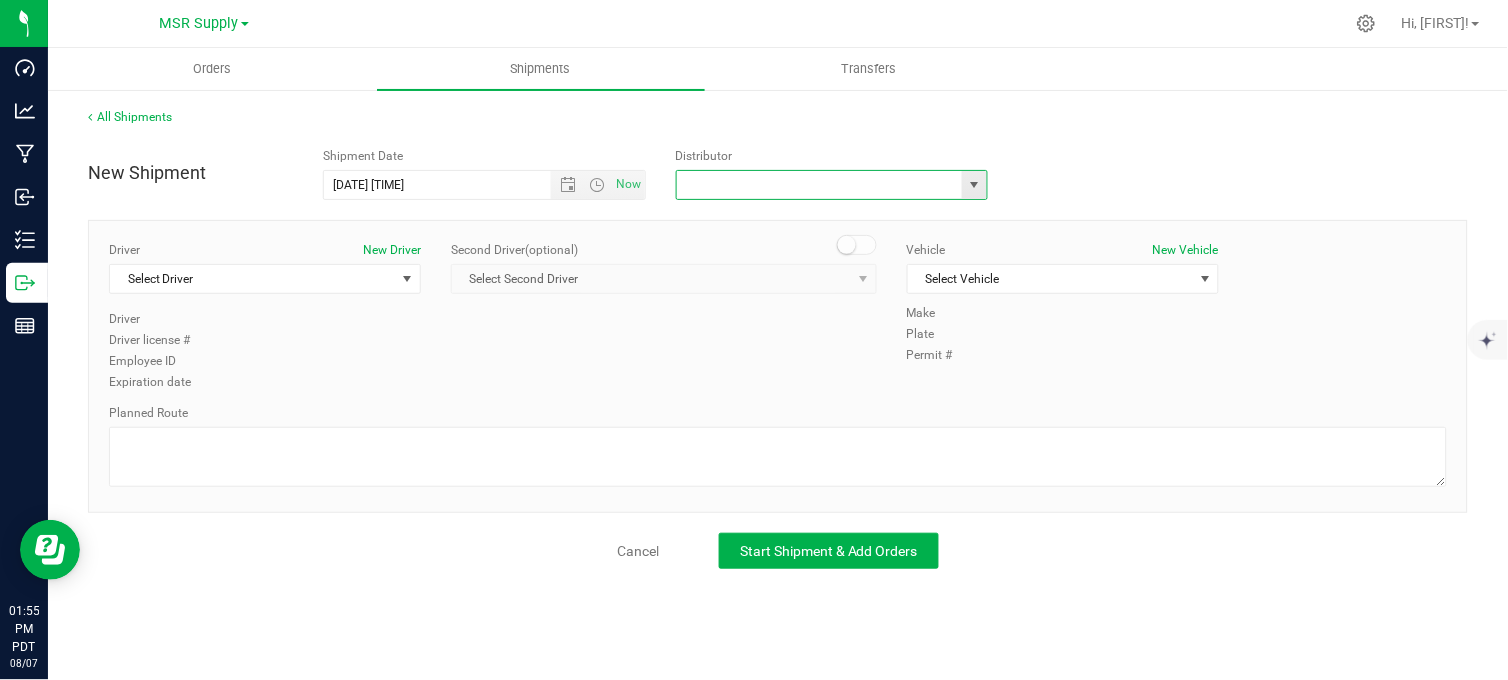 click at bounding box center [815, 185] 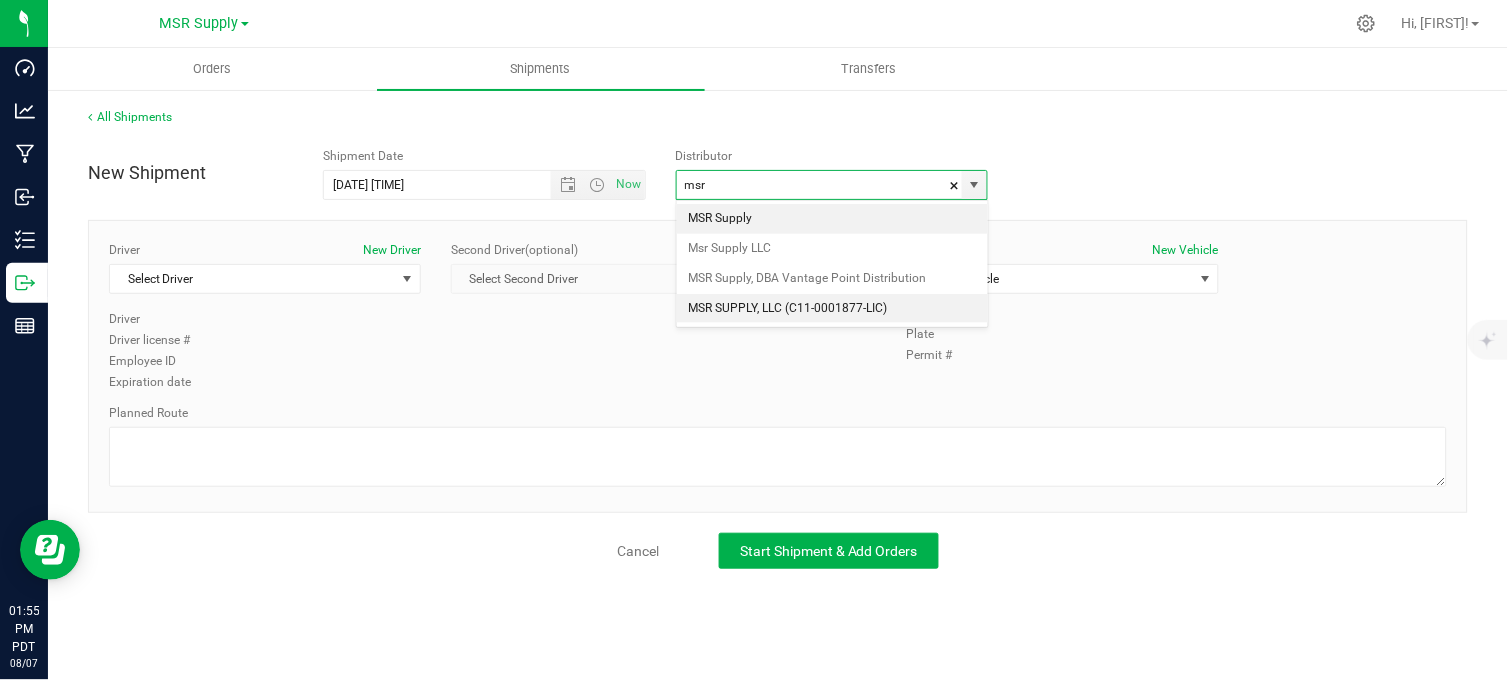 click on "MSR SUPPLY, LLC (C11-0001877-LIC)" at bounding box center [832, 309] 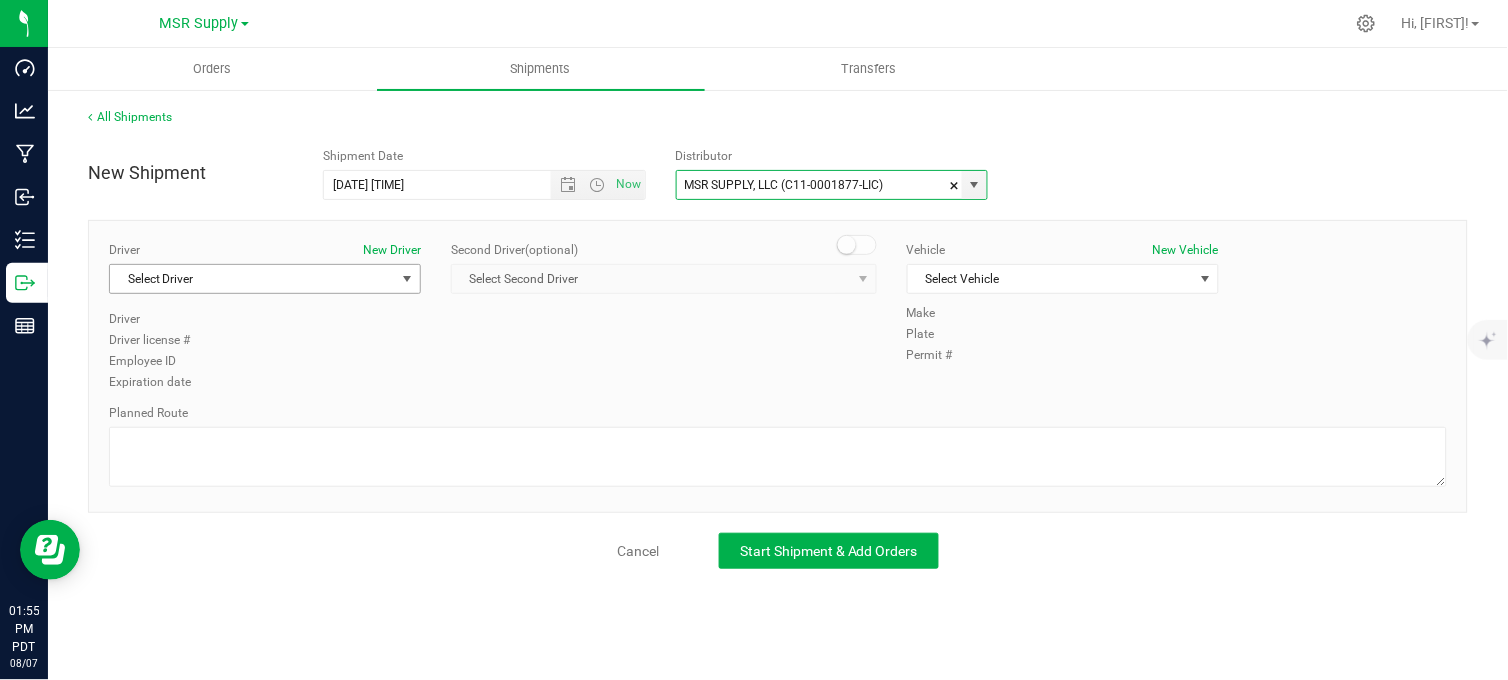 type on "MSR SUPPLY, LLC (C11-0001877-LIC)" 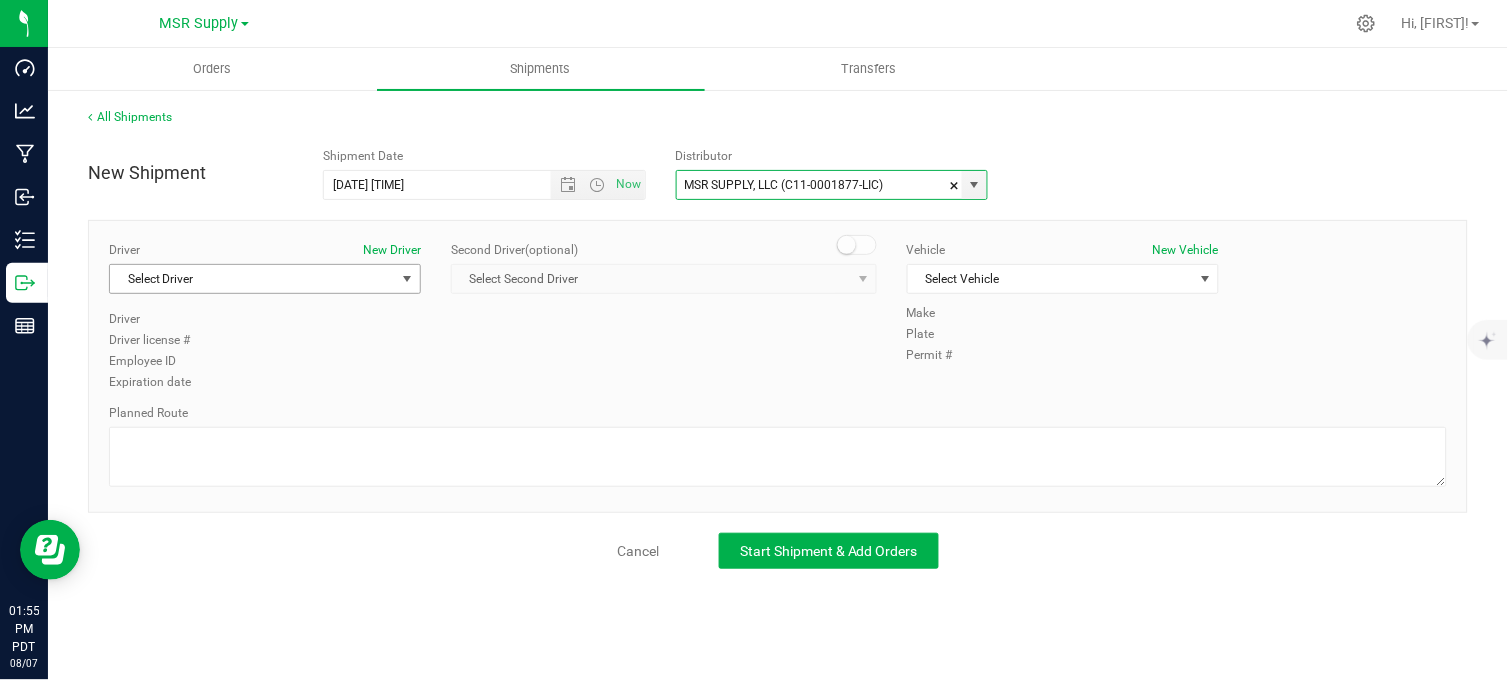 click on "Select Driver" at bounding box center [252, 279] 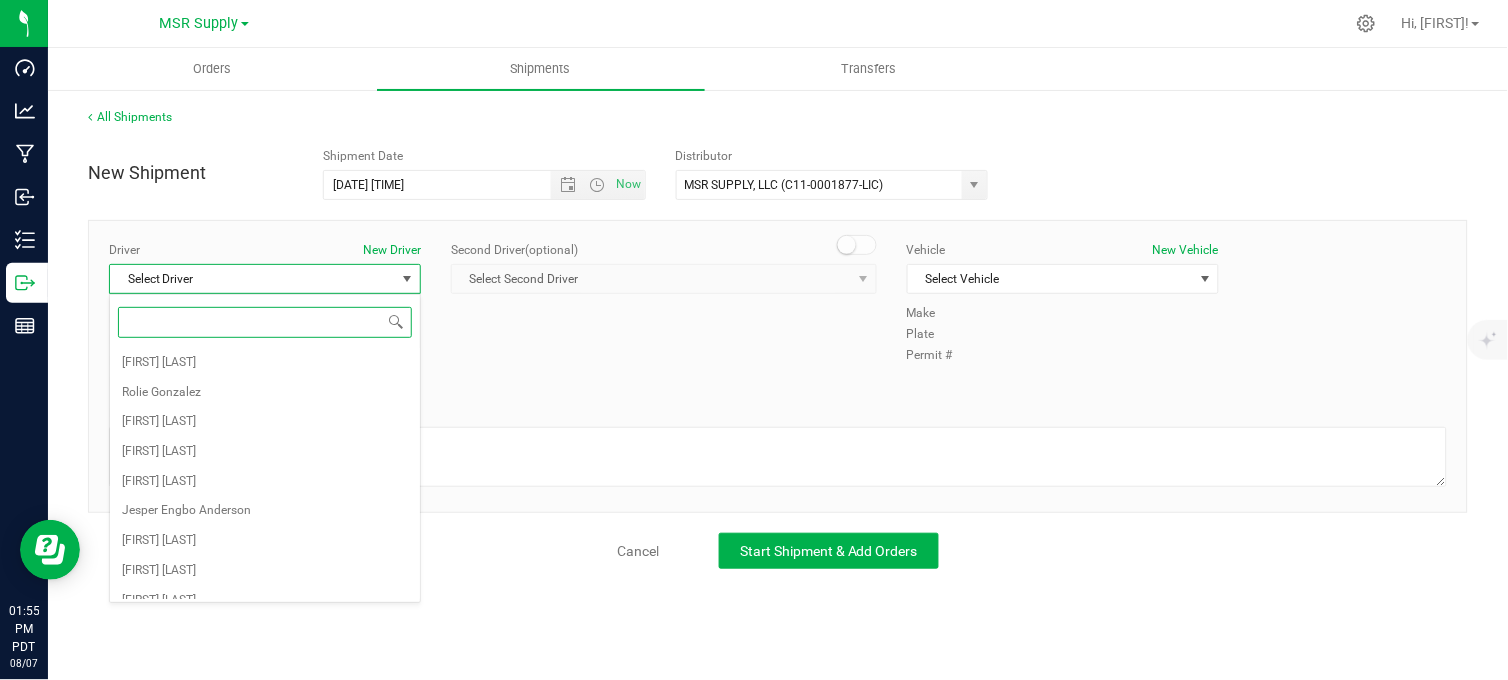 type on "r" 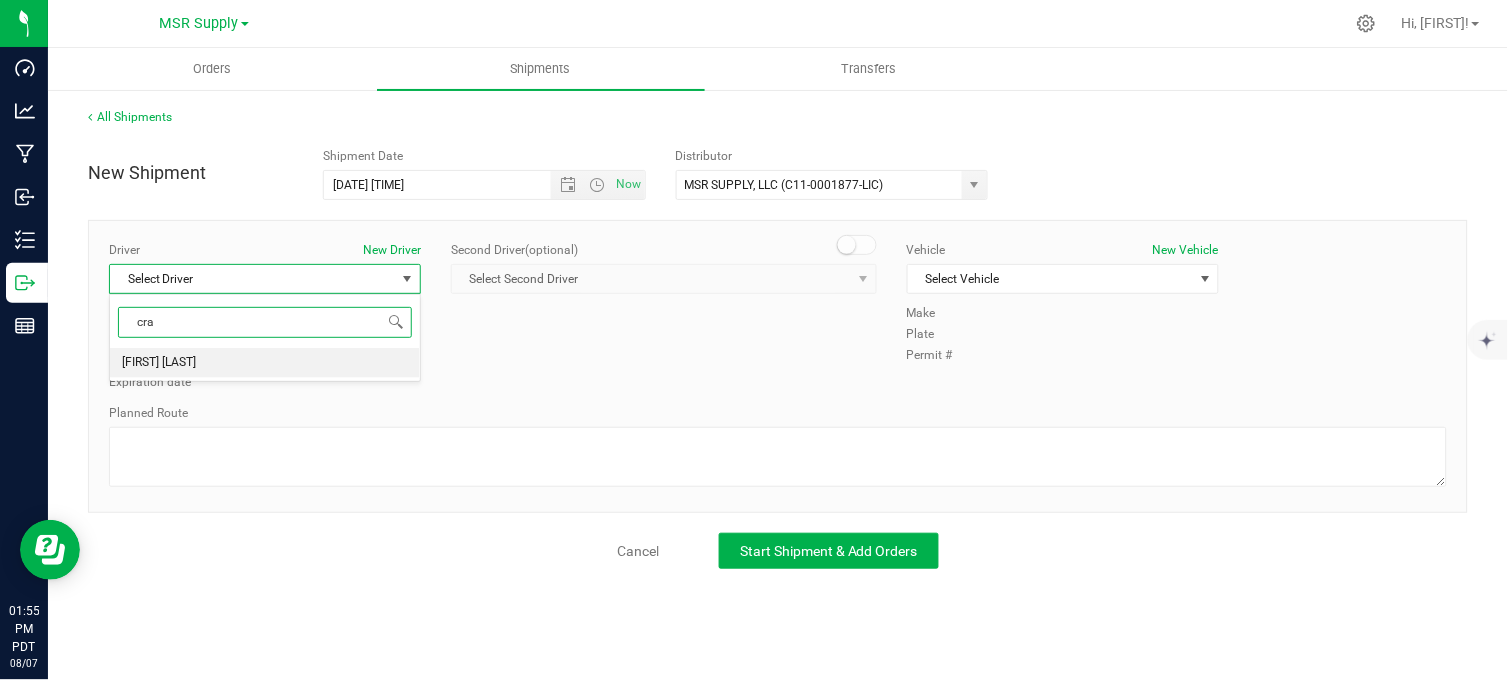 click on "[FIRST] [LAST]" at bounding box center (265, 363) 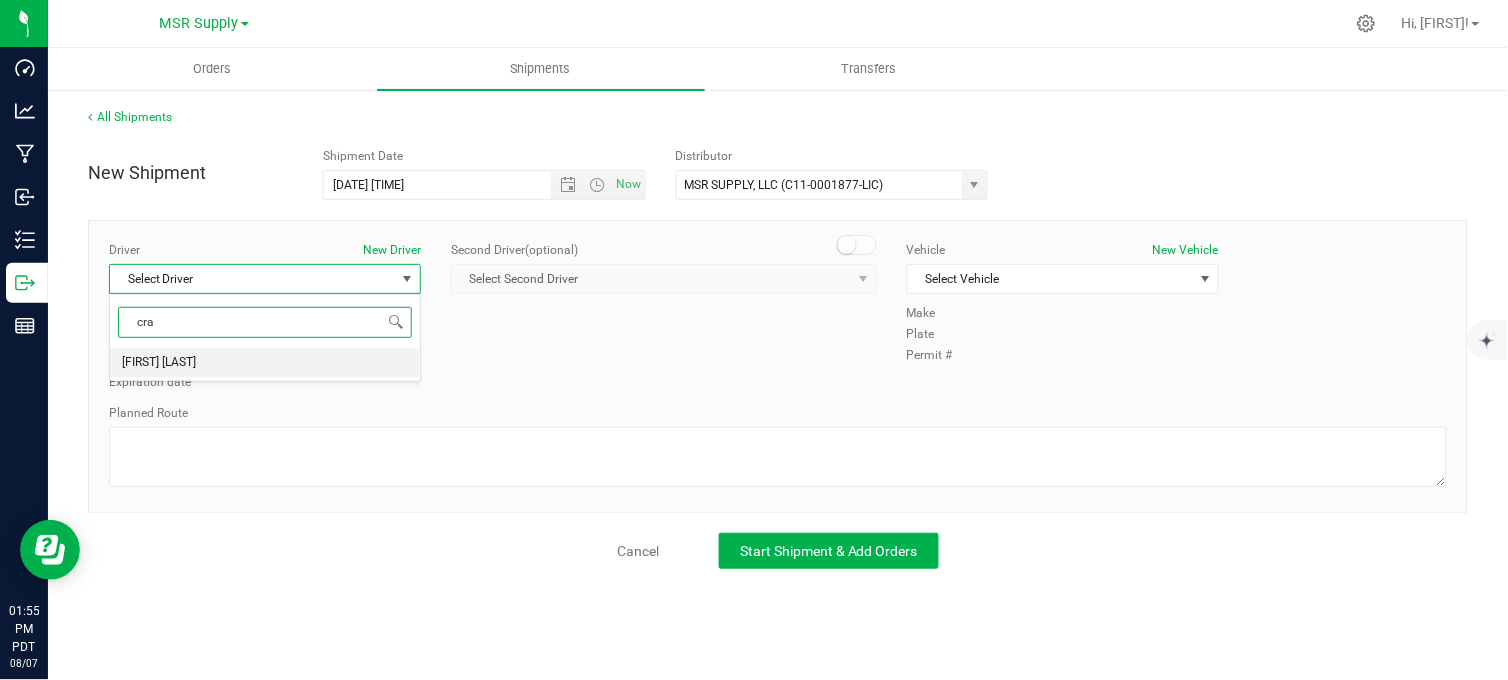 type on "cra" 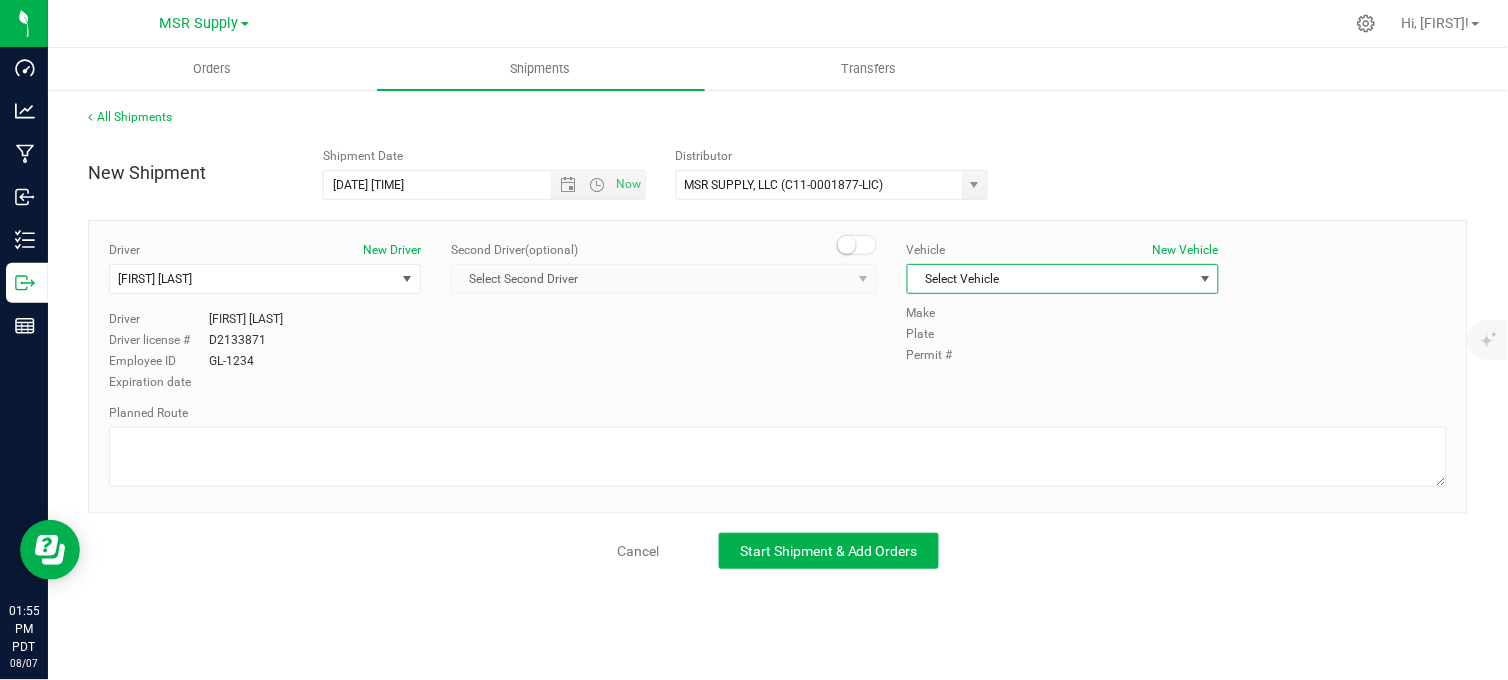 click on "Select Vehicle" at bounding box center (1050, 279) 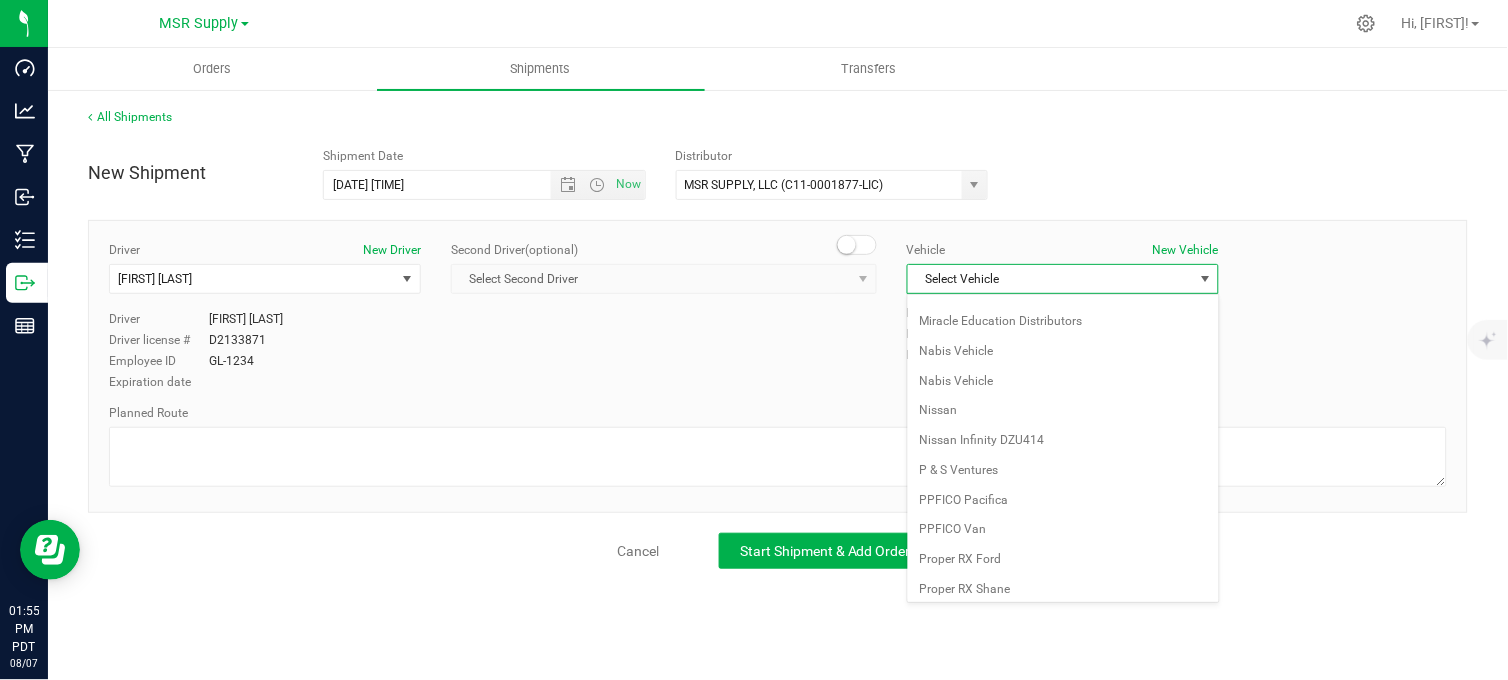 scroll, scrollTop: 3468, scrollLeft: 0, axis: vertical 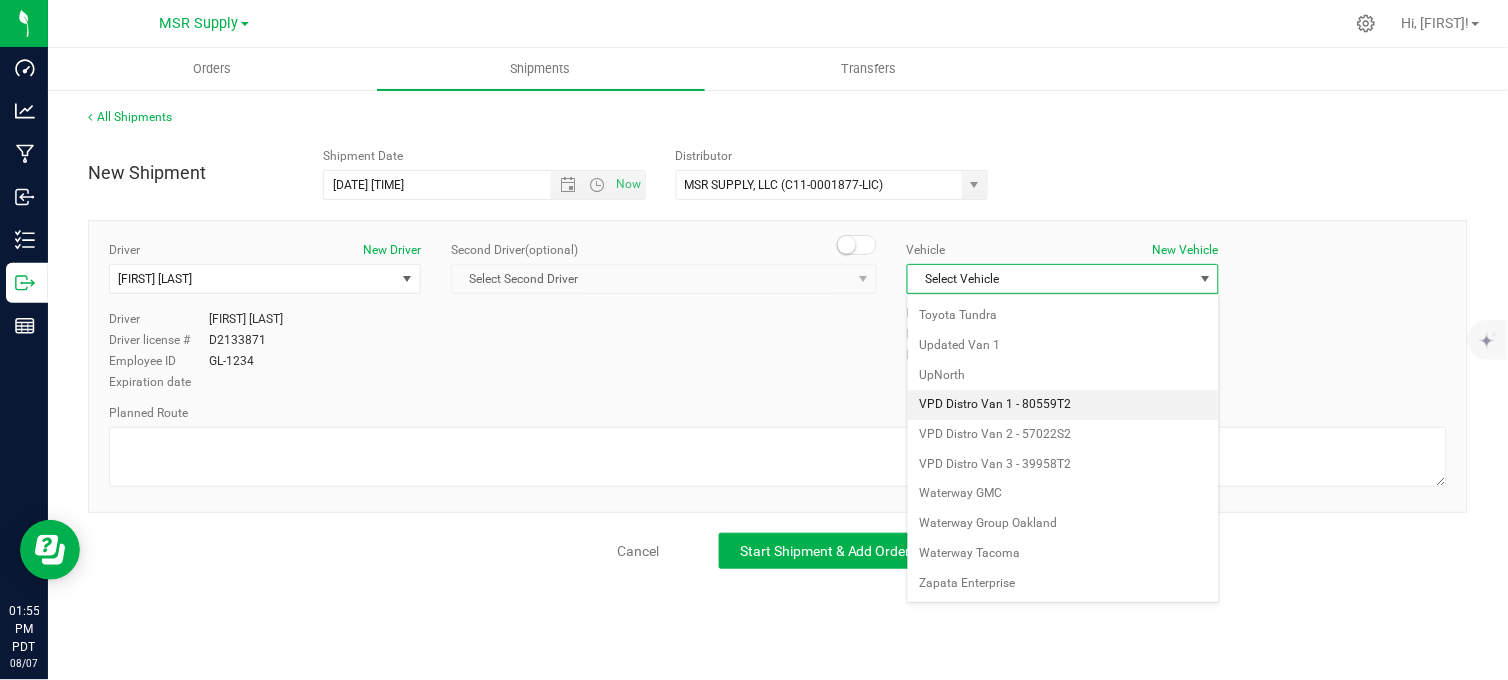 click on "VPD Distro Van 1 - 80559T2" at bounding box center [1063, 405] 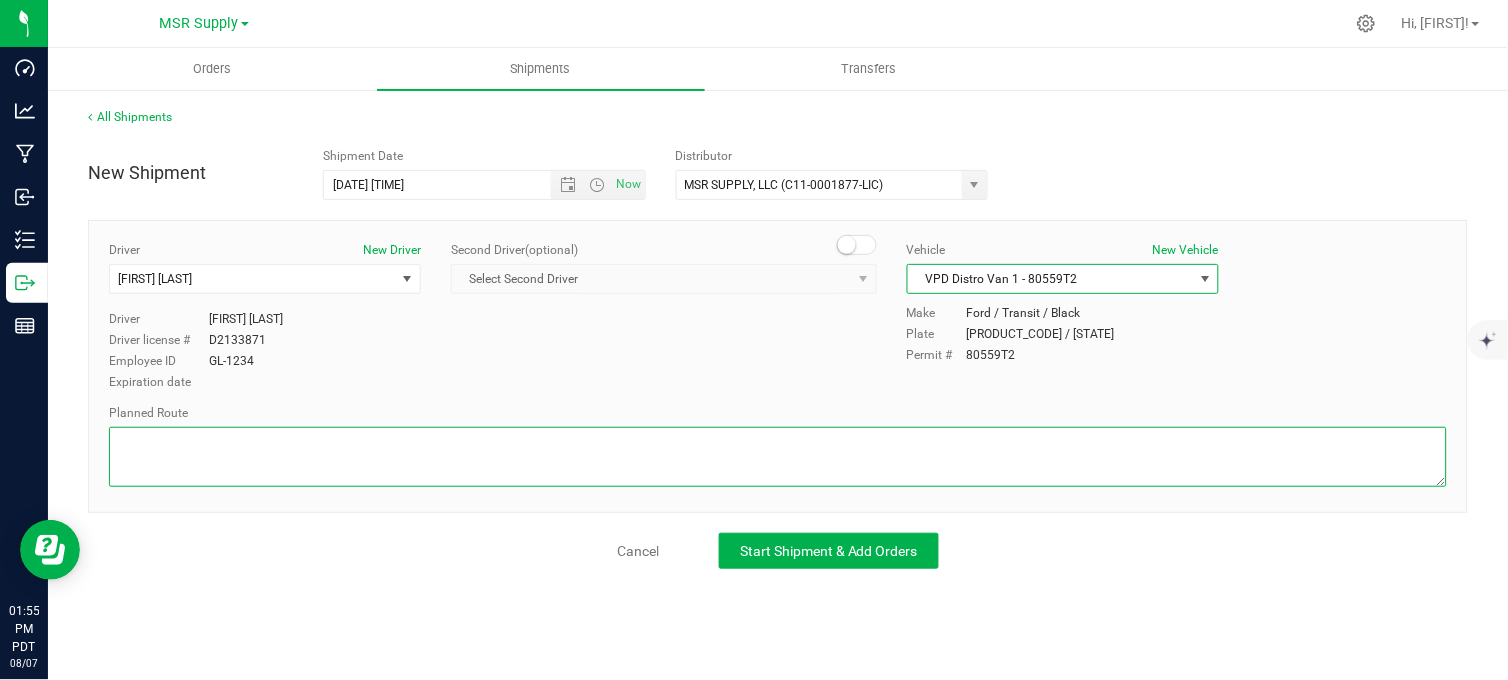 click at bounding box center (778, 457) 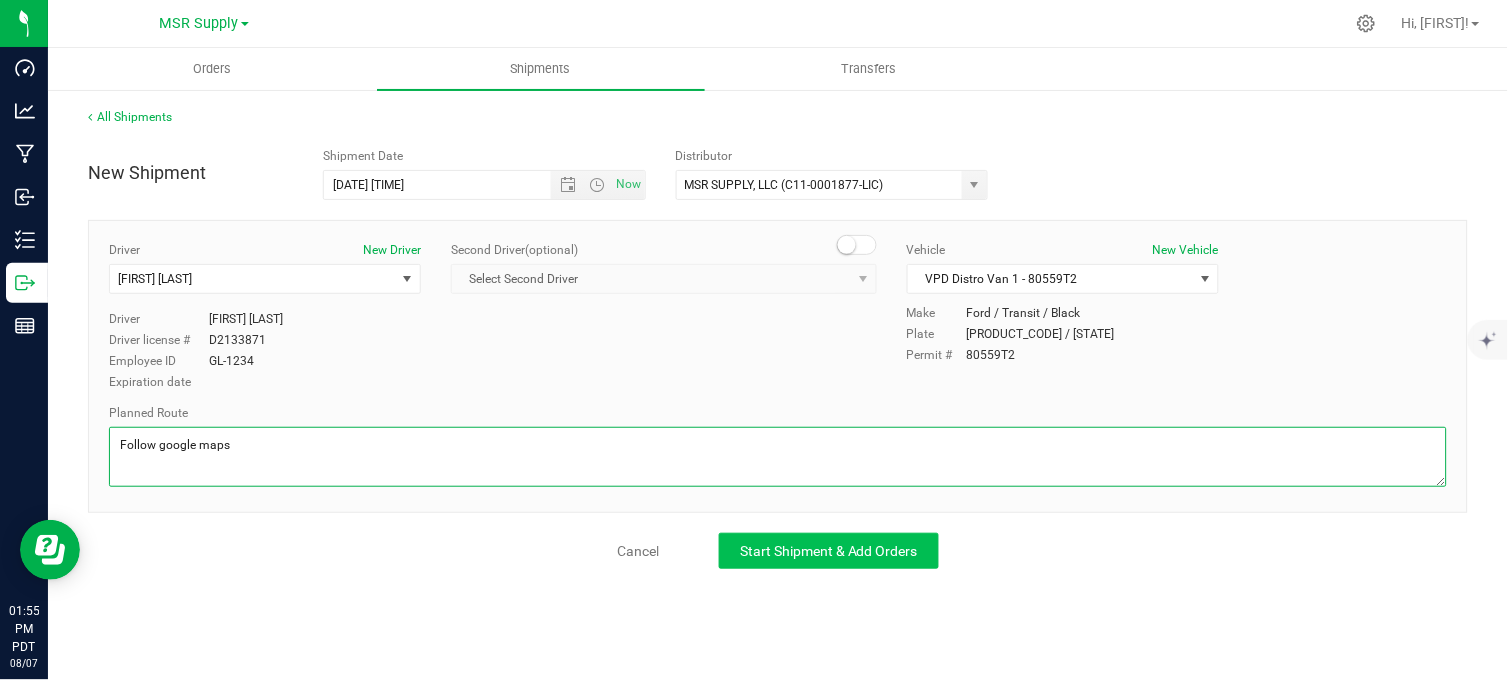 type on "Follow google maps" 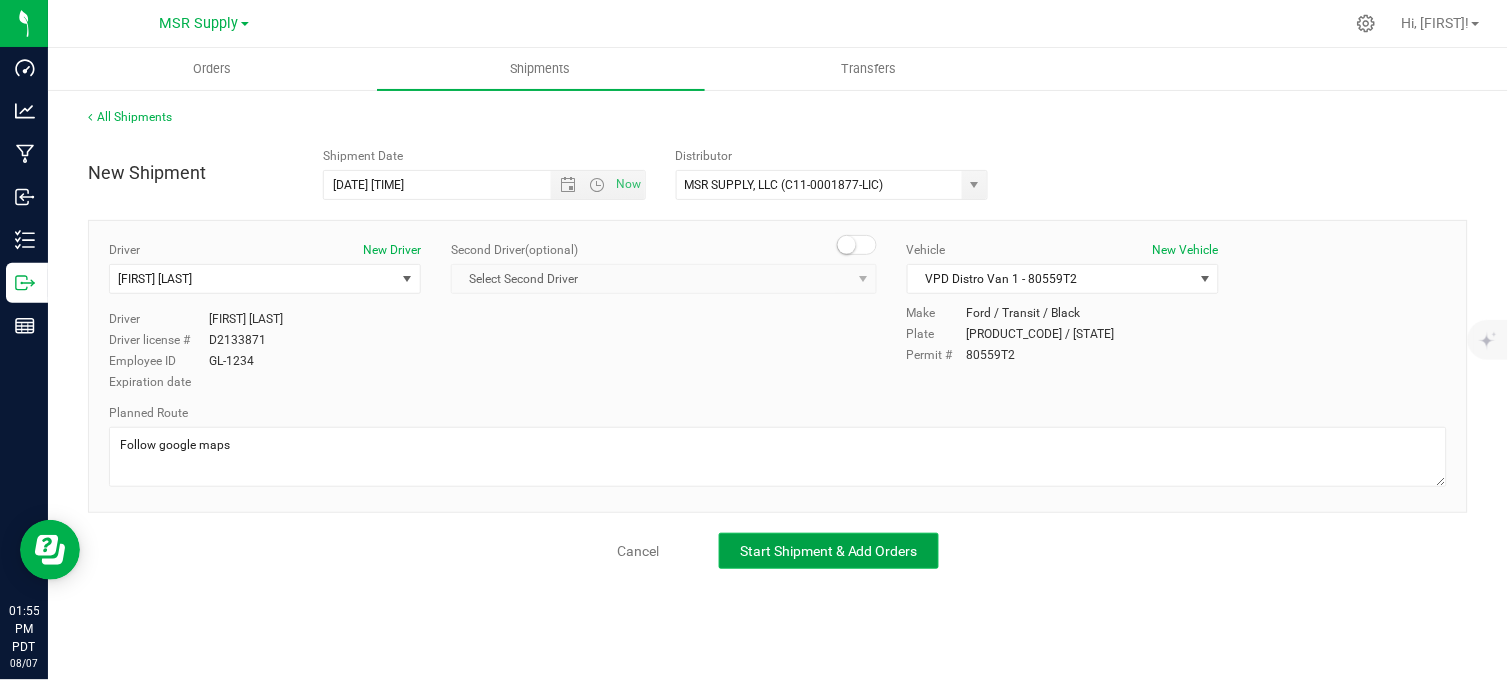 click on "Start Shipment & Add Orders" 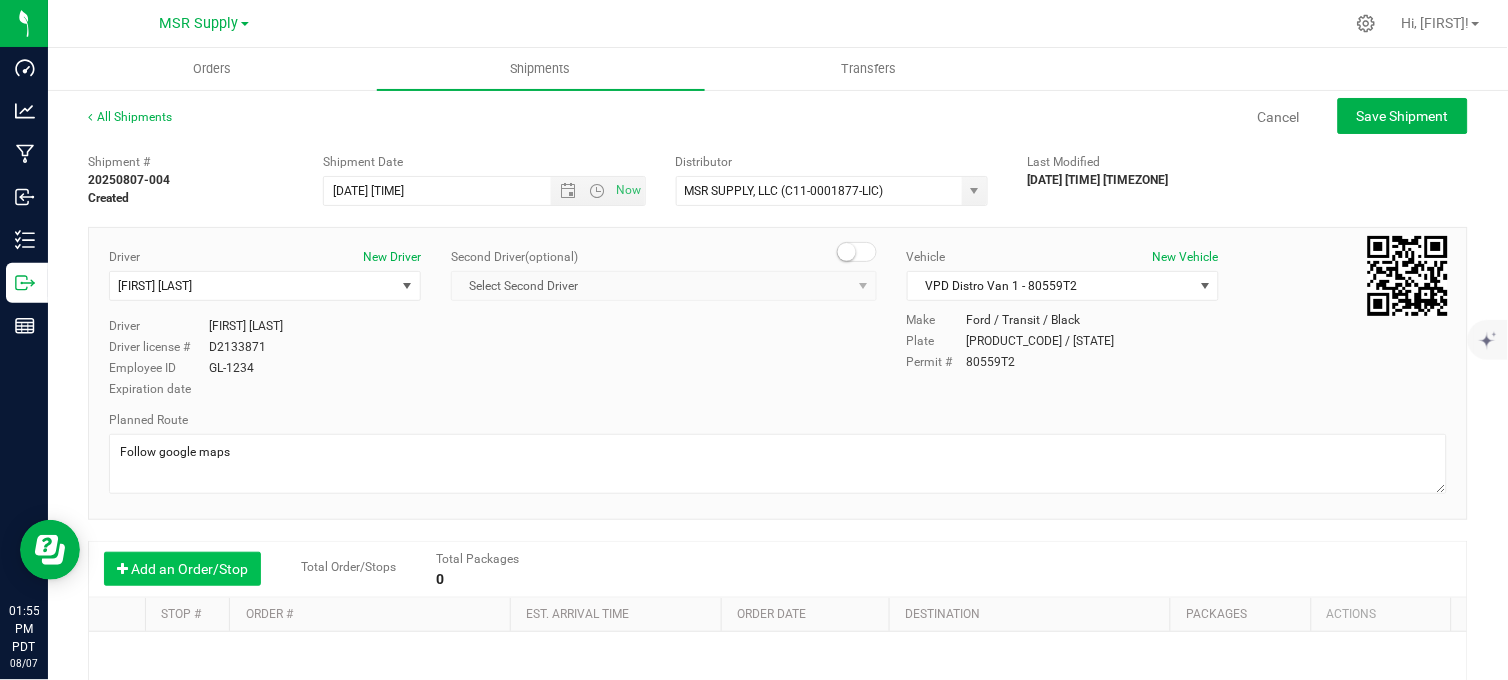 click on "Add an Order/Stop" at bounding box center (182, 569) 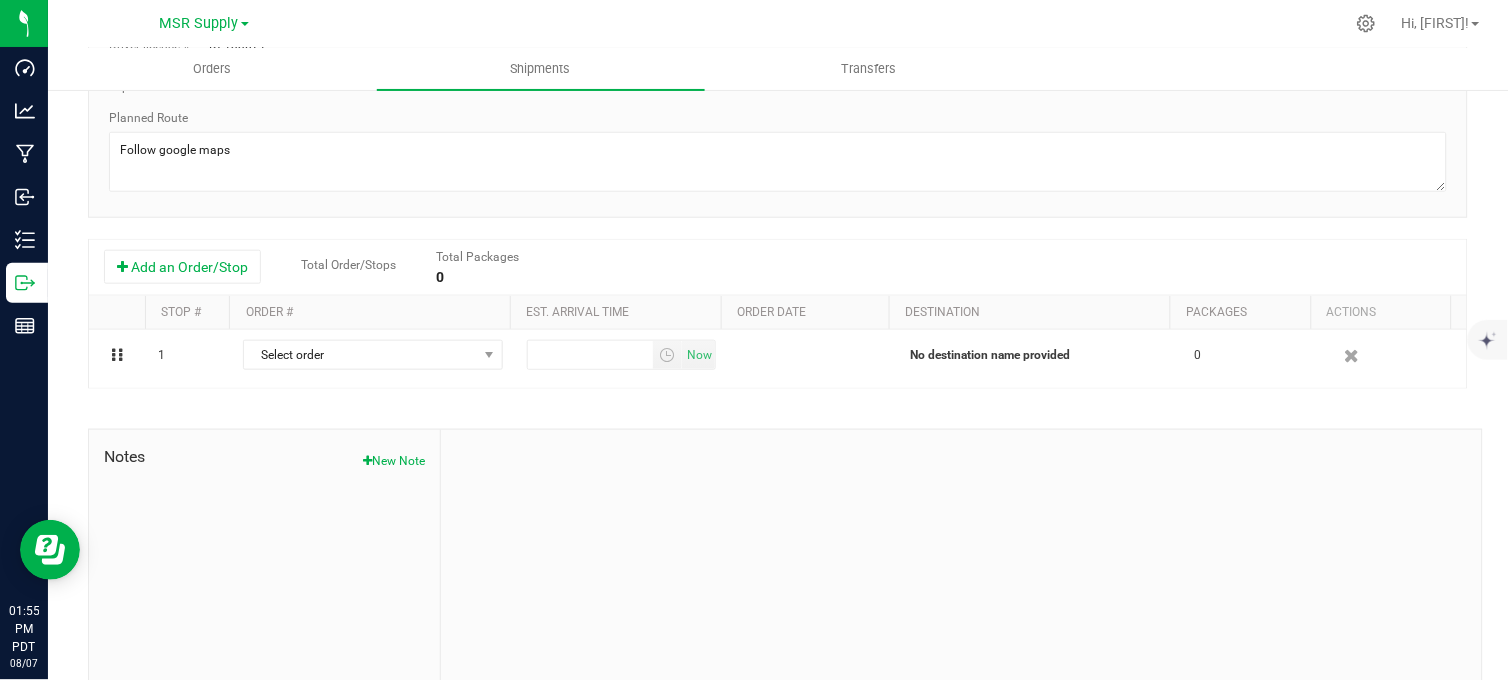 scroll, scrollTop: 333, scrollLeft: 0, axis: vertical 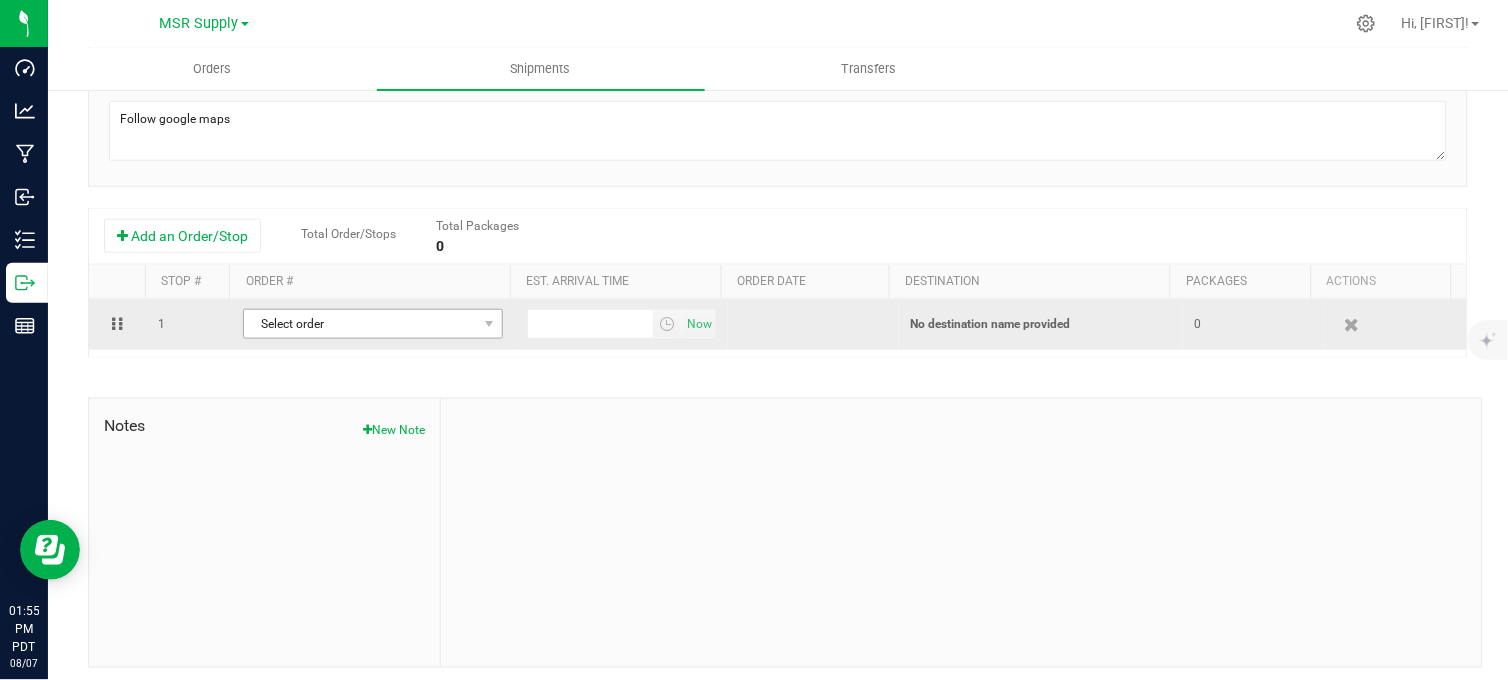 click on "Select order" at bounding box center [360, 324] 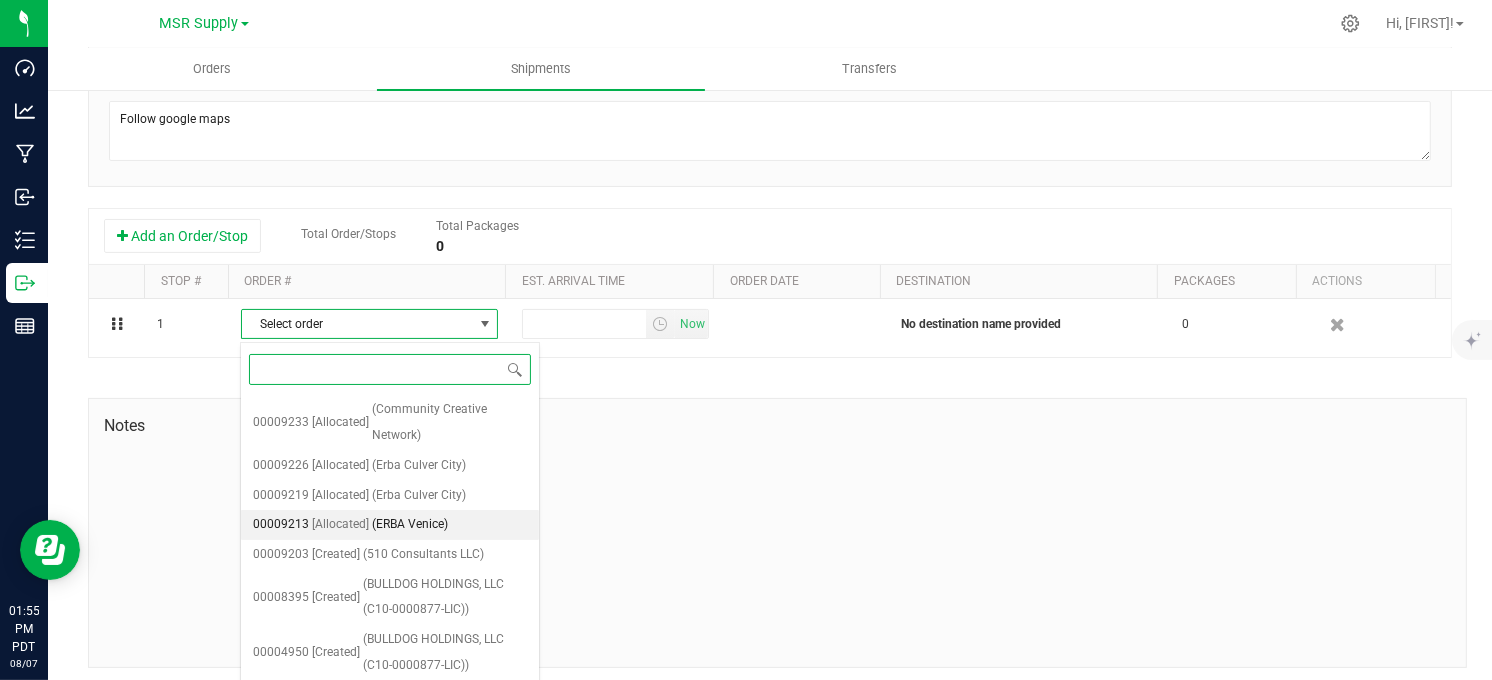 click on "(ERBA Venice)" at bounding box center (410, 525) 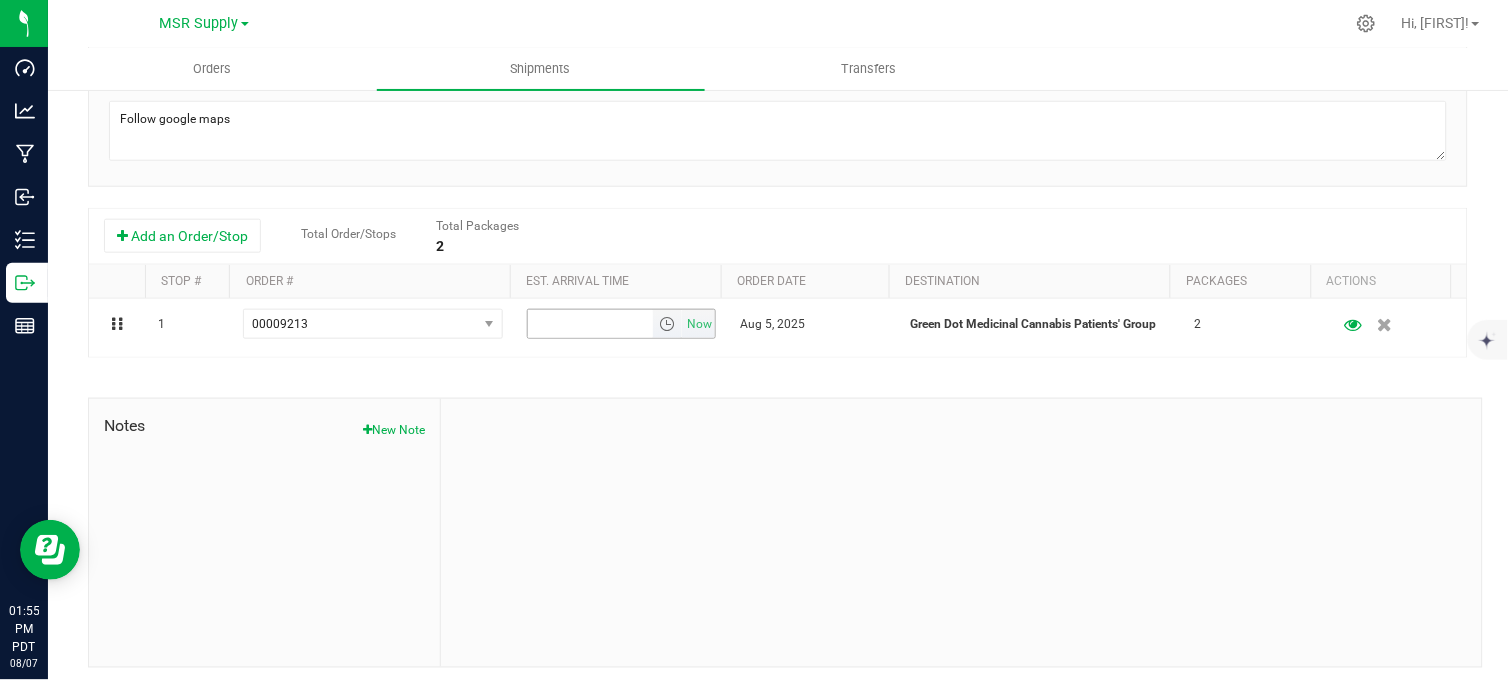 click on "Now" at bounding box center (700, 324) 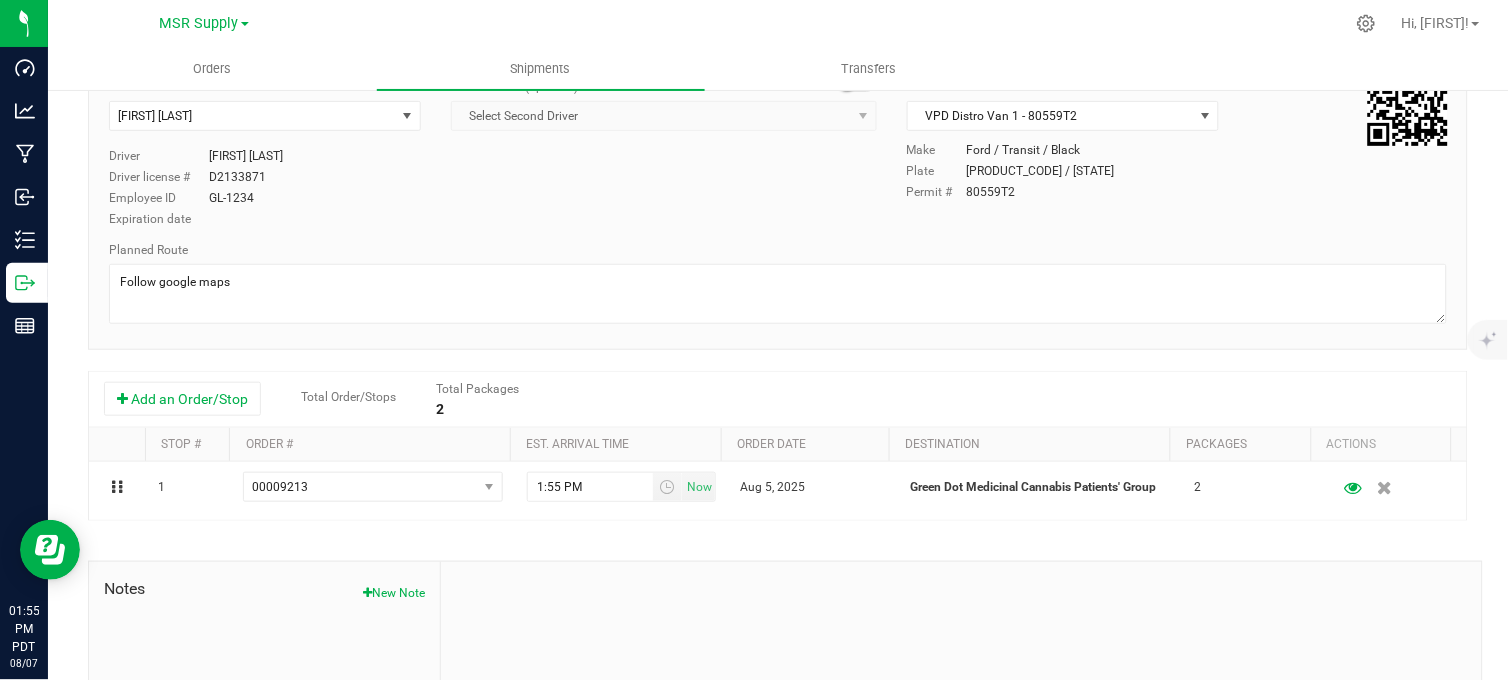 scroll, scrollTop: 0, scrollLeft: 0, axis: both 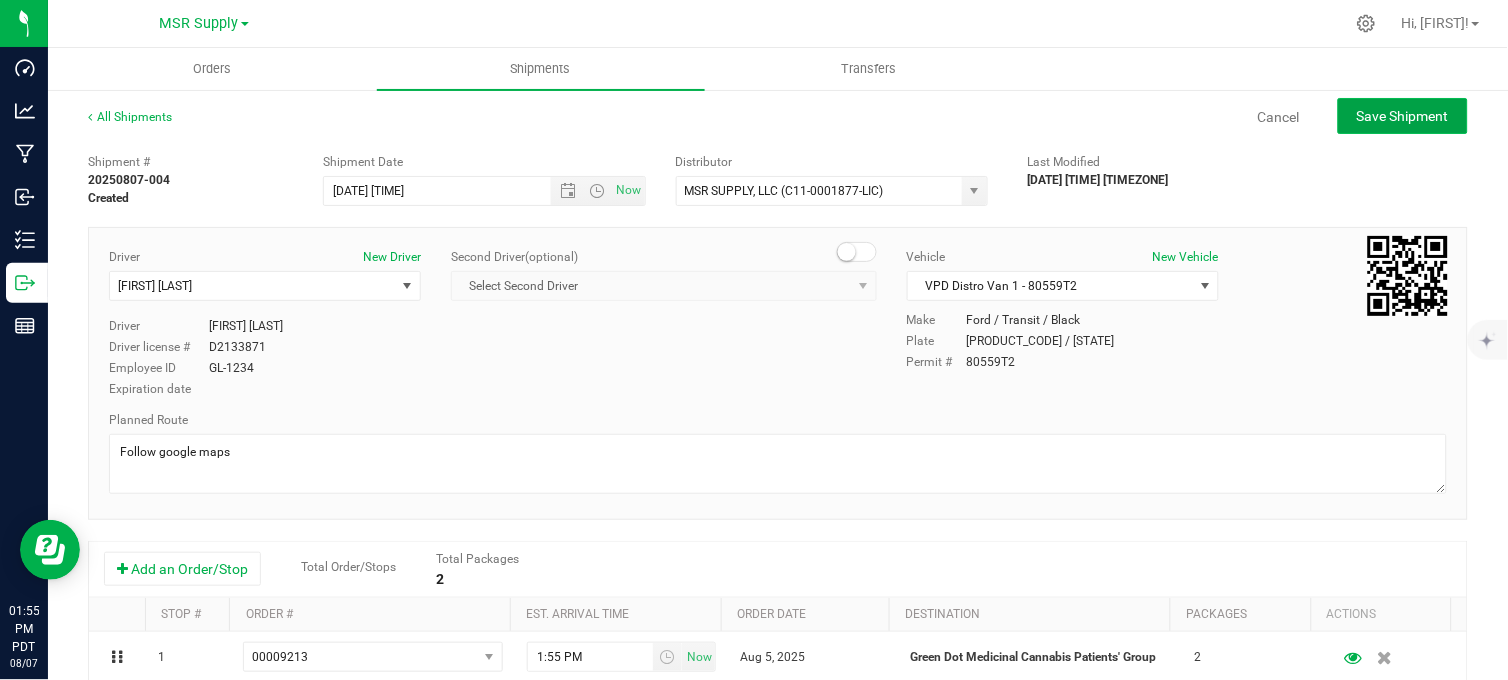 click on "Save Shipment" 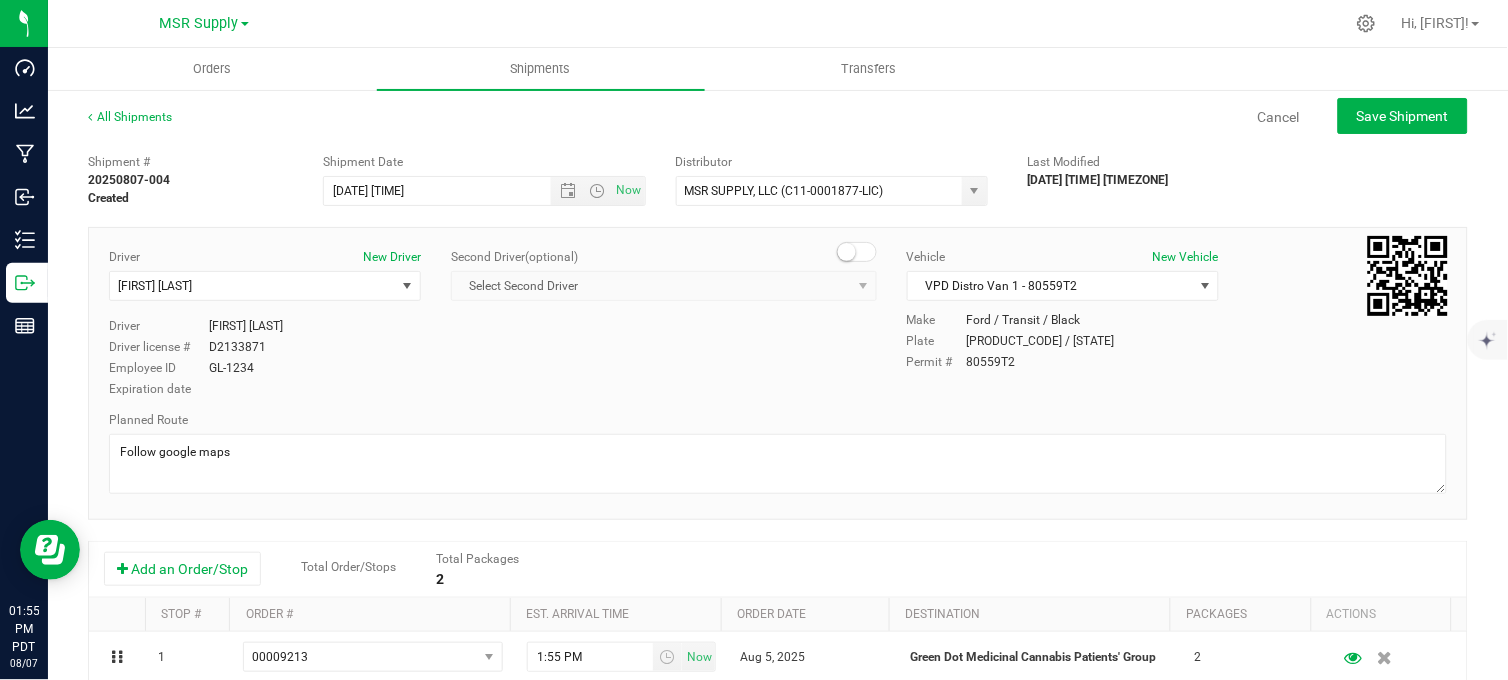 type on "[DATE] [TIME]" 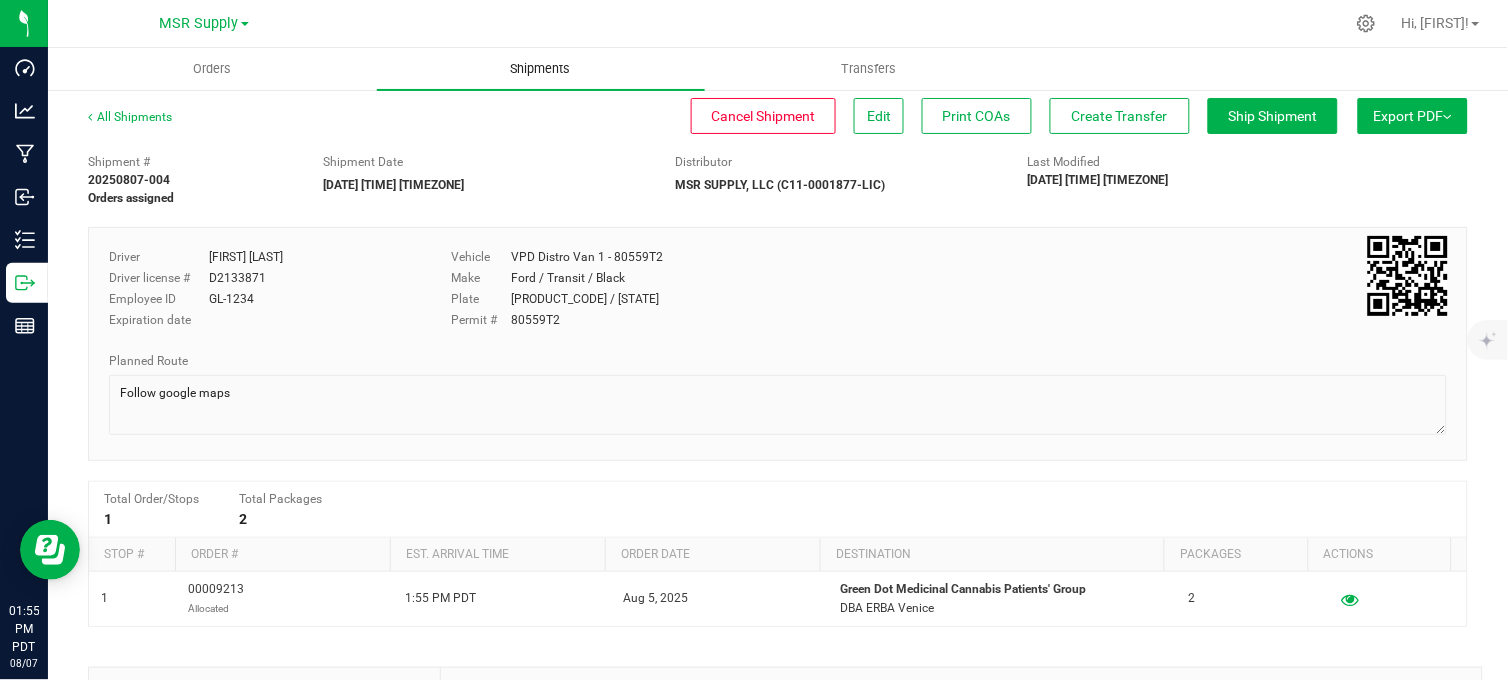 click on "Shipments" at bounding box center [541, 69] 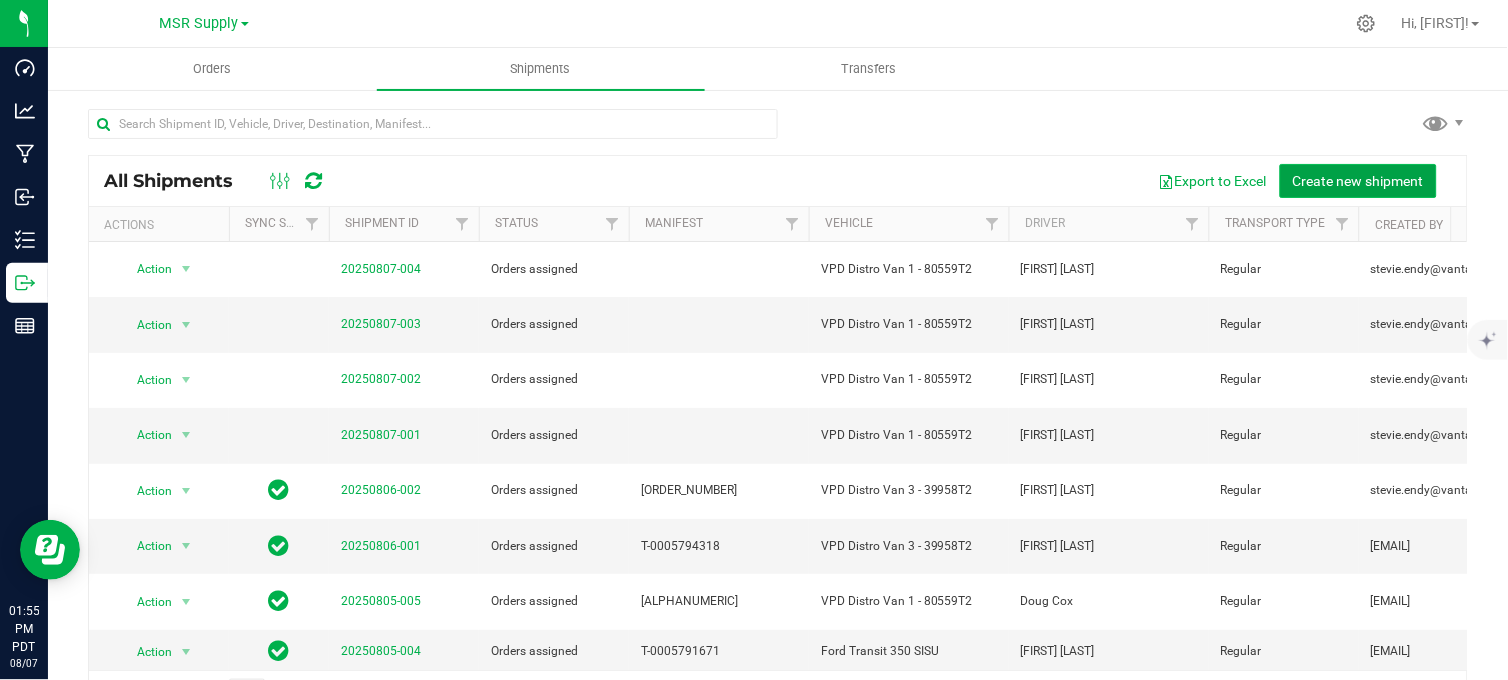 click on "Create new shipment" at bounding box center (1358, 181) 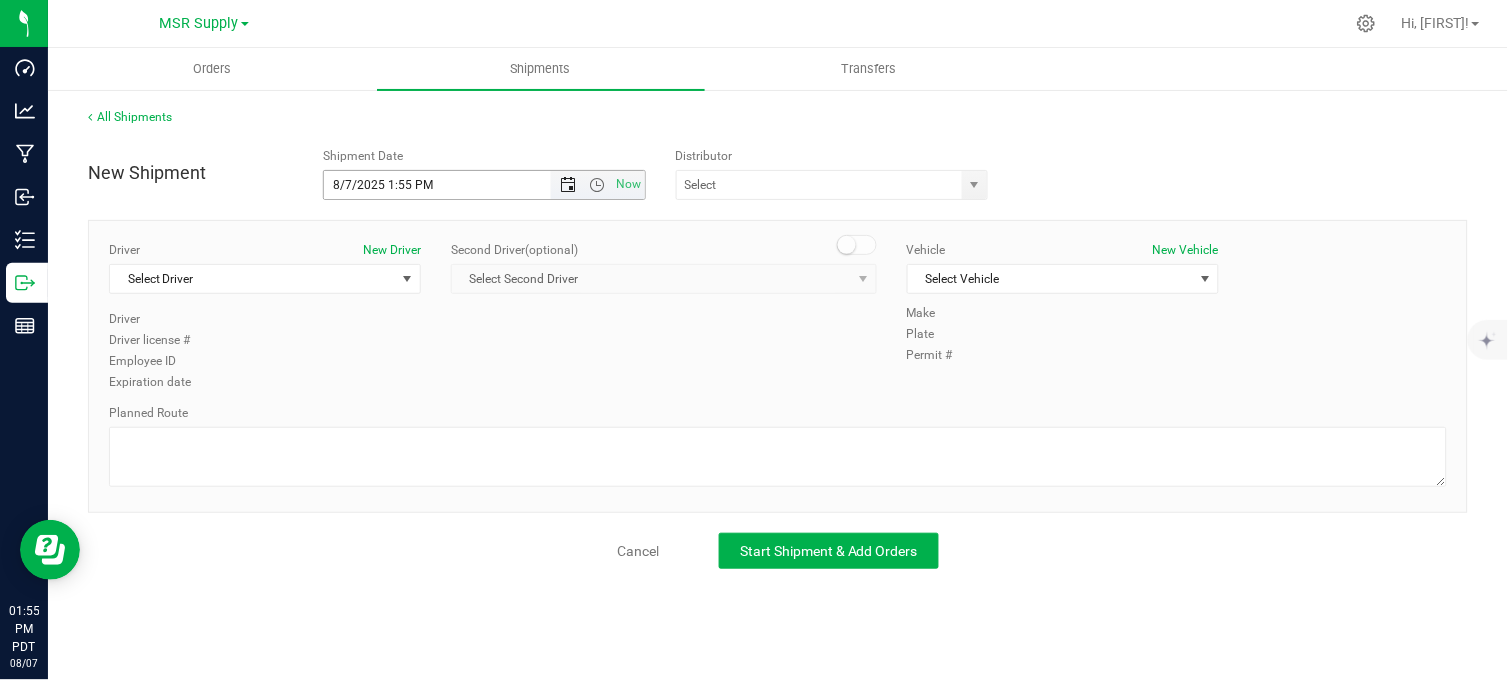 click at bounding box center (568, 185) 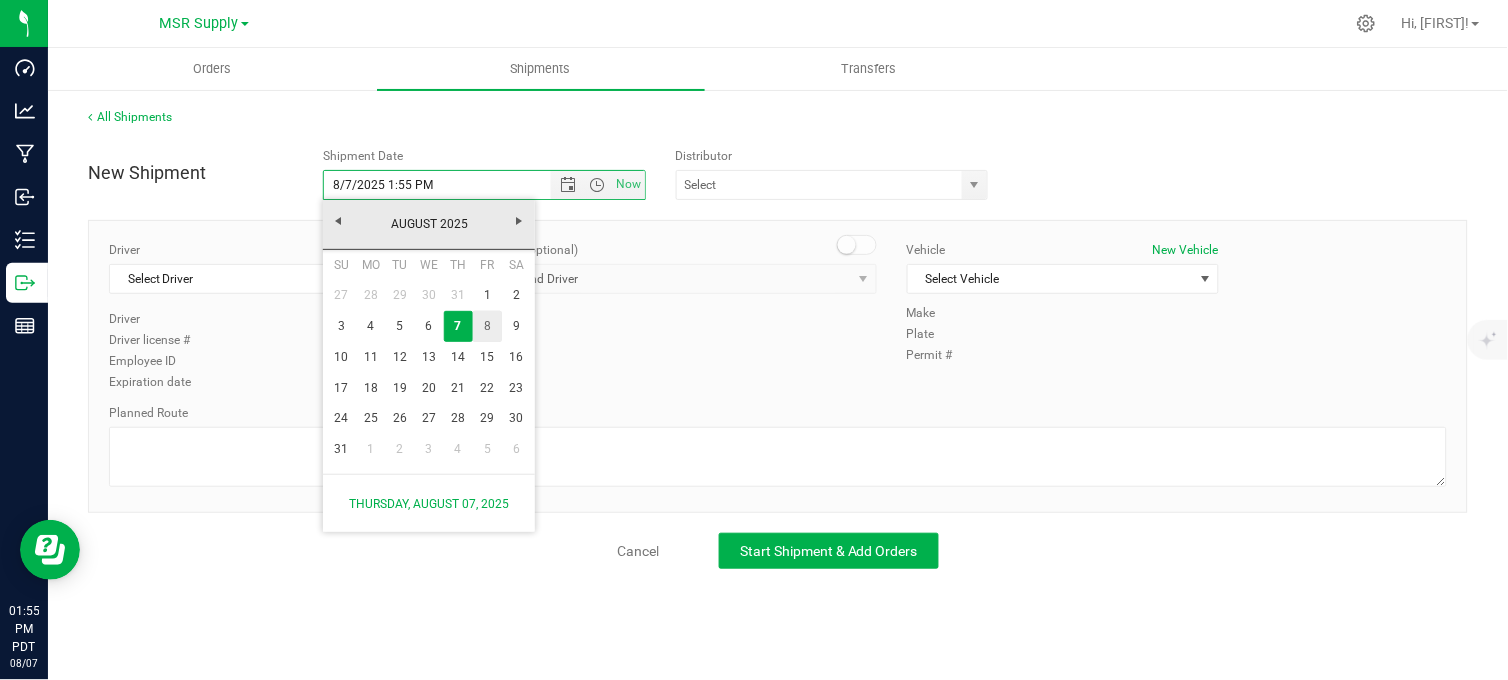 click on "8" at bounding box center (487, 326) 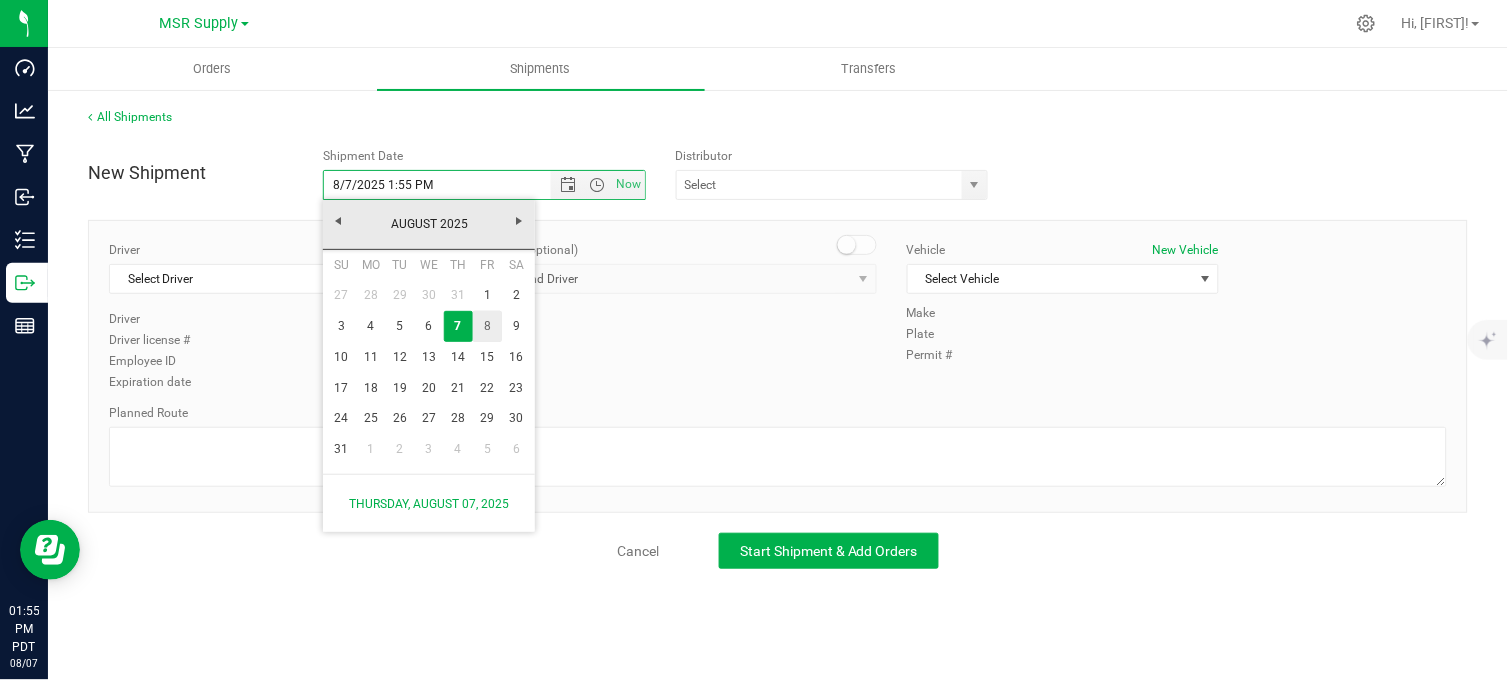 type on "[DATE] [TIME]" 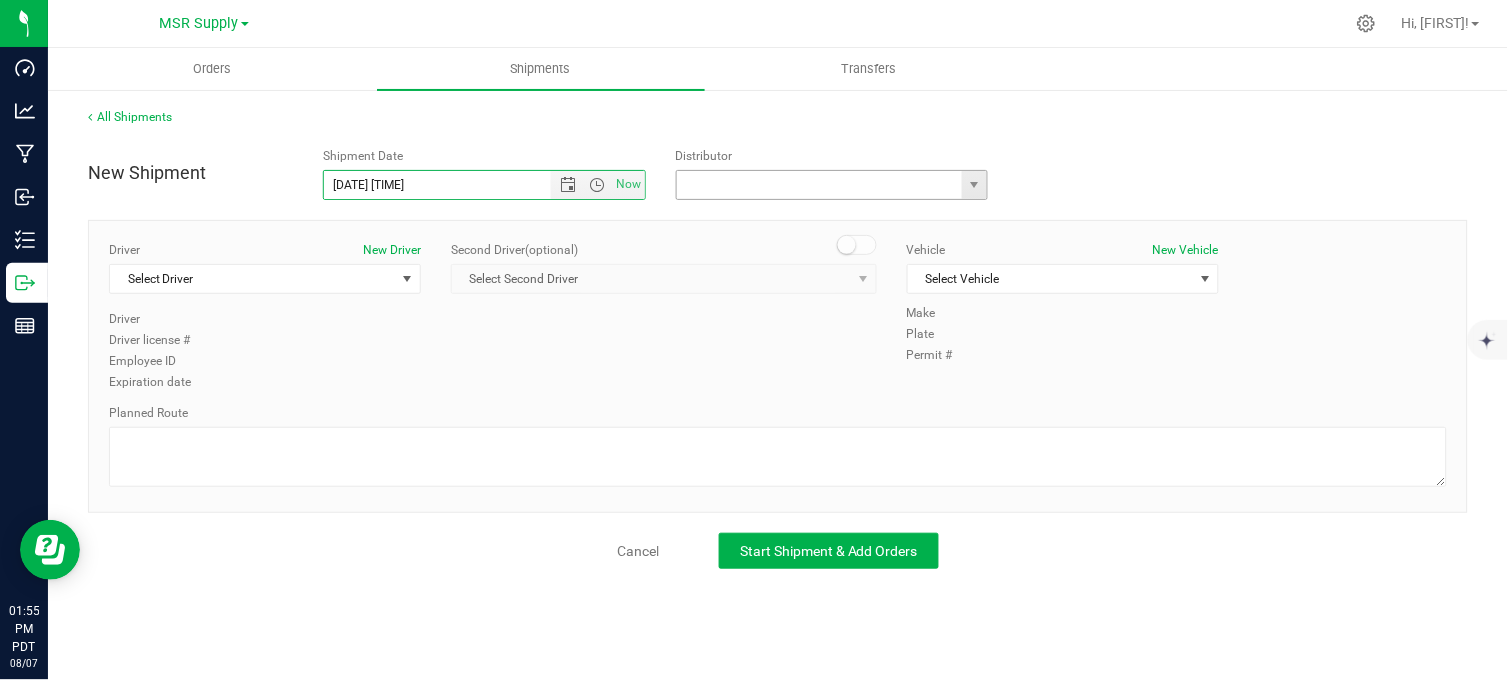 click at bounding box center [815, 185] 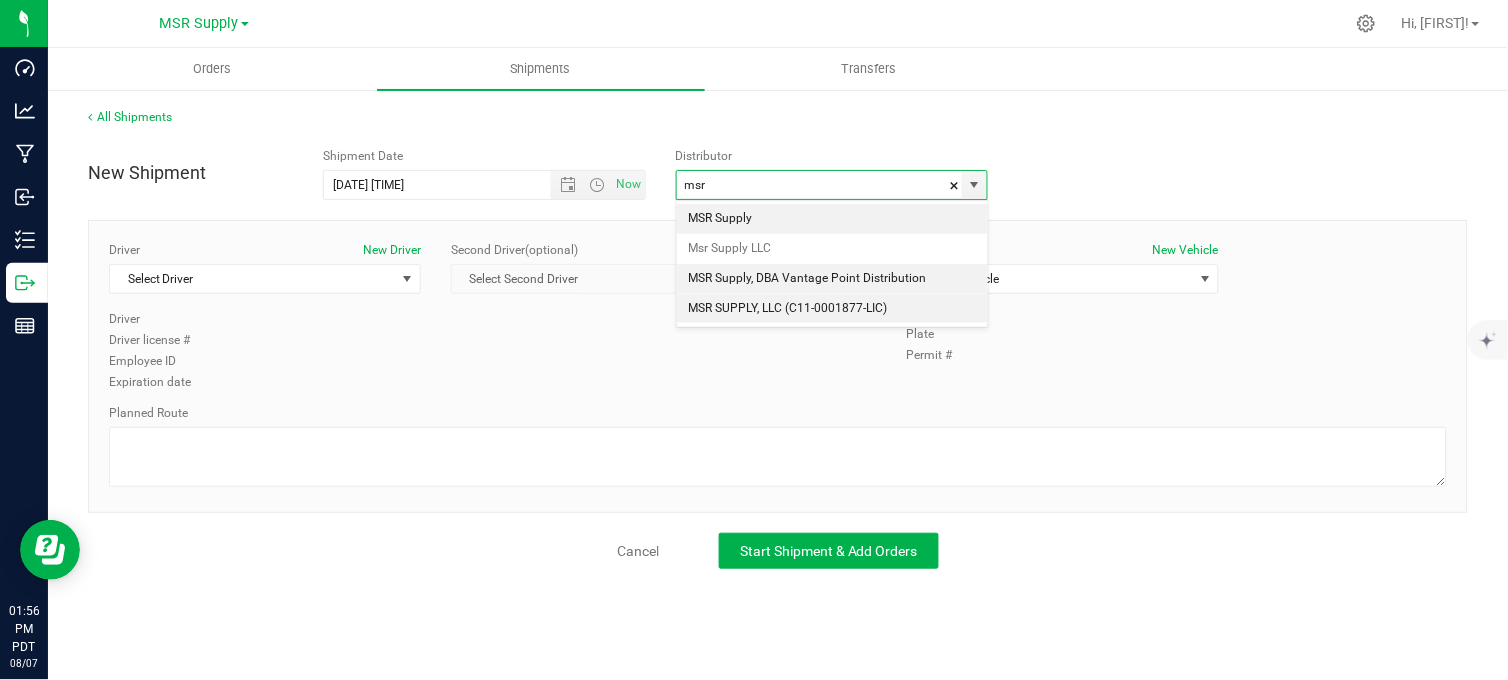 click on "MSR SUPPLY, LLC (C11-0001877-LIC)" at bounding box center (832, 309) 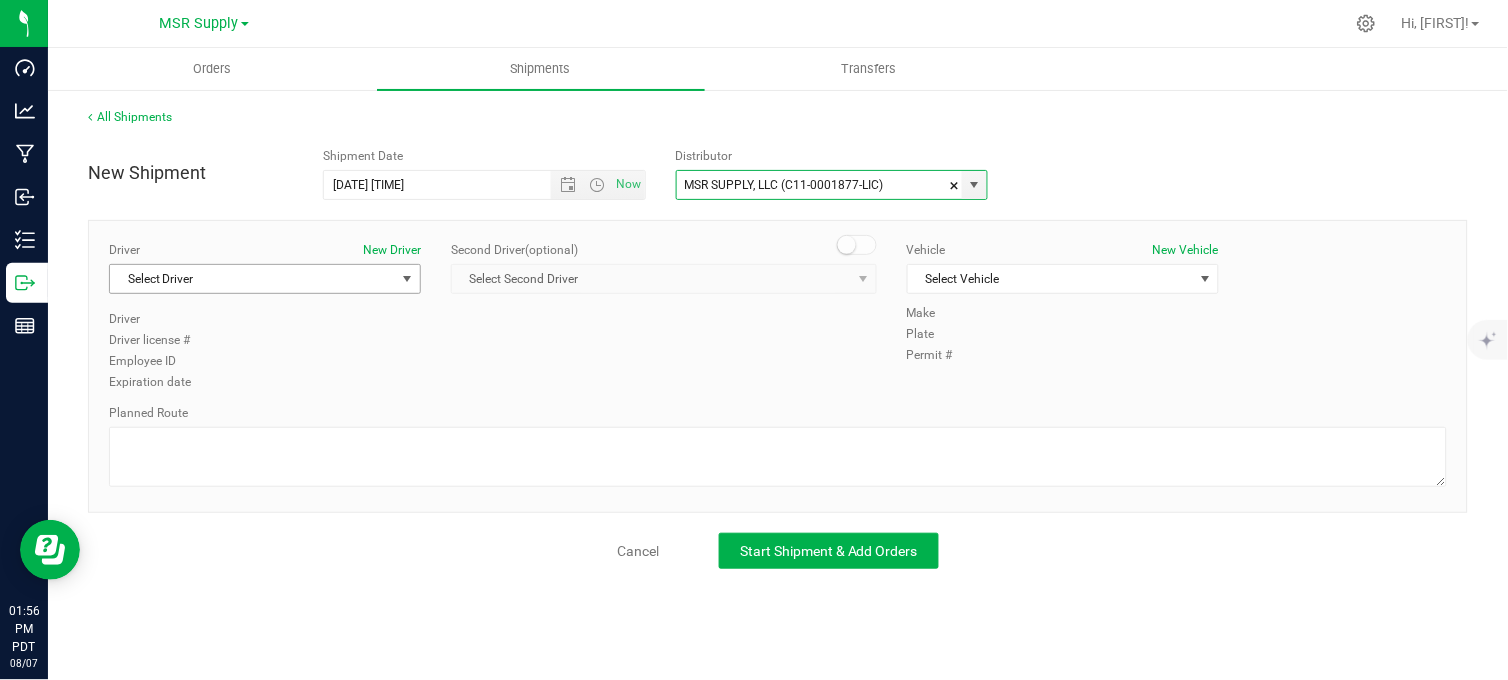type on "MSR SUPPLY, LLC (C11-0001877-LIC)" 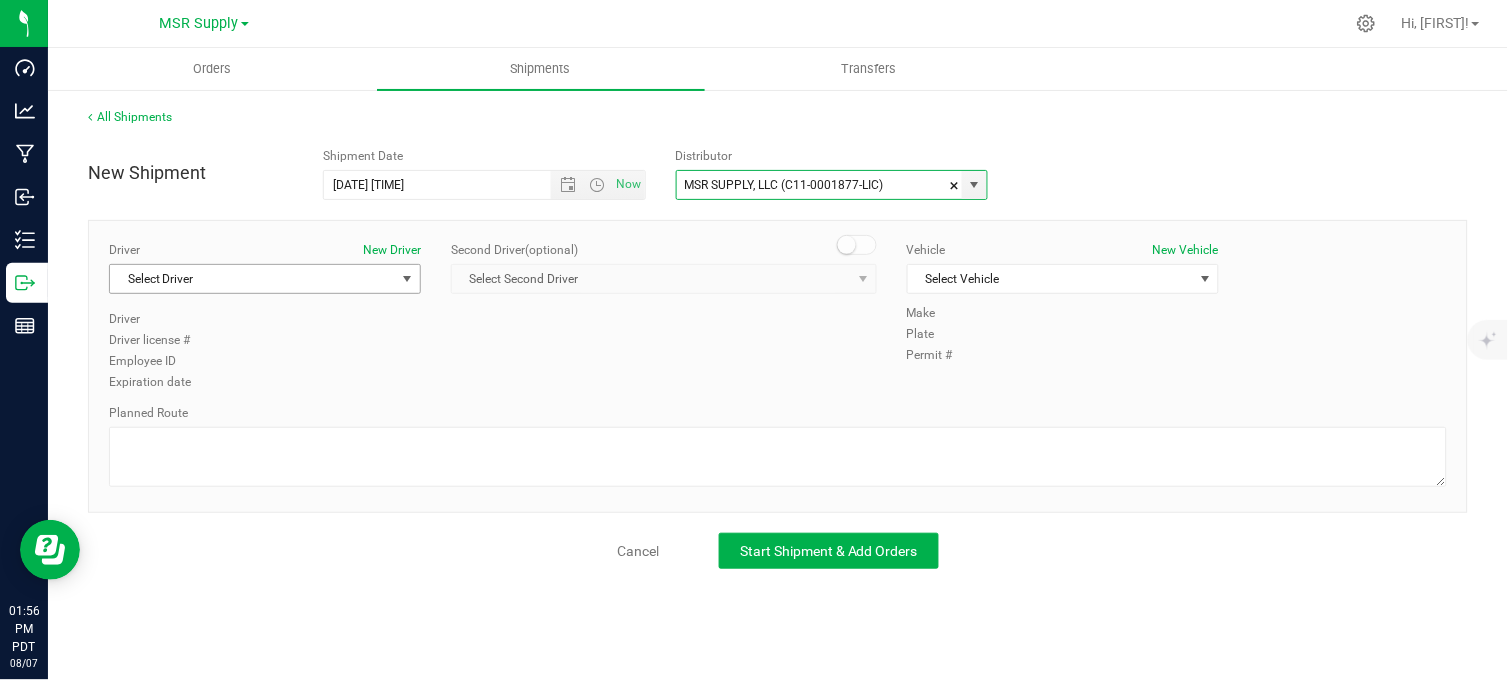 click on "Select Driver" at bounding box center (252, 279) 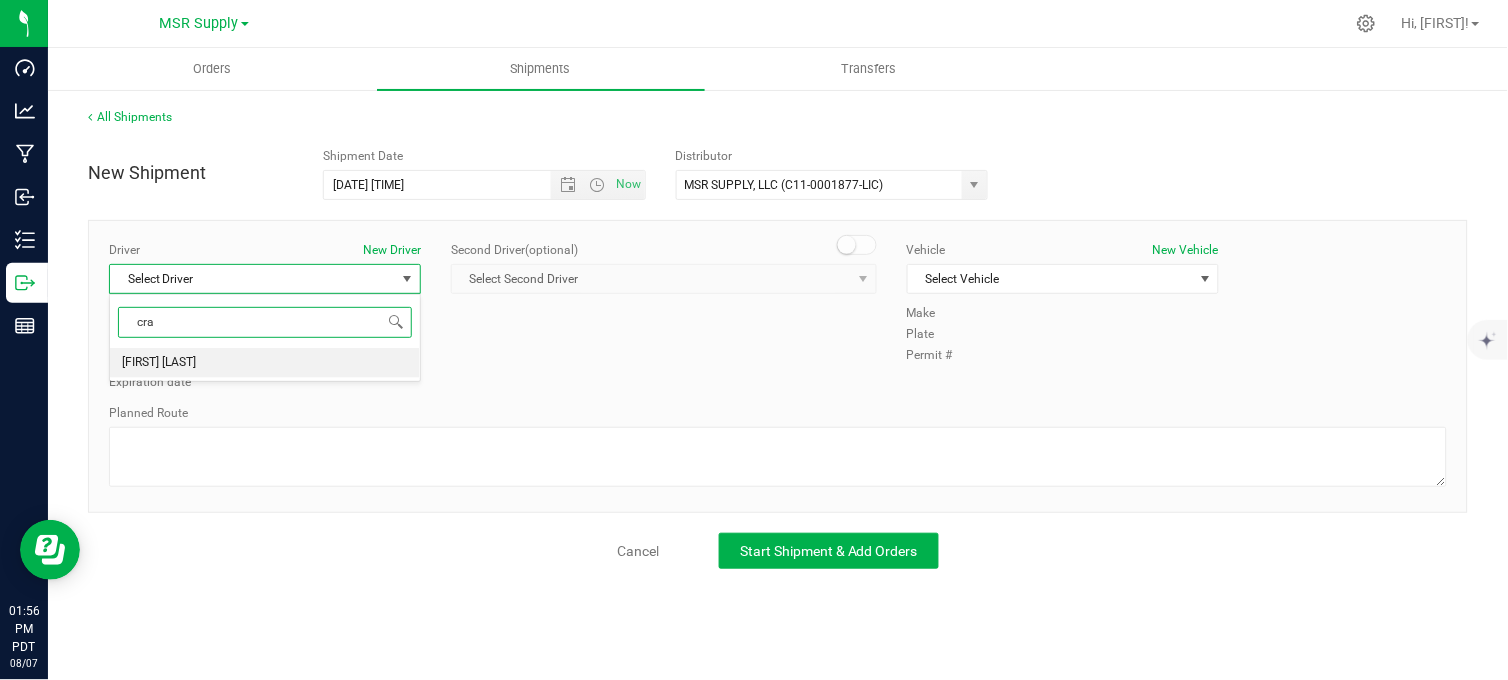 click on "[FIRST] [LAST]" at bounding box center [265, 363] 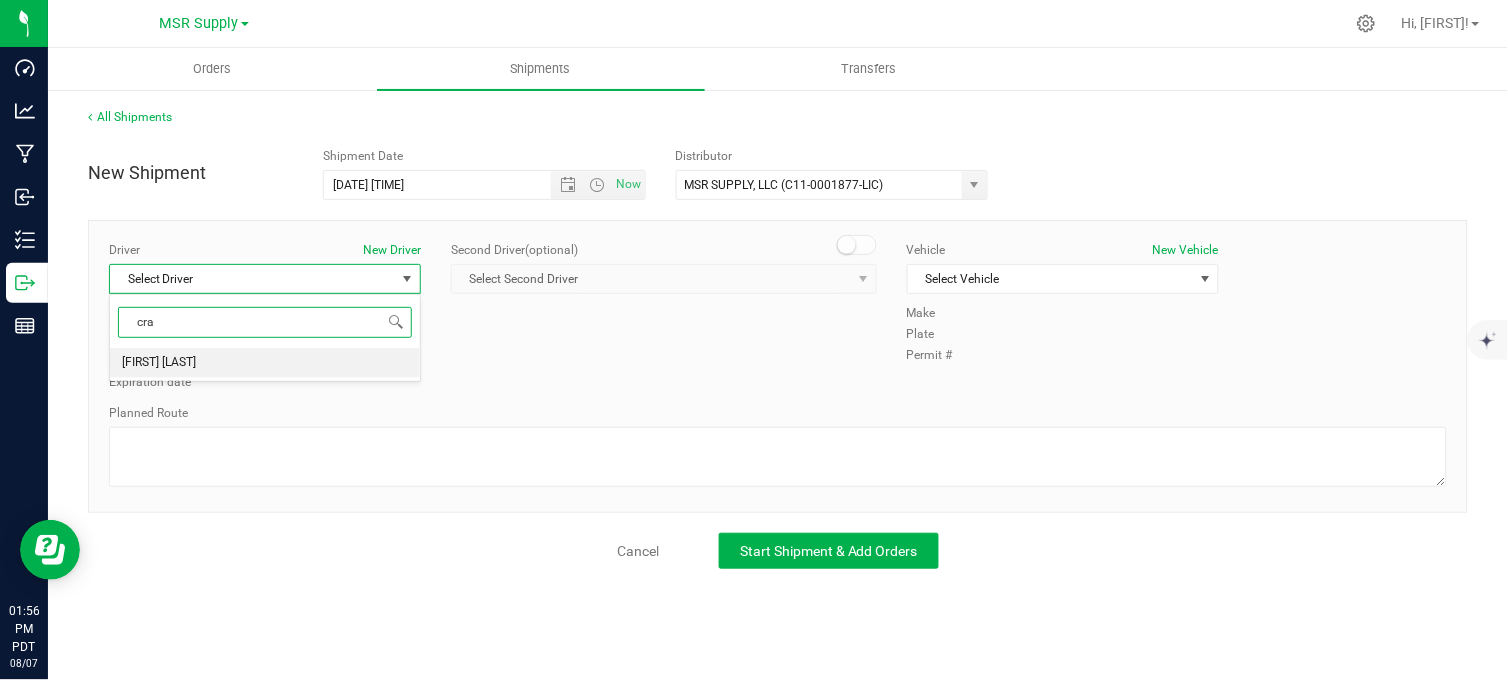 type on "cra" 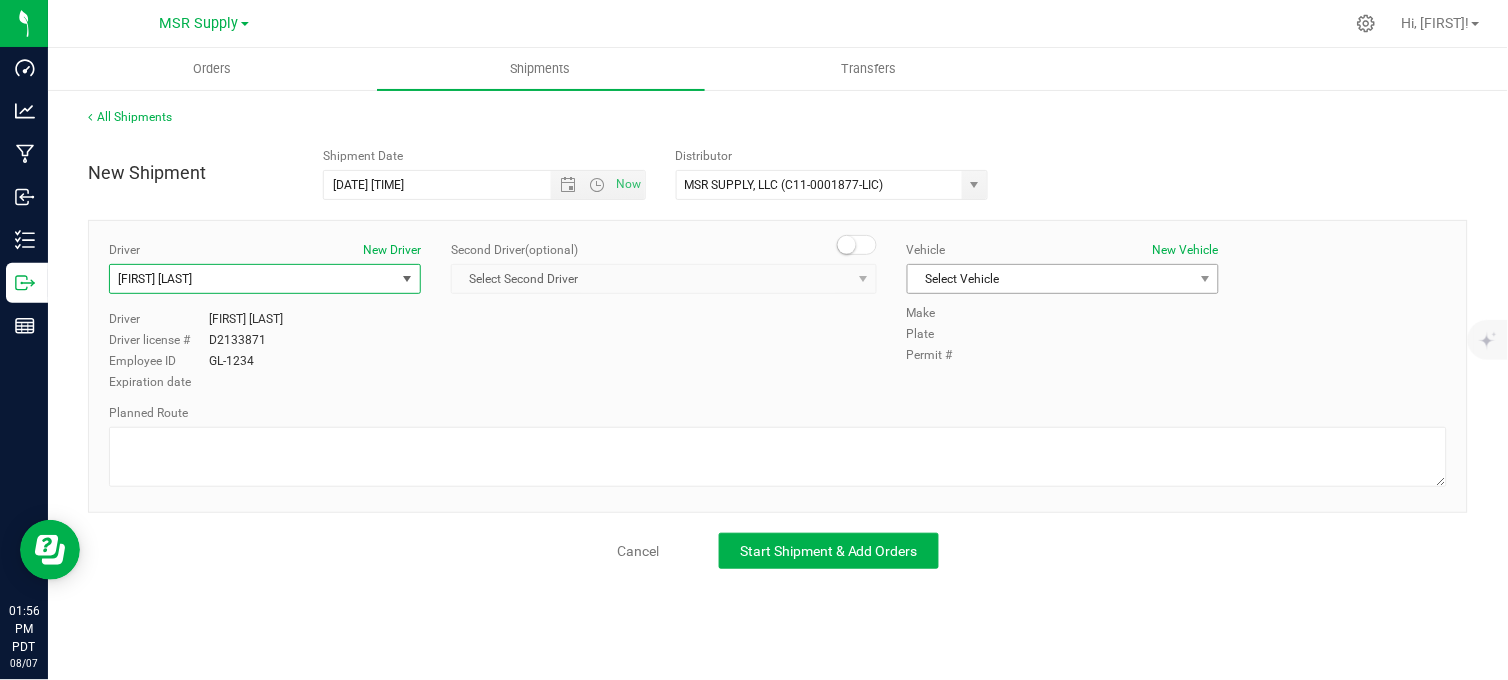click on "Select Vehicle" at bounding box center (1050, 279) 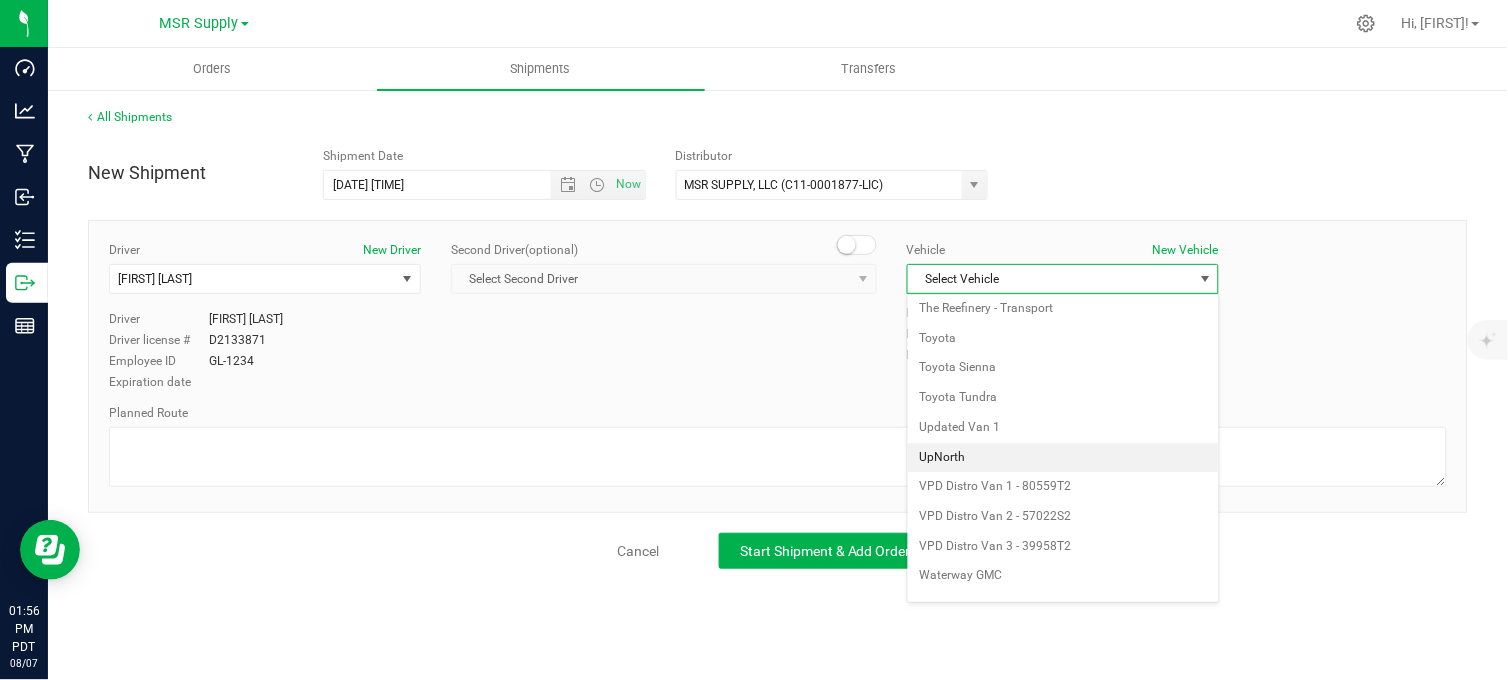 scroll, scrollTop: 3420, scrollLeft: 0, axis: vertical 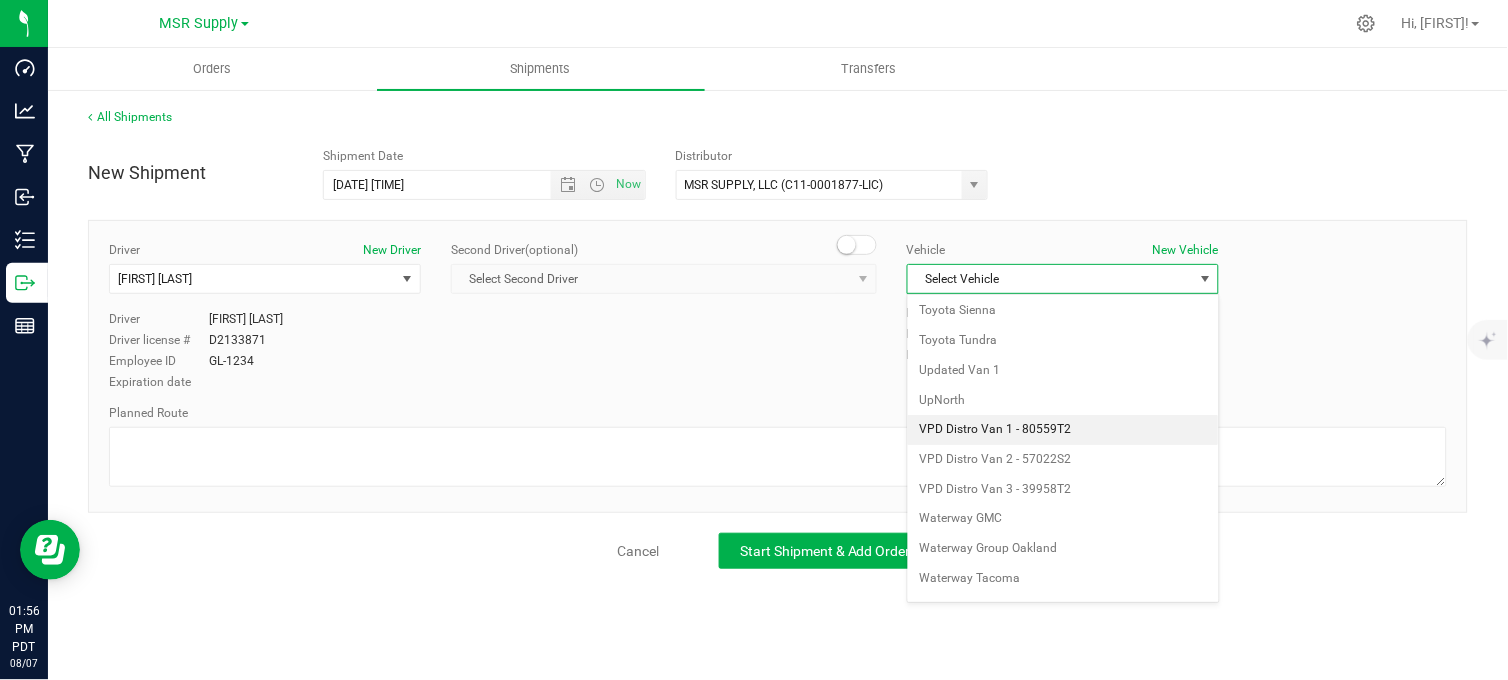 click on "VPD Distro Van 1 - 80559T2" at bounding box center [1063, 430] 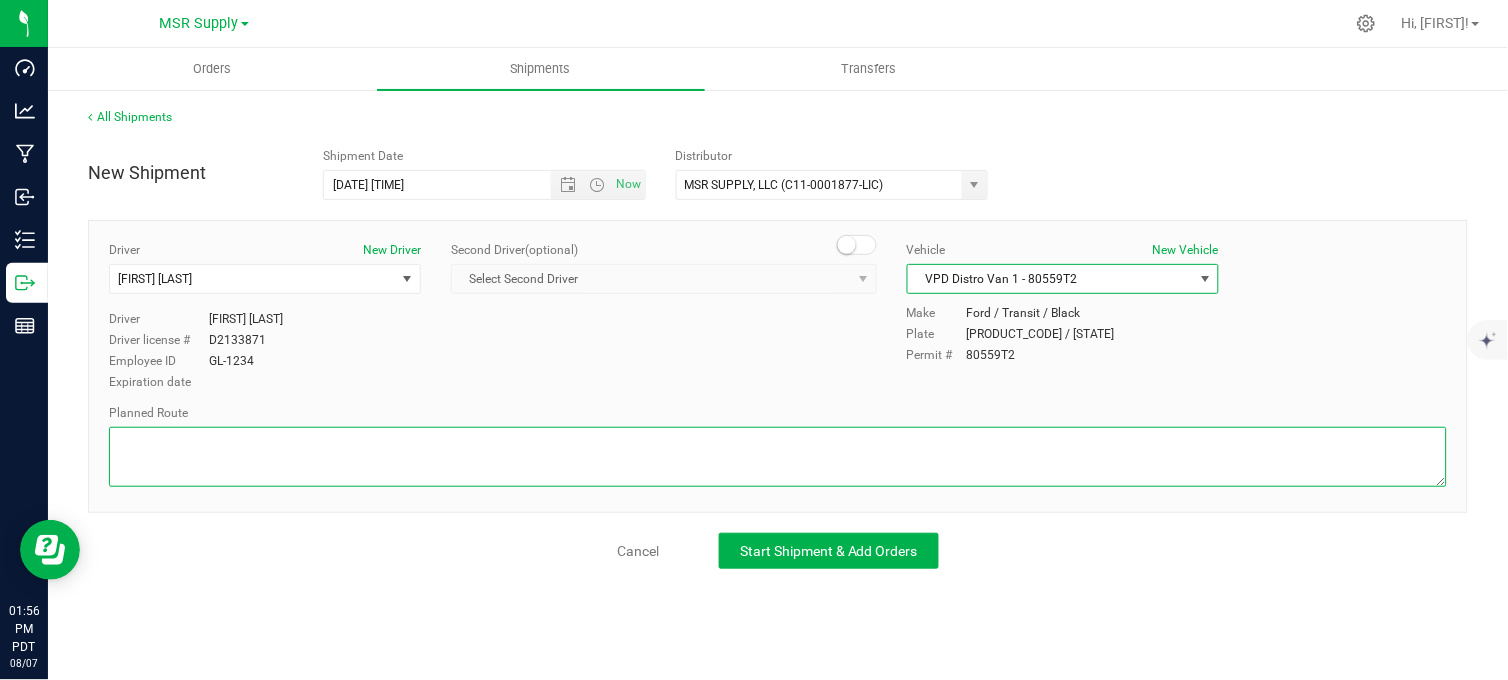 click at bounding box center (778, 457) 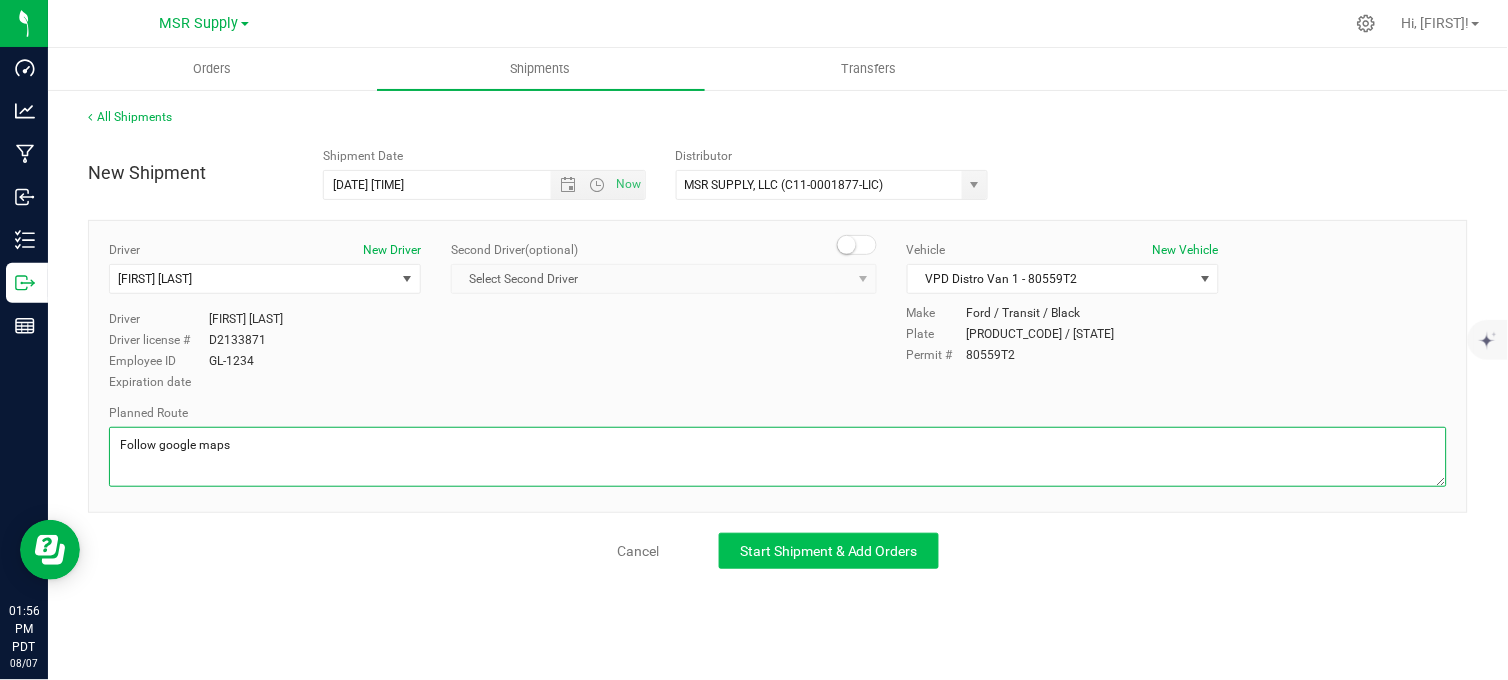 type on "Follow google maps" 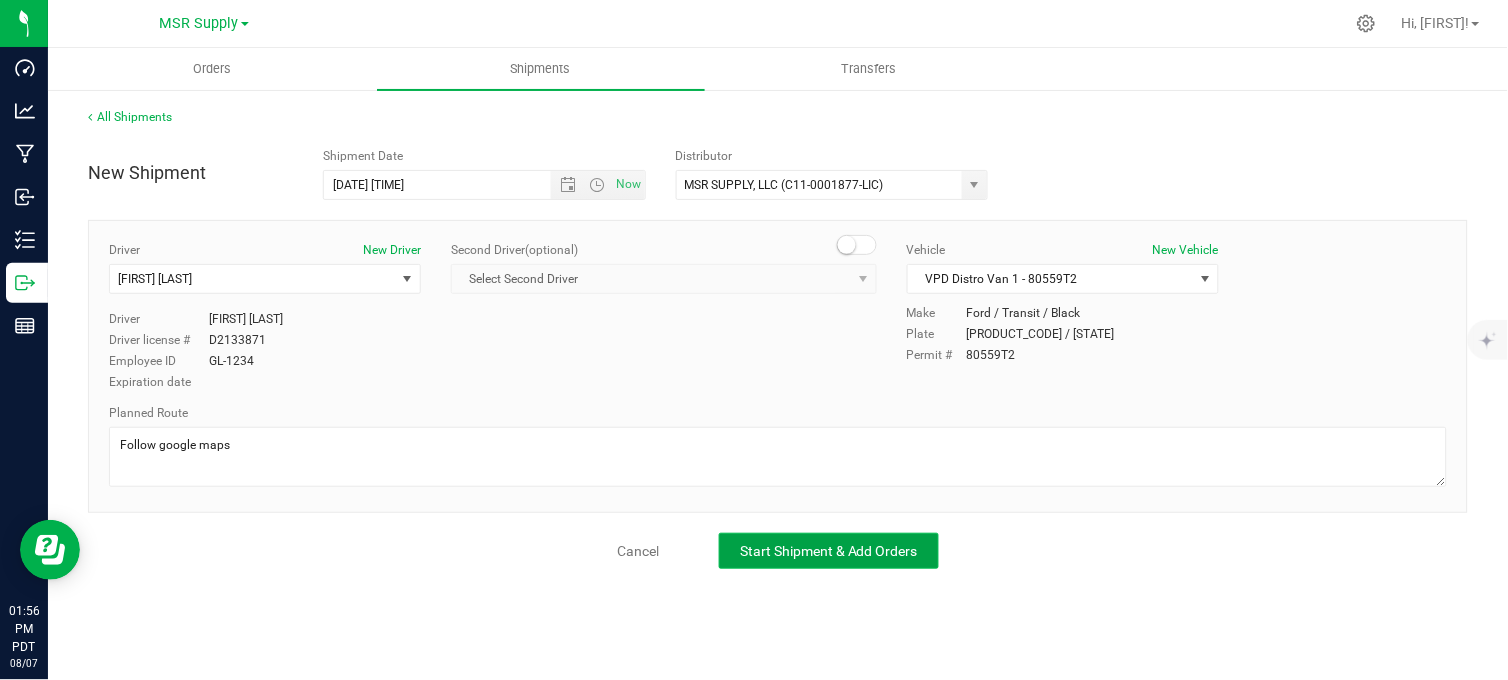 click on "Start Shipment & Add Orders" 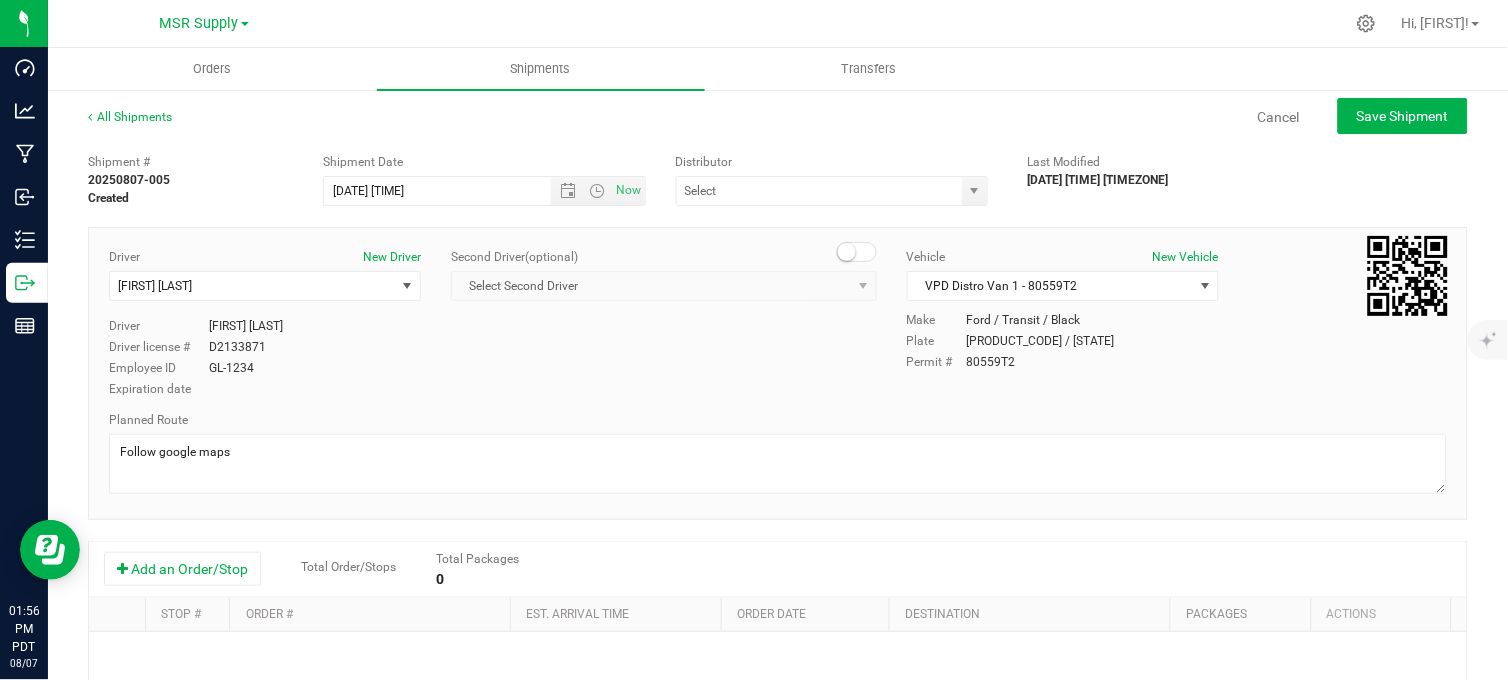 type on "MSR SUPPLY, LLC (C11-0001877-LIC)" 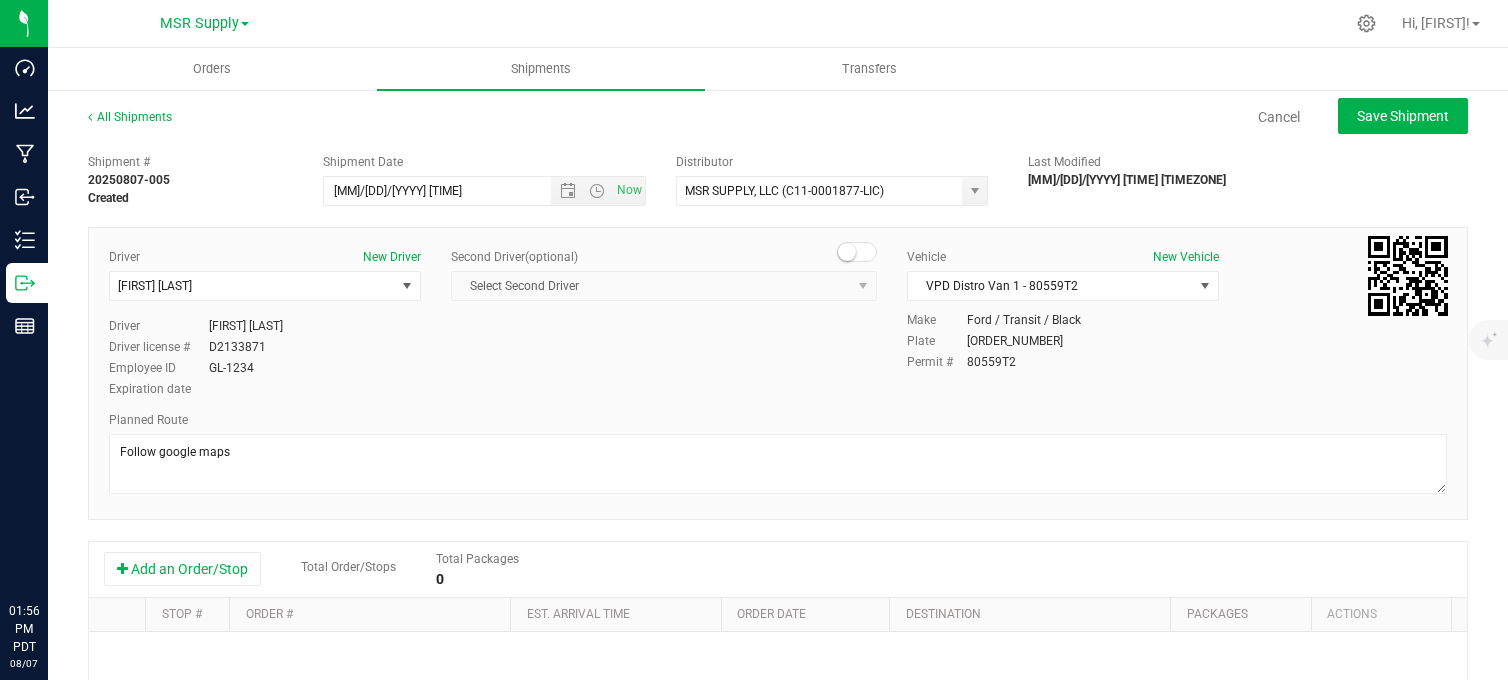 scroll, scrollTop: 0, scrollLeft: 0, axis: both 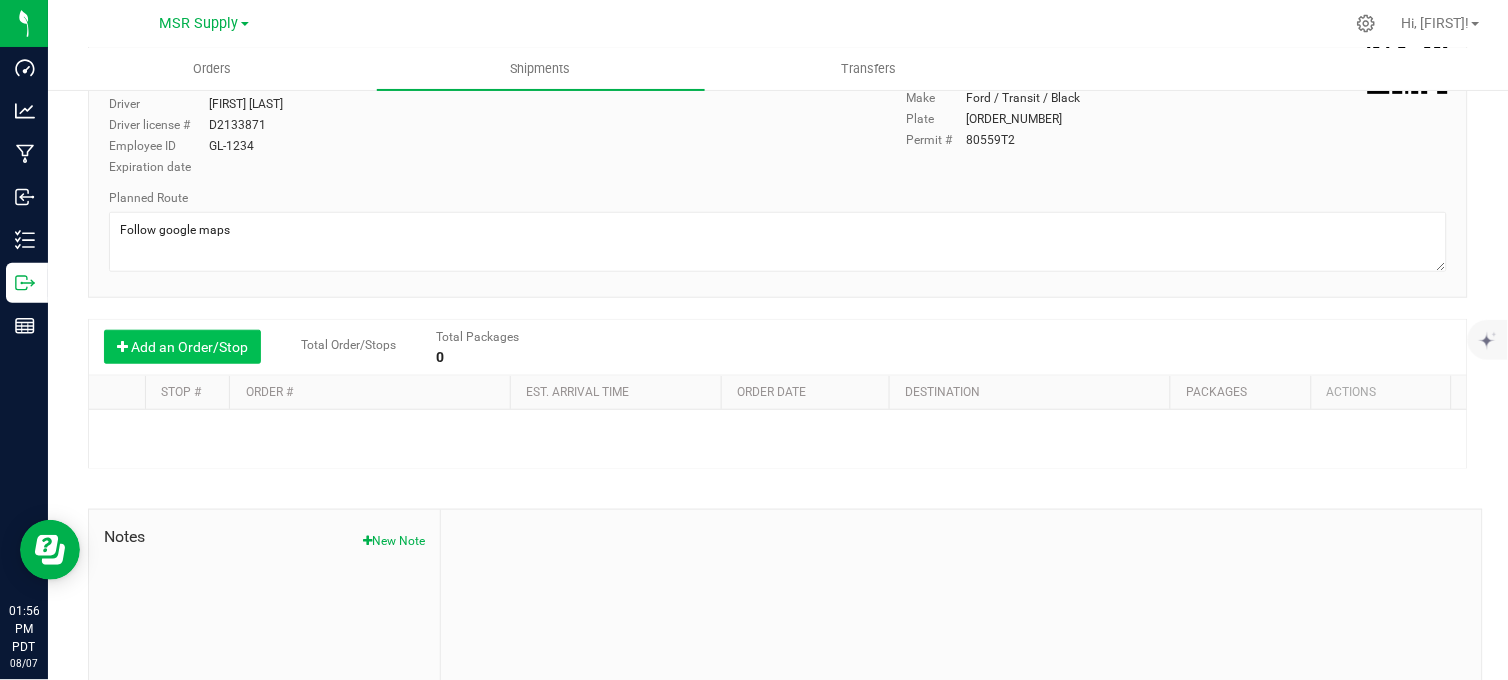 click on "Add an Order/Stop" at bounding box center [182, 347] 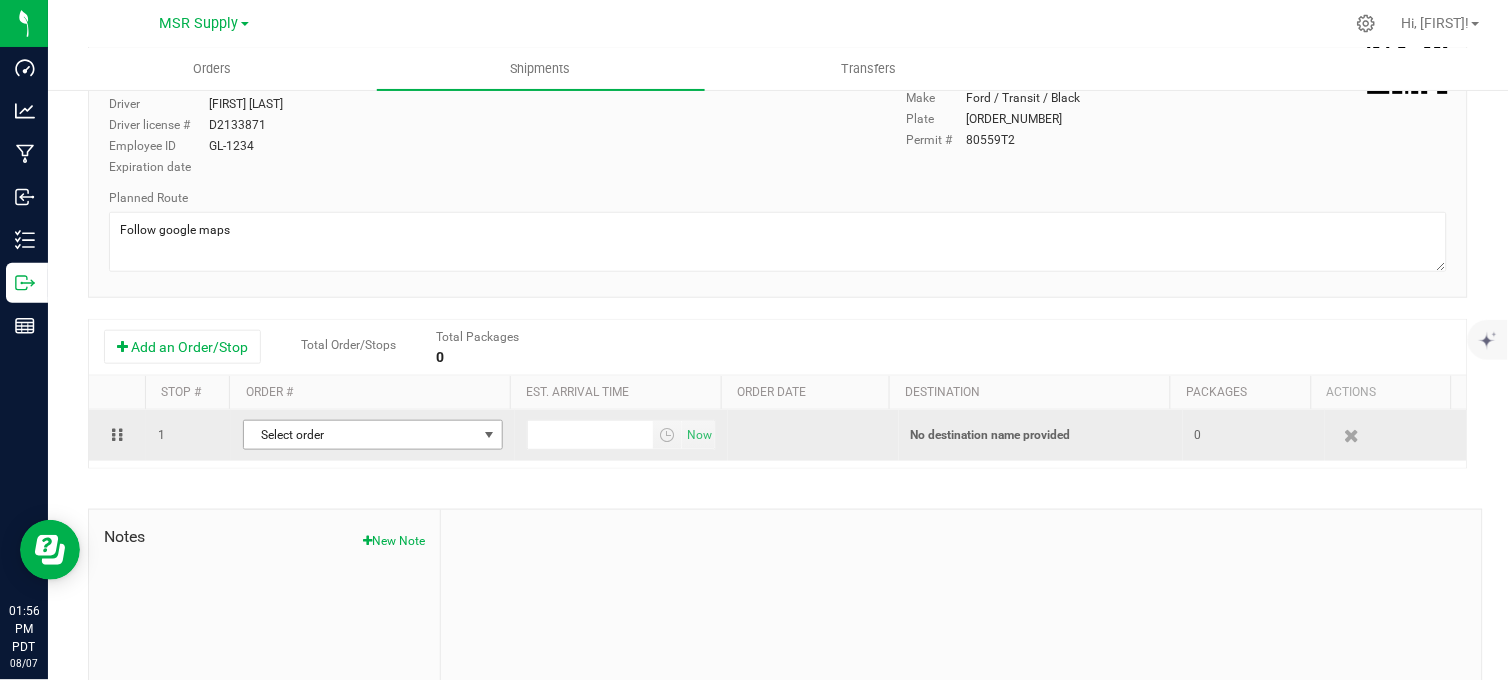 click on "Select order" at bounding box center (360, 435) 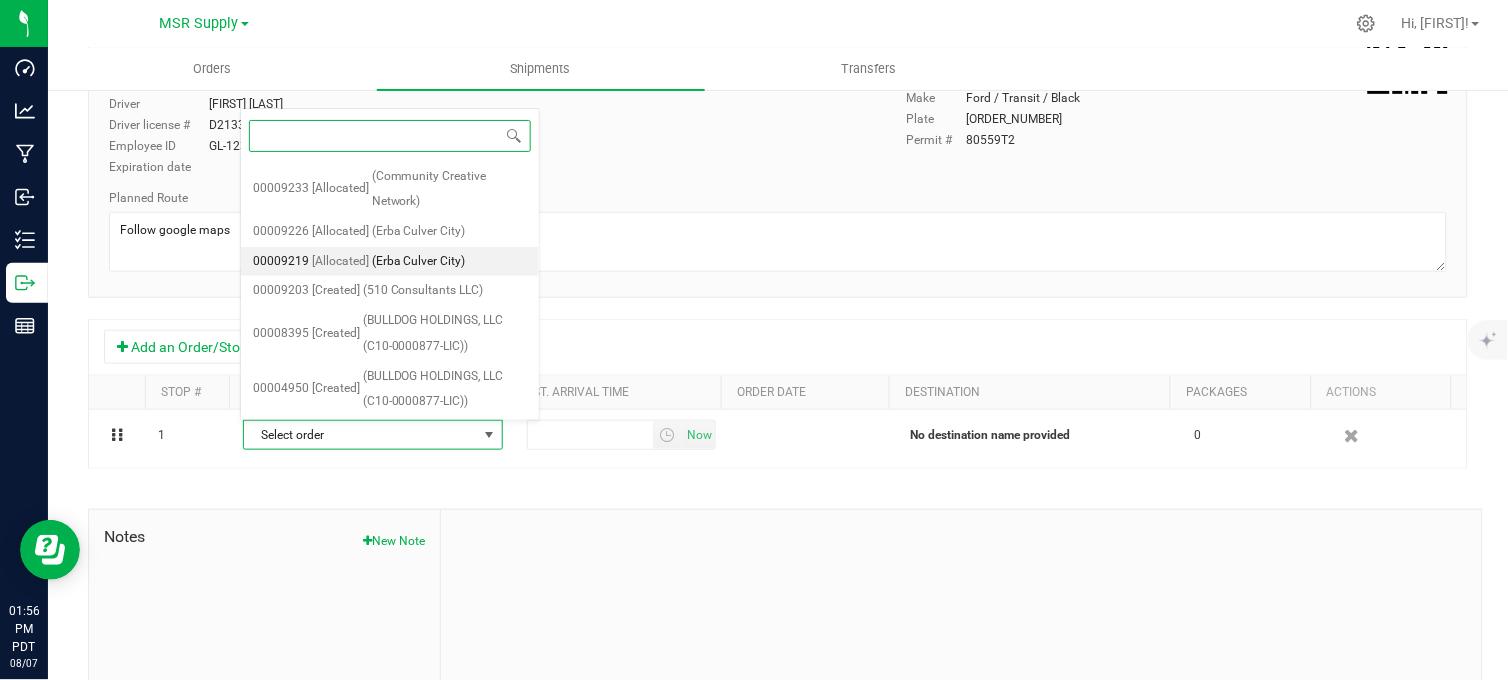 click on "(Erba Culver City)" at bounding box center [419, 262] 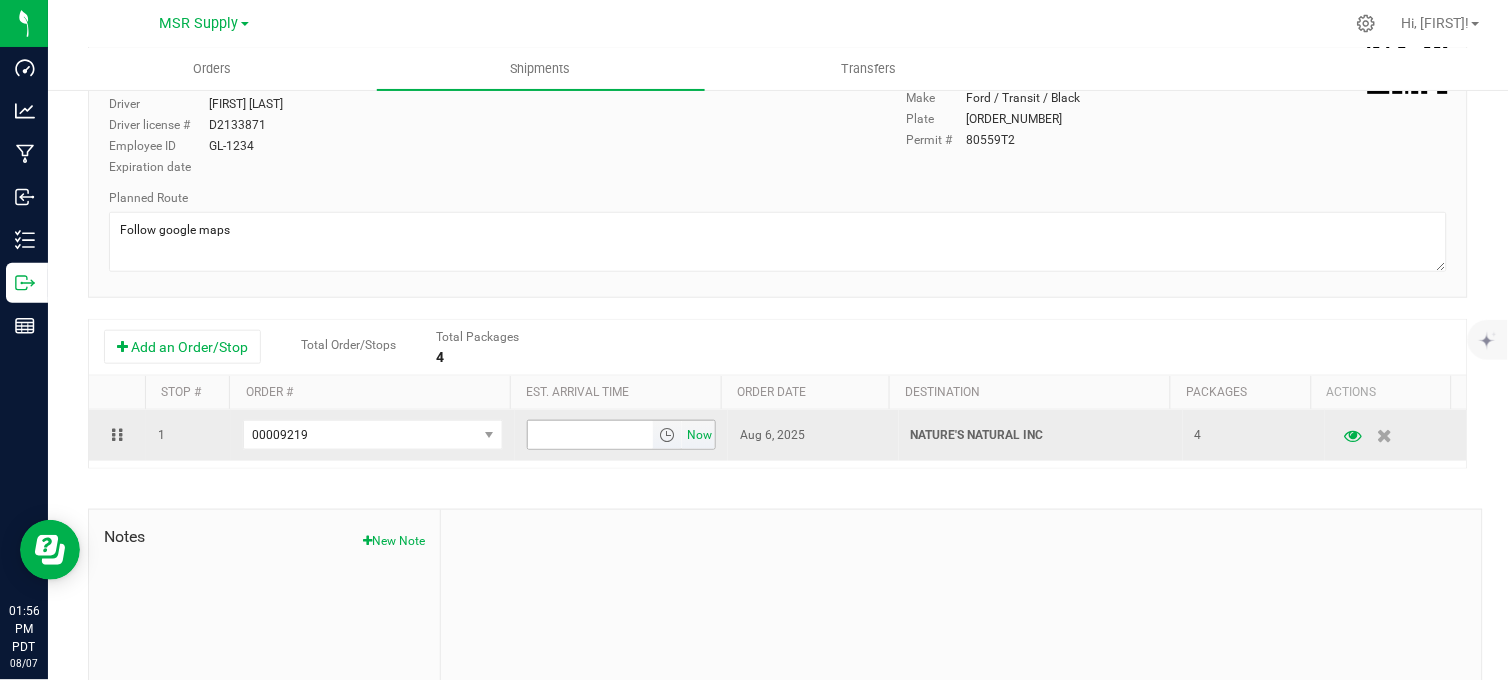 click on "Now" at bounding box center [700, 435] 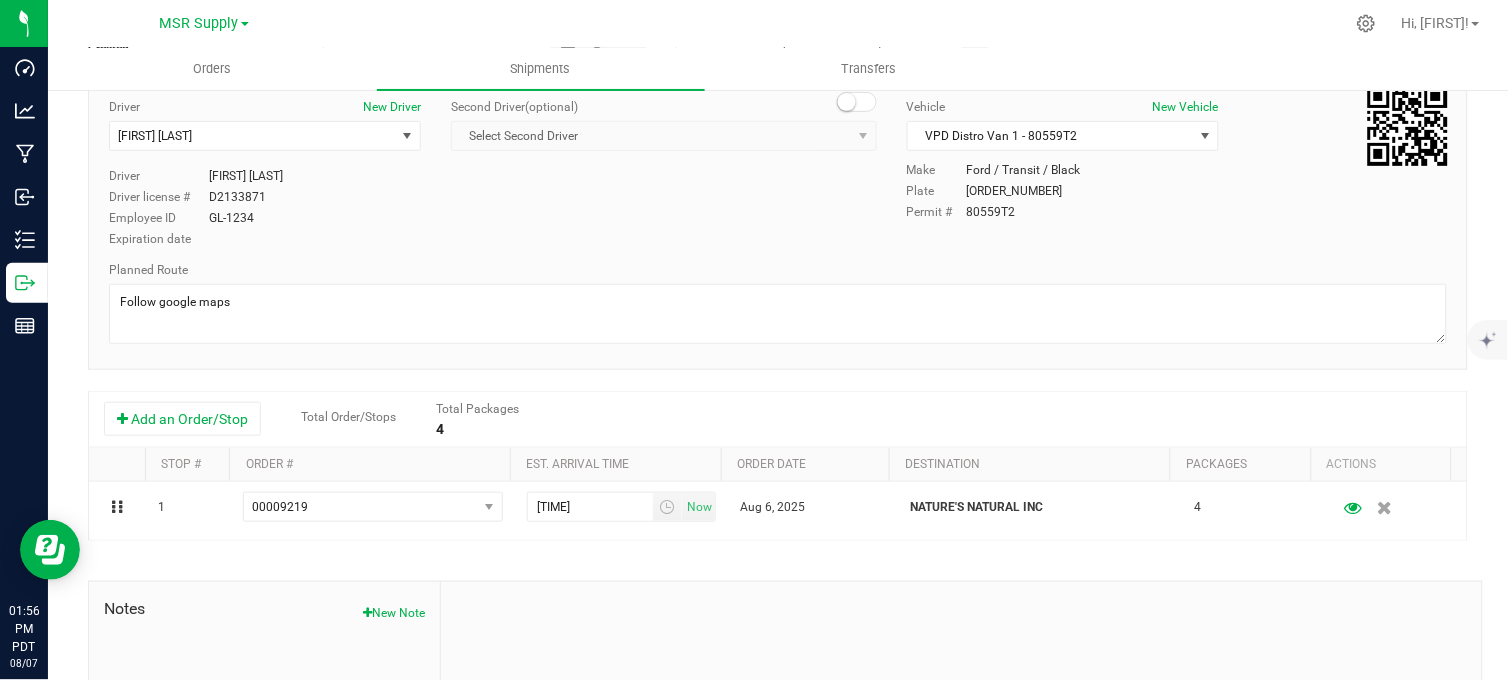 scroll, scrollTop: 0, scrollLeft: 0, axis: both 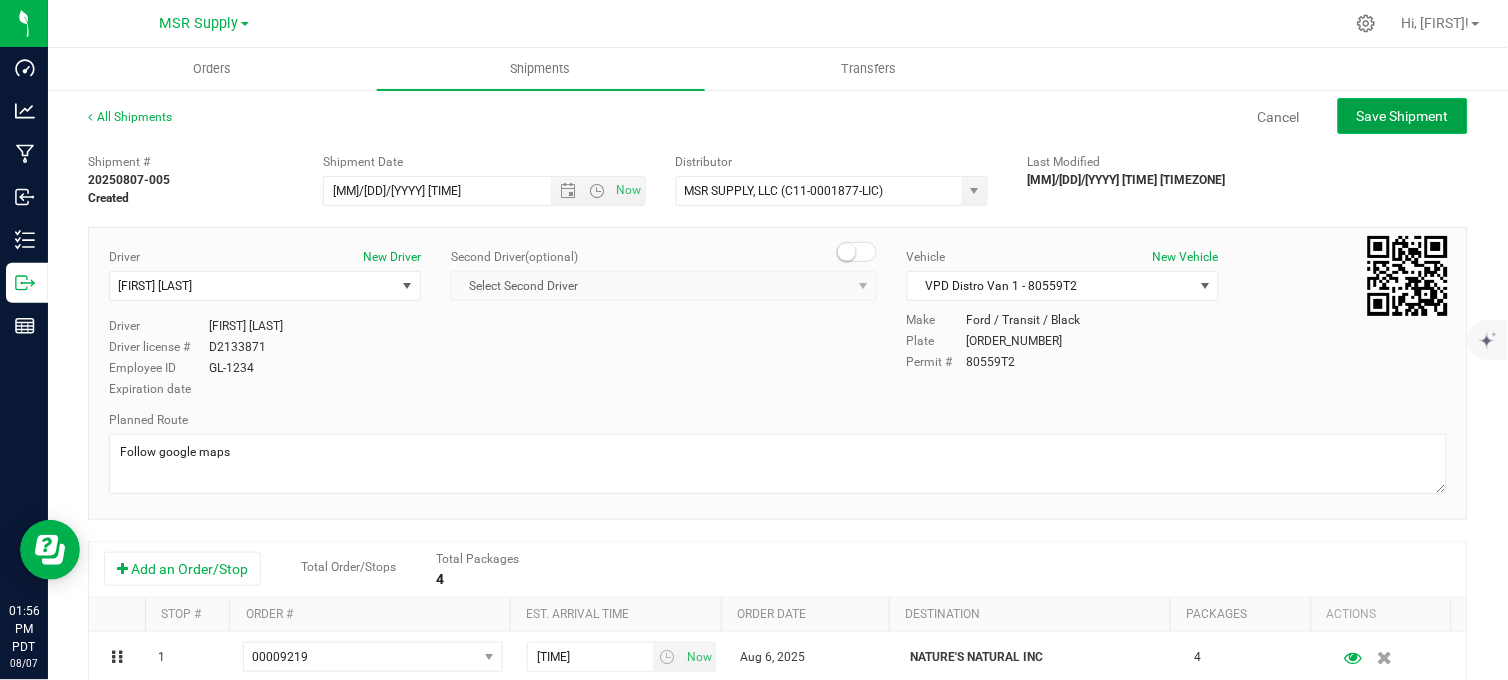 click on "Save Shipment" 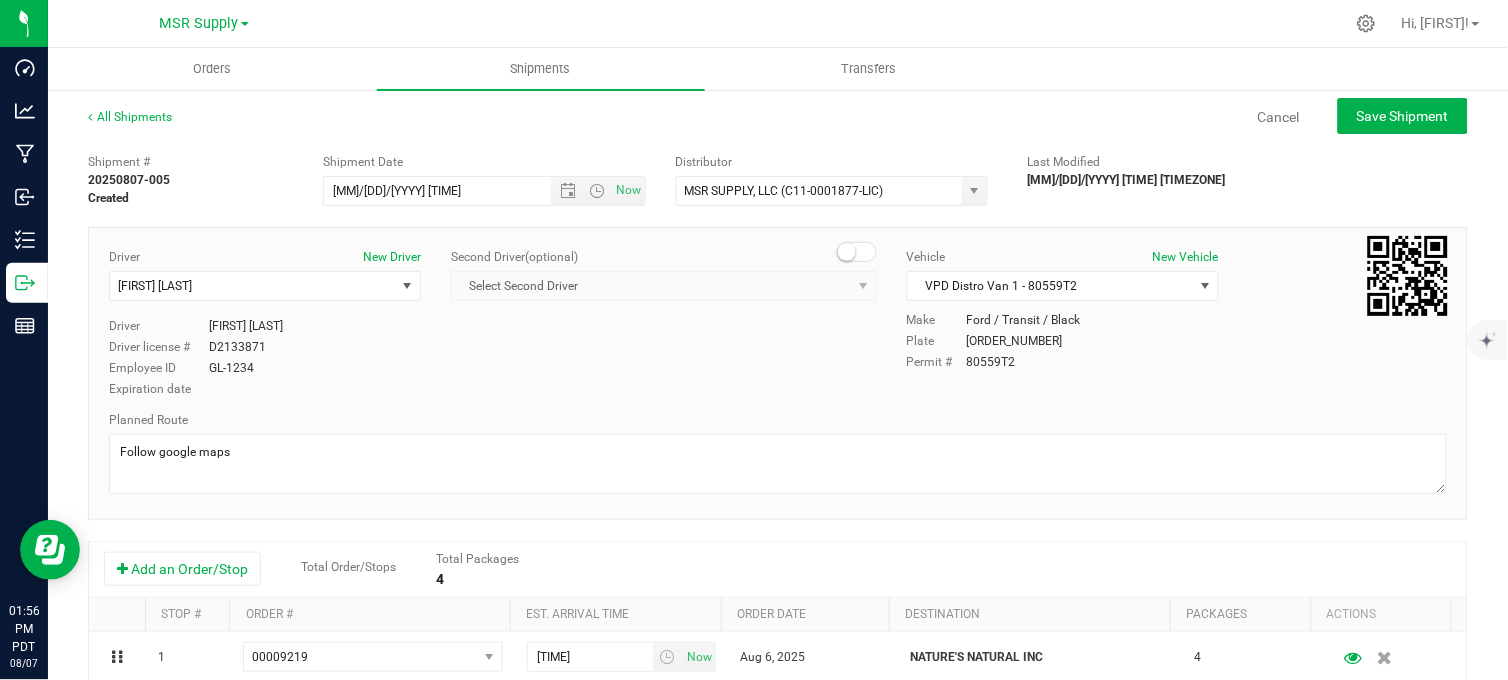 type on "[DATE] [TIME]" 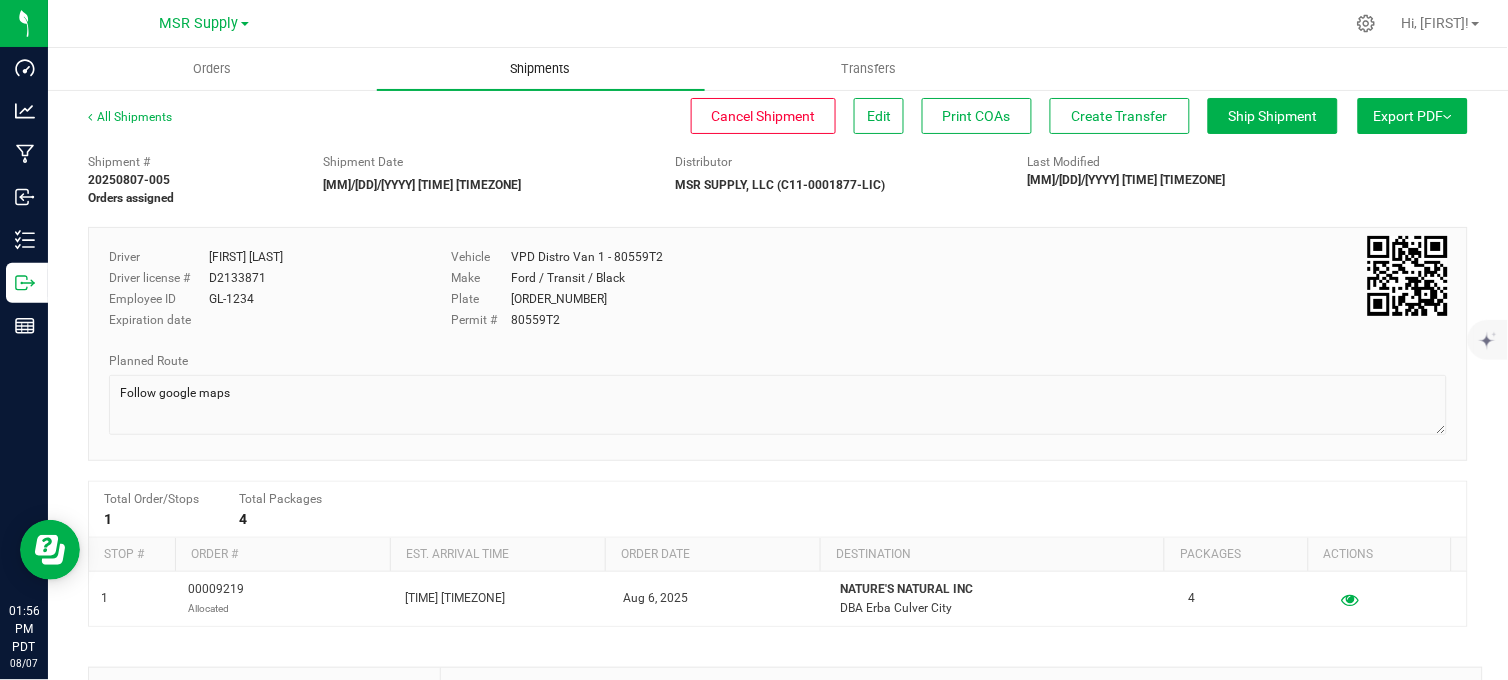 click on "Shipments" at bounding box center (541, 69) 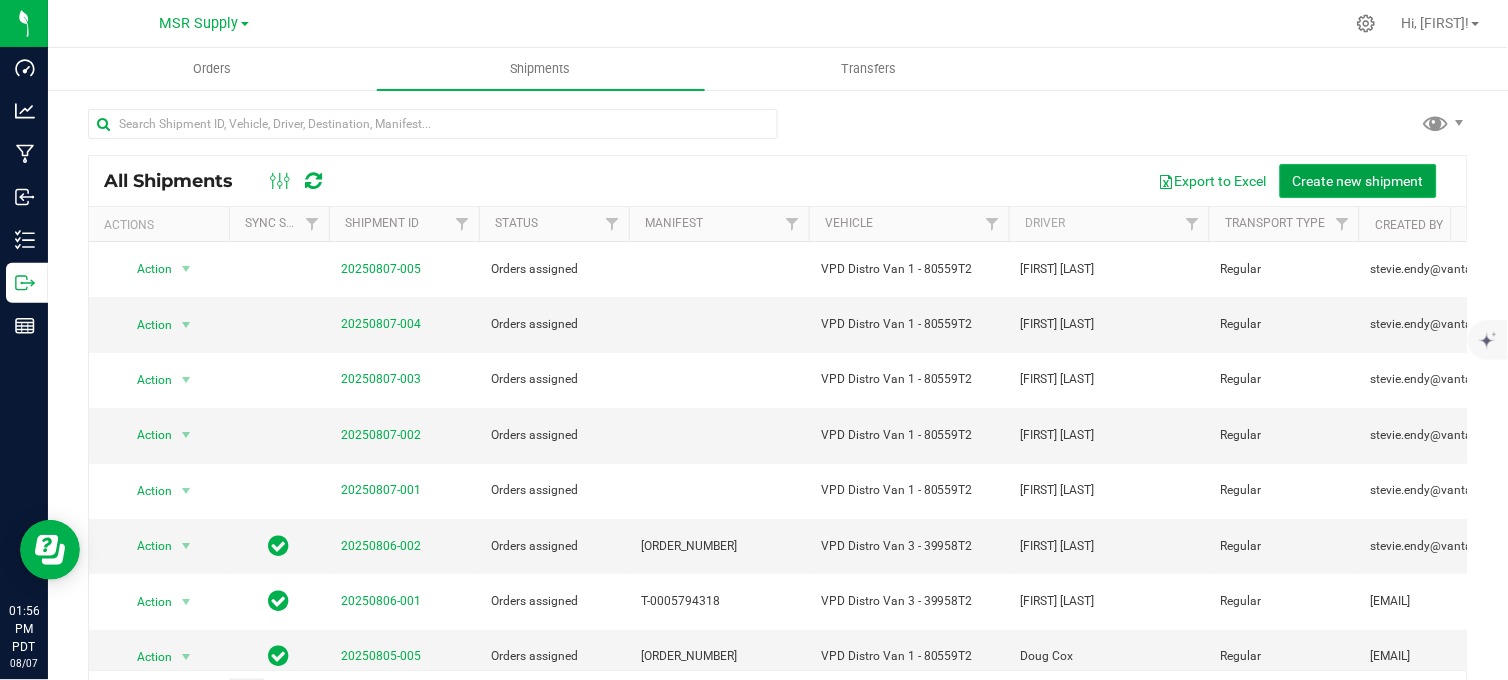 click on "Create new shipment" at bounding box center [1358, 181] 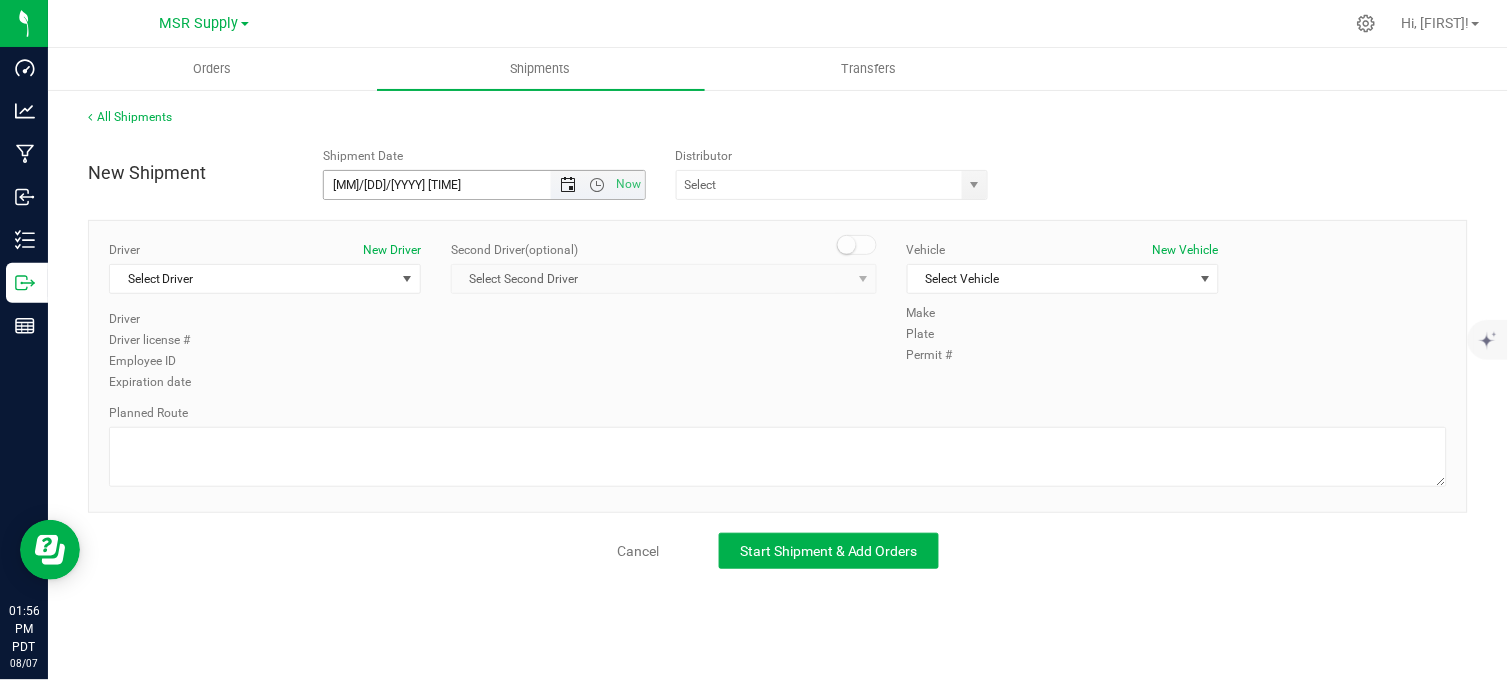 click at bounding box center [568, 185] 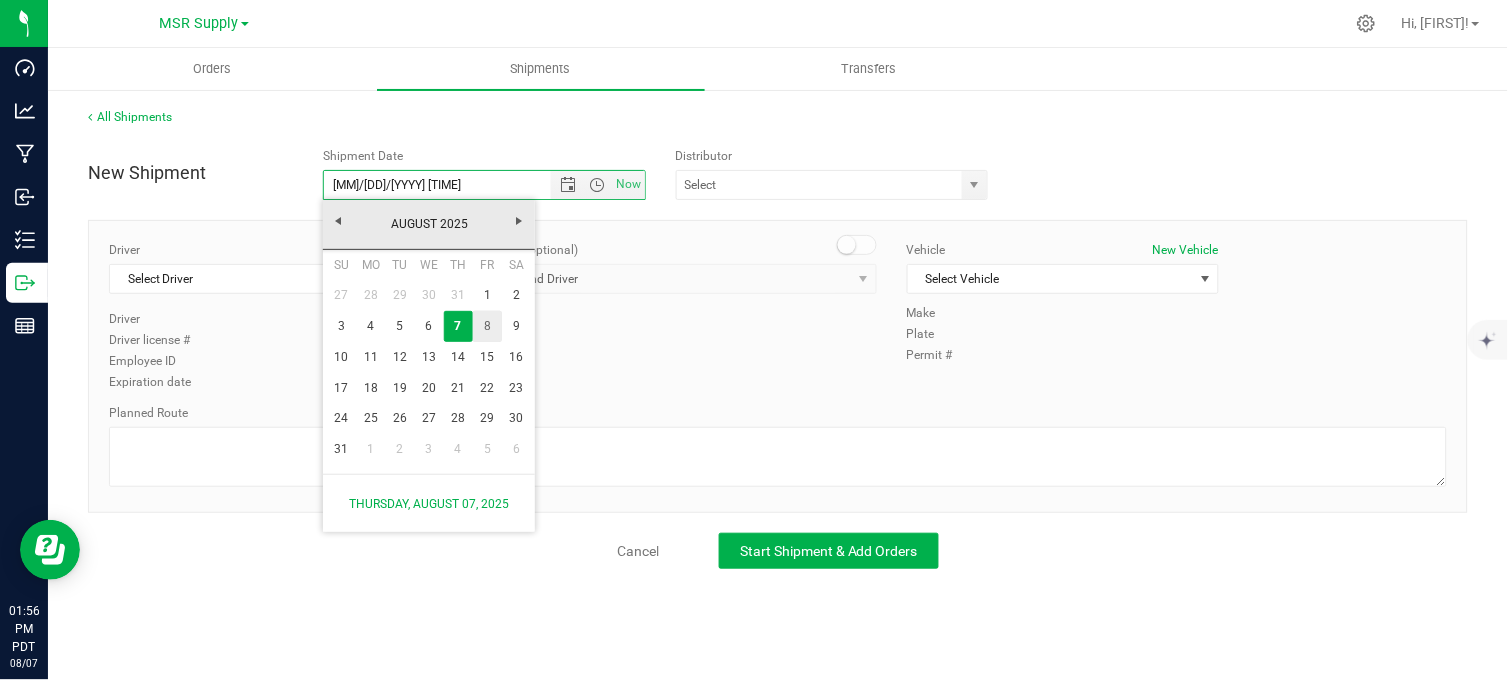 click on "8" at bounding box center [487, 326] 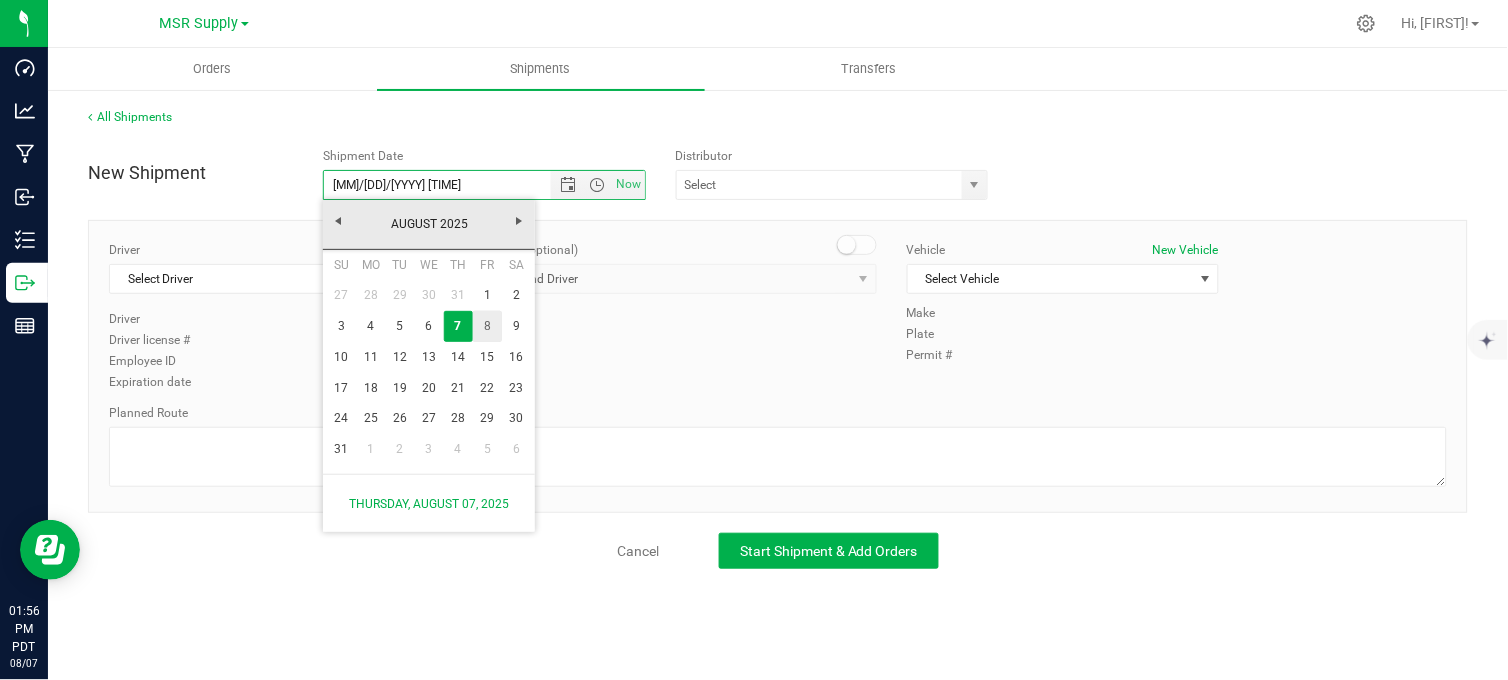 type on "8/8/2025 1:56 PM" 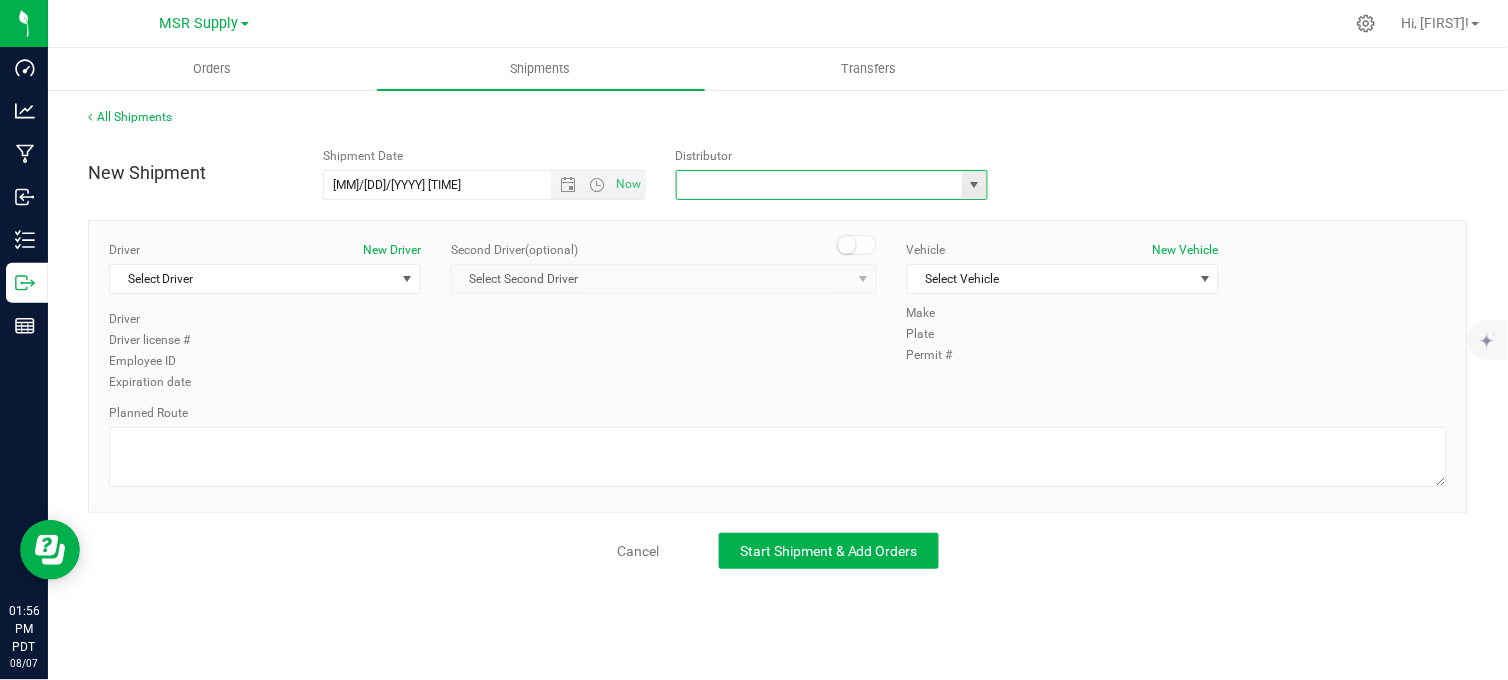 click at bounding box center (815, 185) 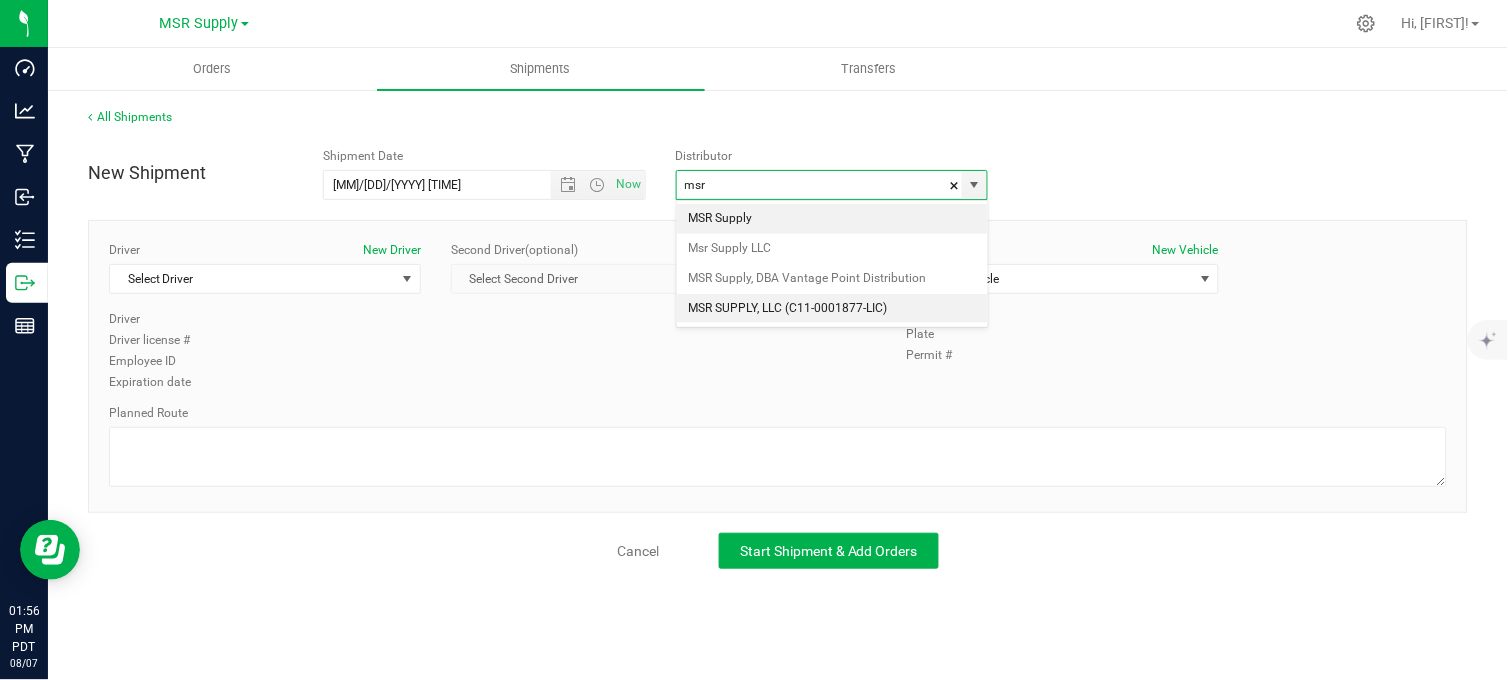 click on "MSR SUPPLY, LLC (C11-0001877-LIC)" at bounding box center [832, 309] 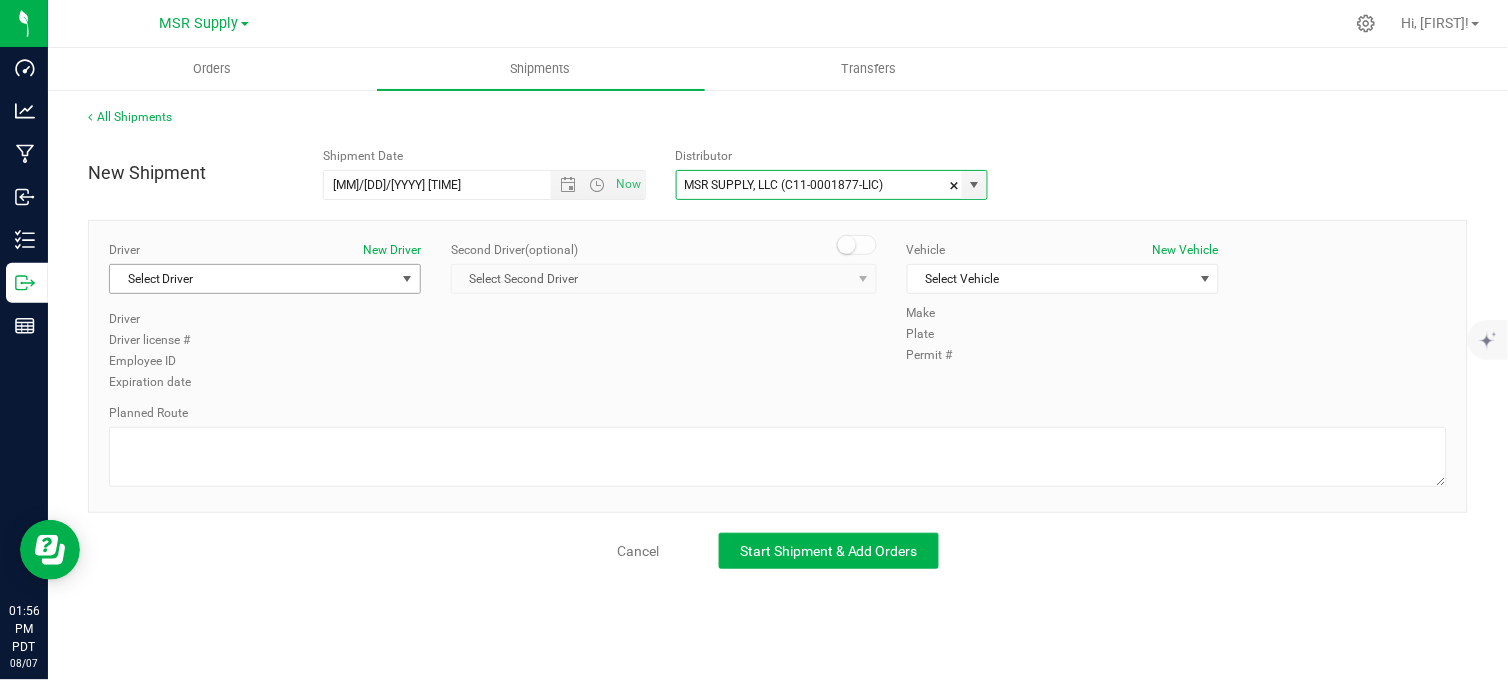 type on "MSR SUPPLY, LLC (C11-0001877-LIC)" 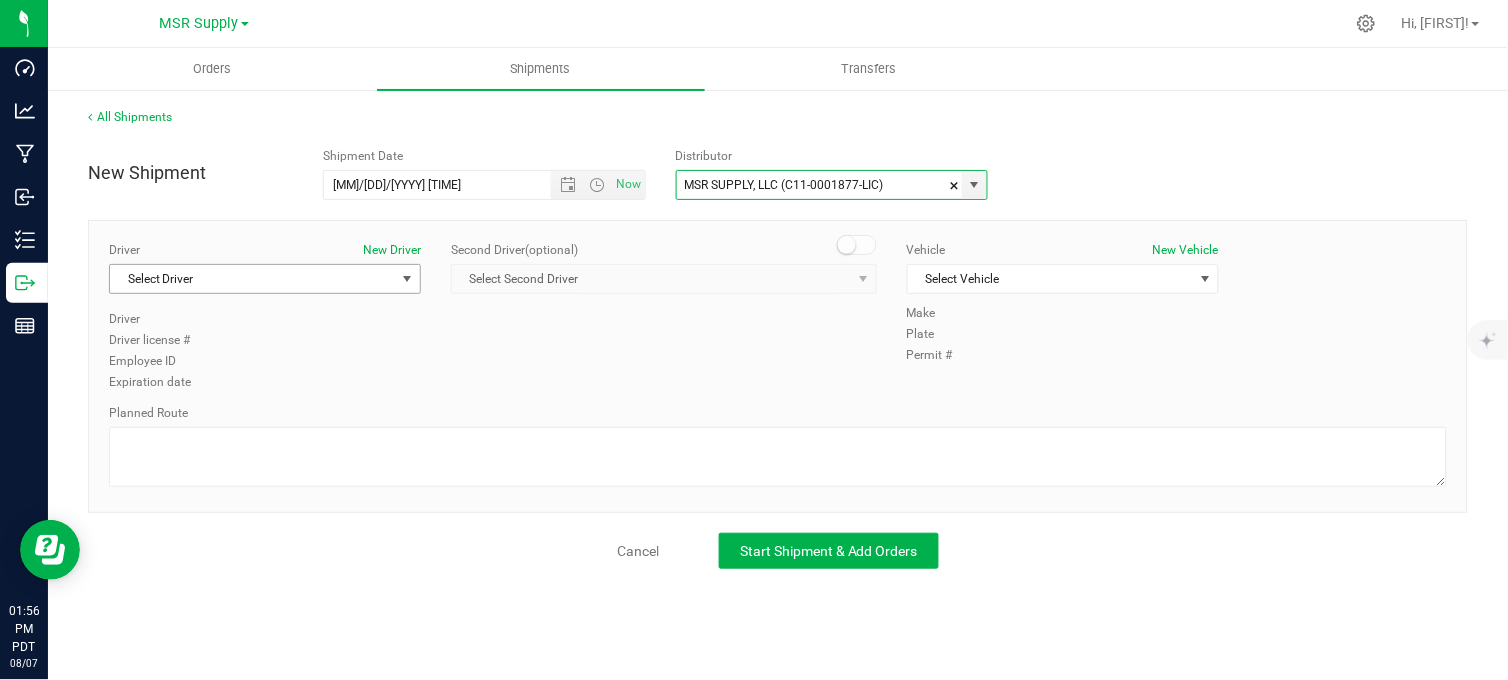 click on "Select Driver" at bounding box center (252, 279) 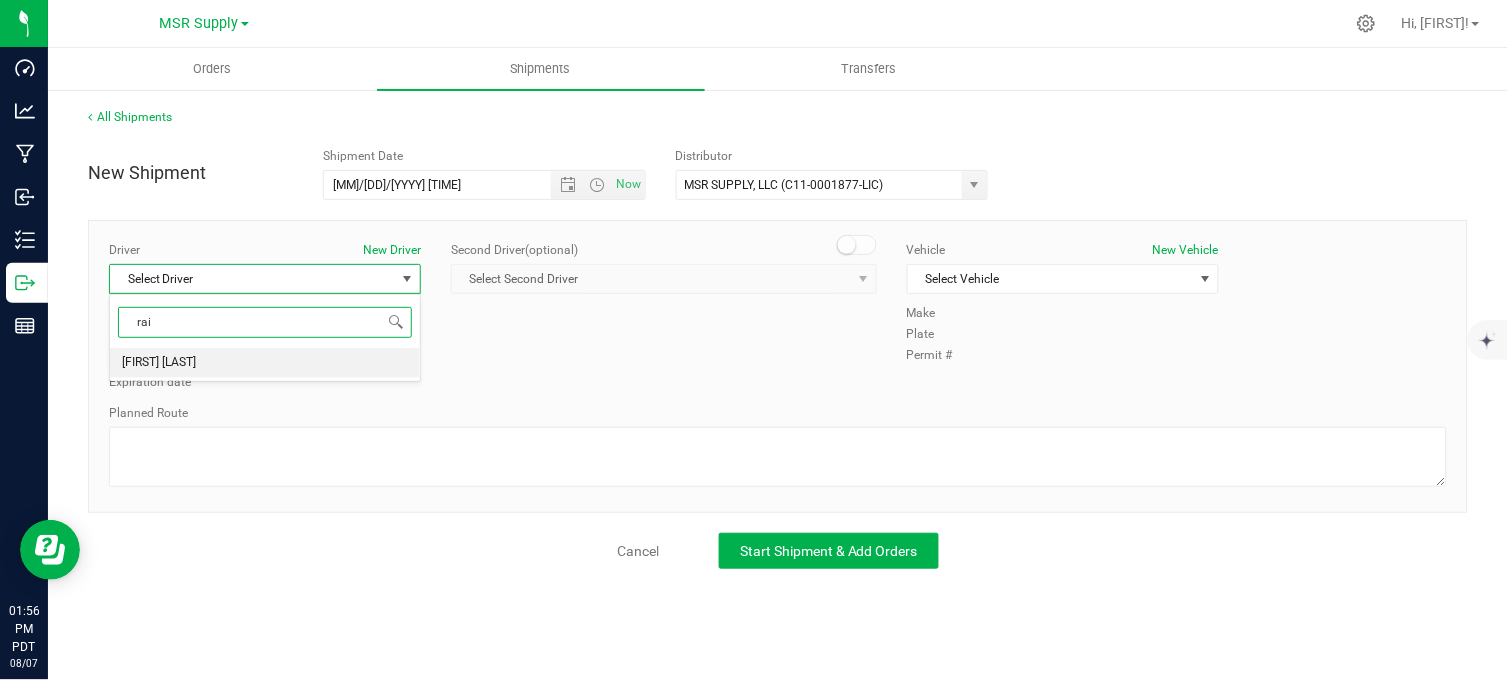 click on "[FIRST] [LAST]" at bounding box center (265, 363) 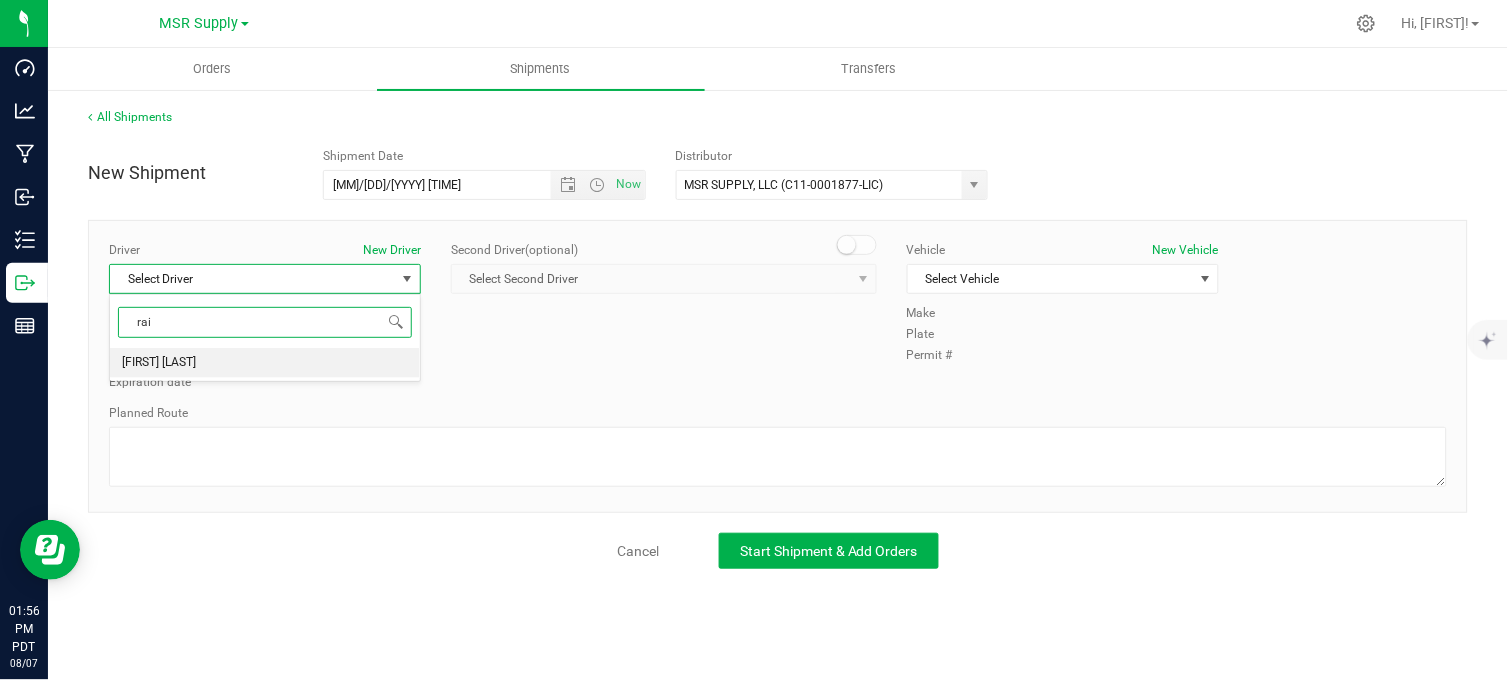 type on "rai" 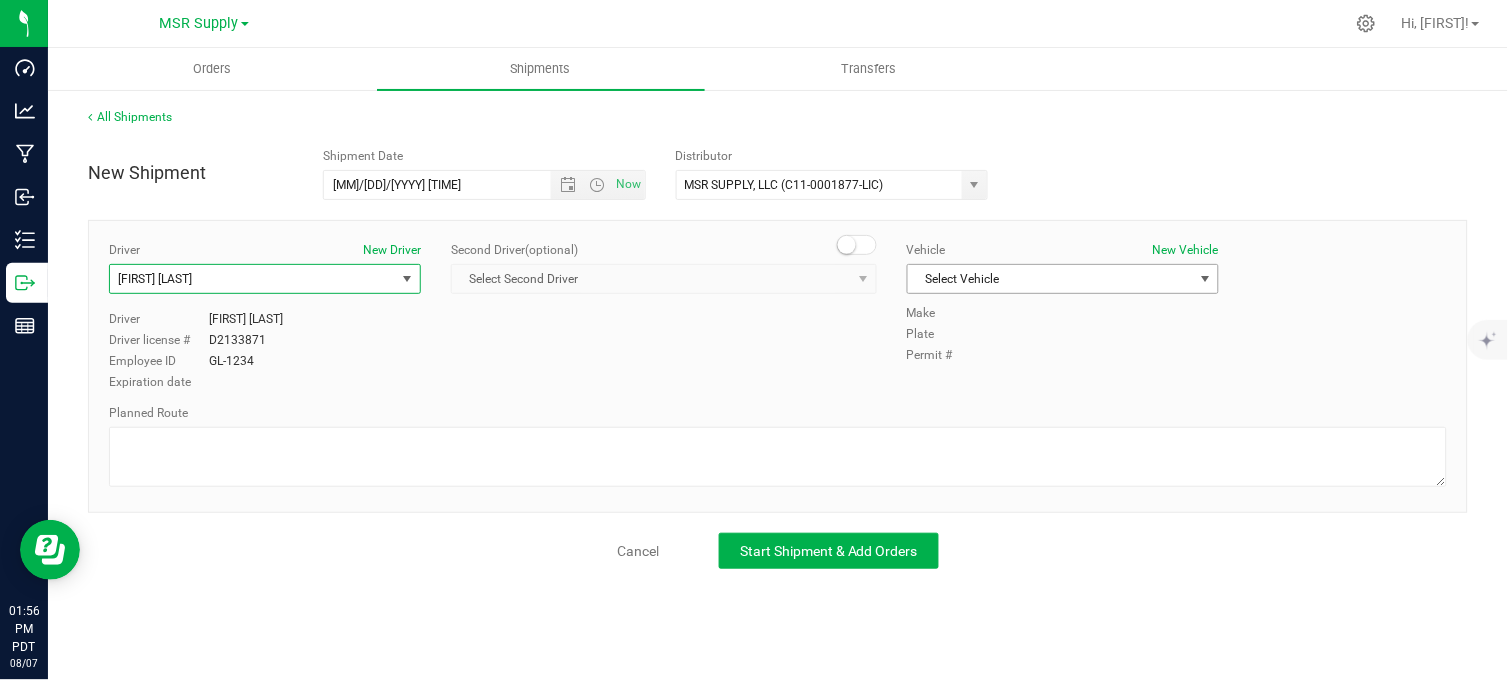 click on "Select Vehicle" at bounding box center (1050, 279) 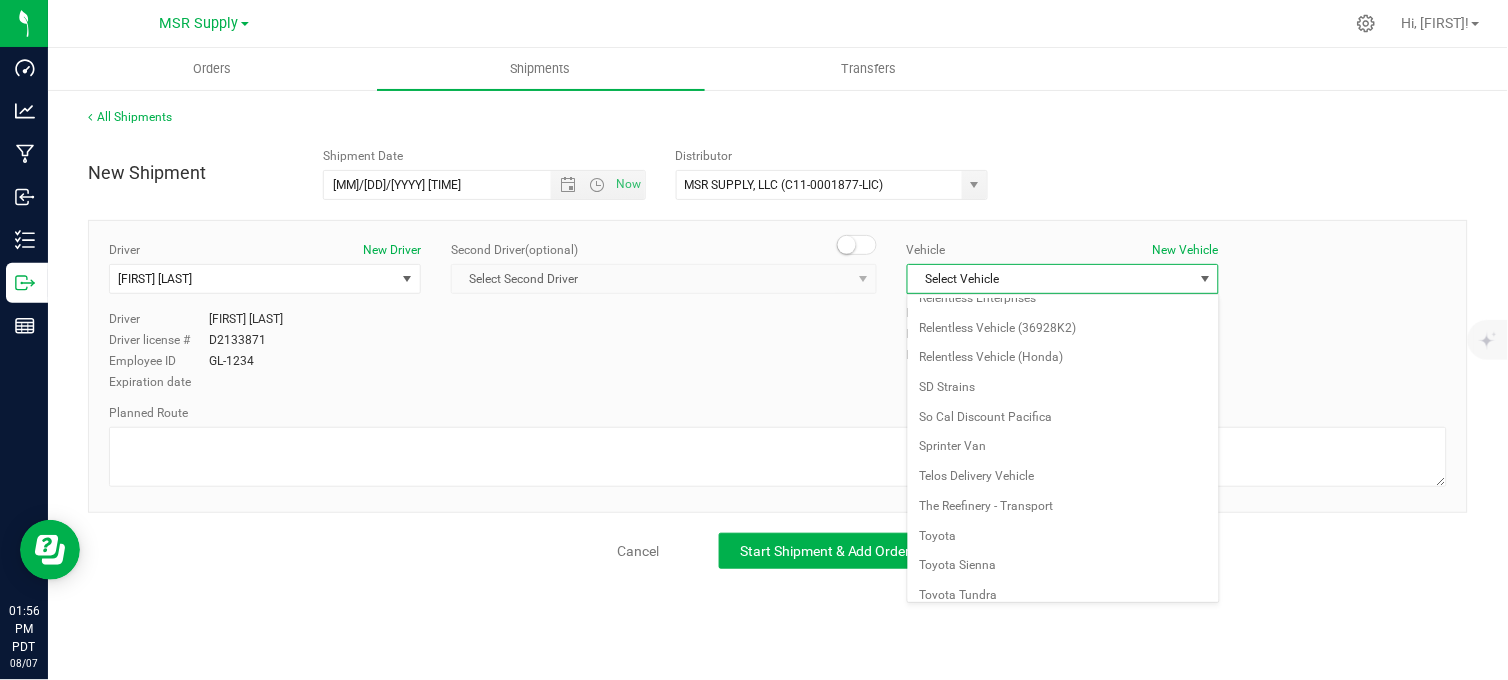 scroll, scrollTop: 3468, scrollLeft: 0, axis: vertical 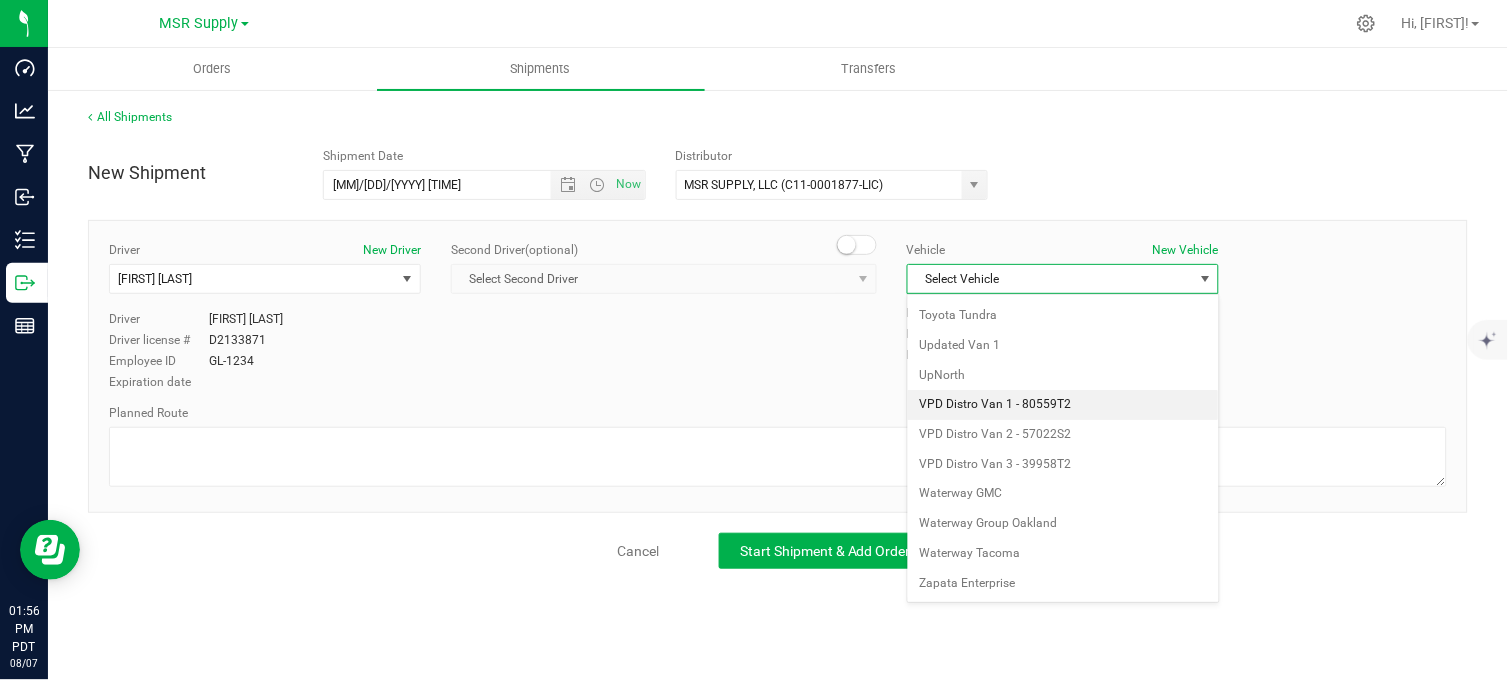 click on "VPD Distro Van 1 - 80559T2" at bounding box center (1063, 405) 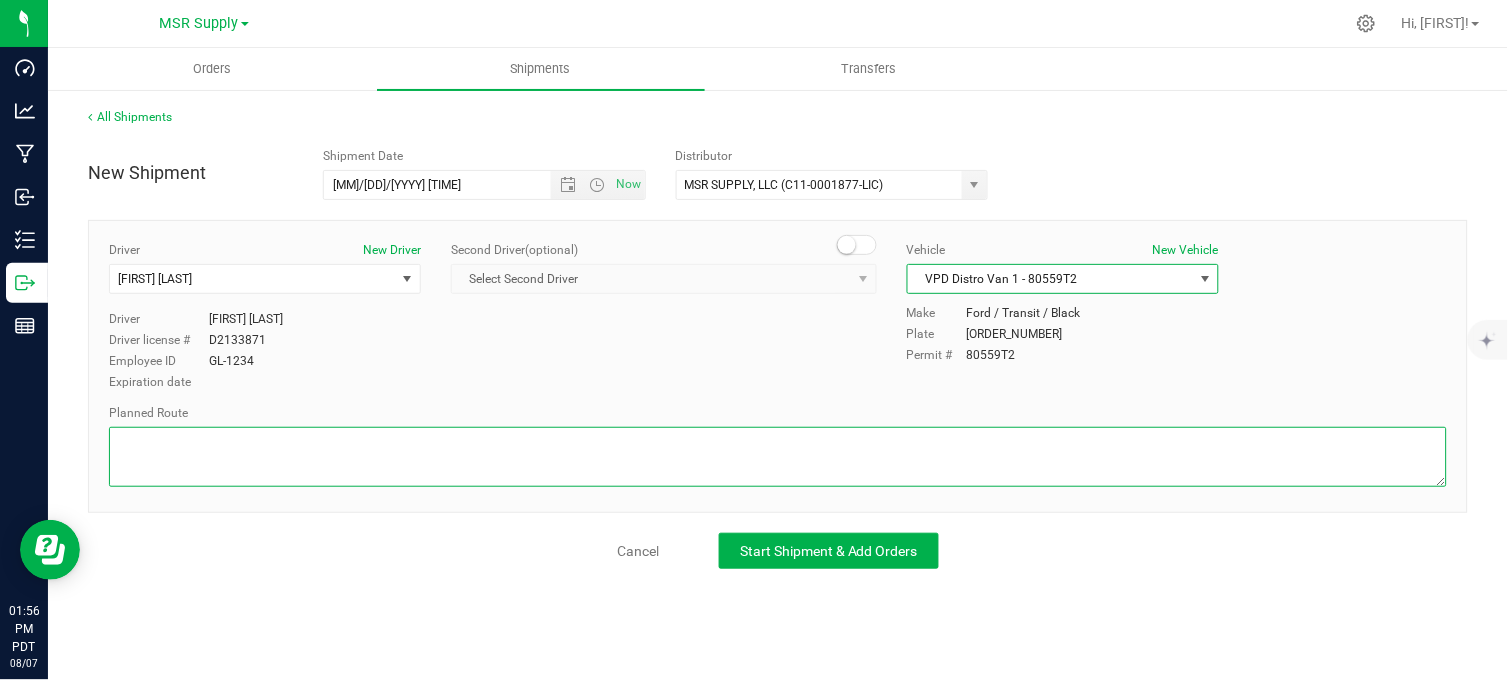 click at bounding box center [778, 457] 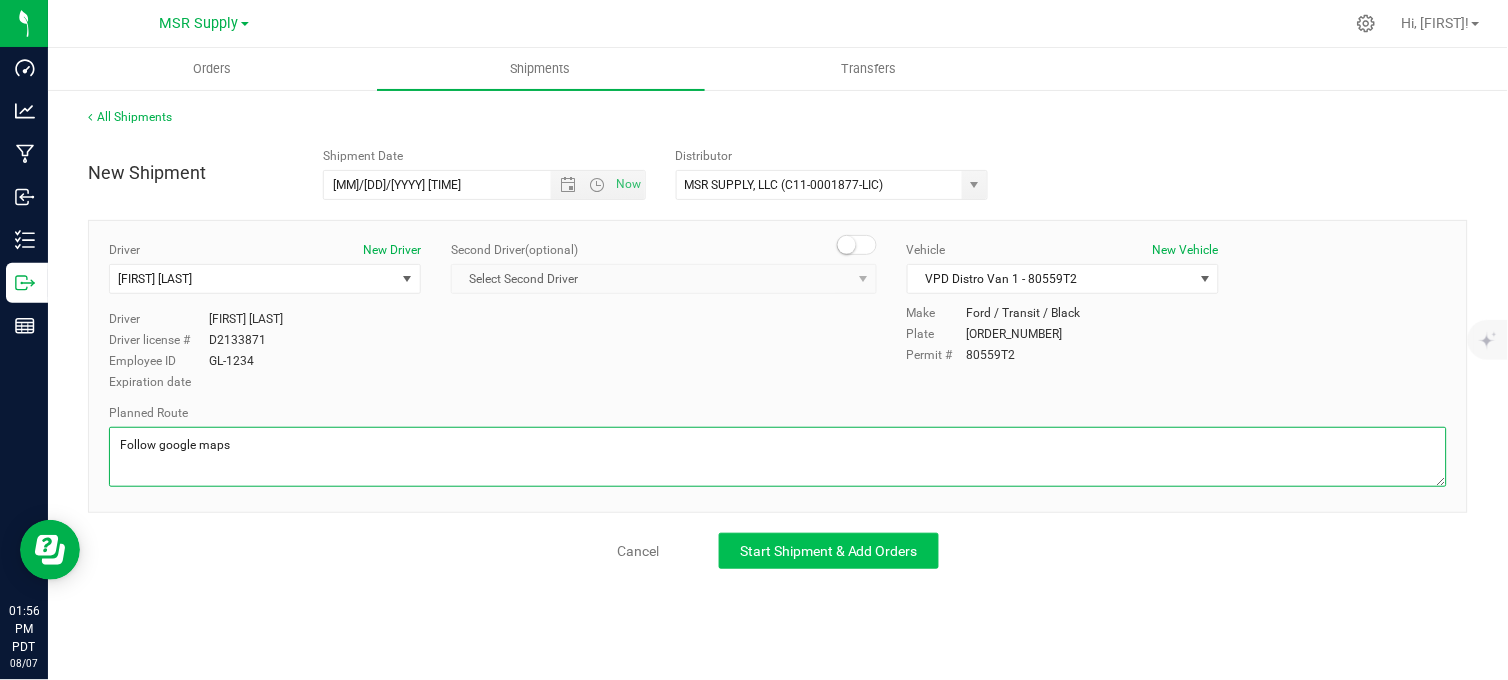 type on "Follow google maps" 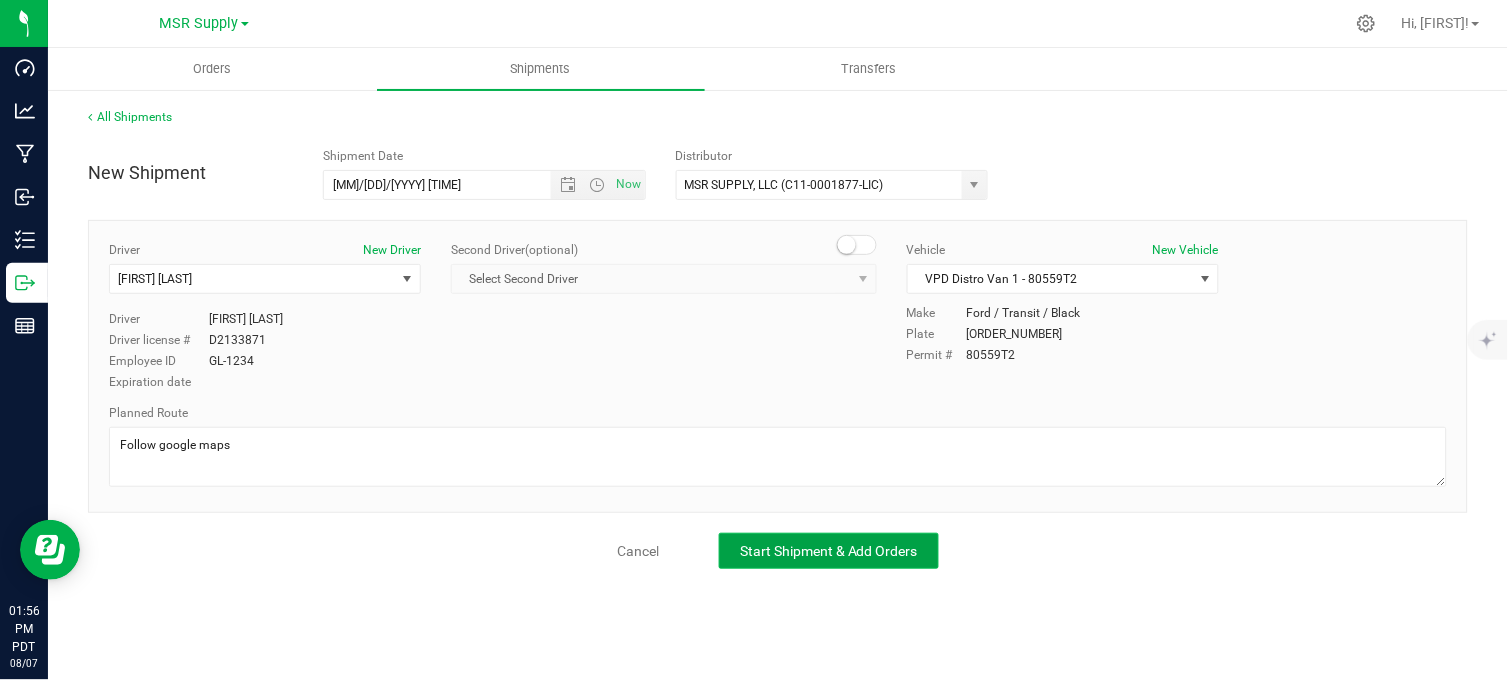 click on "Start Shipment & Add Orders" 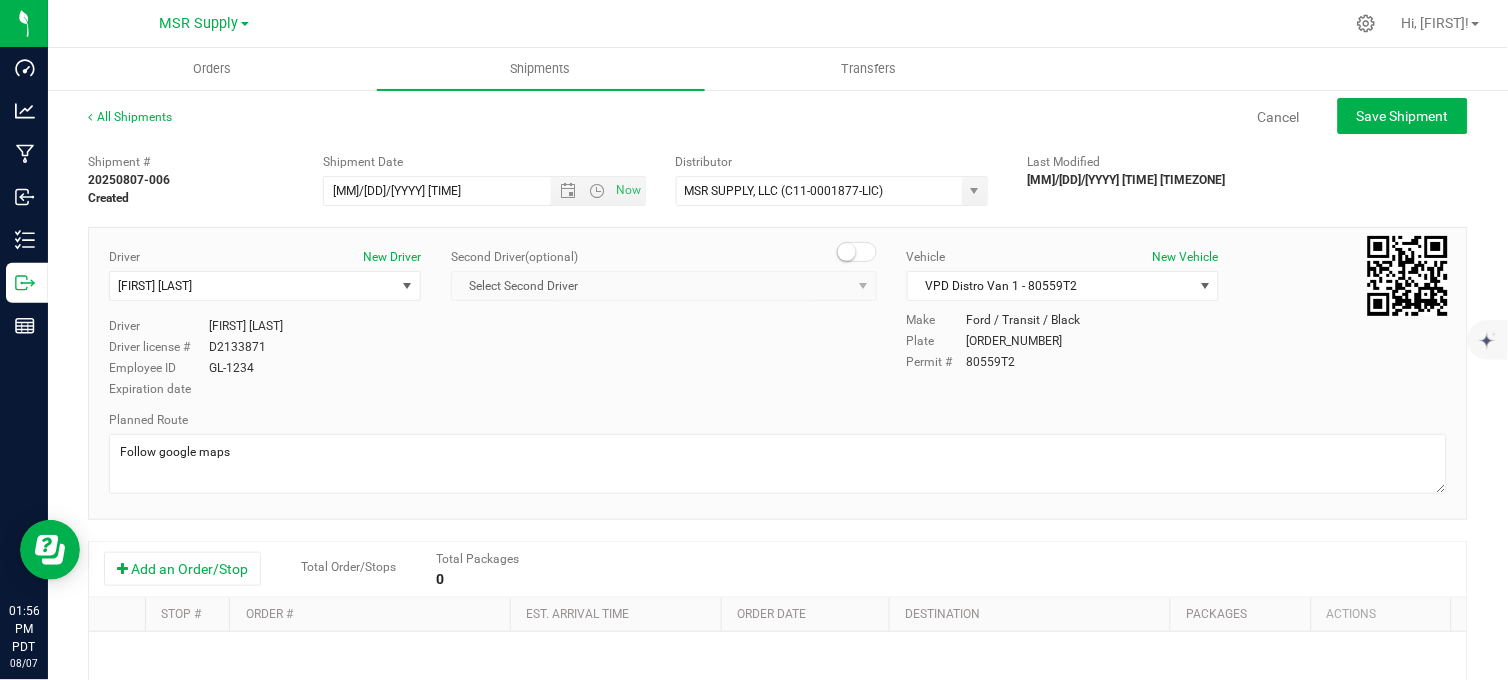 scroll, scrollTop: 343, scrollLeft: 0, axis: vertical 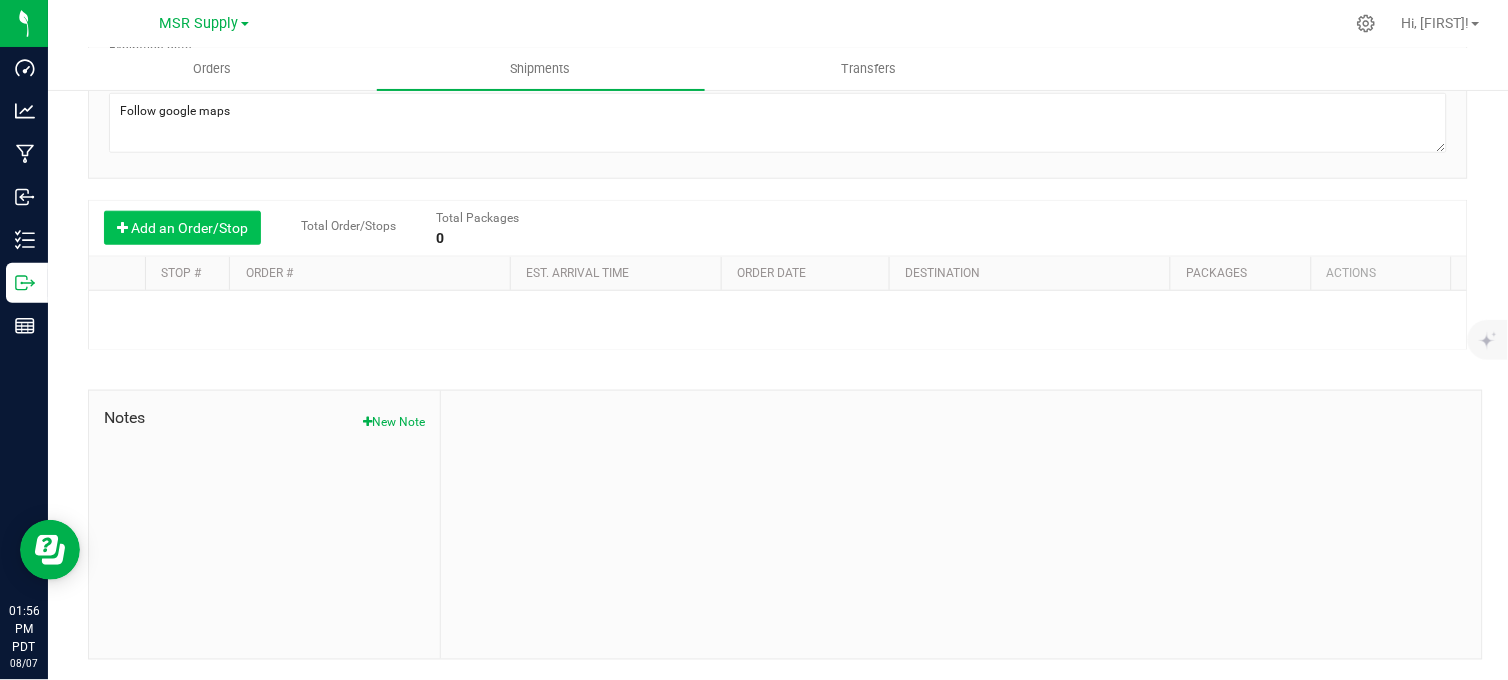 click on "Add an Order/Stop" at bounding box center (182, 228) 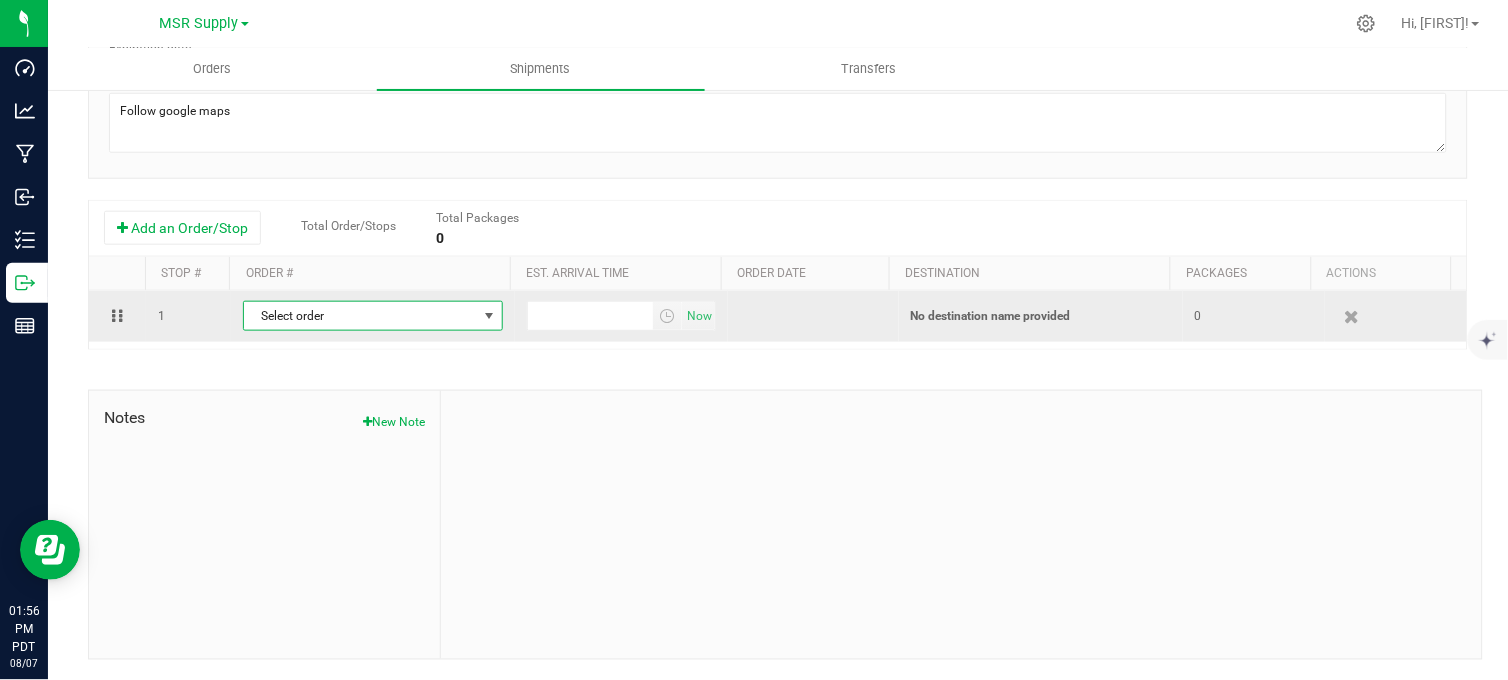 click on "Select order" at bounding box center [360, 316] 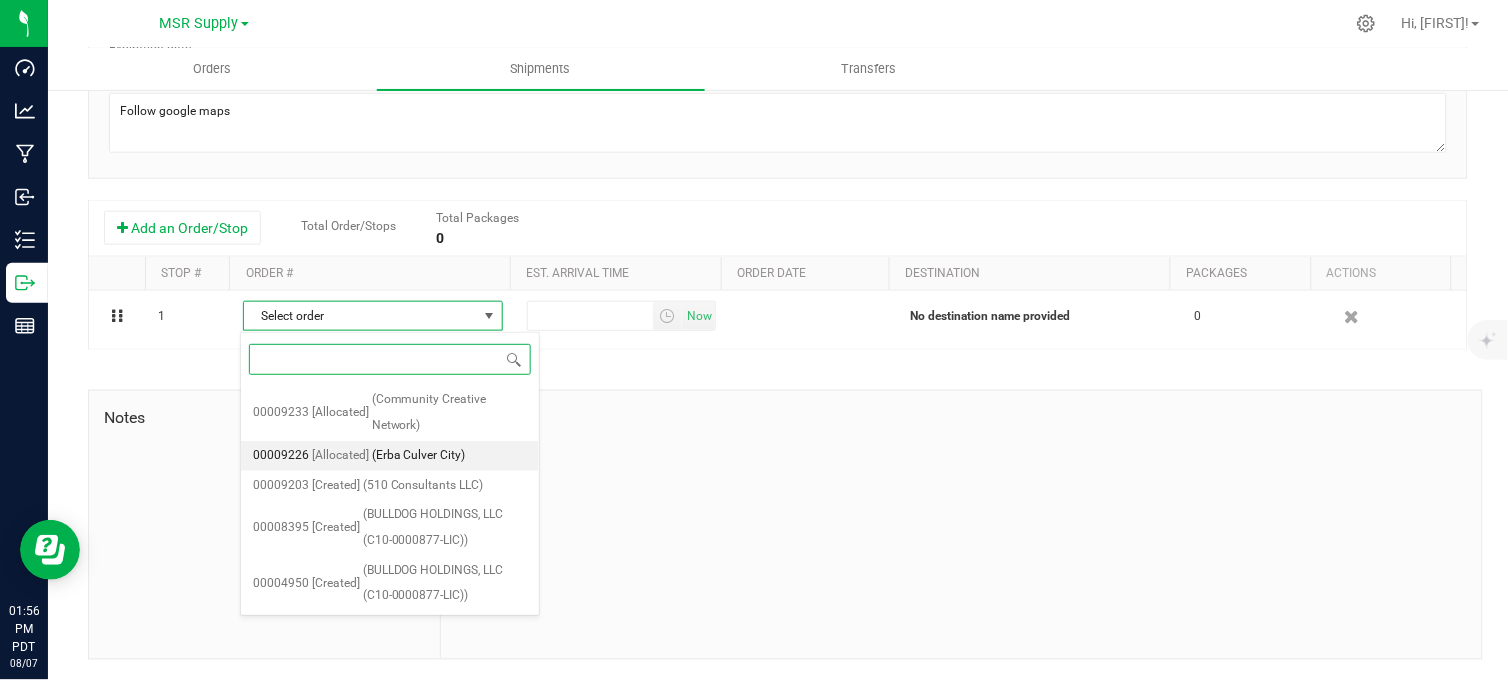 click on "(Erba Culver City)" at bounding box center (419, 456) 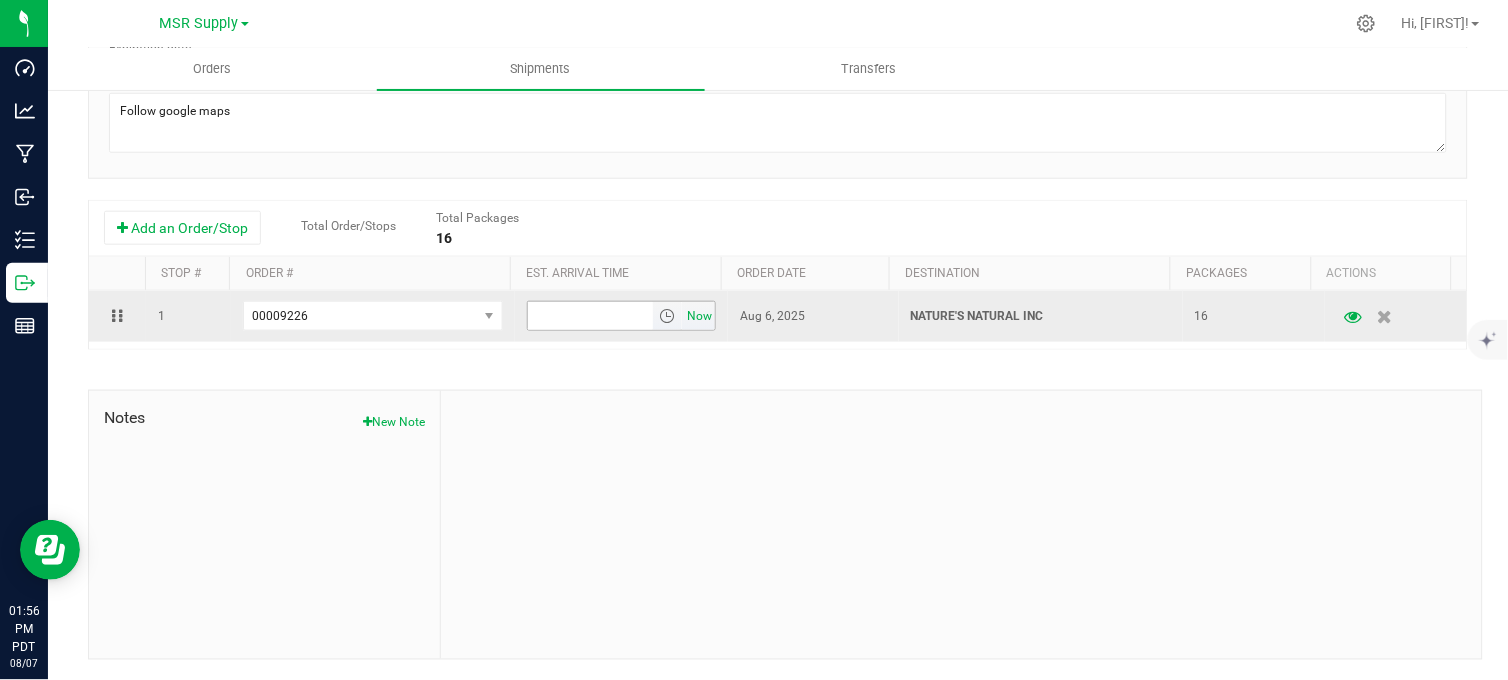 click on "Now" at bounding box center (700, 316) 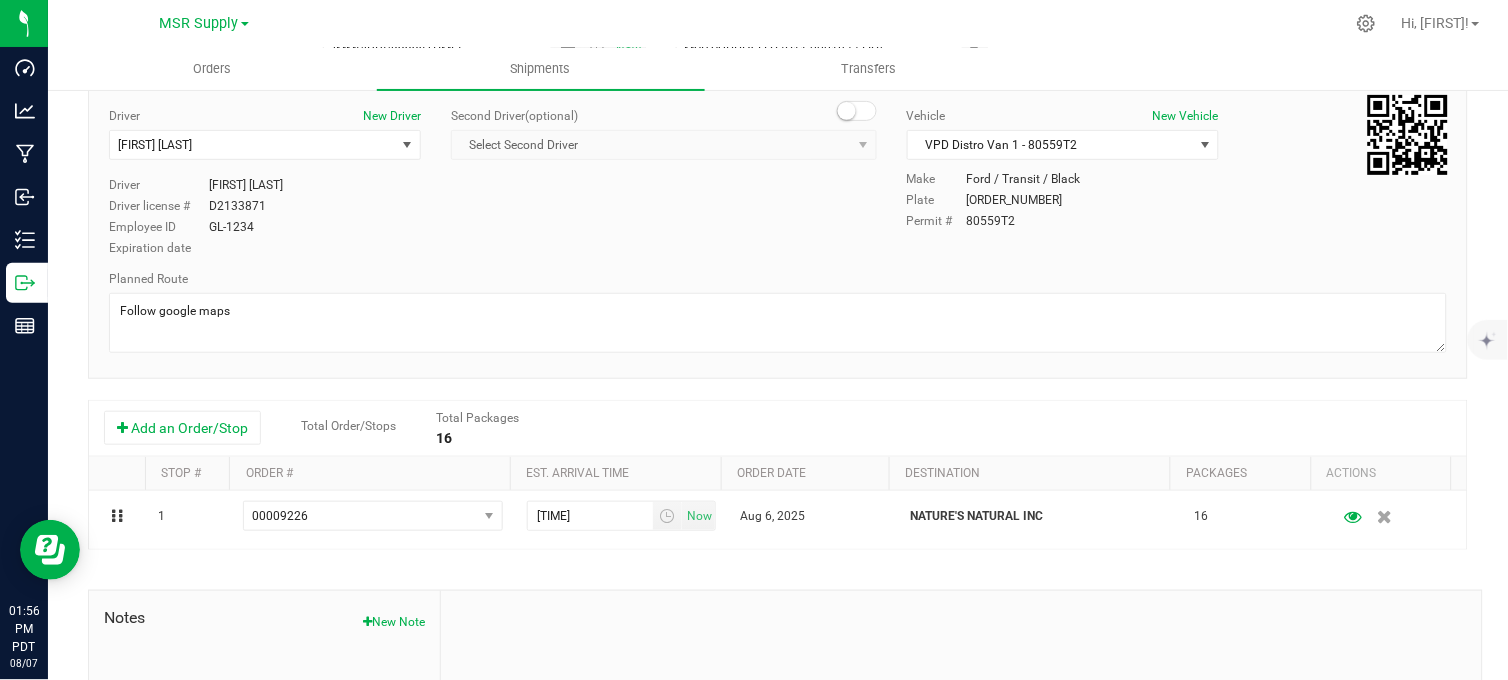 scroll, scrollTop: 0, scrollLeft: 0, axis: both 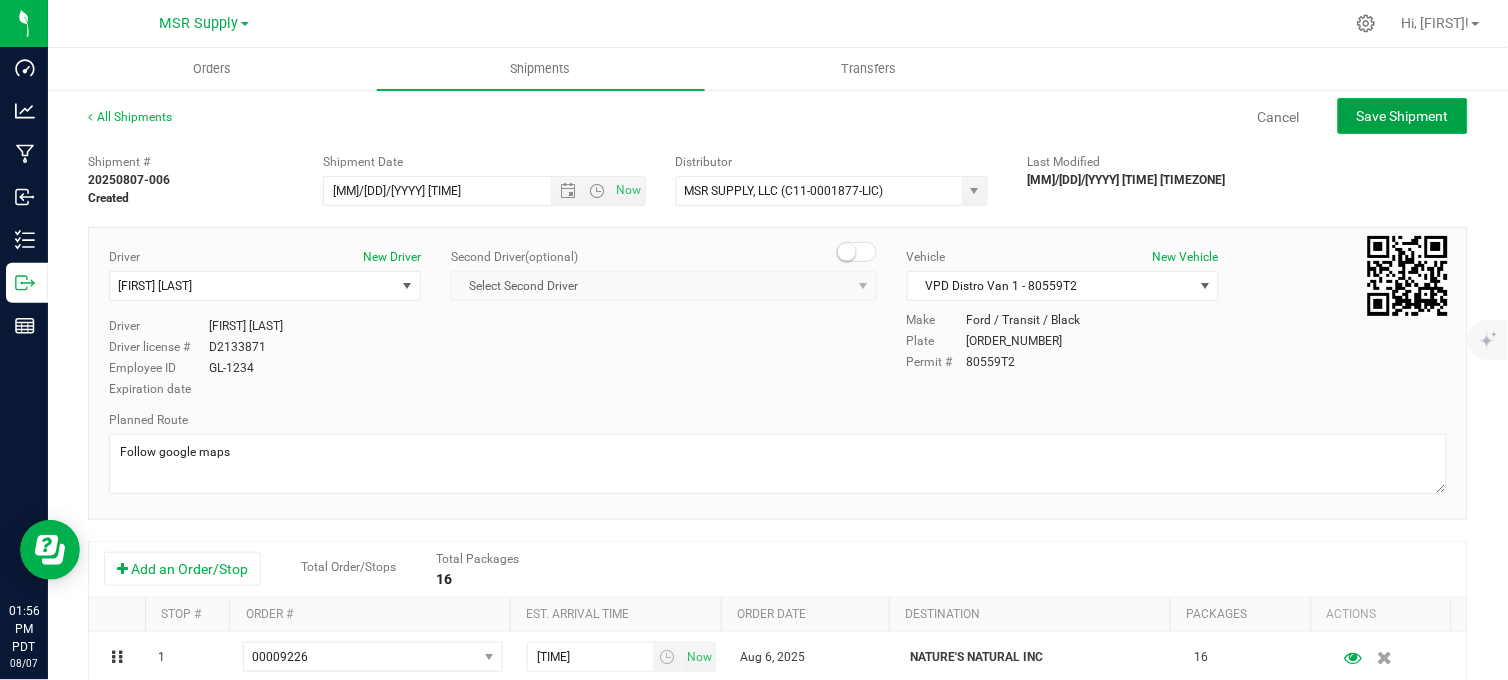 click on "Save Shipment" 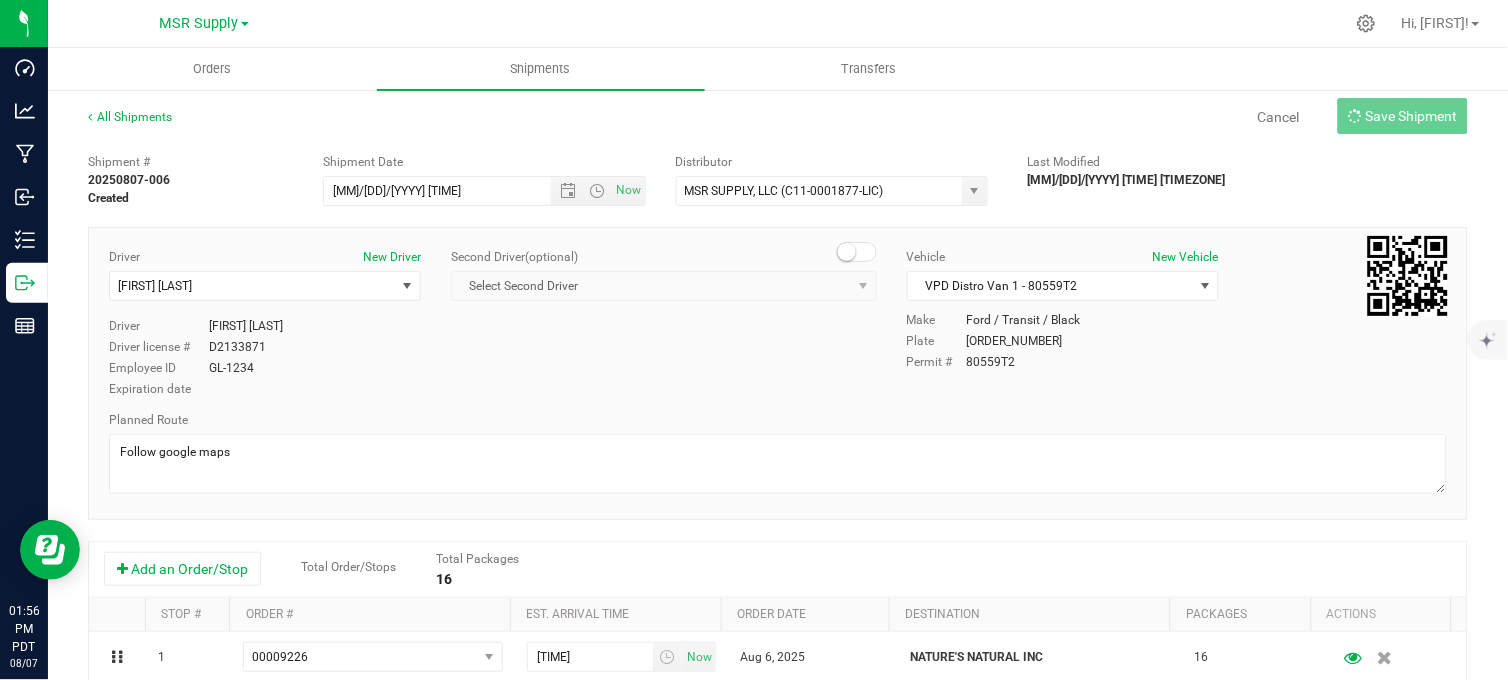 type on "8/8/2025 8:56 PM" 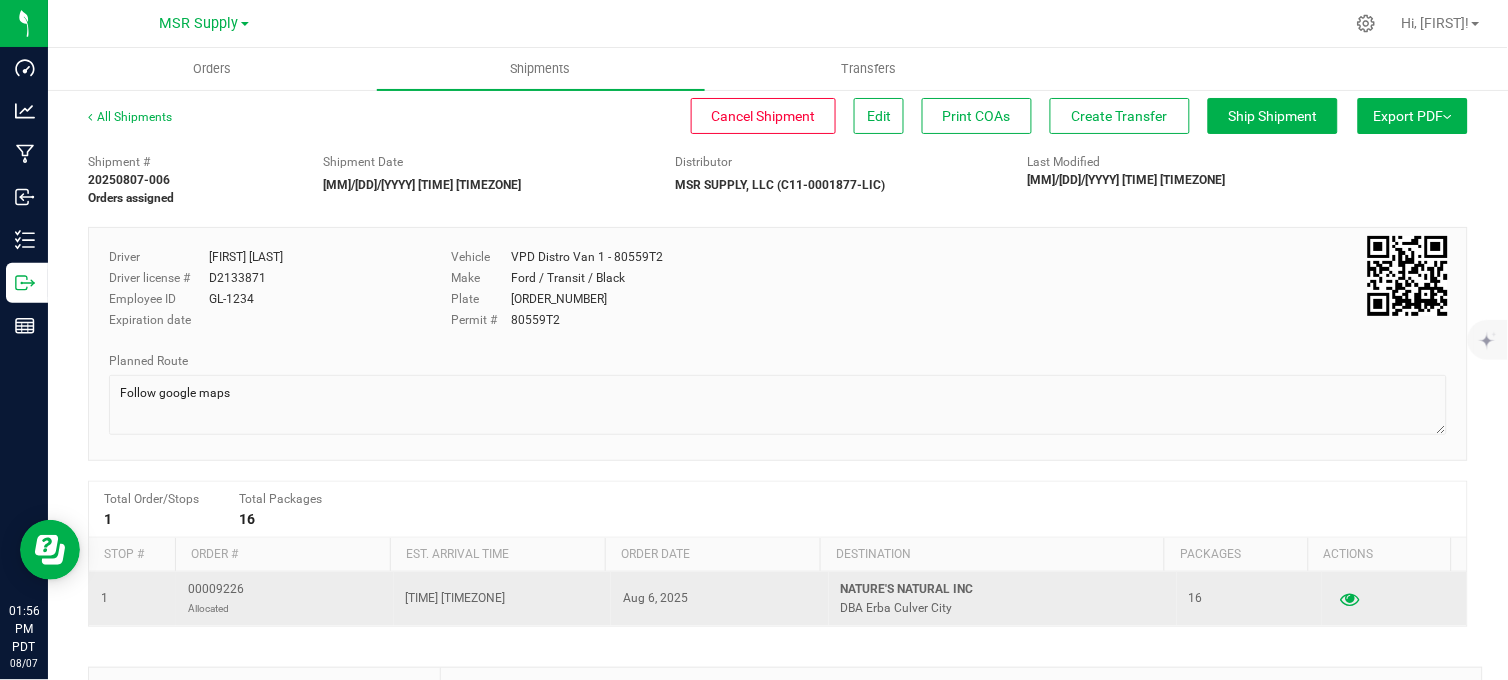 click at bounding box center [1350, 599] 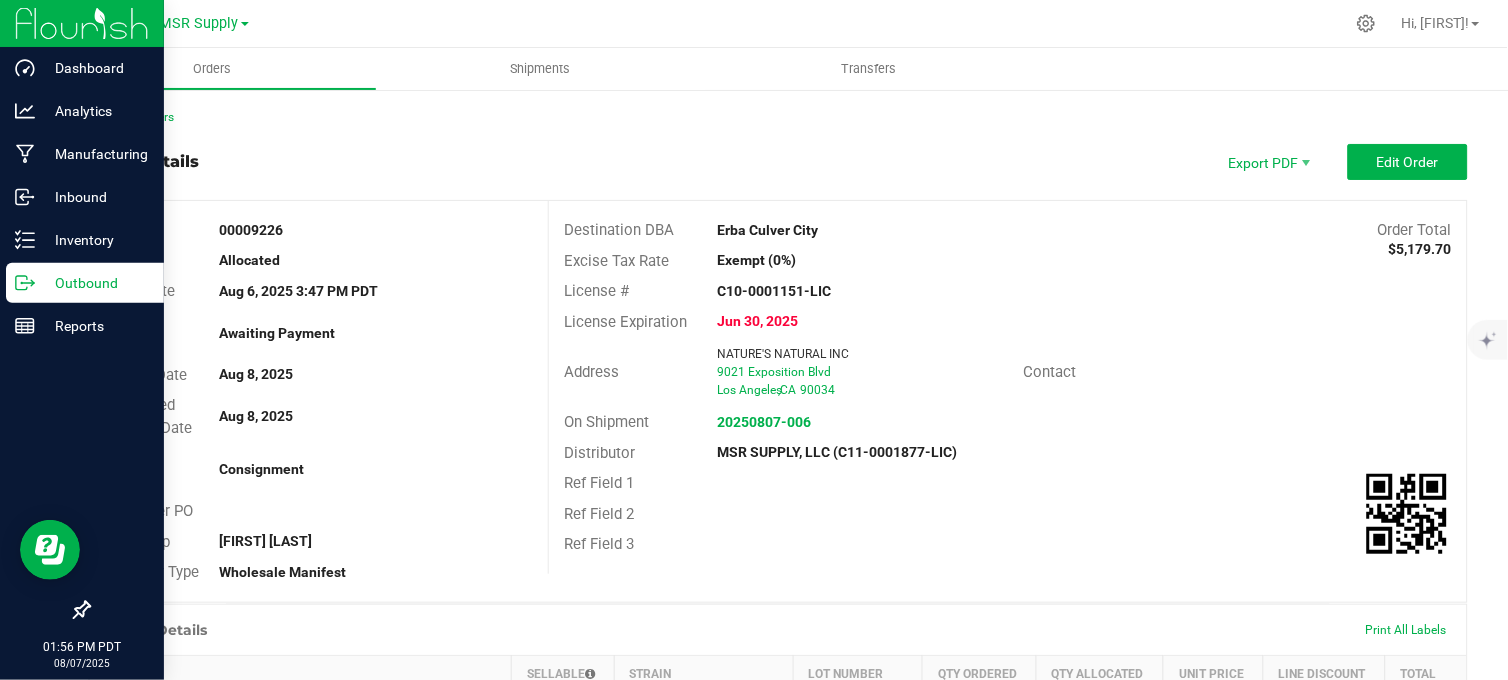 click 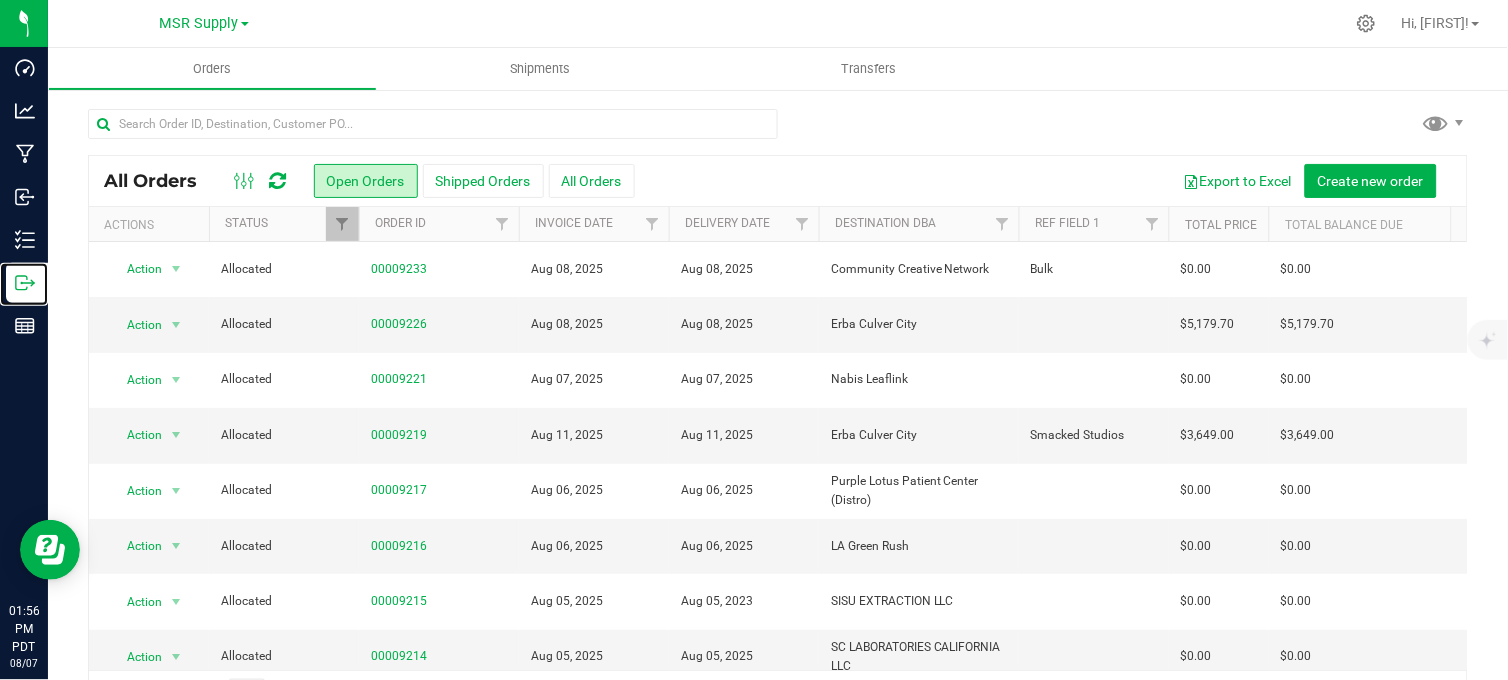 scroll, scrollTop: 60, scrollLeft: 0, axis: vertical 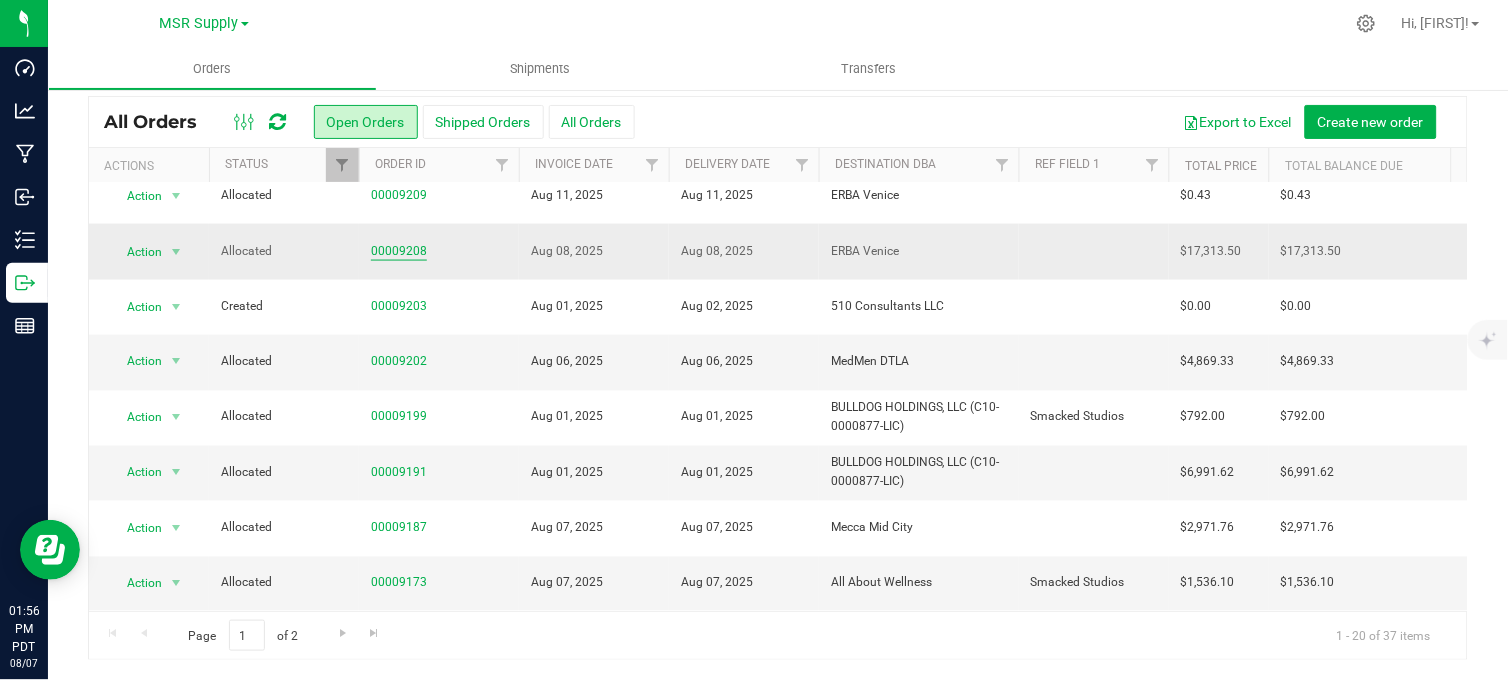 click on "00009208" at bounding box center [399, 251] 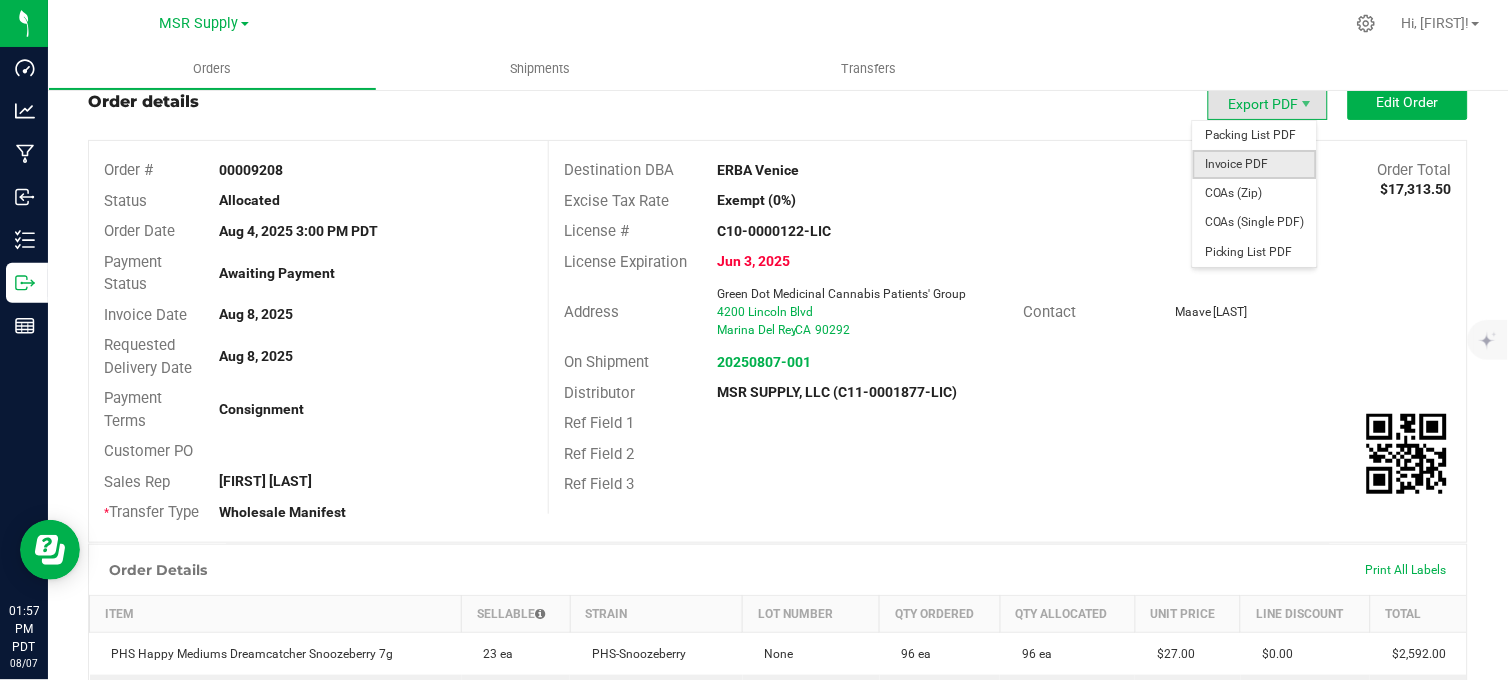 click on "Invoice PDF" at bounding box center (1255, 164) 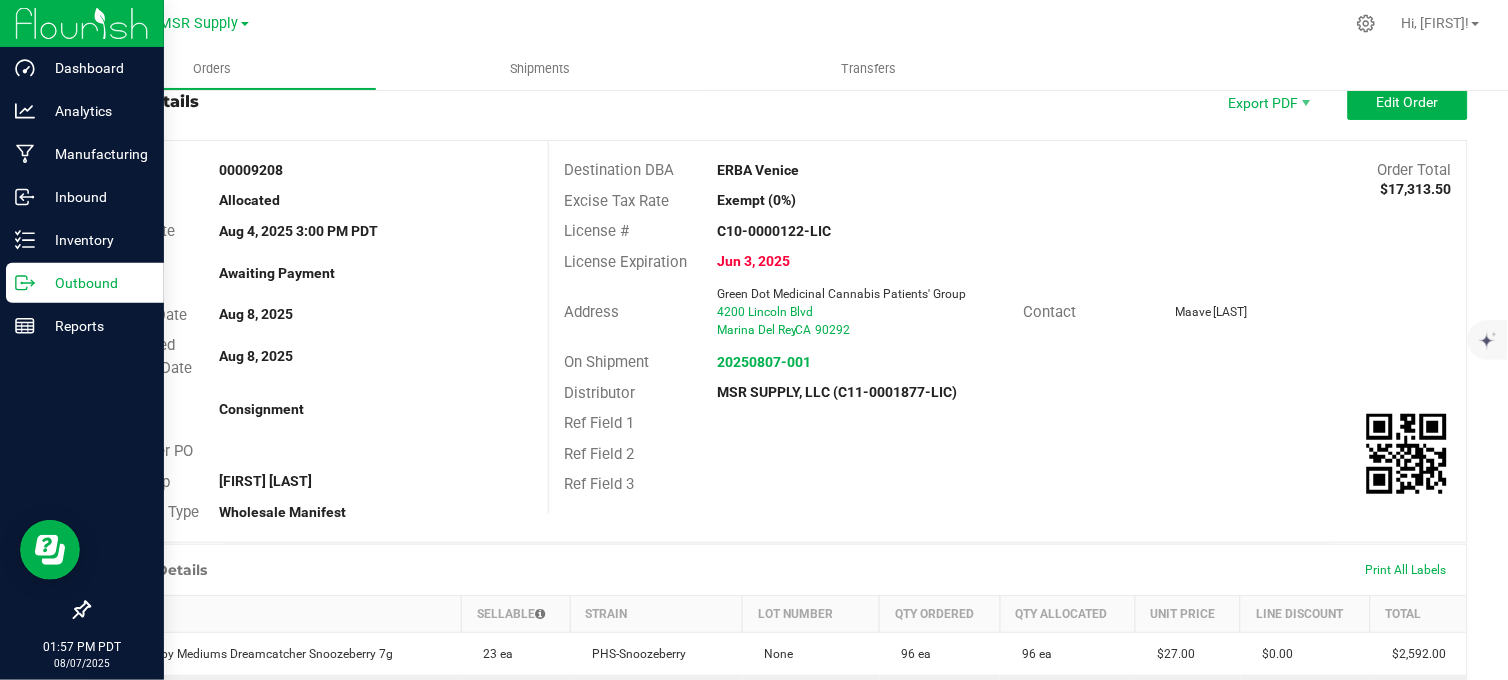 click on "Outbound" at bounding box center (95, 283) 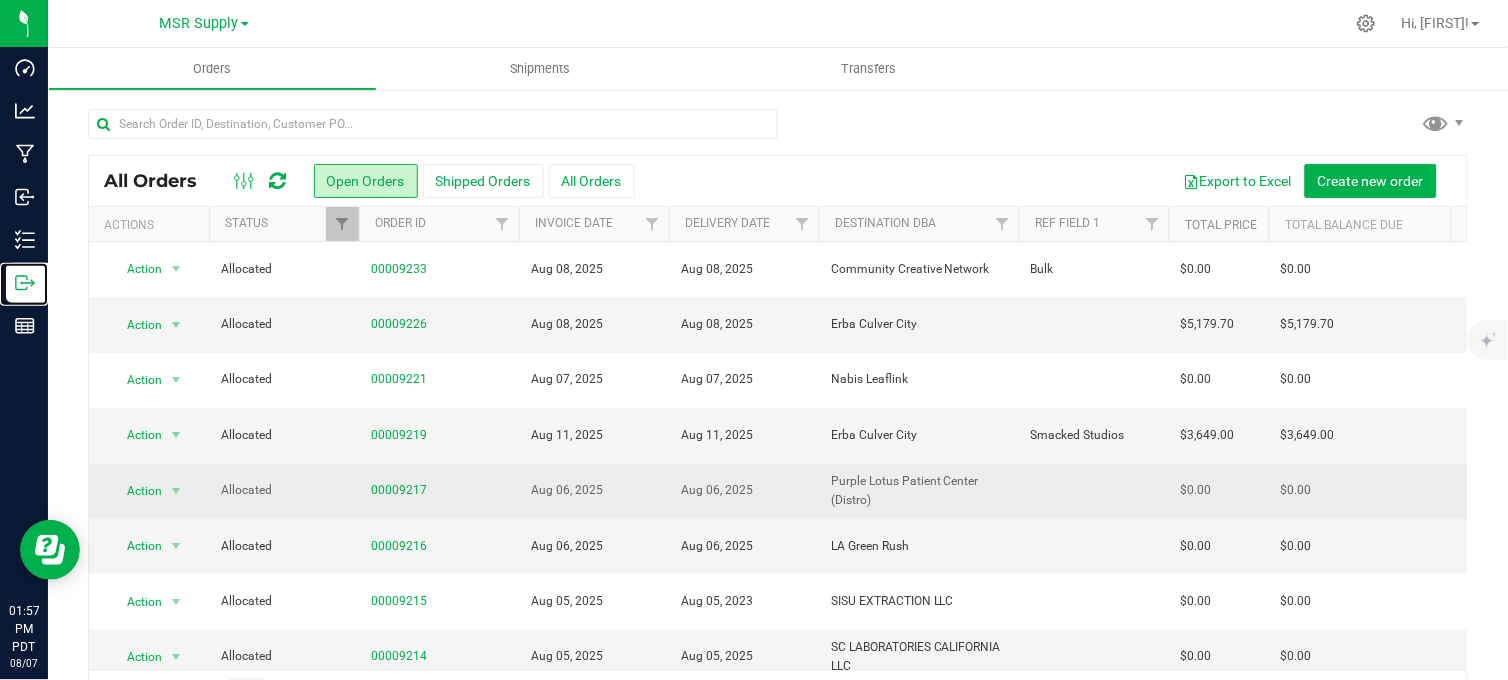 scroll, scrollTop: 60, scrollLeft: 0, axis: vertical 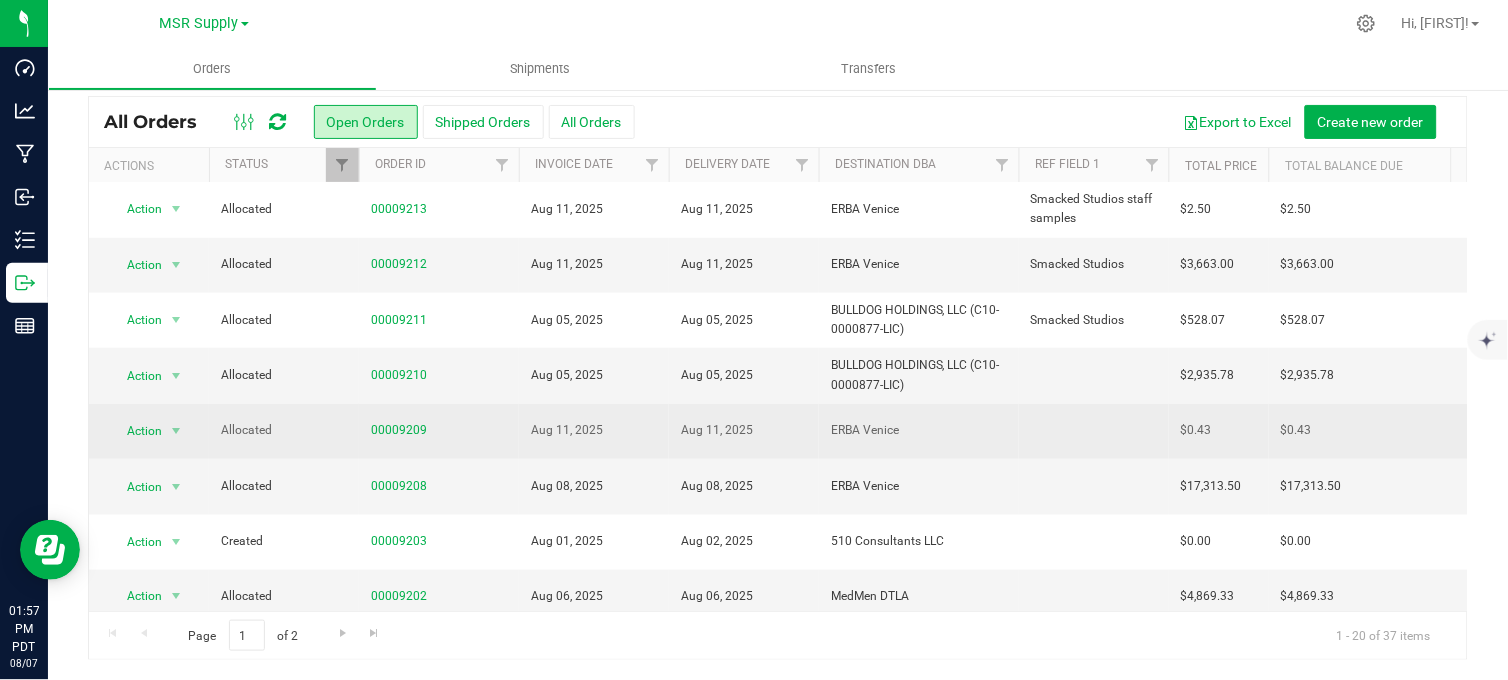 click on "00009209" at bounding box center [439, 431] 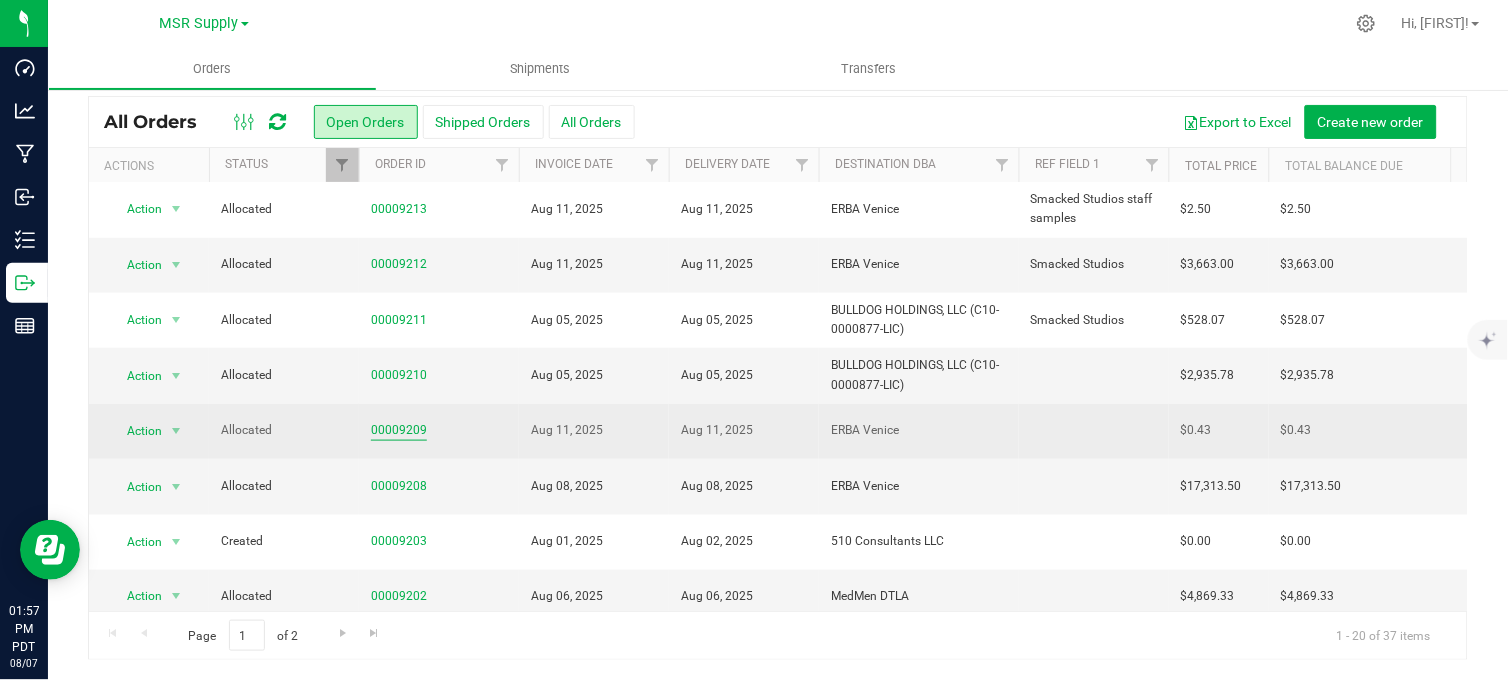 click on "00009209" at bounding box center (399, 430) 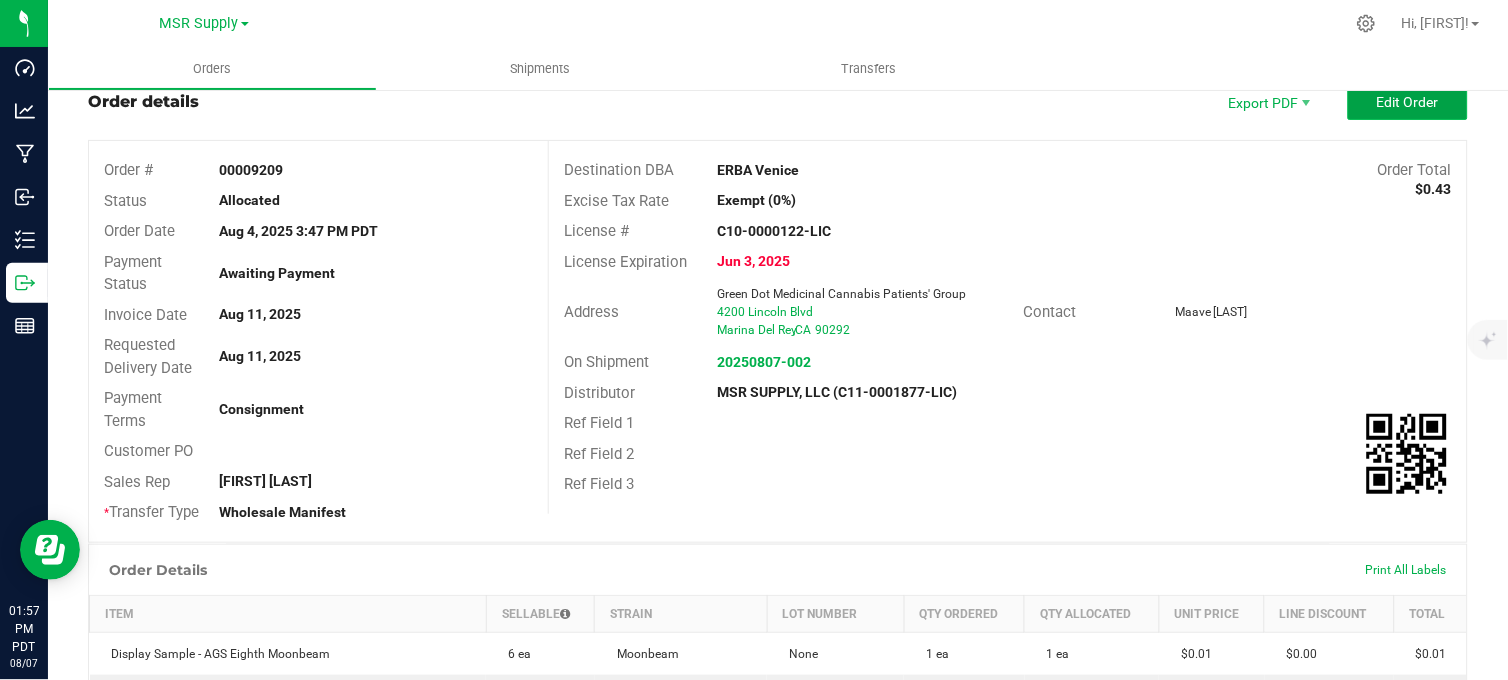 click on "Edit Order" at bounding box center [1408, 102] 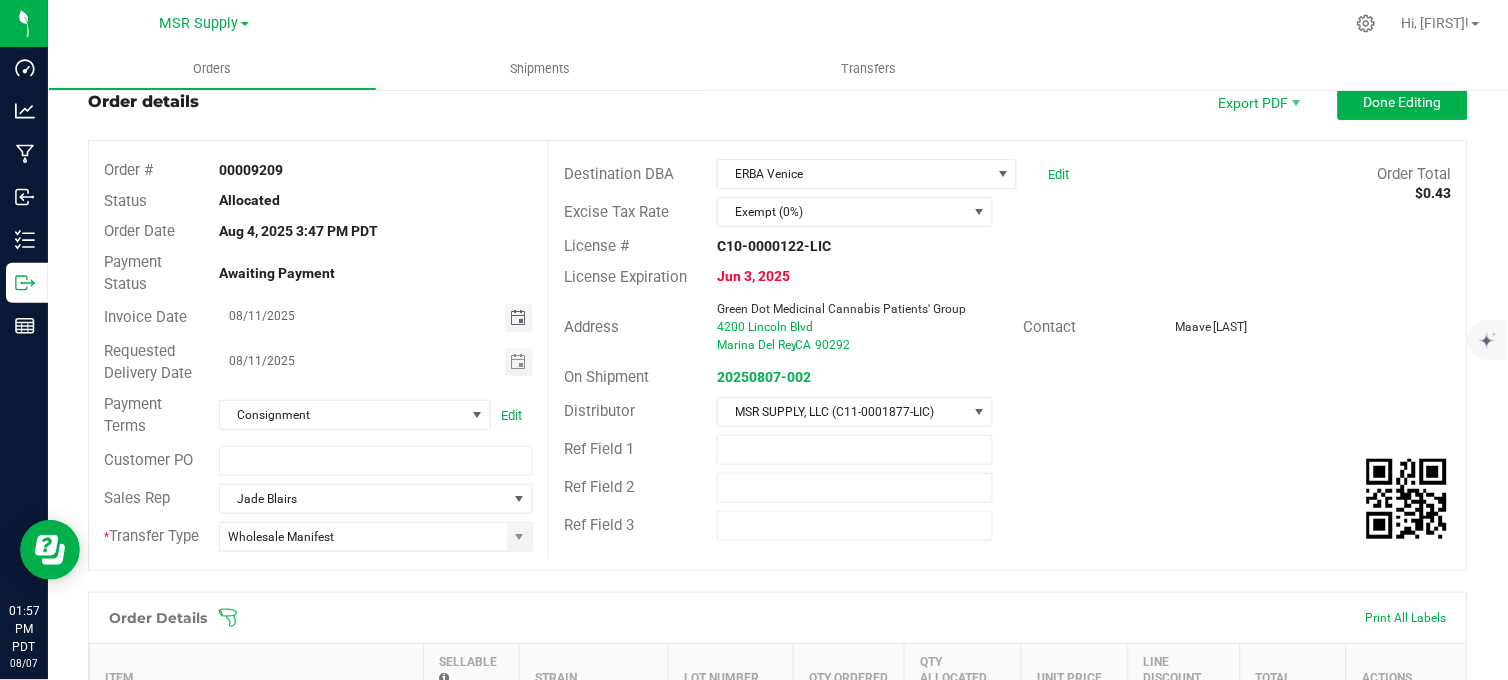 click at bounding box center [518, 318] 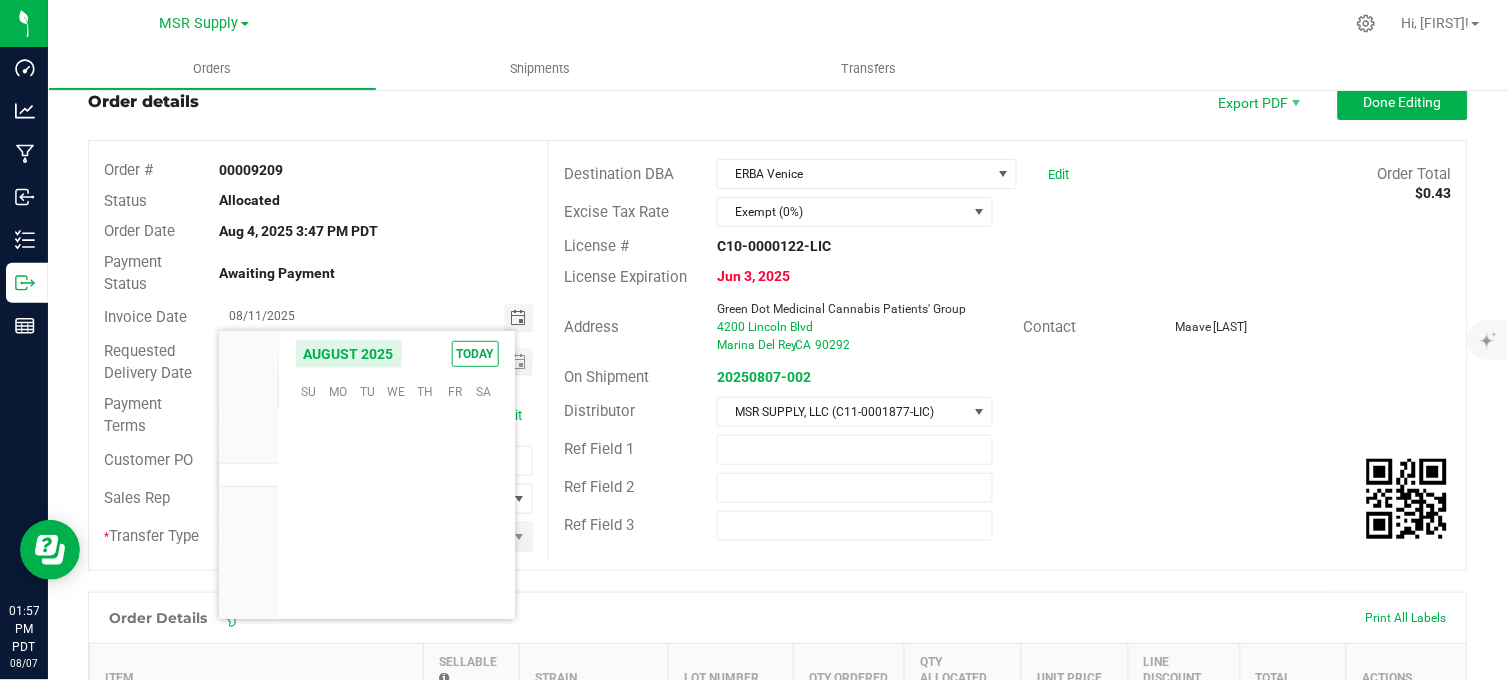 scroll, scrollTop: 36156, scrollLeft: 0, axis: vertical 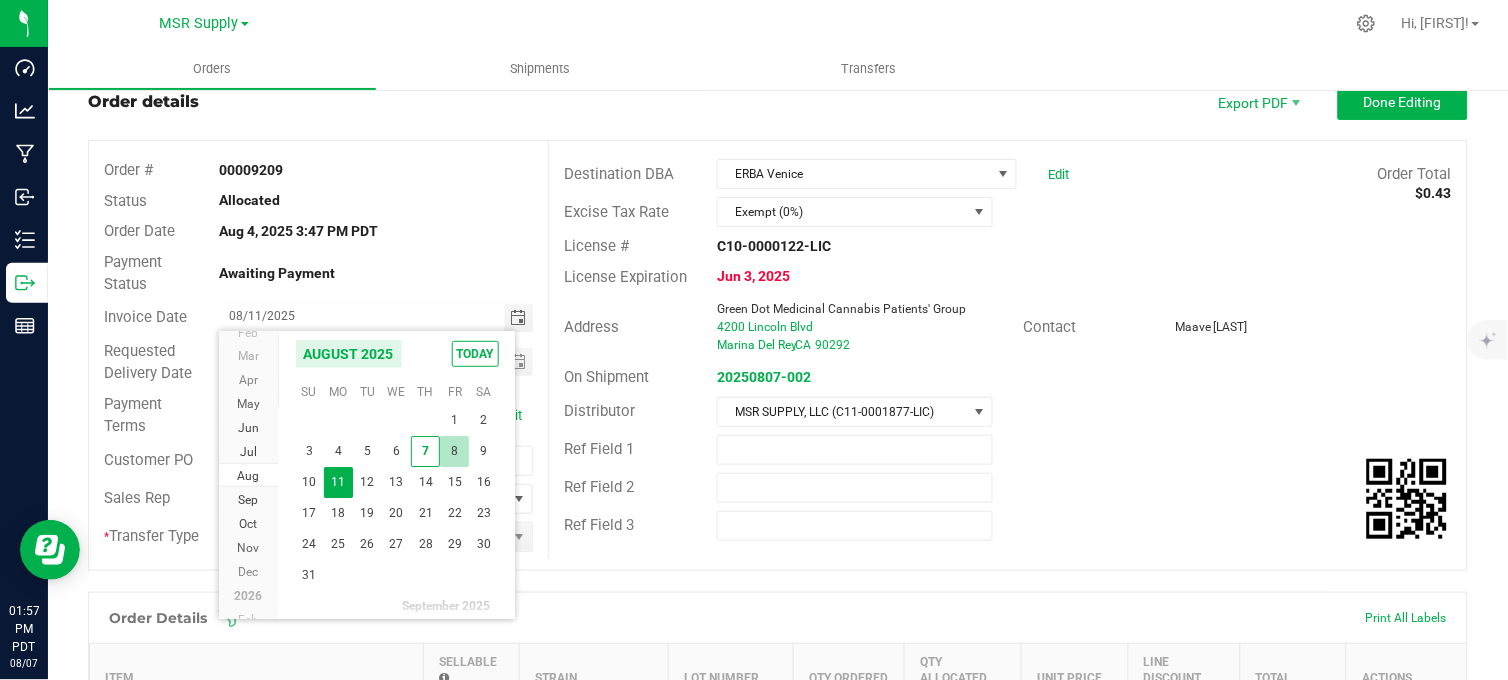 click on "8" at bounding box center (454, 451) 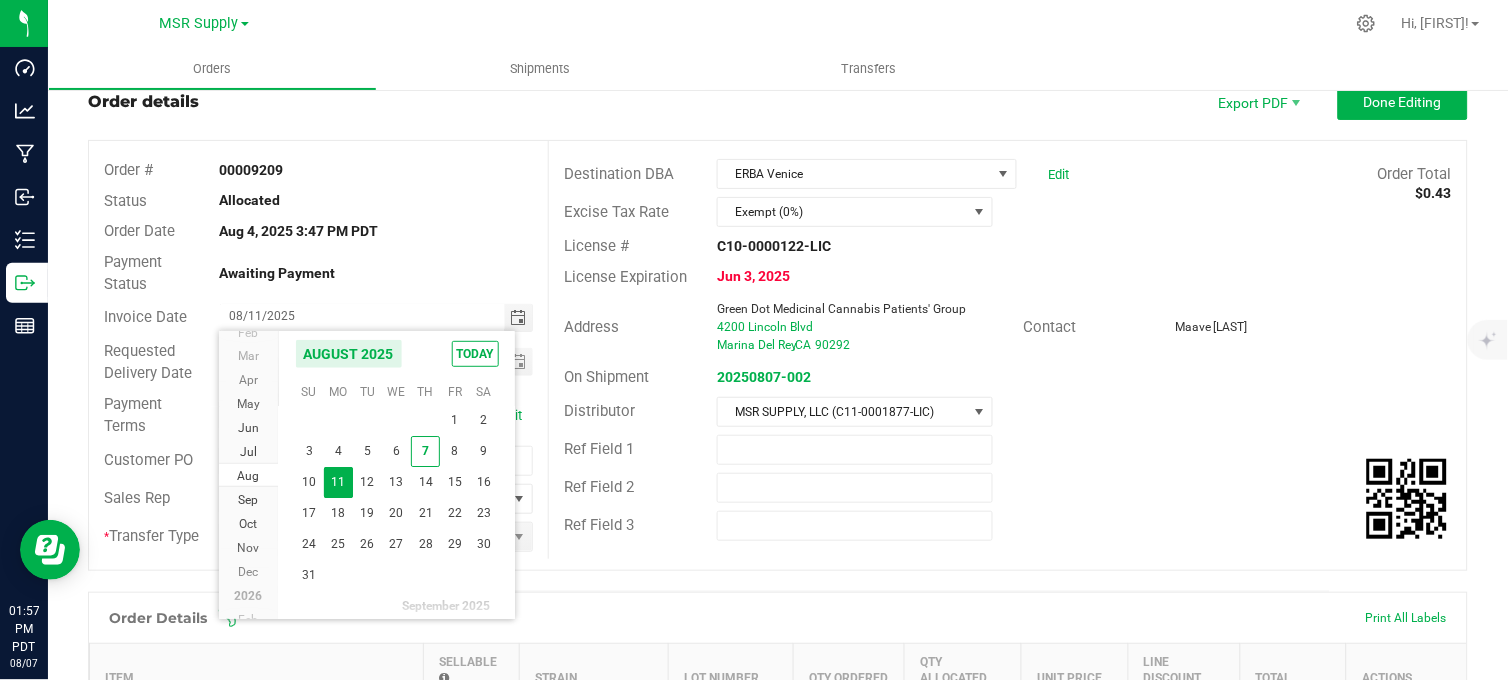 type on "08/08/2025" 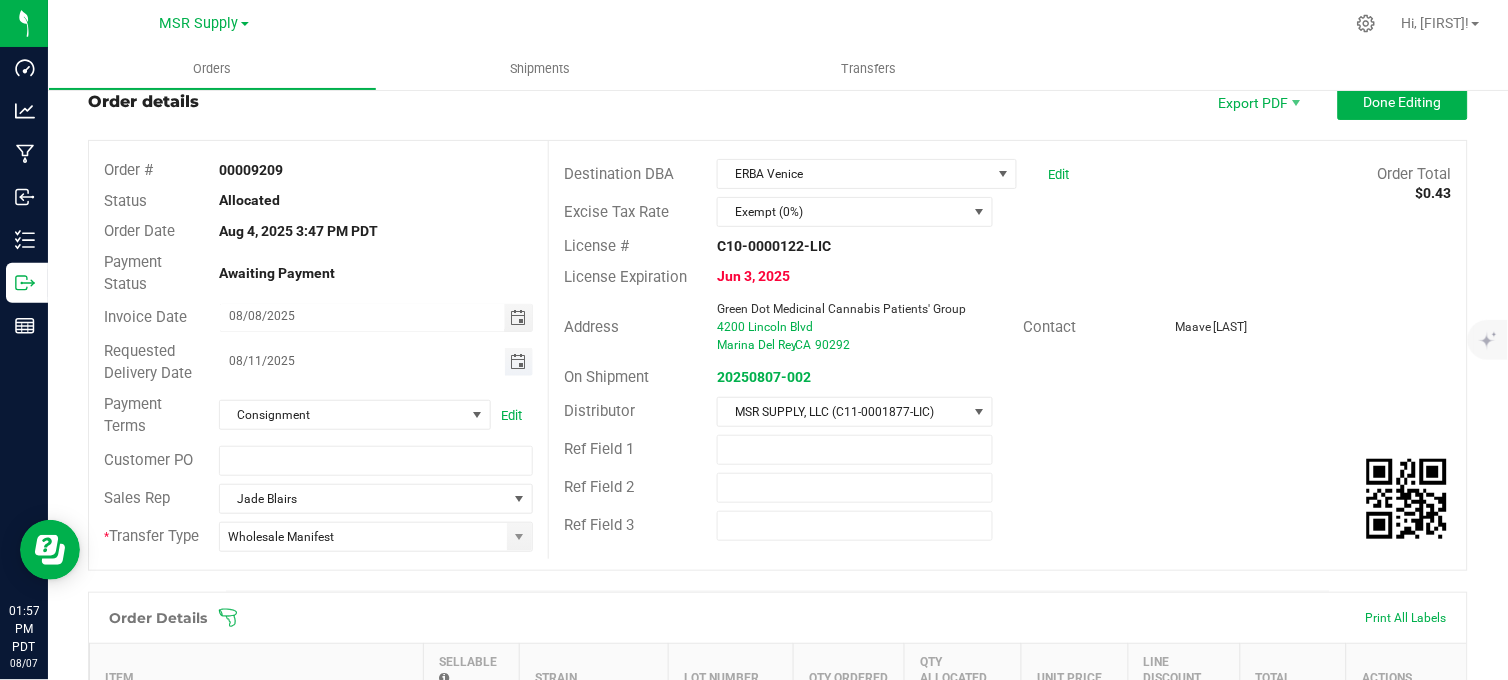 click at bounding box center [518, 362] 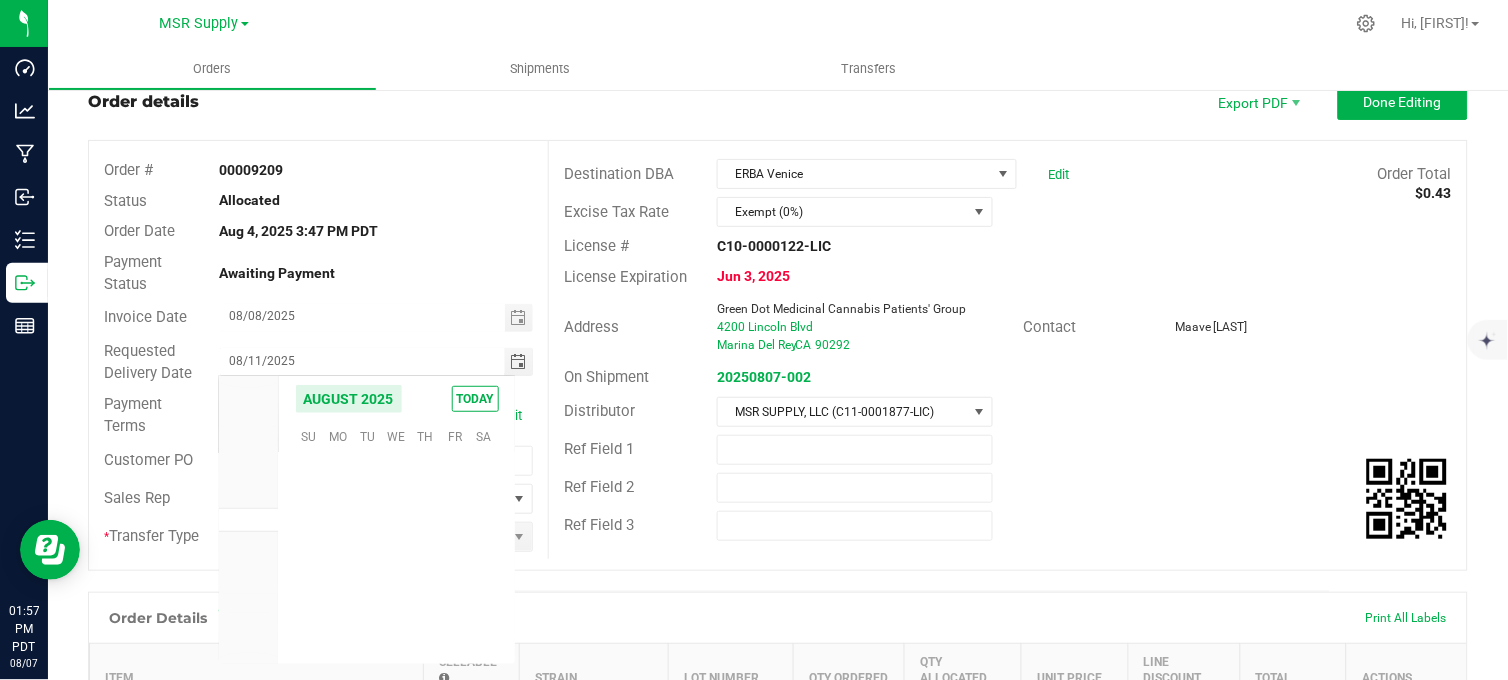 scroll, scrollTop: 36156, scrollLeft: 0, axis: vertical 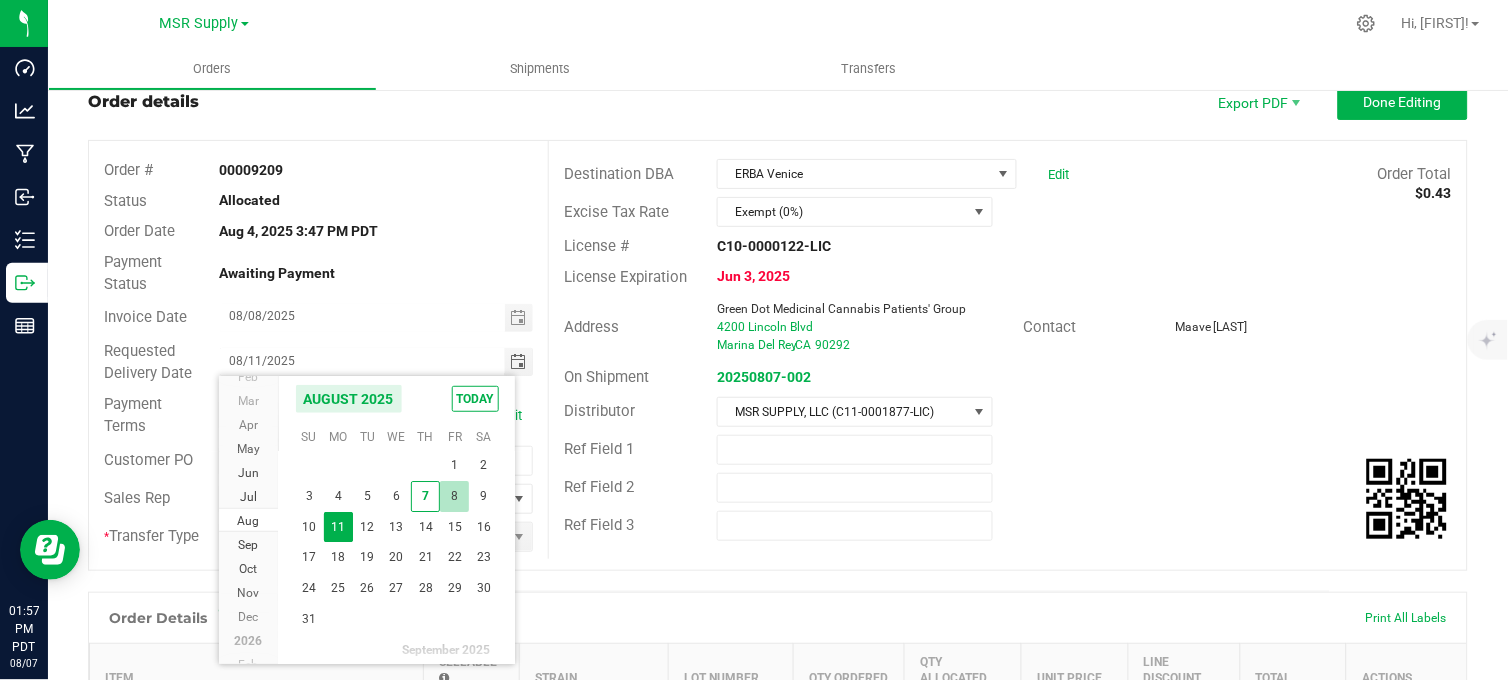 click on "8" at bounding box center (454, 496) 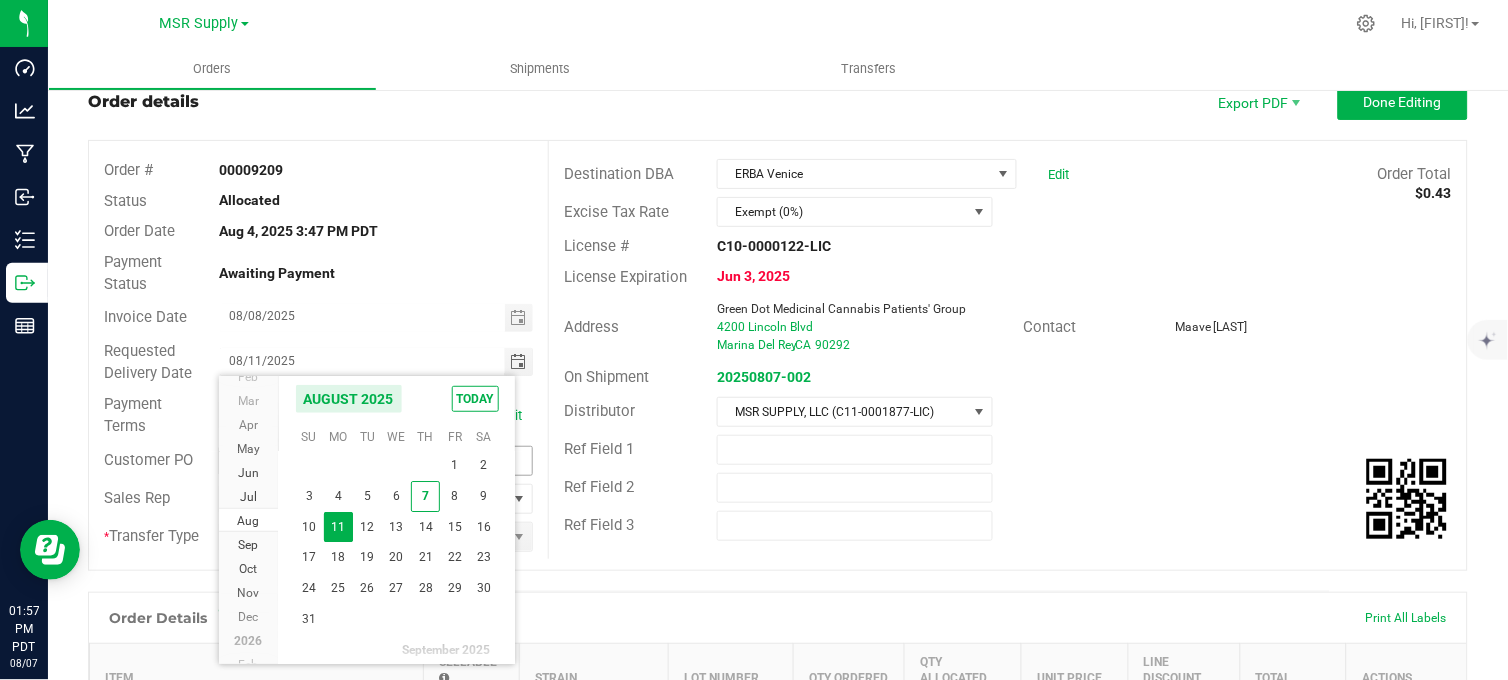 type on "08/08/2025" 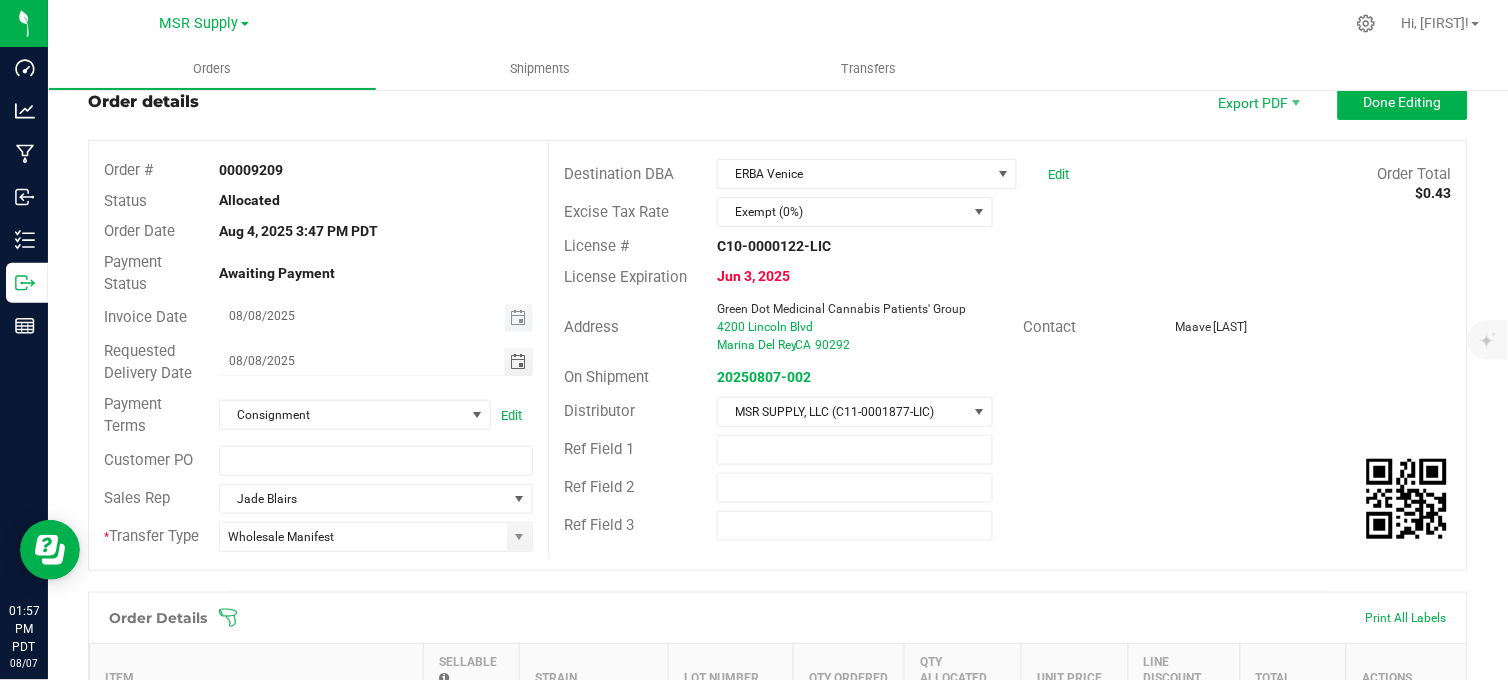 click on "08/08/2025" at bounding box center [362, 316] 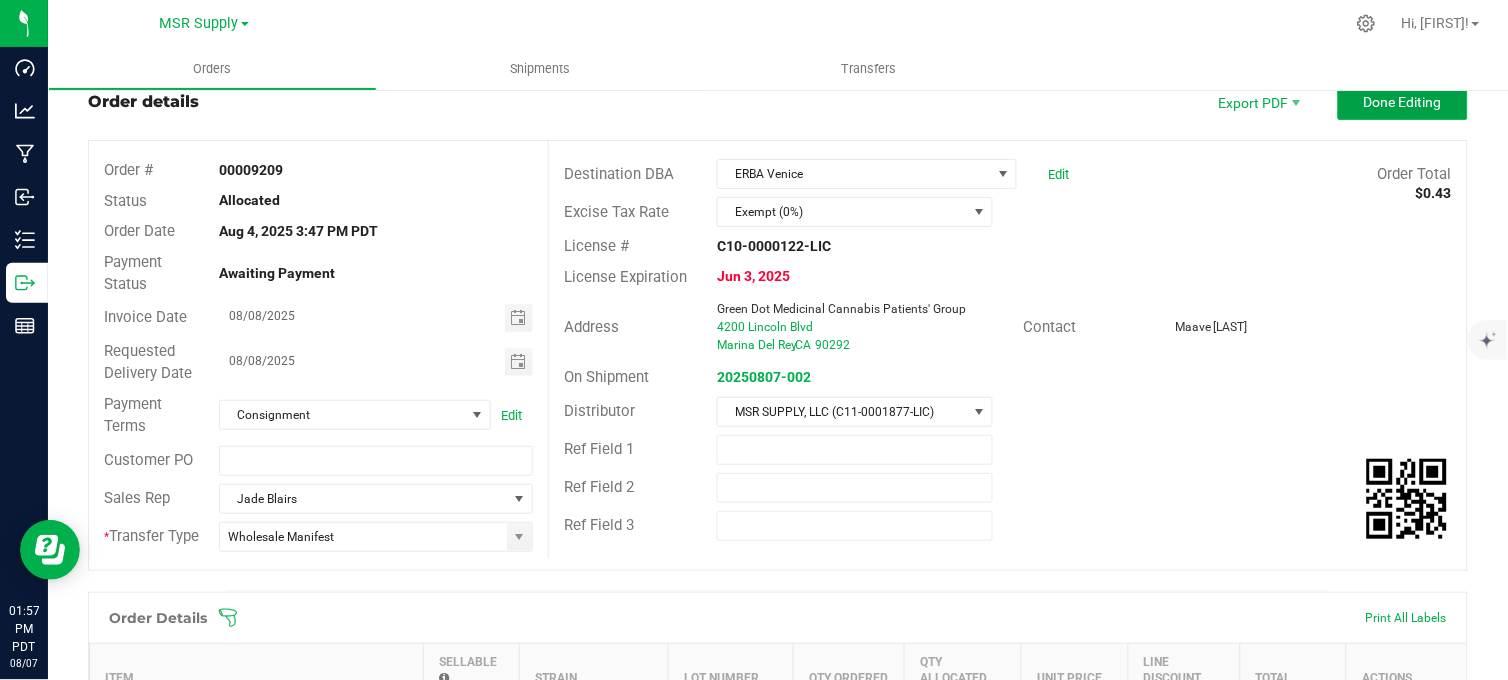 click on "Done Editing" at bounding box center [1403, 102] 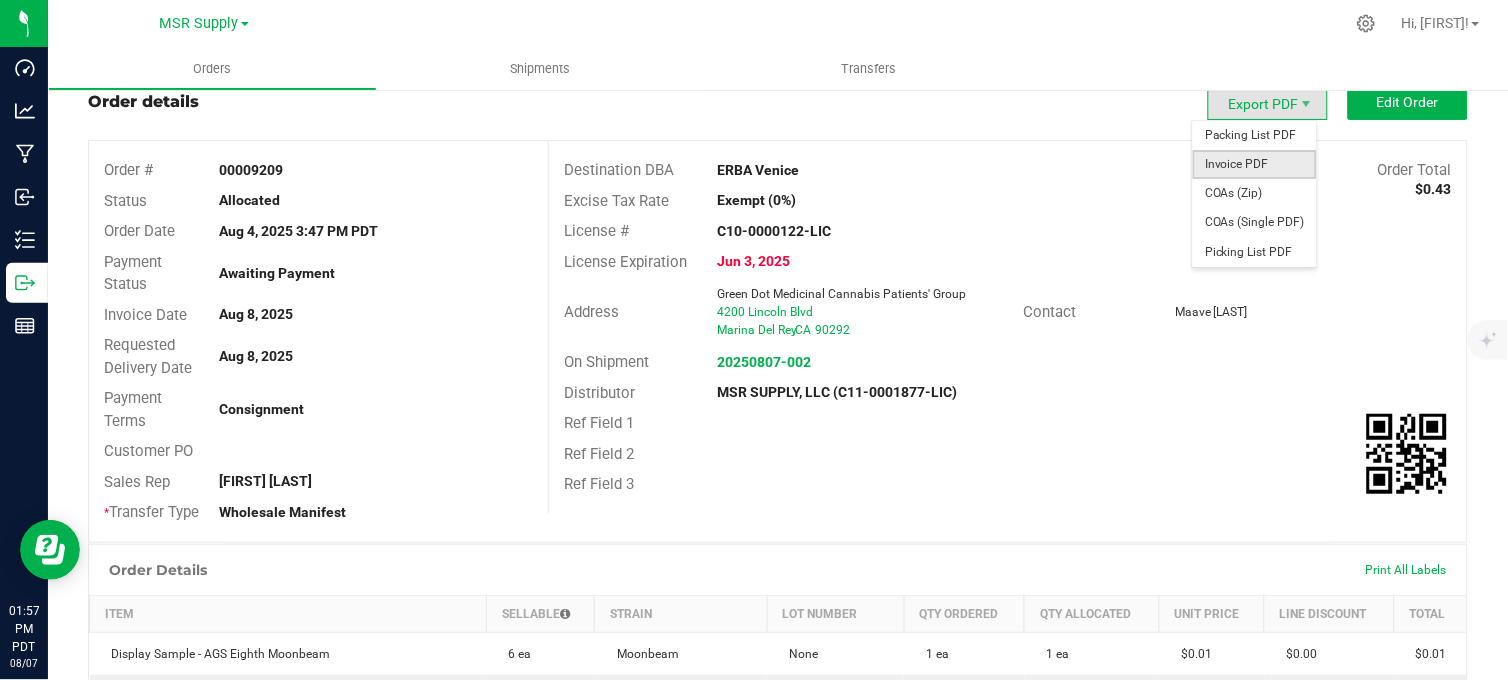 click on "Invoice PDF" at bounding box center [1255, 164] 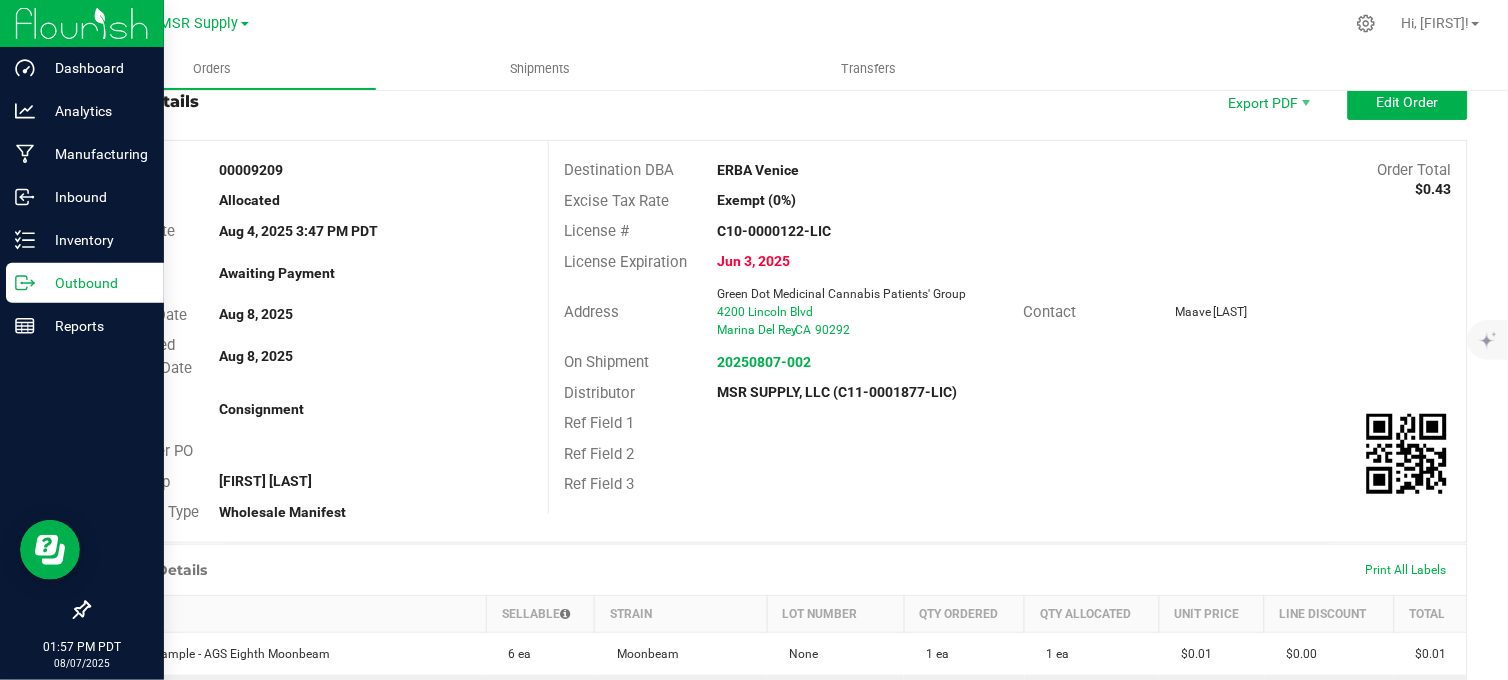 click 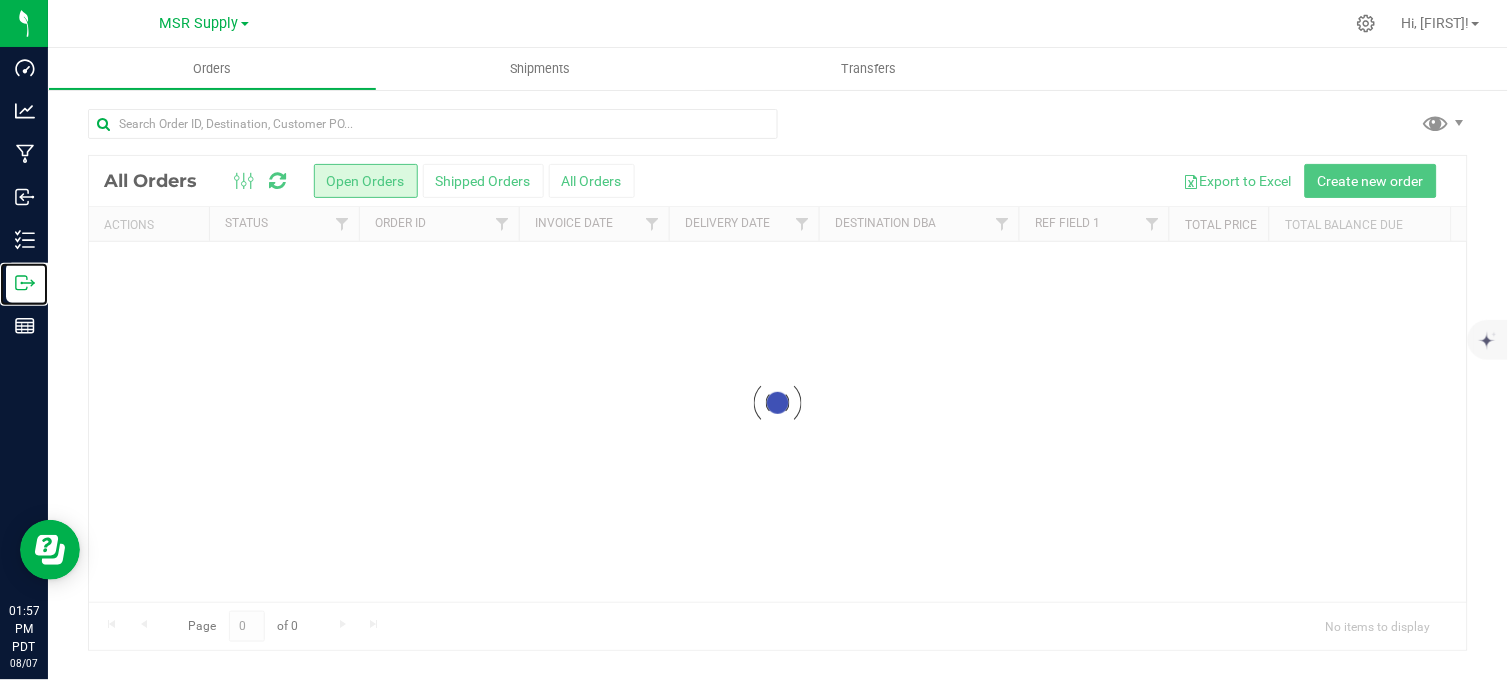 scroll, scrollTop: 0, scrollLeft: 0, axis: both 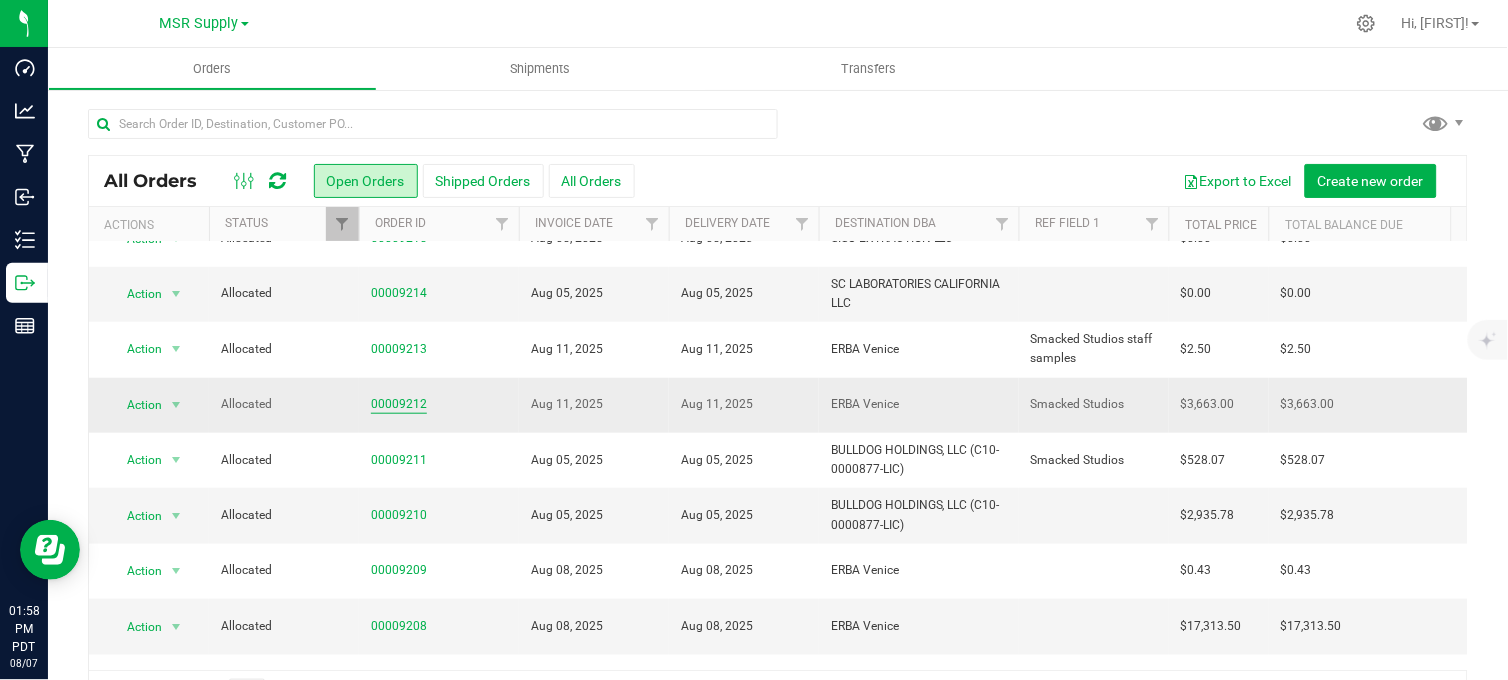 click on "00009212" at bounding box center (399, 404) 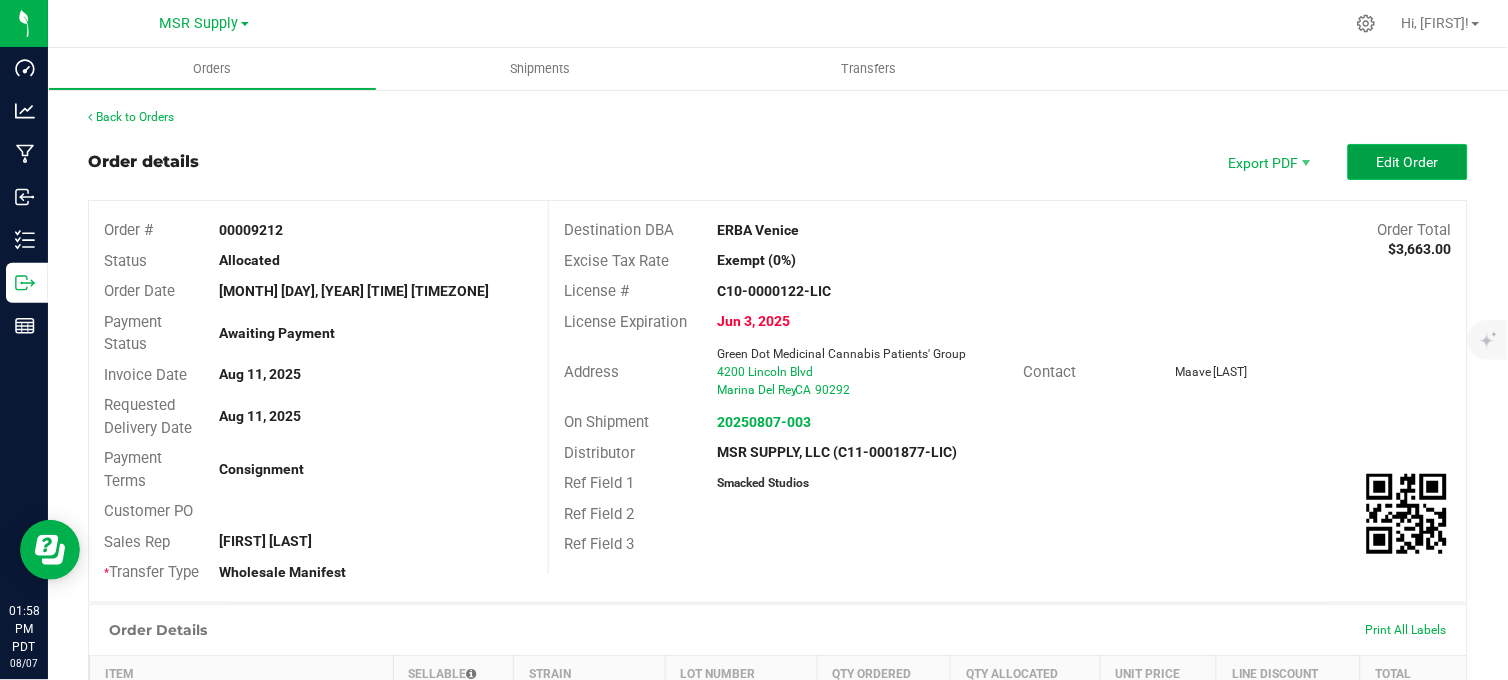 click on "Edit Order" at bounding box center (1408, 162) 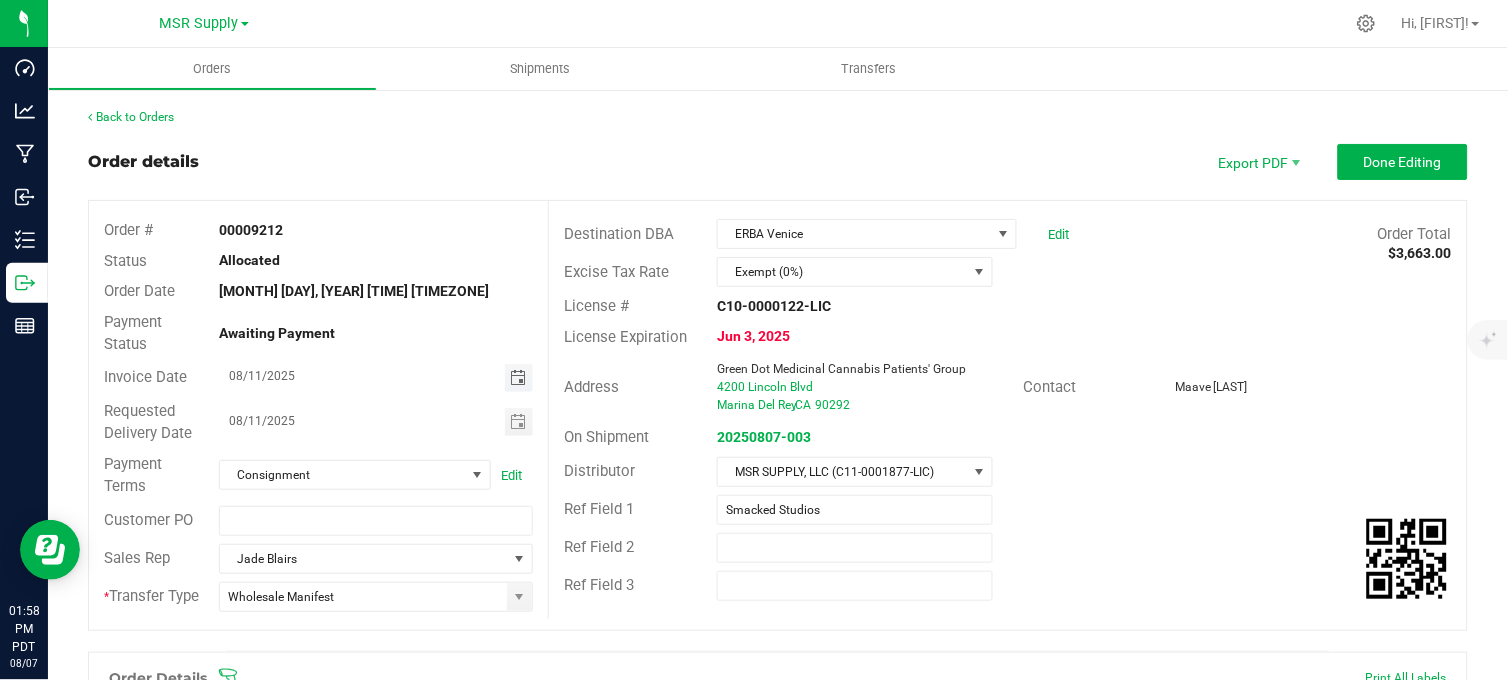 click at bounding box center (518, 378) 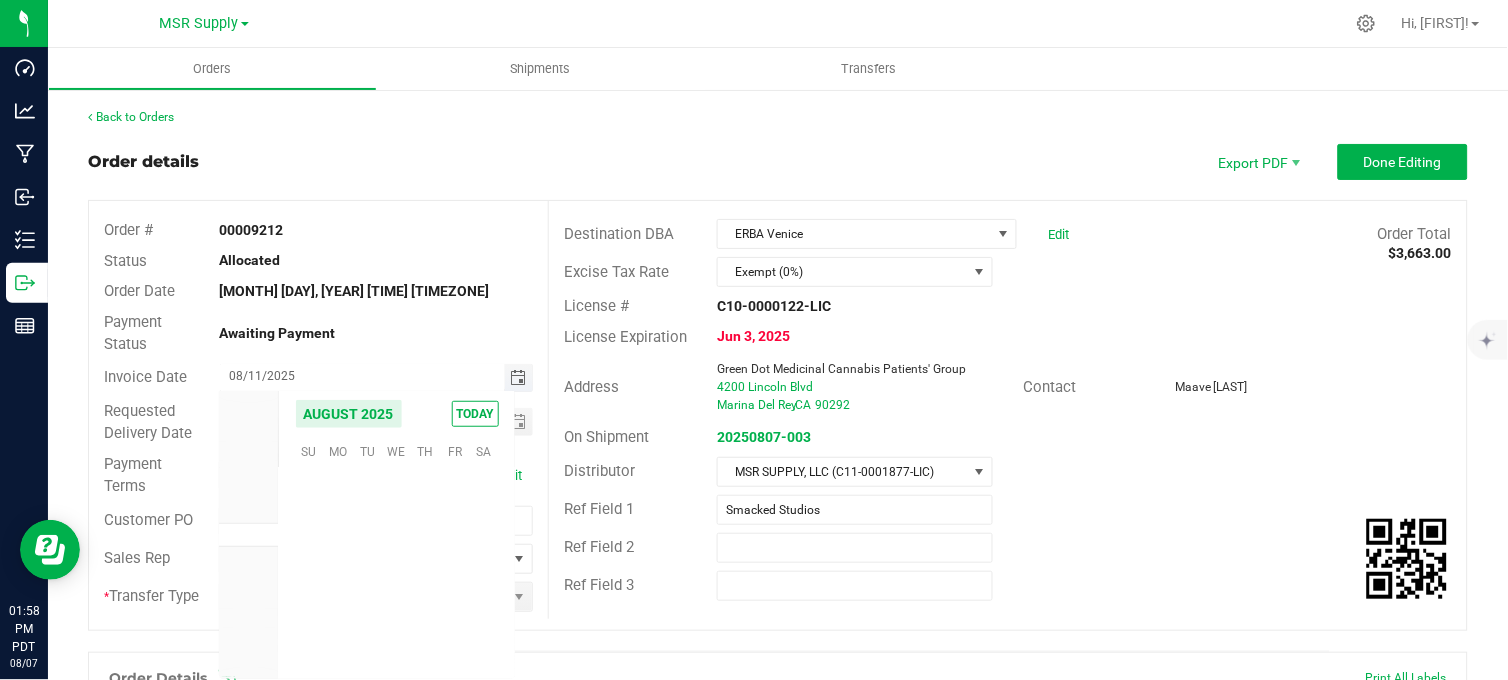 scroll, scrollTop: 36156, scrollLeft: 0, axis: vertical 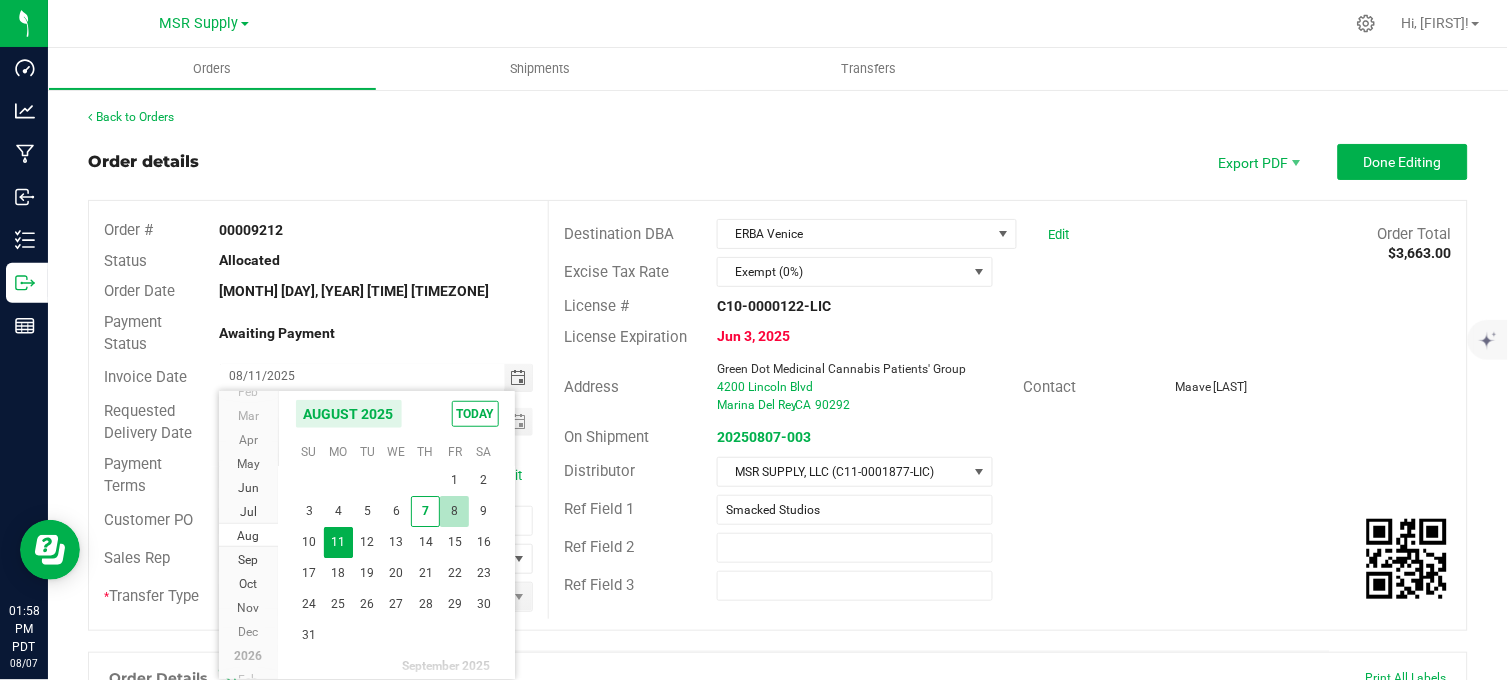 click on "8" at bounding box center [454, 511] 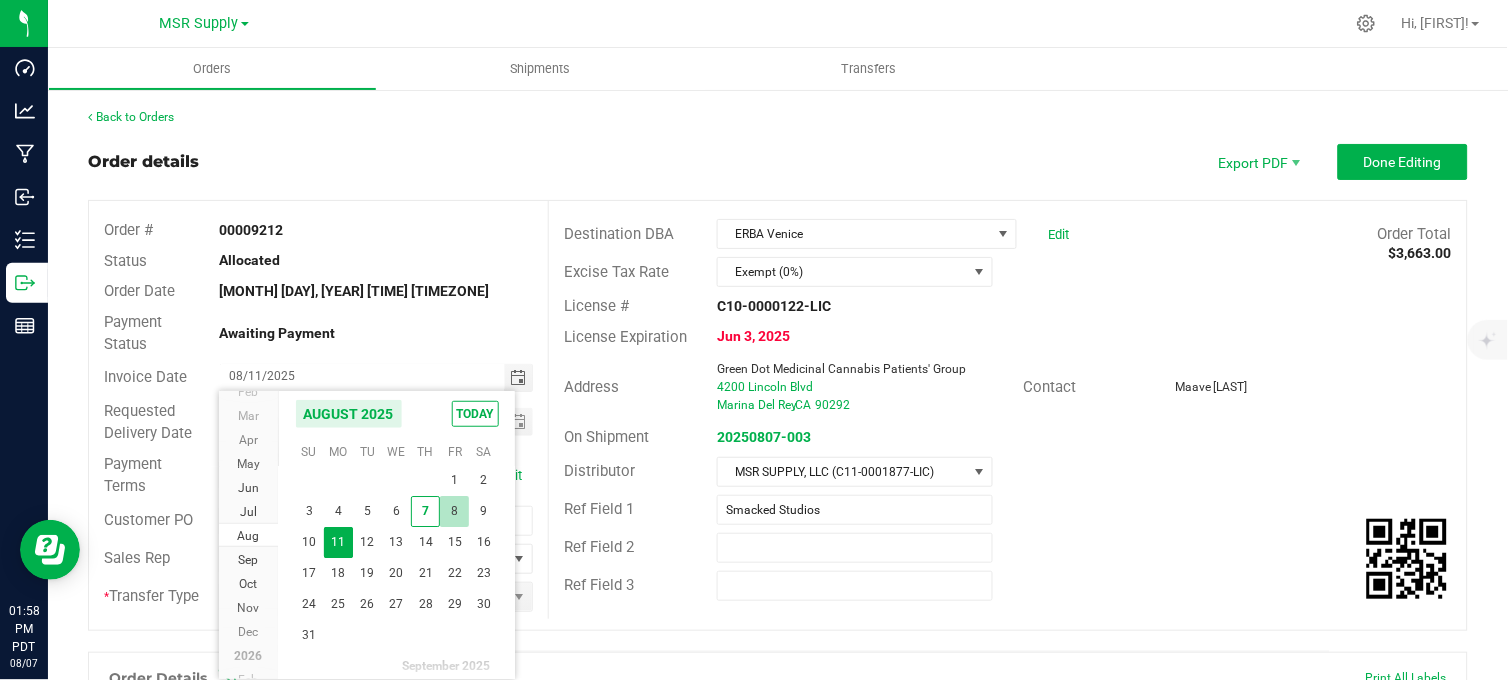 type on "08/08/2025" 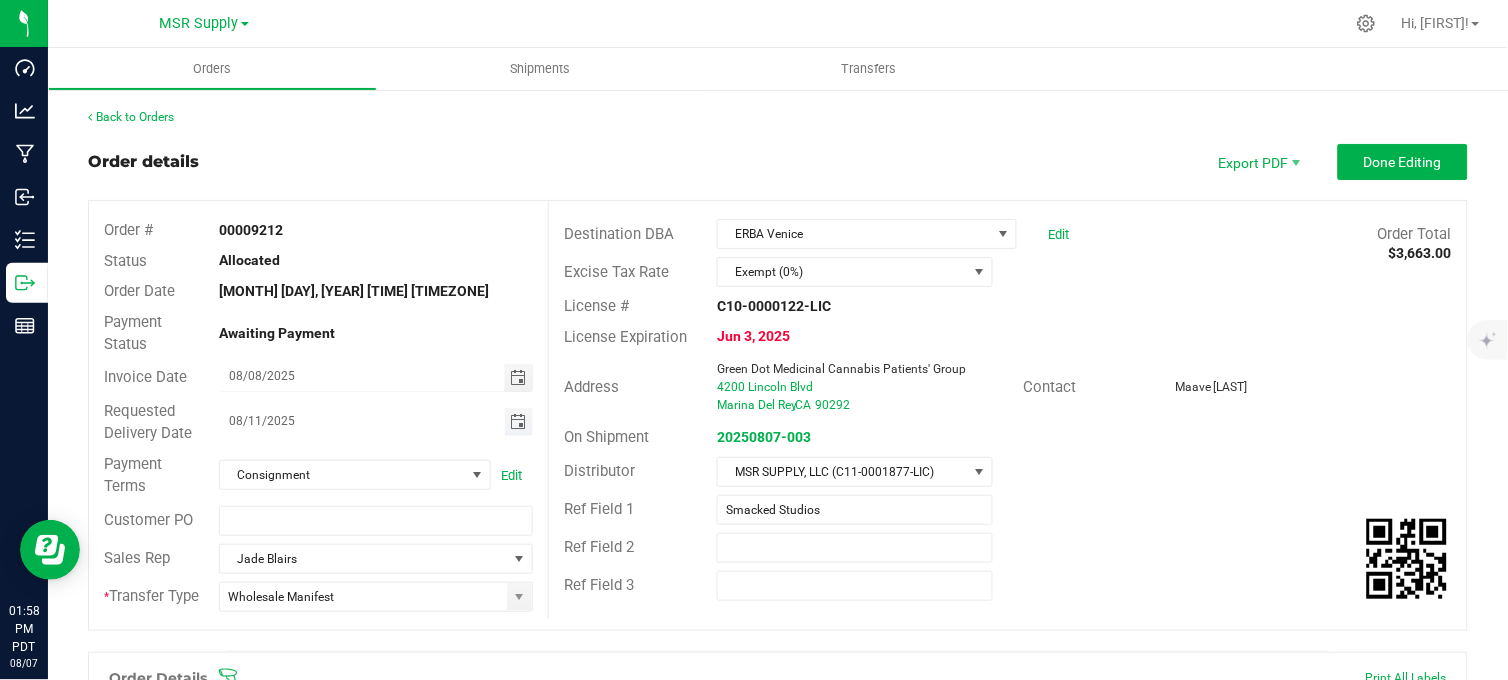 drag, startPoint x: 525, startPoint y: 407, endPoint x: 518, endPoint y: 420, distance: 14.764823 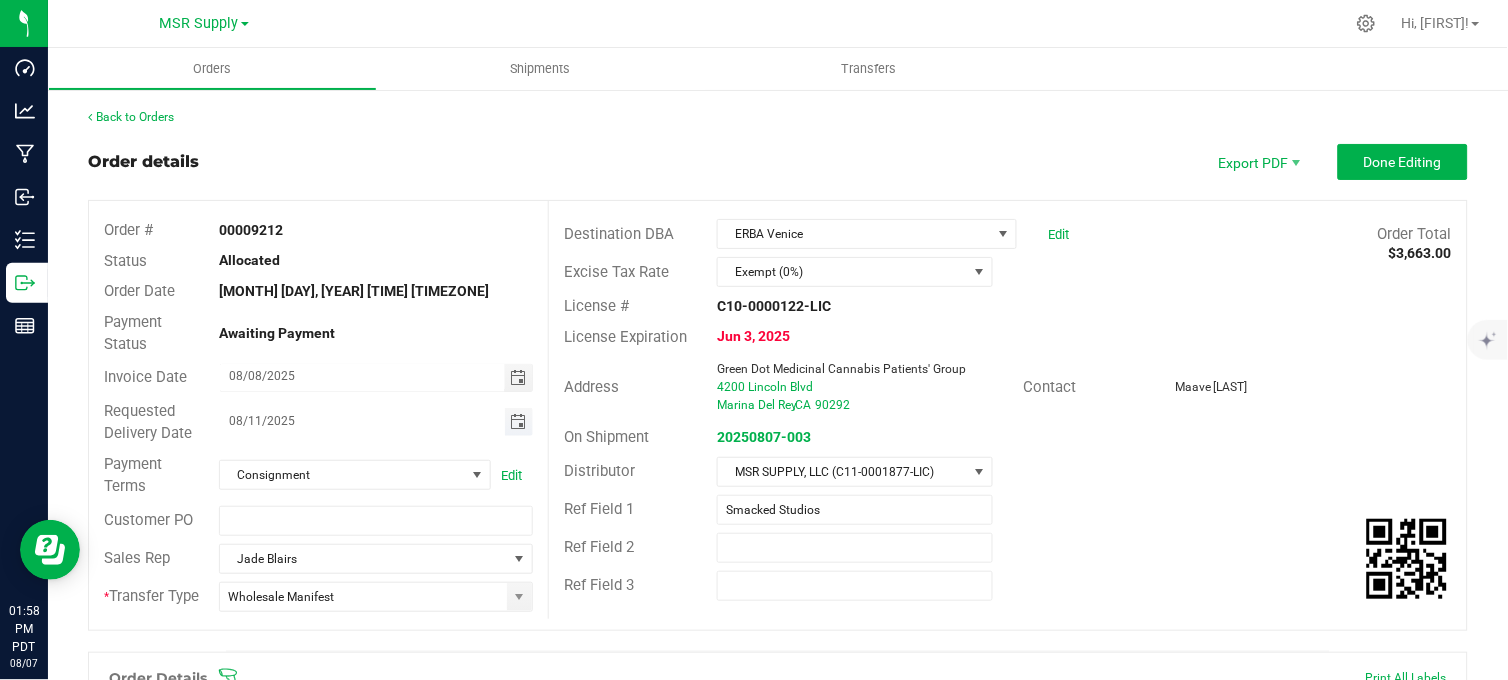 click at bounding box center [519, 422] 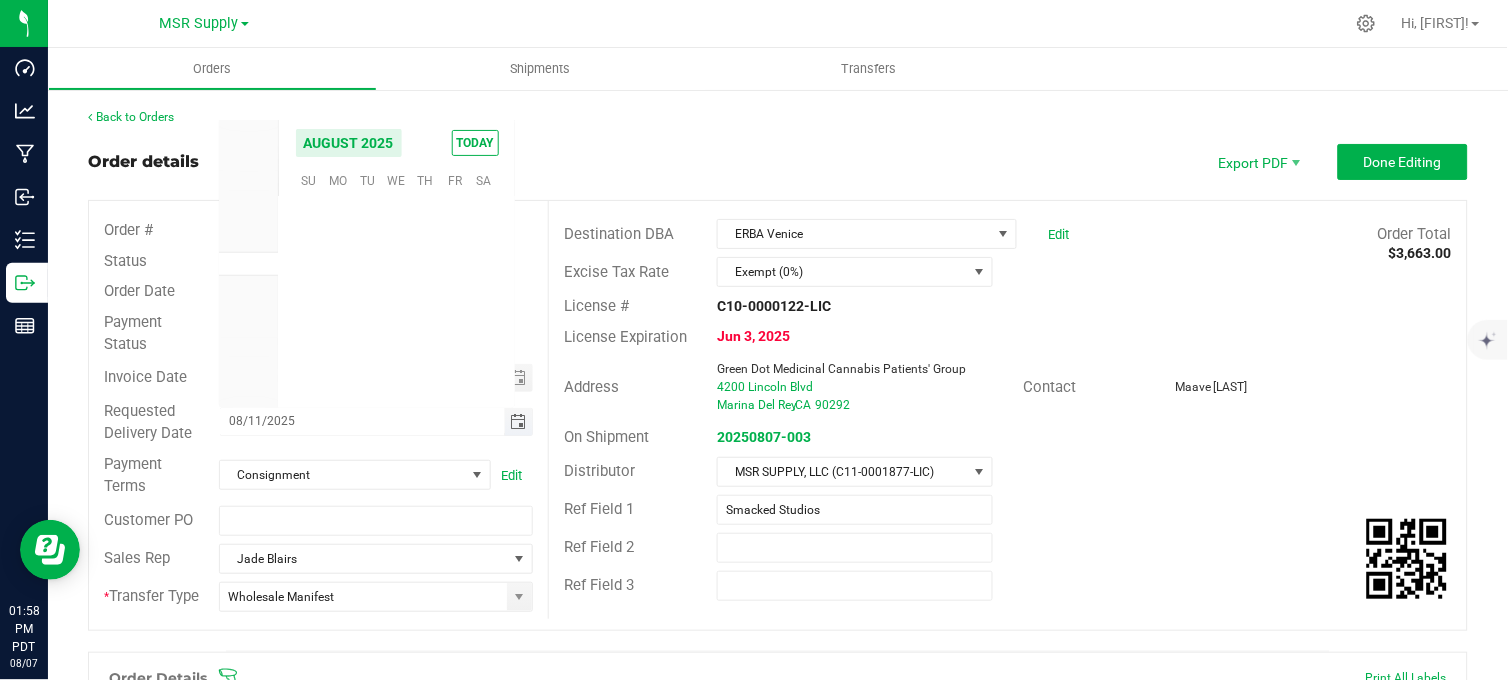 scroll, scrollTop: 0, scrollLeft: 0, axis: both 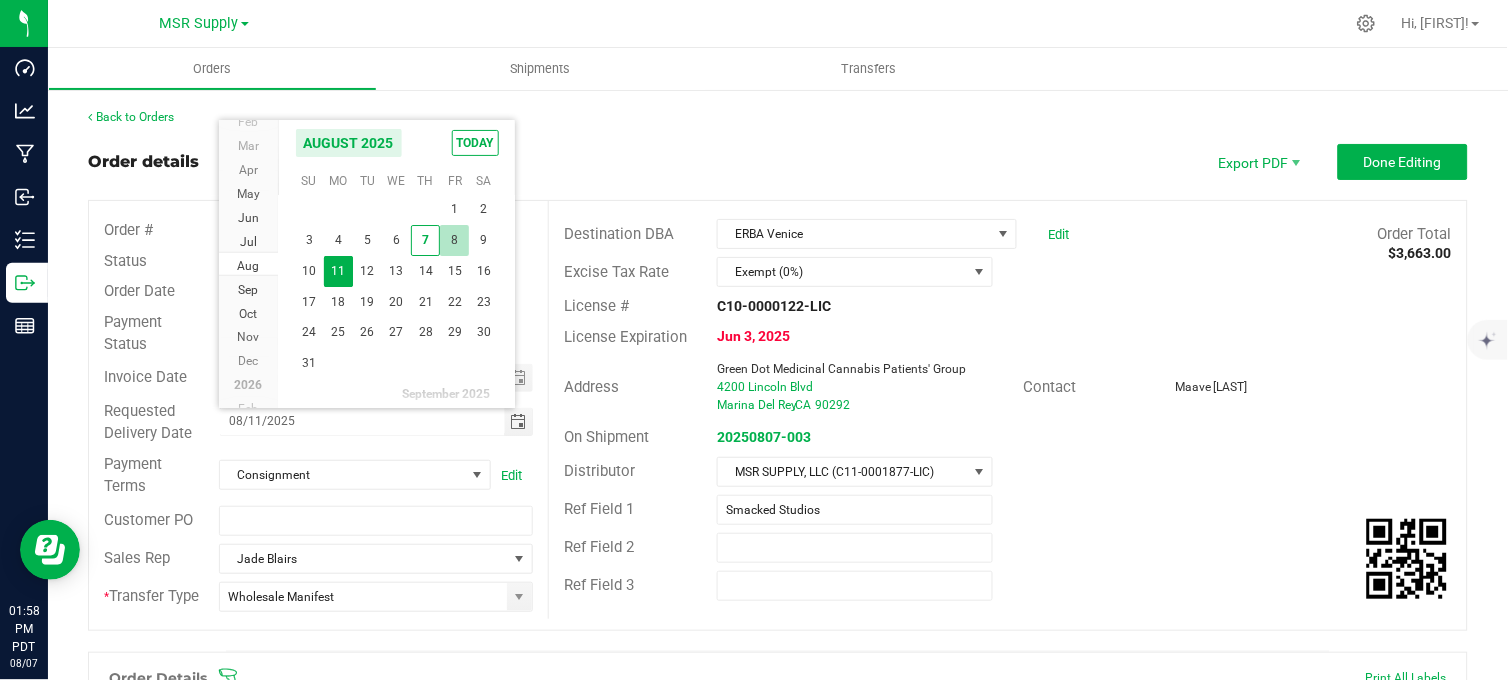 click on "8" at bounding box center (454, 240) 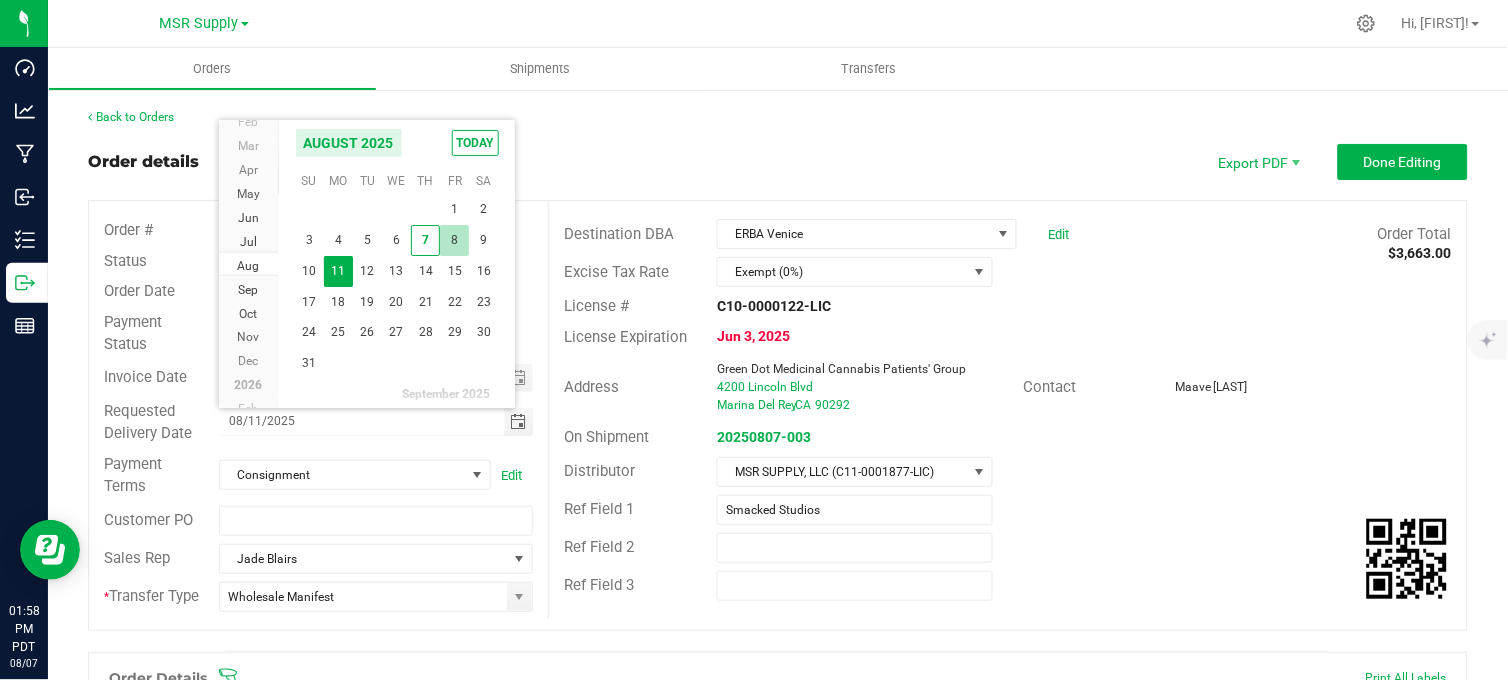 type on "08/08/2025" 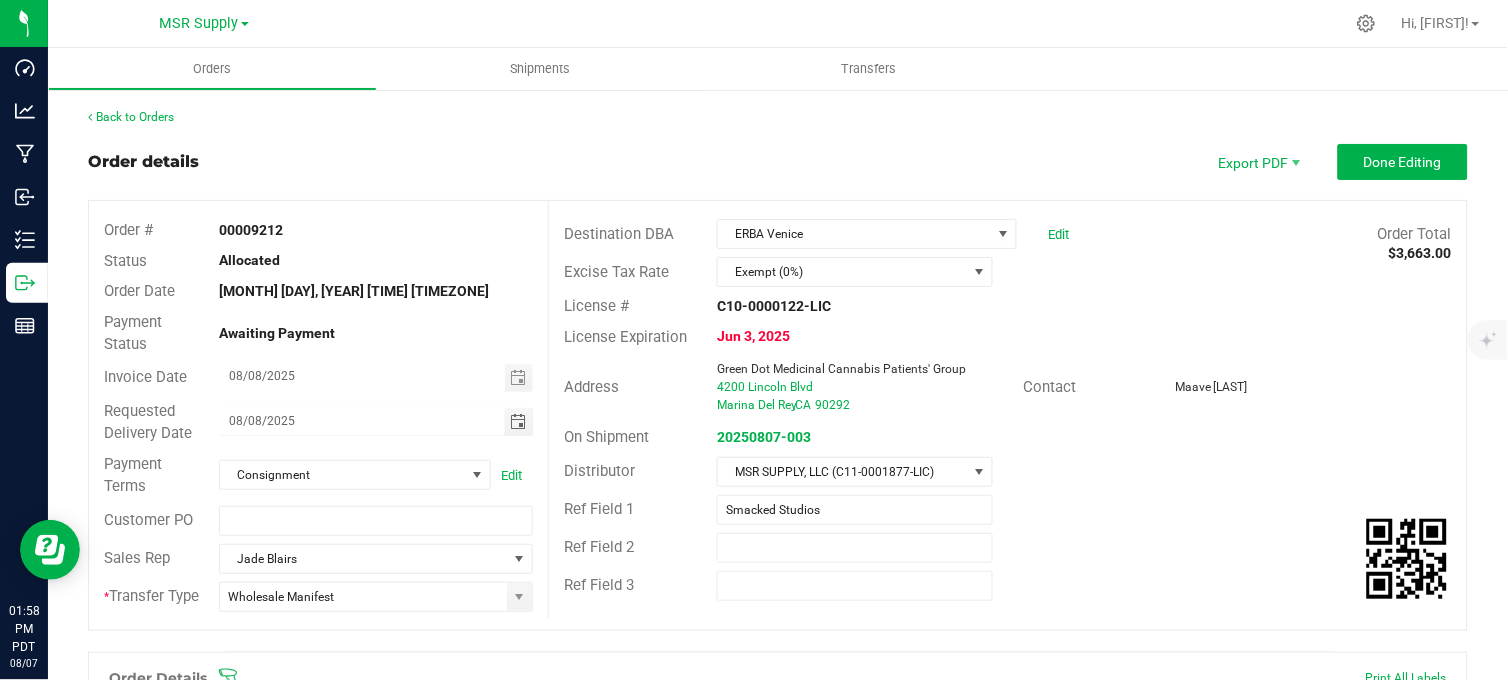 click on "Back to Orders
Order details   Export PDF   Done Editing   Order #   00009212   Status   Allocated   Order Date   Aug 5, 2025 11:32 AM PDT   Payment Status   Awaiting Payment   Invoice Date  08/08/2025  Requested Delivery Date  08/08/2025  Payment Terms  Consignment  Edit   Customer PO   Sales Rep  Jade Blairs *  Transfer Type  Wholesale Manifest  Destination DBA  ERBA Venice  Edit   Order Total   $3,663.00   Excise Tax Rate  Exempt (0%)  License #   C10-0000122-LIC   License Expiration   Jun 3, 2025   Address  Green Dot Medicinal Cannabis Patients' Group 4200 Lincoln Blvd Marina Del Rey  ,  CA 90292  Contact  Maave Mikaele  On Shipment   20250807-003   Distributor  MSR SUPPLY, LLC (C11-0001877-LIC)  Ref Field 1  Smacked Studios  Ref Field 2   Ref Field 3
Order Details Print All Labels Item  Sellable" at bounding box center (778, 671) 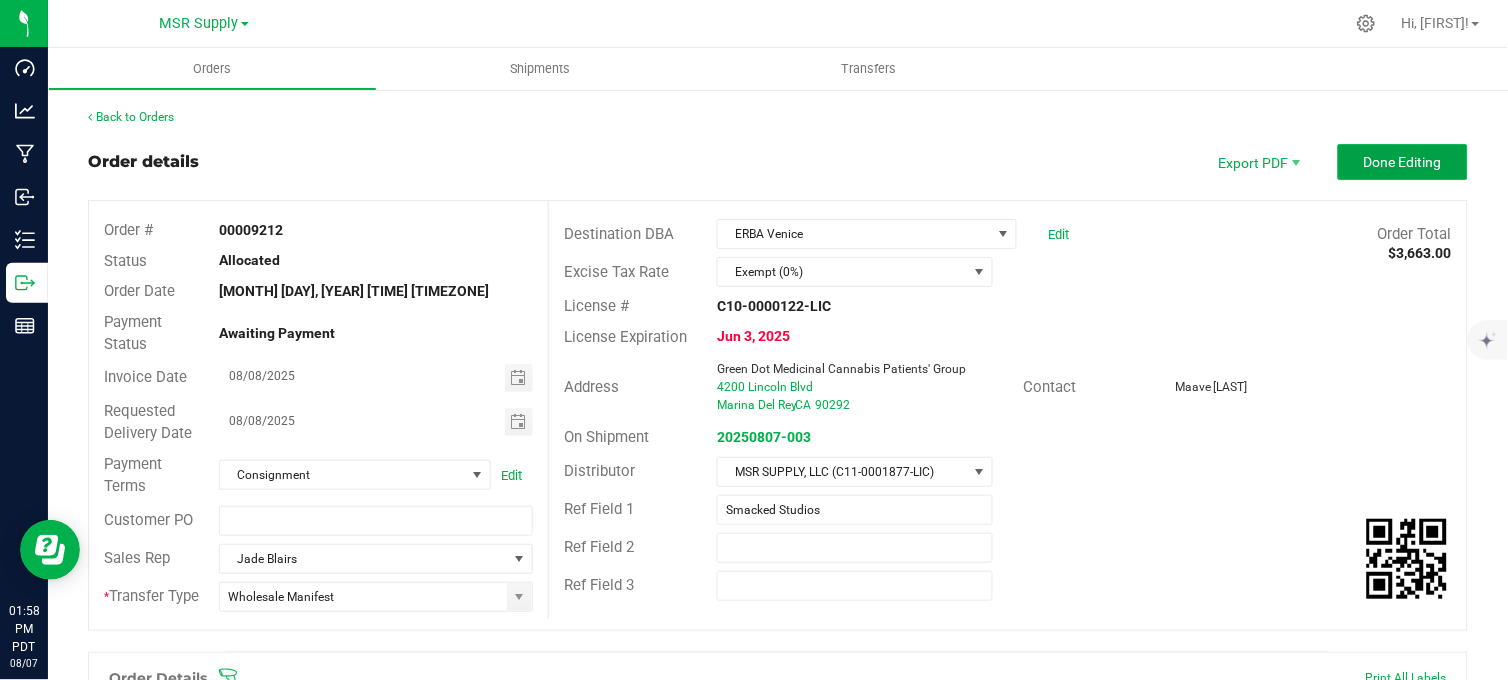 click on "Done Editing" at bounding box center [1403, 162] 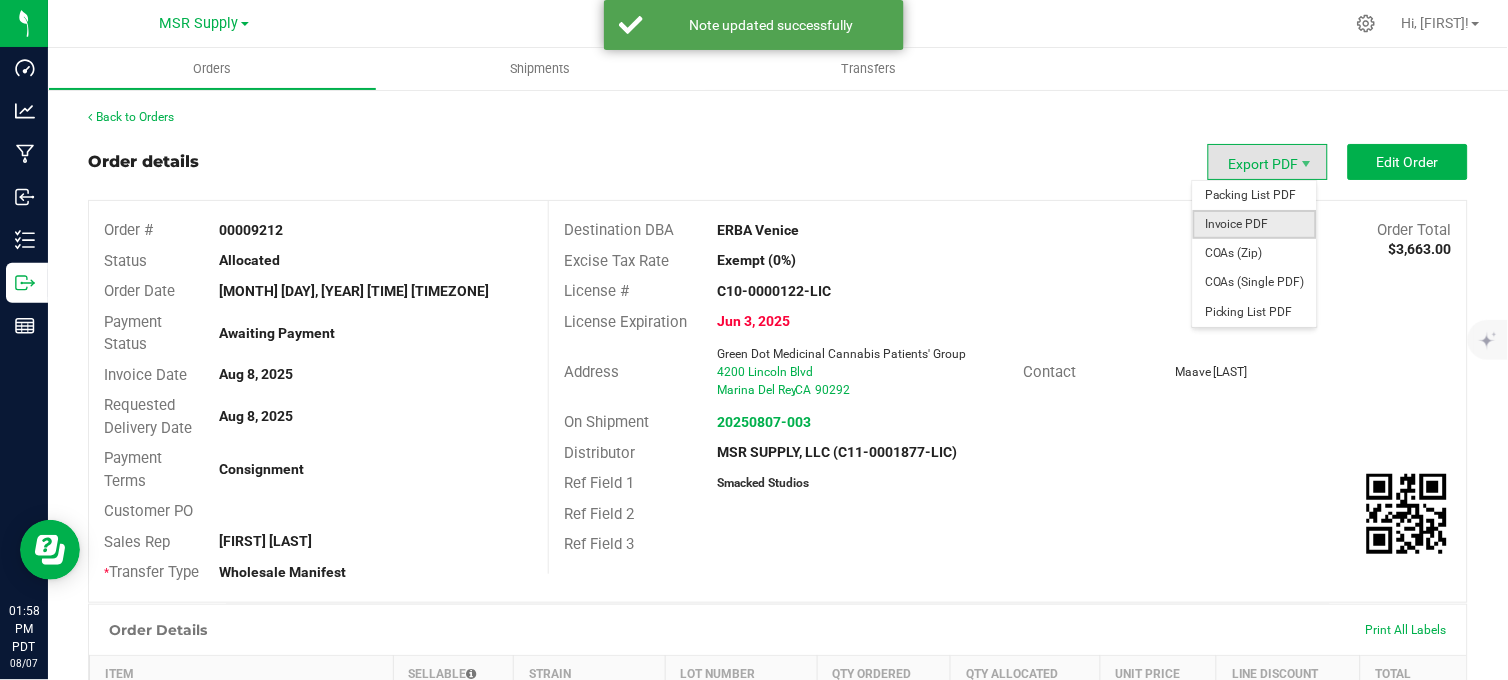 click on "Invoice PDF" at bounding box center (1255, 224) 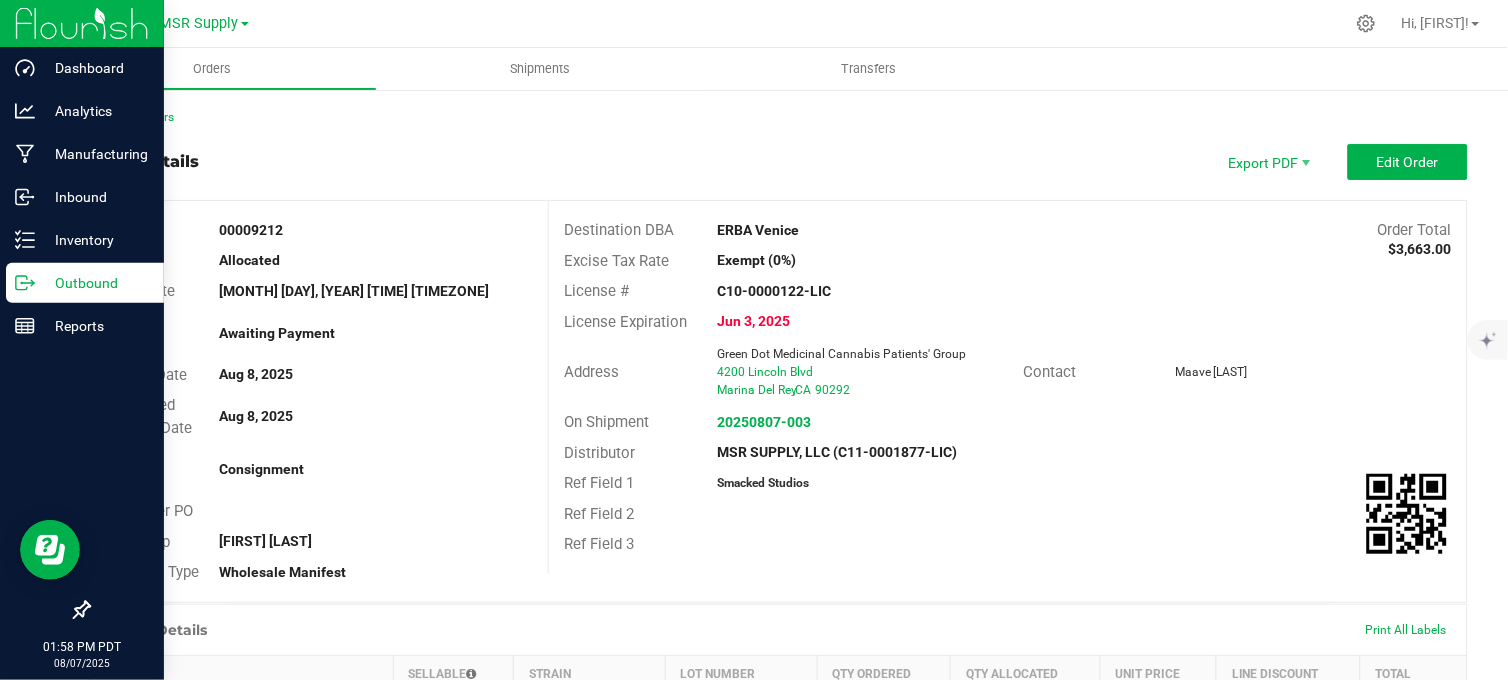 click 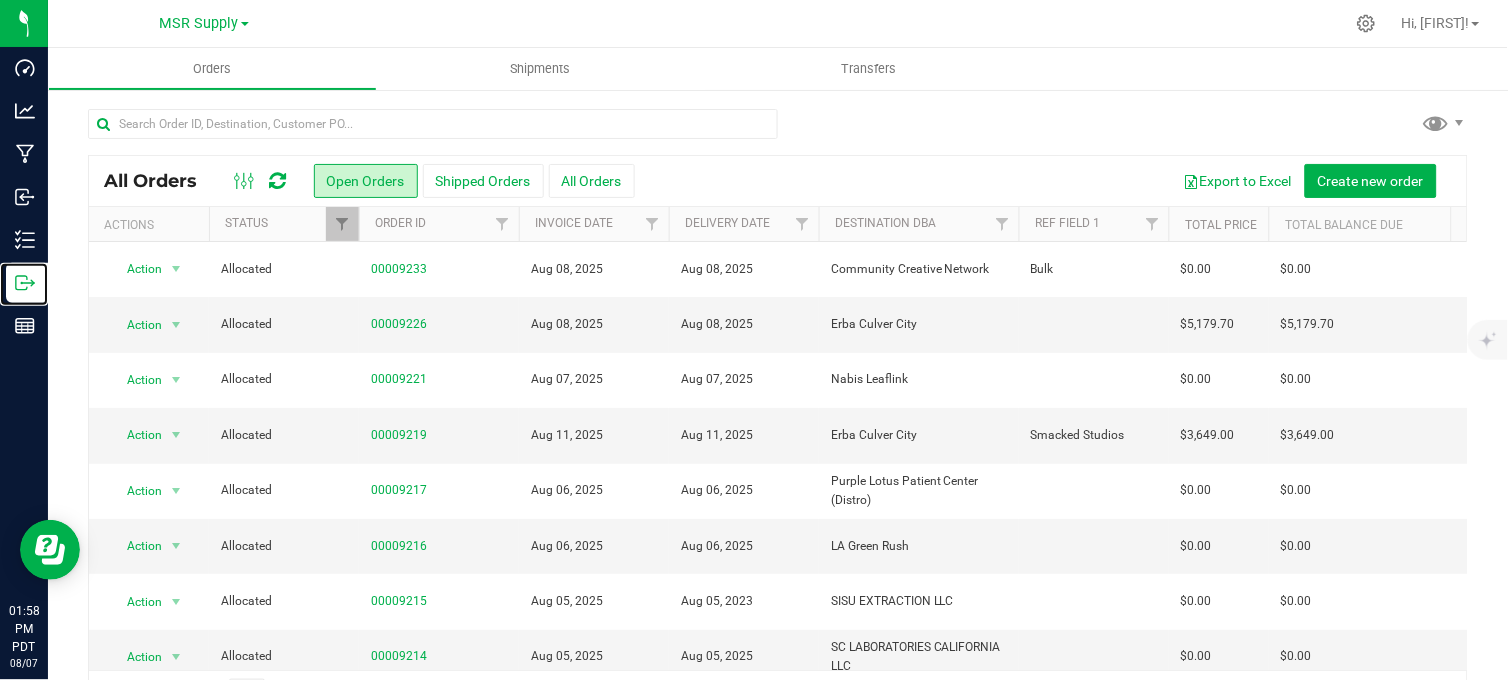 scroll, scrollTop: 333, scrollLeft: 0, axis: vertical 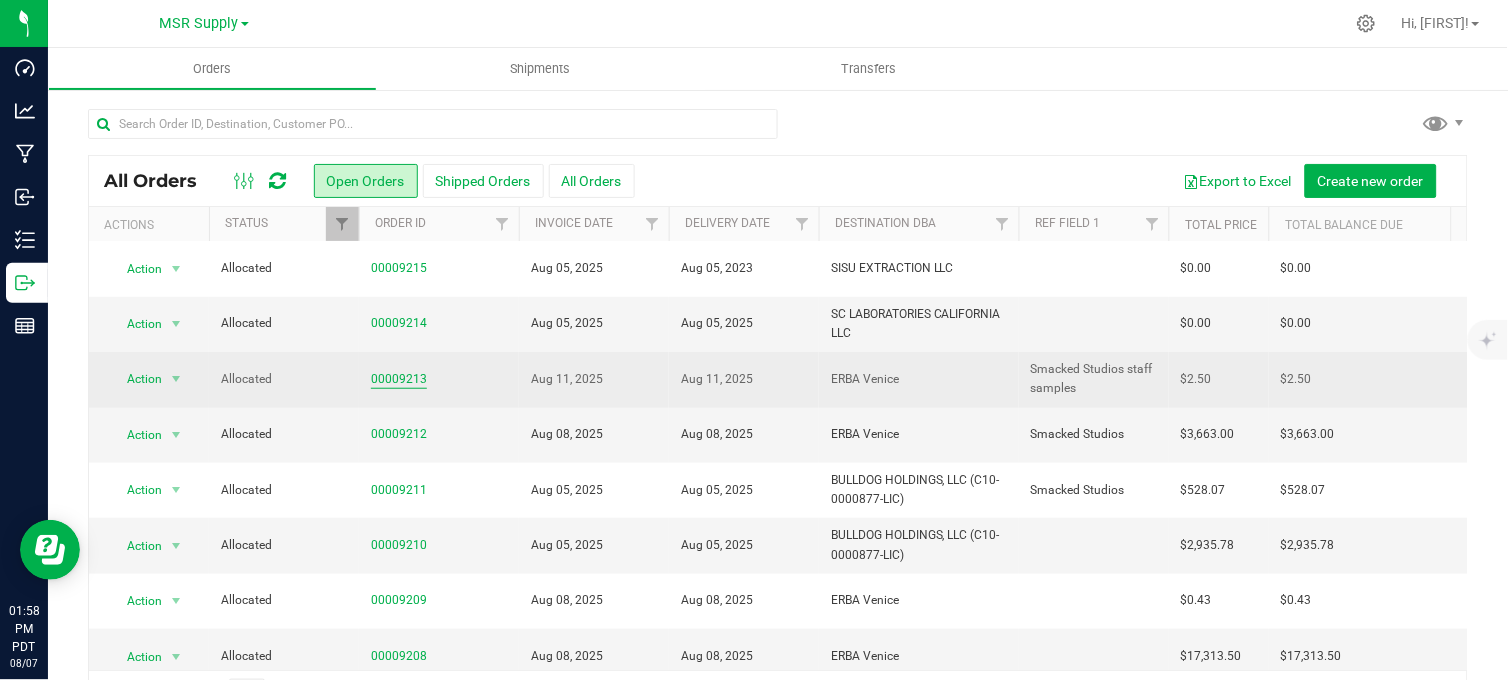 click on "00009213" at bounding box center (399, 379) 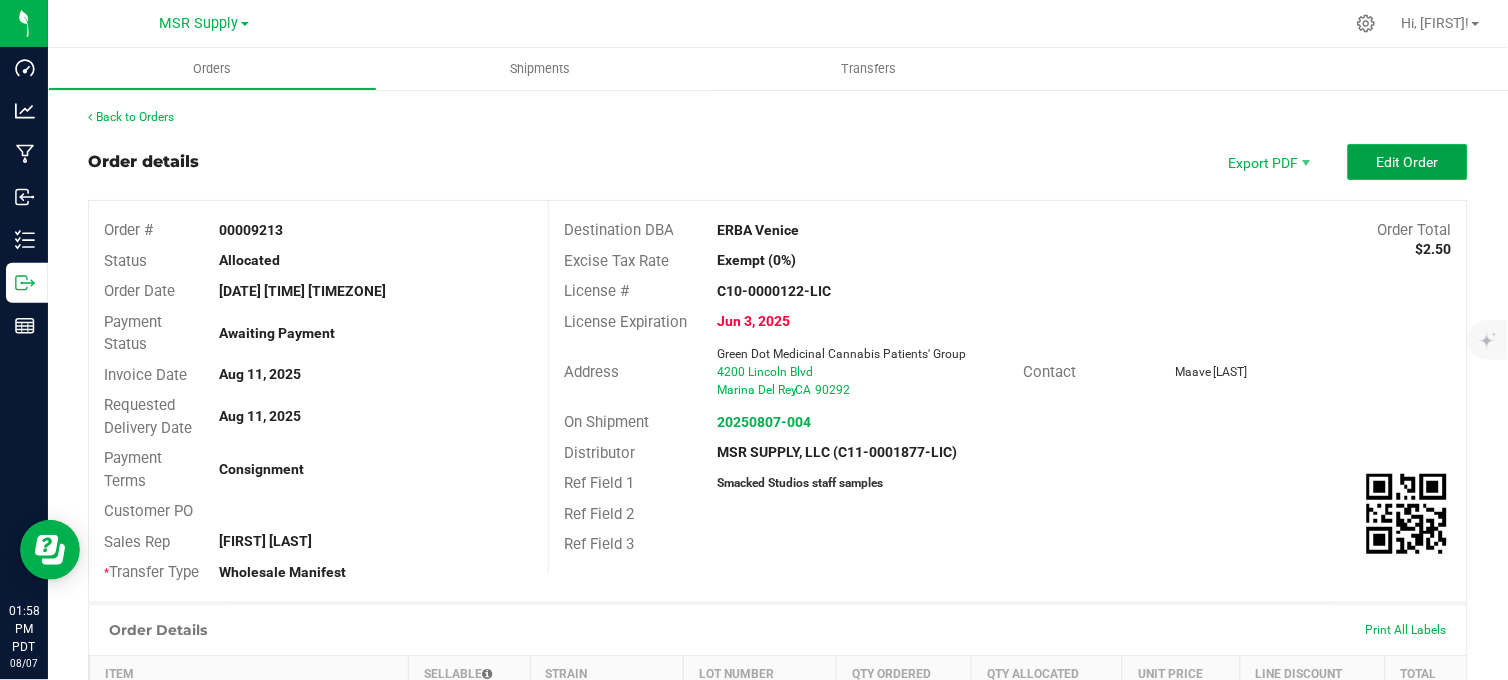 click on "Edit Order" at bounding box center (1408, 162) 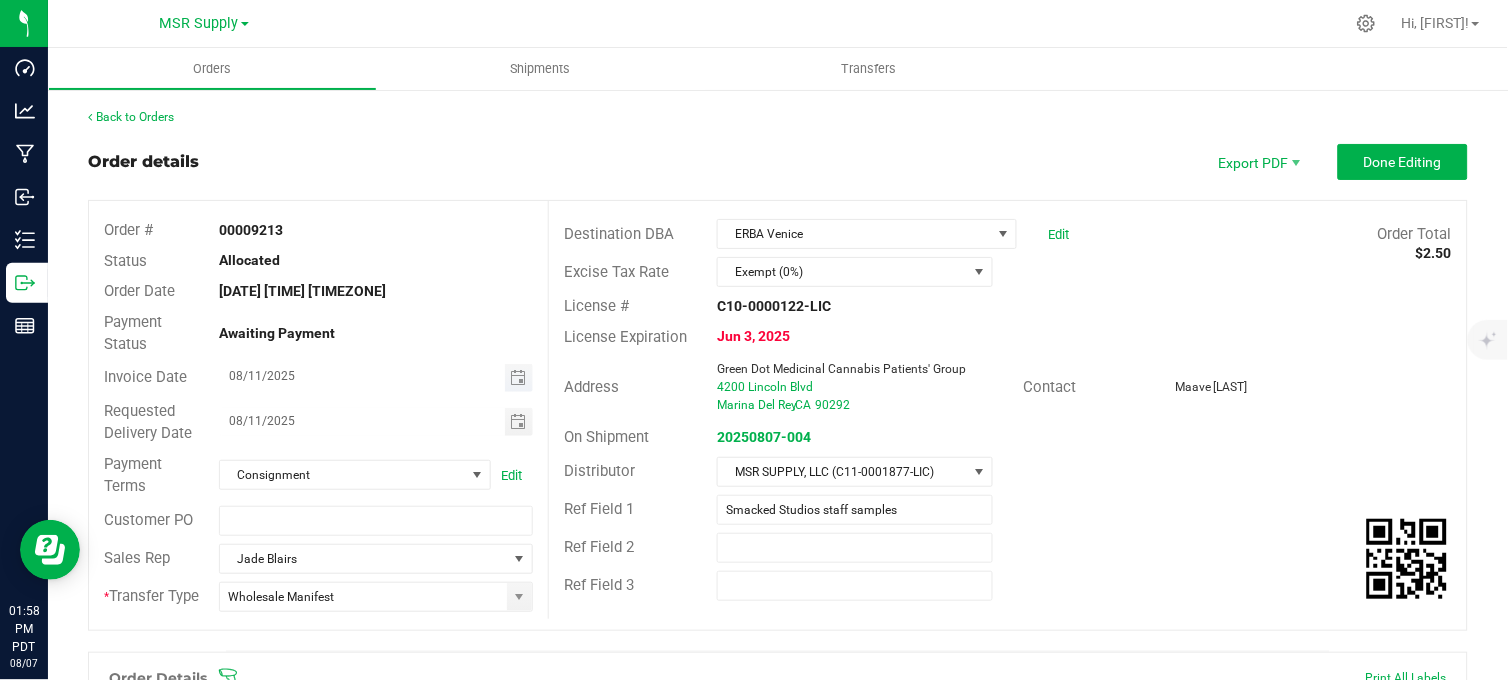 click at bounding box center (519, 378) 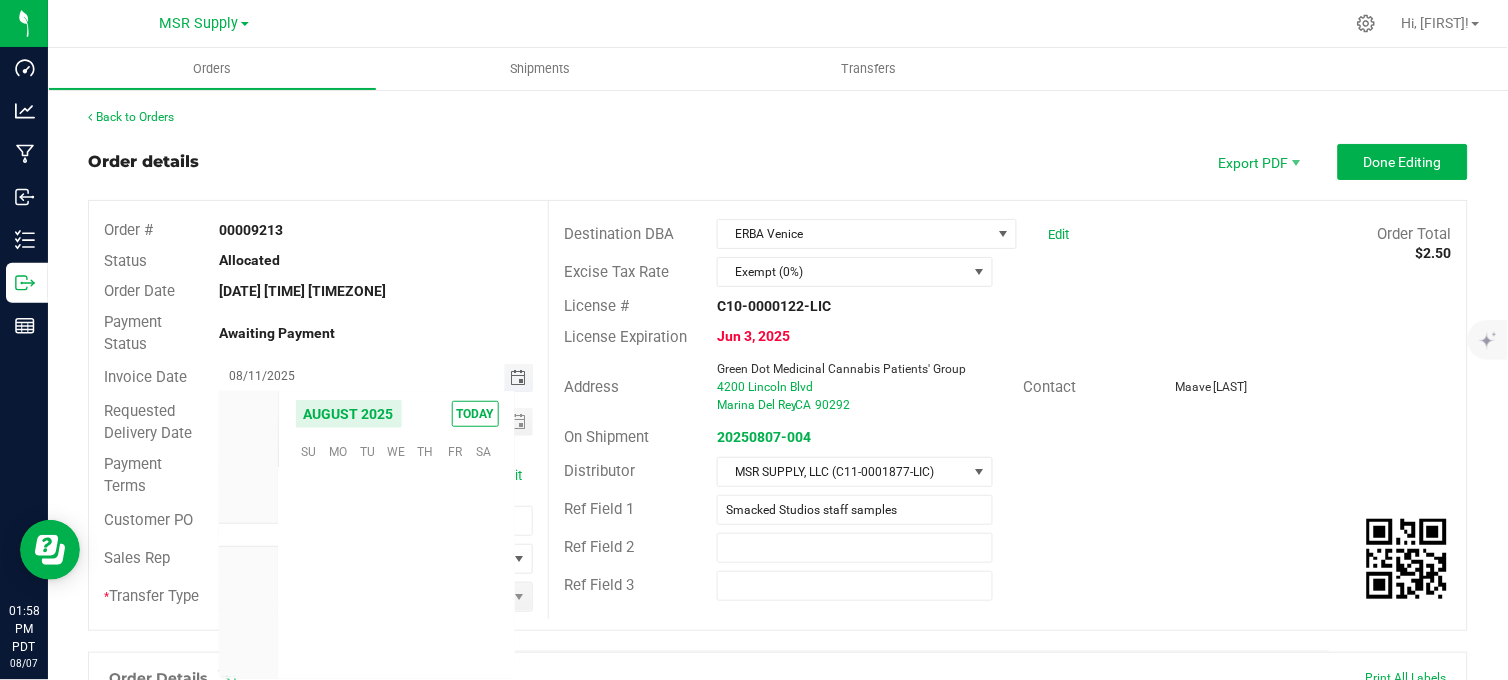 scroll, scrollTop: 36156, scrollLeft: 0, axis: vertical 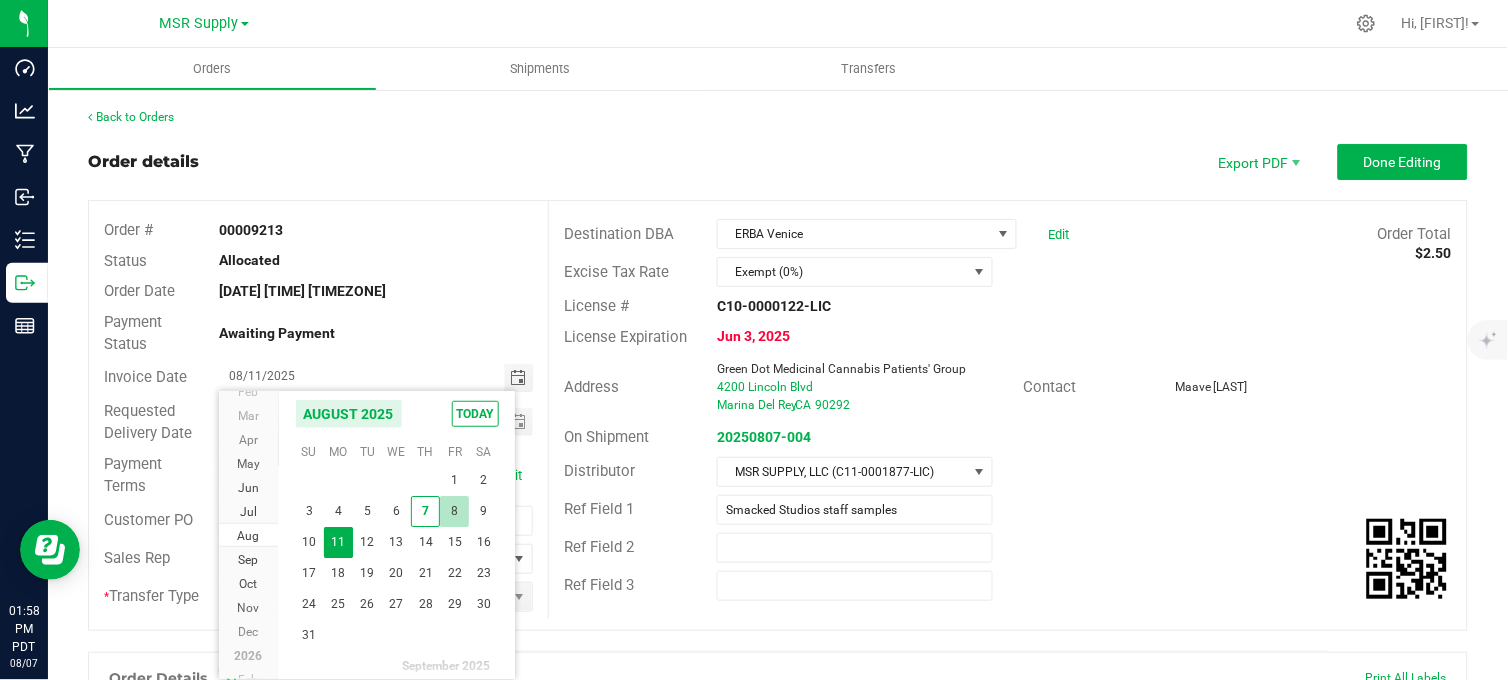 click on "8" at bounding box center (454, 511) 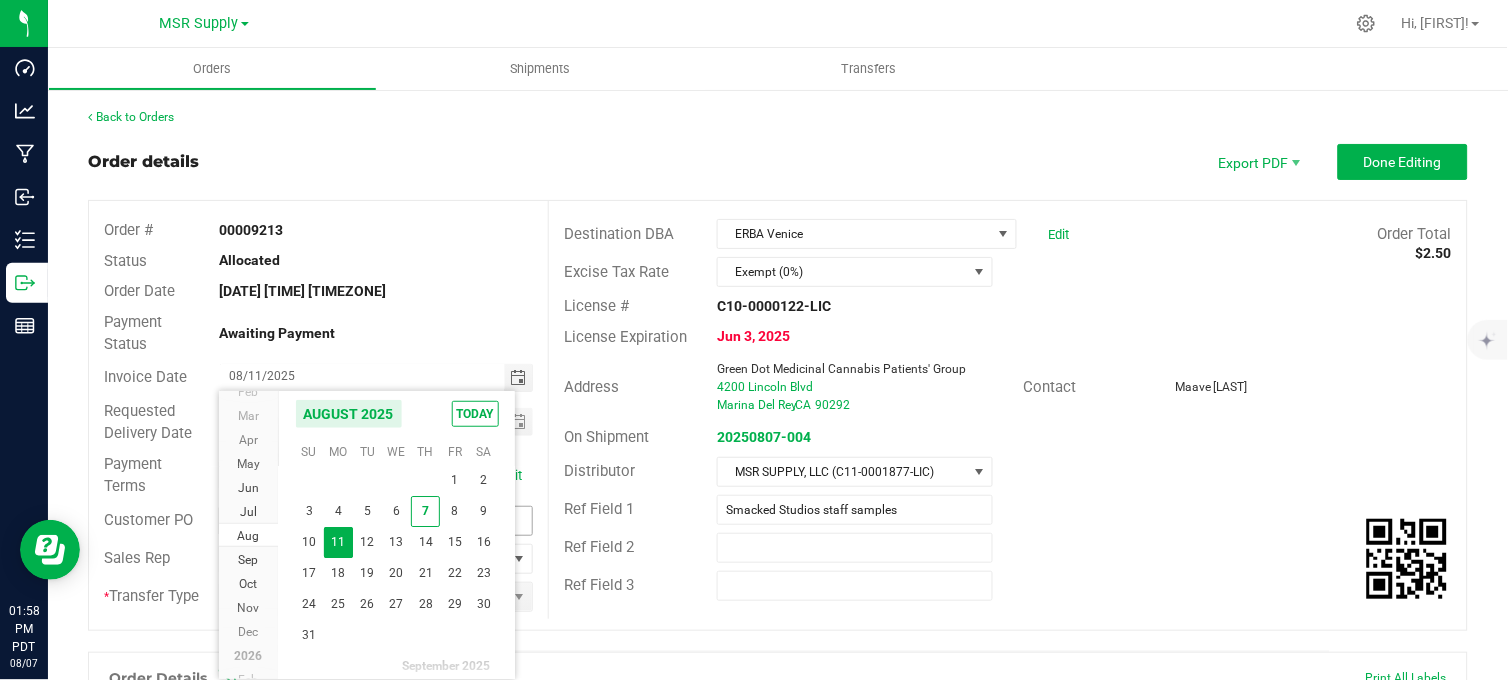 type on "08/08/2025" 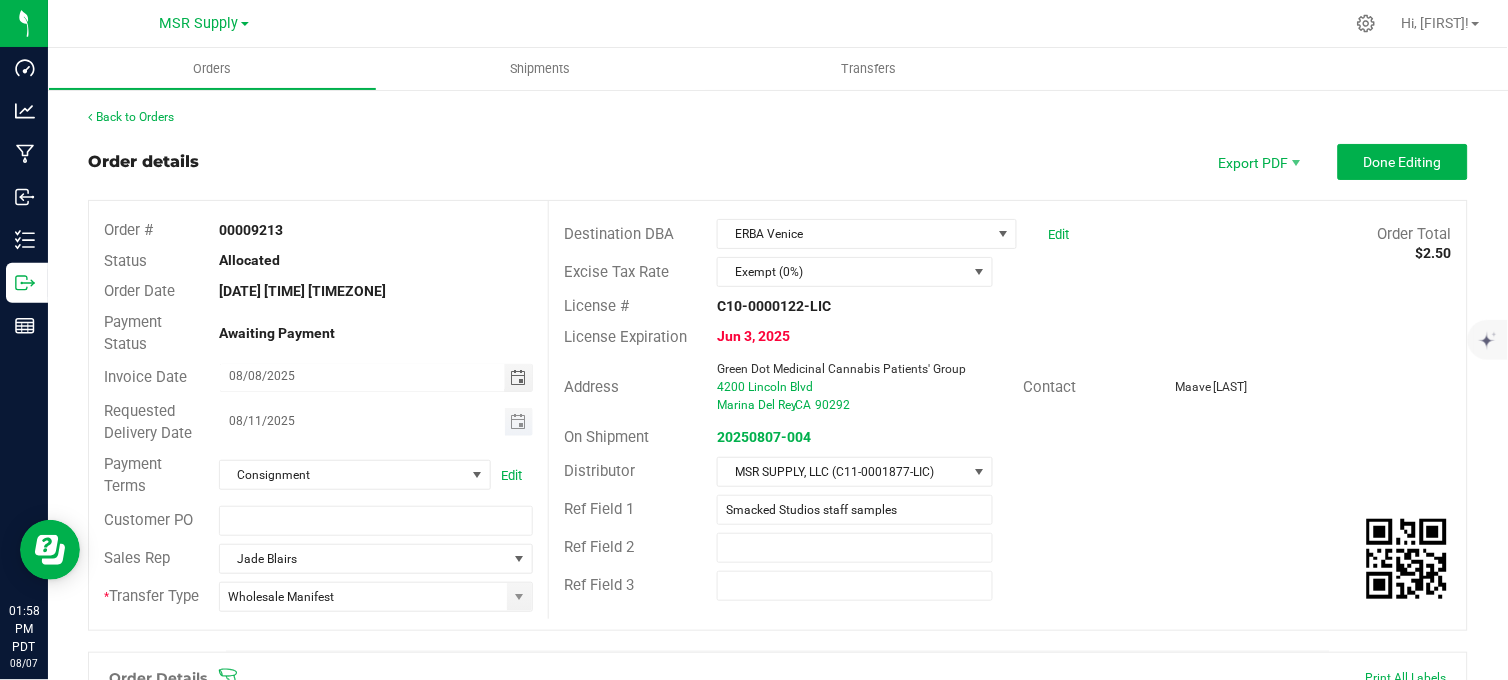 click at bounding box center (519, 422) 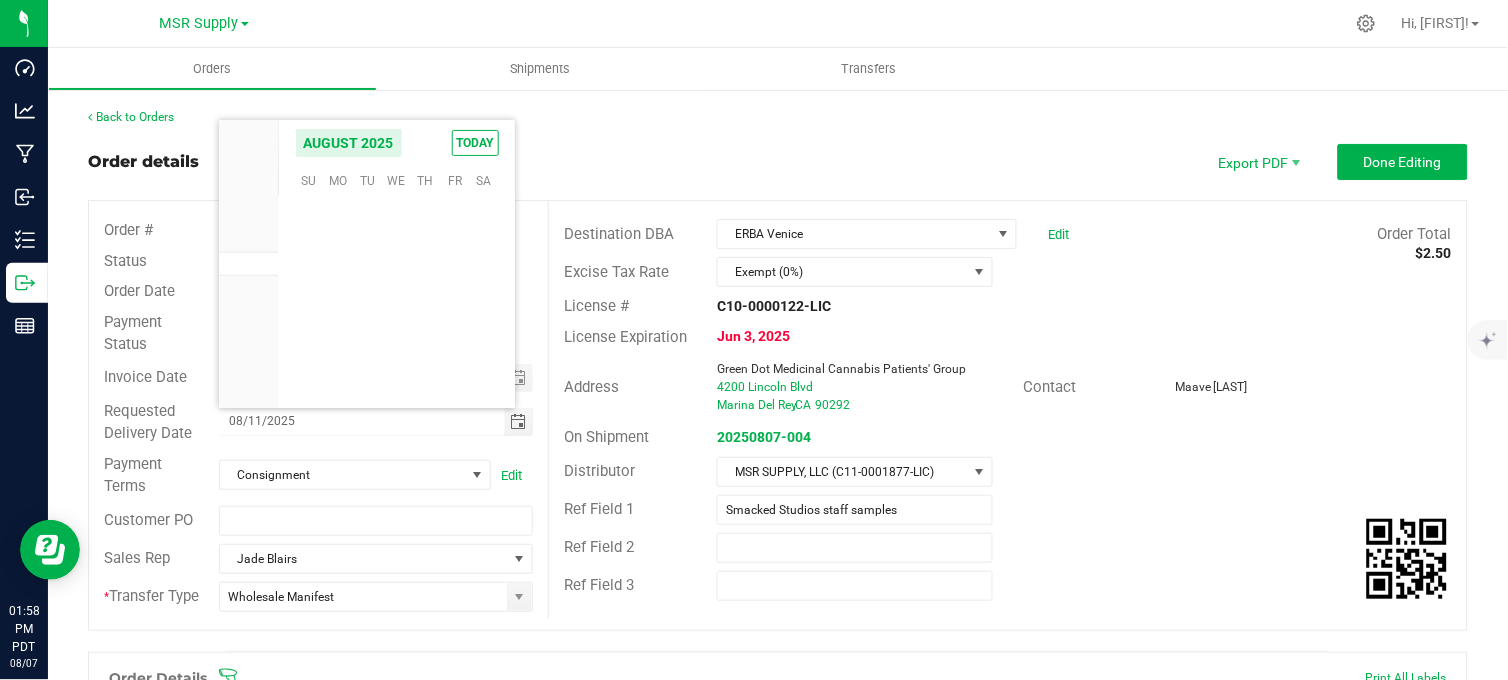 scroll, scrollTop: 0, scrollLeft: 0, axis: both 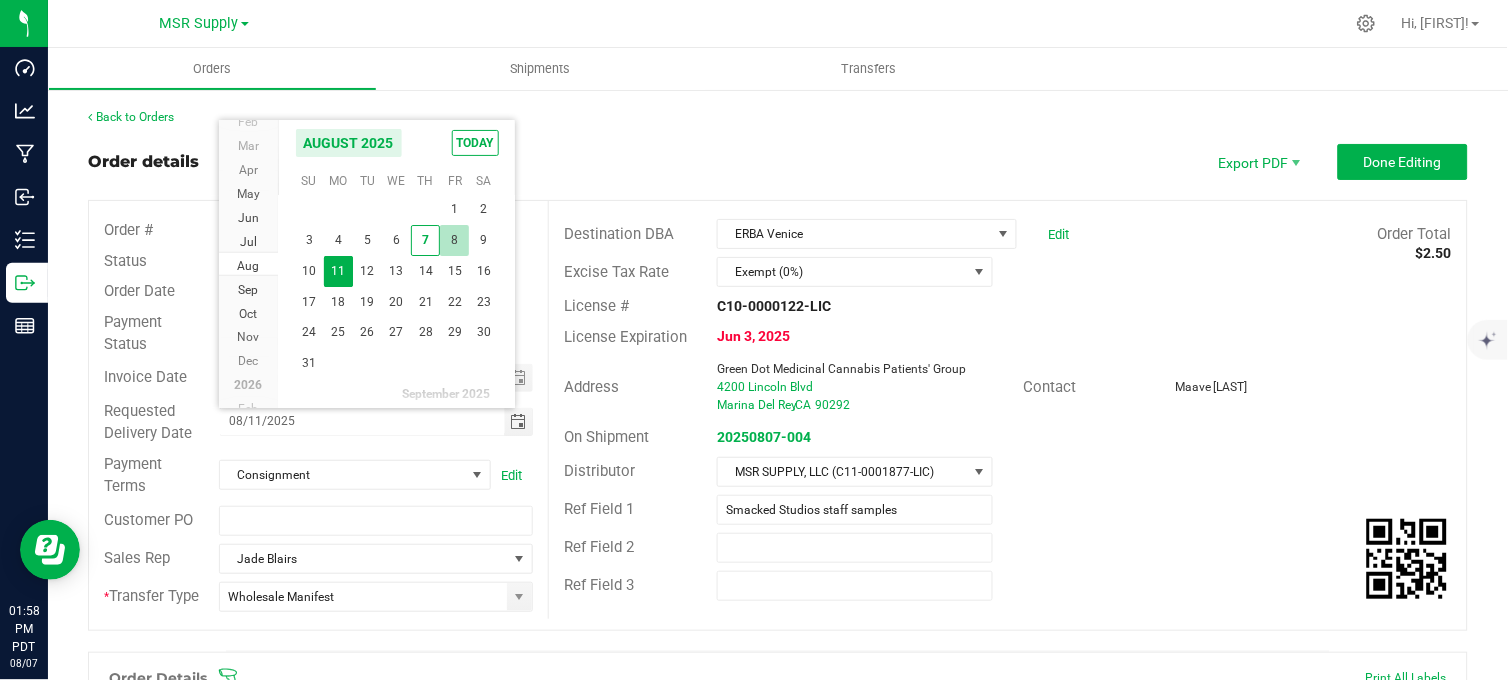 click on "8" at bounding box center [454, 240] 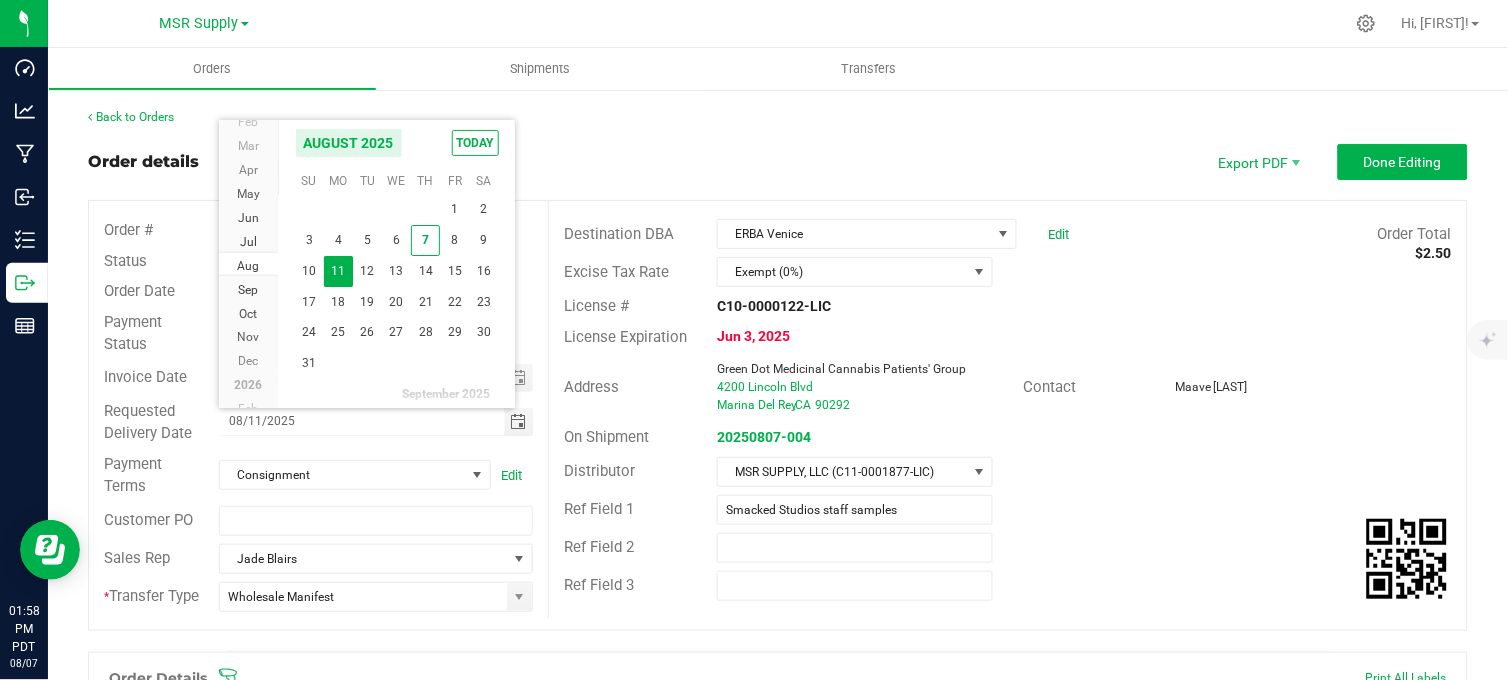 type on "08/08/2025" 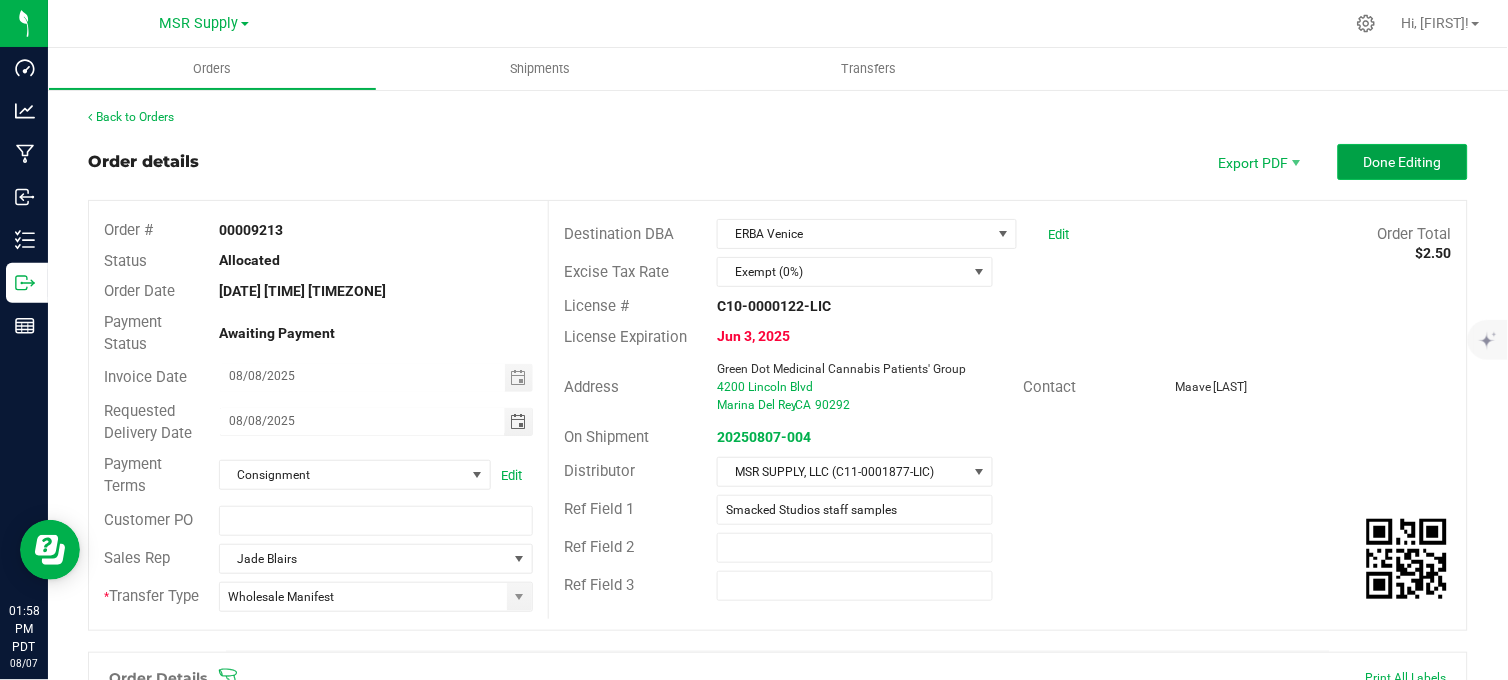 click on "Done Editing" at bounding box center (1403, 162) 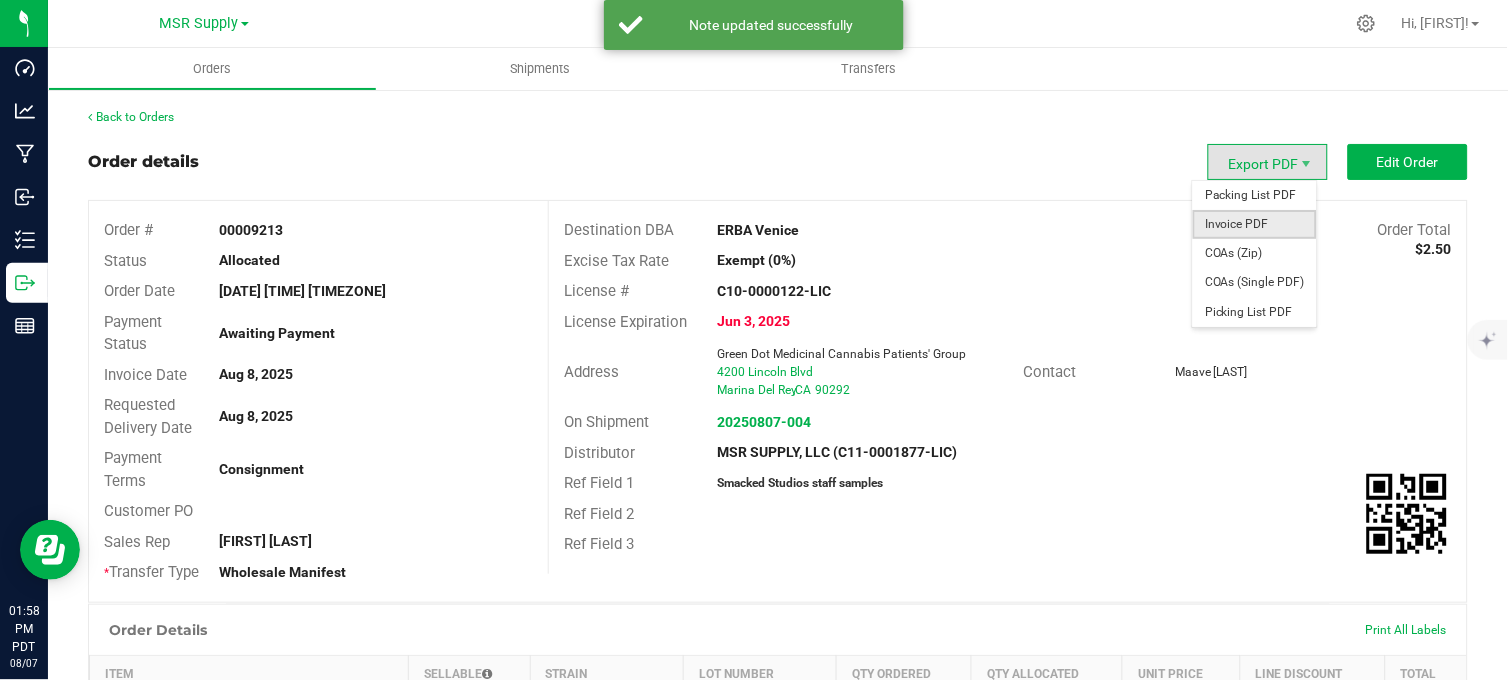 click on "Invoice PDF" at bounding box center [1255, 224] 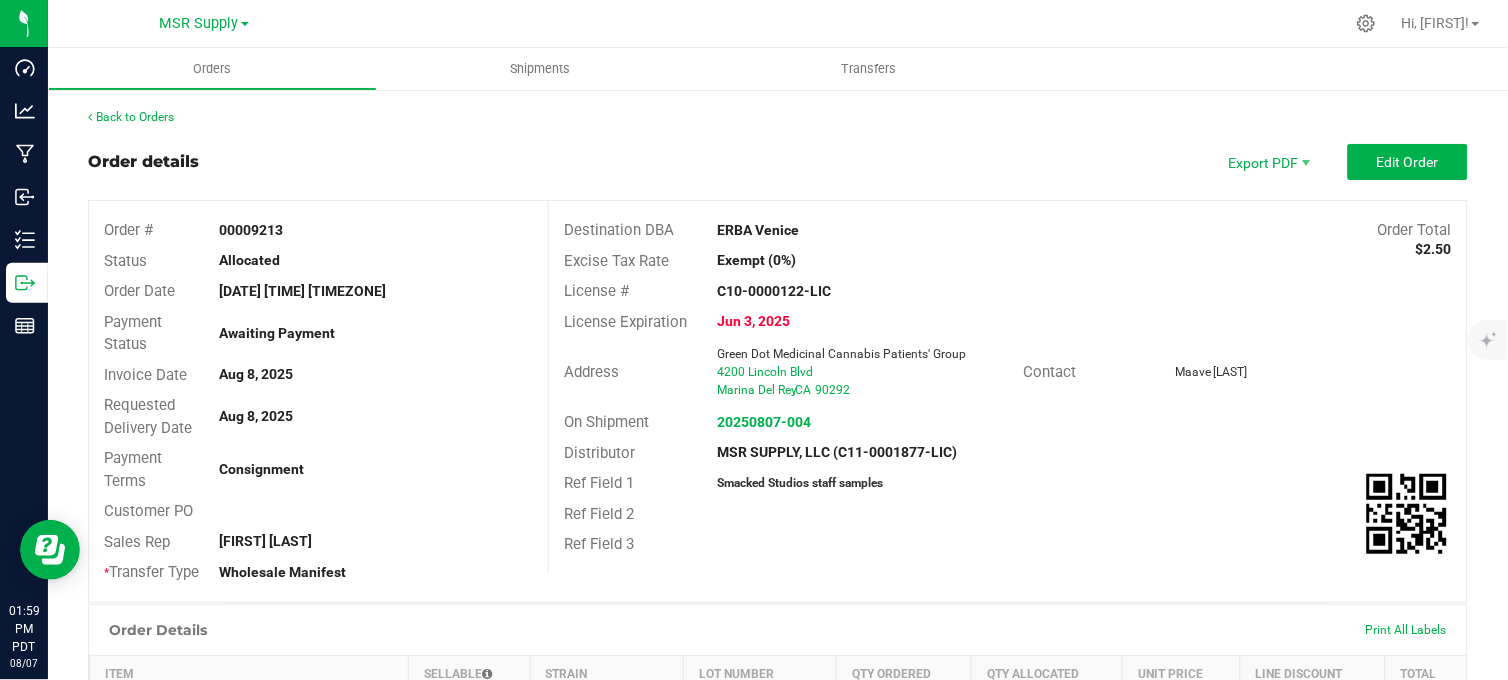 click on "Back to Orders
Order details   Export PDF   Edit Order   Order #   00009213   Status   Allocated   Order Date   Aug 5, 2025 11:41 AM PDT   Payment Status   Awaiting Payment   Invoice Date   Aug 8, 2025   Requested Delivery Date   Aug 8, 2025   Payment Terms   Consignment   Customer PO      Sales Rep   Jade Blairs  *  Transfer Type   Wholesale Manifest   Destination DBA   ERBA Venice   Order Total   $2.50   Excise Tax Rate   Exempt (0%)   License #   C10-0000122-LIC   License Expiration   Jun 3, 2025   Address  Green Dot Medicinal Cannabis Patients' Group 4200 Lincoln Blvd Marina Del Rey  ,  CA 90292  Contact  Maave Mikaele  On Shipment   20250807-004   Distributor   MSR SUPPLY, LLC (C11-0001877-LIC)   Ref Field 1   Smacked Studios staff samples    Ref Field 2      Ref Field 3
Order Details Print All Labels Item  Sellable  Strain  Lot Number  Qty Ordered" at bounding box center (778, 686) 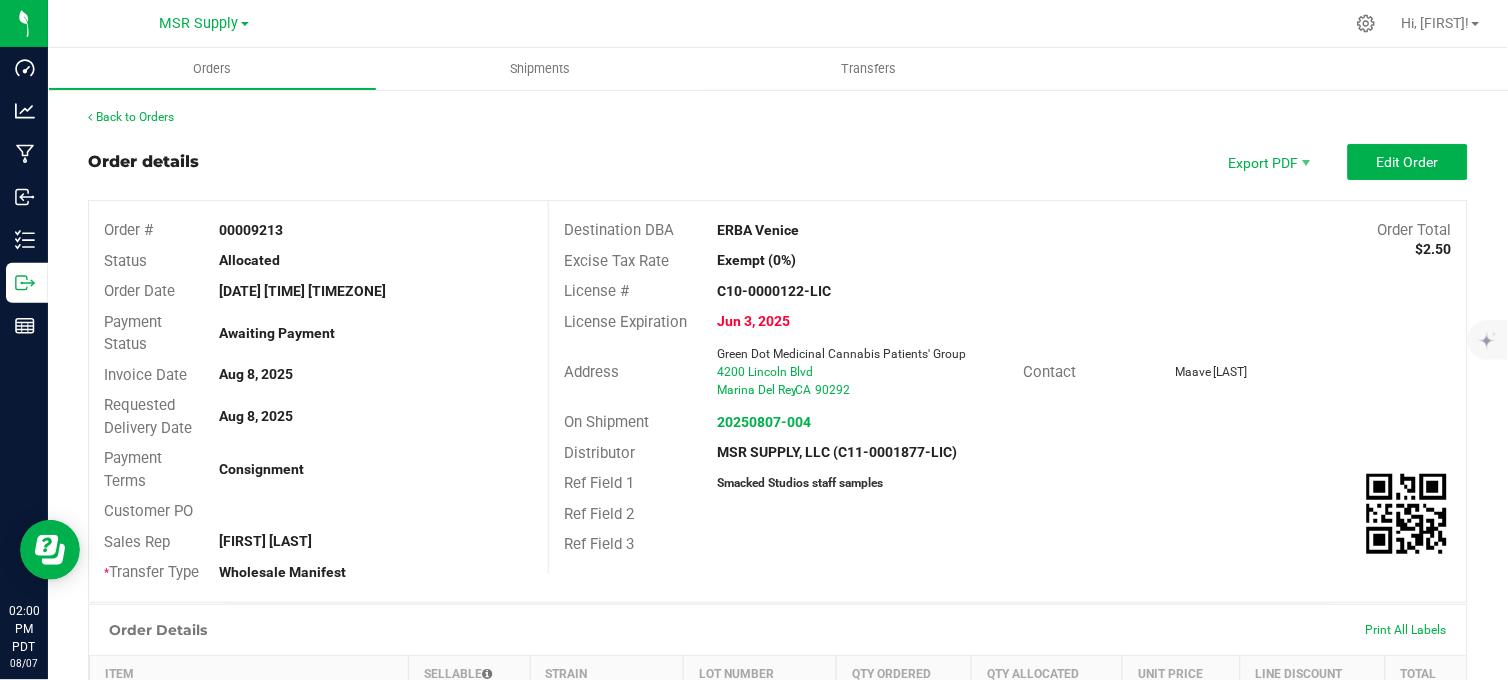 click on "Back to Orders" at bounding box center [778, 117] 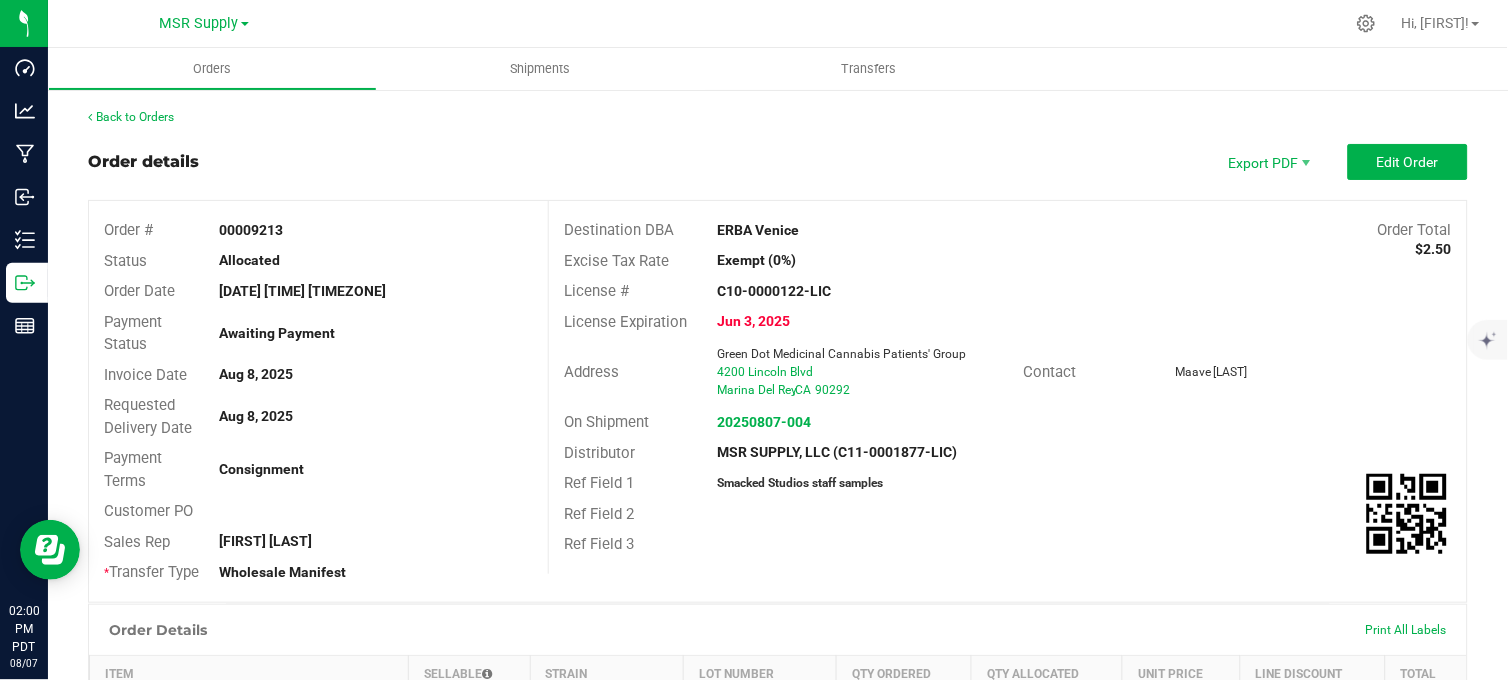 click on "Order details   Export PDF   Edit Order" at bounding box center (778, 162) 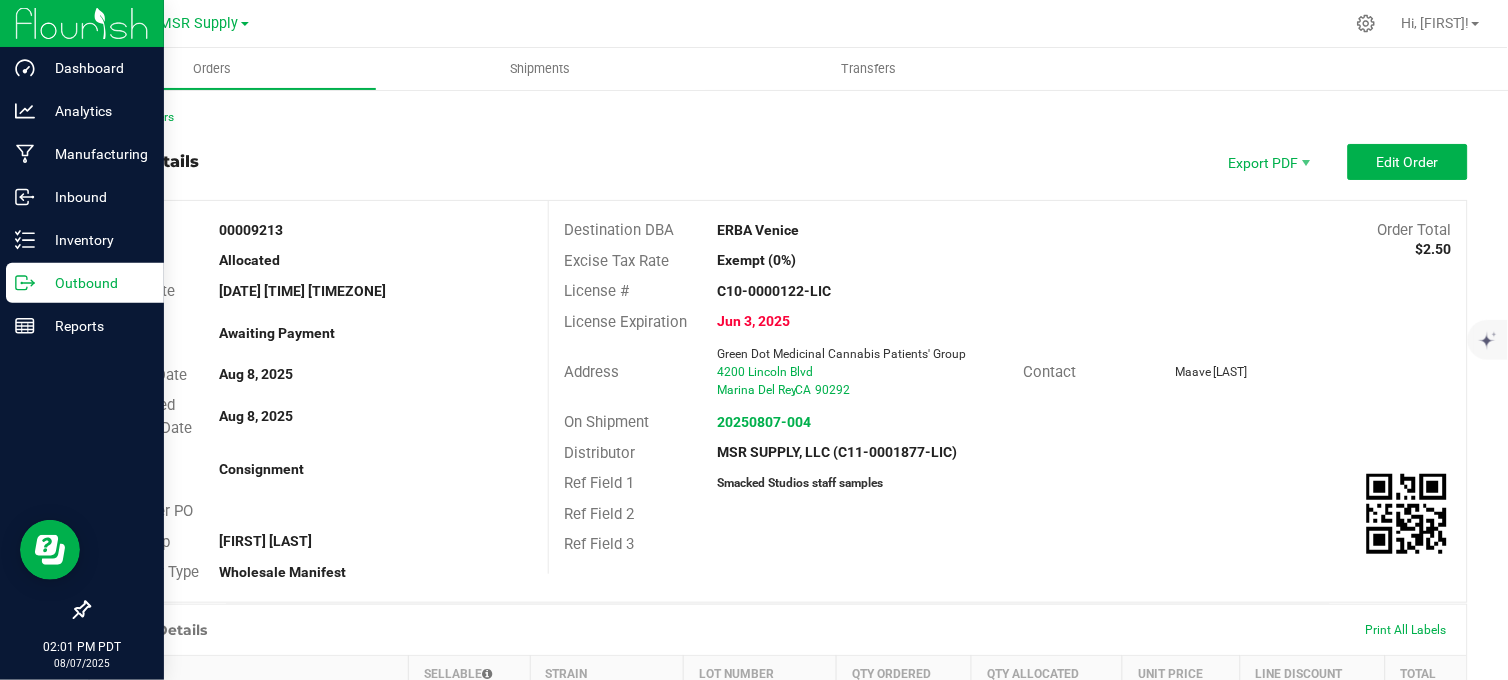 click on "Outbound" at bounding box center (95, 283) 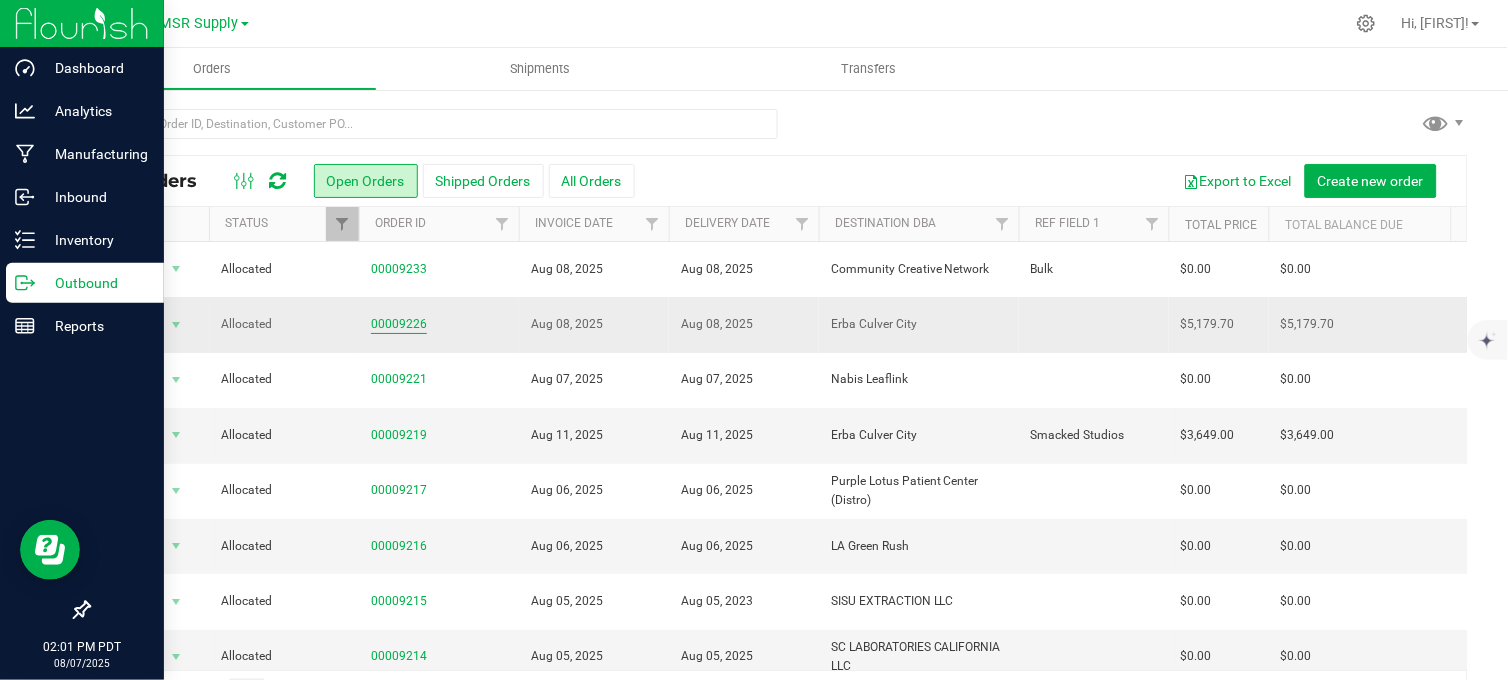 click on "00009226" at bounding box center [399, 324] 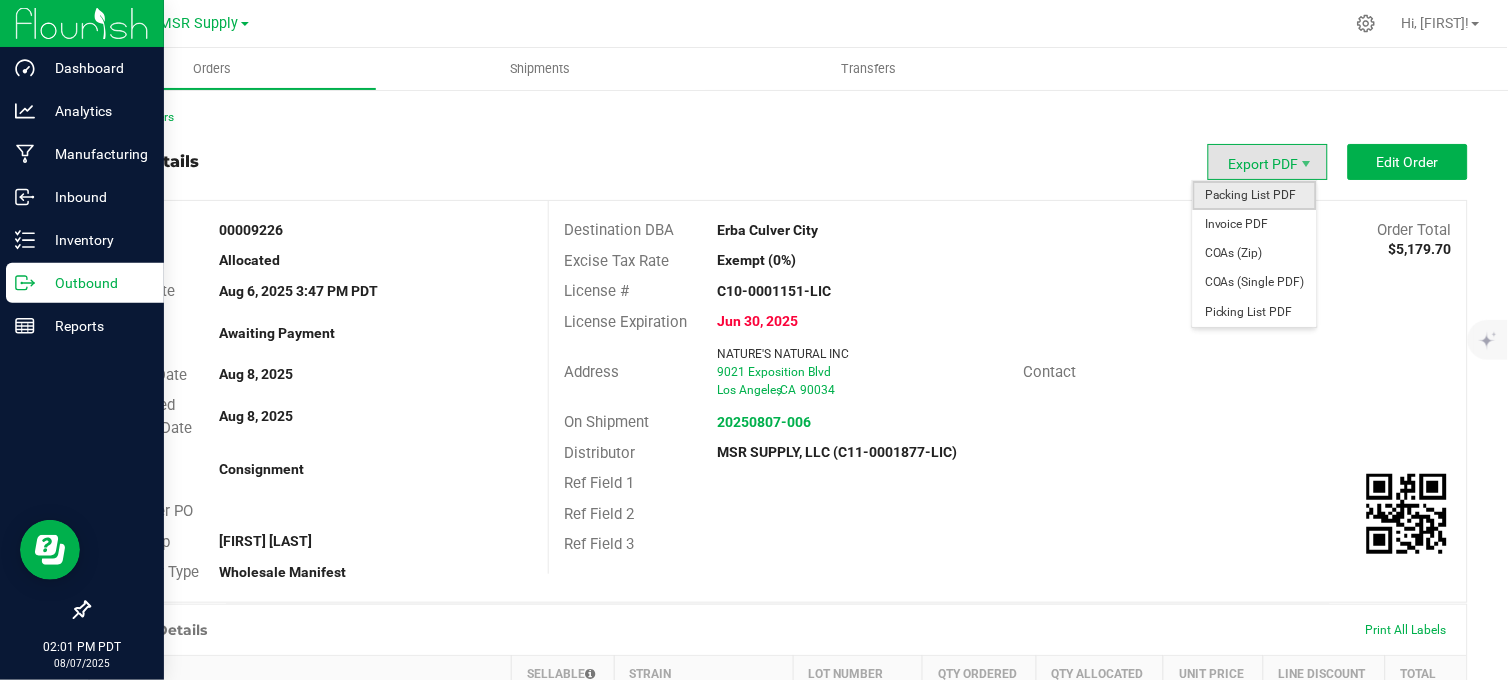 click on "Packing List PDF" at bounding box center (1255, 195) 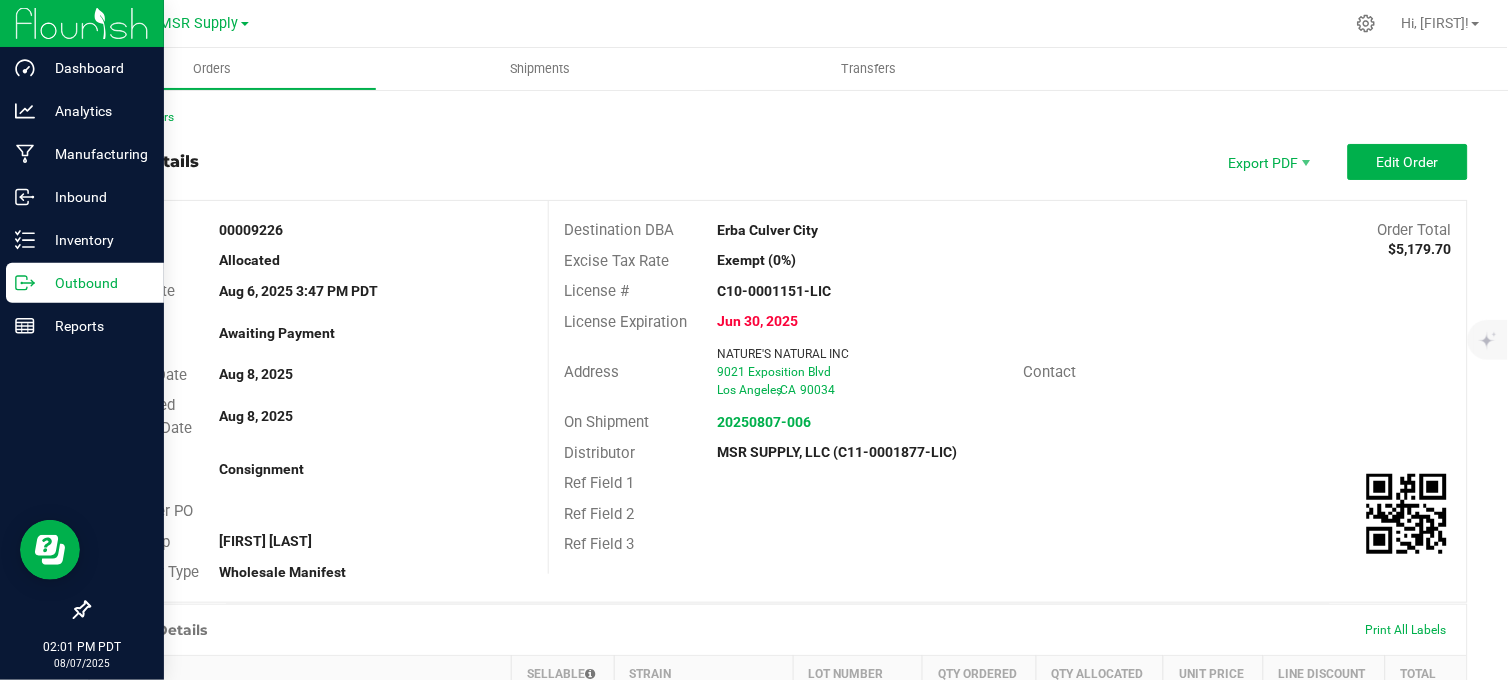 drag, startPoint x: 500, startPoint y: 138, endPoint x: 515, endPoint y: 145, distance: 16.552946 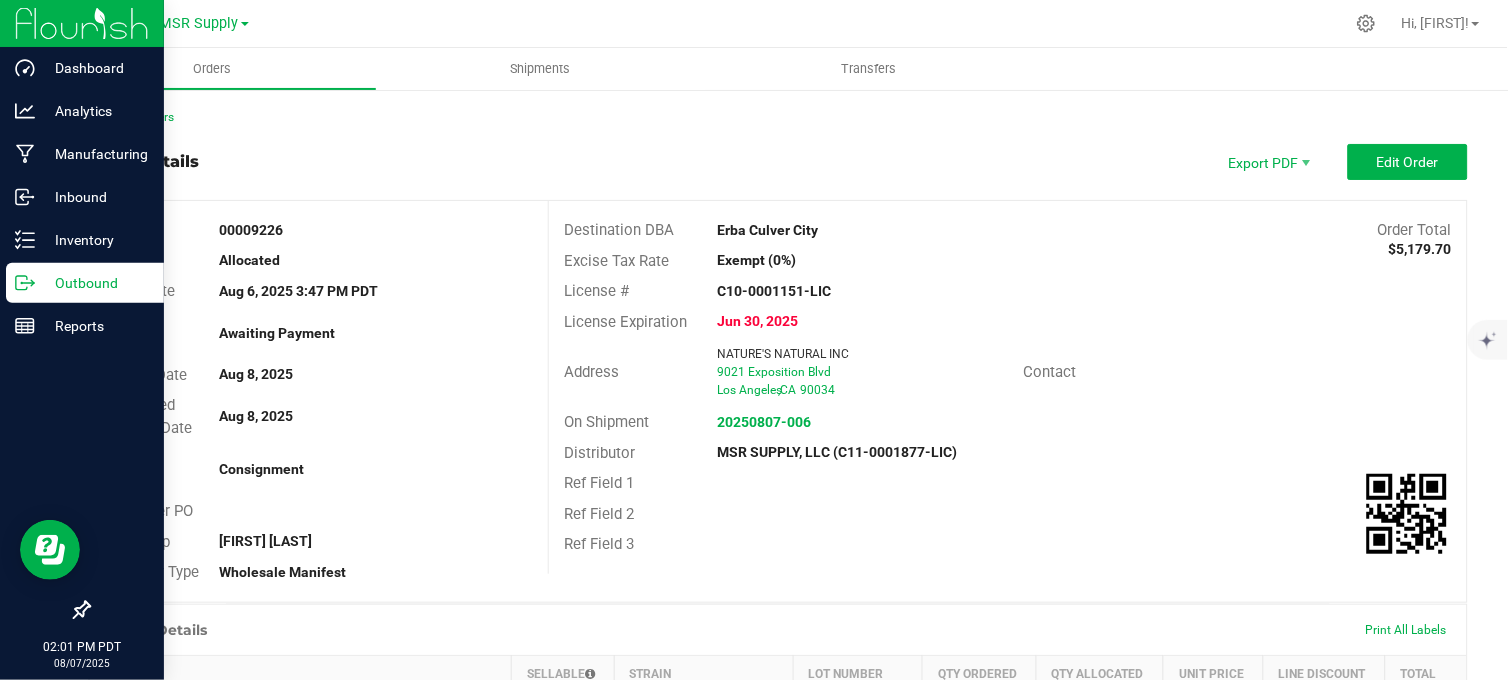 click on "Back to Orders
Order details   Export PDF   Edit Order   Order #   00009226   Status   Allocated   Order Date   Aug 6, 2025 3:47 PM PDT   Payment Status   Awaiting Payment   Invoice Date   Aug 8, 2025   Requested Delivery Date   Aug 8, 2025   Payment Terms   Consignment   Customer PO      Sales Rep   Jade Blairs  *  Transfer Type   Wholesale Manifest   Destination DBA   Erba Culver City   Order Total   $5,179.70   Excise Tax Rate   Exempt (0%)   License #   C10-0001151-LIC   License Expiration   Jun 30, 2025   Address  NATURE'S NATURAL INC 9021 Exposition Blvd Los Angeles  ,  CA 90034  Contact   On Shipment   20250807-006   Distributor   MSR SUPPLY, LLC (C11-0001877-LIC)   Ref Field 1      Ref Field 2      Ref Field 3
Order Details Print All Labels Item  Sellable  Strain  Lot Number  Qty Ordered Qty Allocated Unit Price Line Discount Total  361 ea" at bounding box center [778, 901] 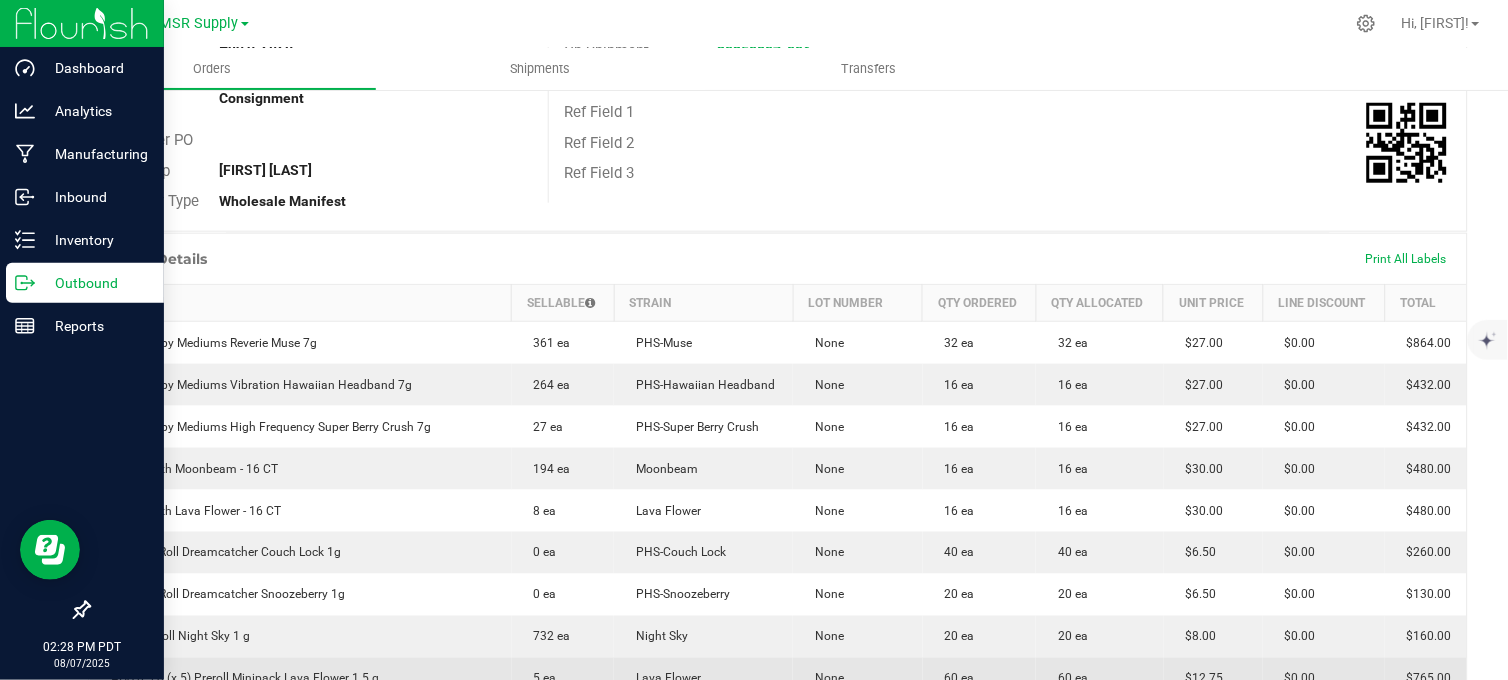 scroll, scrollTop: 0, scrollLeft: 0, axis: both 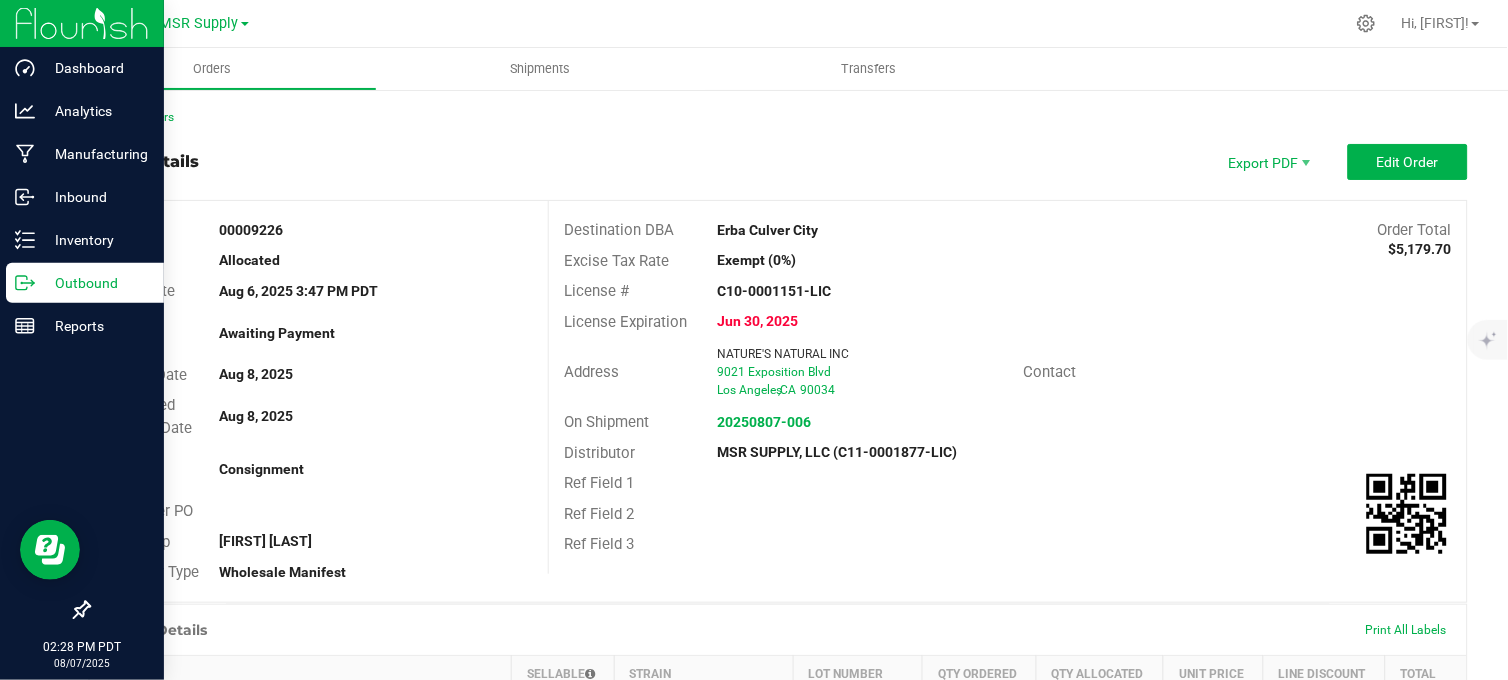 click 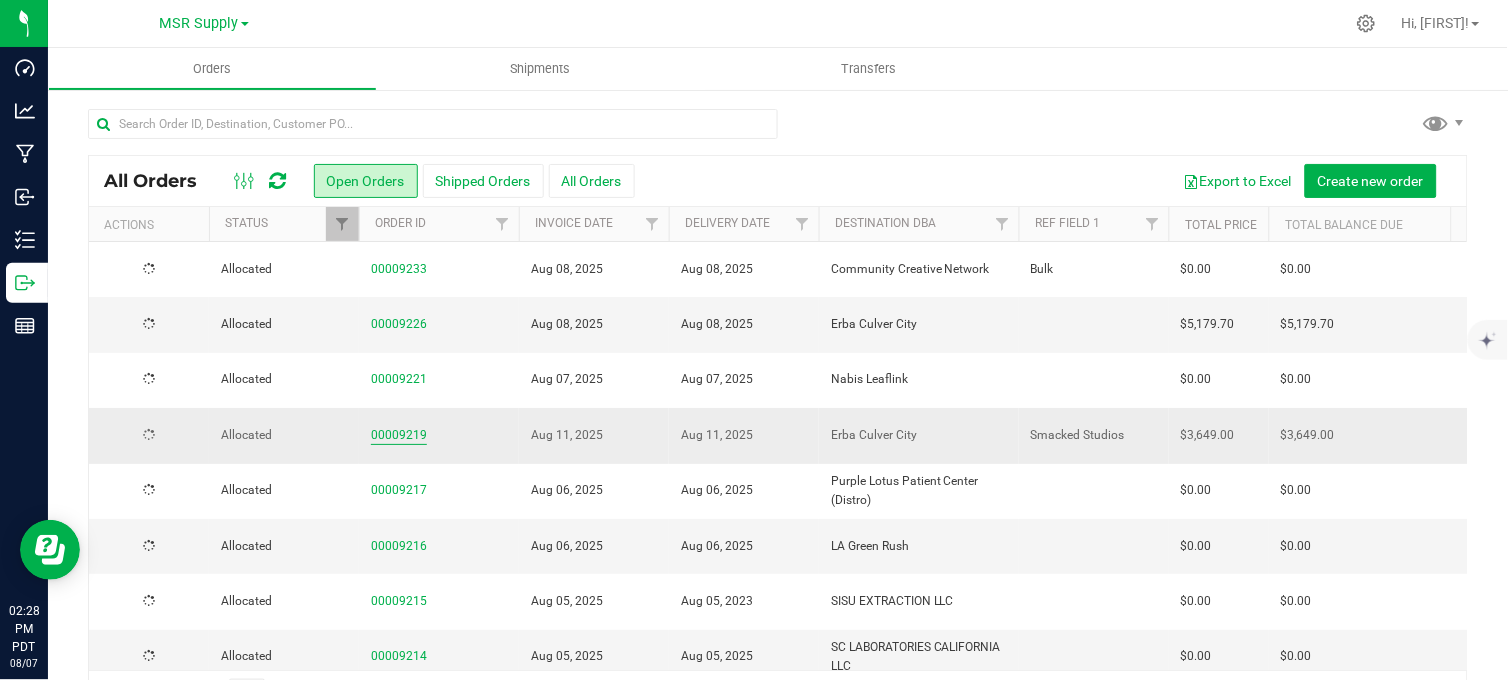click on "00009219" at bounding box center [399, 435] 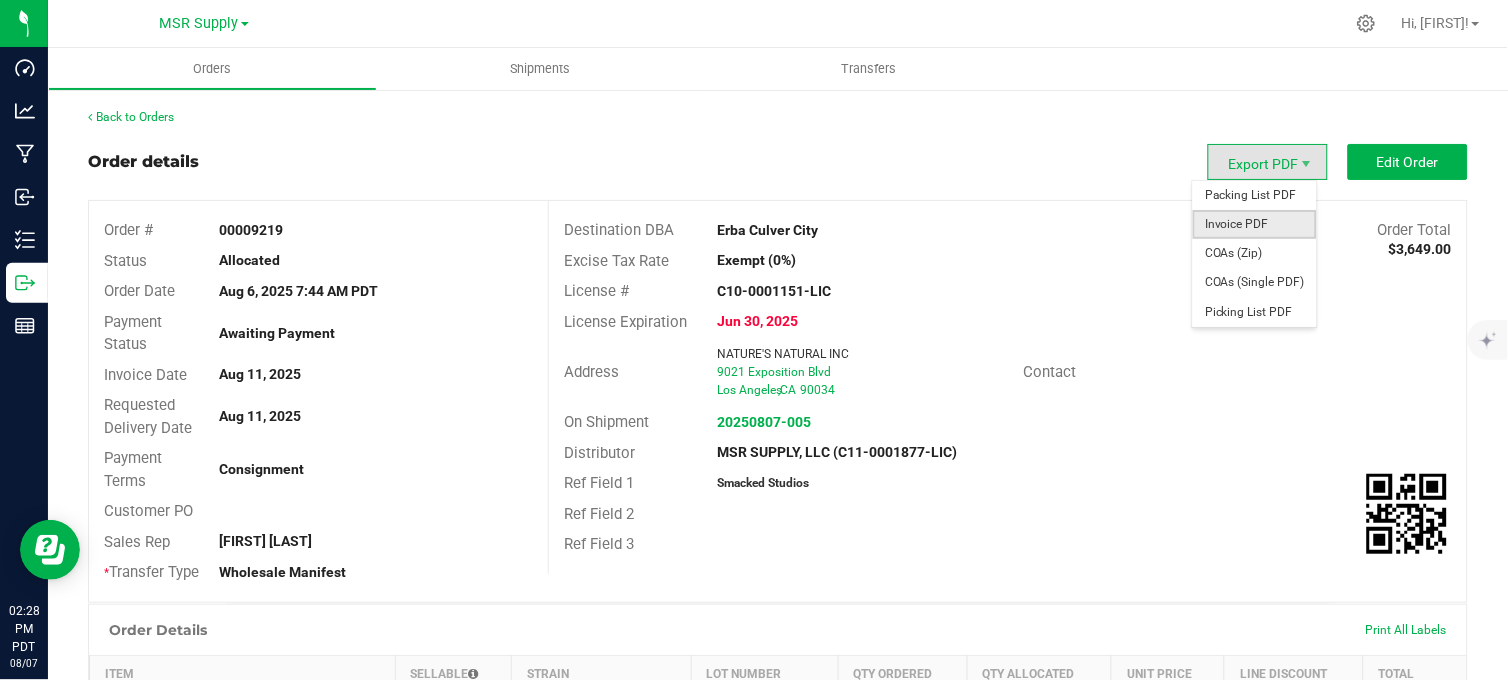 click on "Invoice PDF" at bounding box center (1255, 224) 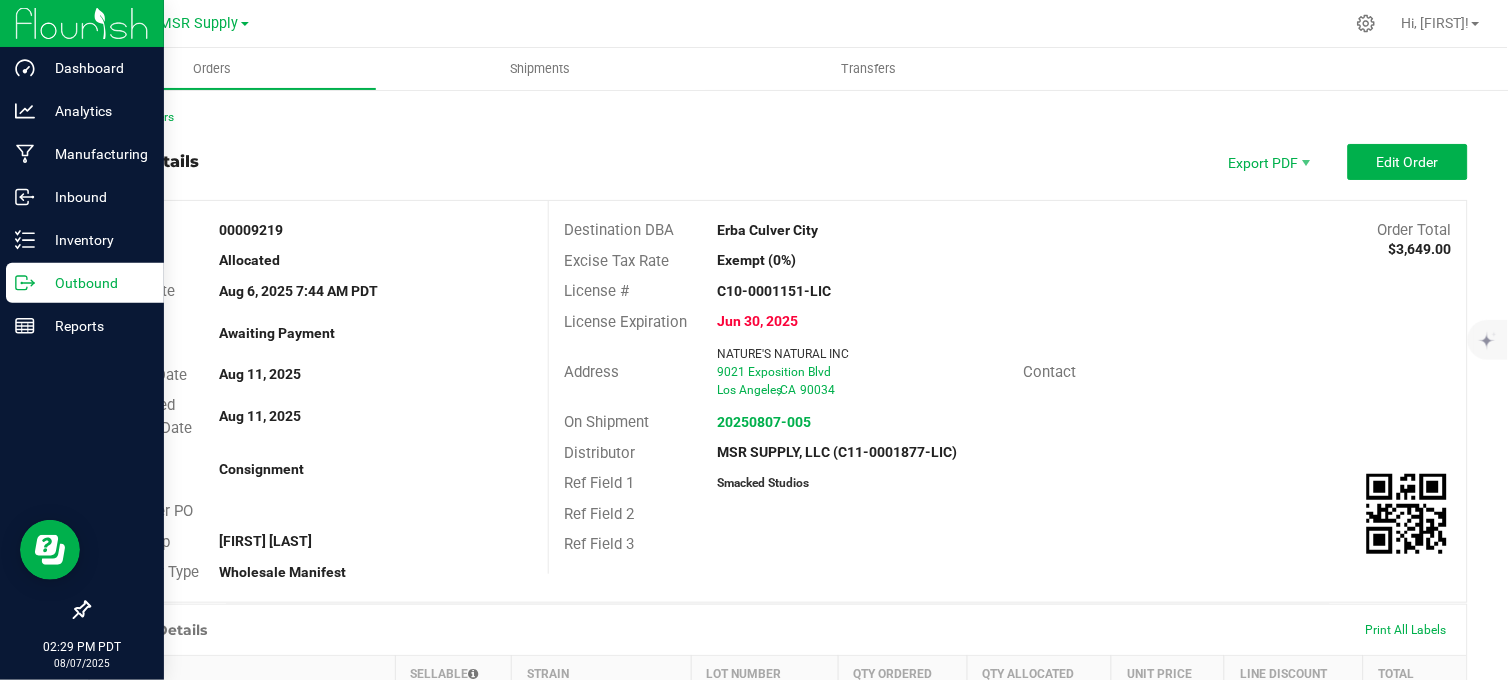 click on "Outbound" at bounding box center (95, 283) 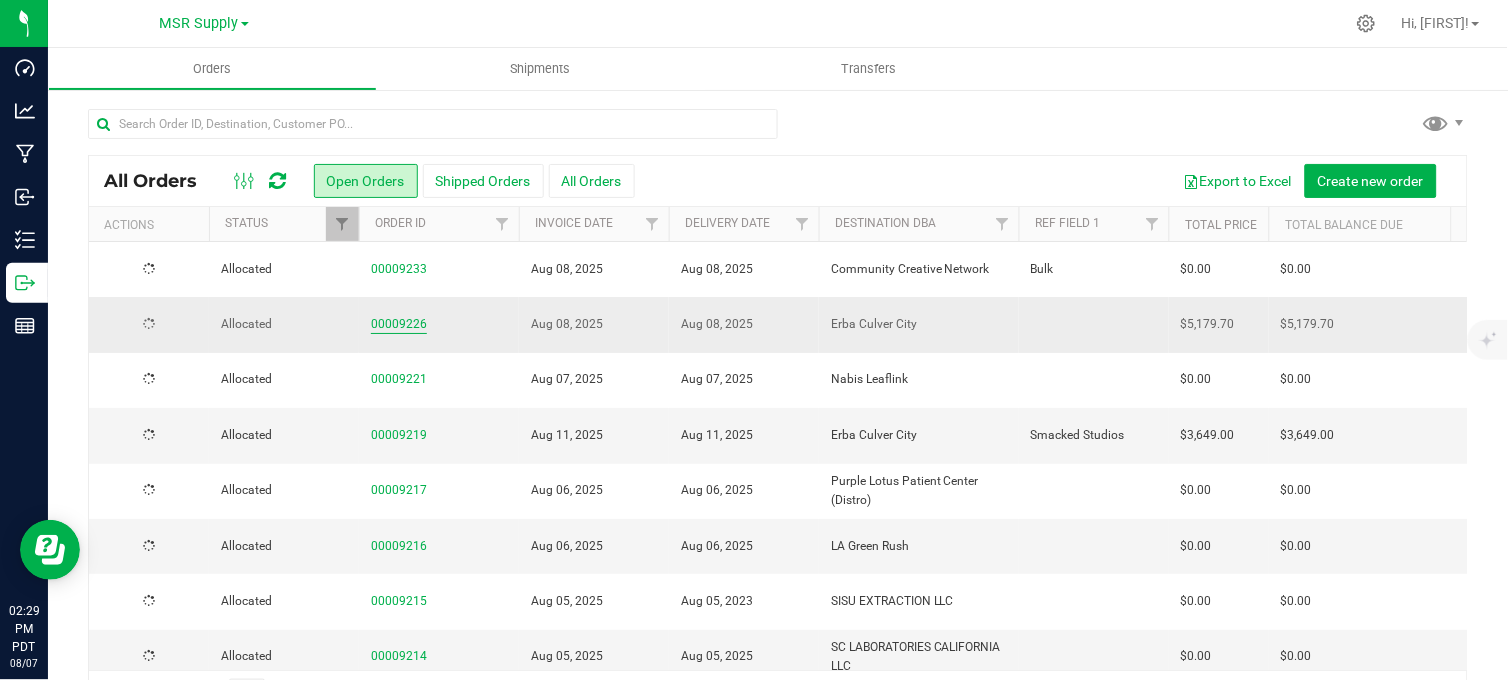 click on "00009226" at bounding box center [399, 324] 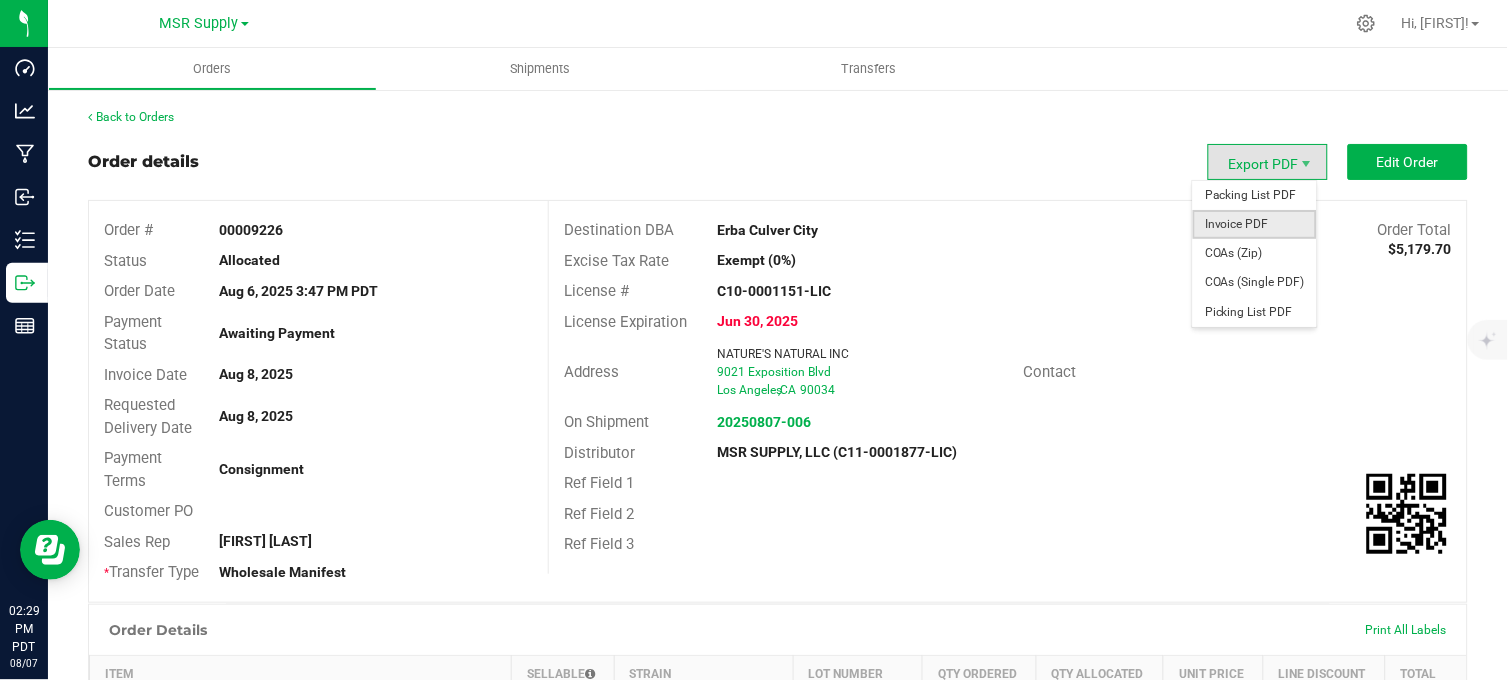 click on "Invoice PDF" at bounding box center (1255, 224) 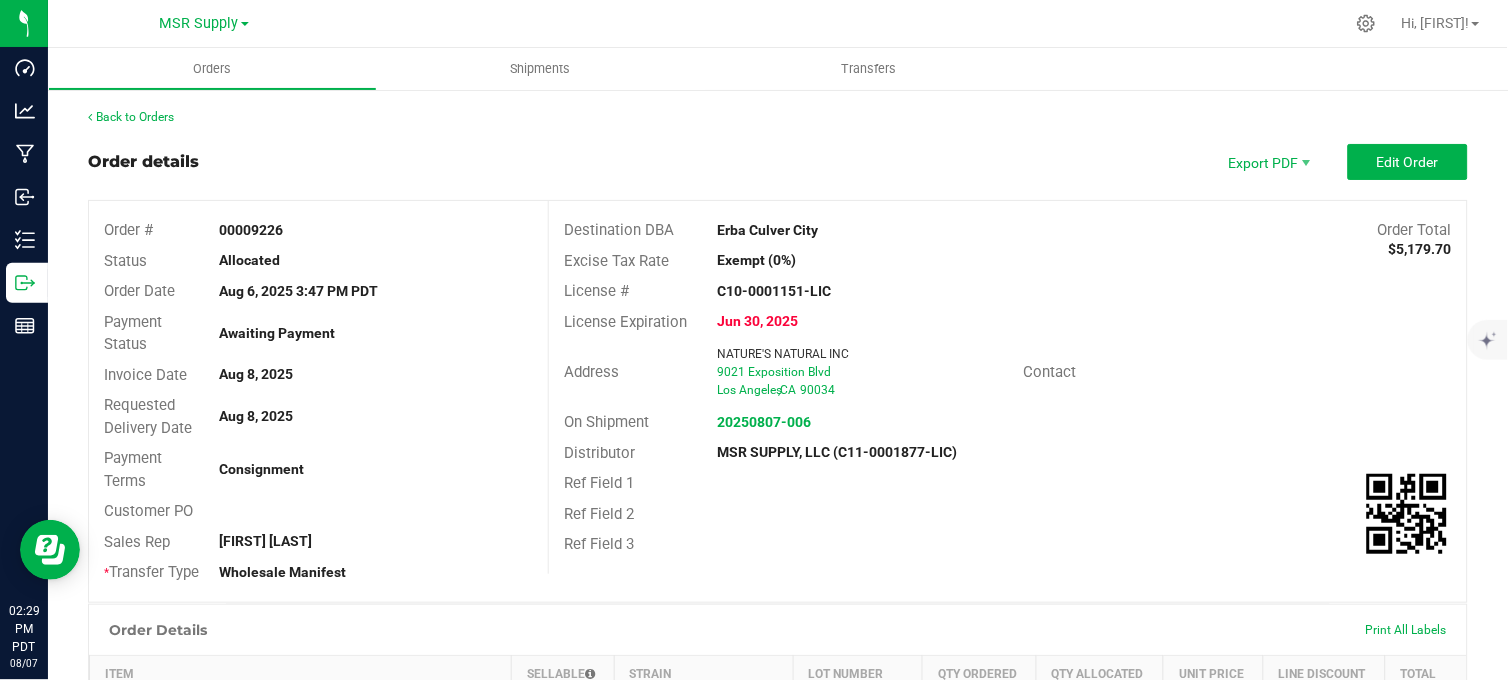 click on "Order details   Export PDF   Edit Order" at bounding box center [778, 162] 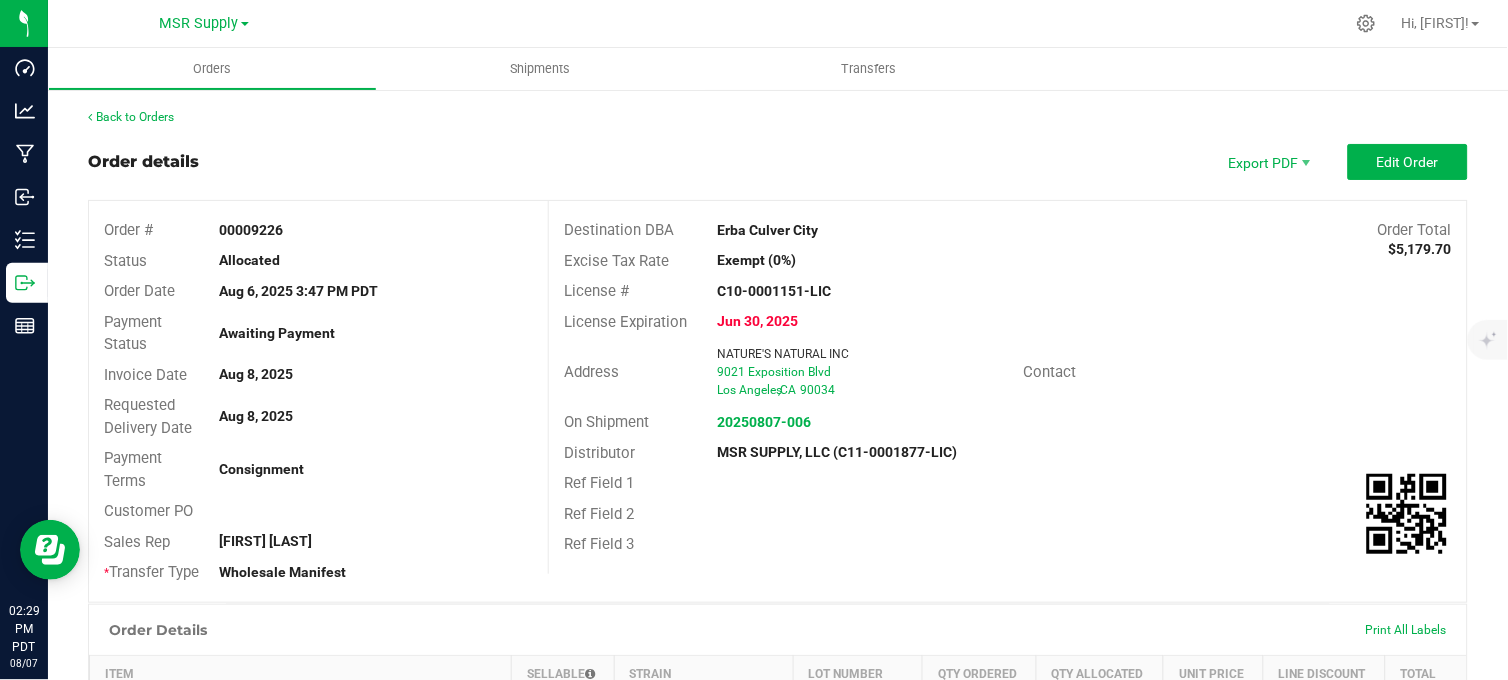 click on "Back to Orders" at bounding box center (778, 117) 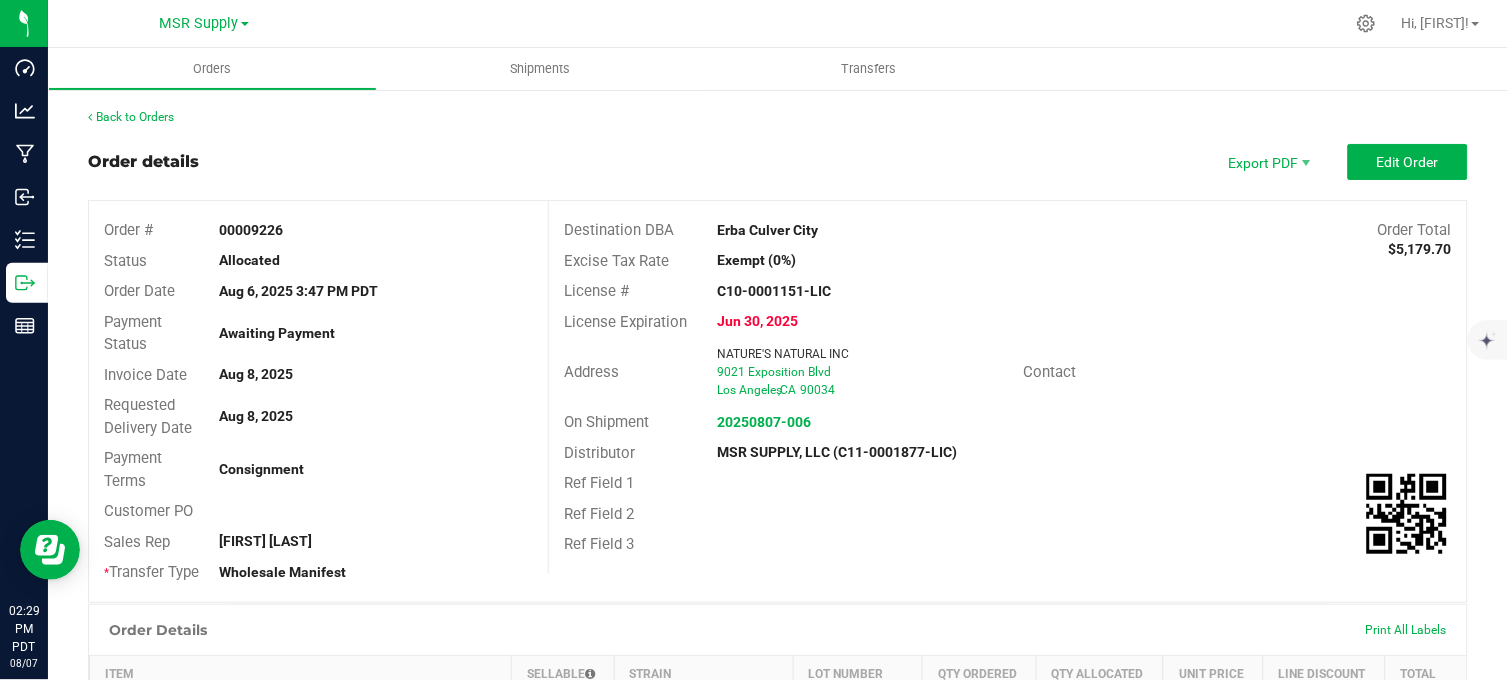 click on "Back to Orders
Order details   Export PDF   Edit Order   Order #   00009226   Status   Allocated   Order Date   Aug 6, 2025 3:47 PM PDT   Payment Status   Awaiting Payment   Invoice Date   Aug 8, 2025   Requested Delivery Date   Aug 8, 2025   Payment Terms   Consignment   Customer PO      Sales Rep   Jade Blairs  *  Transfer Type   Wholesale Manifest   Destination DBA   Erba Culver City   Order Total   $5,179.70   Excise Tax Rate   Exempt (0%)   License #   C10-0001151-LIC   License Expiration   Jun 30, 2025   Address  NATURE'S NATURAL INC 9021 Exposition Blvd Los Angeles  ,  CA 90034  Contact   On Shipment   20250807-006   Distributor   MSR SUPPLY, LLC (C11-0001877-LIC)   Ref Field 1      Ref Field 2      Ref Field 3
Order Details Print All Labels Item  Sellable  Strain  Lot Number  Qty Ordered Qty Allocated Unit Price Line Discount Total  361 ea" at bounding box center (778, 901) 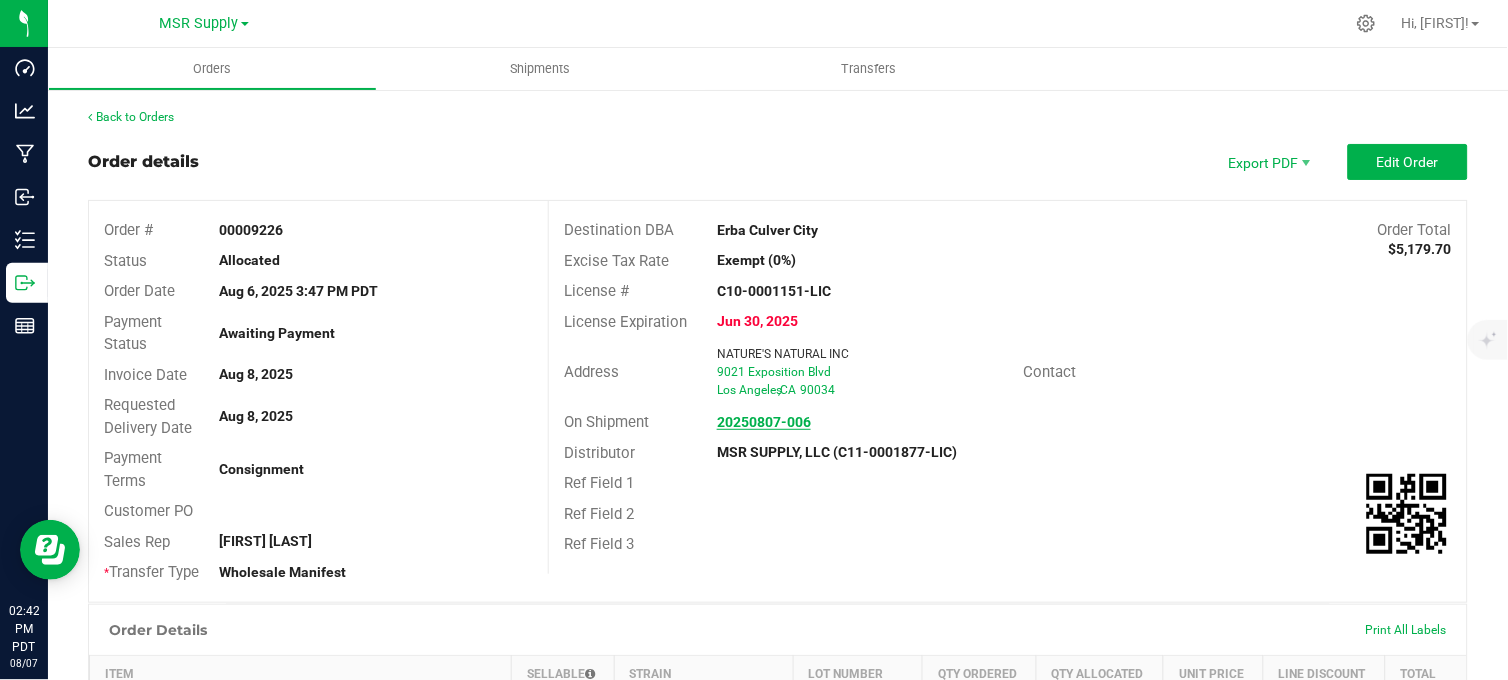 click on "20250807-006" at bounding box center [764, 422] 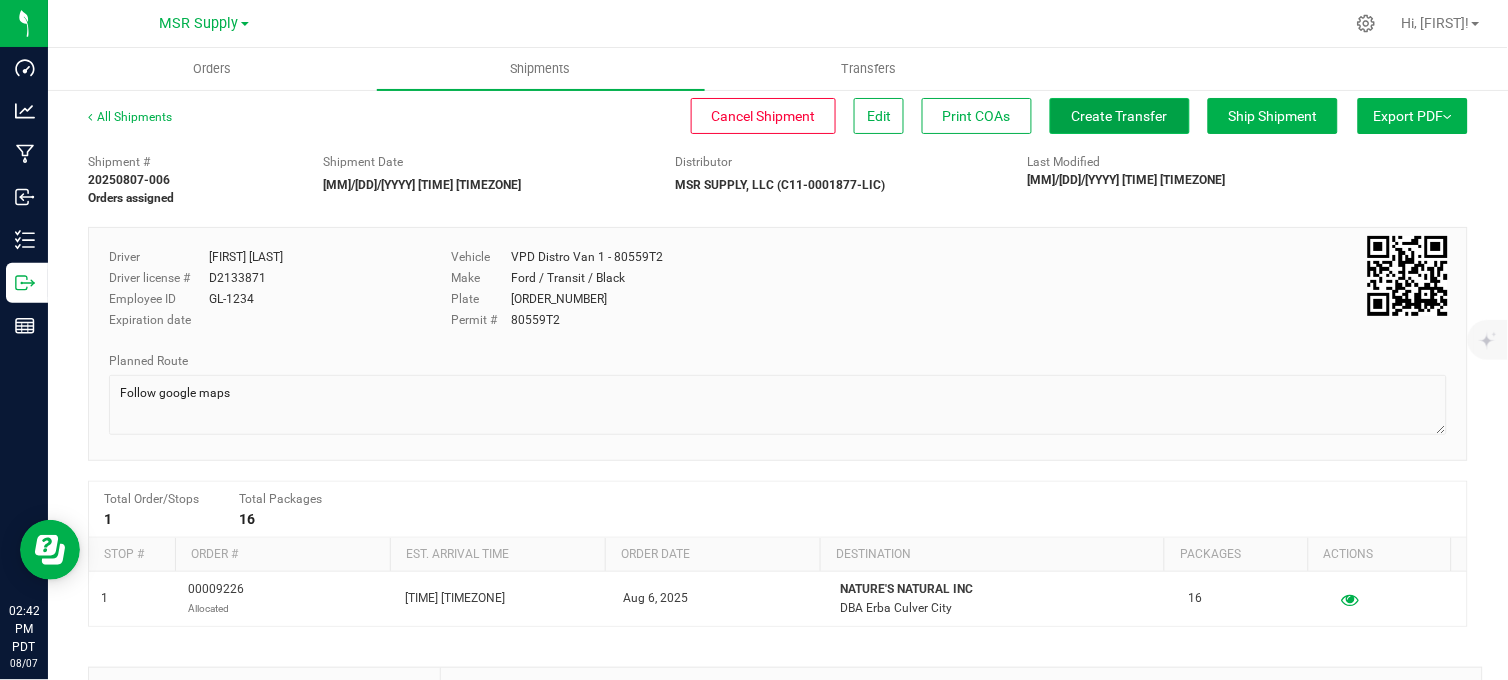 click on "Create Transfer" at bounding box center (1120, 116) 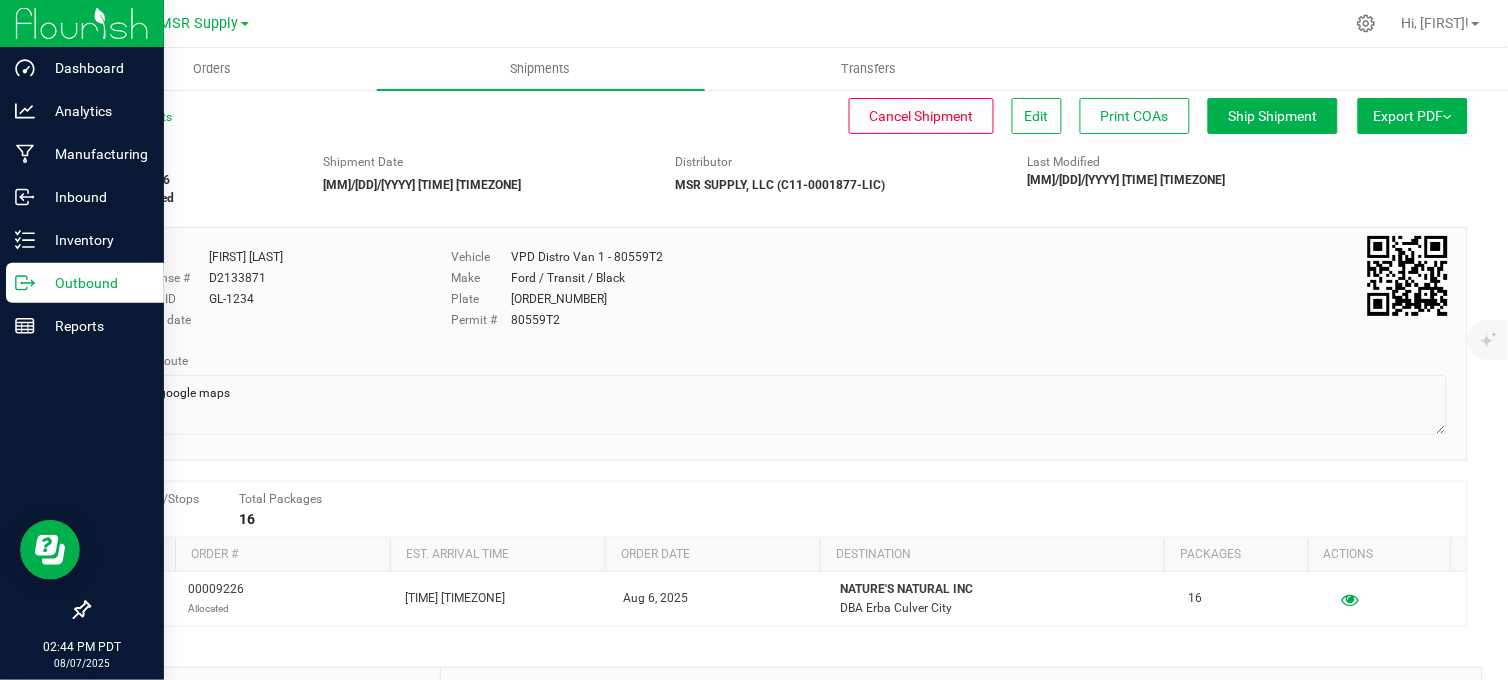 click 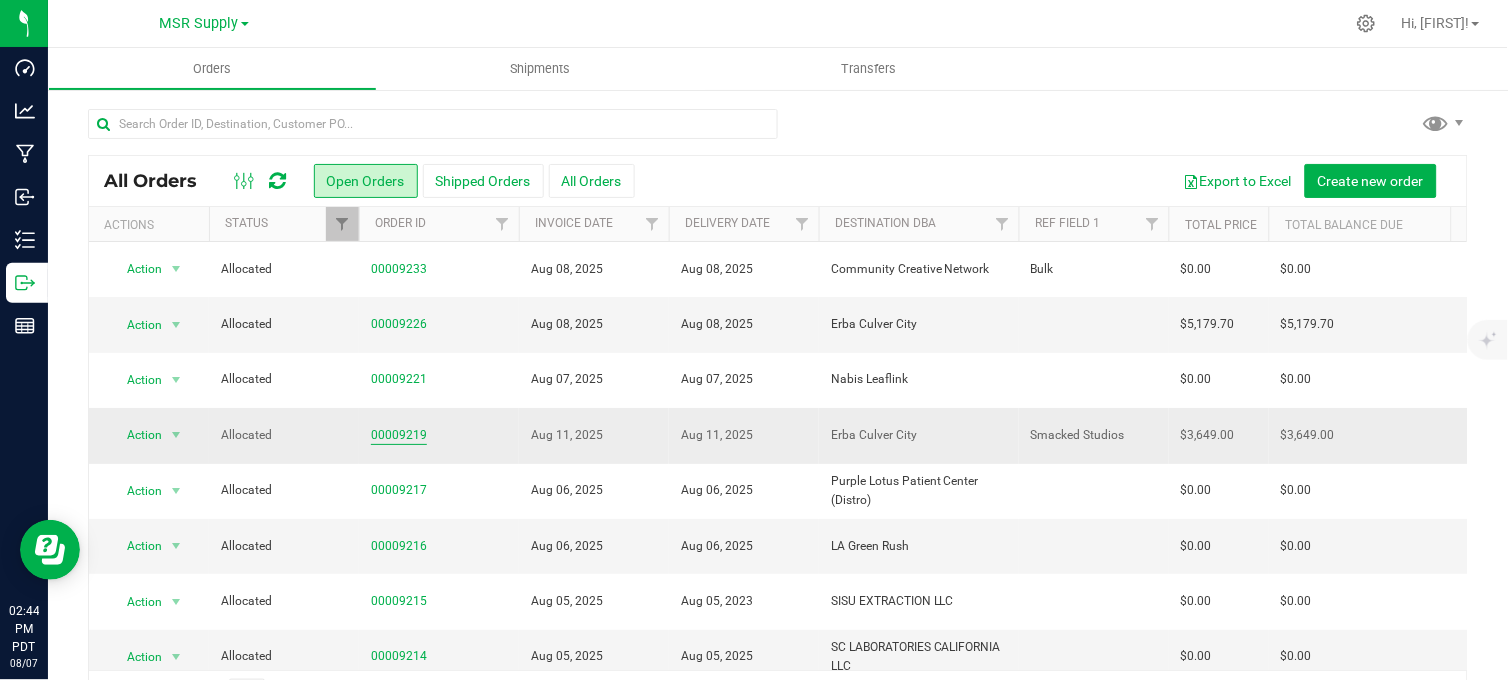 click on "00009219" at bounding box center (399, 435) 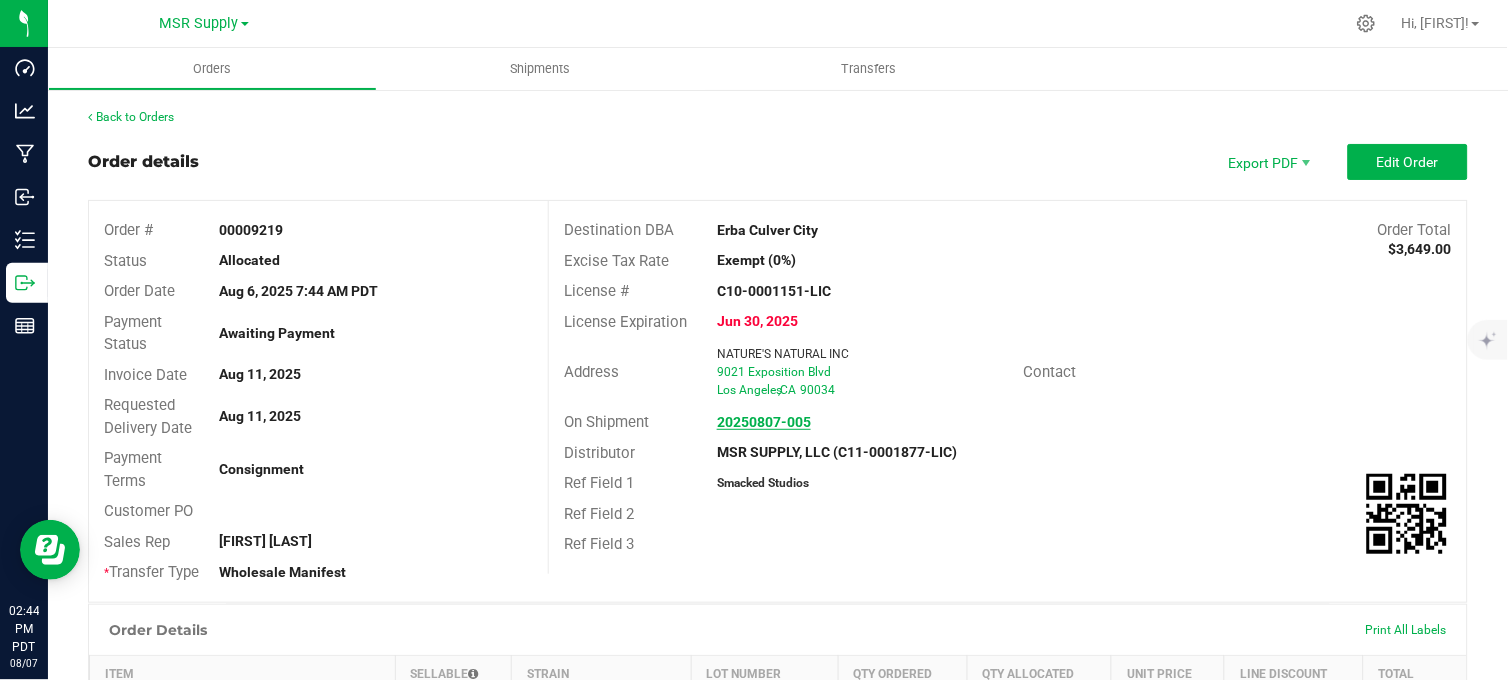 click on "20250807-005" at bounding box center [764, 422] 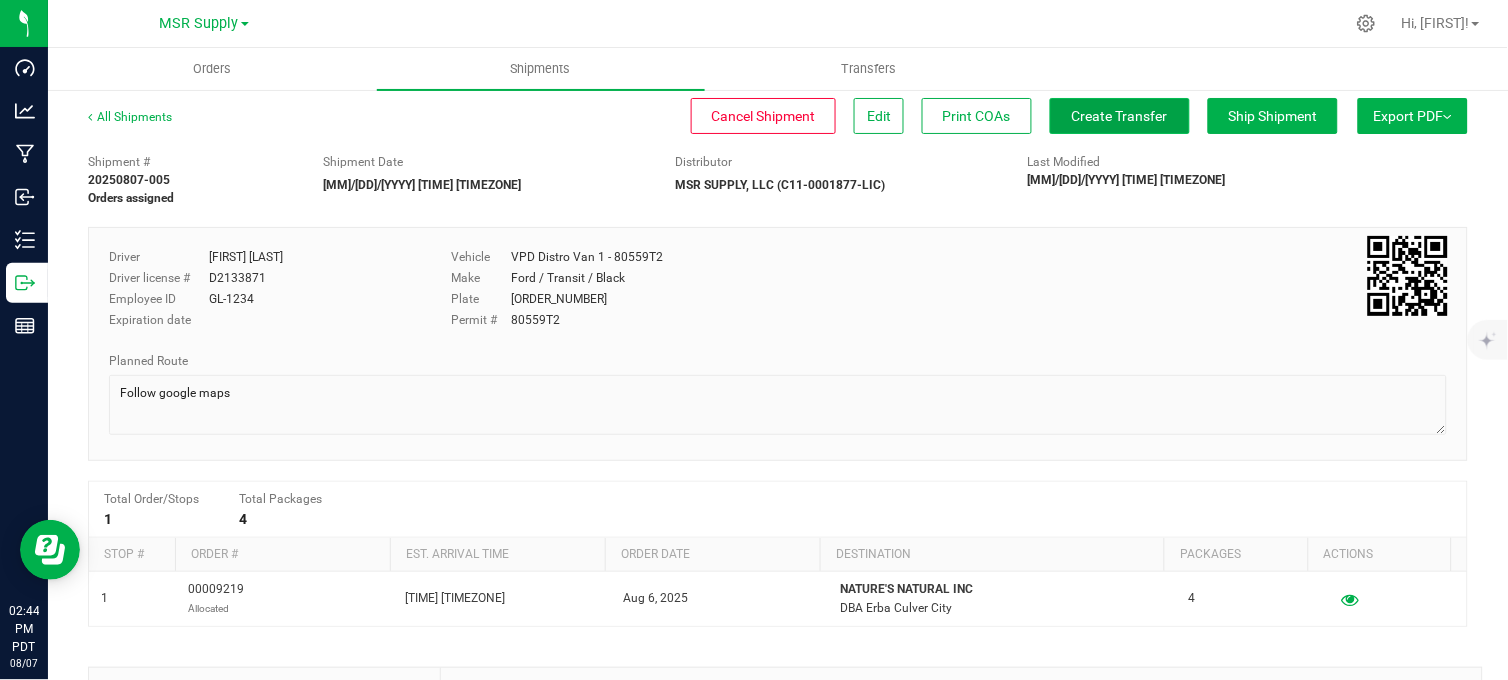 click on "Create Transfer" at bounding box center [1120, 116] 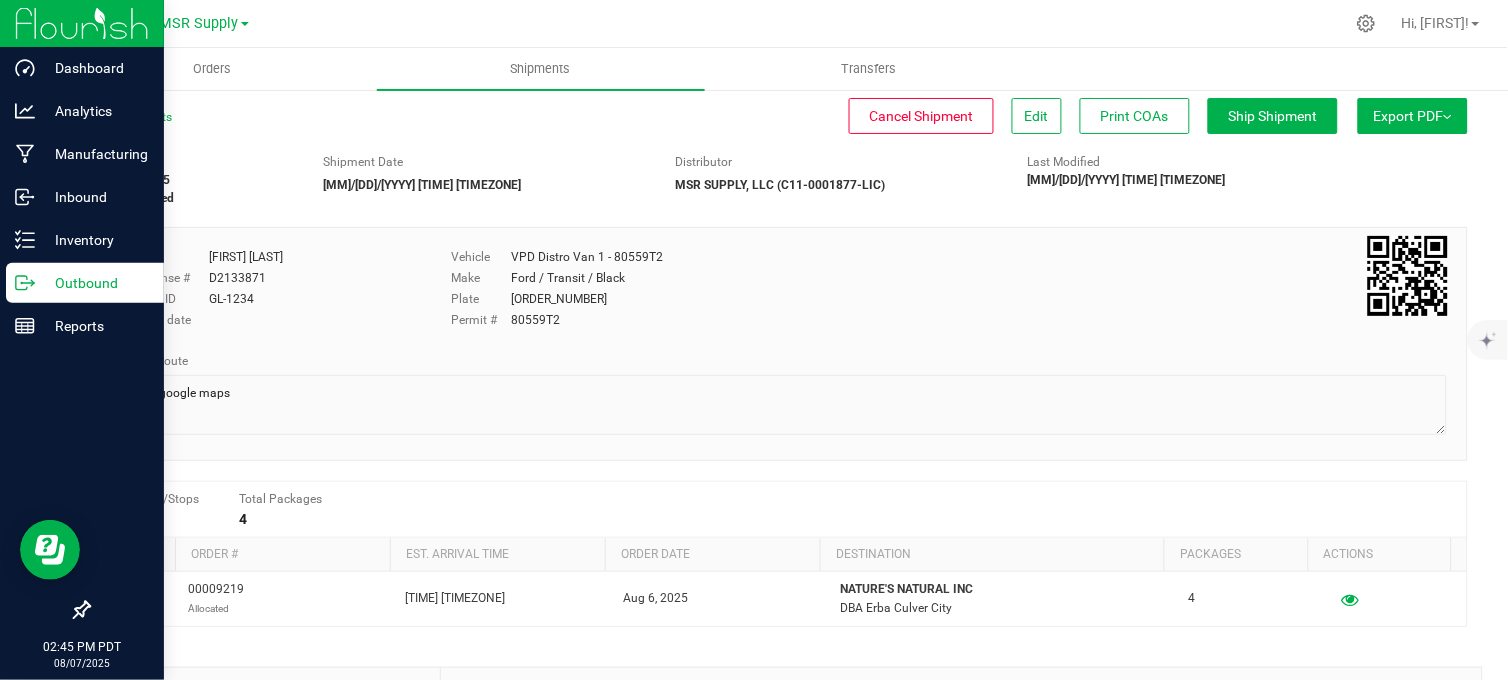 click on "Outbound" at bounding box center [95, 283] 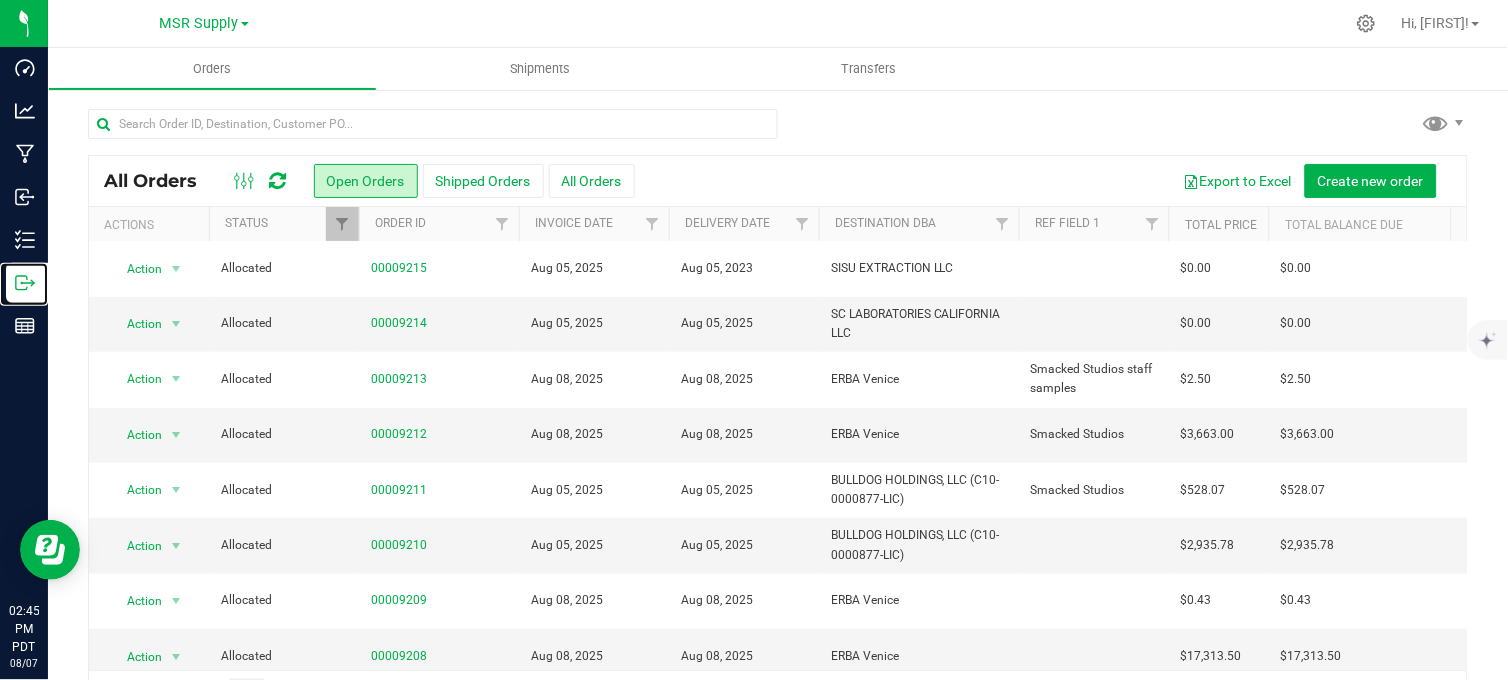 scroll, scrollTop: 696, scrollLeft: 0, axis: vertical 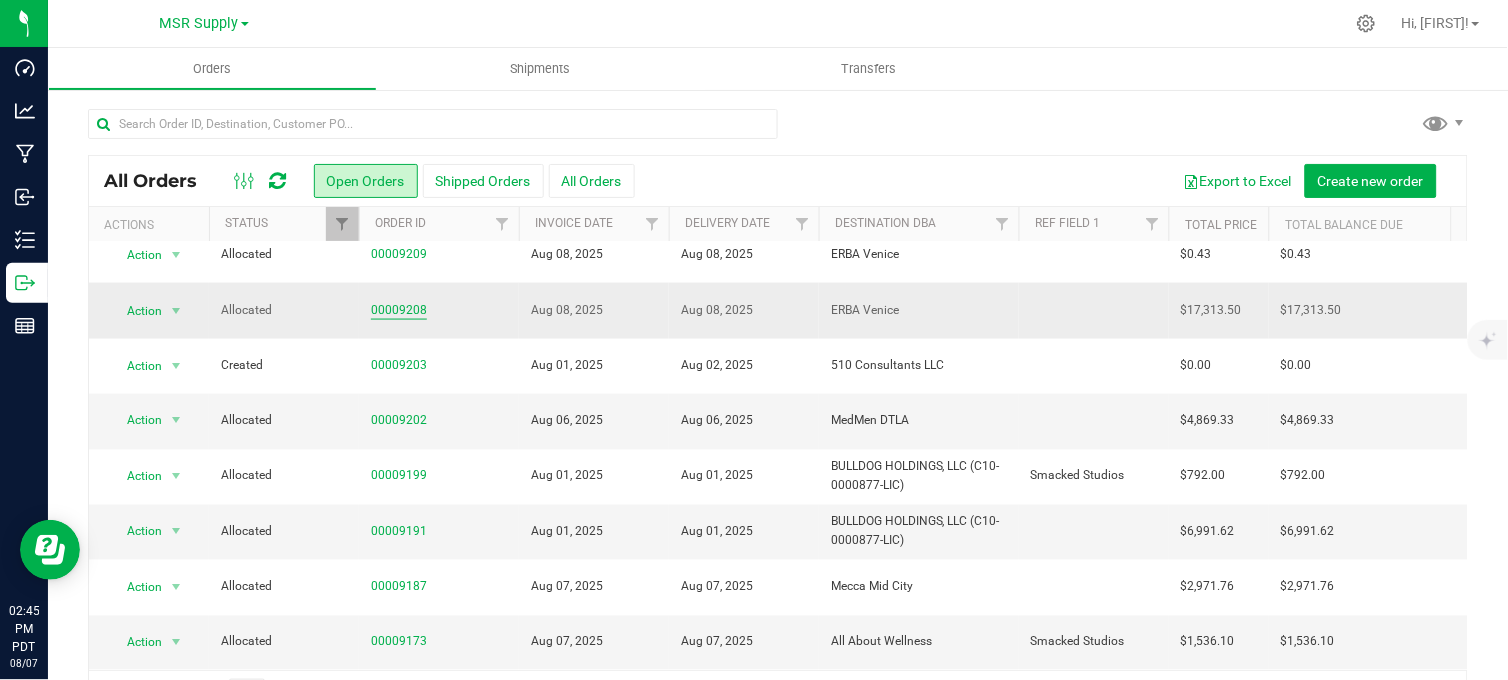 click on "00009208" at bounding box center (399, 310) 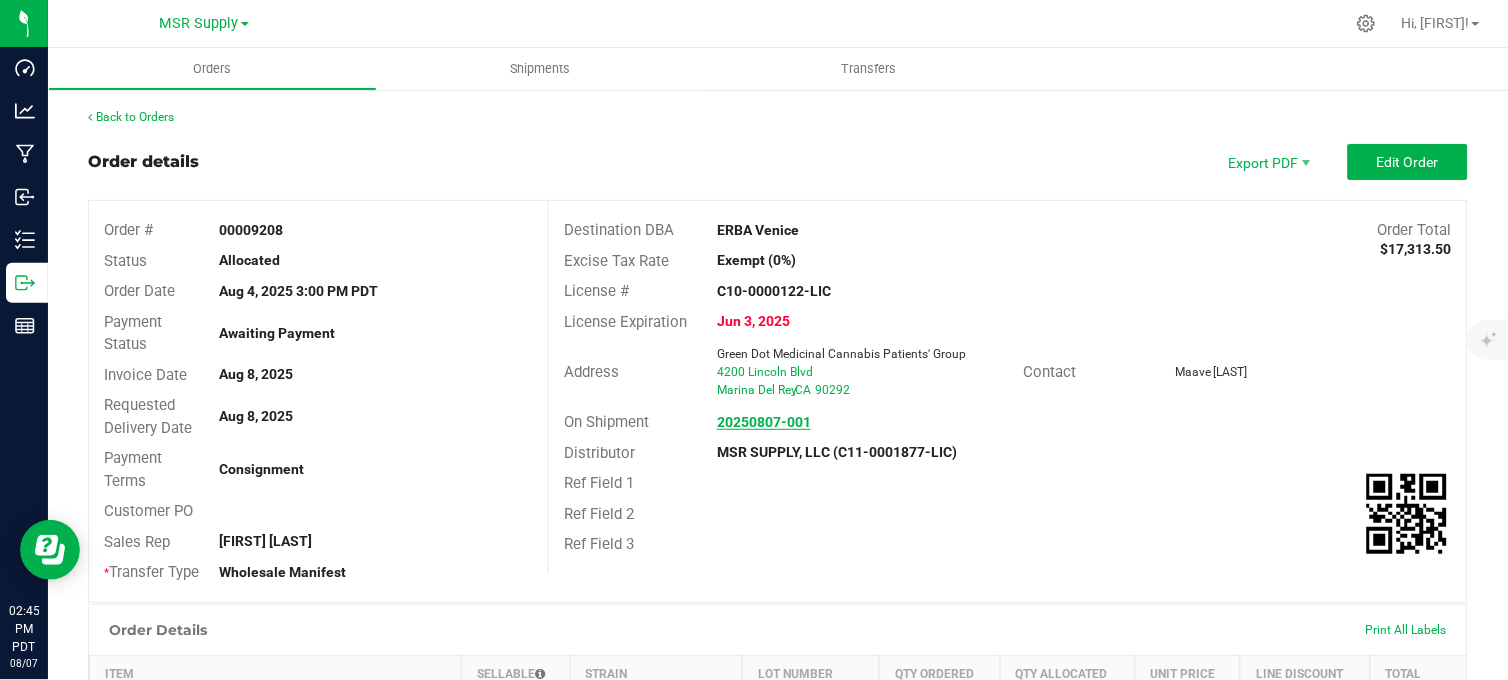 click on "20250807-001" at bounding box center [764, 422] 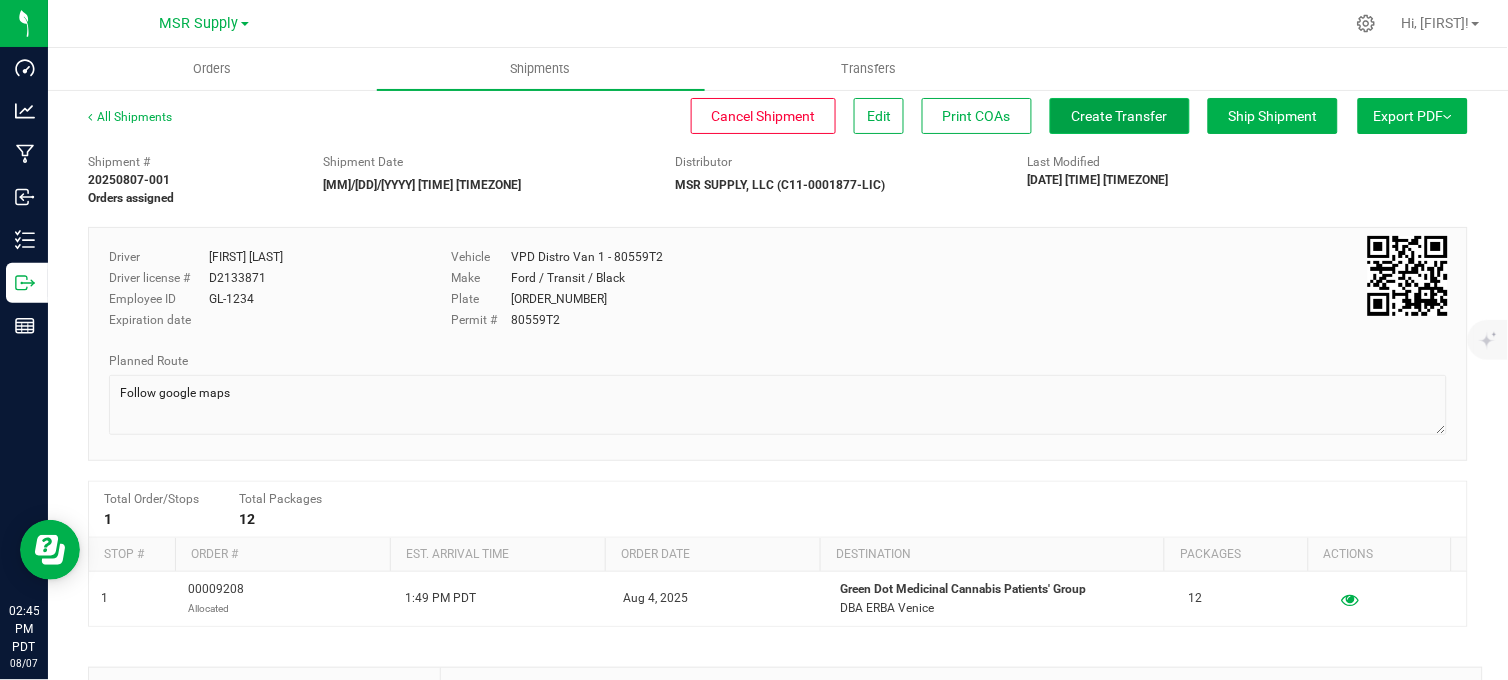 click on "Create Transfer" at bounding box center (1120, 116) 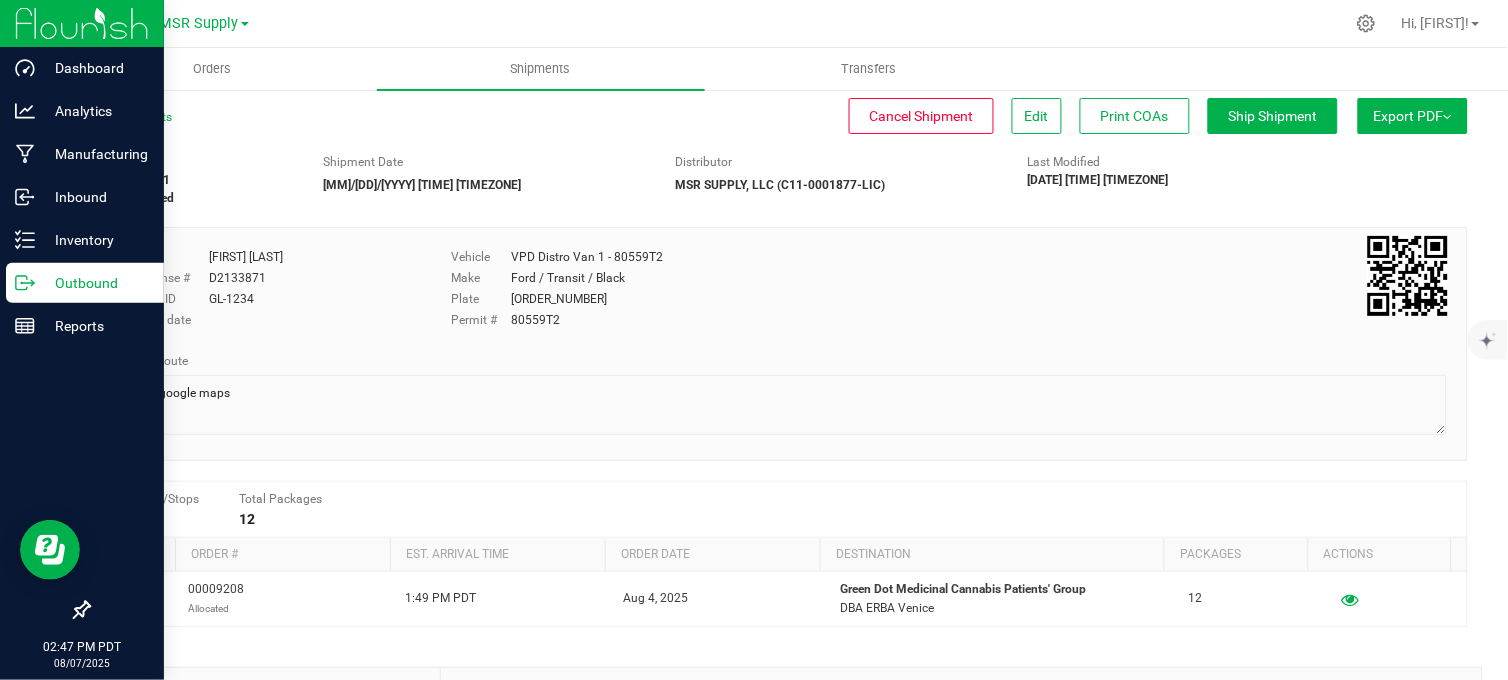 click on "Outbound" at bounding box center (95, 283) 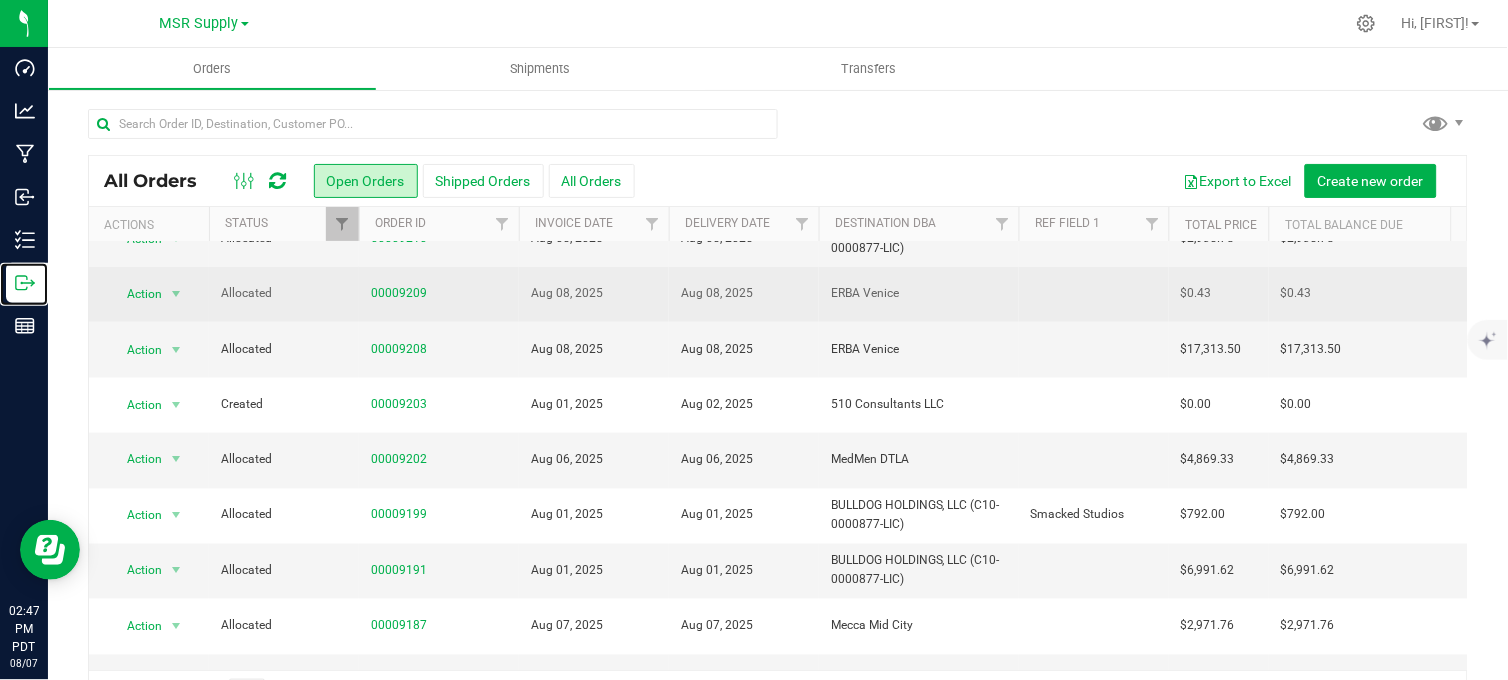 scroll, scrollTop: 696, scrollLeft: 0, axis: vertical 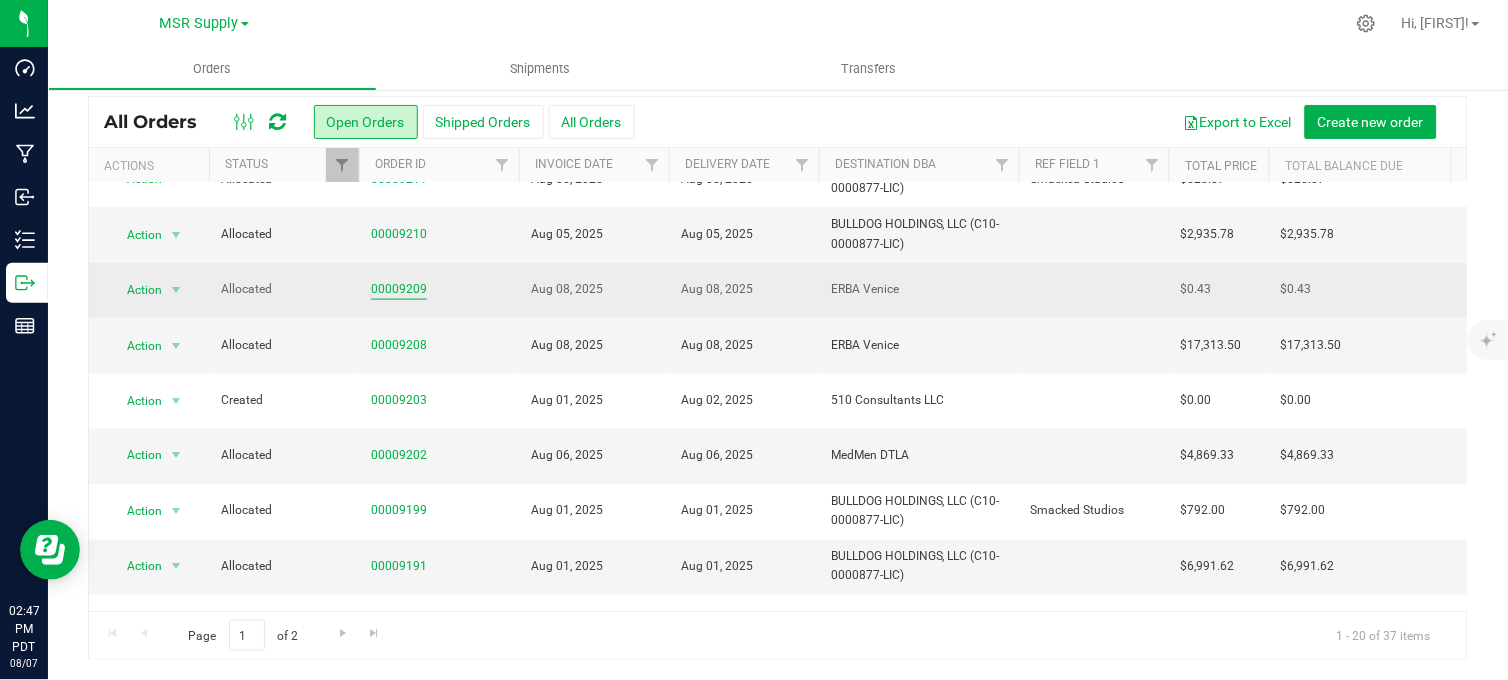 click on "00009209" at bounding box center [399, 289] 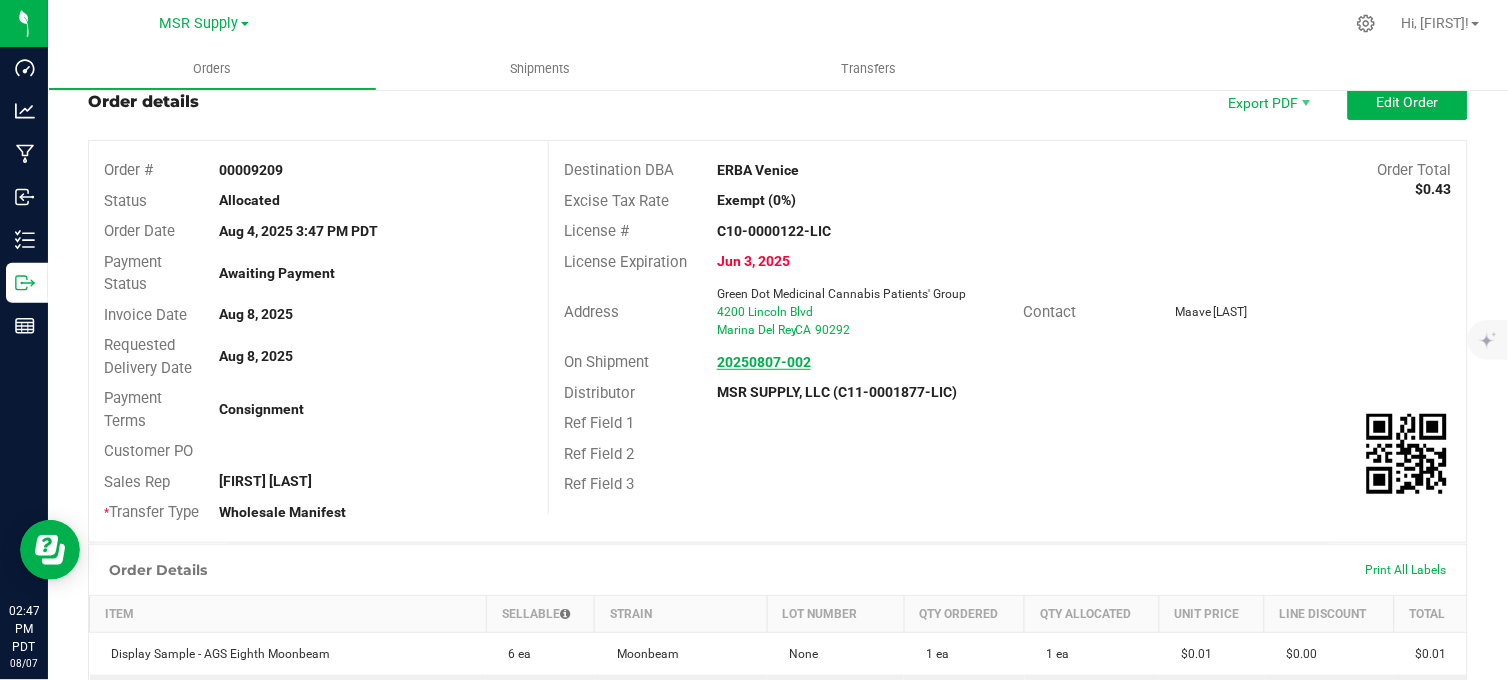 click on "20250807-002" at bounding box center [764, 362] 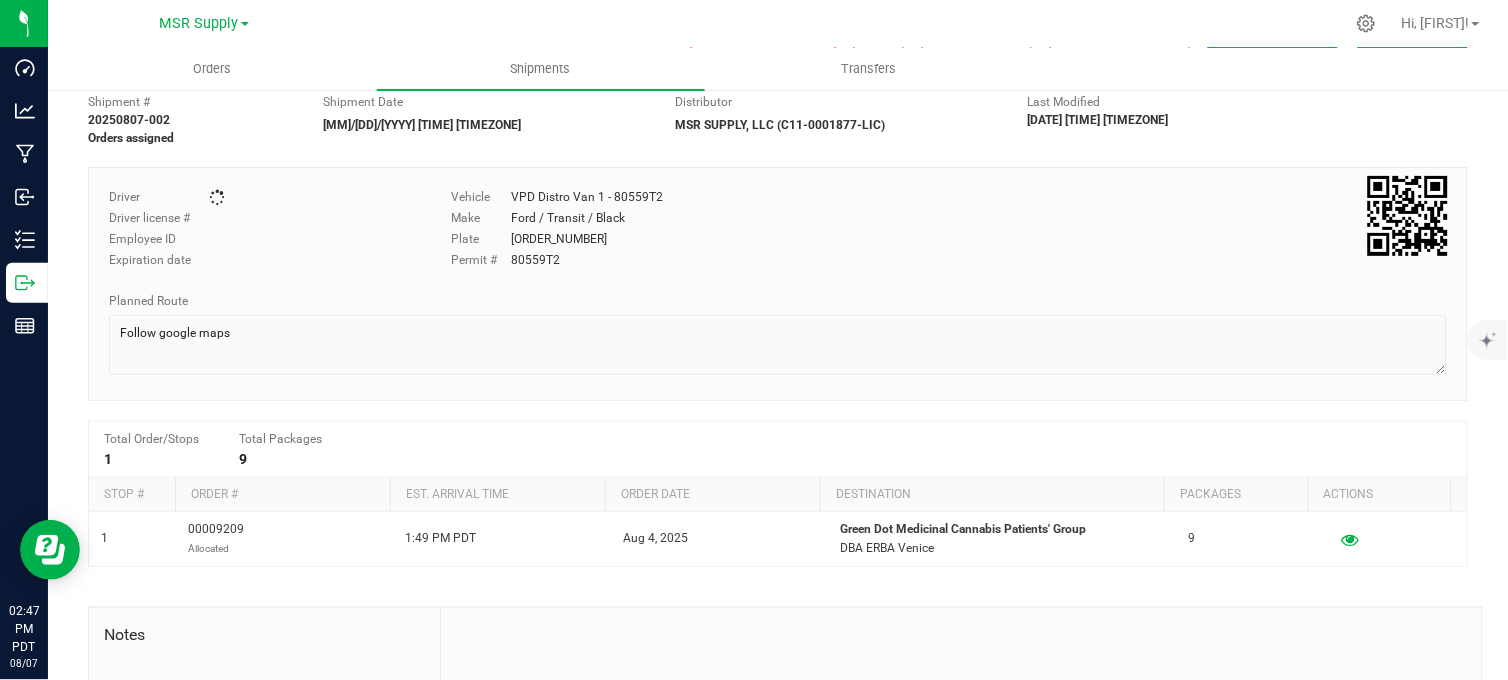 scroll, scrollTop: 0, scrollLeft: 0, axis: both 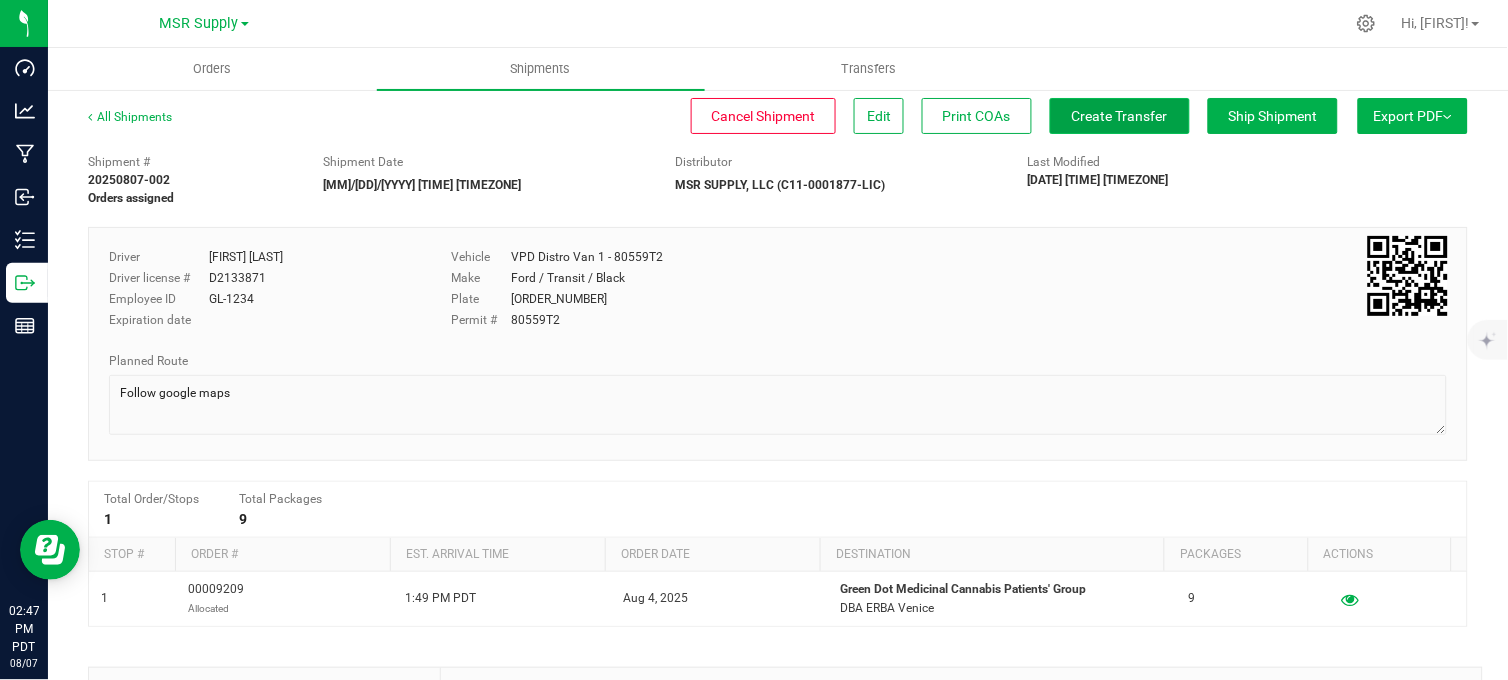 click on "Create Transfer" at bounding box center [1120, 116] 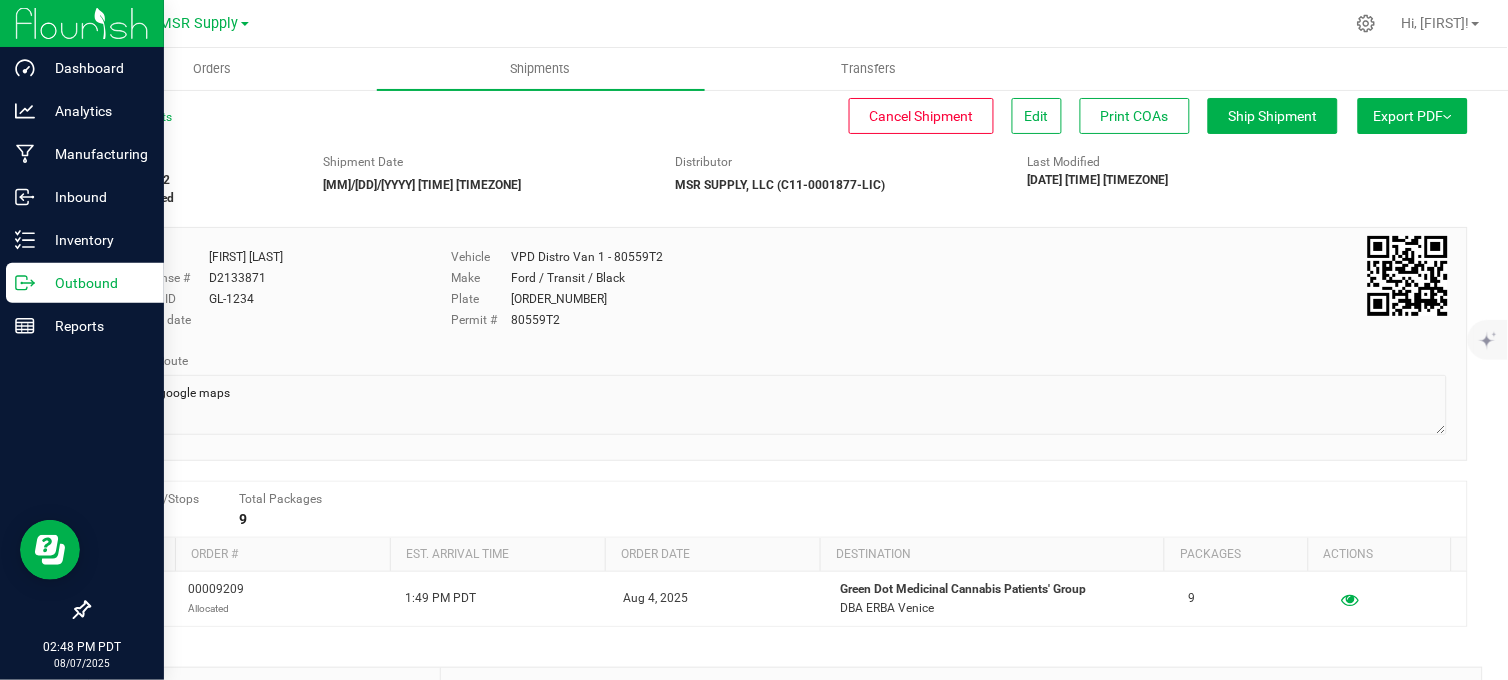click on "Outbound" at bounding box center (95, 283) 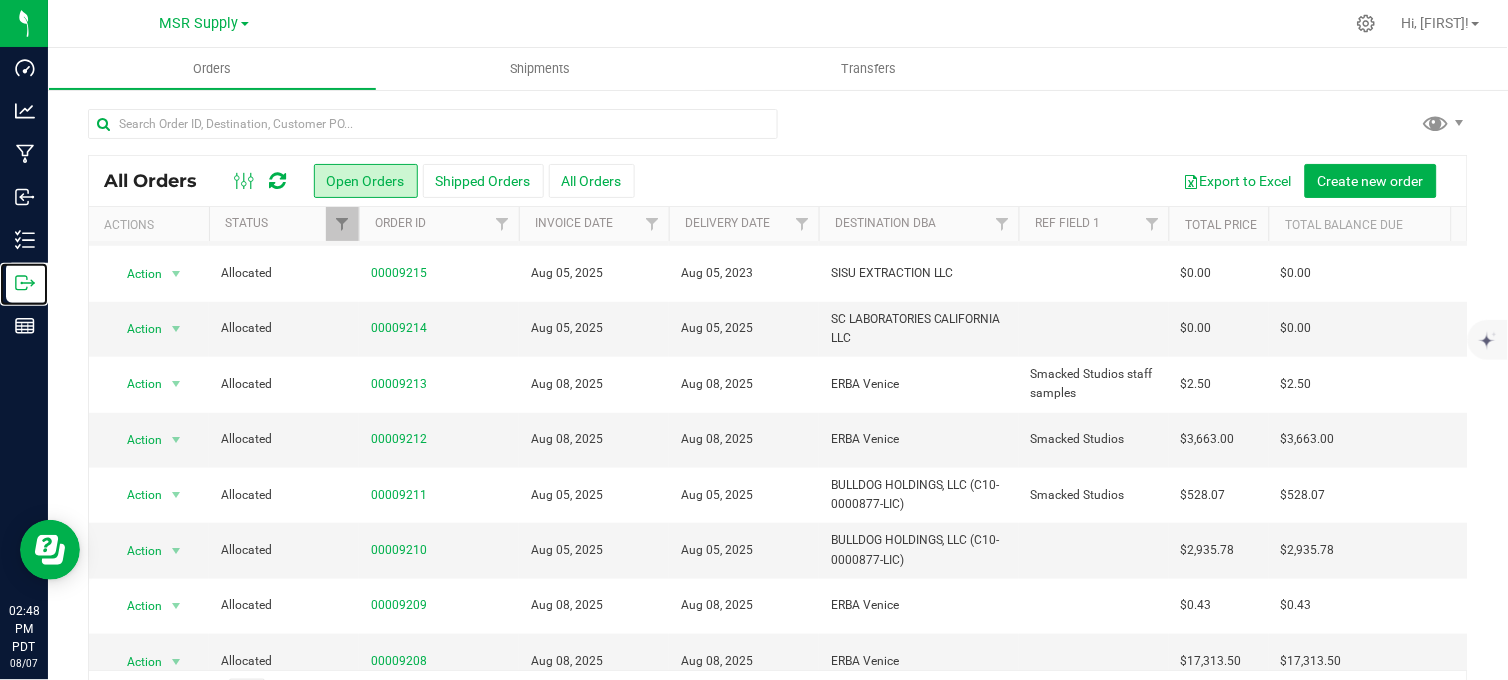 scroll, scrollTop: 333, scrollLeft: 0, axis: vertical 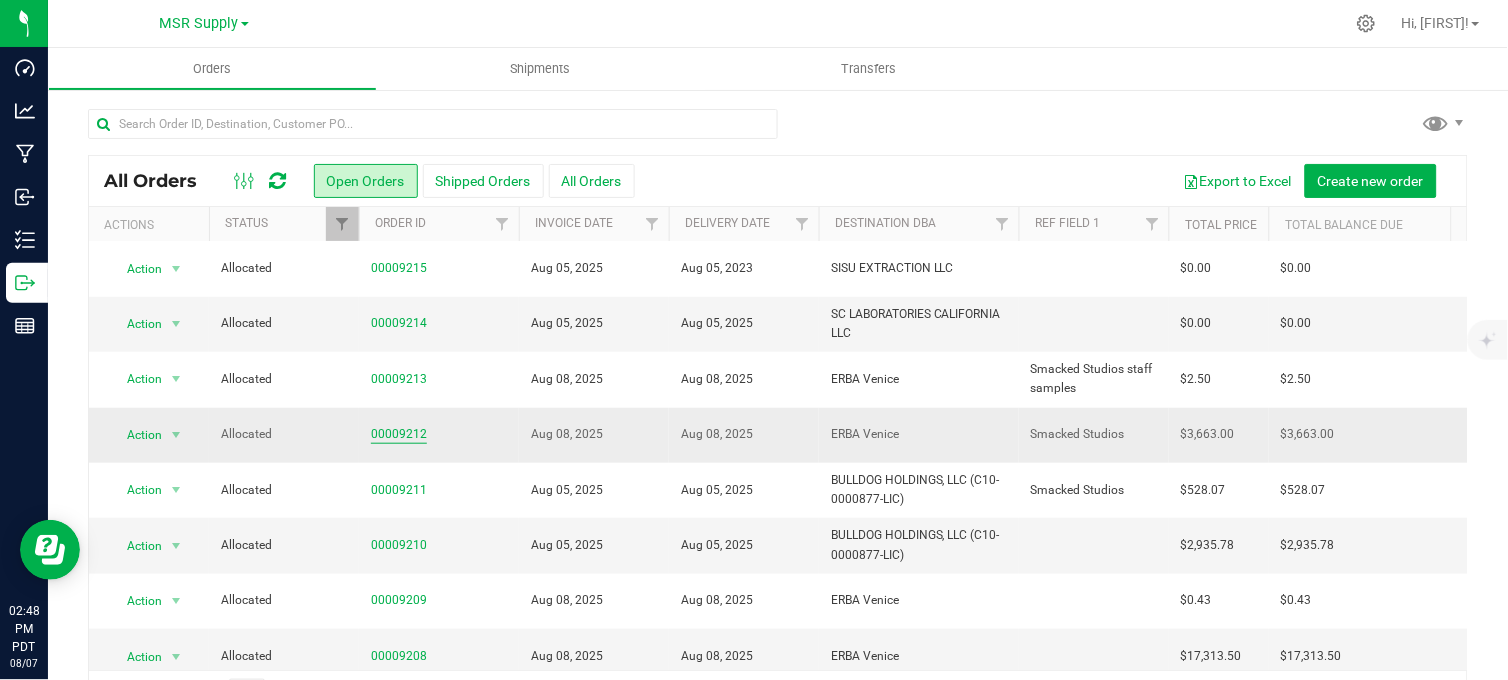 click on "00009212" at bounding box center [399, 434] 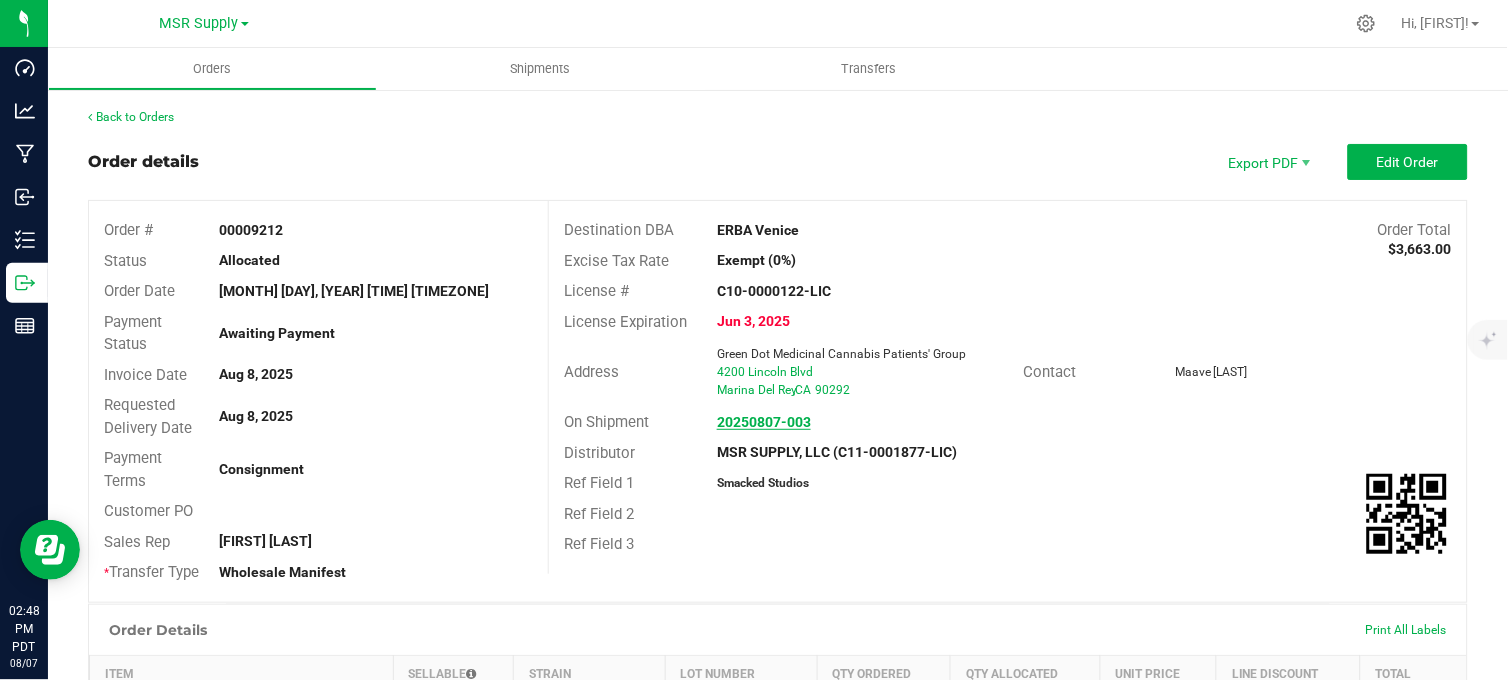 click on "20250807-003" at bounding box center (764, 422) 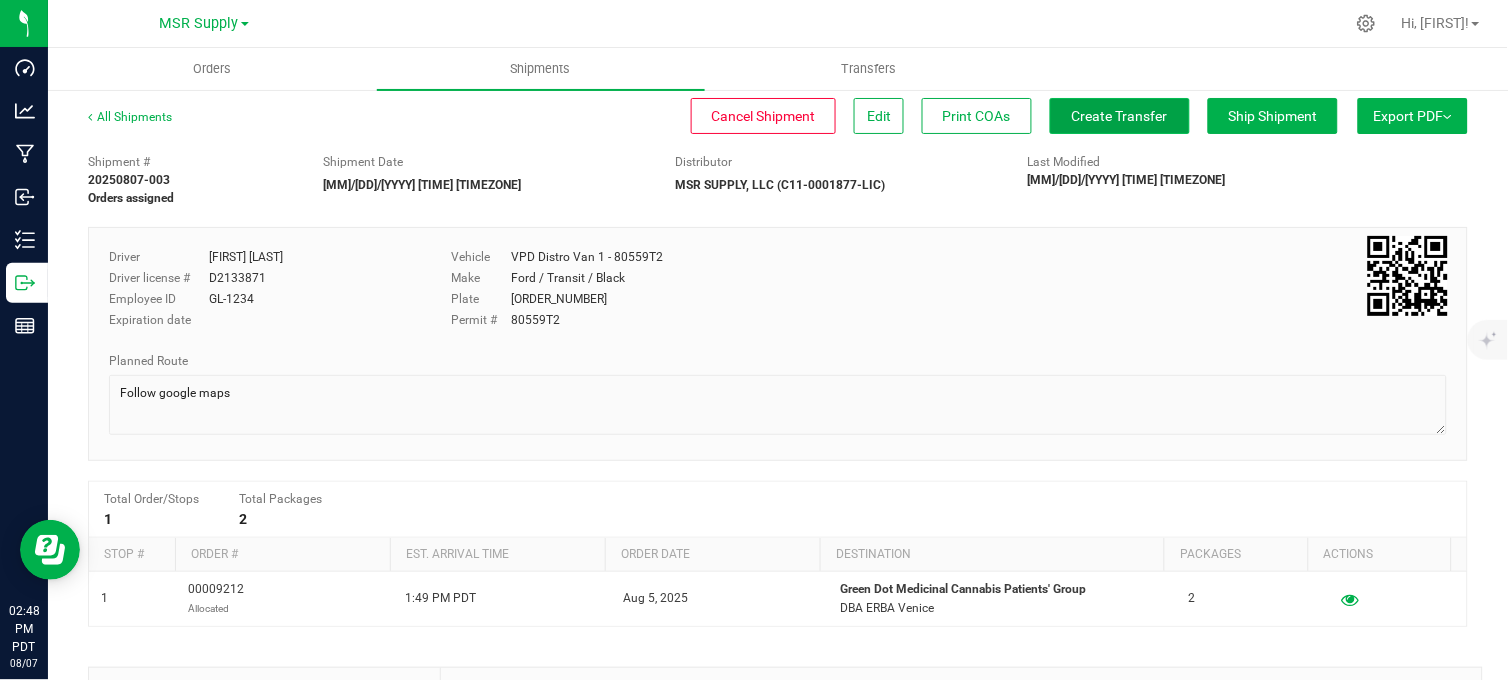 click on "Create Transfer" at bounding box center [1120, 116] 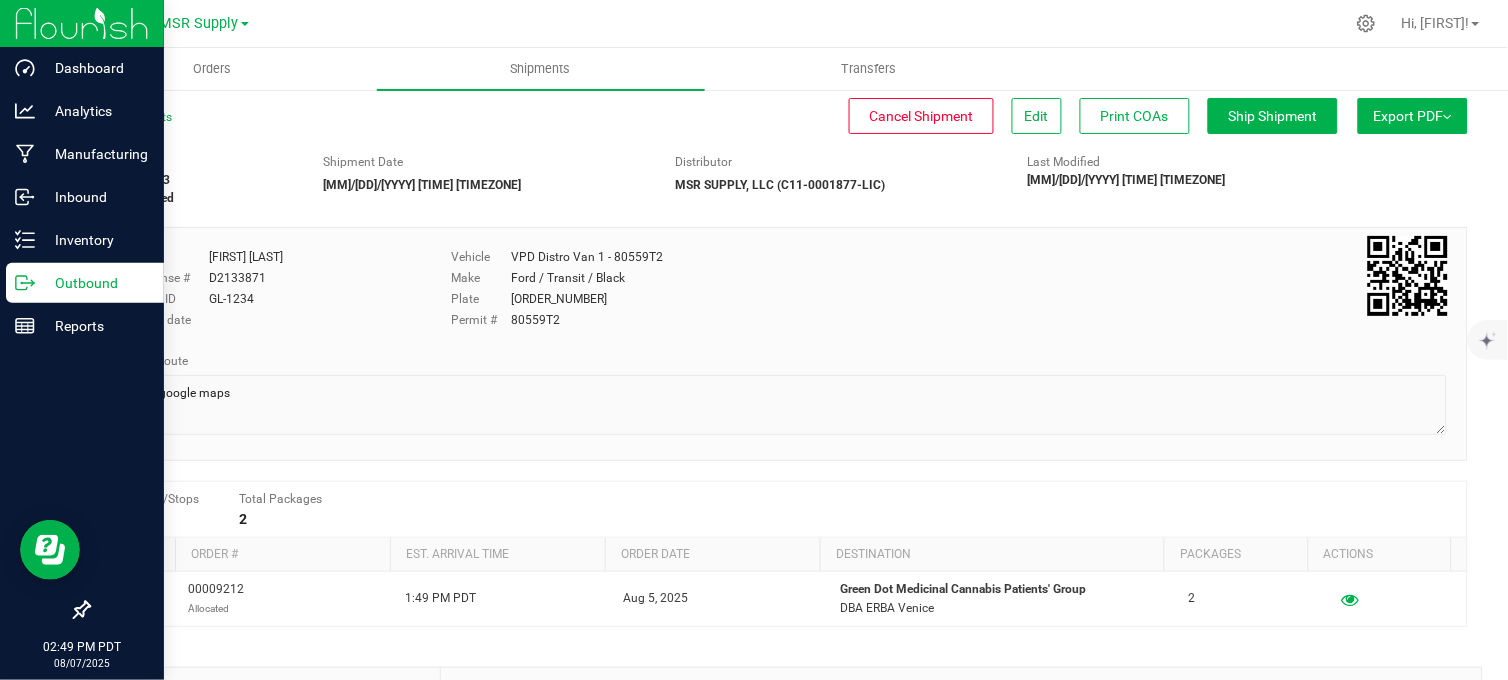 click on "Outbound" at bounding box center [95, 283] 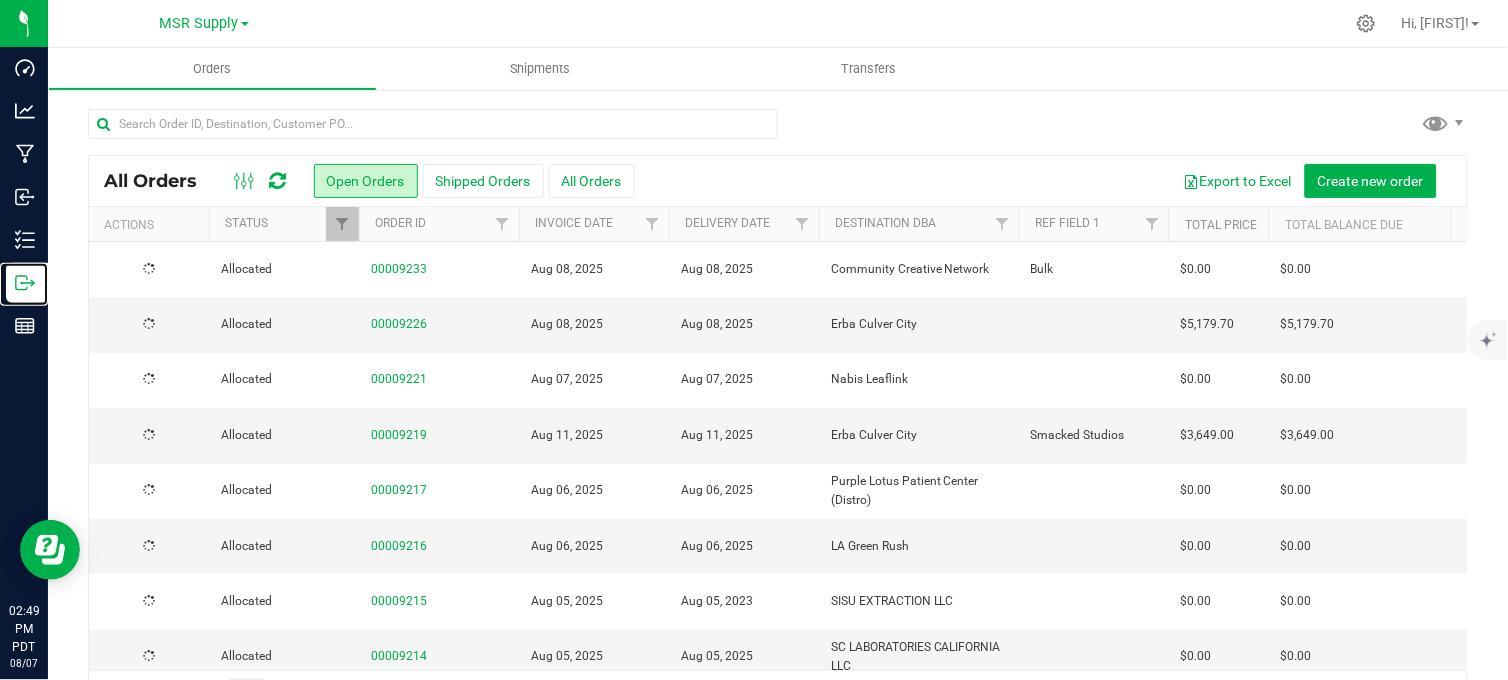 scroll, scrollTop: 333, scrollLeft: 0, axis: vertical 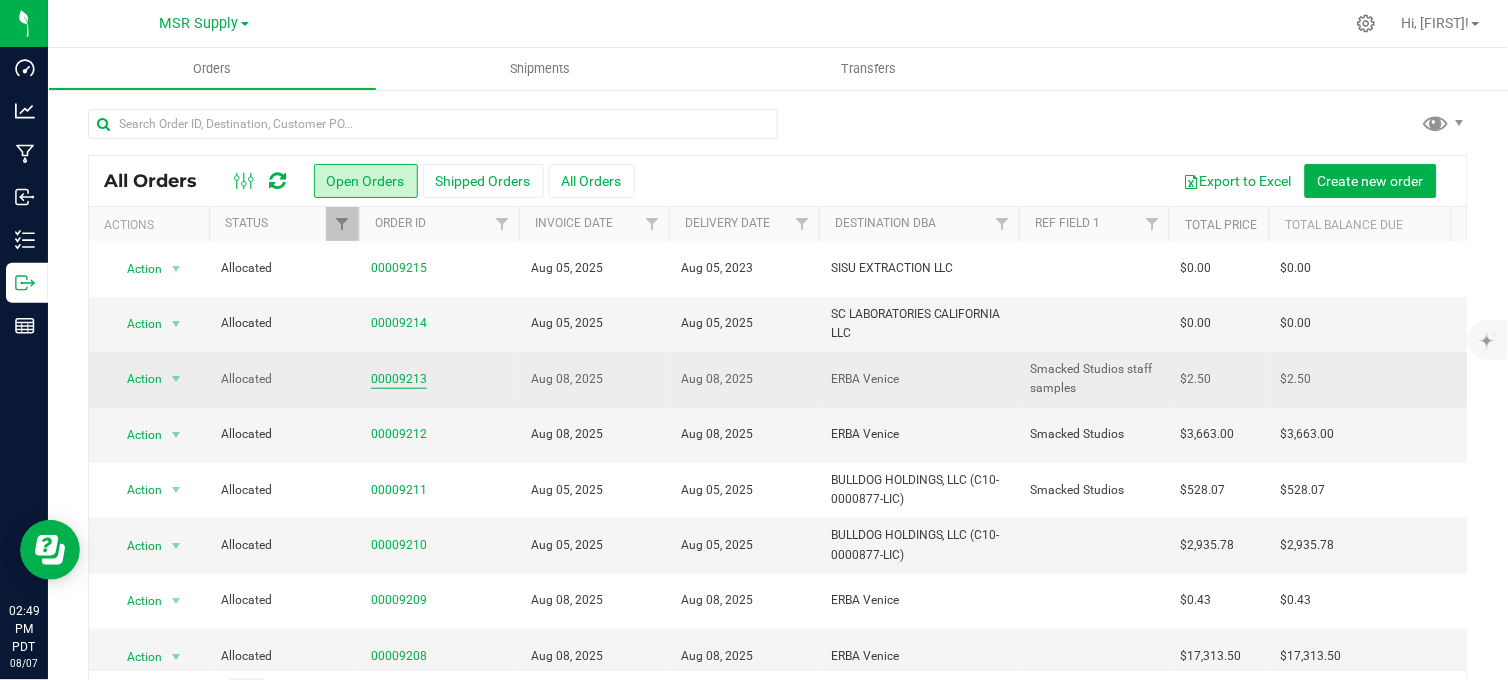 click on "00009213" at bounding box center (399, 379) 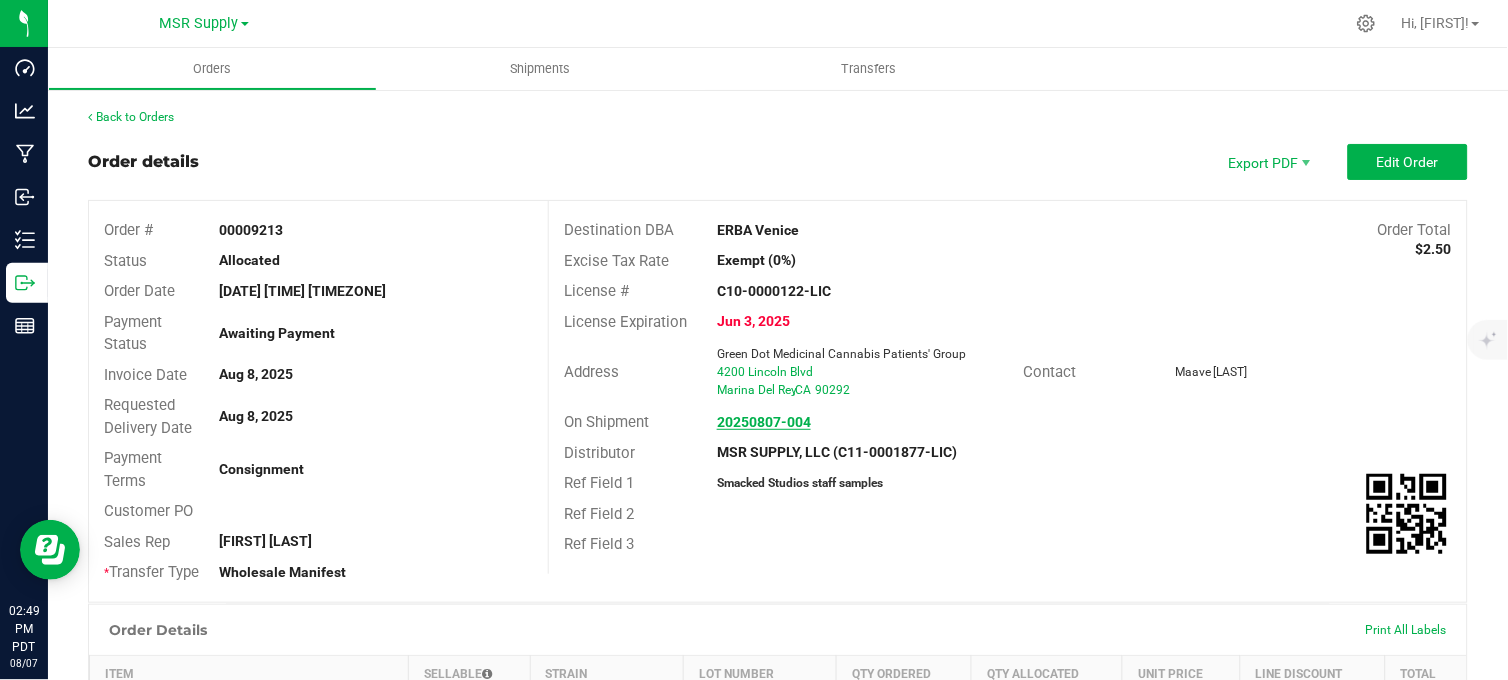 click on "20250807-004" at bounding box center [764, 422] 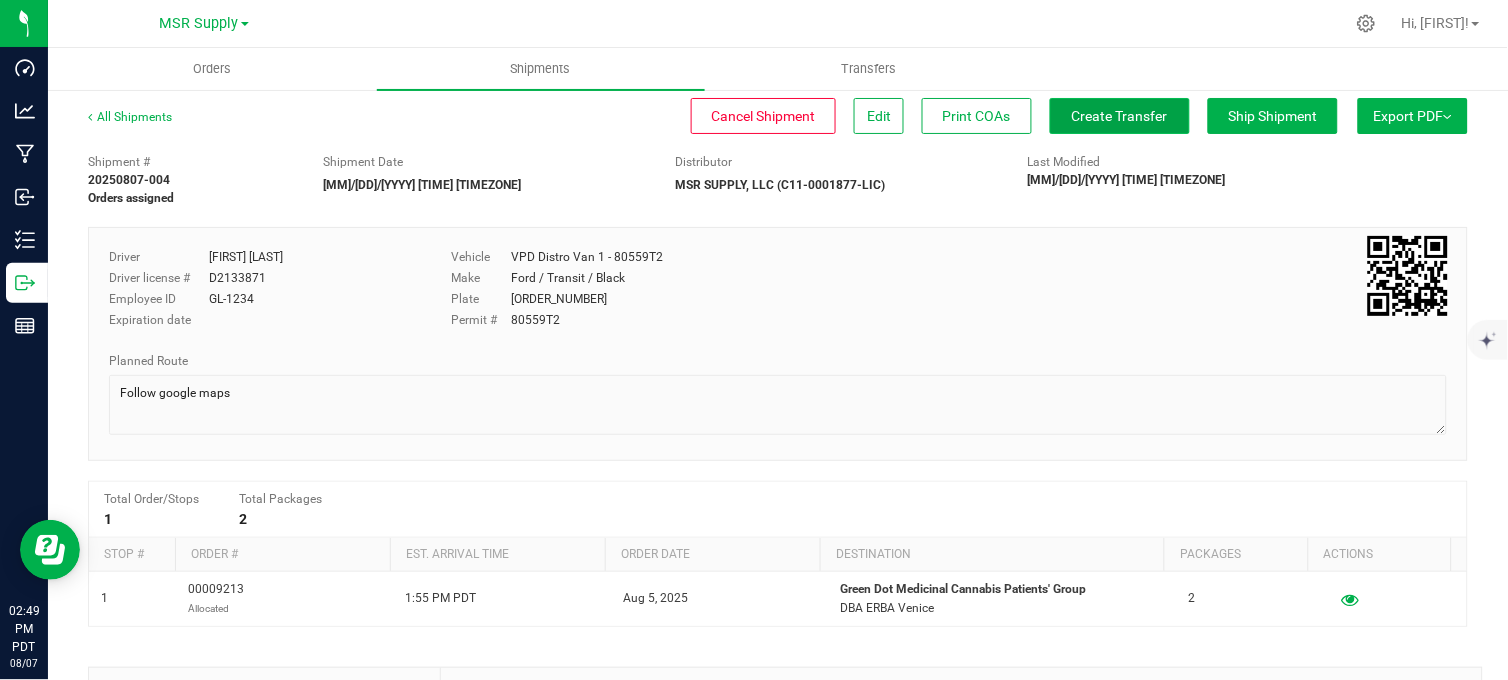 click on "Create Transfer" at bounding box center (1120, 116) 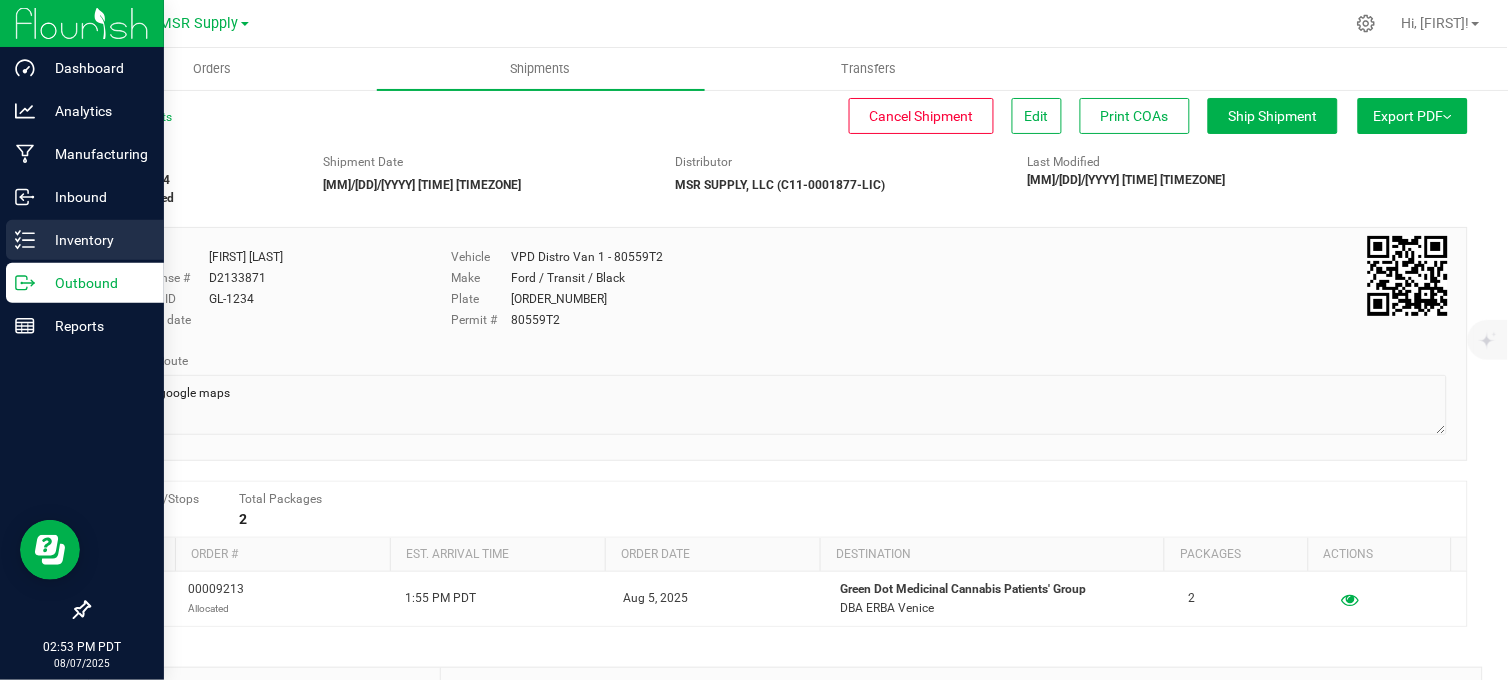 click on "Inventory" at bounding box center [95, 240] 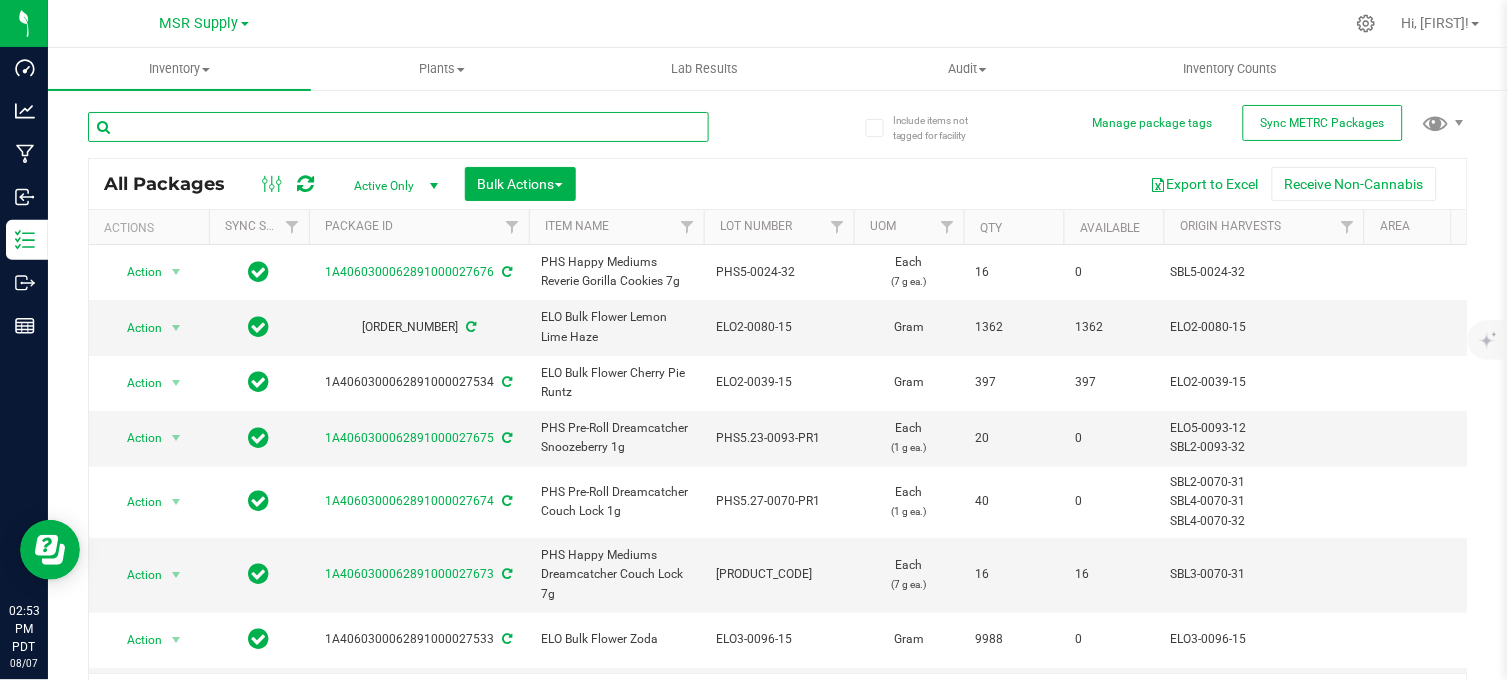 click at bounding box center (398, 127) 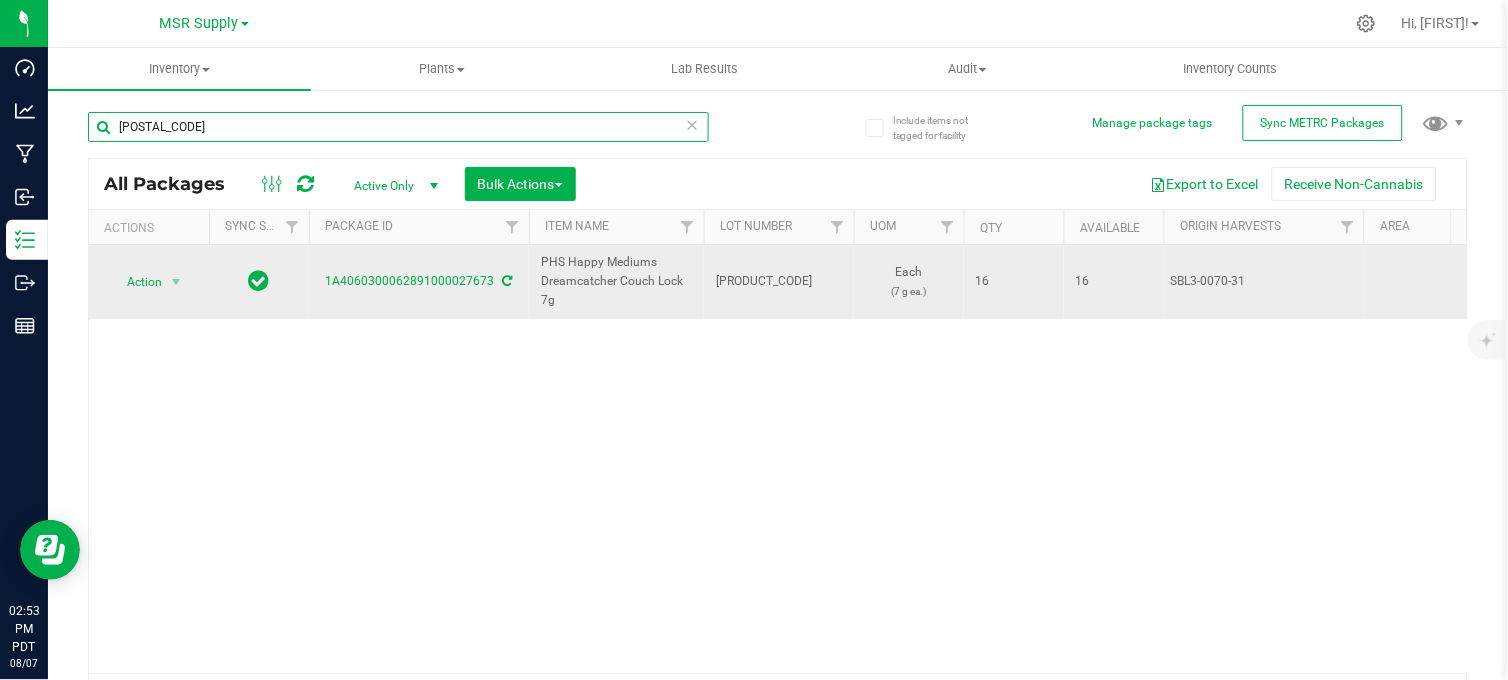 scroll, scrollTop: 0, scrollLeft: 400, axis: horizontal 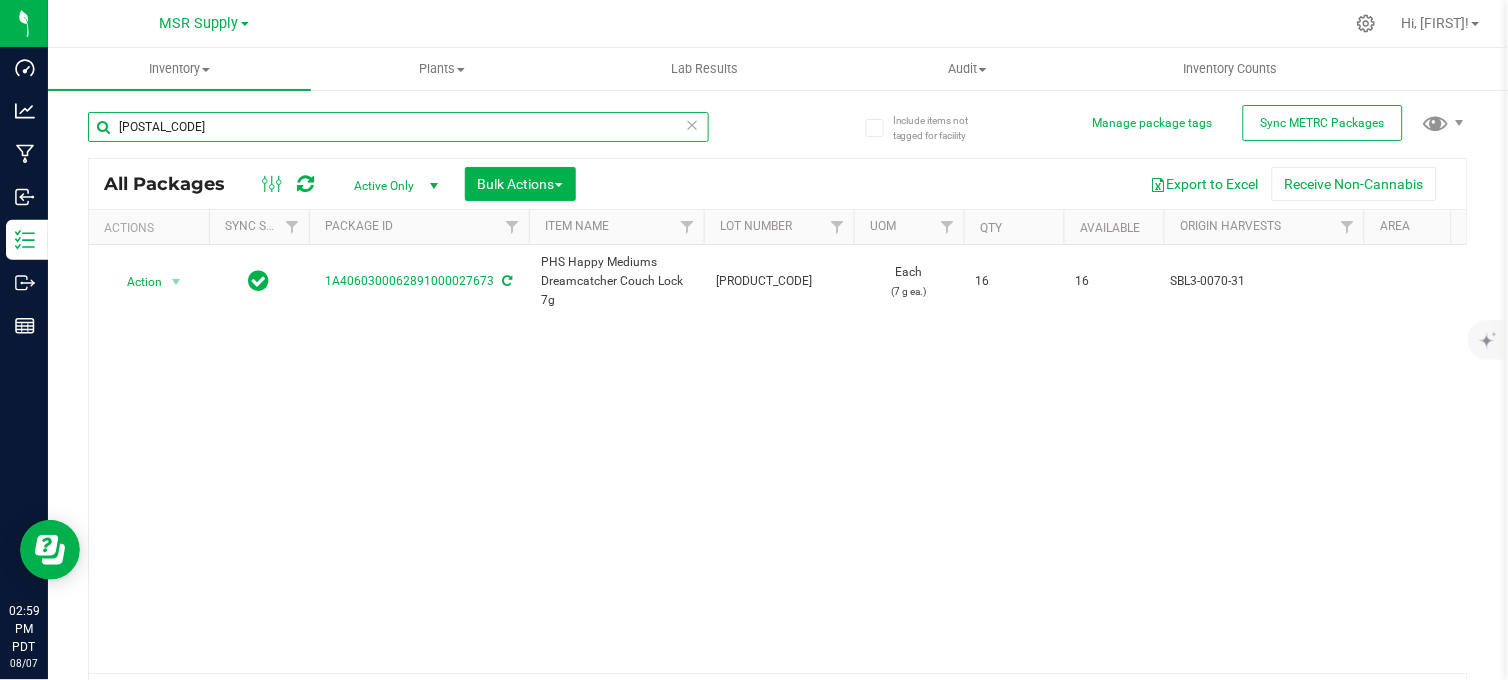 drag, startPoint x: 236, startPoint y: 123, endPoint x: 136, endPoint y: 138, distance: 101.118744 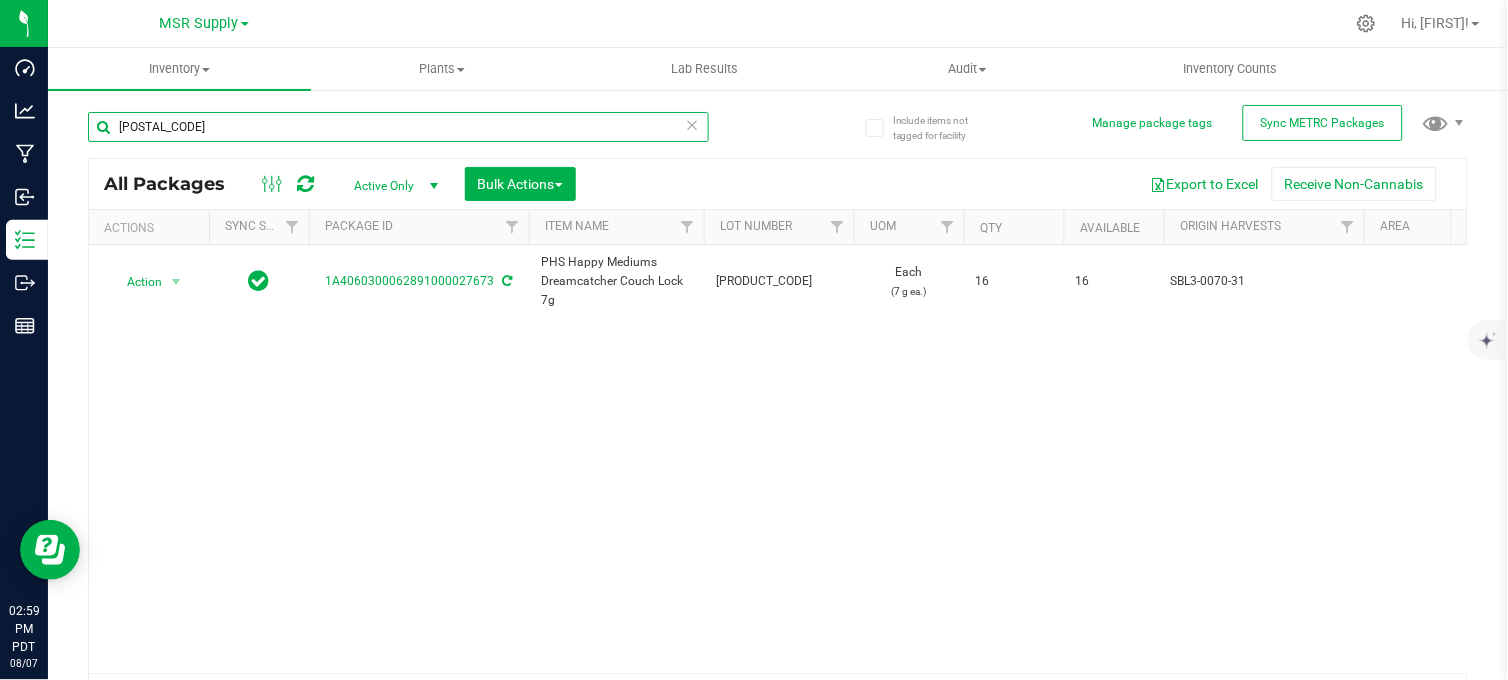 click on "[NUMBER]" at bounding box center (398, 127) 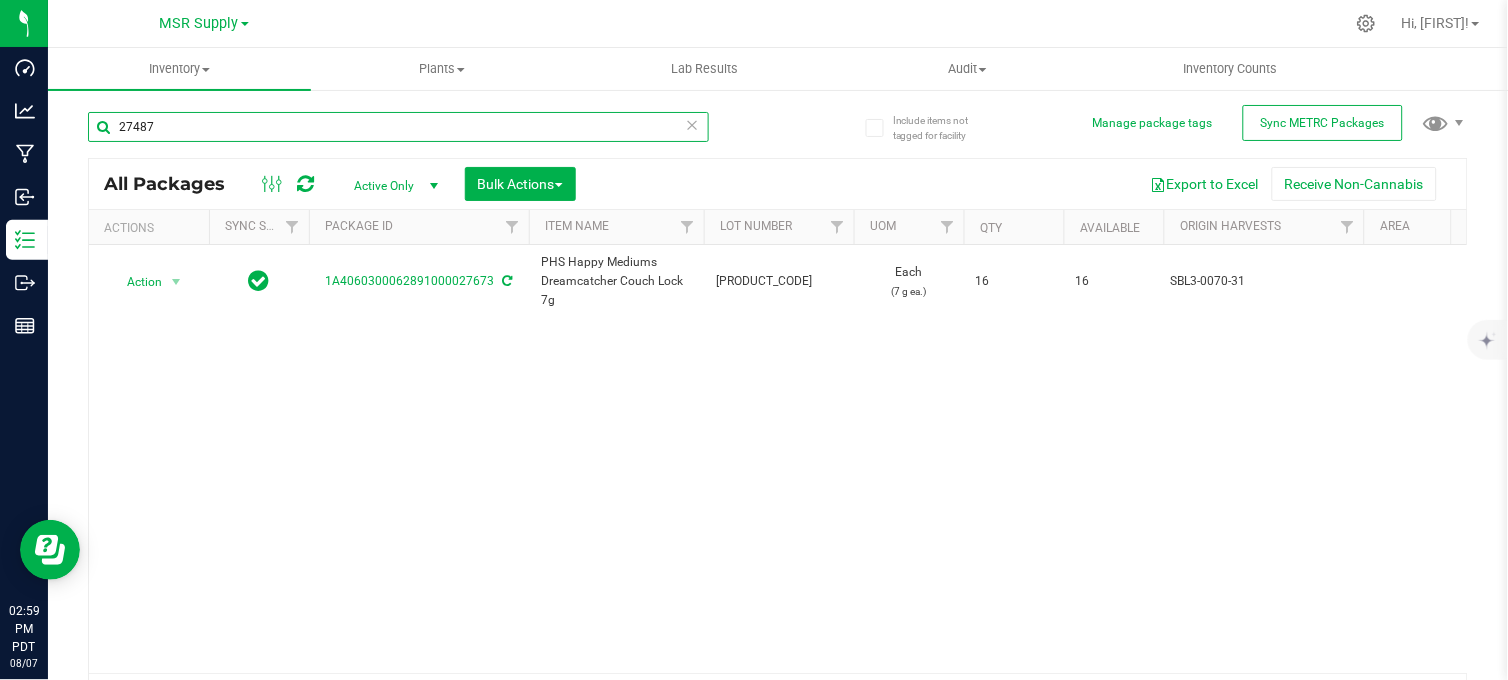 type on "27487" 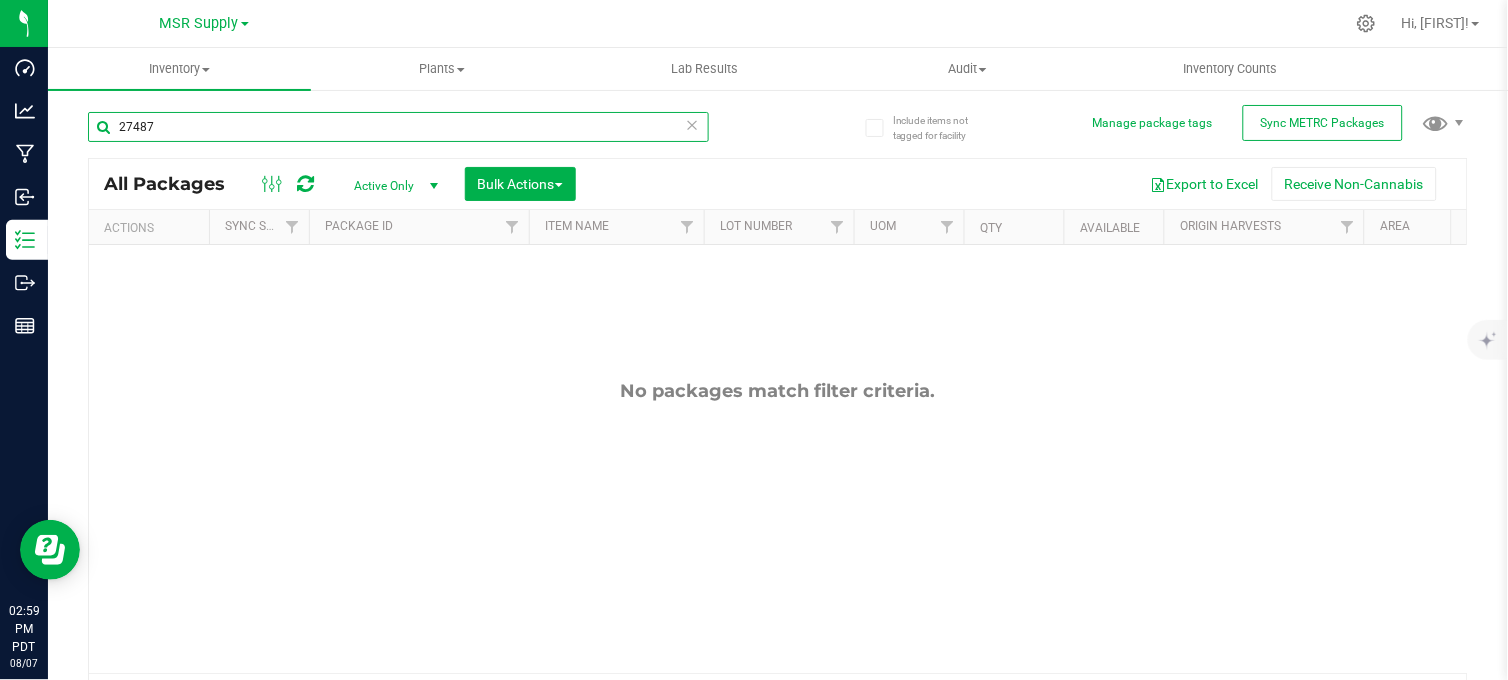 scroll, scrollTop: 0, scrollLeft: 364, axis: horizontal 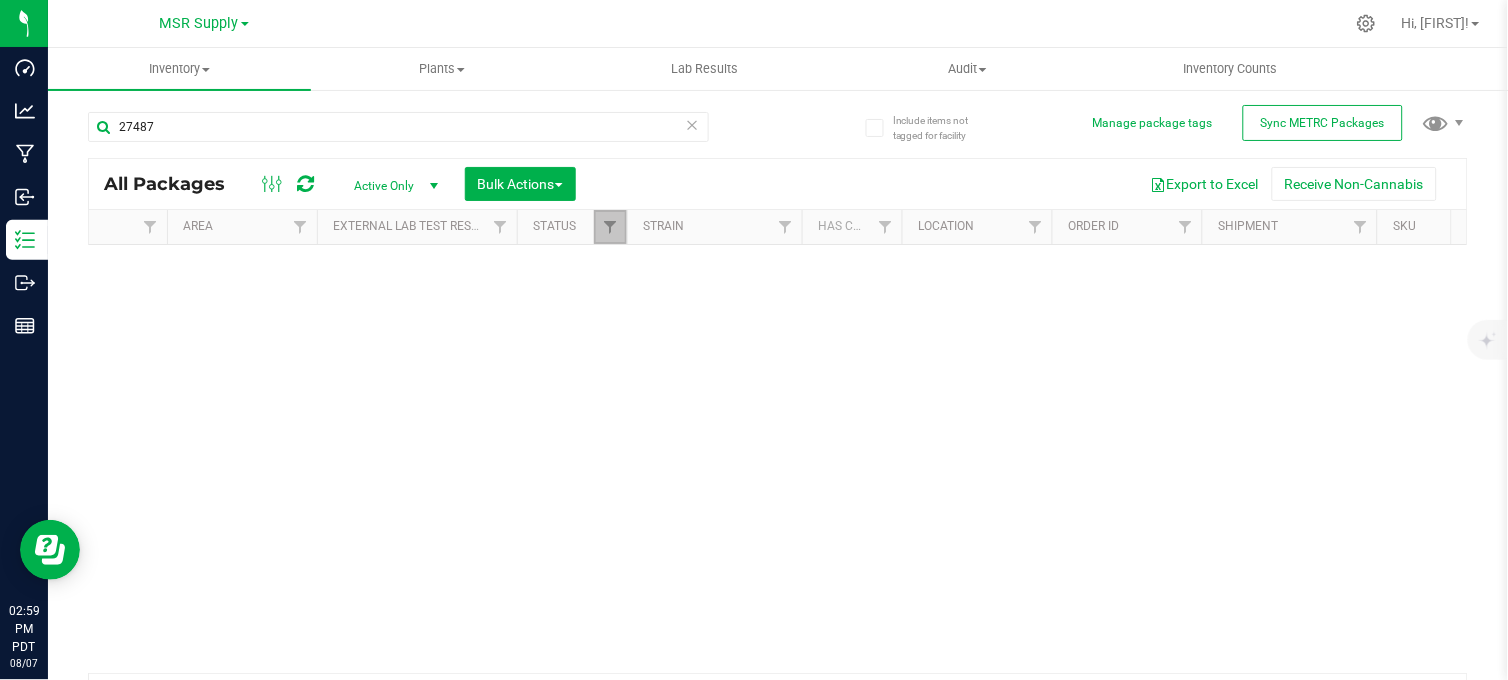 click at bounding box center [610, 227] 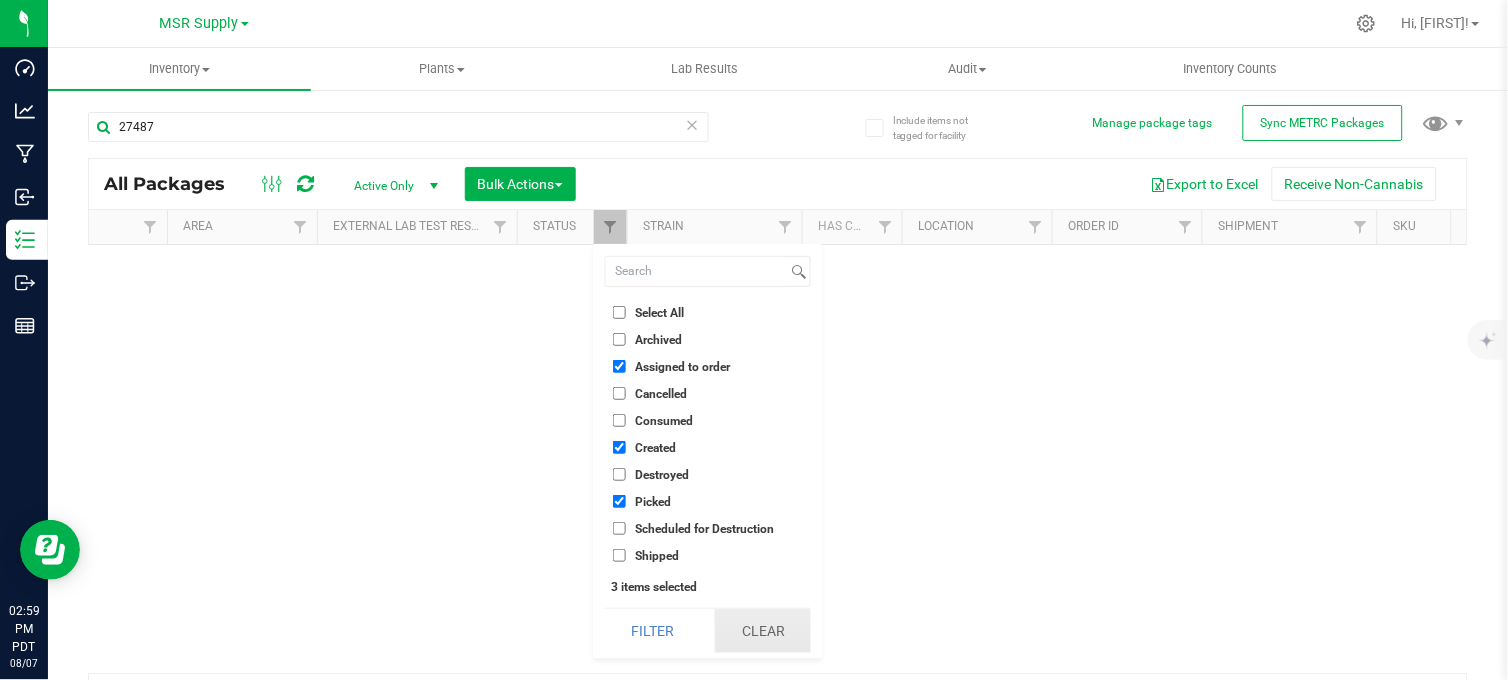 click on "Clear" at bounding box center (763, 631) 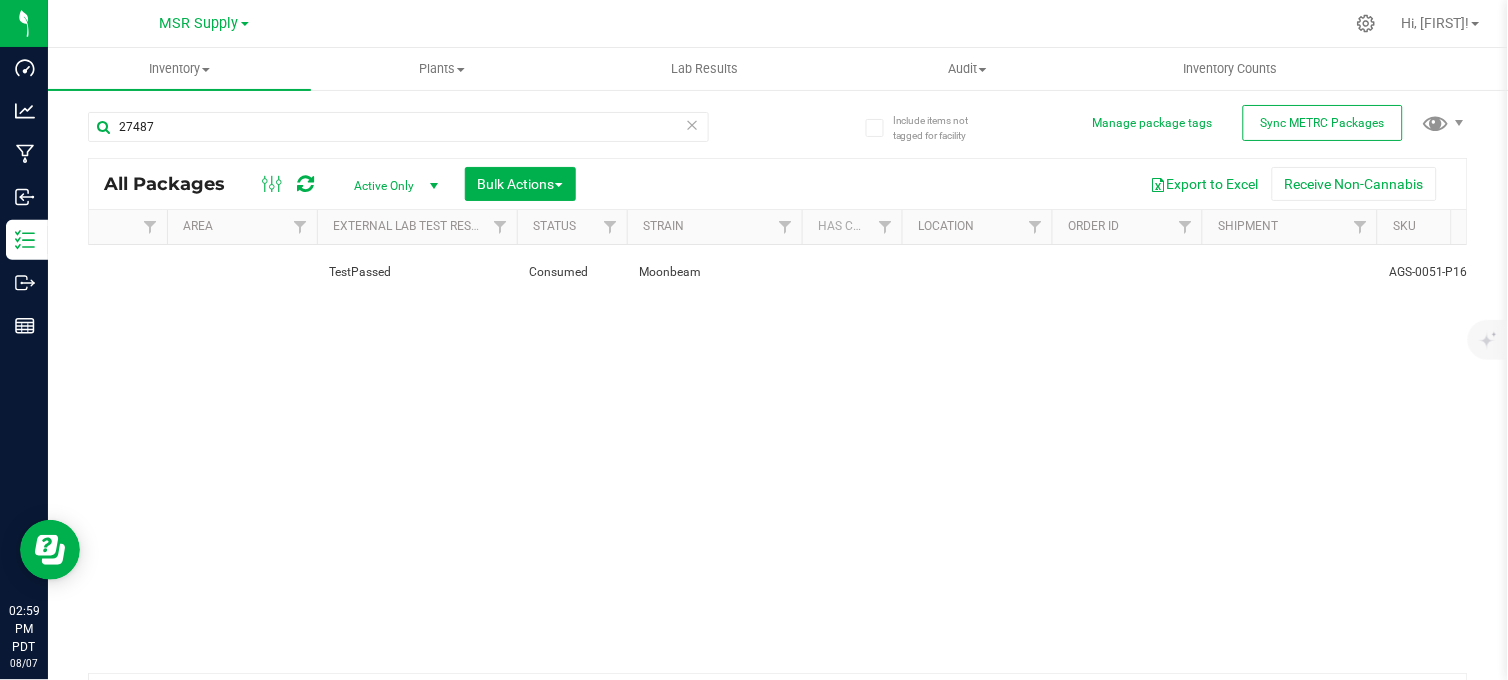 scroll, scrollTop: 0, scrollLeft: 965, axis: horizontal 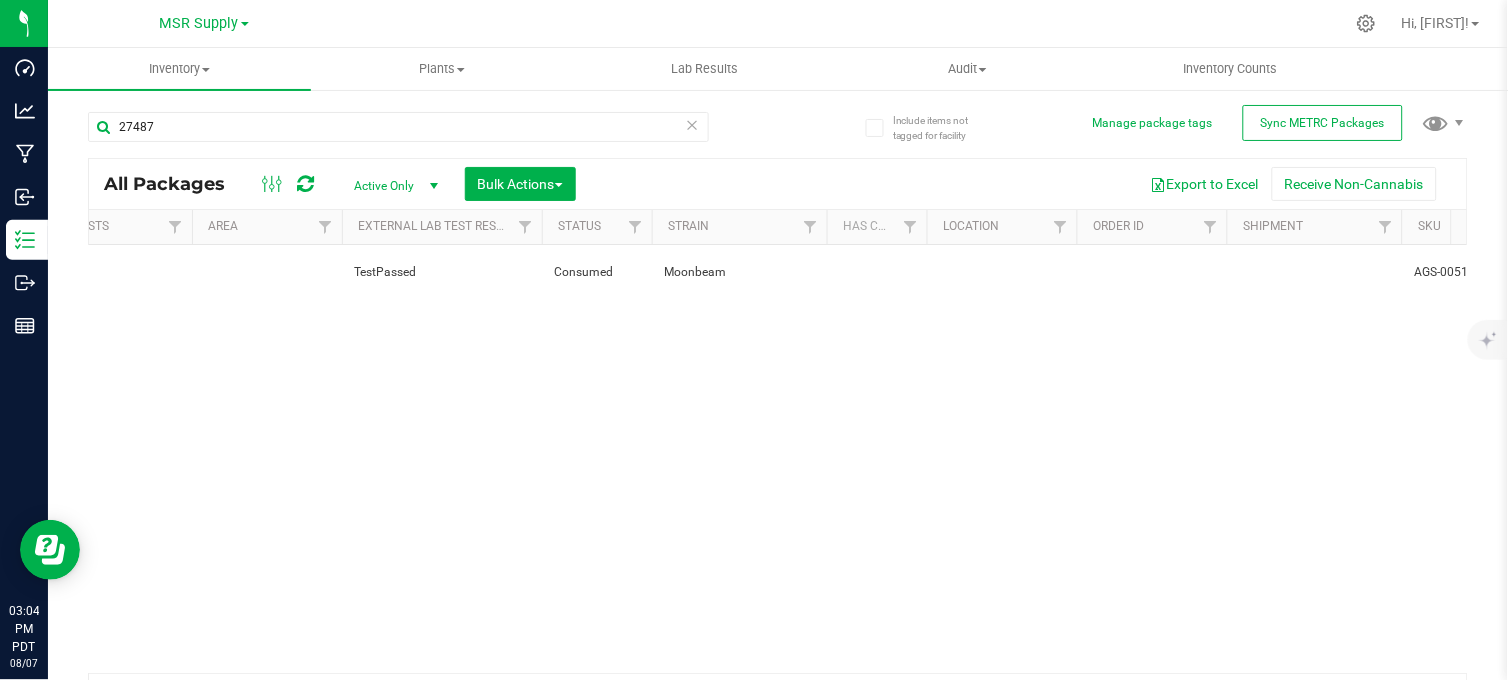 click on "Action Action Adjust qty Edit attributes Global inventory Locate package Print package label See history
1A4060300062891000027487
AGS Eighth Moonbeam - 16 CT
AGS2-0051-33
Each
(3.5 g ea.)
0
0
SBL2-0051-33
TestPassed
Consumed
Moonbeam
AGS-0051-P16
Aug 4, 2025 15:59:00 PDT
Now
Pass" at bounding box center (778, 459) 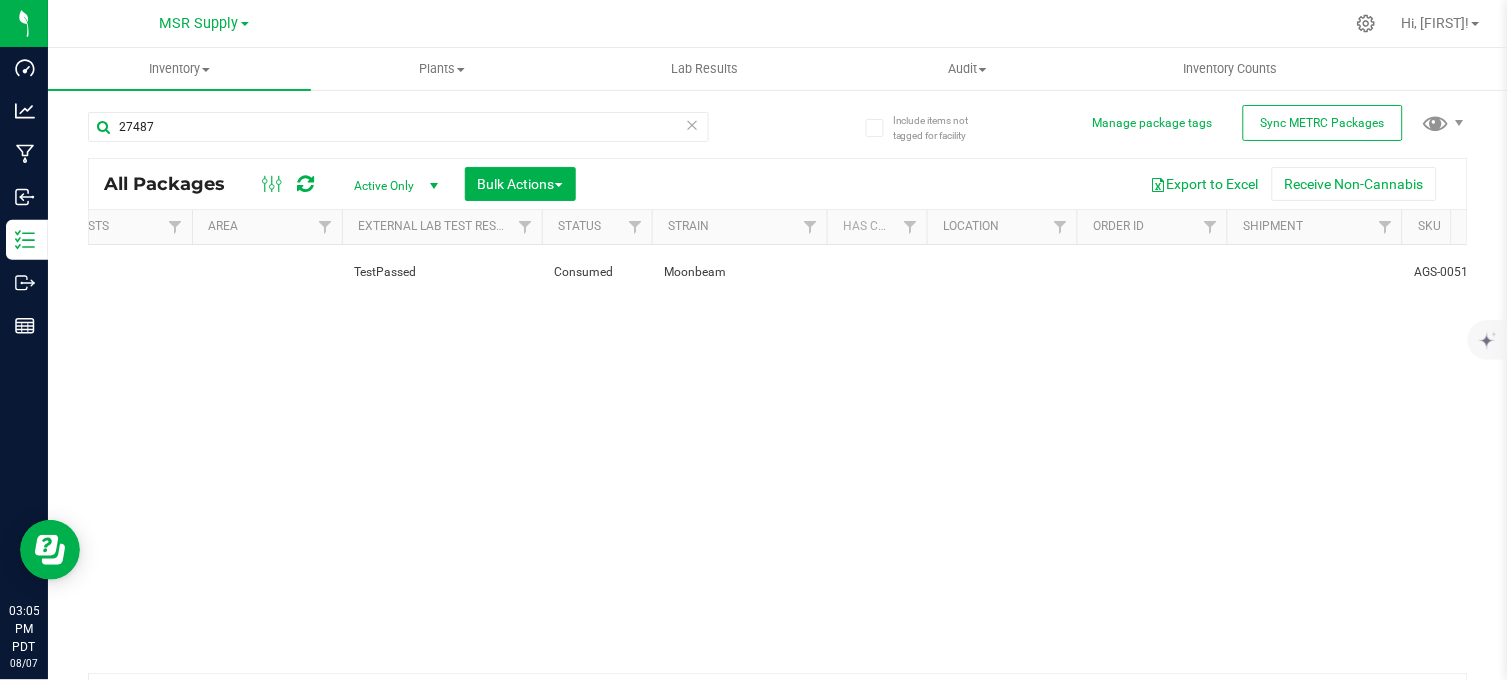 click at bounding box center [693, 124] 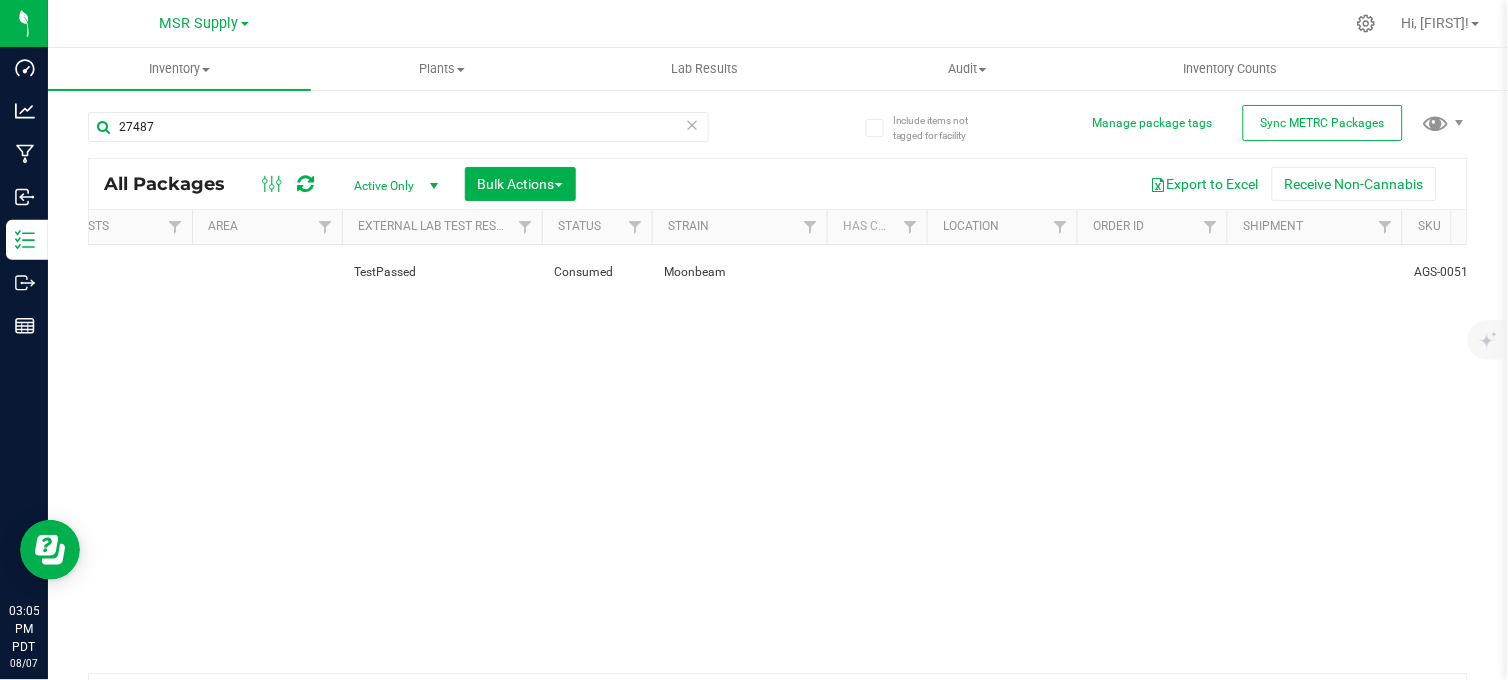type 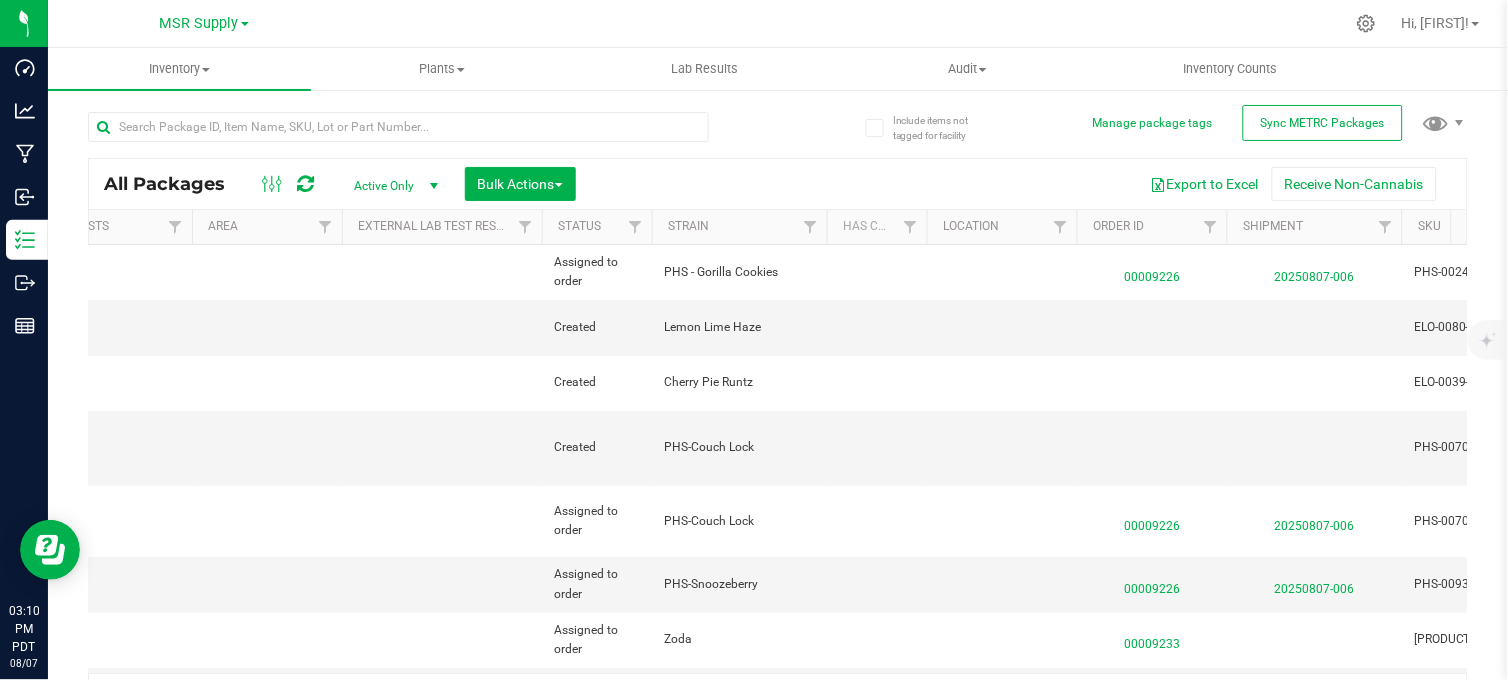 click at bounding box center [851, 23] 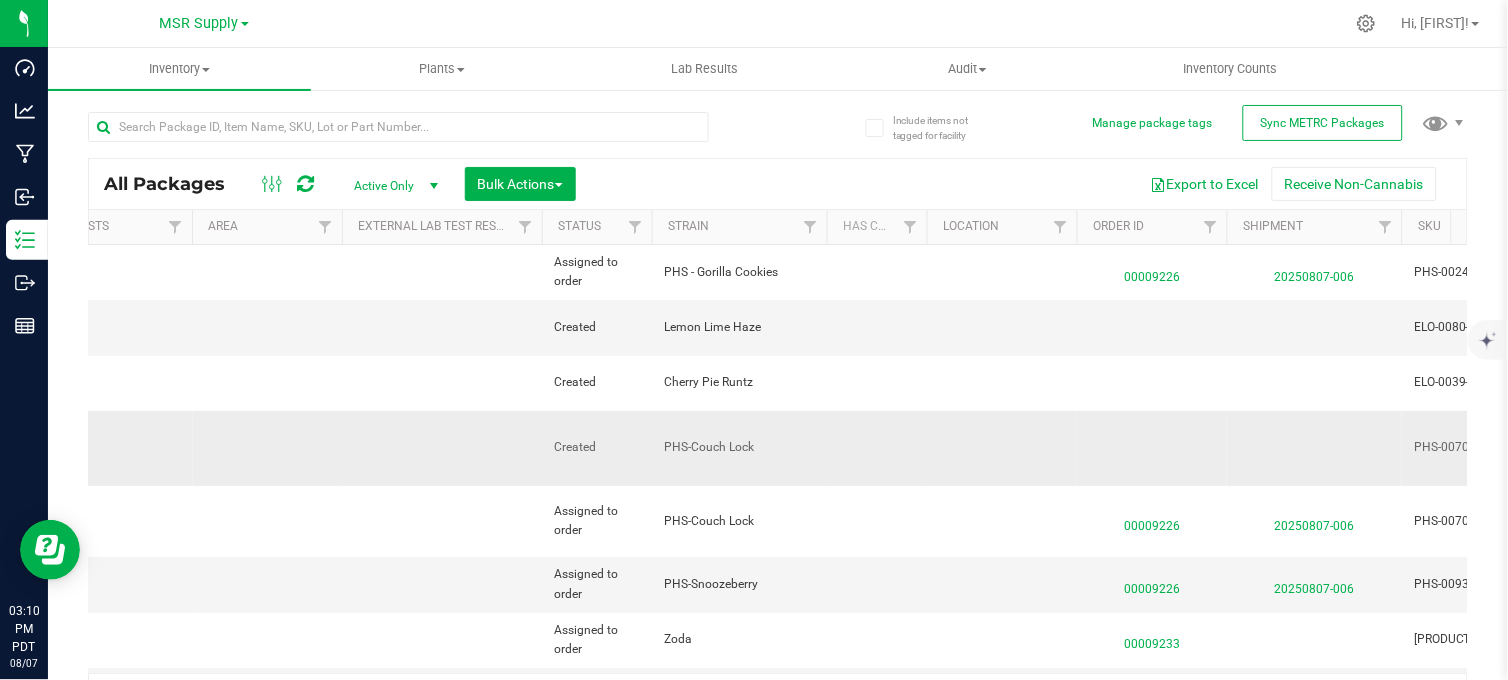 scroll, scrollTop: 0, scrollLeft: 0, axis: both 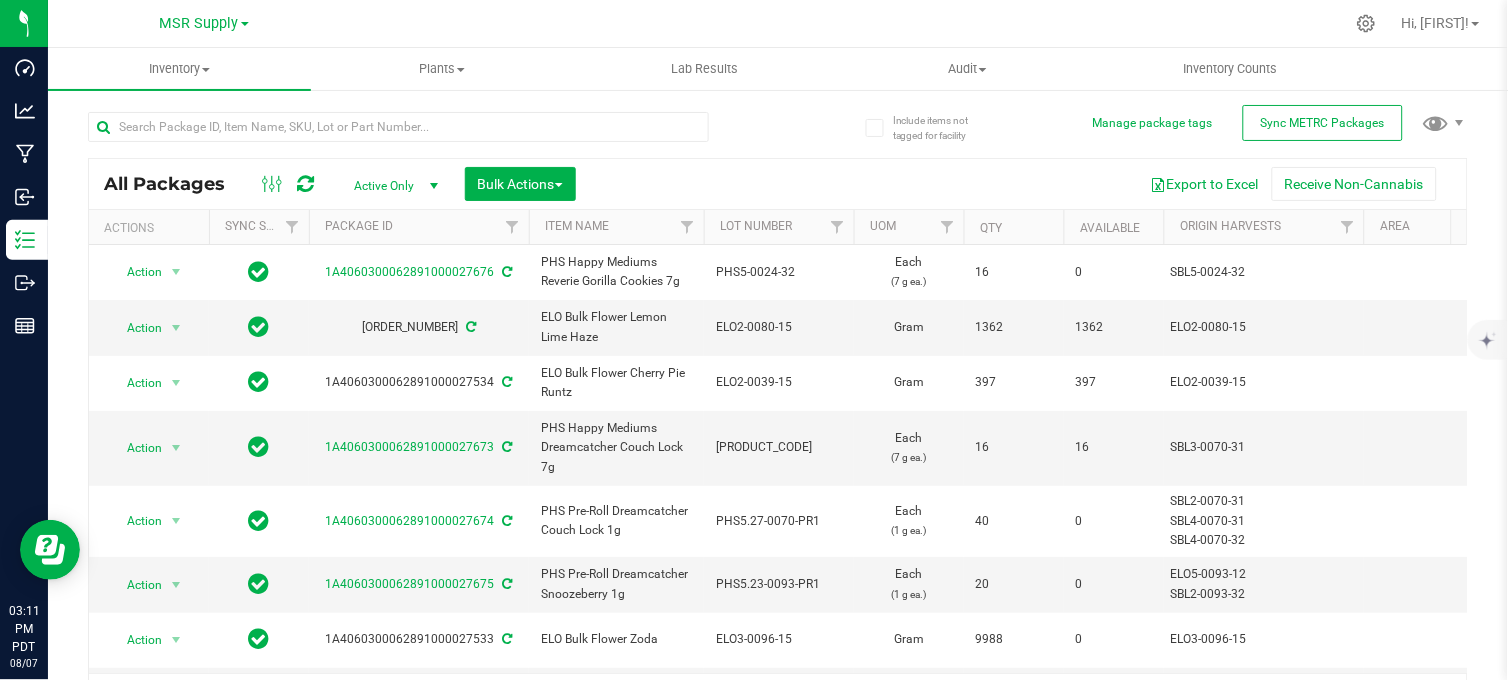 click at bounding box center (851, 23) 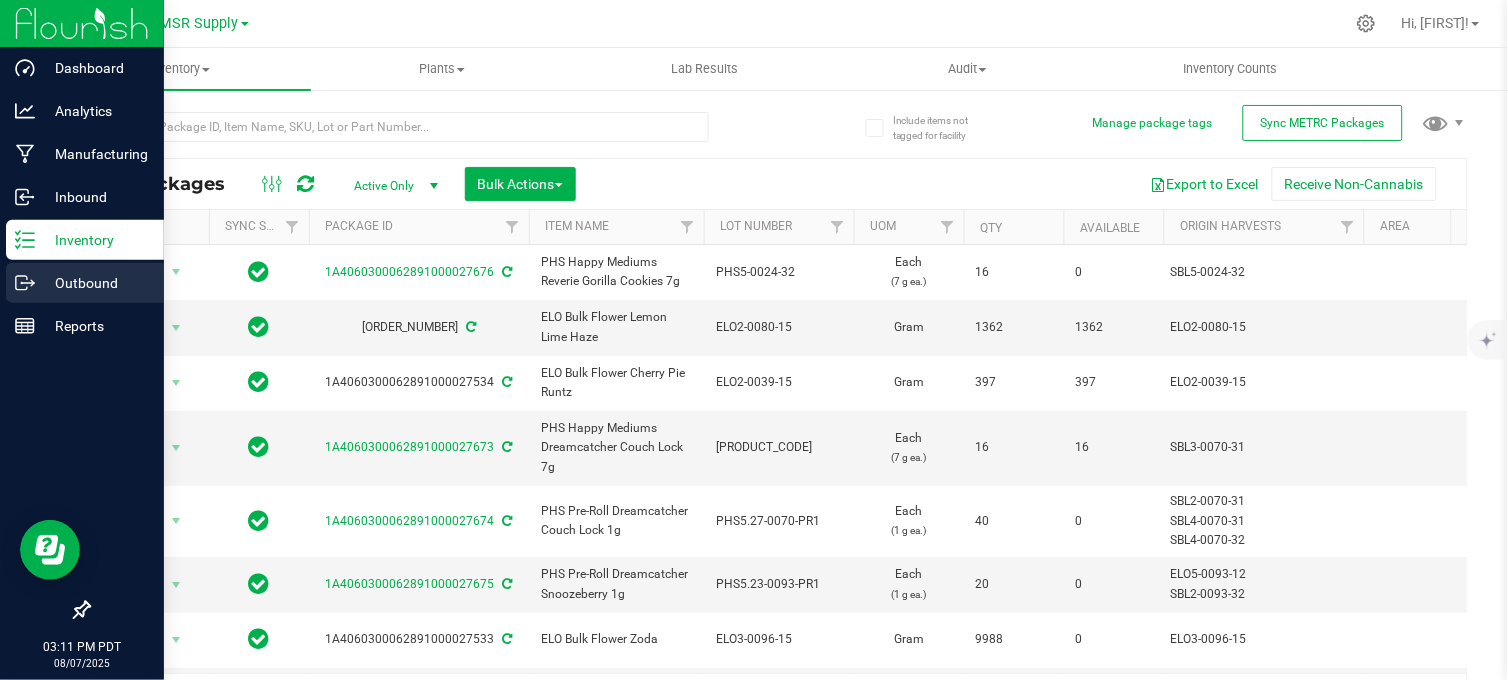 click on "Outbound" at bounding box center (95, 283) 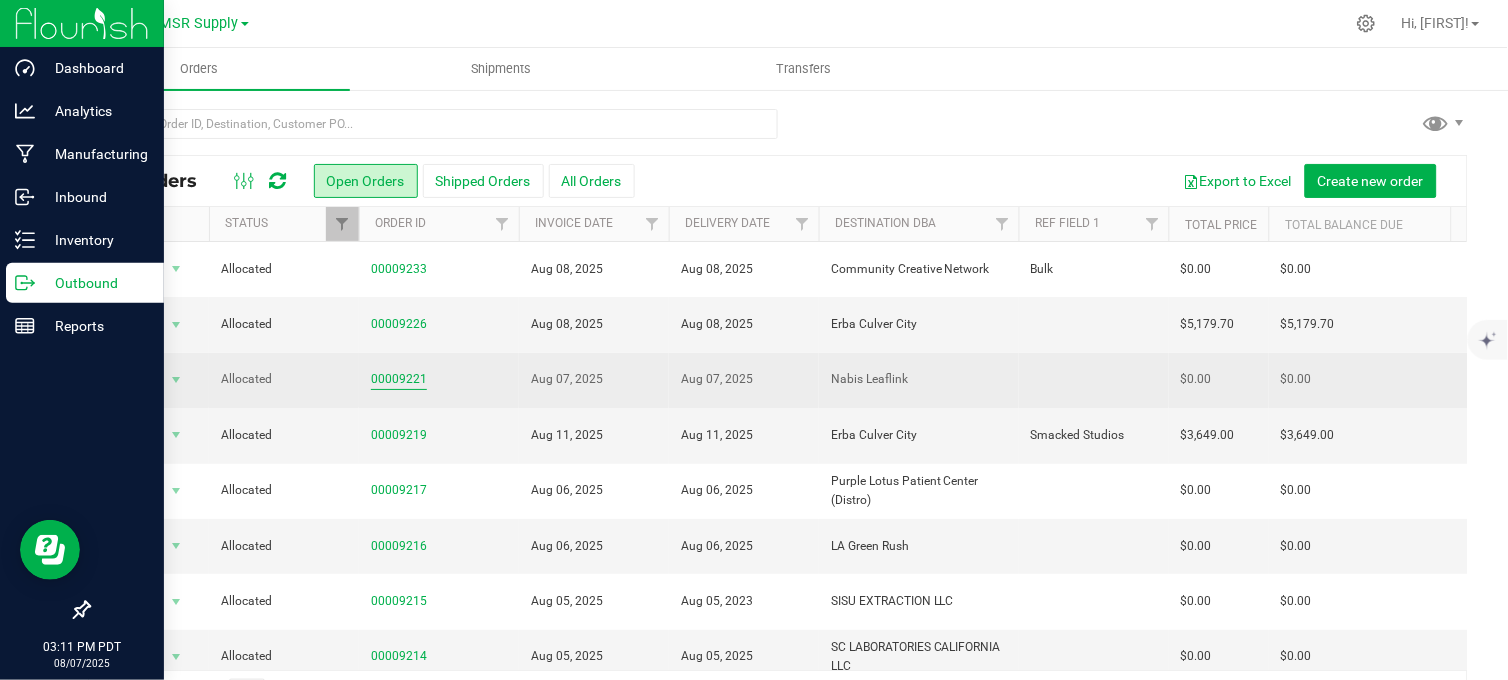 click on "00009221" at bounding box center (399, 379) 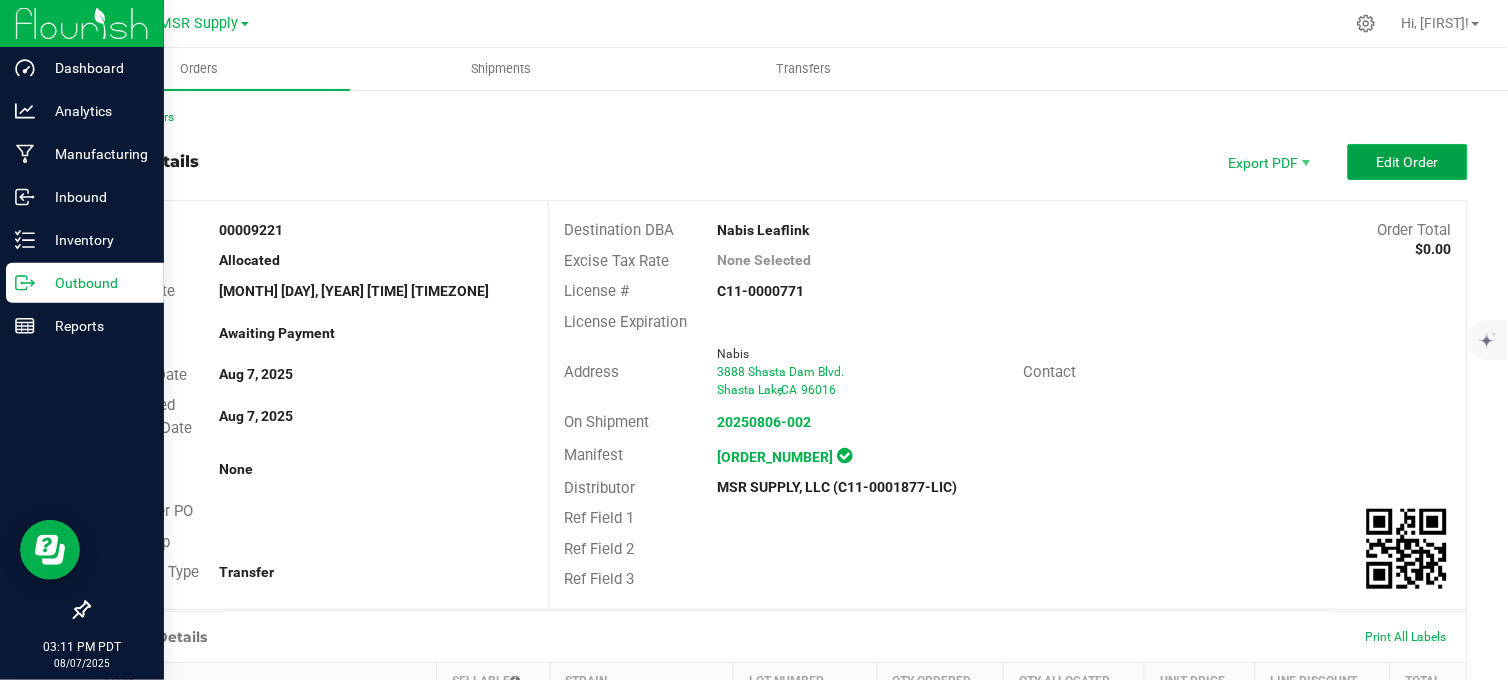 click on "Edit Order" at bounding box center [1408, 162] 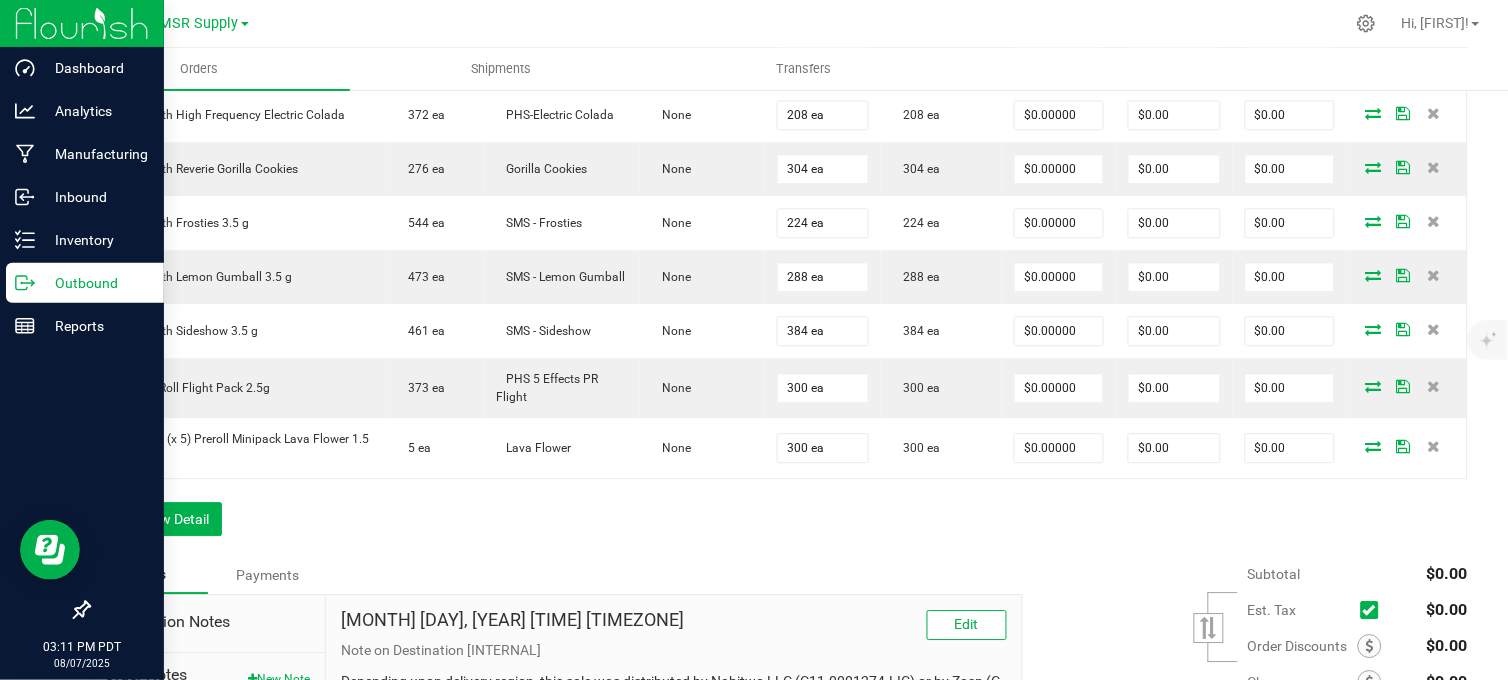 scroll, scrollTop: 0, scrollLeft: 0, axis: both 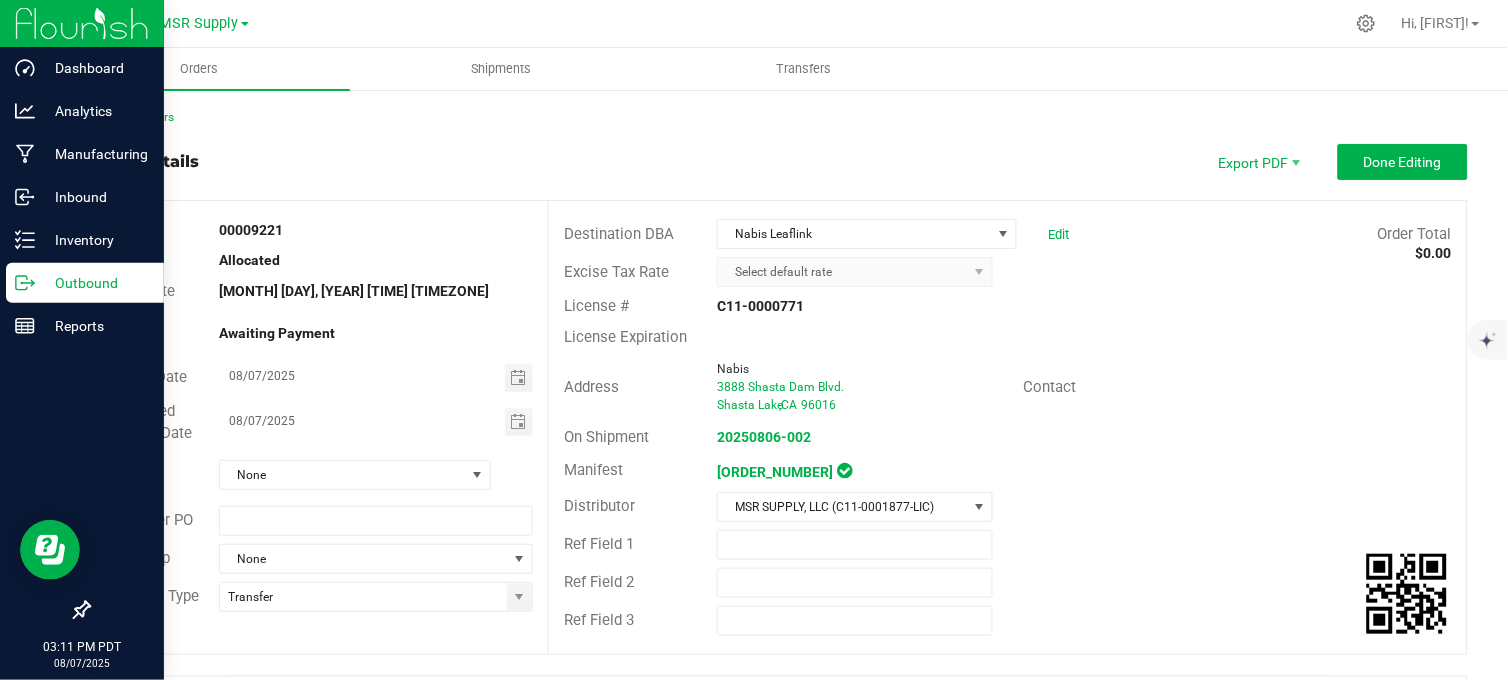 click on "Back to Orders" at bounding box center [778, 117] 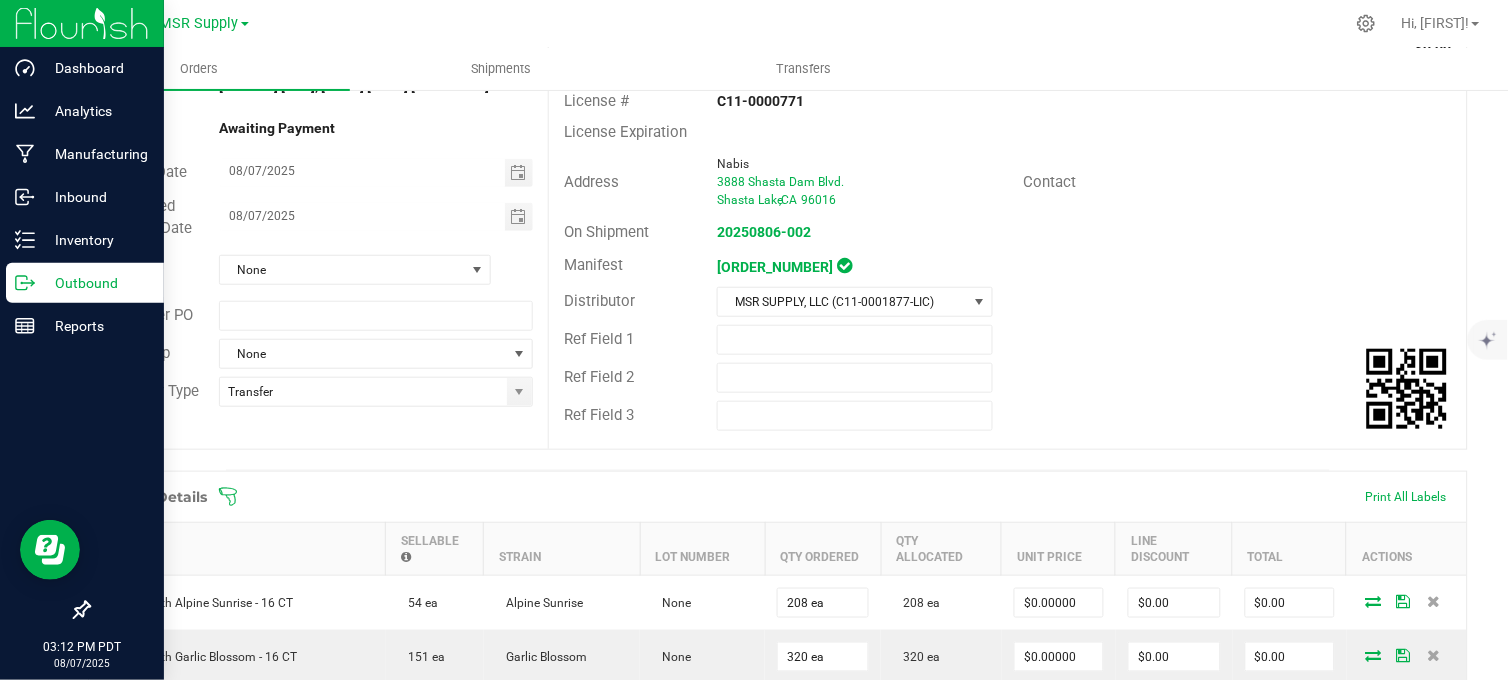 scroll, scrollTop: 161, scrollLeft: 0, axis: vertical 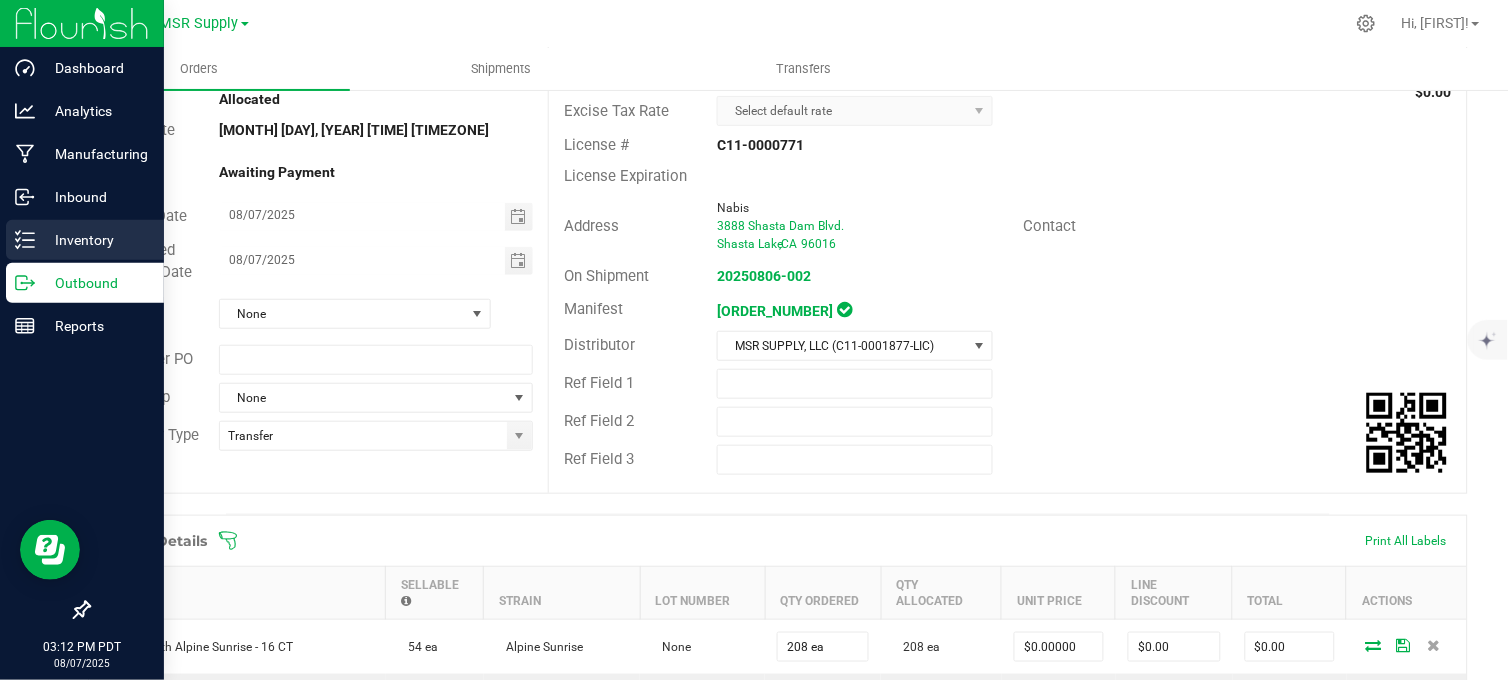 click on "Inventory" at bounding box center (95, 240) 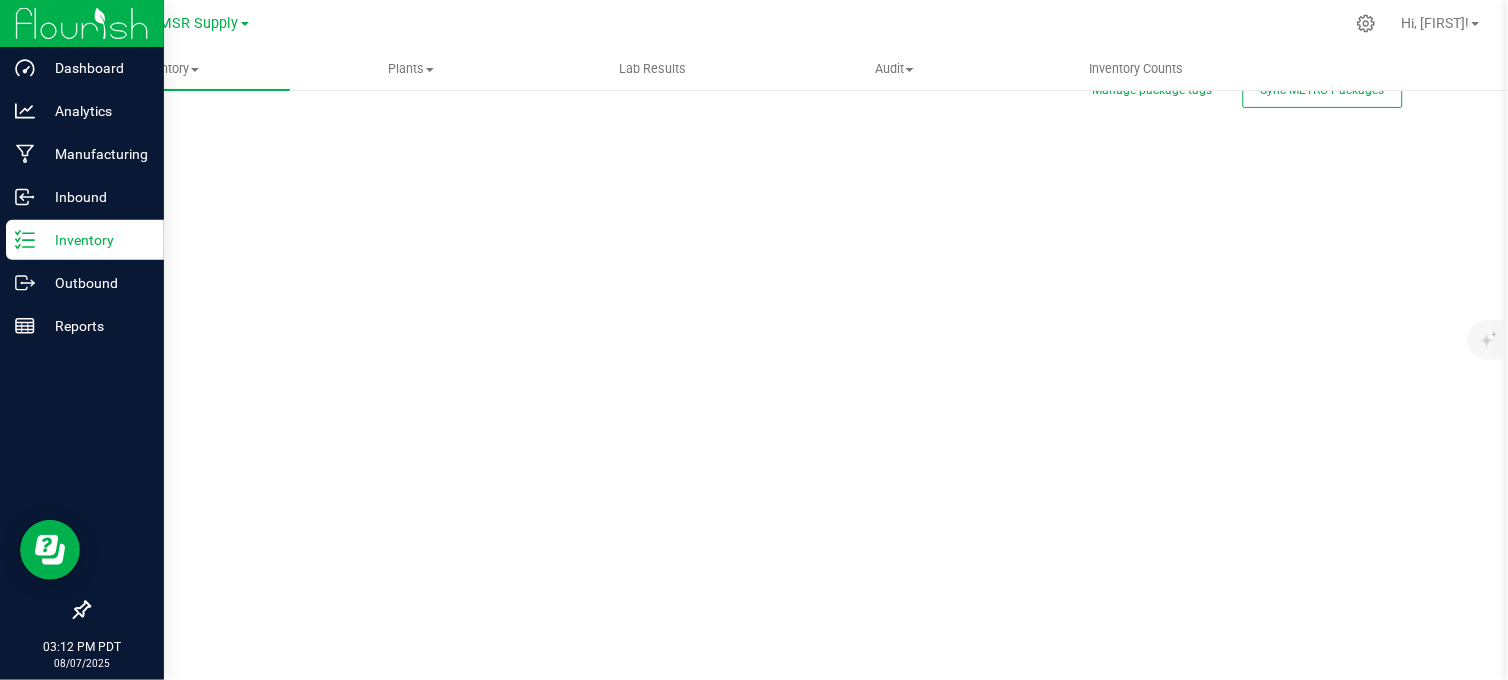 scroll, scrollTop: 17, scrollLeft: 0, axis: vertical 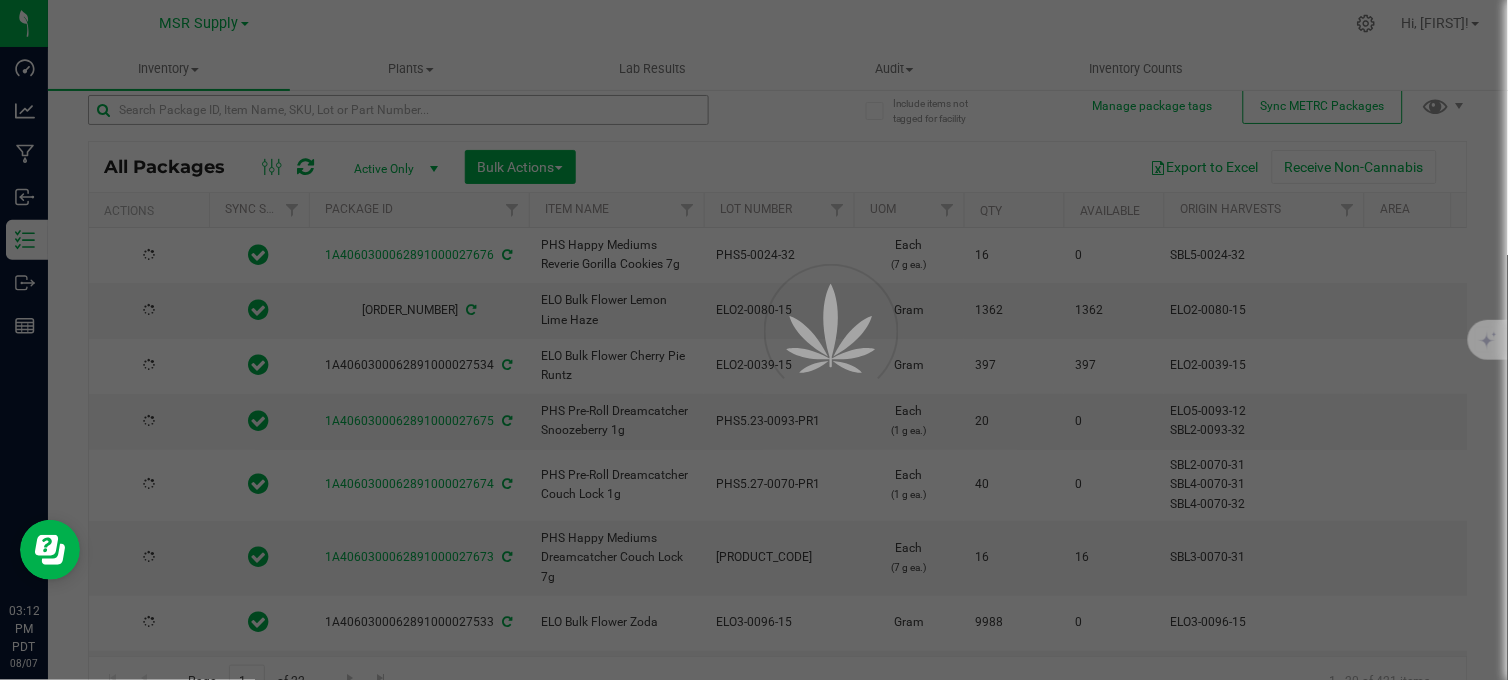 click at bounding box center (754, 340) 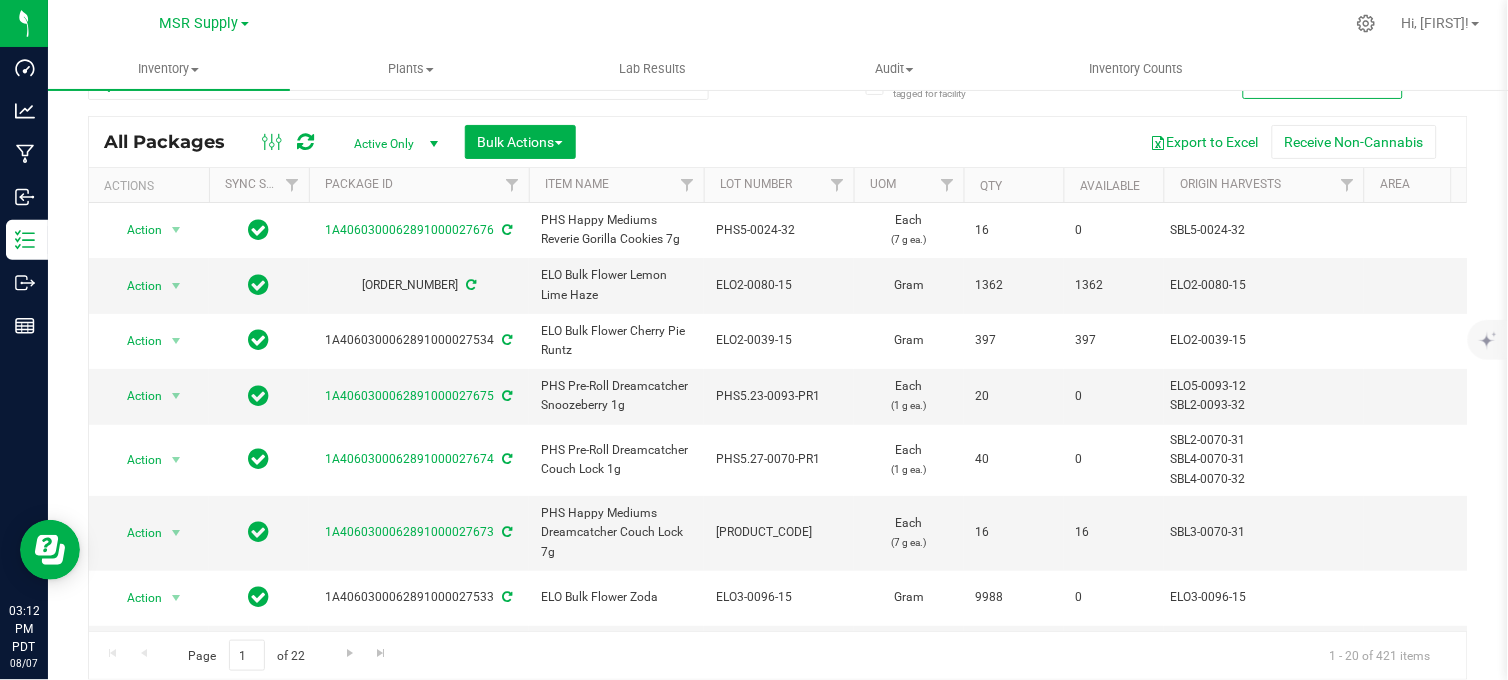 scroll, scrollTop: 0, scrollLeft: 0, axis: both 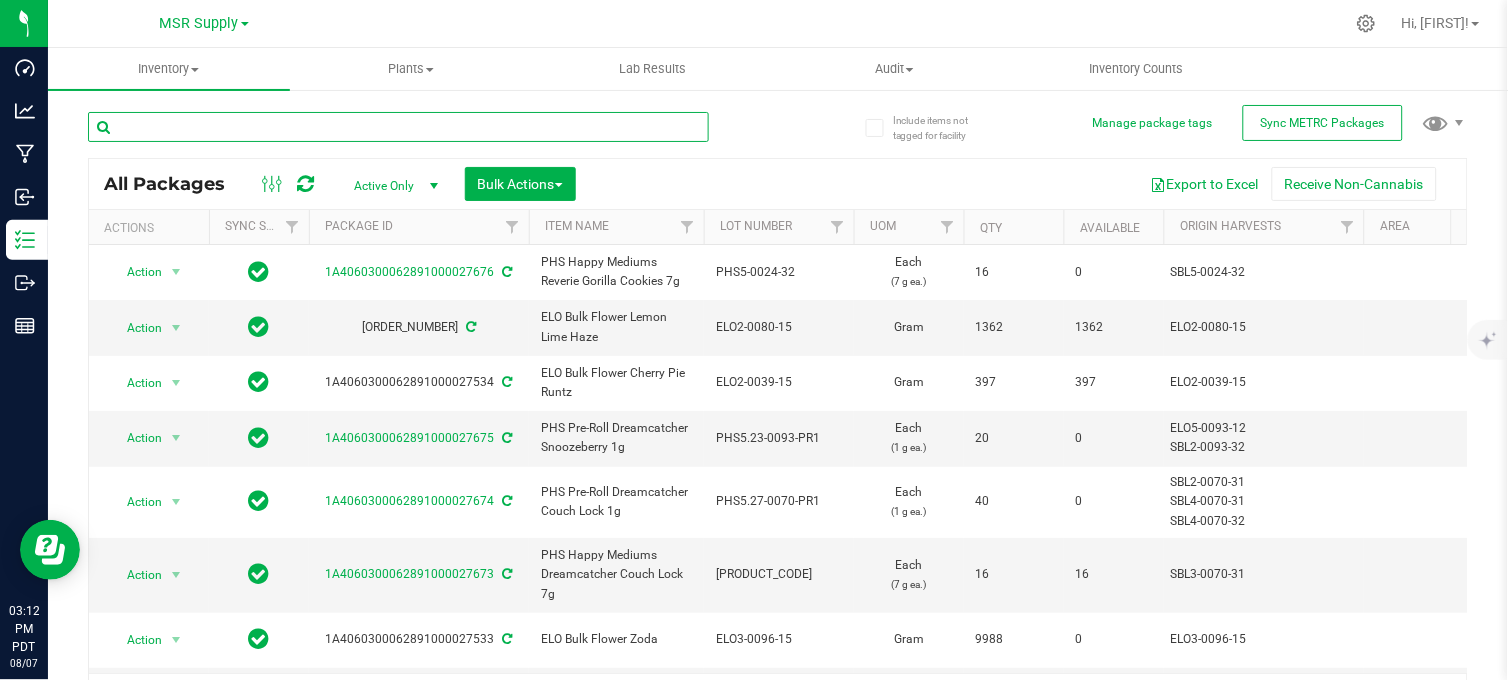 click at bounding box center [398, 127] 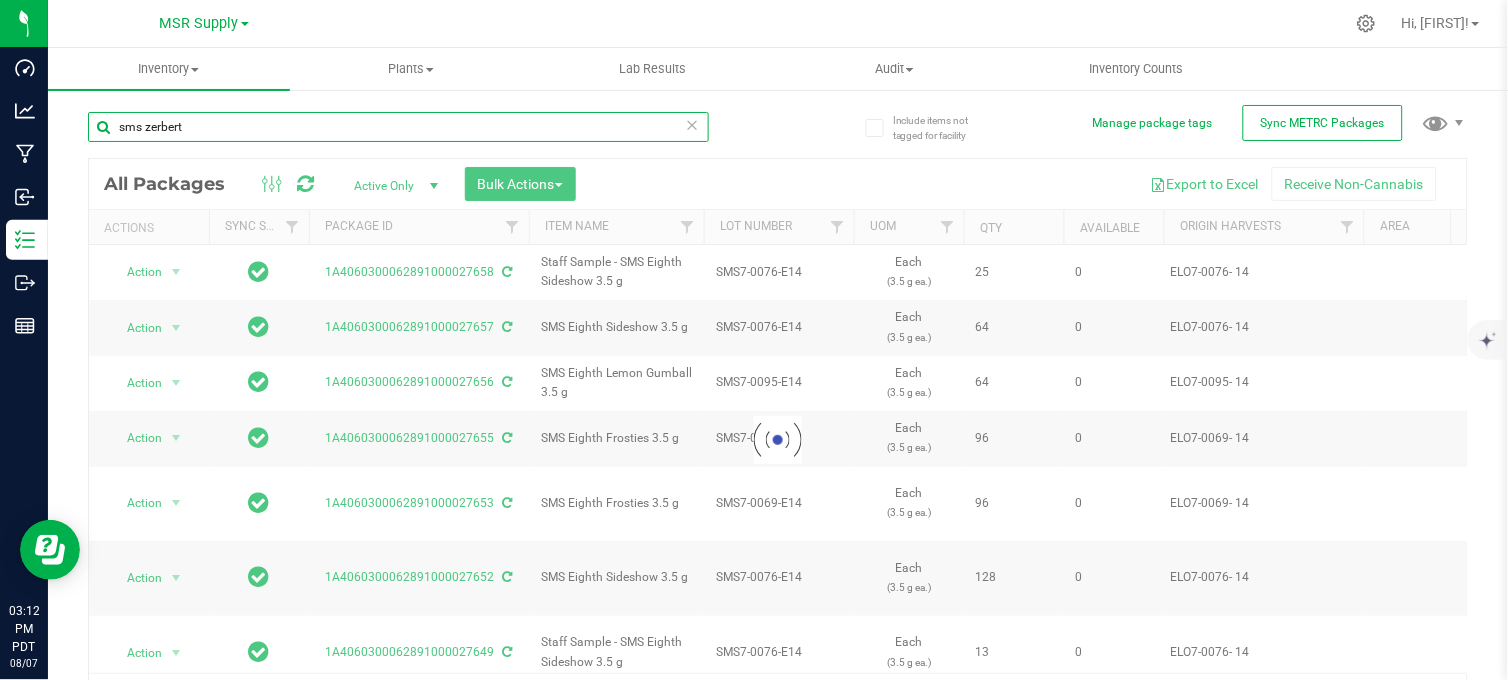 type on "sms zerbert" 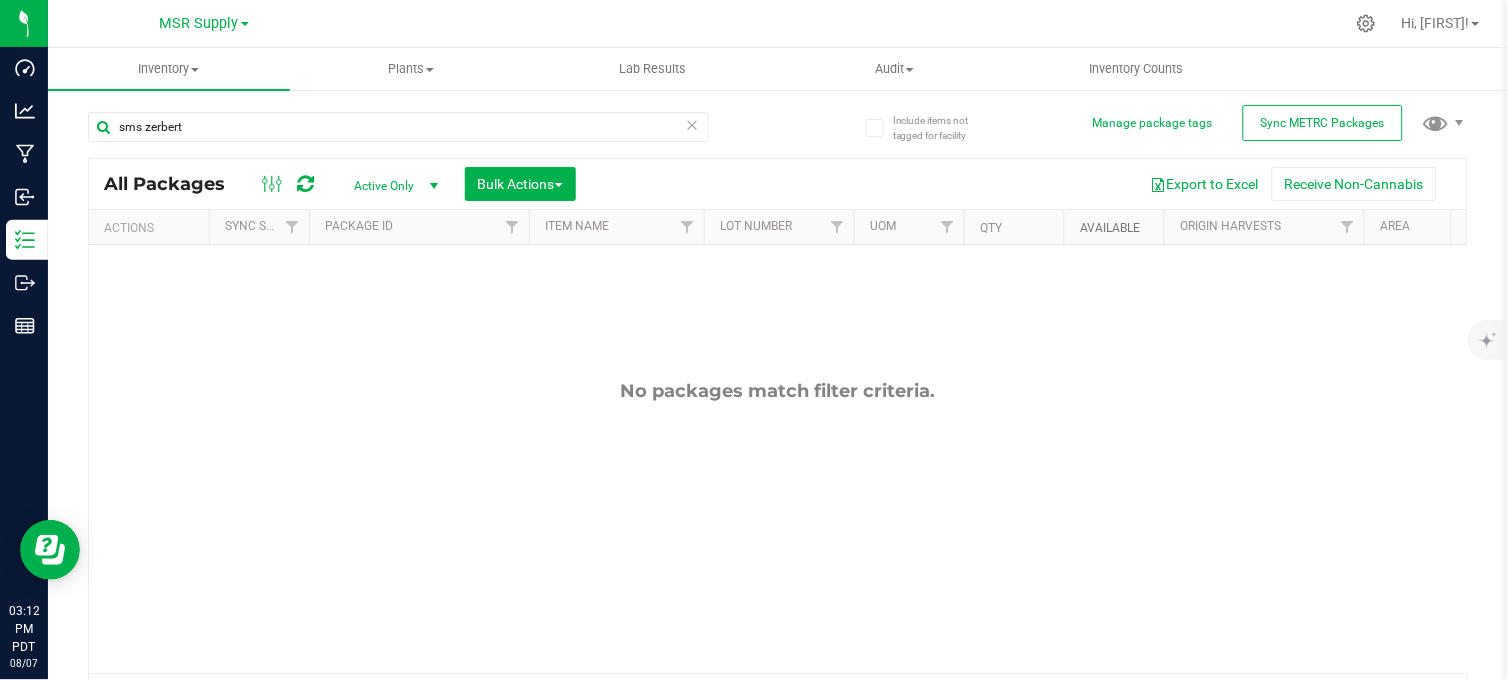 click on "Available" at bounding box center (1110, 228) 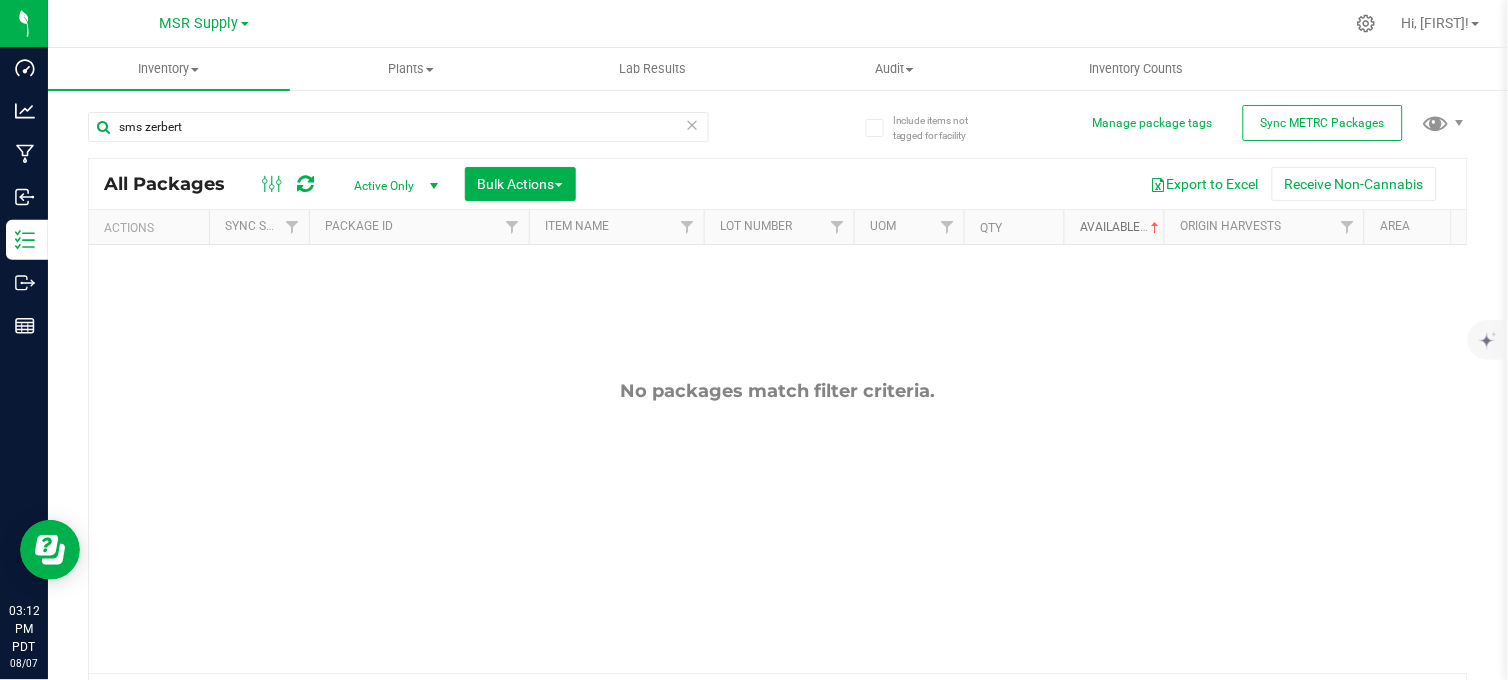 scroll, scrollTop: 0, scrollLeft: 503, axis: horizontal 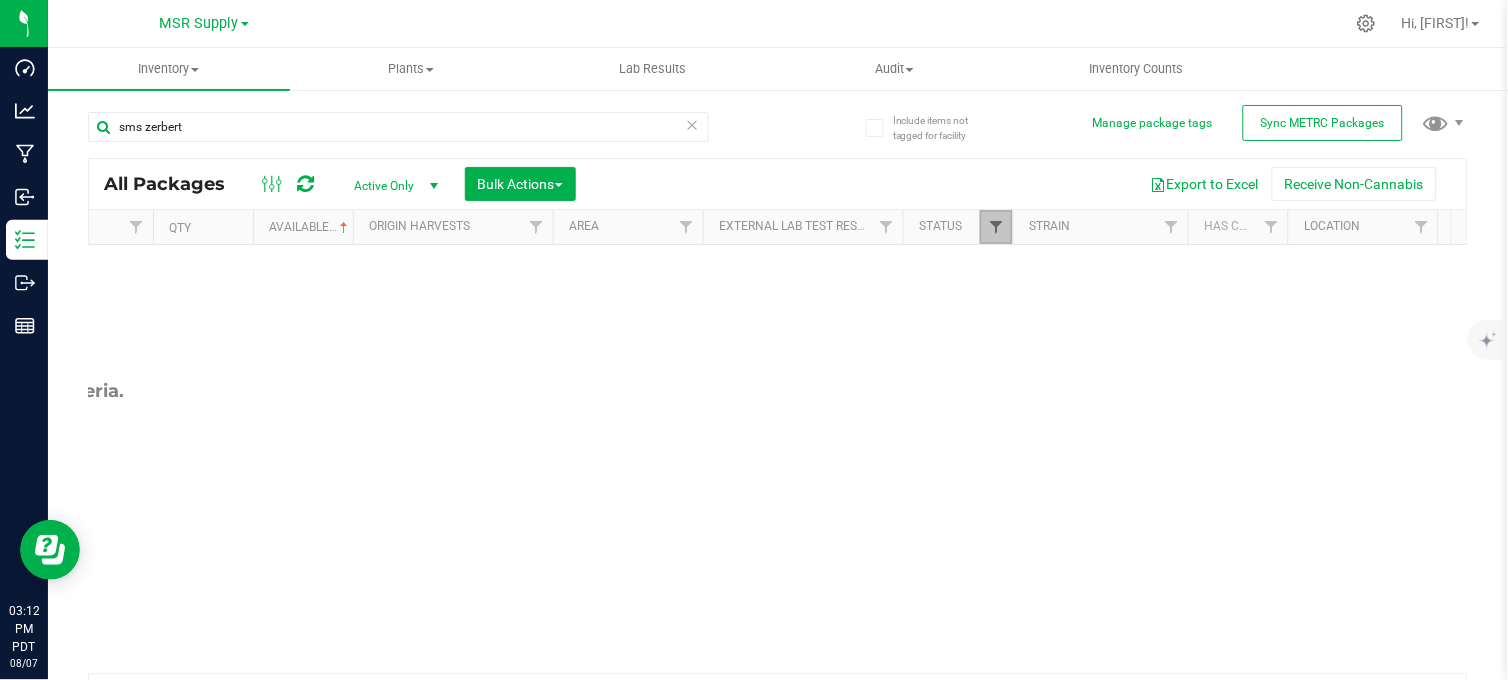 click at bounding box center [996, 227] 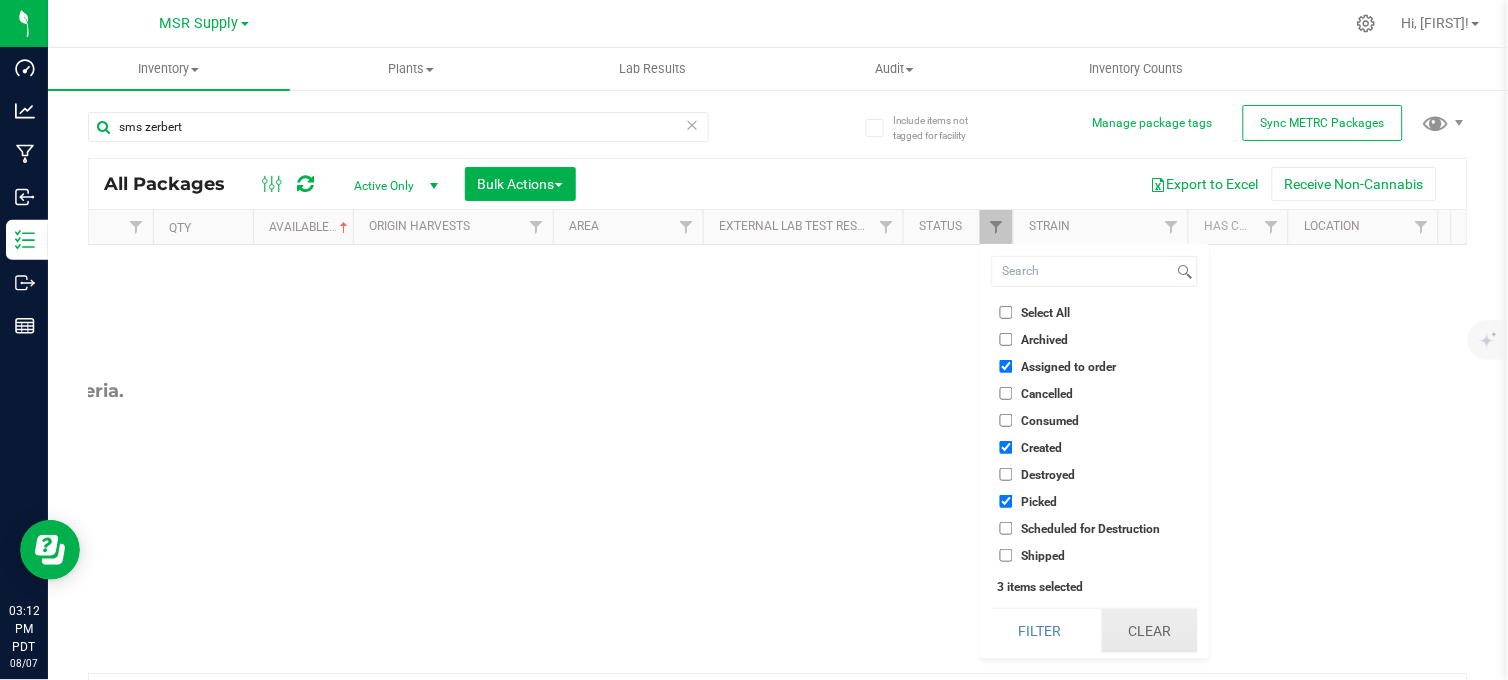 click on "Clear" at bounding box center [1150, 631] 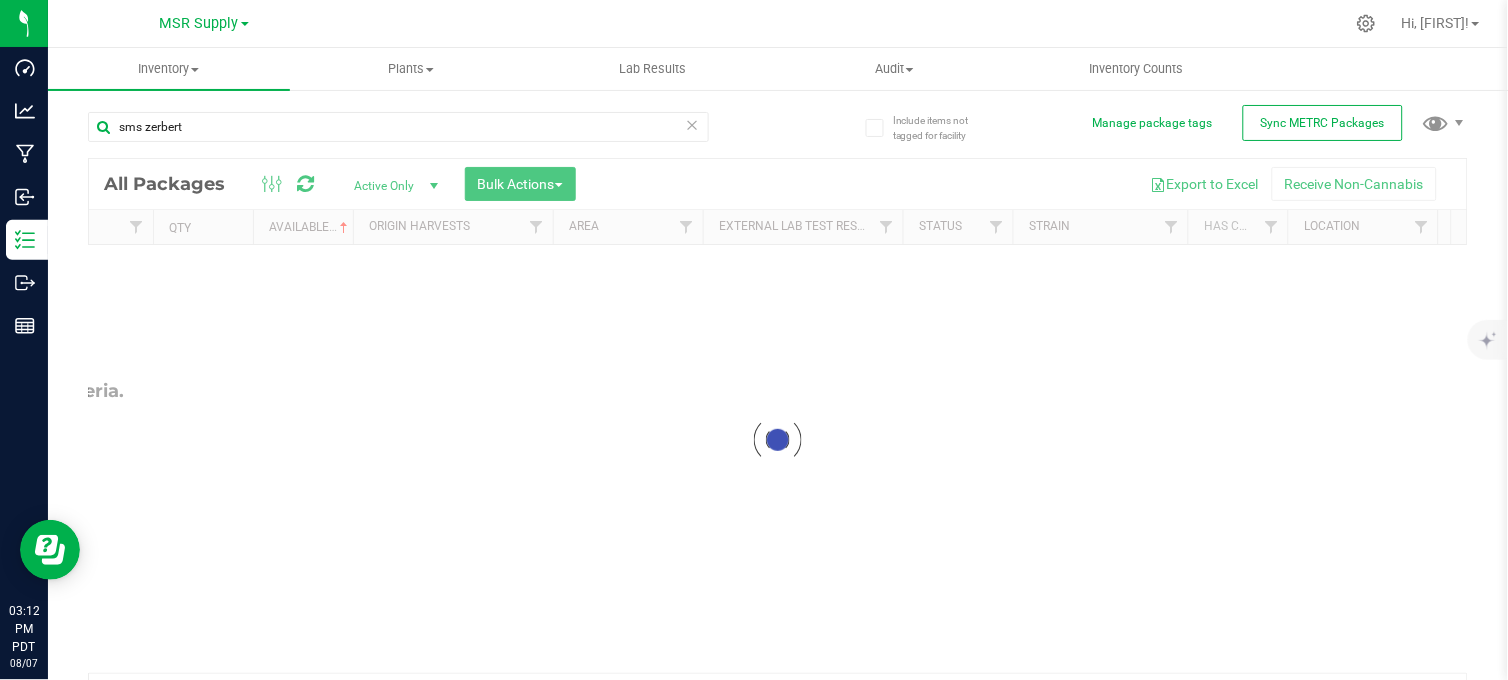 scroll, scrollTop: 0, scrollLeft: 0, axis: both 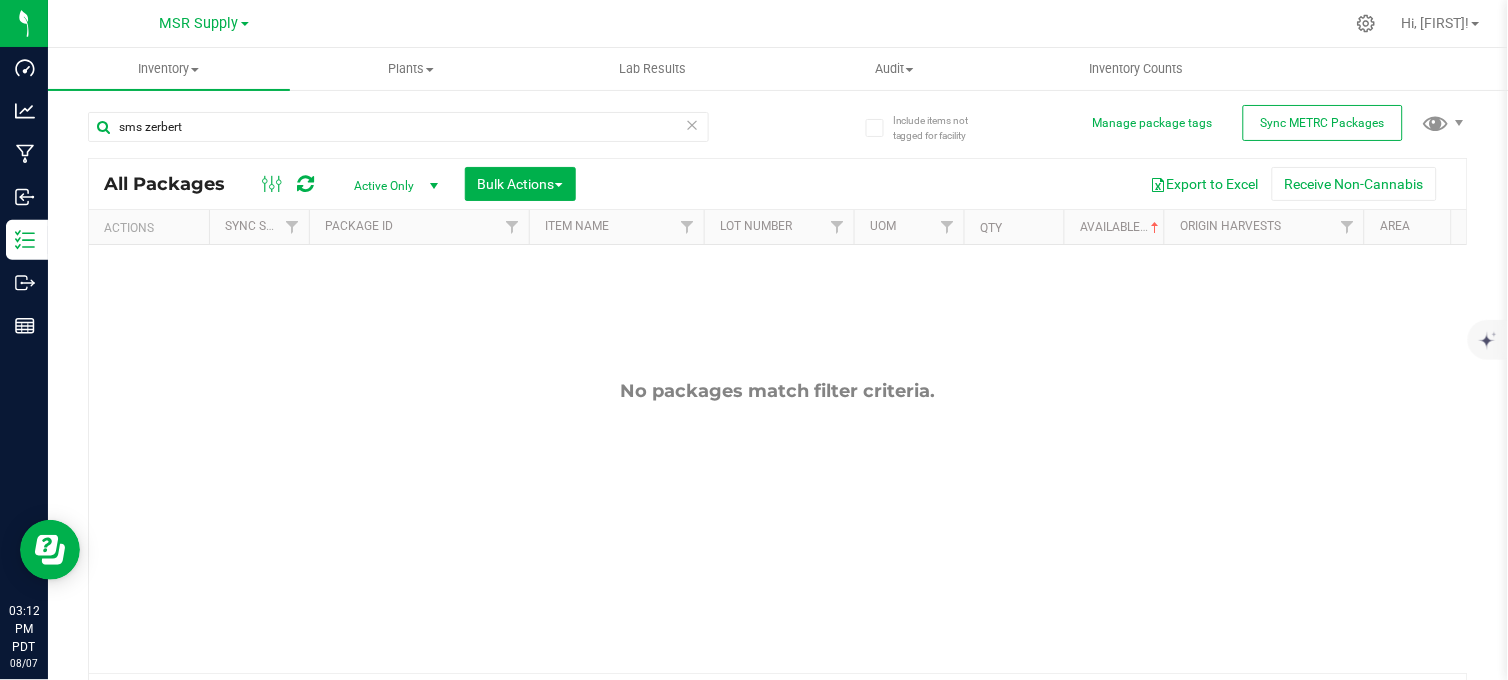 click on "No packages match filter criteria." at bounding box center (778, 526) 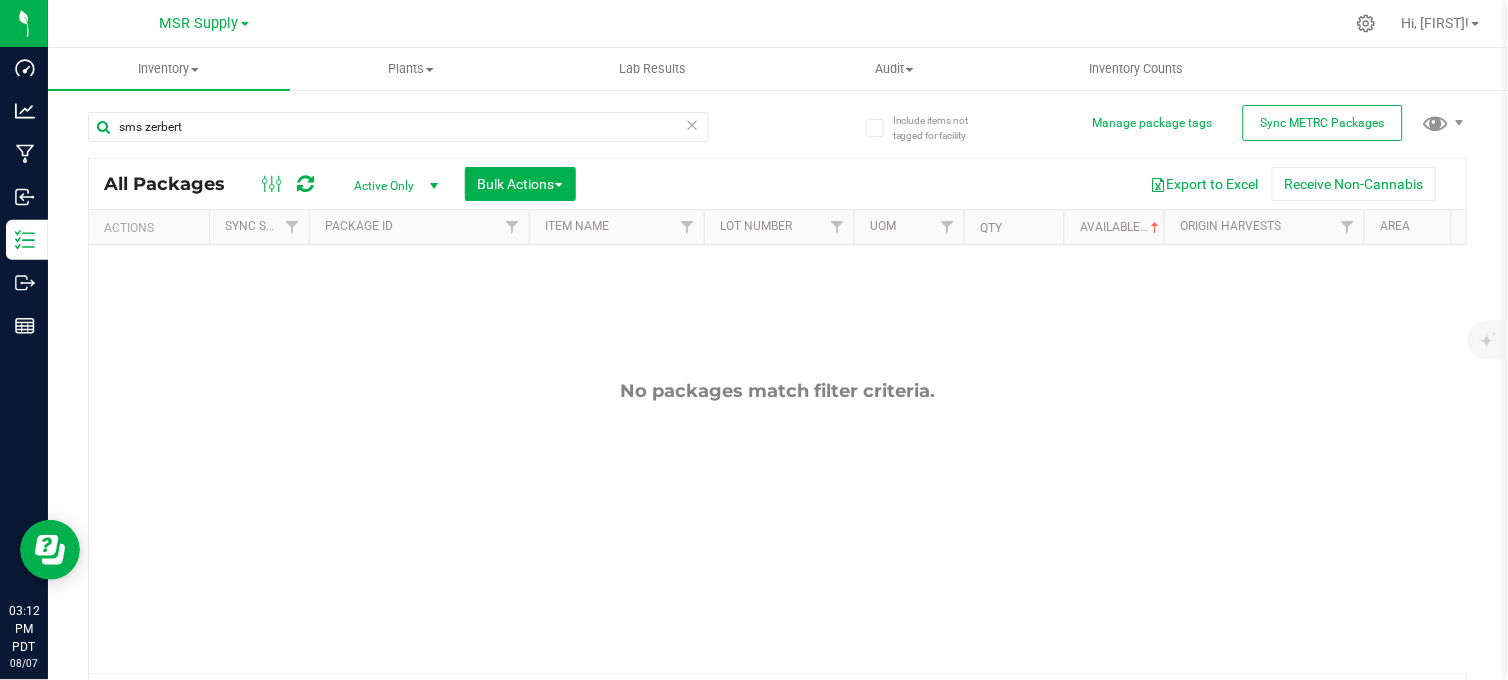 click on "sms zerbert" at bounding box center [433, 126] 